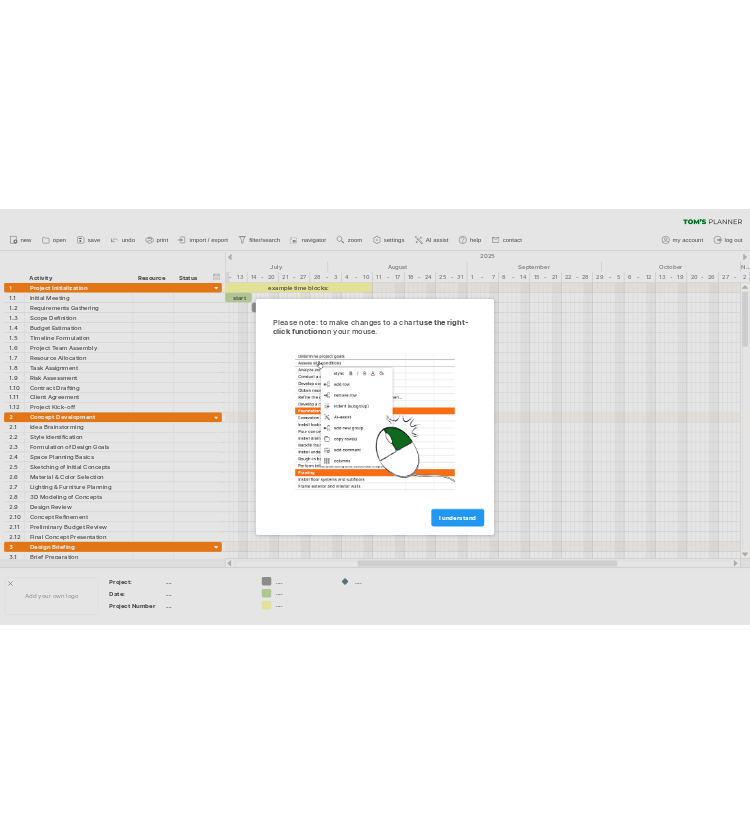 scroll, scrollTop: 0, scrollLeft: 0, axis: both 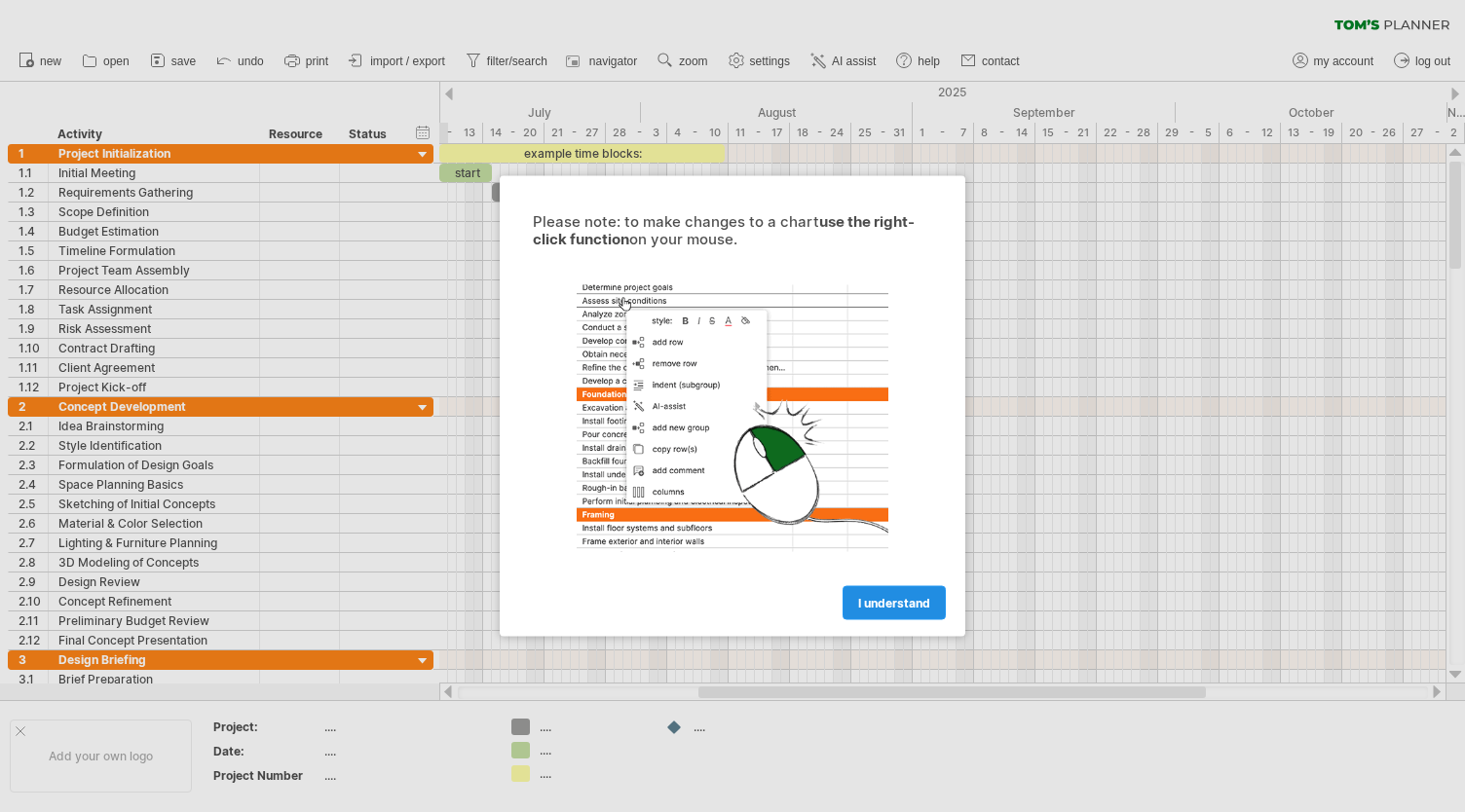 click on "I understand" at bounding box center [894, 603] 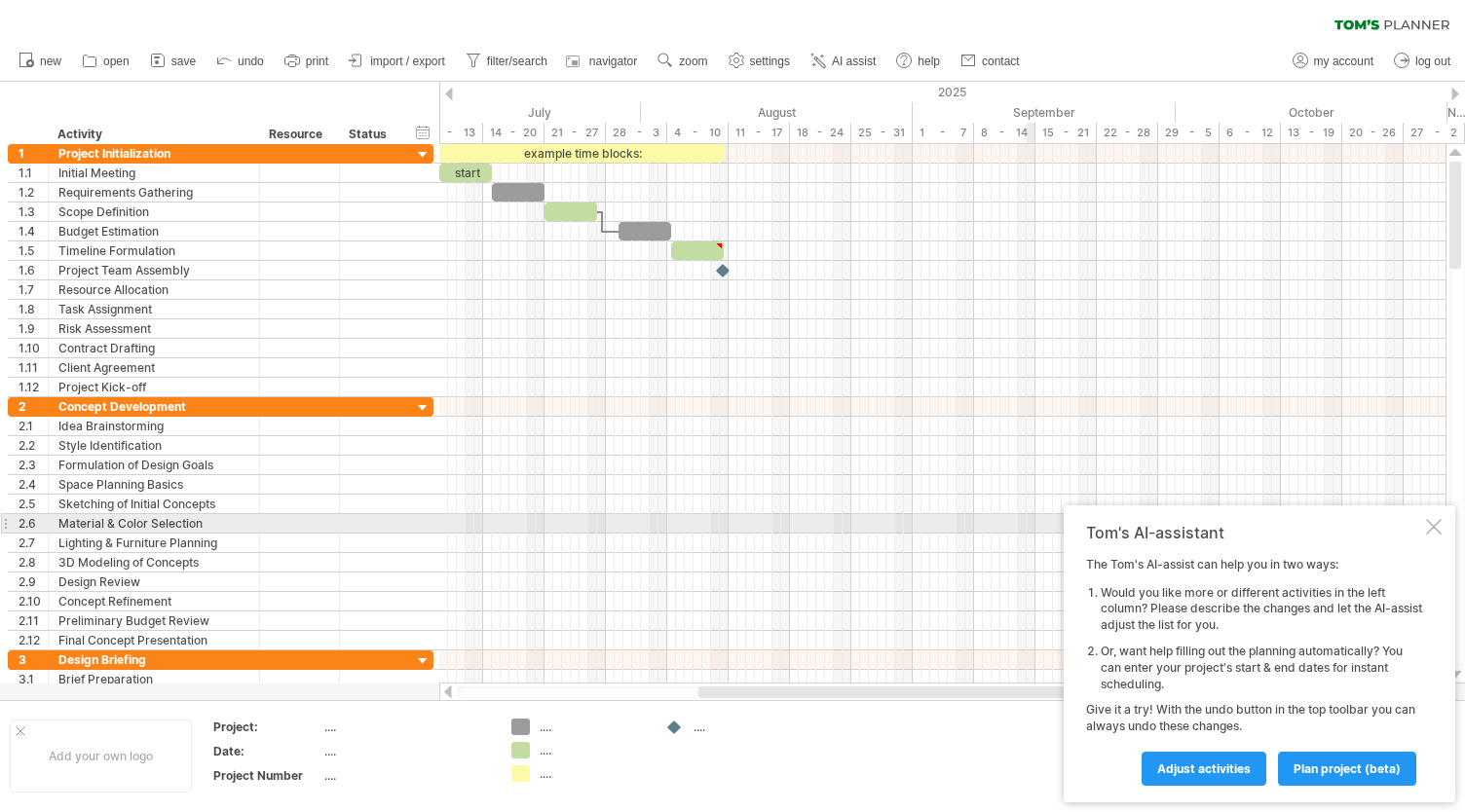 click at bounding box center (1434, 527) 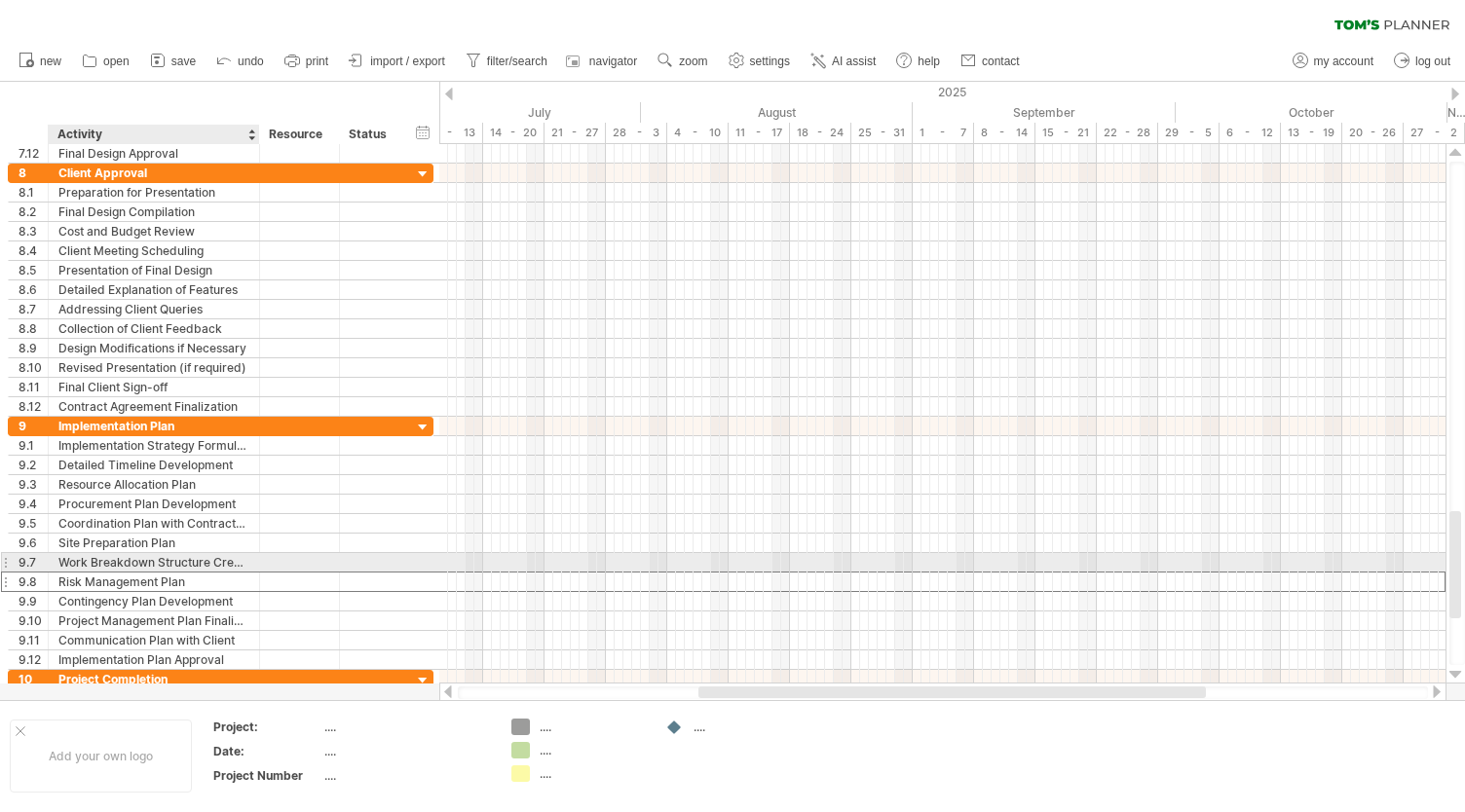 click on "Risk Management Plan" at bounding box center (154, 581) 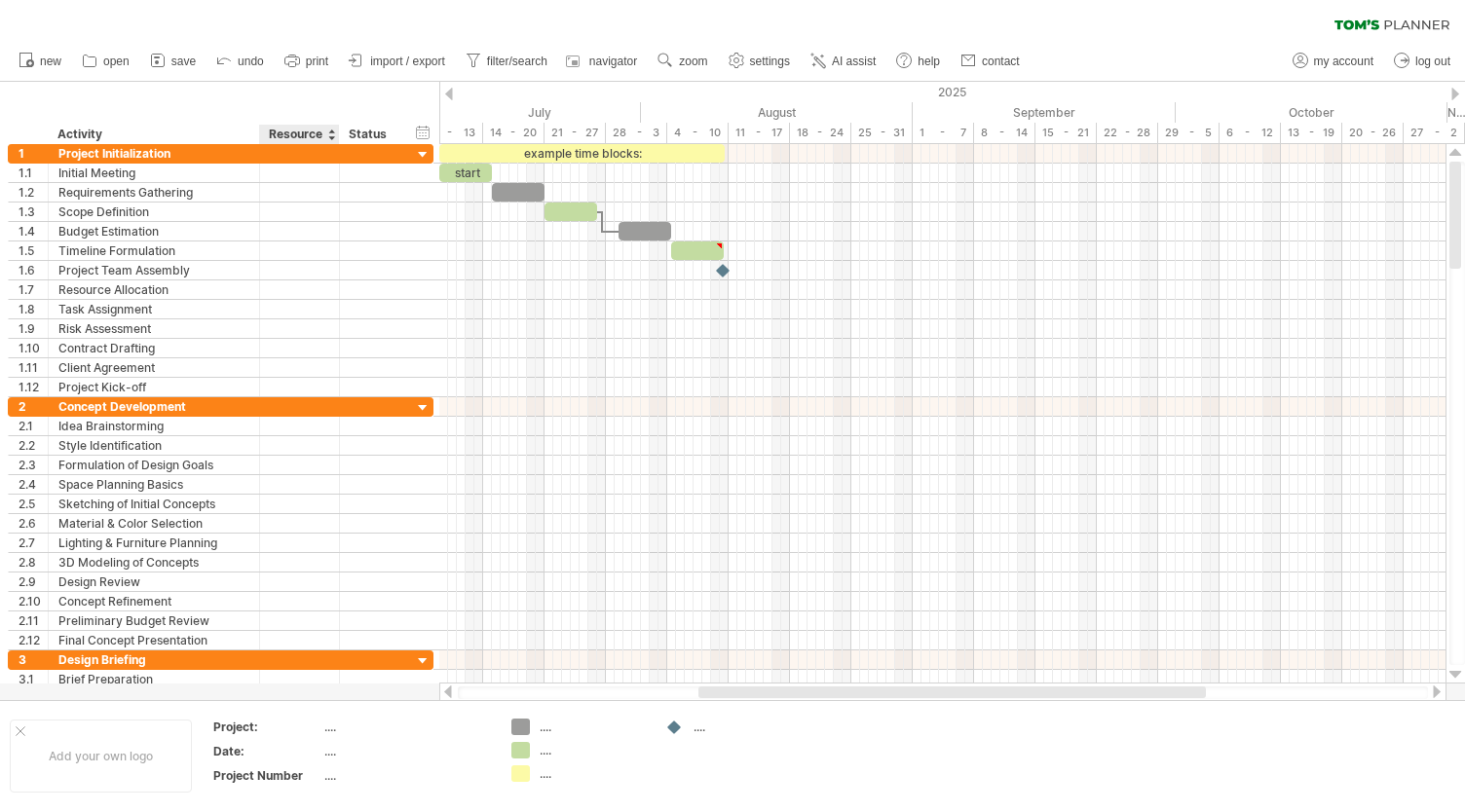 click on "Resource" at bounding box center (298, 134) 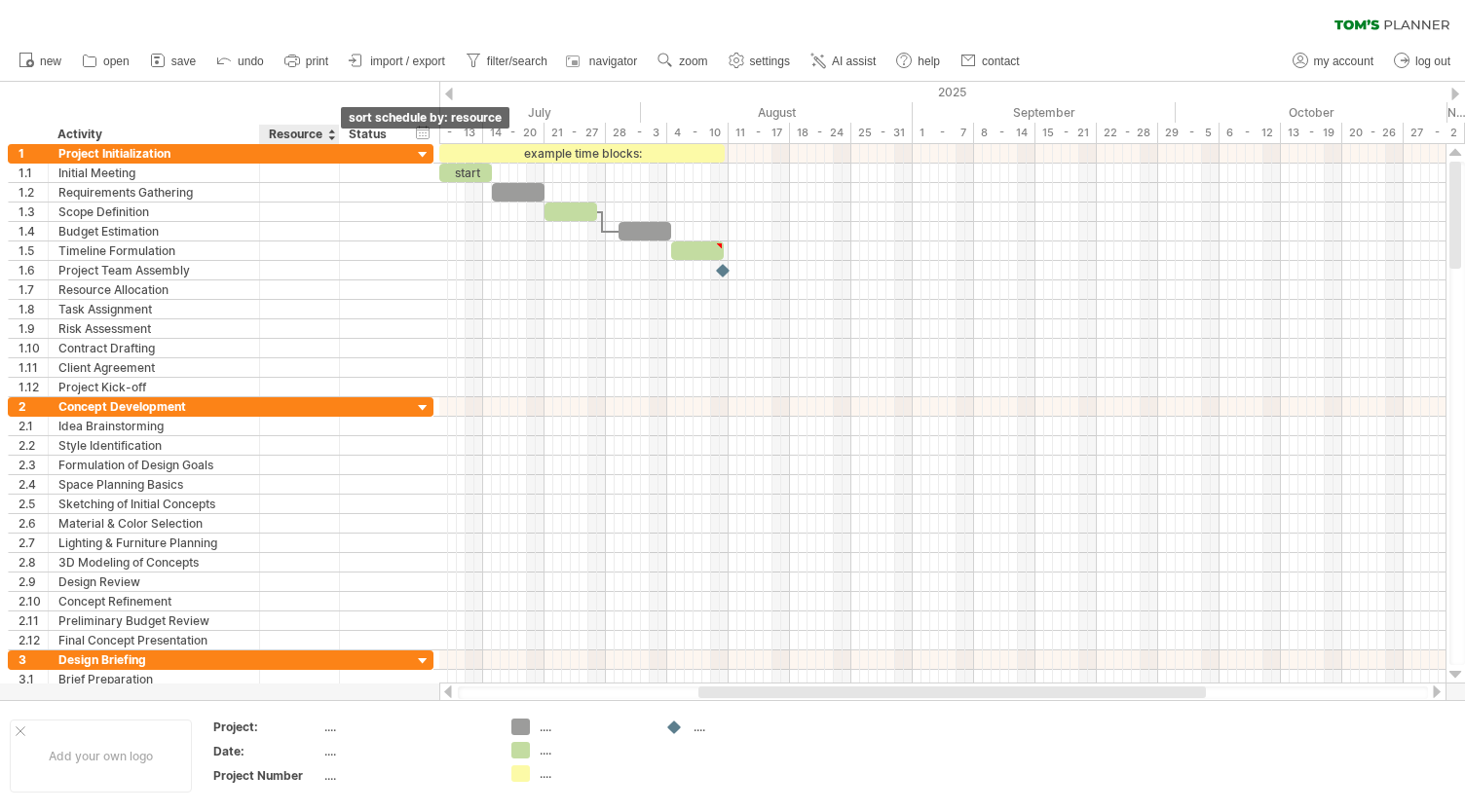 click at bounding box center [331, 134] 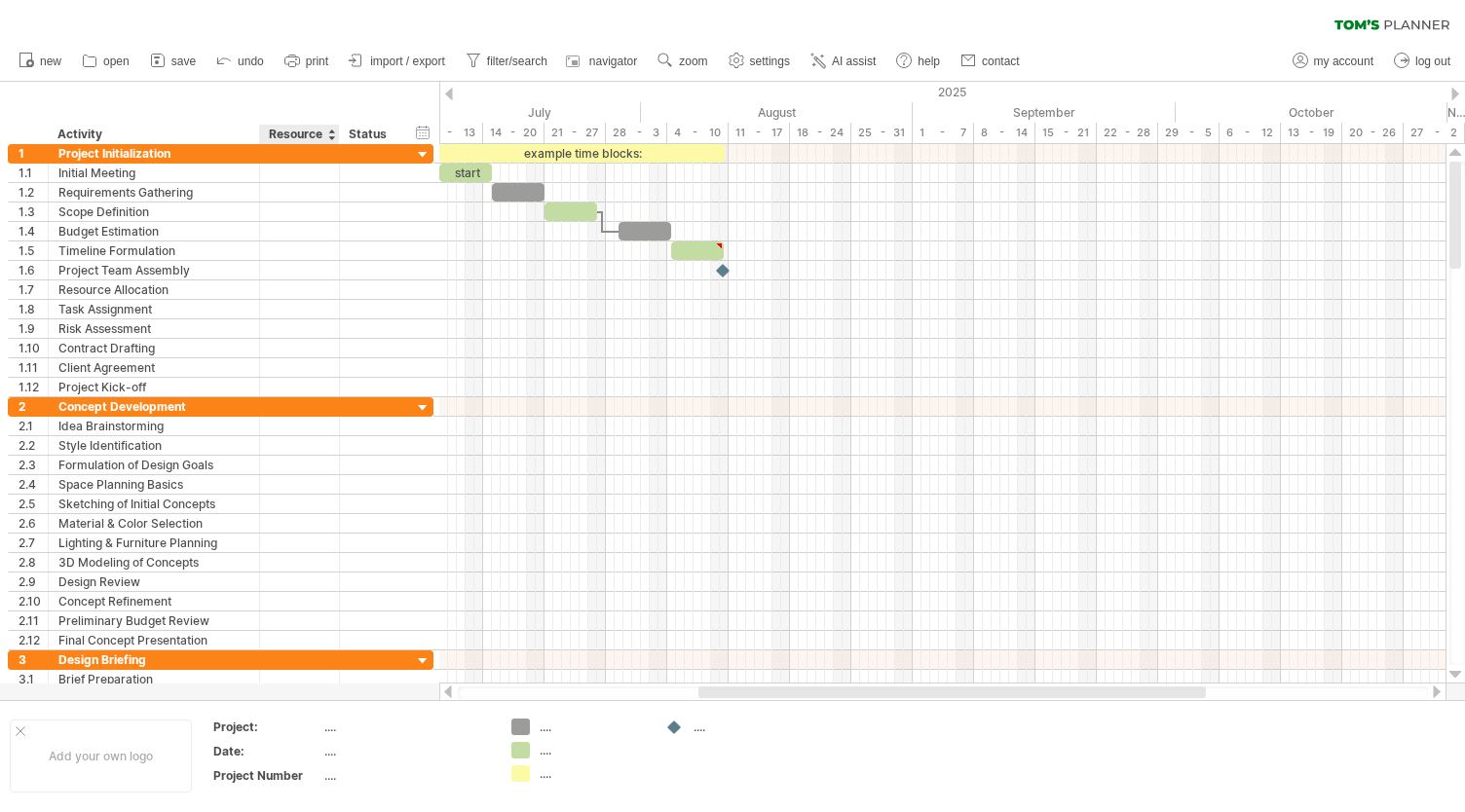 click on "Status" at bounding box center (153, 134) 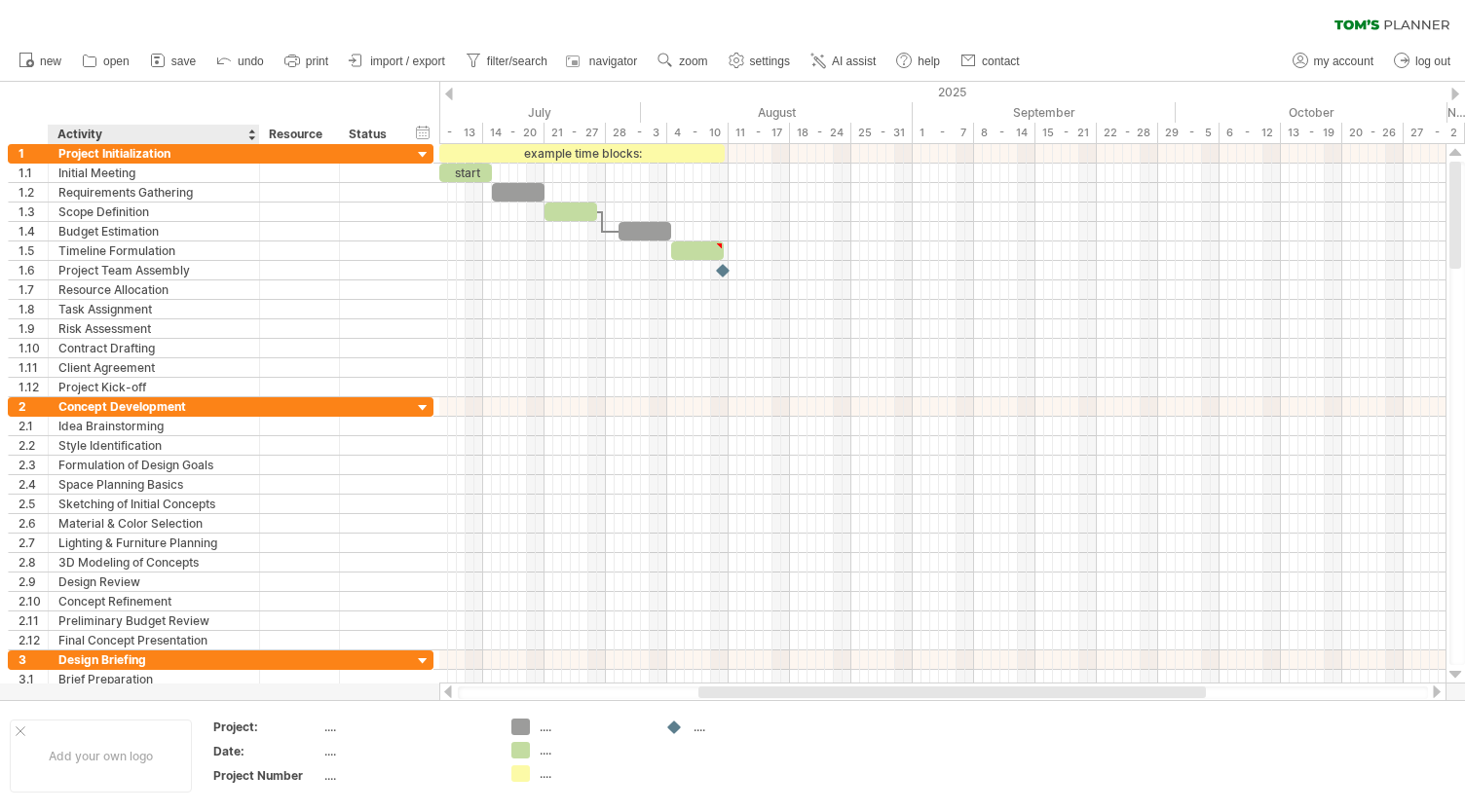 click on "Activity" at bounding box center [153, 134] 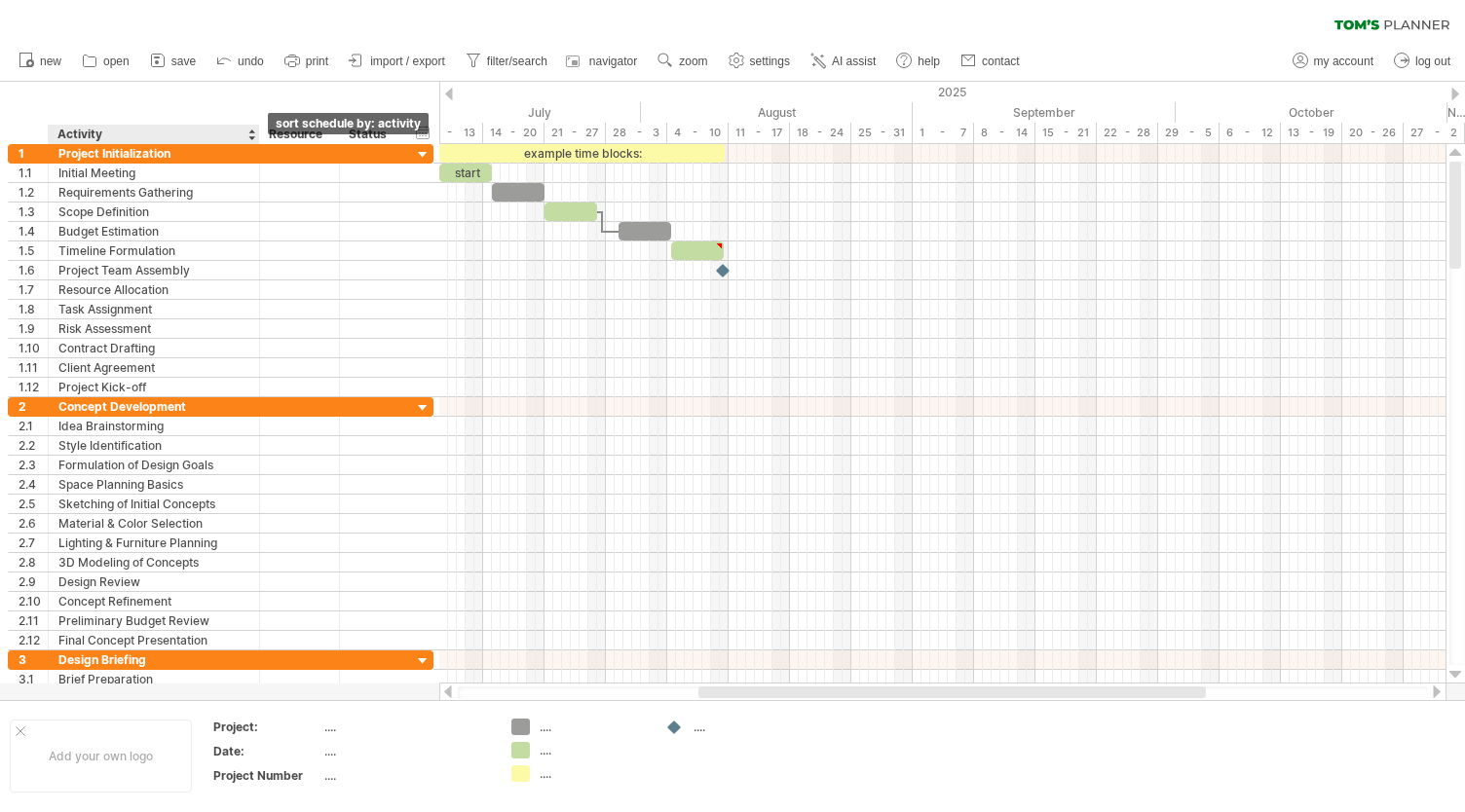click at bounding box center (251, 134) 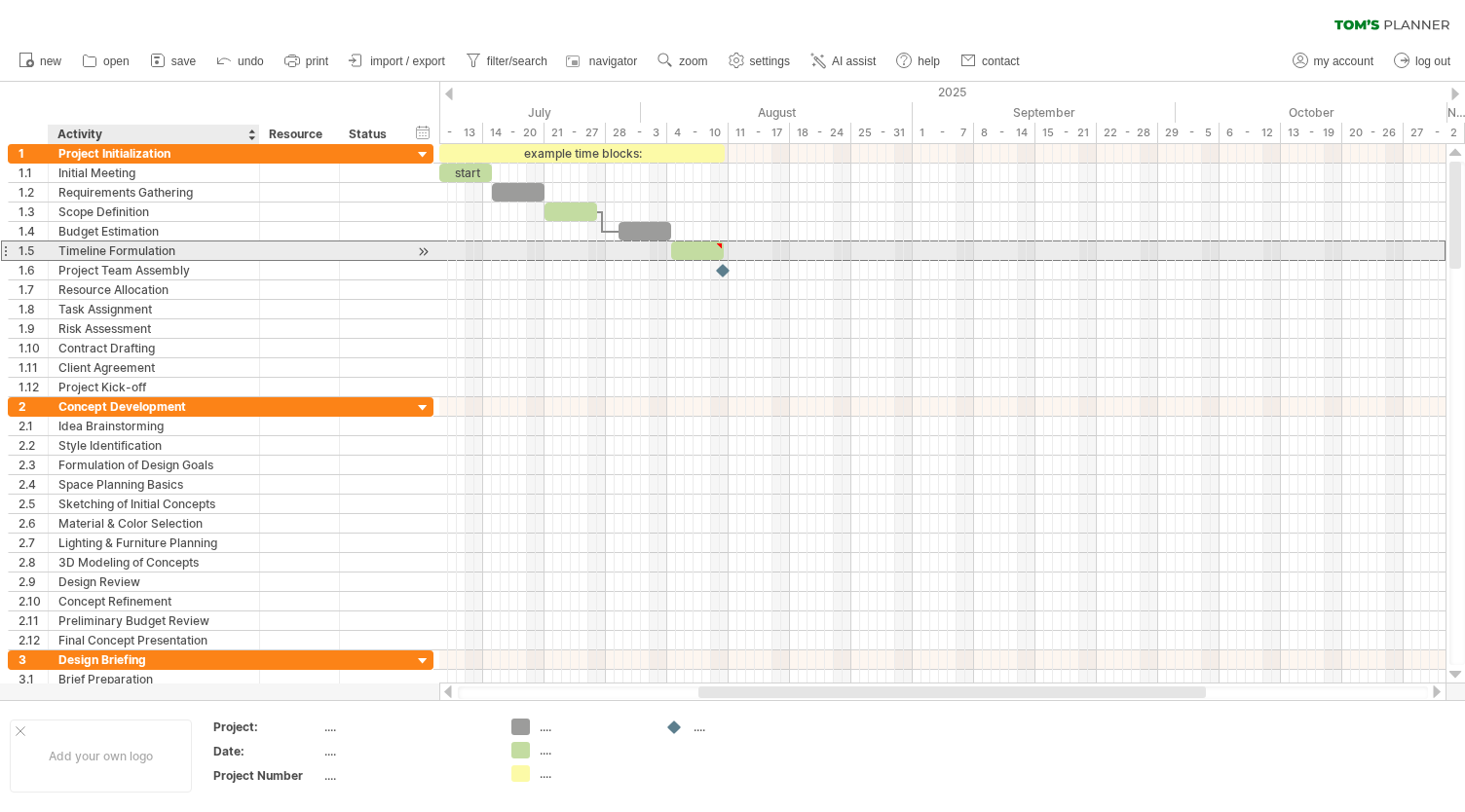 click on "Timeline Formulation" at bounding box center (154, 250) 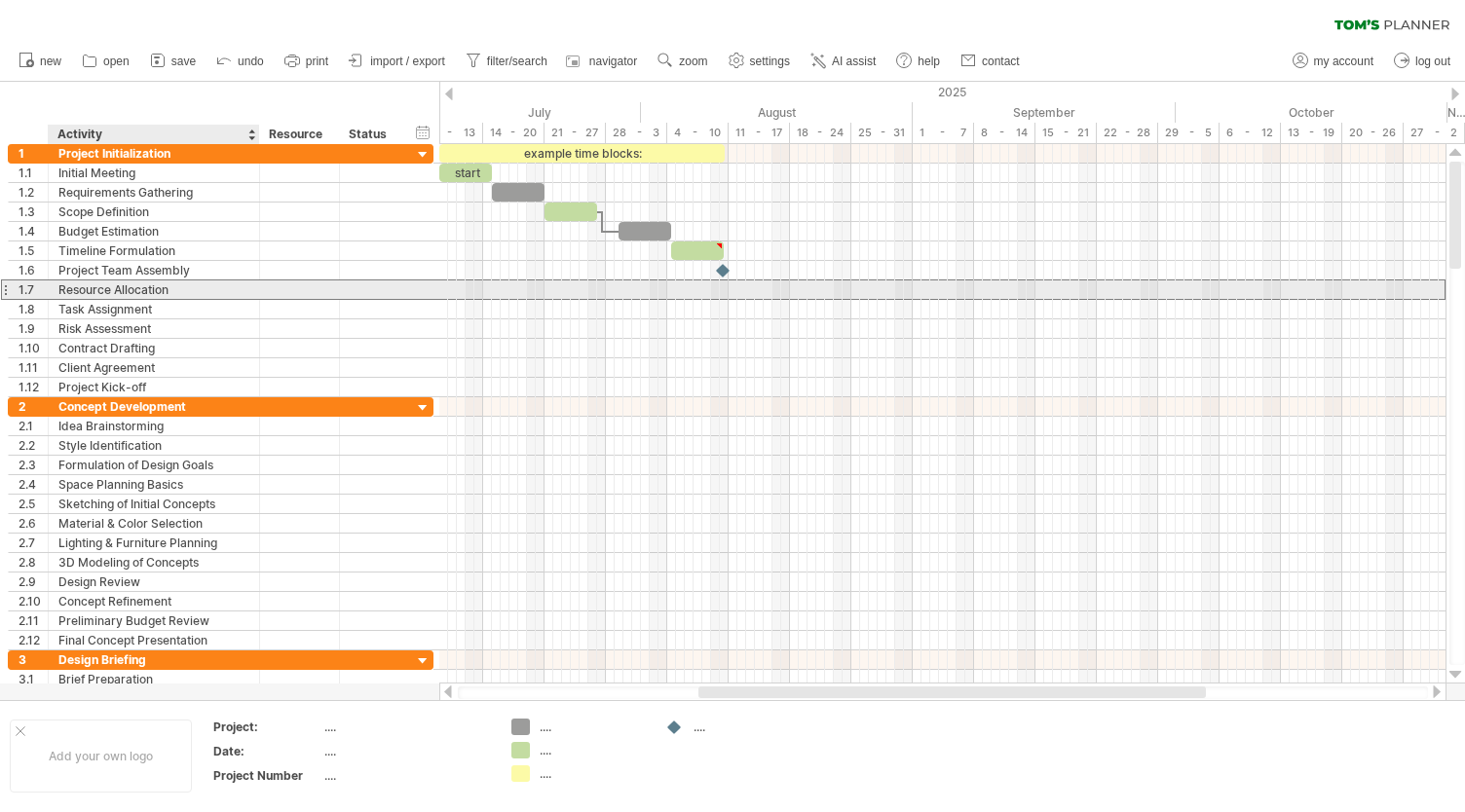 click on "Resource Allocation" at bounding box center [154, 289] 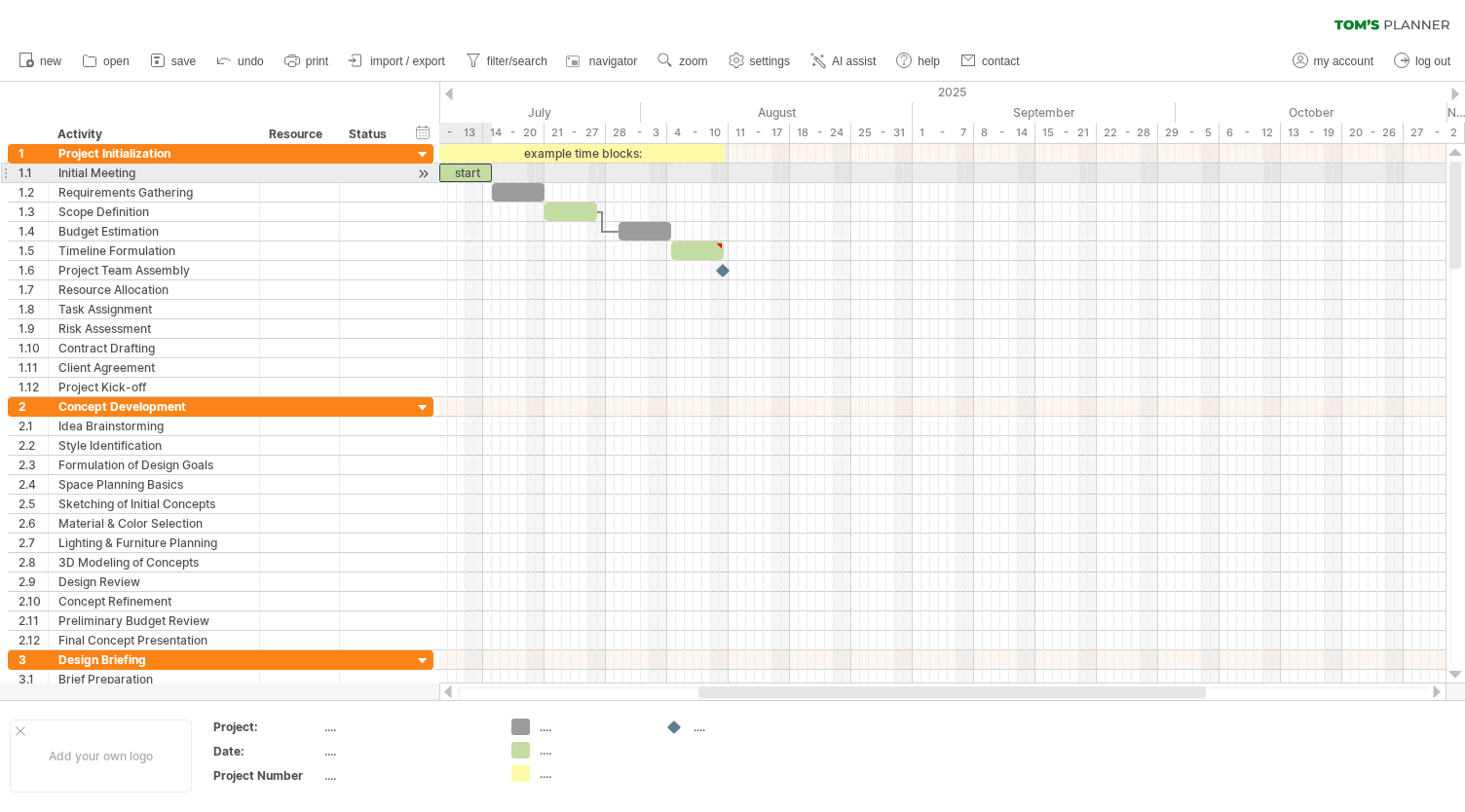 click on "start" at bounding box center (466, 172) 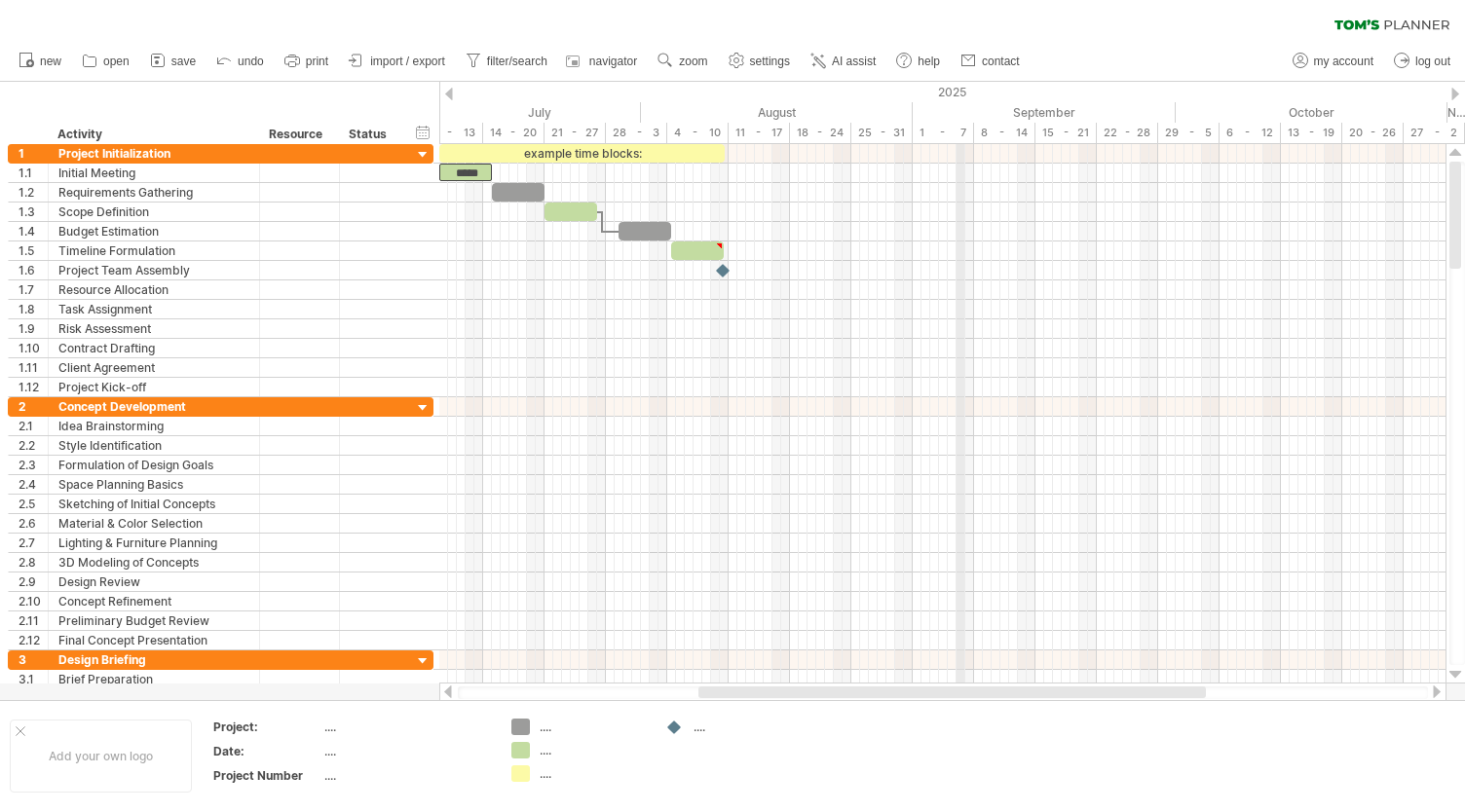 click on "September" at bounding box center [1044, 112] 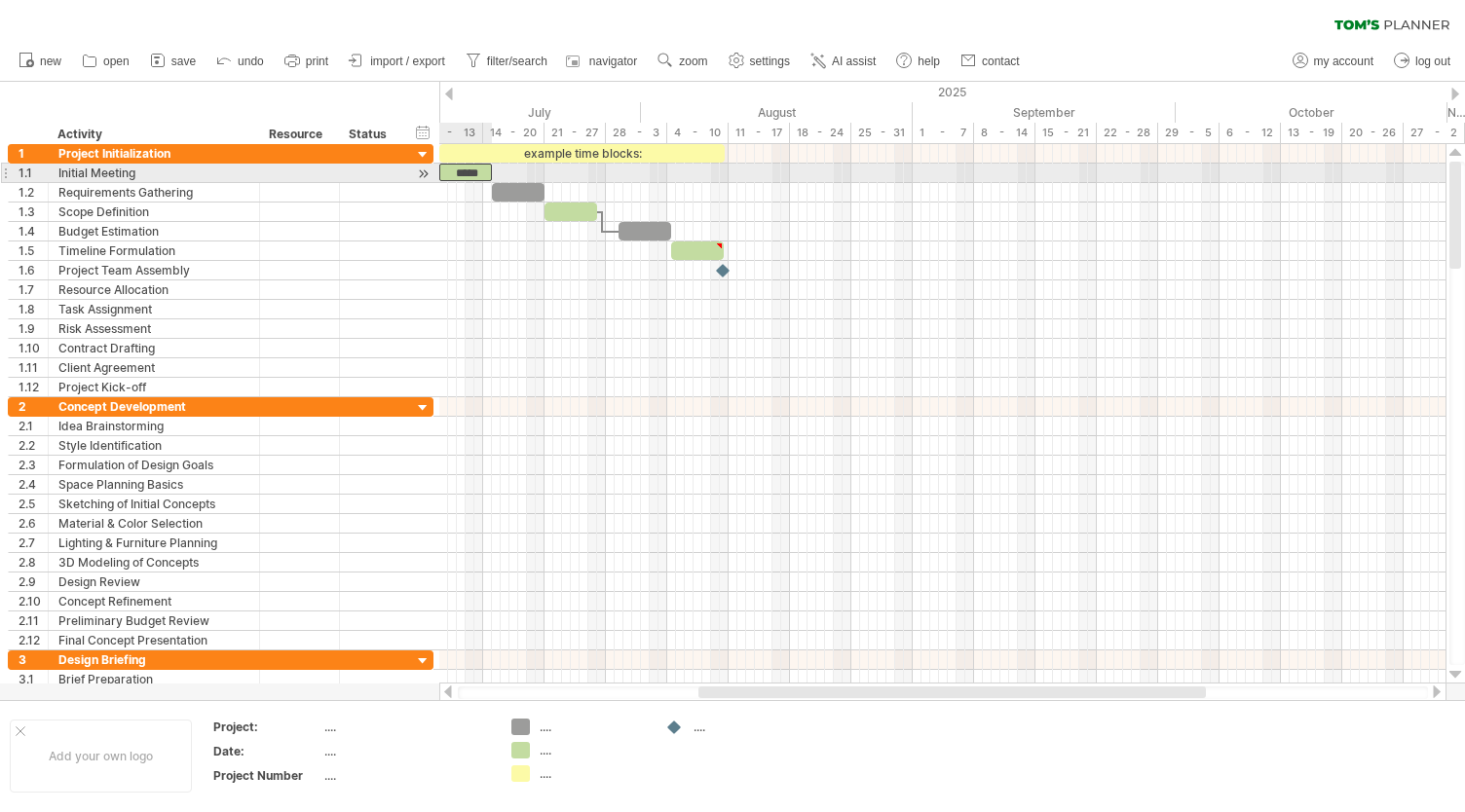 click on "*****" at bounding box center [466, 172] 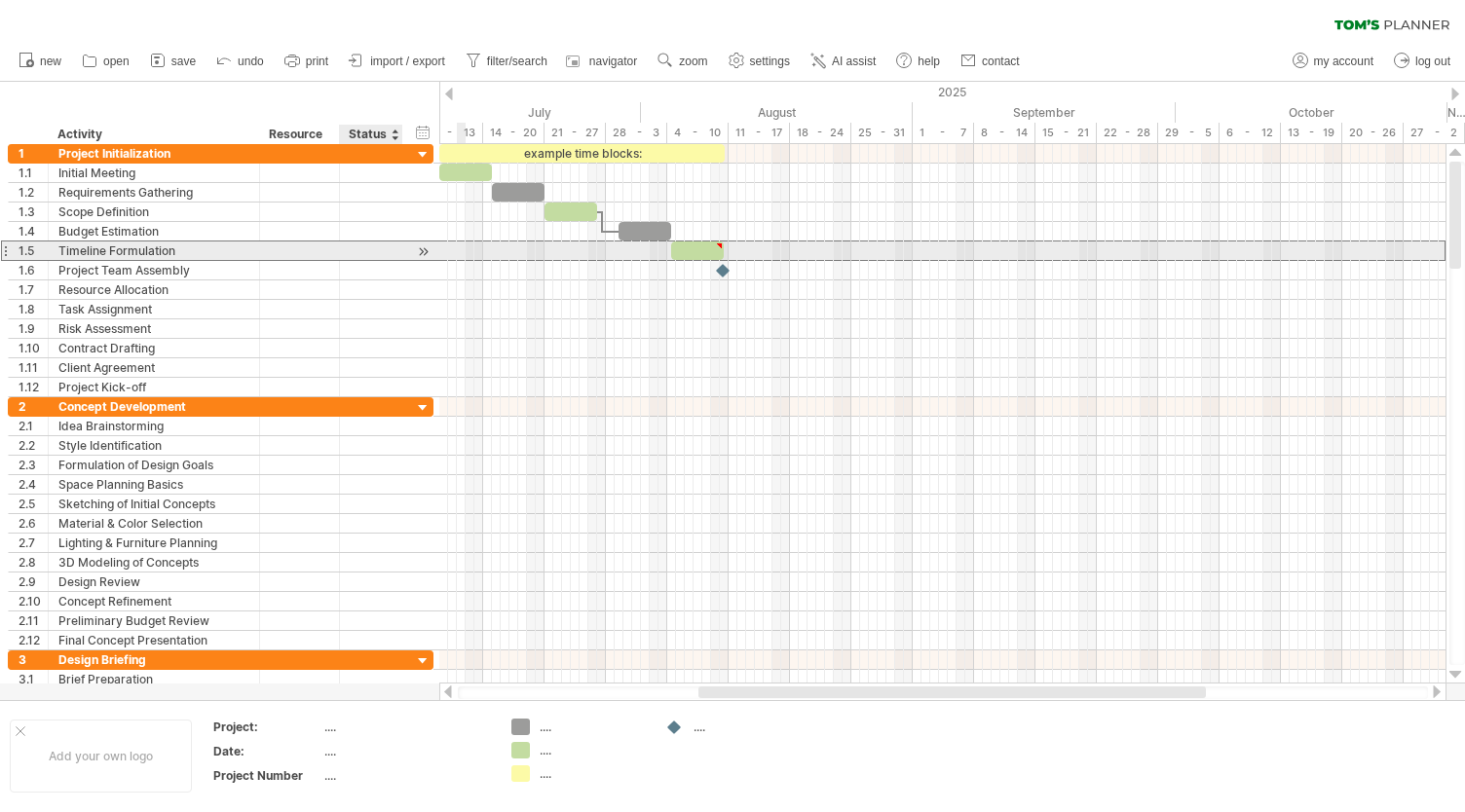 click at bounding box center [154, 250] 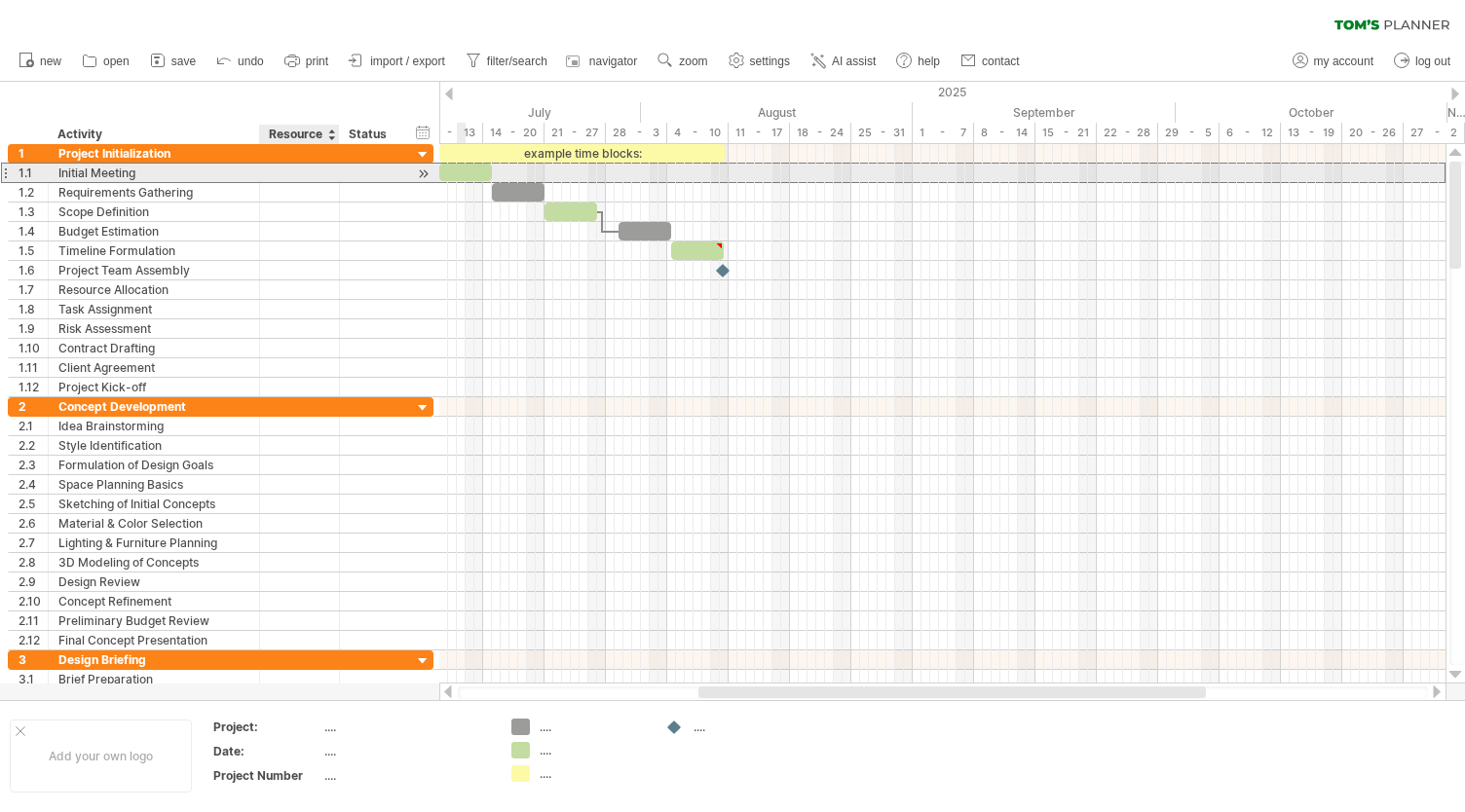 click at bounding box center (154, 172) 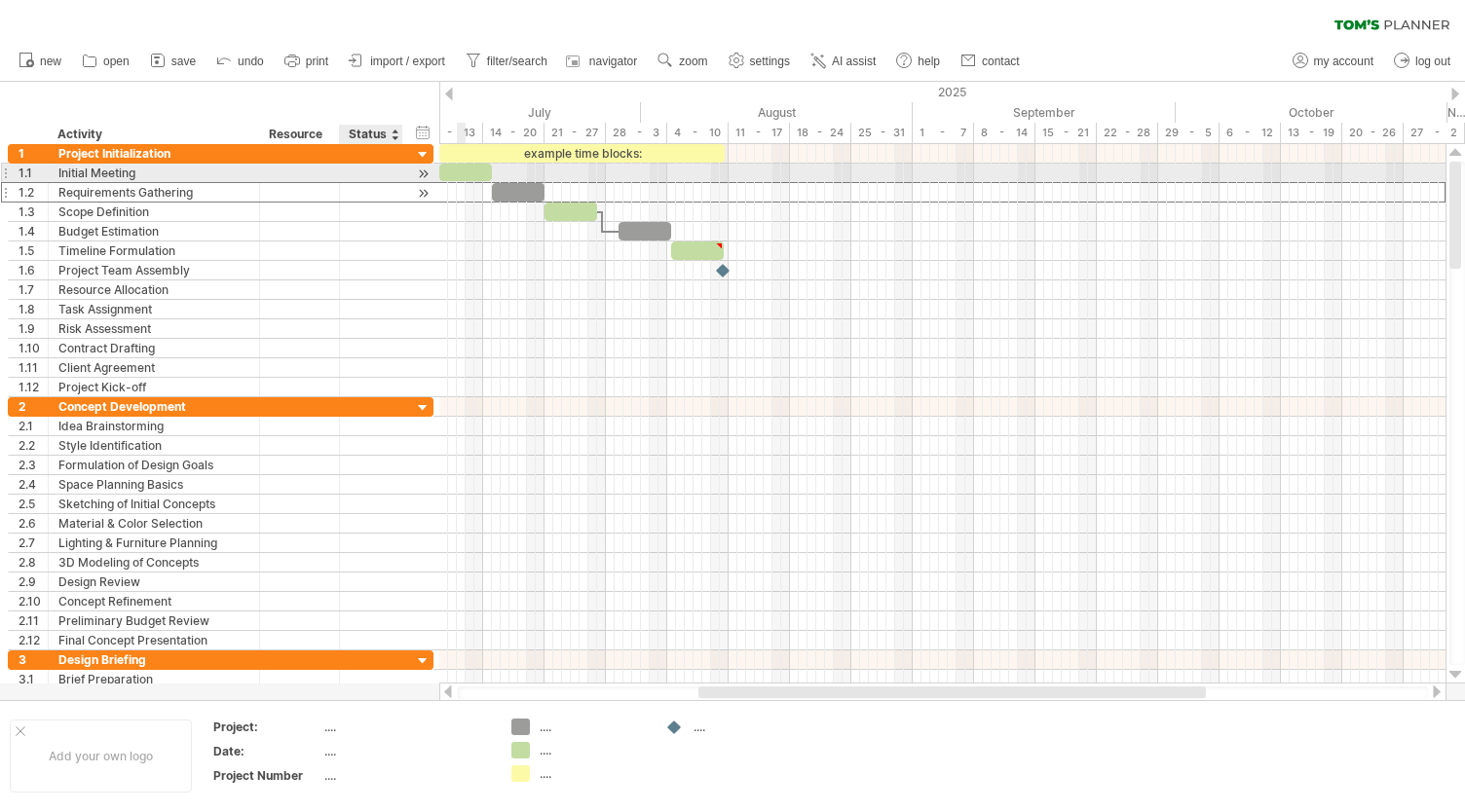 click at bounding box center [154, 192] 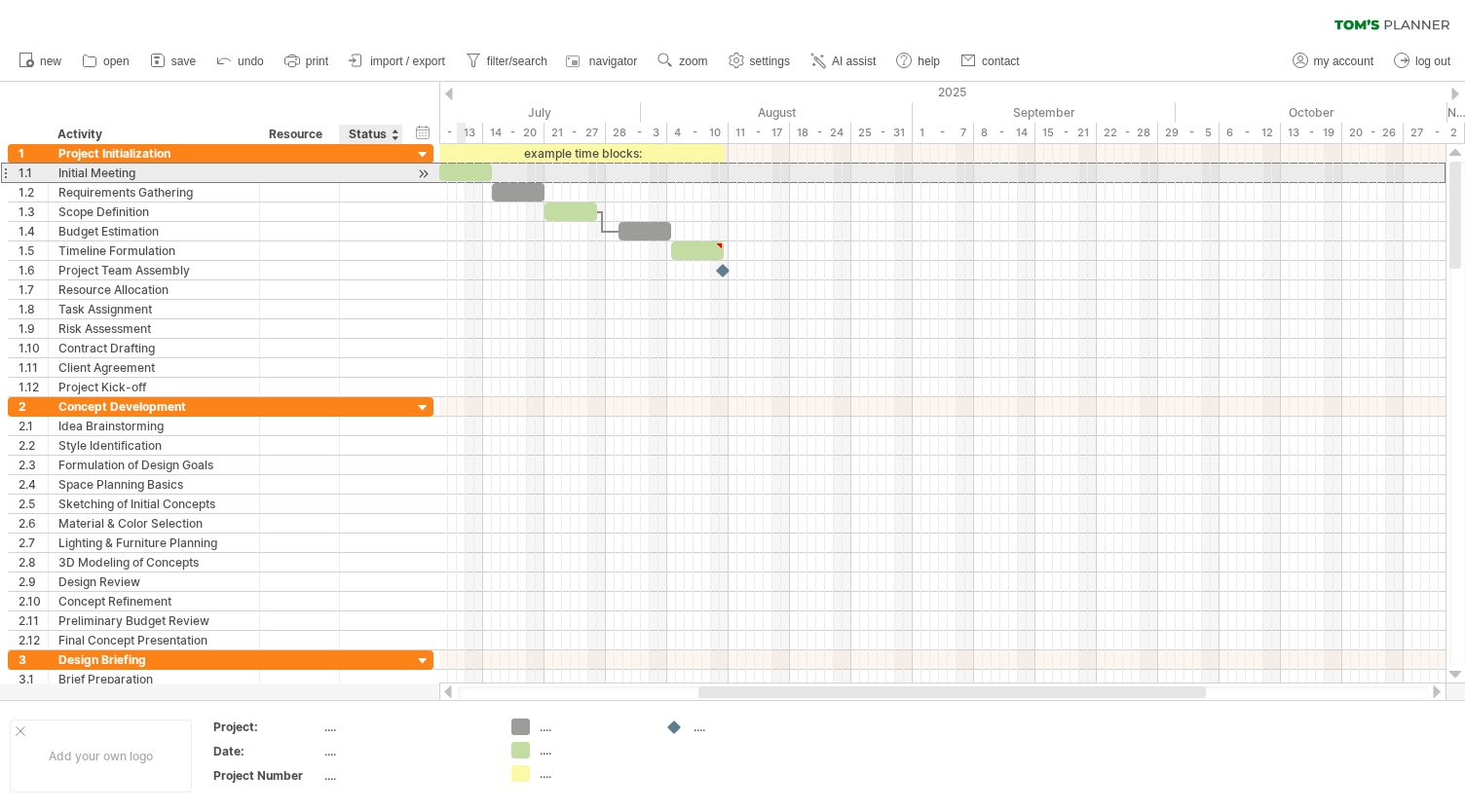 click at bounding box center [154, 172] 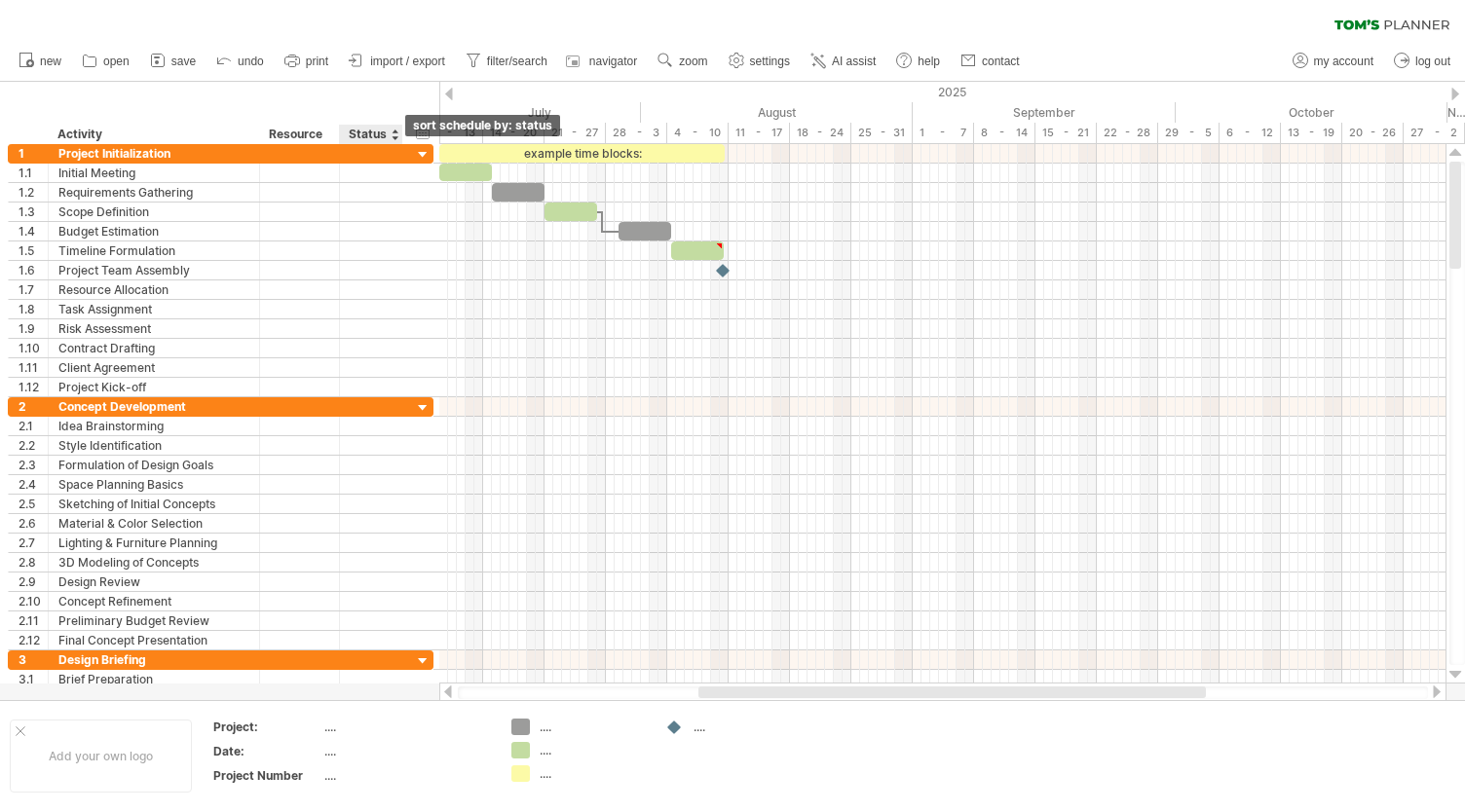 click at bounding box center [394, 134] 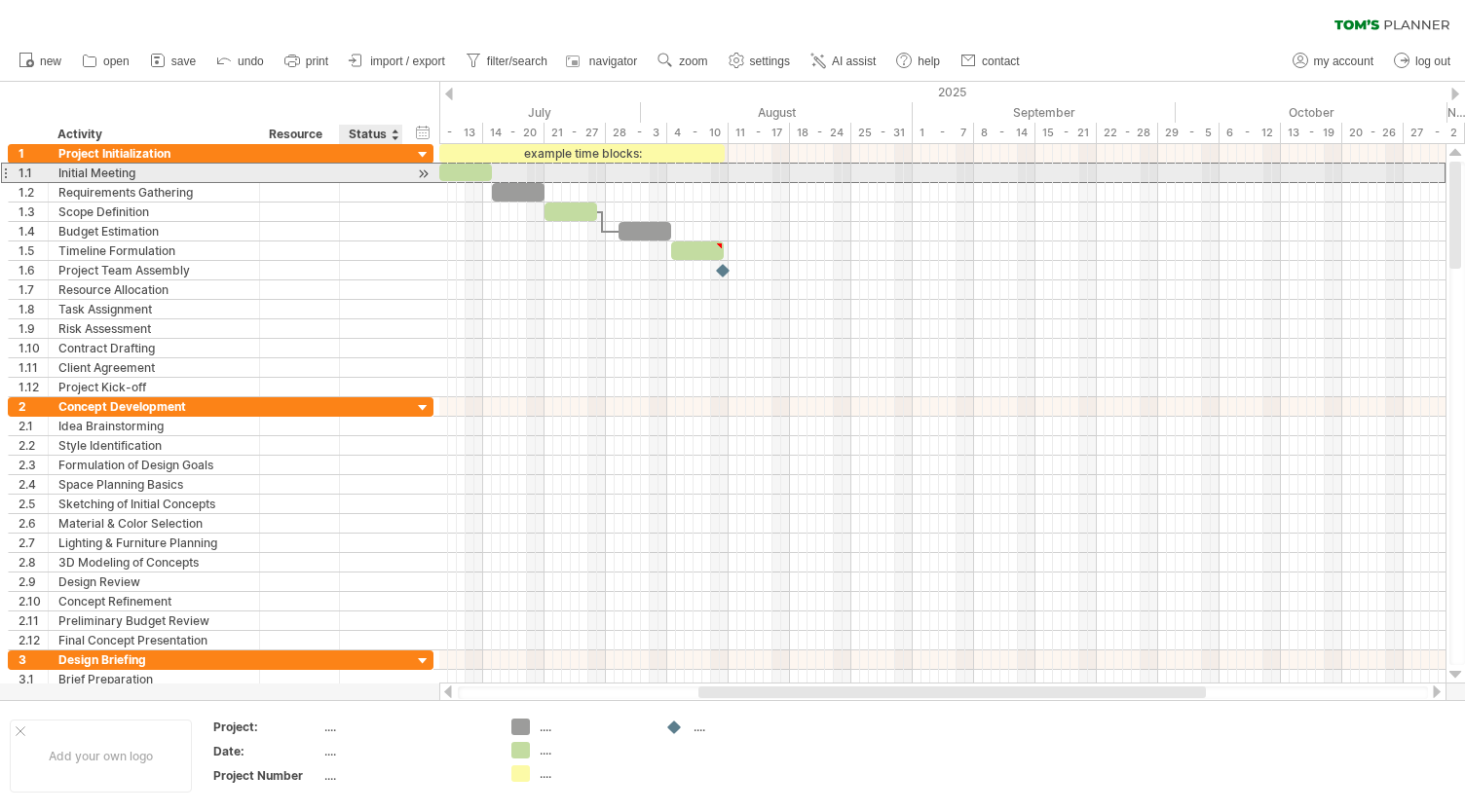 click at bounding box center [154, 172] 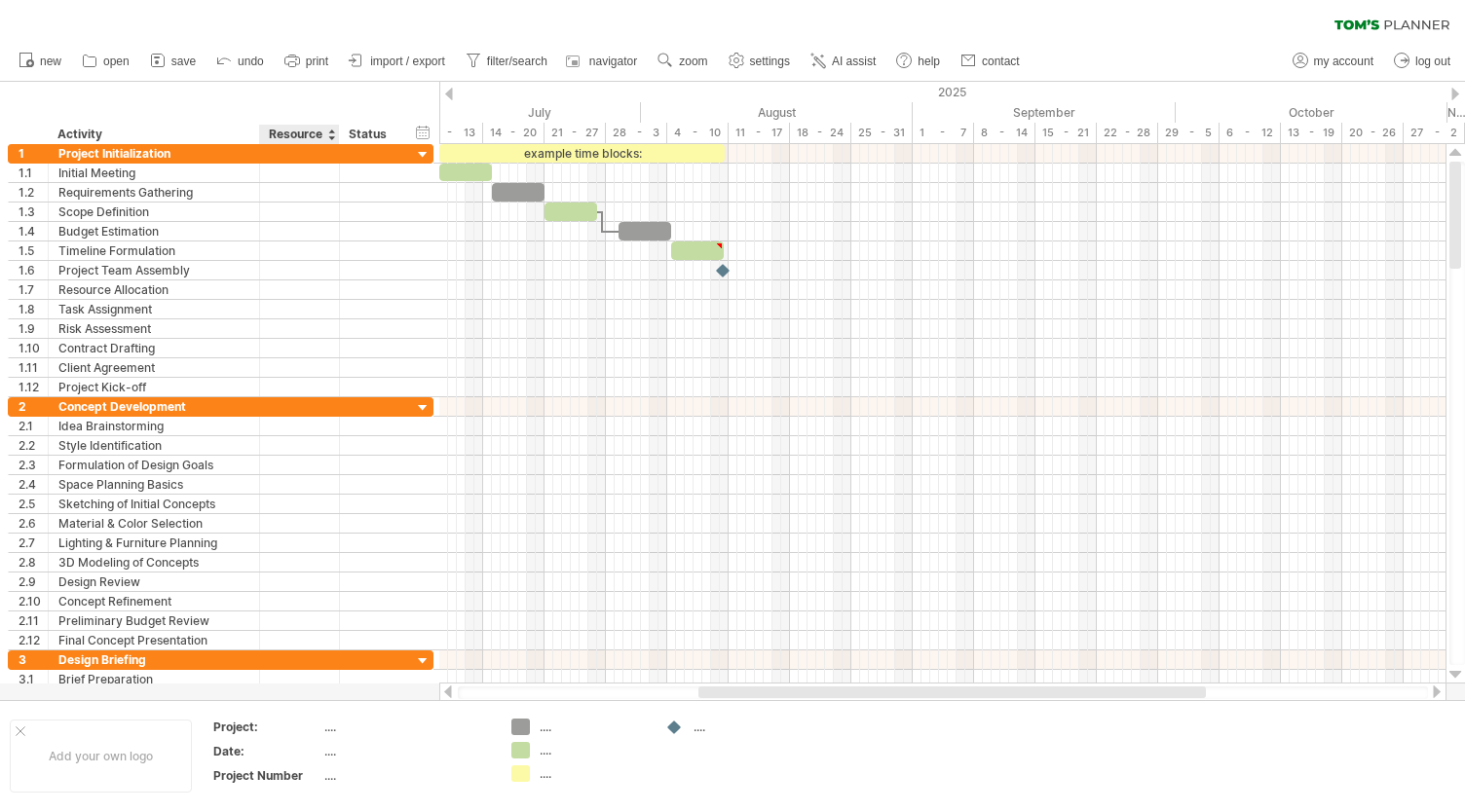 click on "Resource" at bounding box center [298, 134] 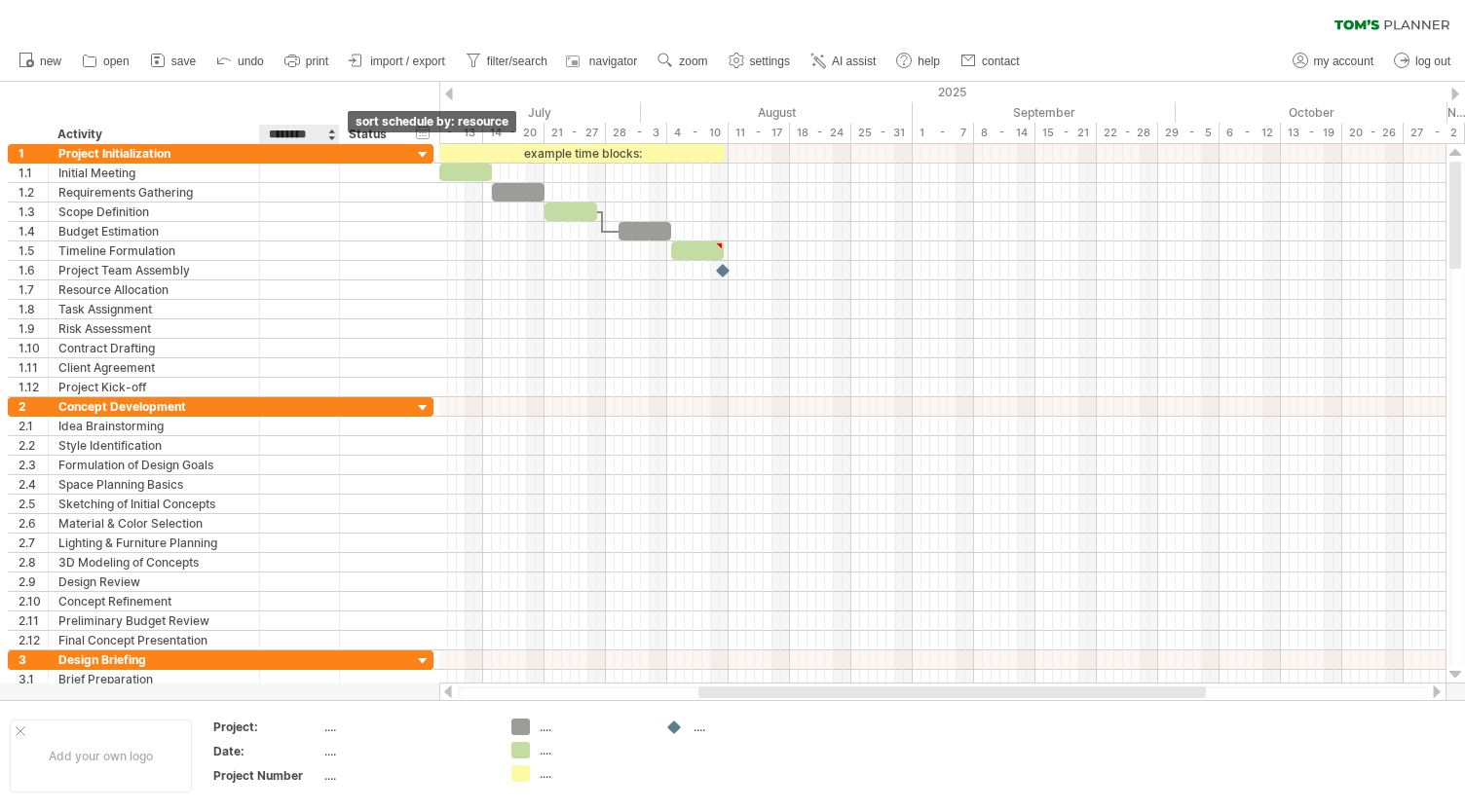 click at bounding box center (331, 134) 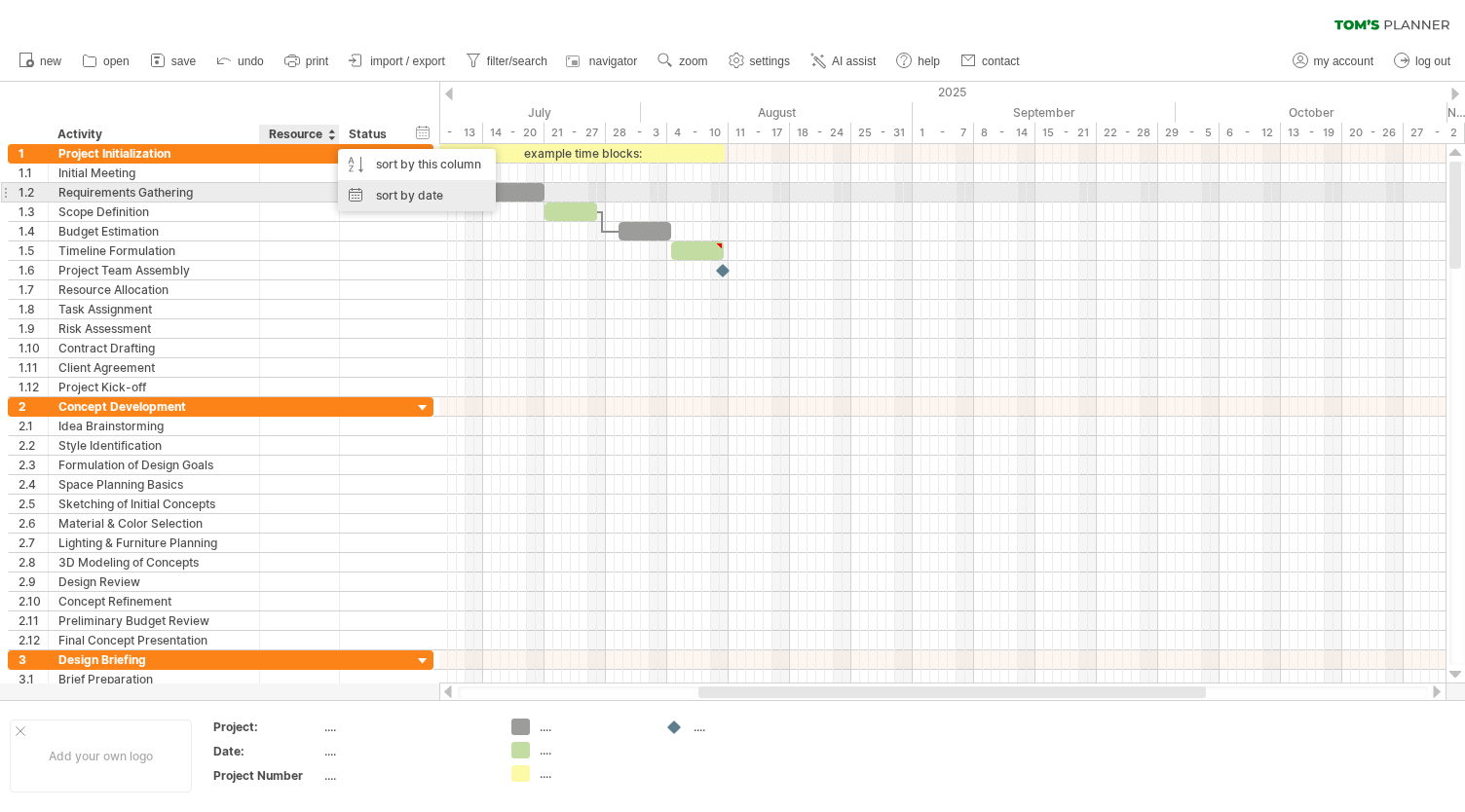 click on "sort by date" at bounding box center (417, 196) 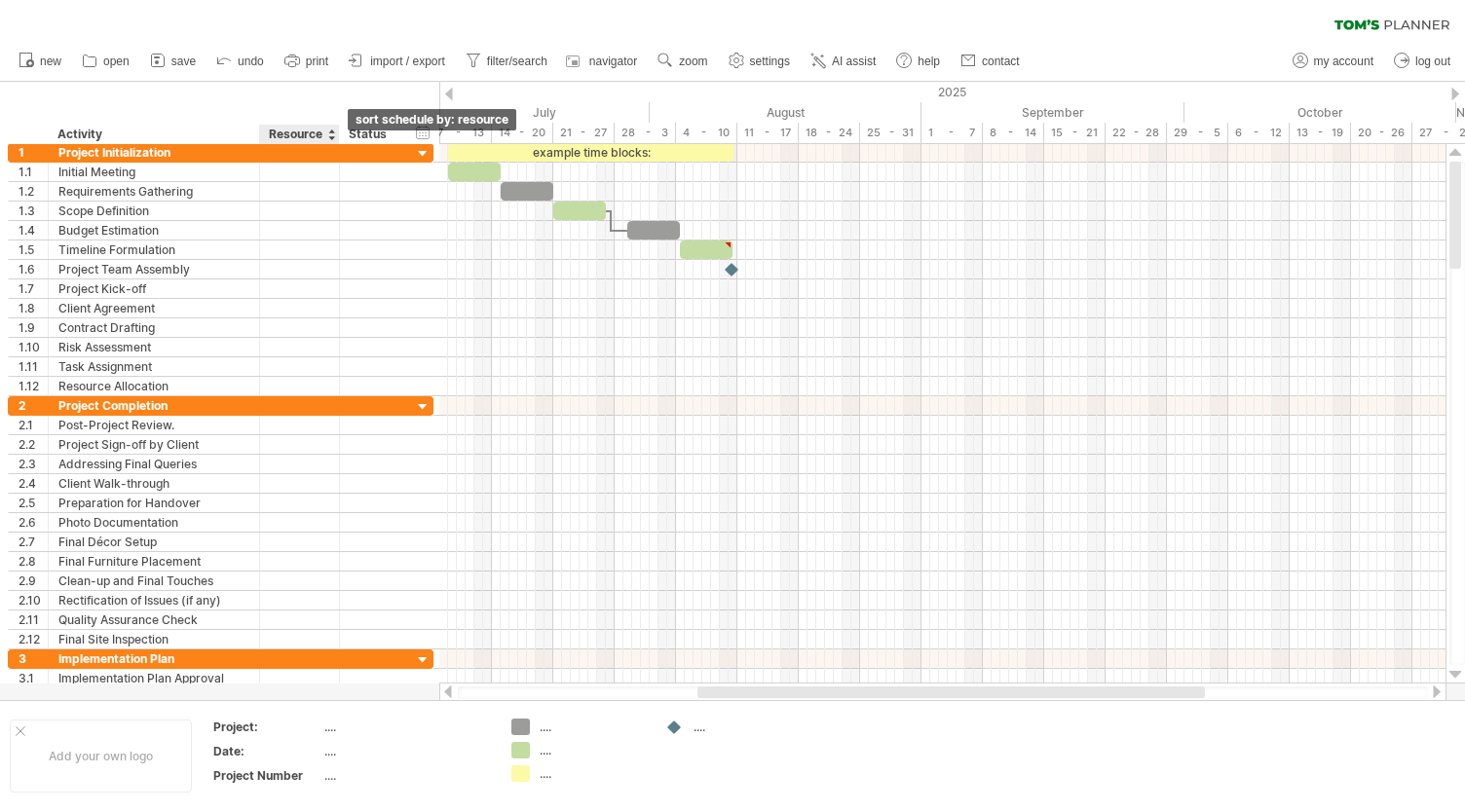 click at bounding box center [331, 134] 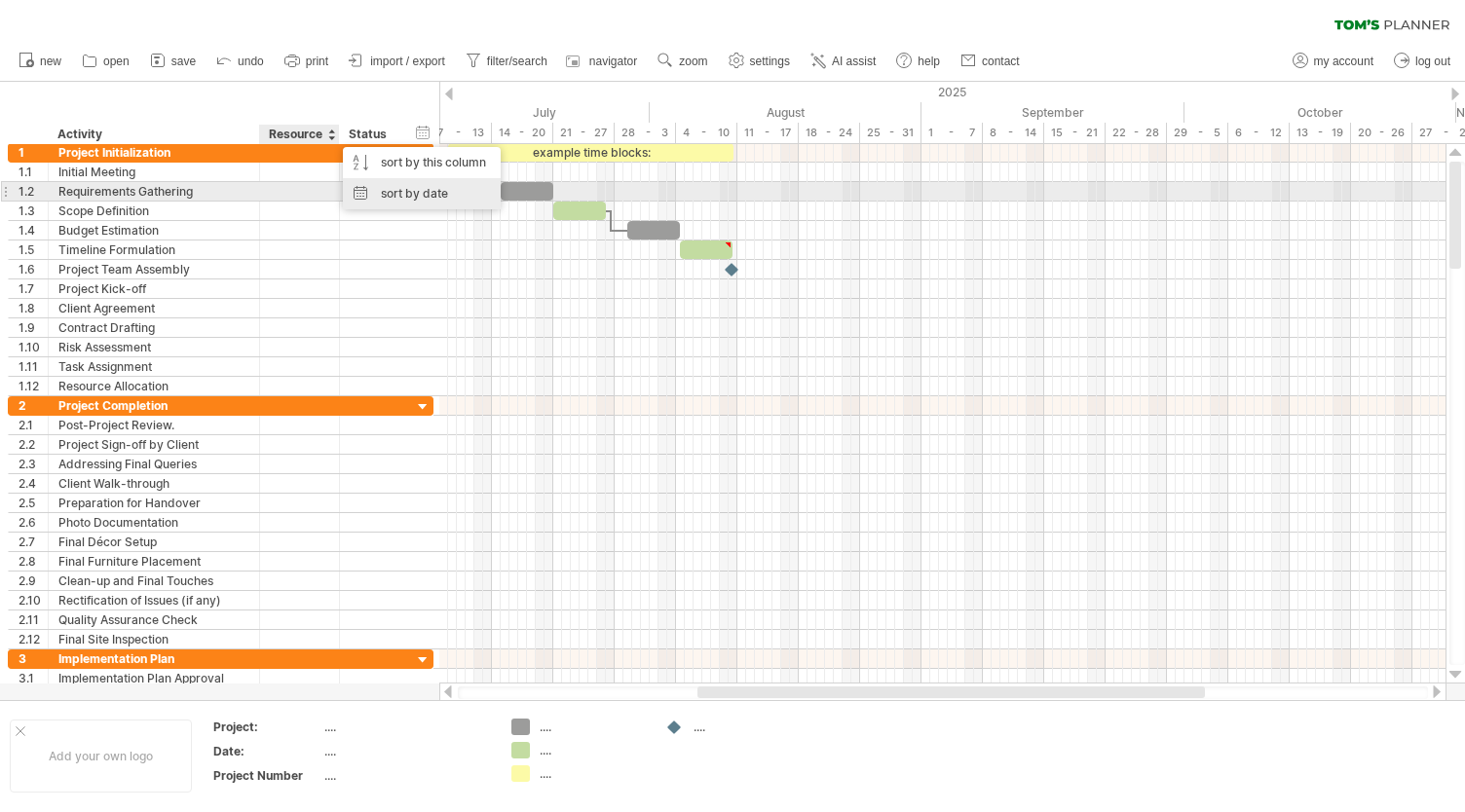 click on "sort by date" at bounding box center [422, 194] 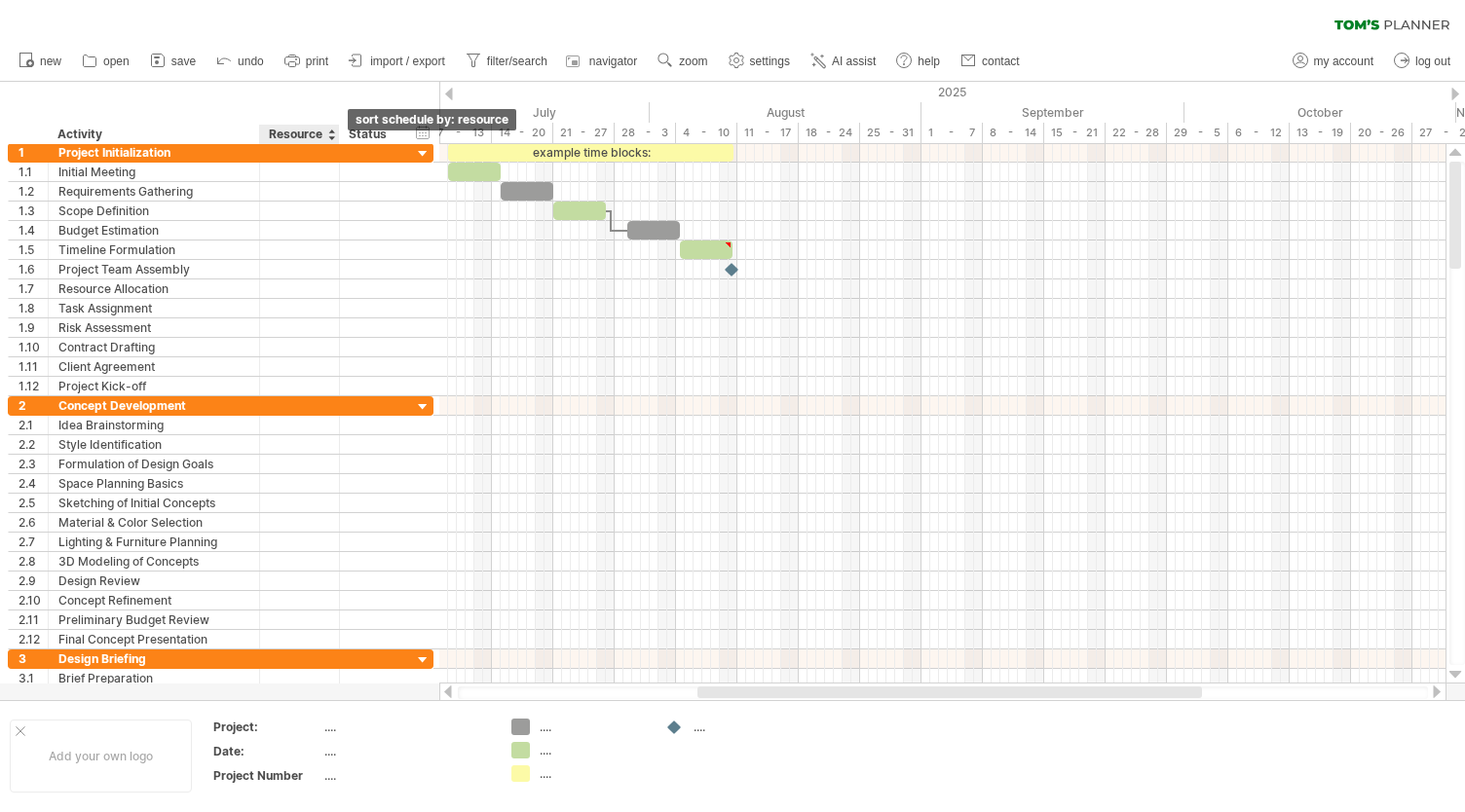click at bounding box center (331, 134) 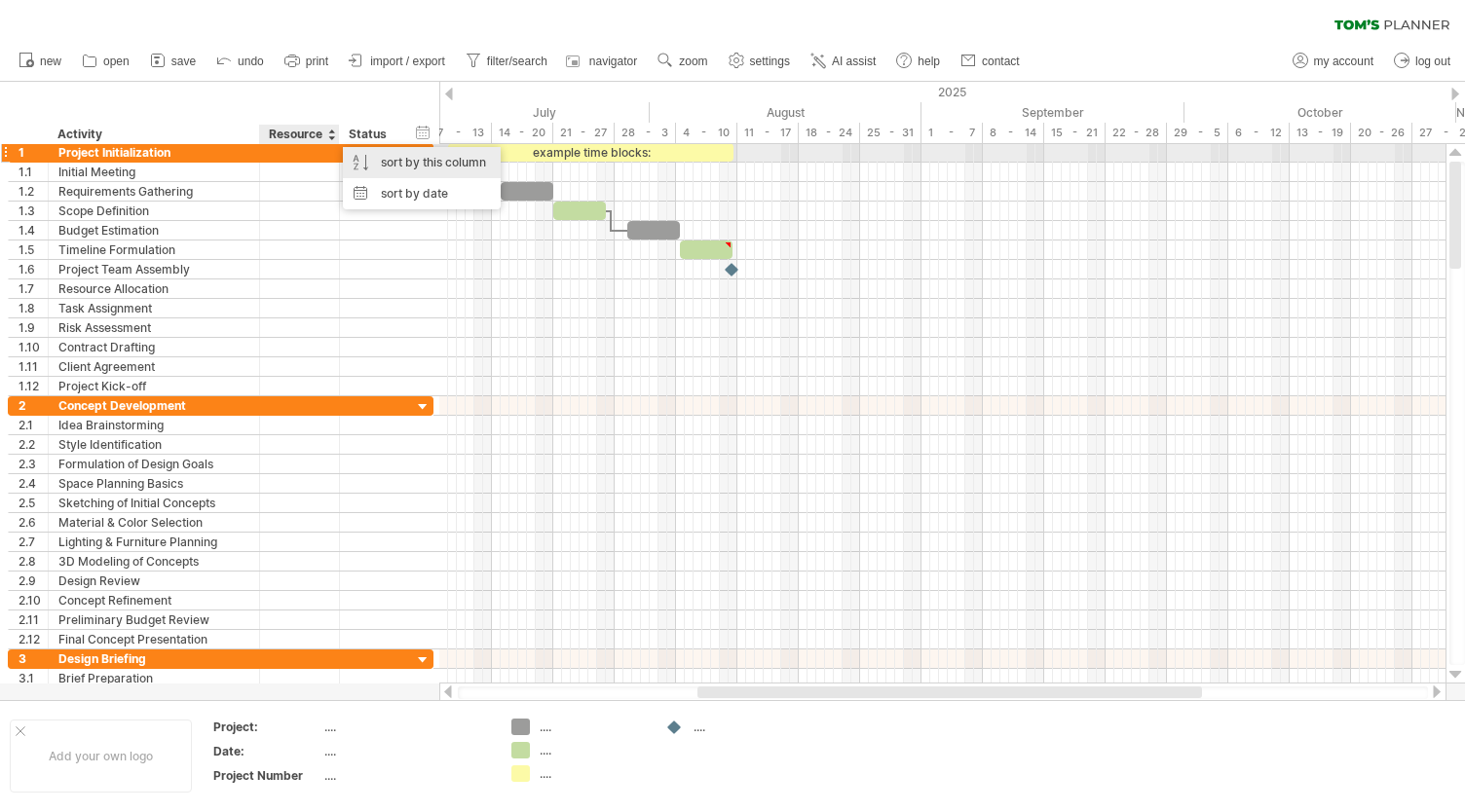 click on "sort by this column" at bounding box center [422, 163] 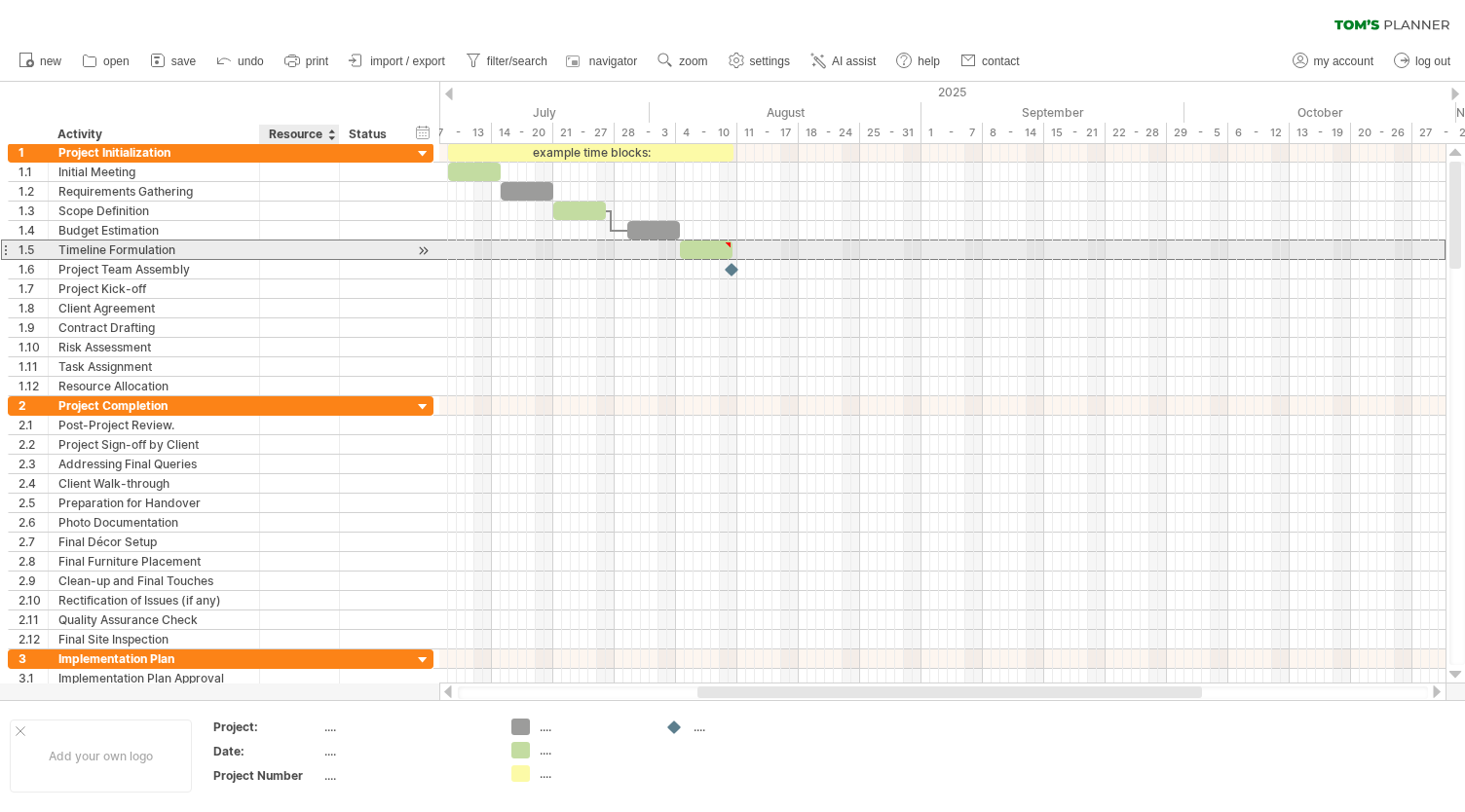 click at bounding box center [154, 249] 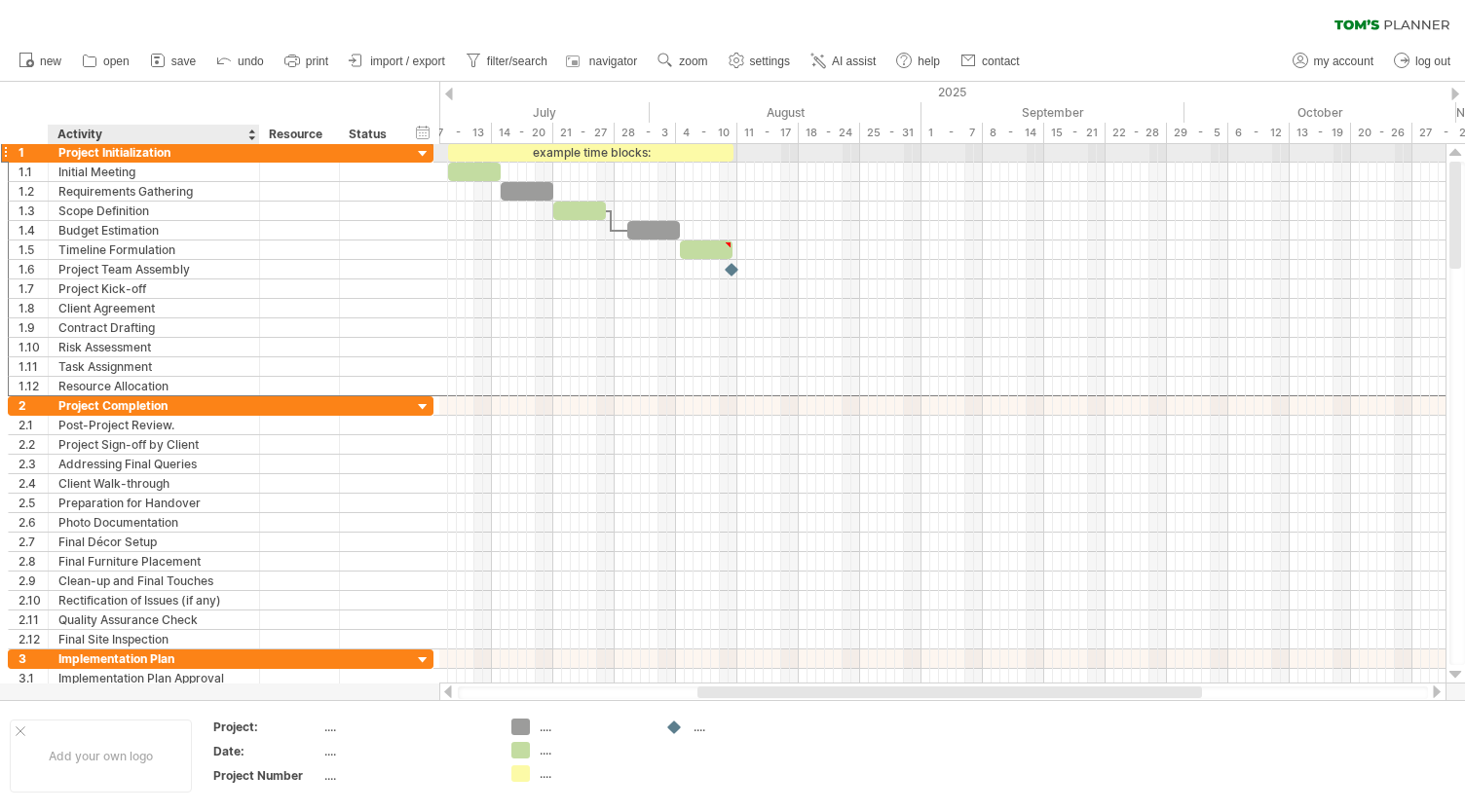 click at bounding box center (154, 152) 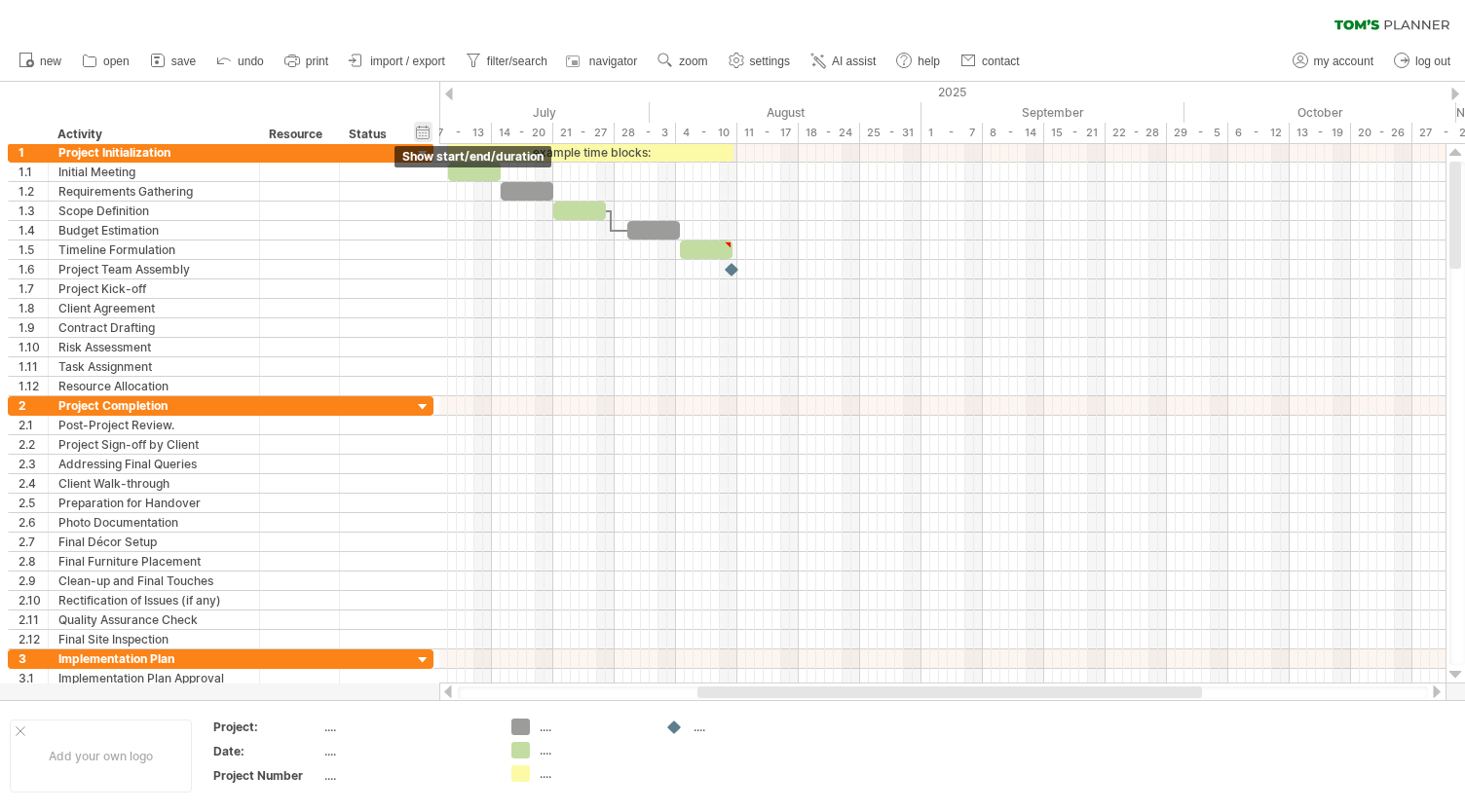 click on "hide start/end/duration show start/end/duration" at bounding box center (423, 131) 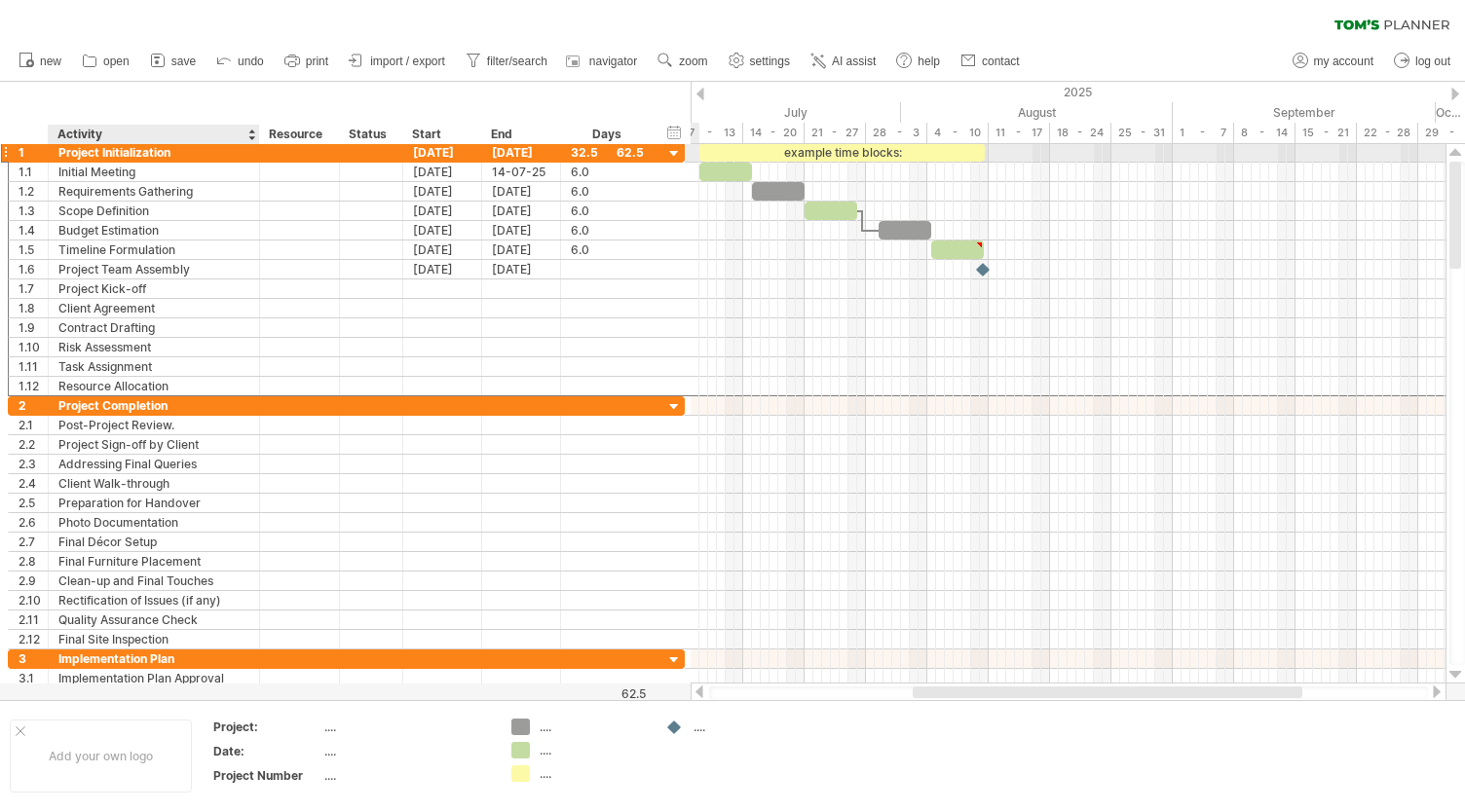 click on "Project Initialization" at bounding box center (154, 152) 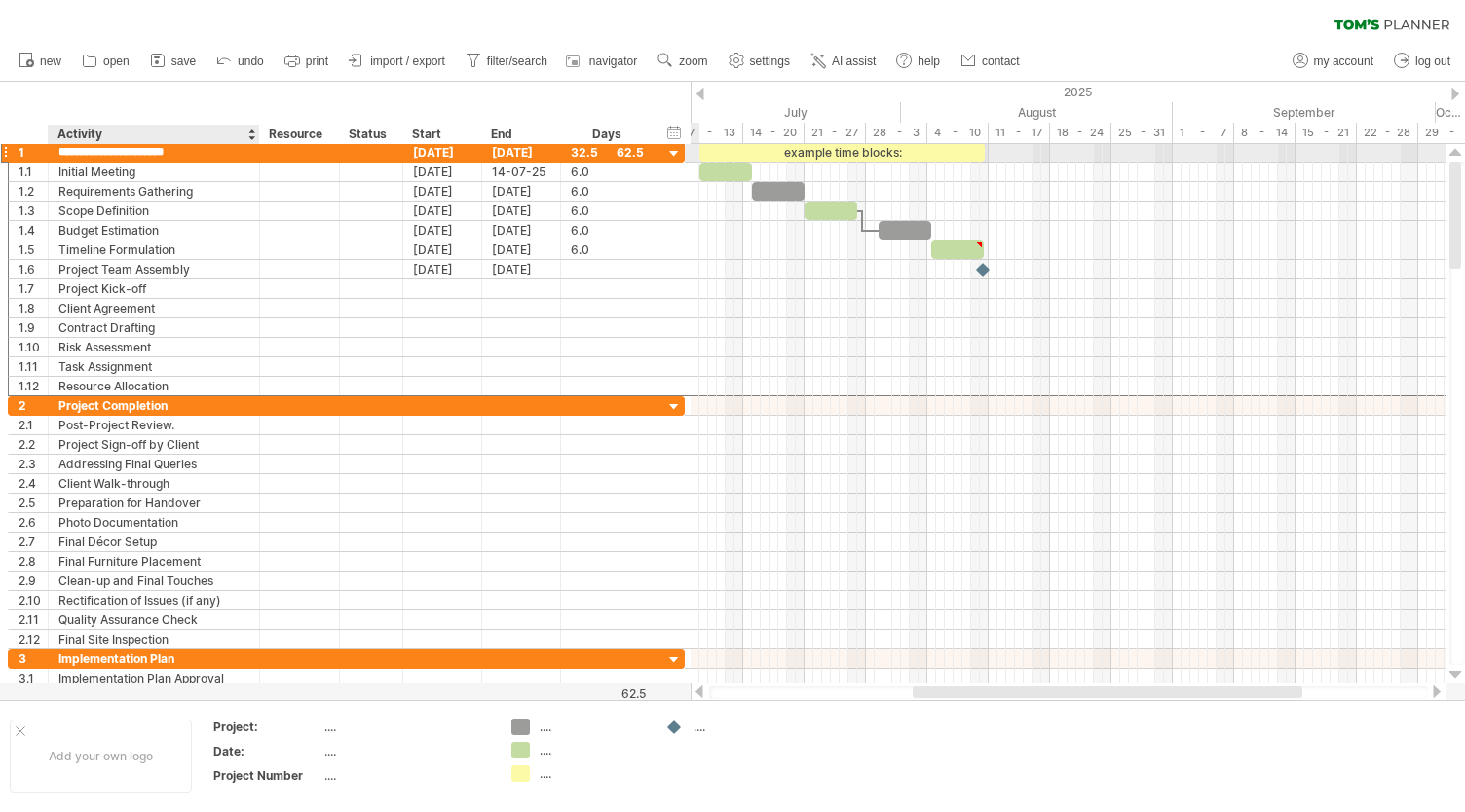 click on "**********" at bounding box center [154, 152] 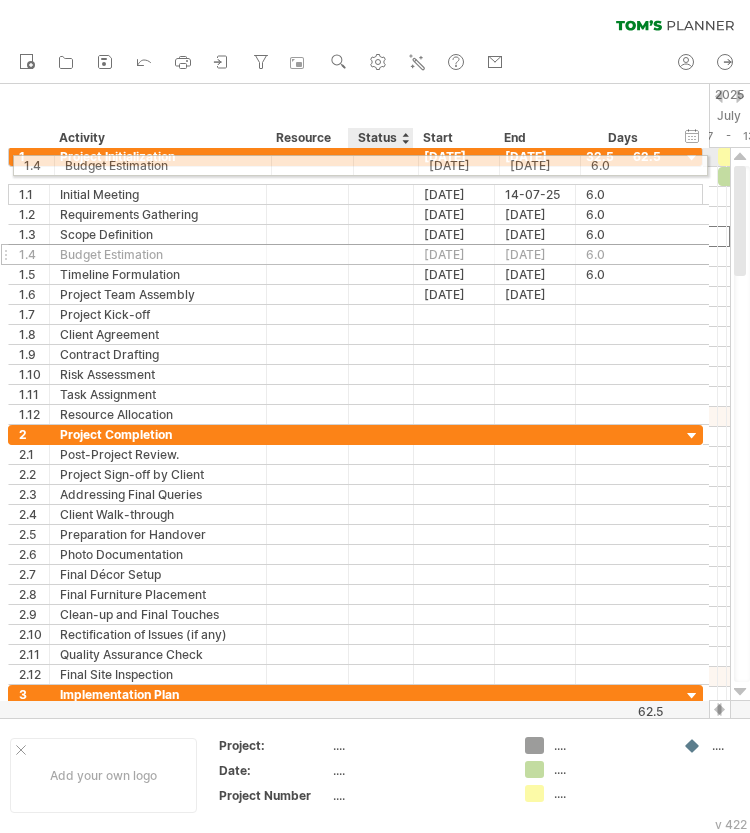 drag, startPoint x: 396, startPoint y: 227, endPoint x: 388, endPoint y: 168, distance: 59.5399 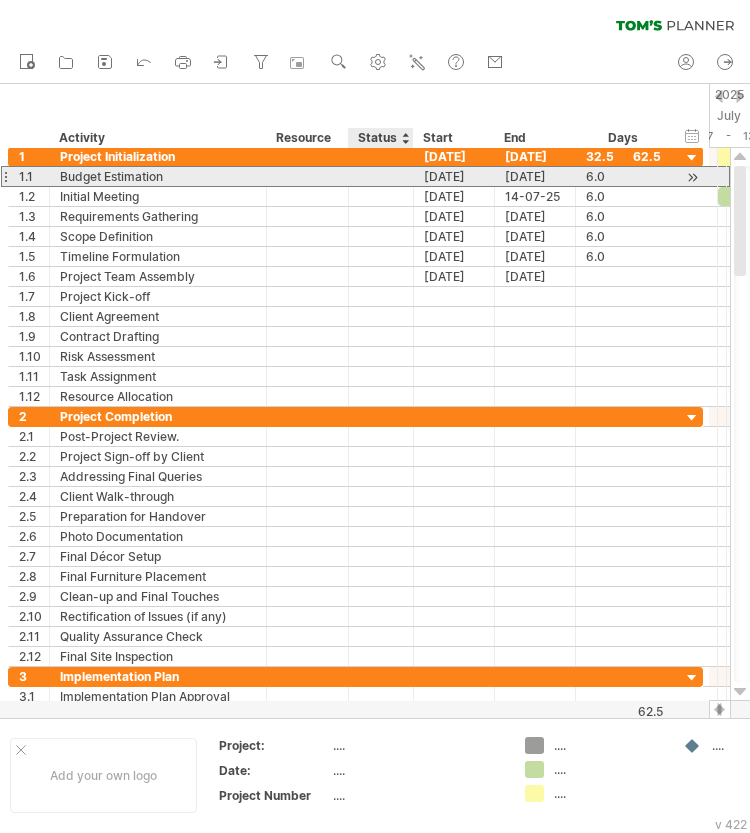 click at bounding box center (158, 176) 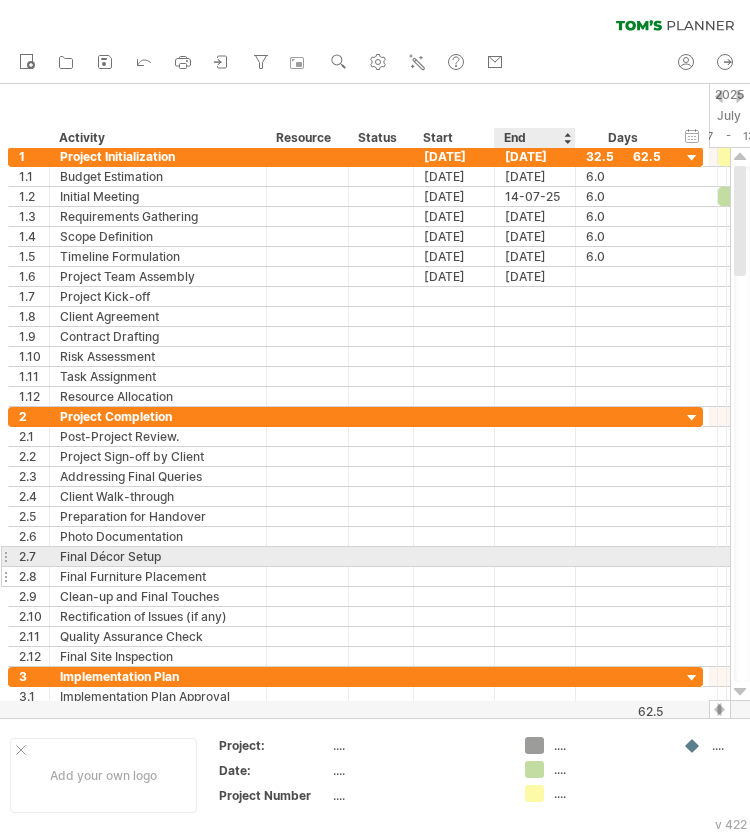 click at bounding box center [623, 576] 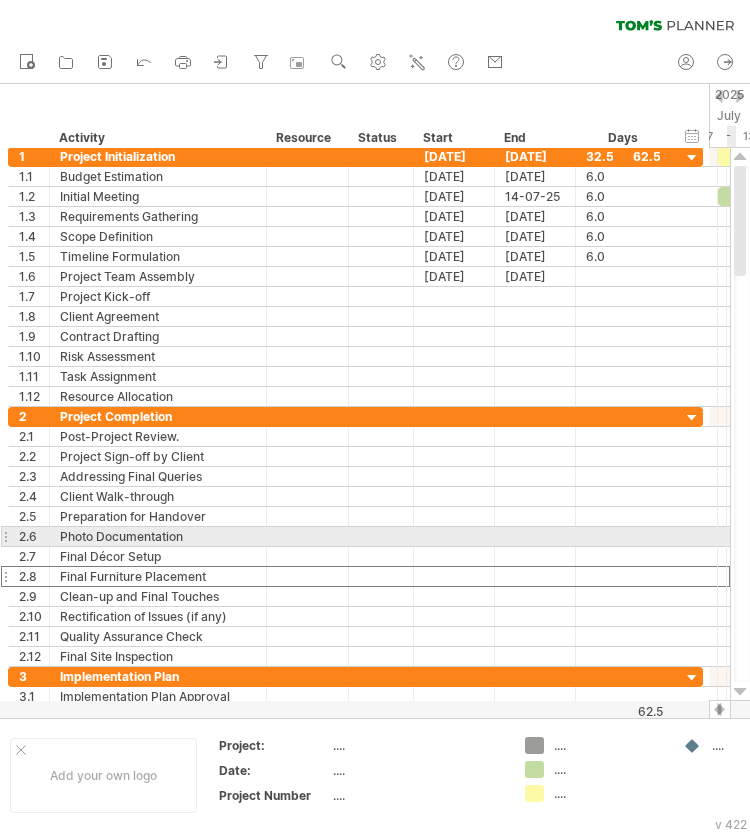 scroll, scrollTop: 0, scrollLeft: 0, axis: both 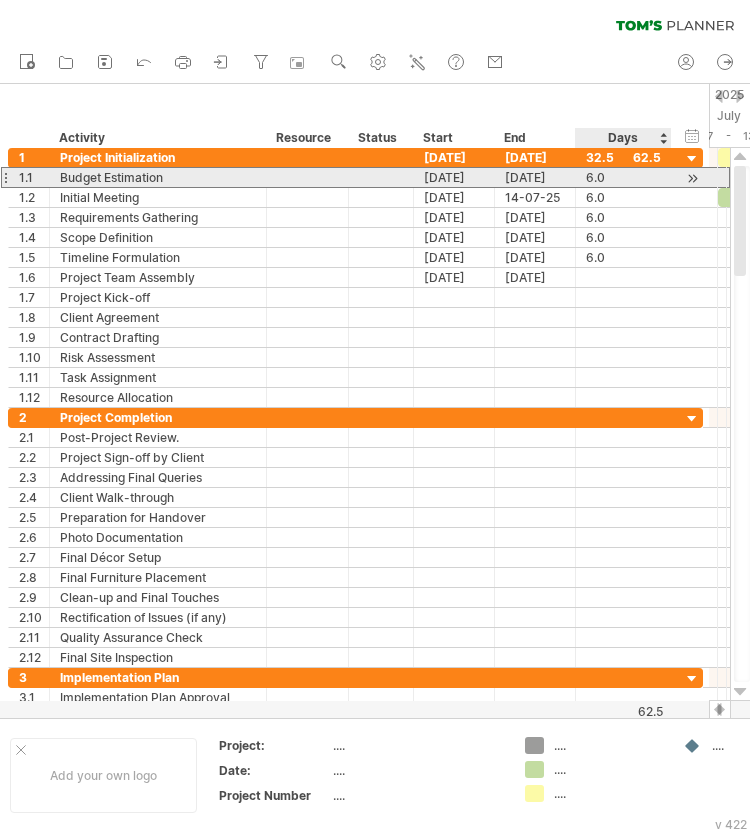 click on "6.0" at bounding box center (623, 177) 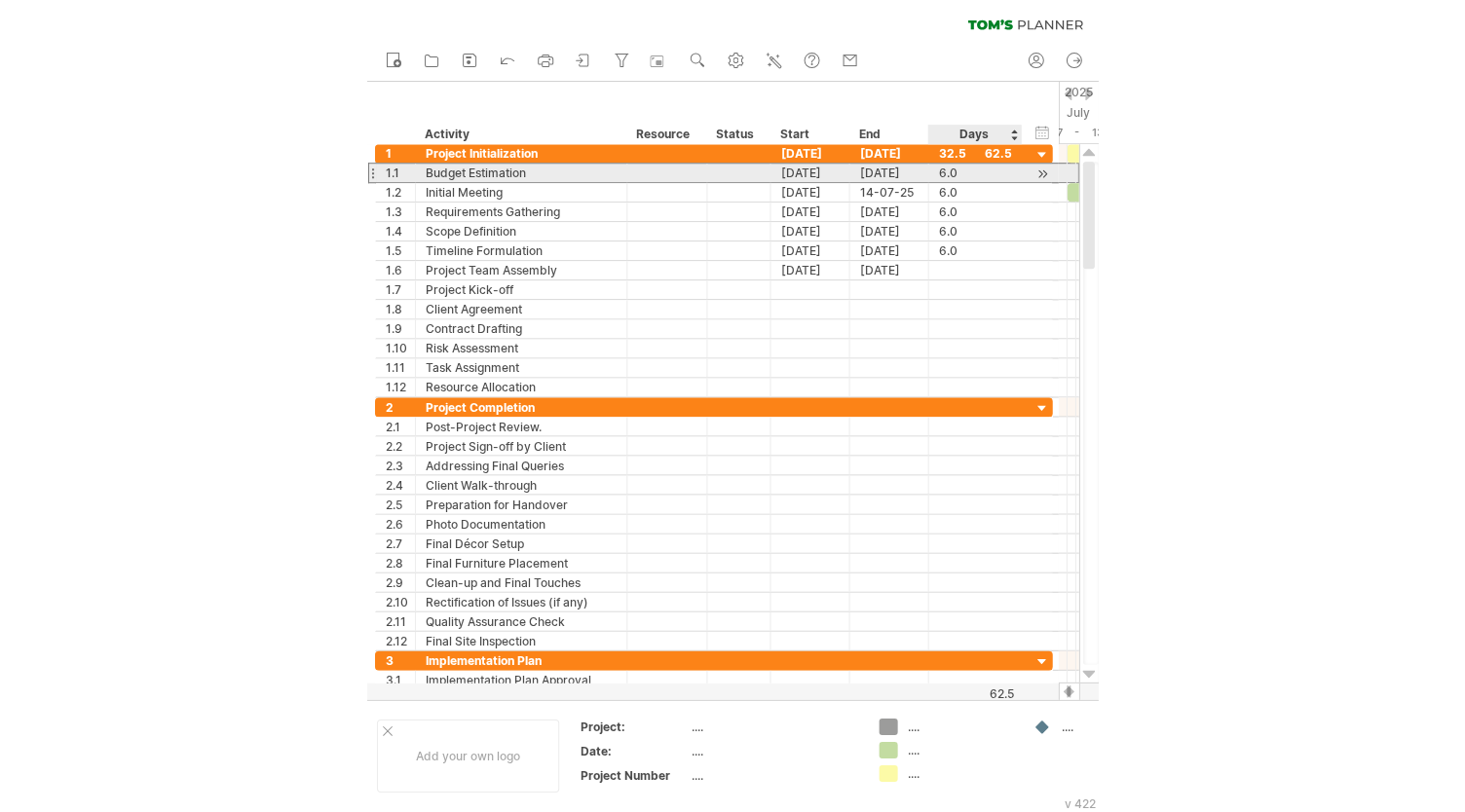 scroll, scrollTop: 0, scrollLeft: 0, axis: both 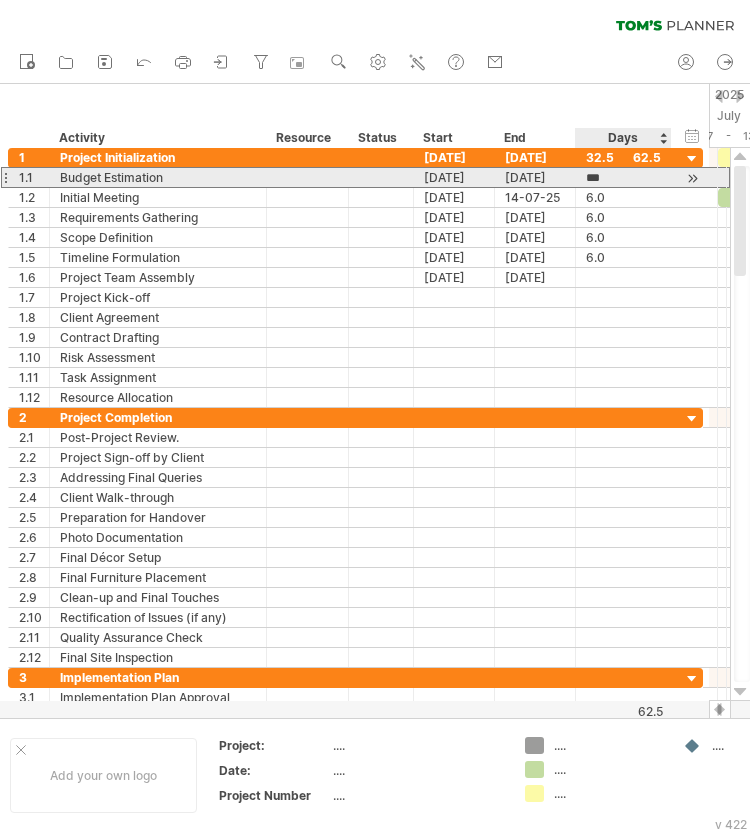 click on "***" at bounding box center (605, 178) 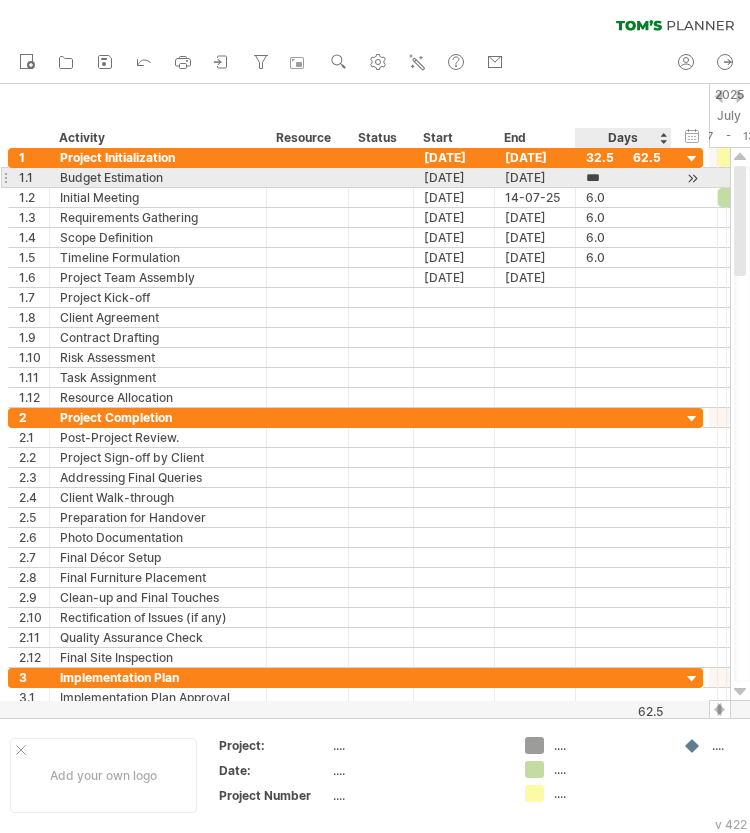 click on "***" at bounding box center [605, 178] 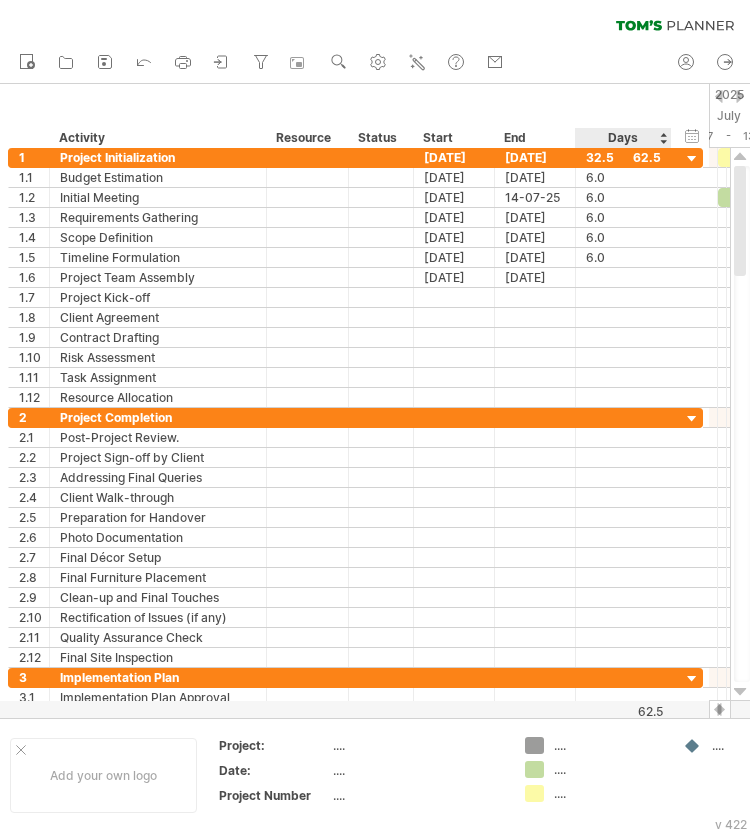 click on "Days" at bounding box center [622, 138] 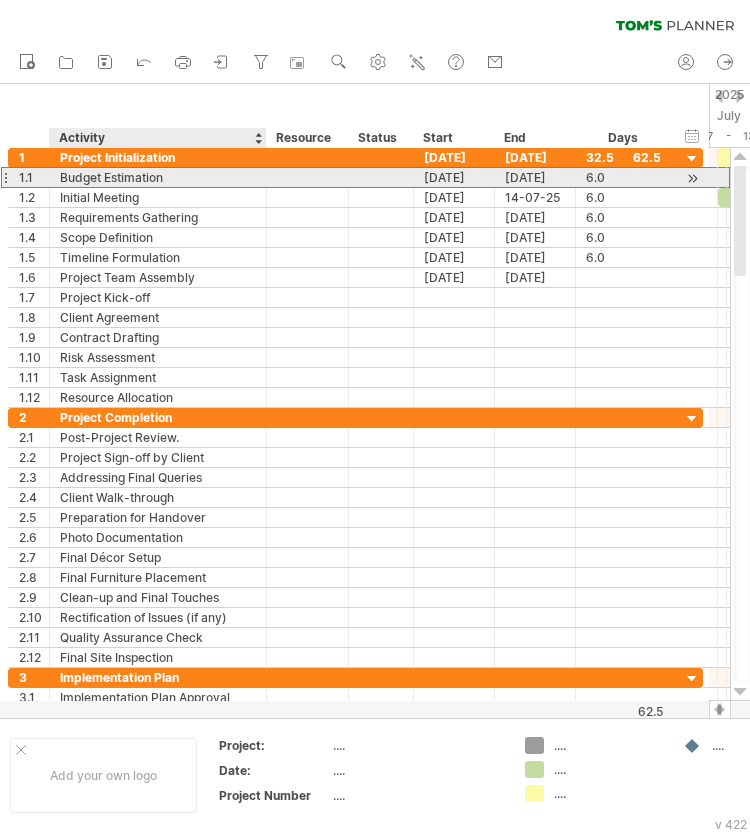 click on "Budget Estimation" at bounding box center [158, 177] 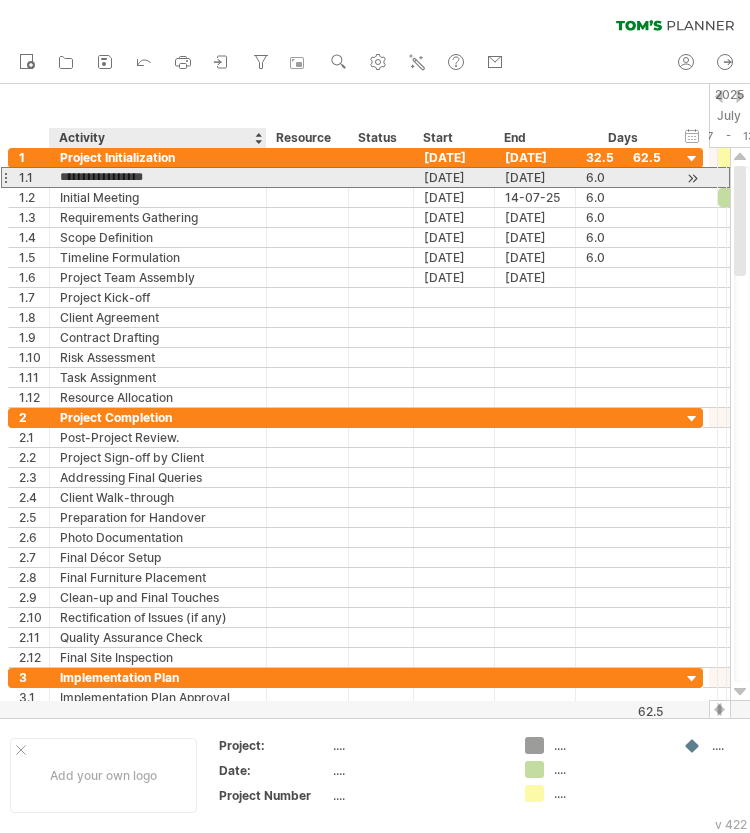 click on "**********" at bounding box center [158, 177] 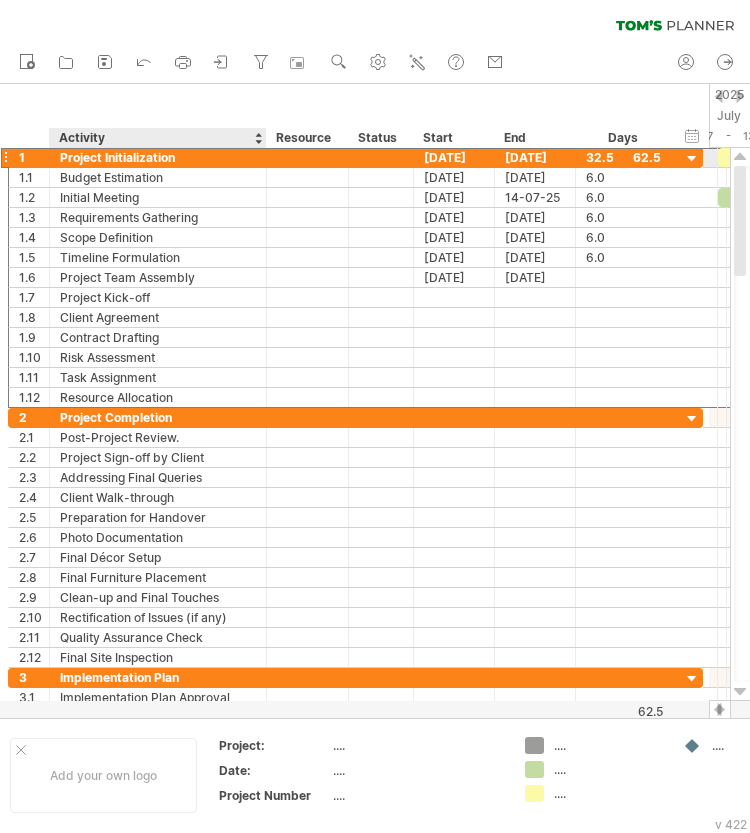 click on "Project Initialization" at bounding box center (158, 157) 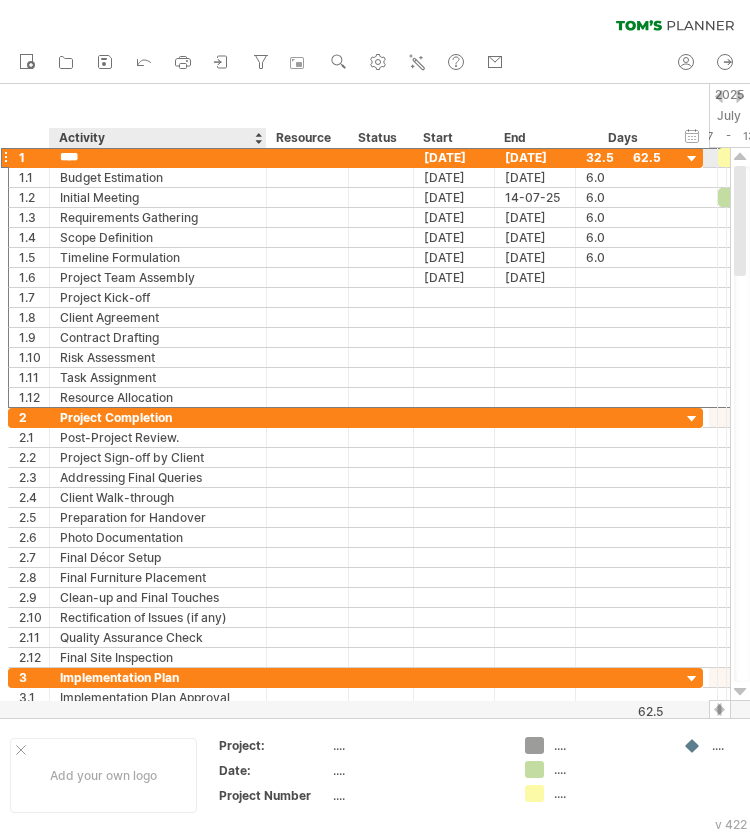 type on "***" 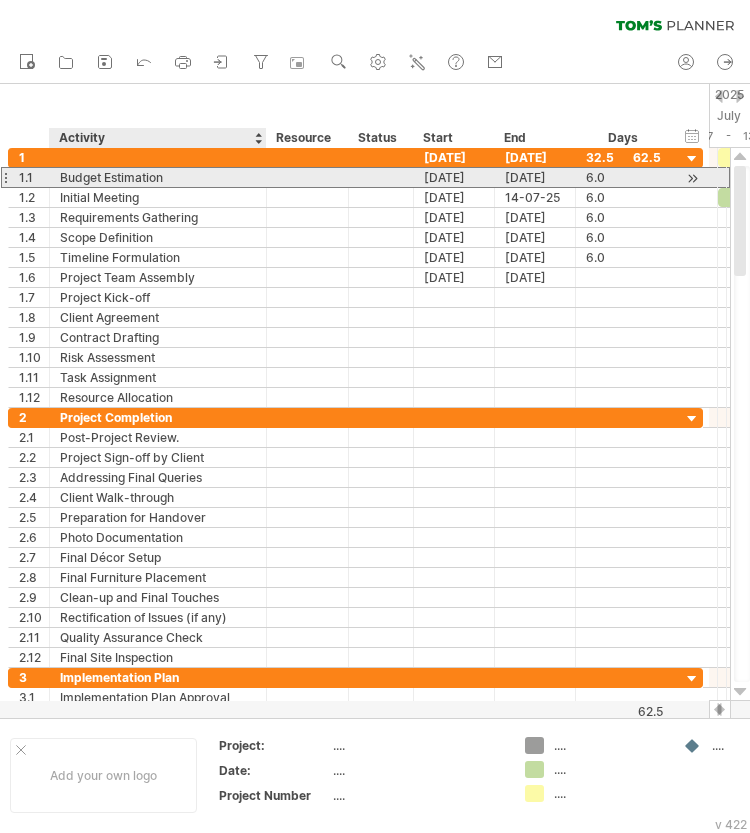 click on "Budget Estimation" at bounding box center [158, 177] 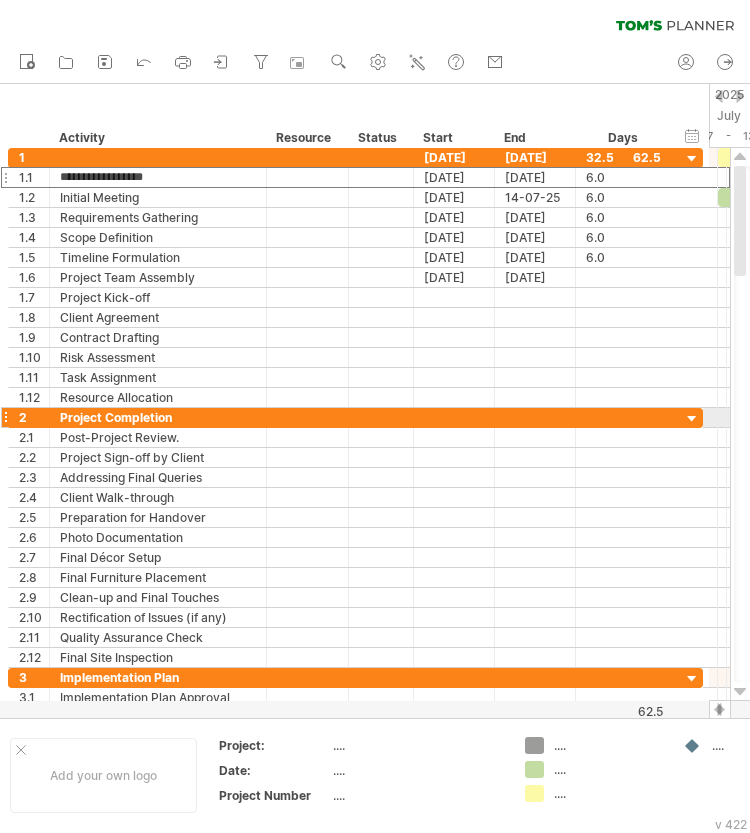 click at bounding box center [5, 417] 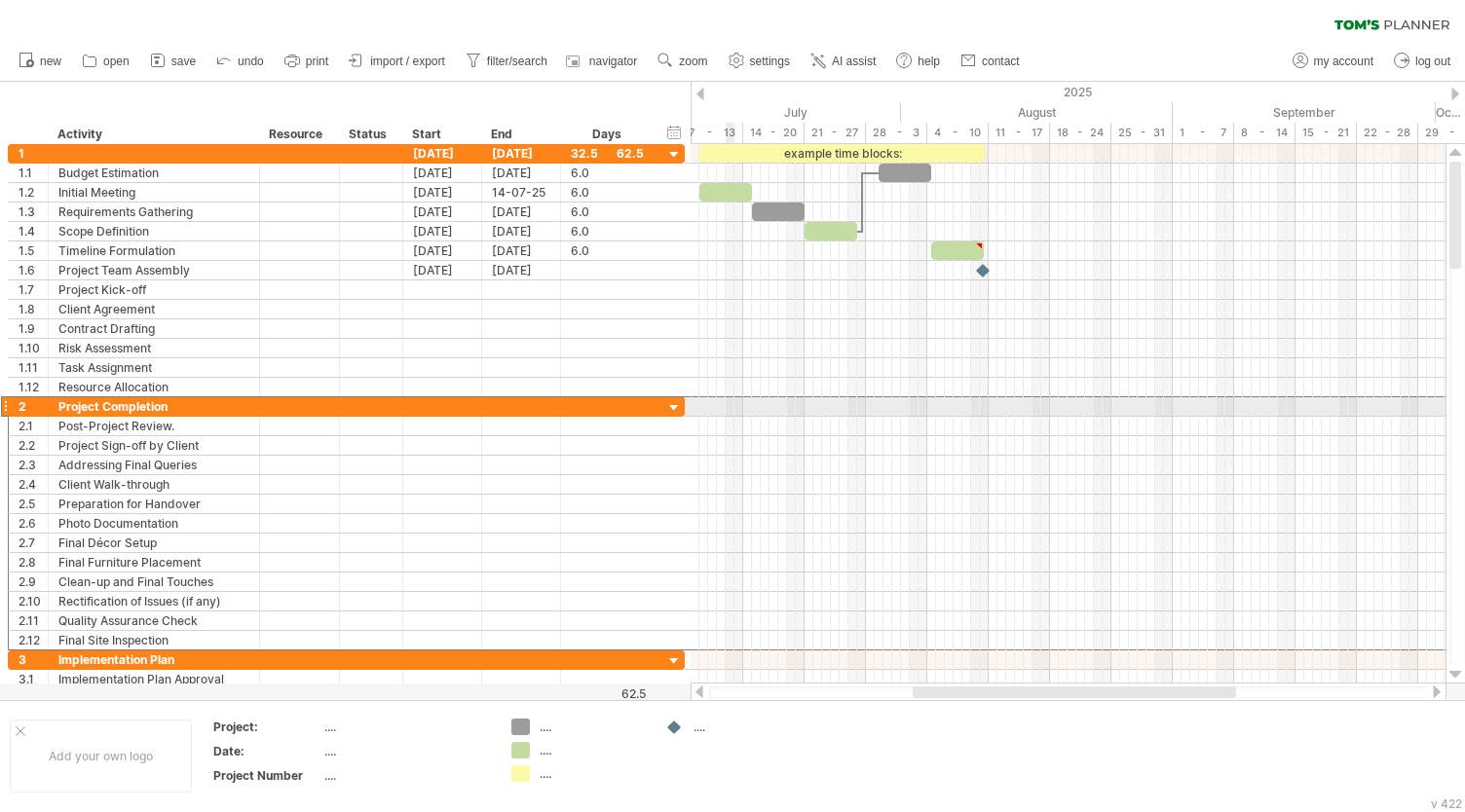 click at bounding box center [5, 406] 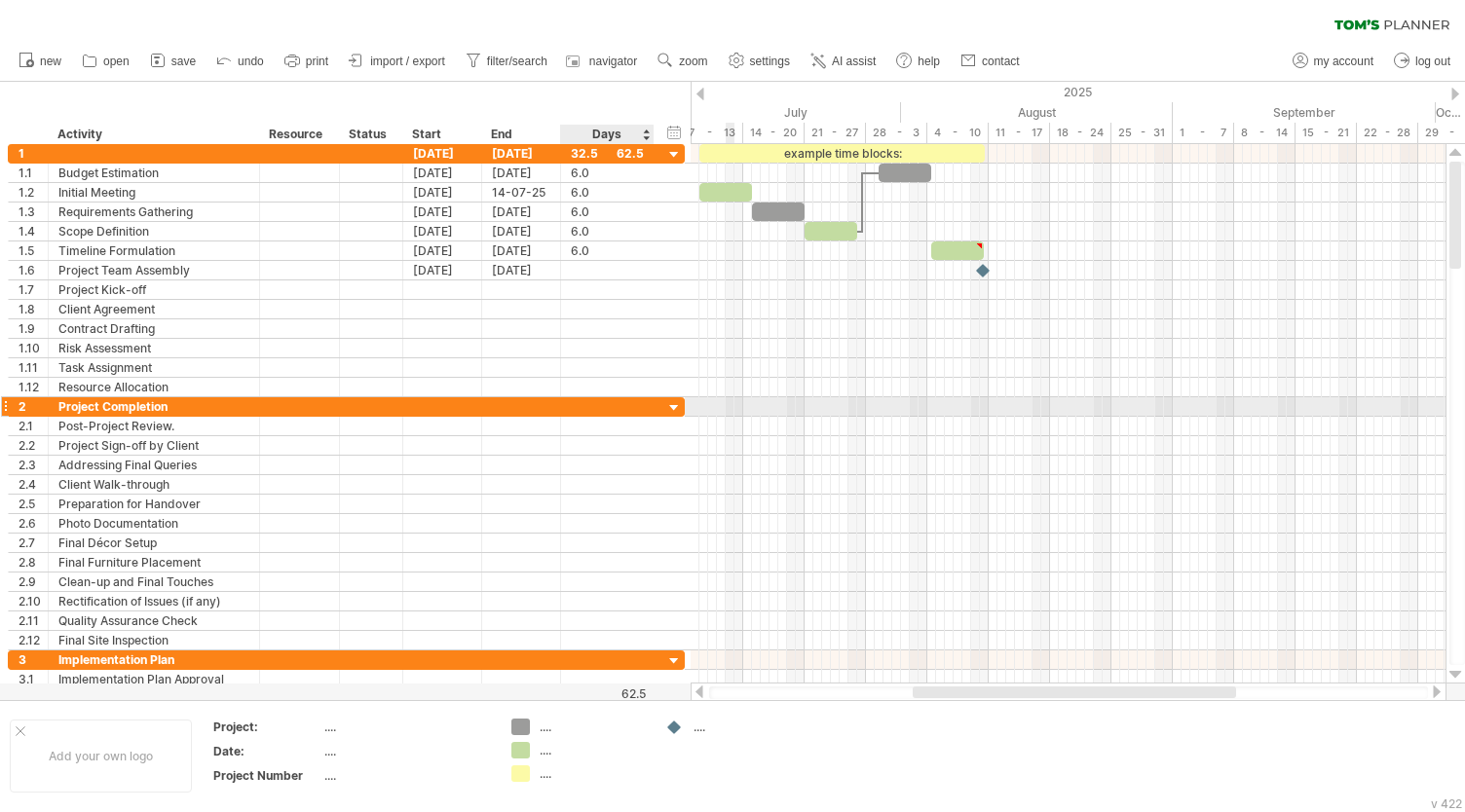 click at bounding box center [674, 408] 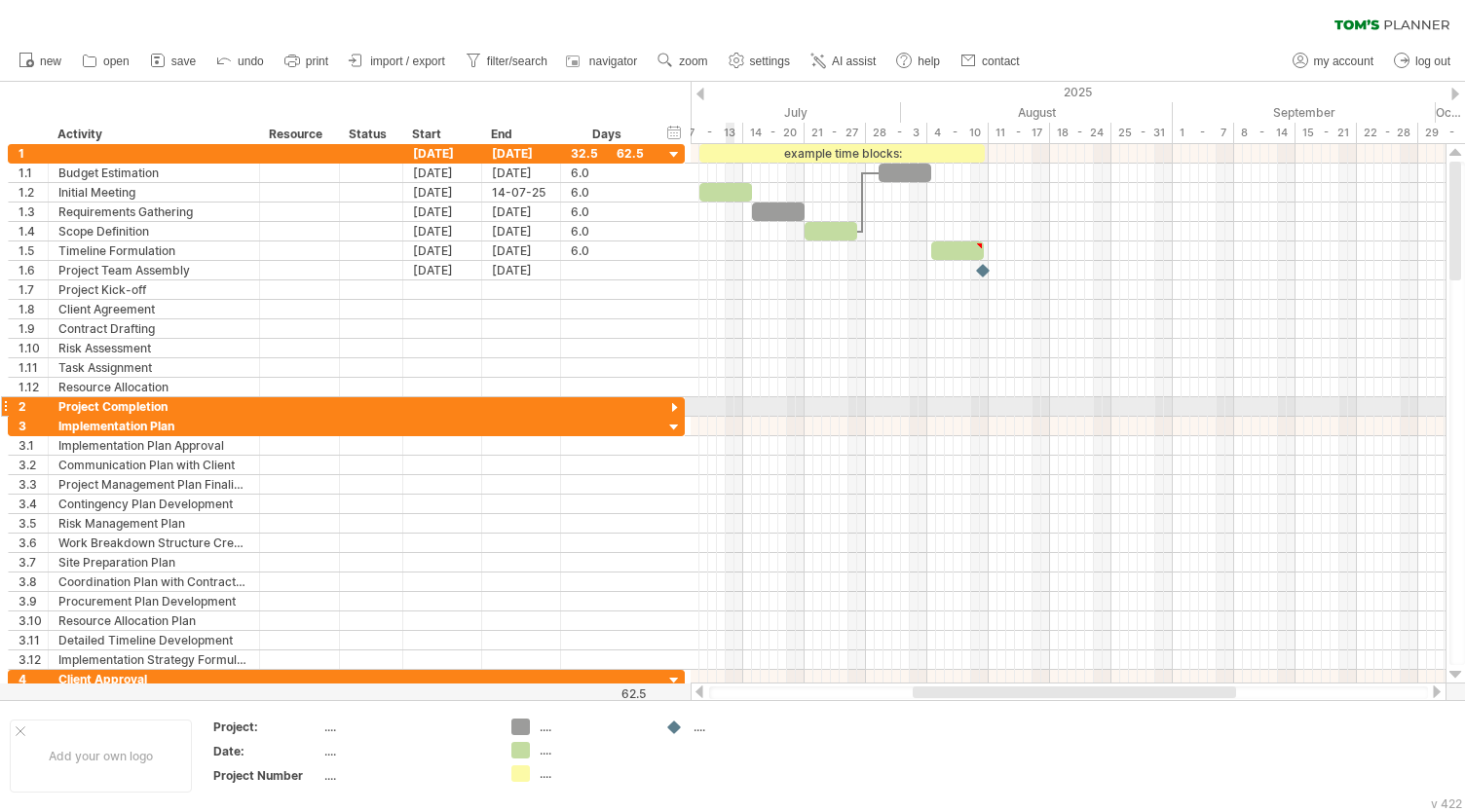 click at bounding box center [5, 406] 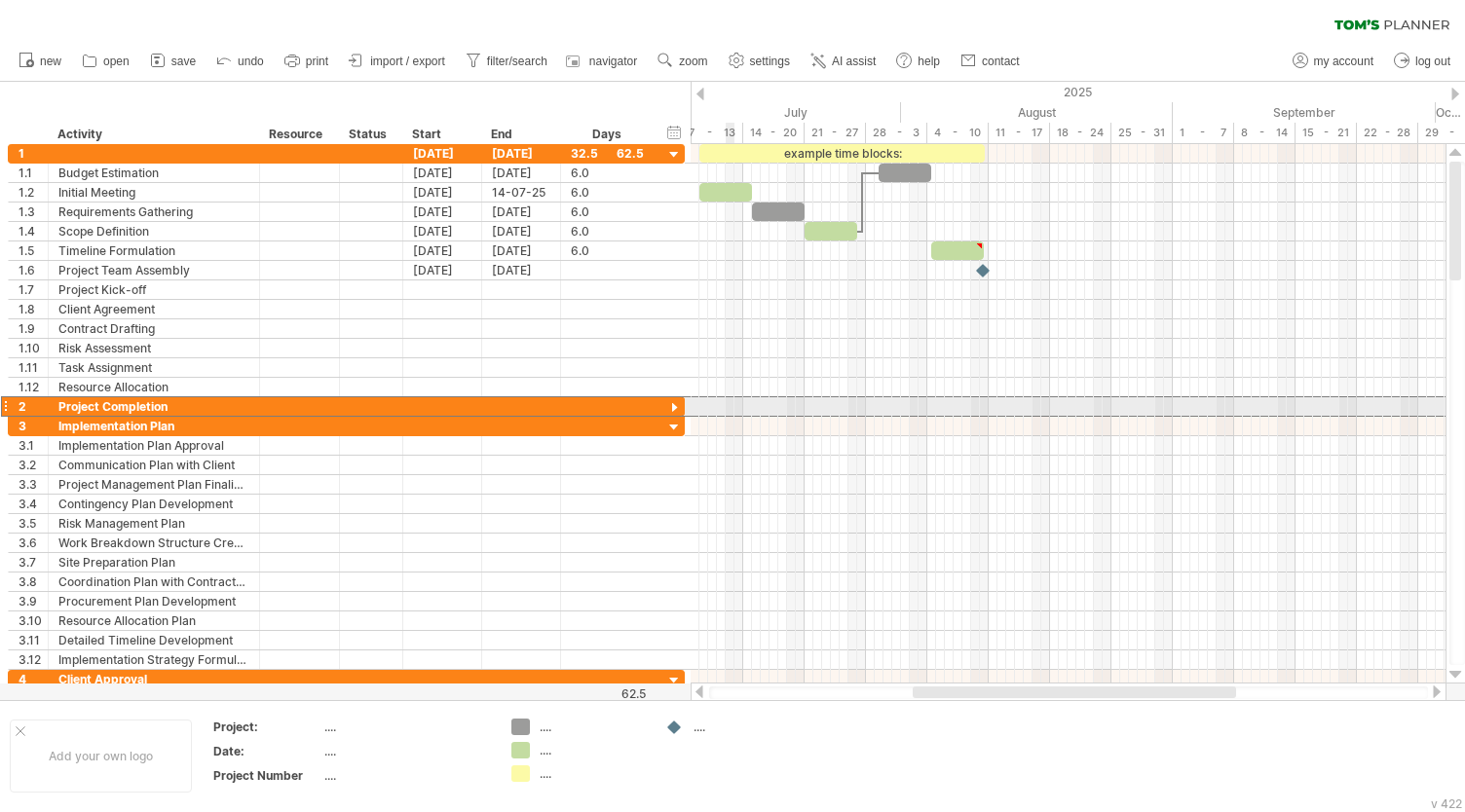 click at bounding box center [5, 406] 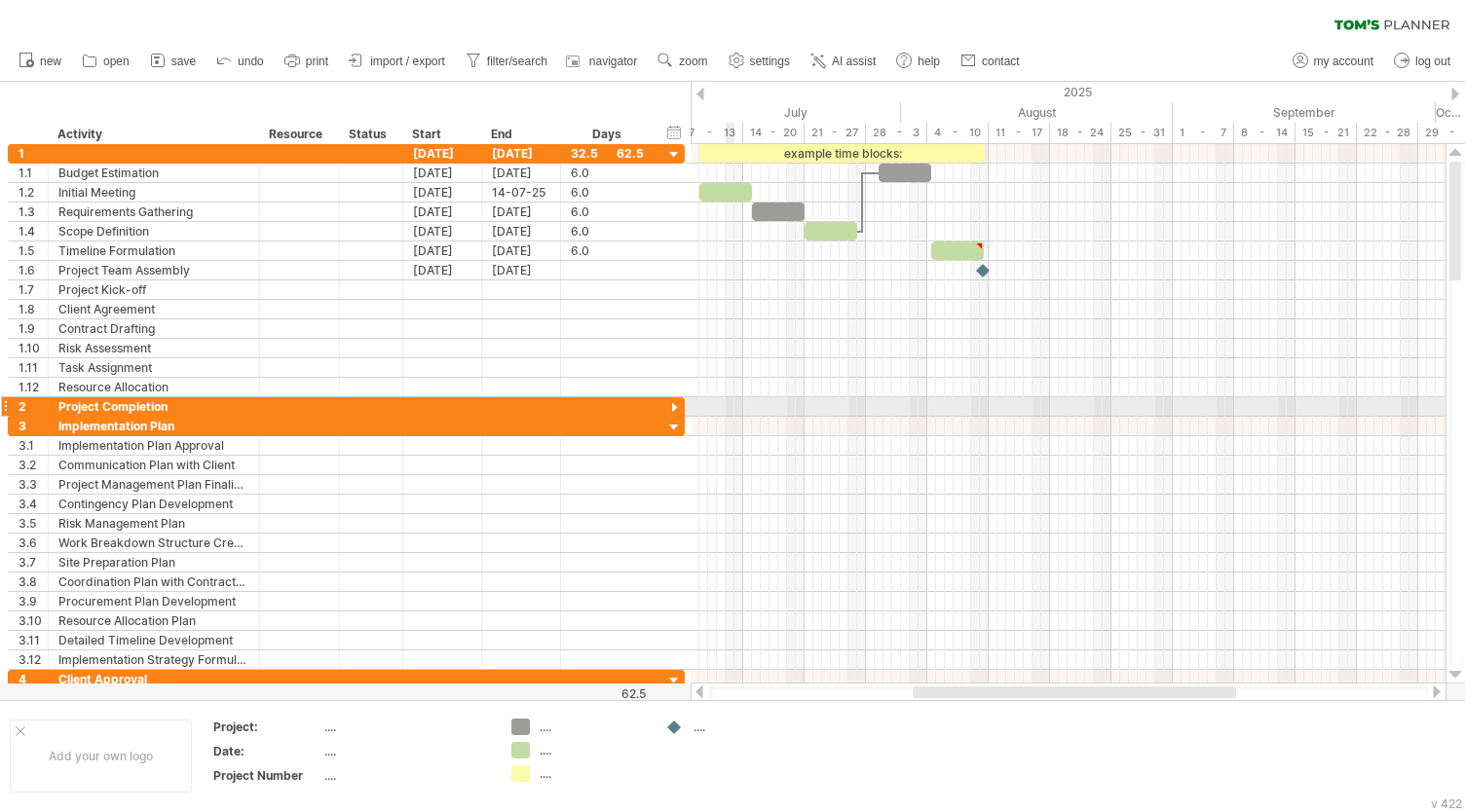 click at bounding box center [5, 406] 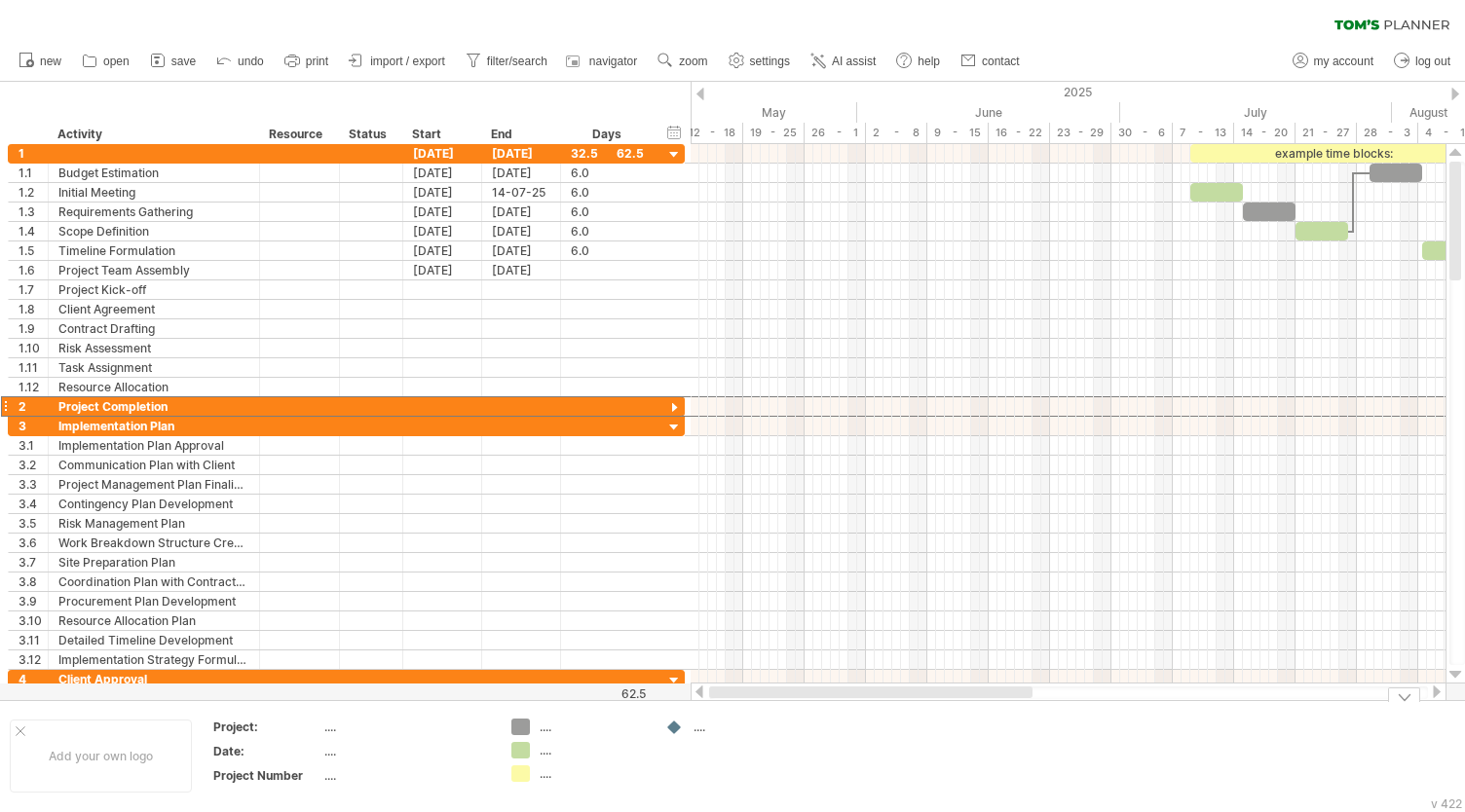 drag, startPoint x: 943, startPoint y: 693, endPoint x: 708, endPoint y: 734, distance: 238.54979 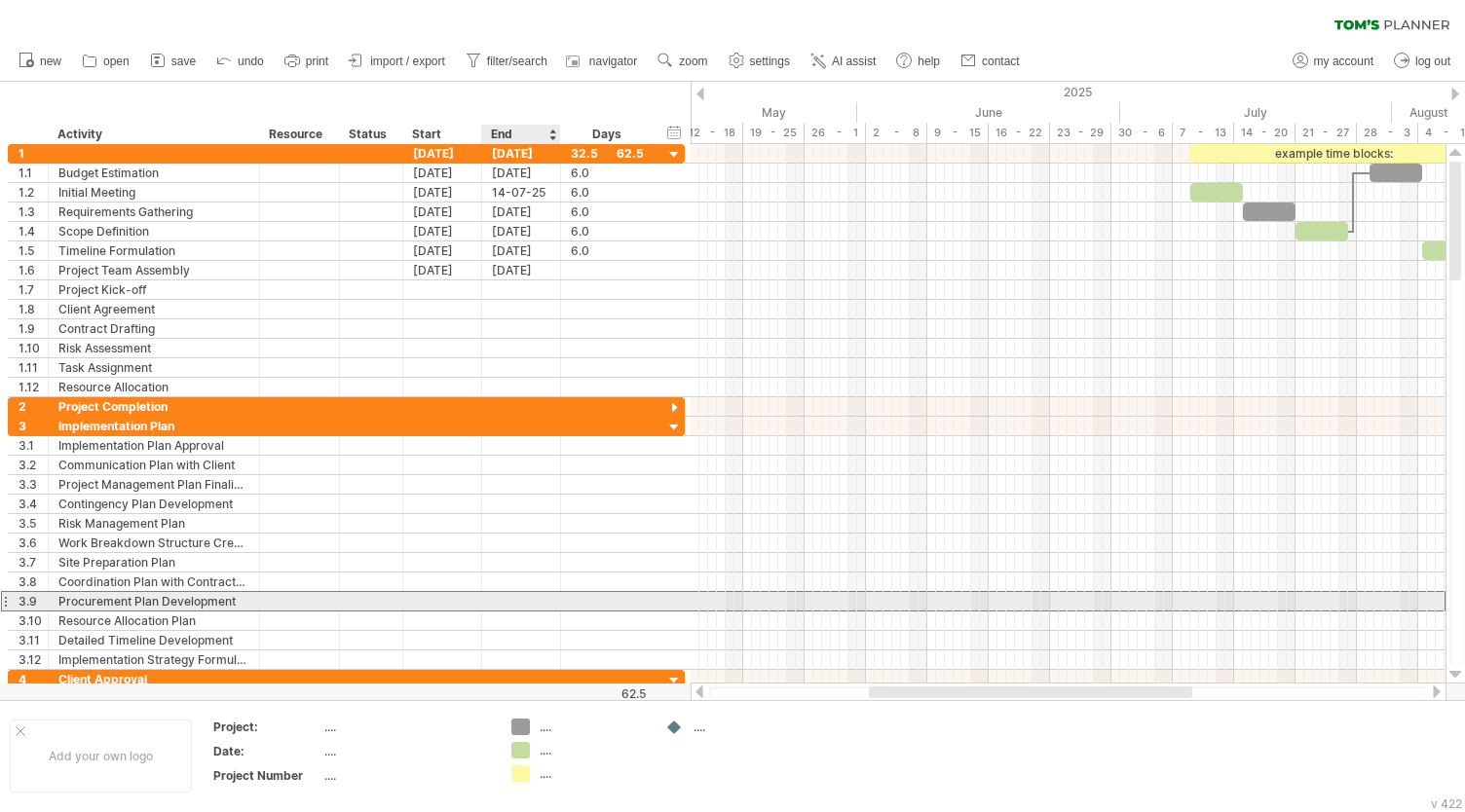 click at bounding box center (521, 601) 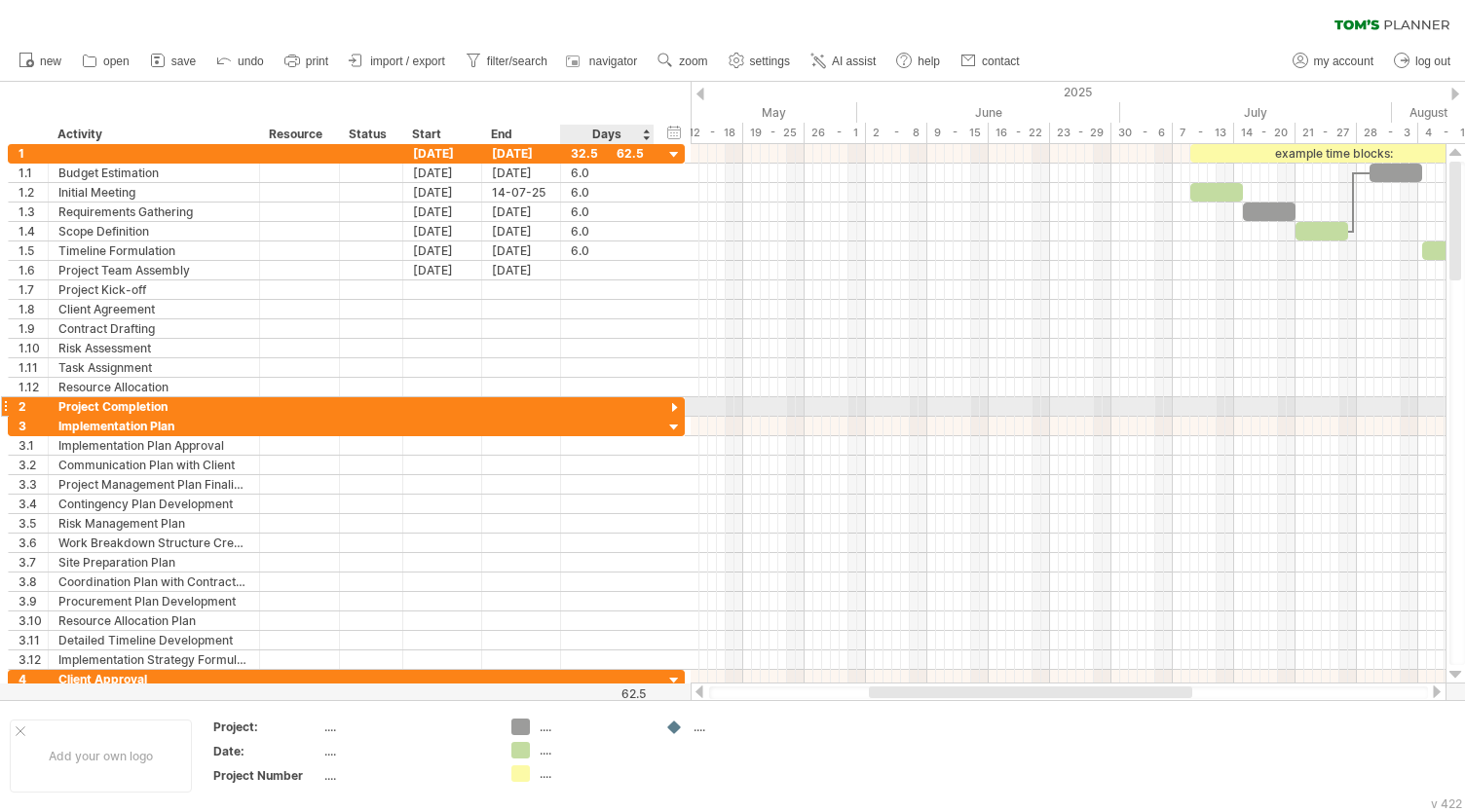 click at bounding box center (674, 408) 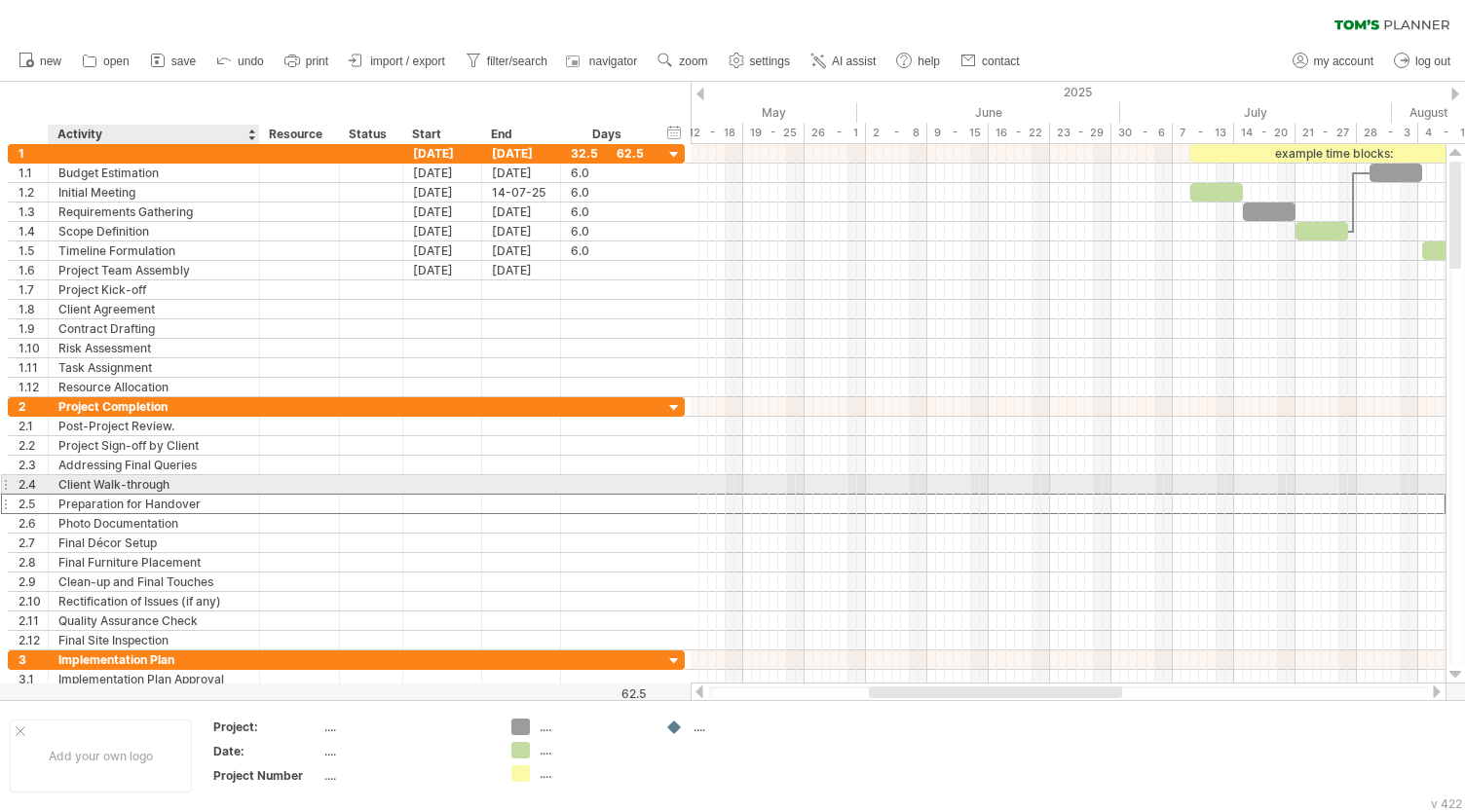 click at bounding box center [442, 503] 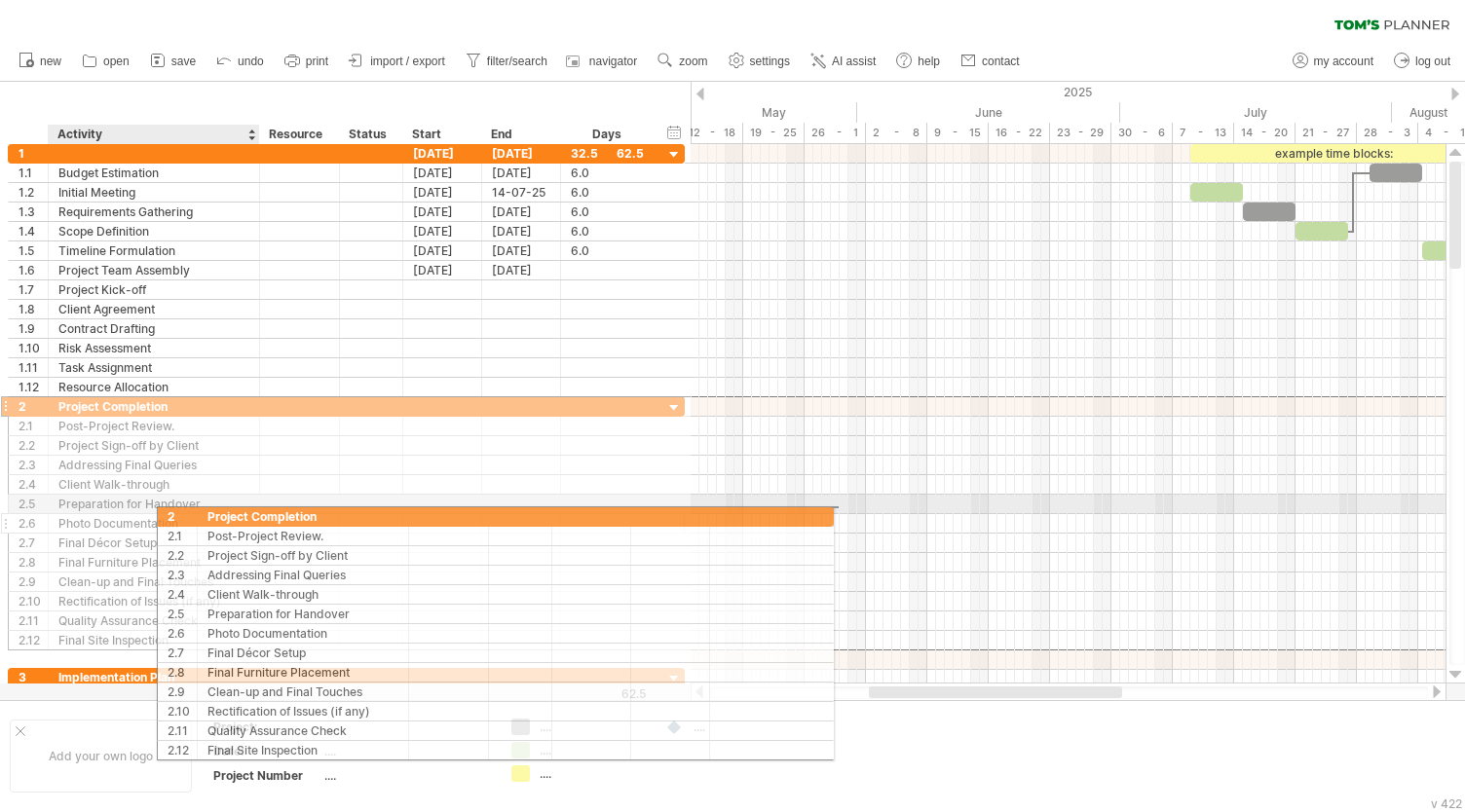 drag, startPoint x: 2, startPoint y: 406, endPoint x: 157, endPoint y: 513, distance: 188.34543 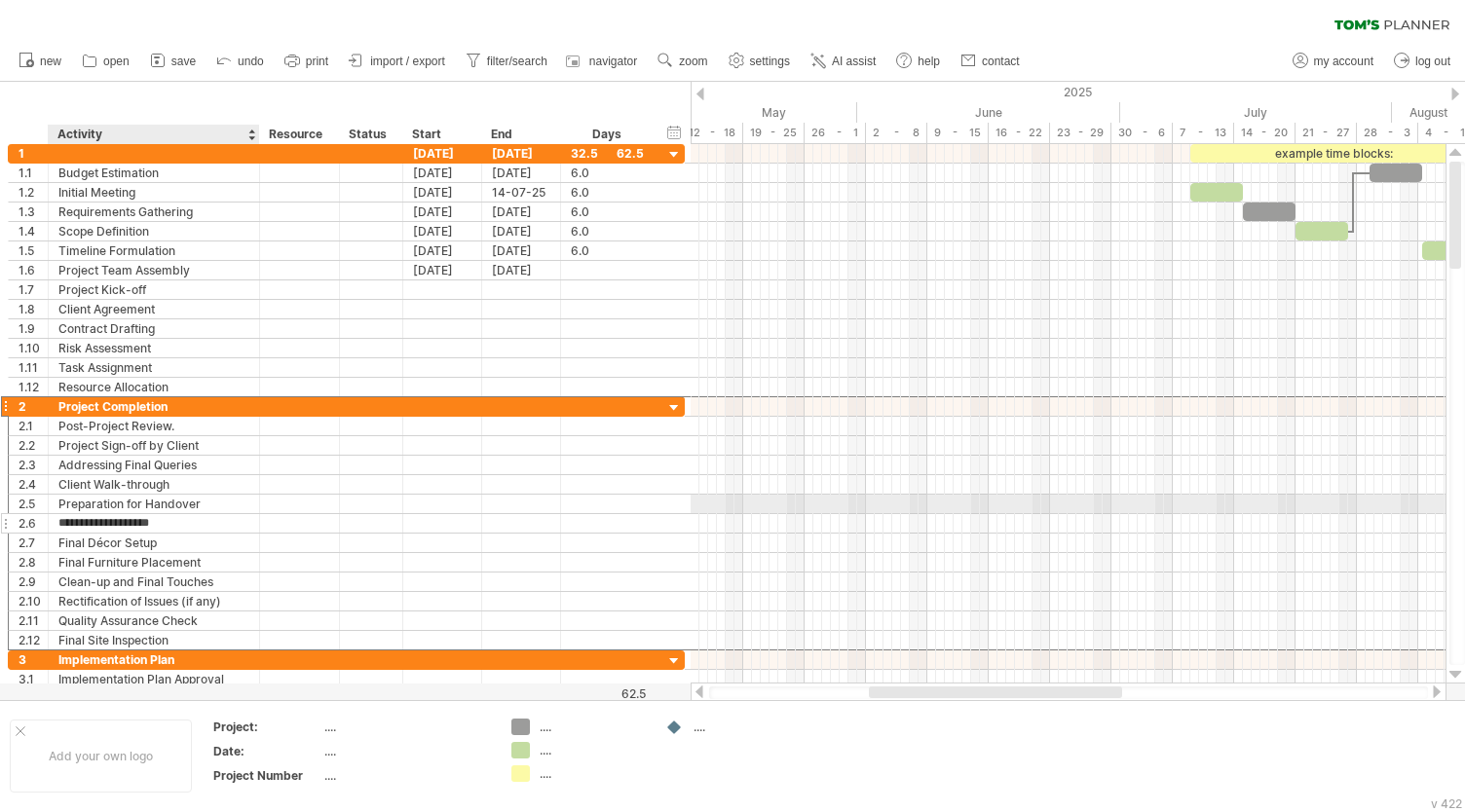 click on "**********" at bounding box center (154, 523) 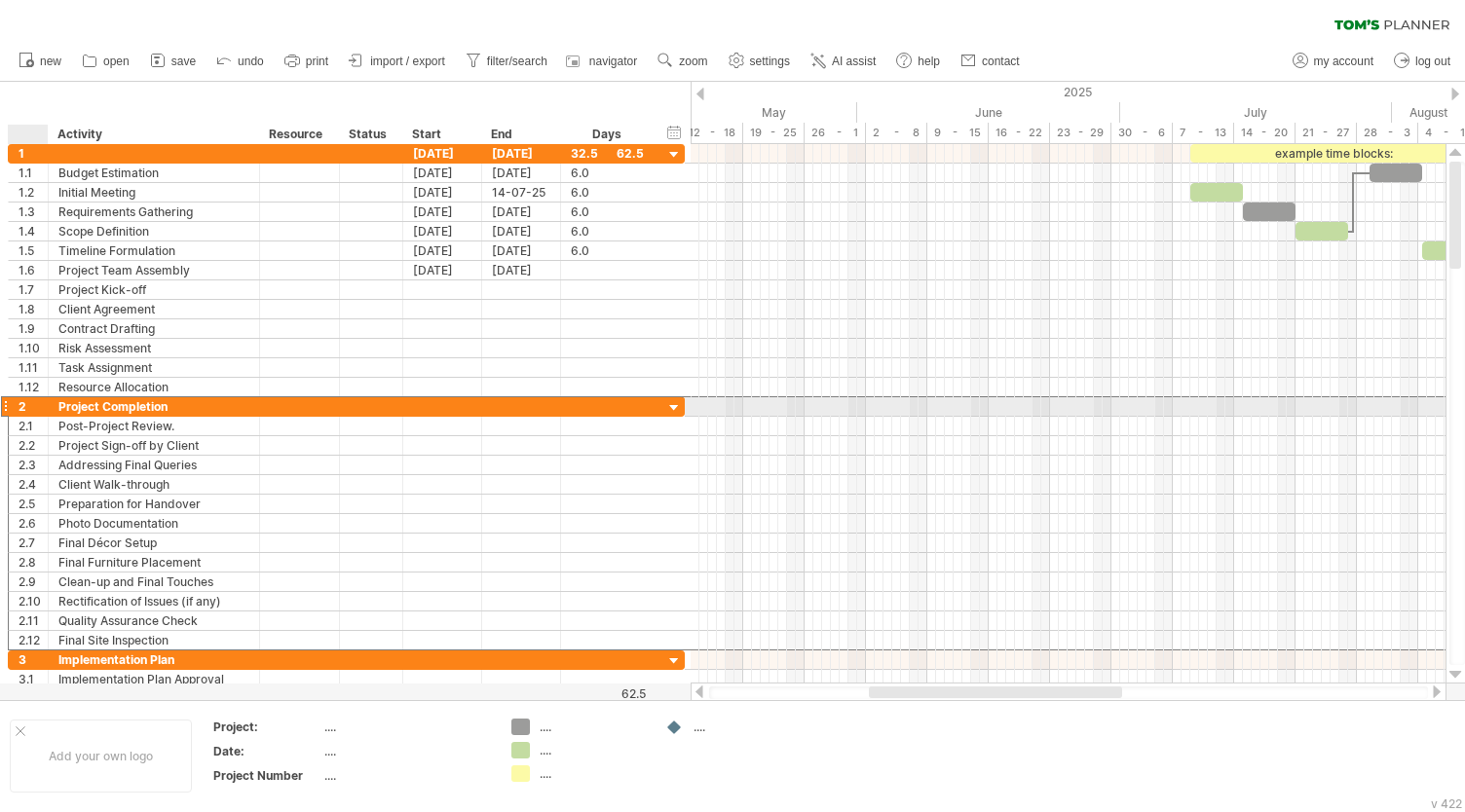 click on "2" at bounding box center (28, 406) 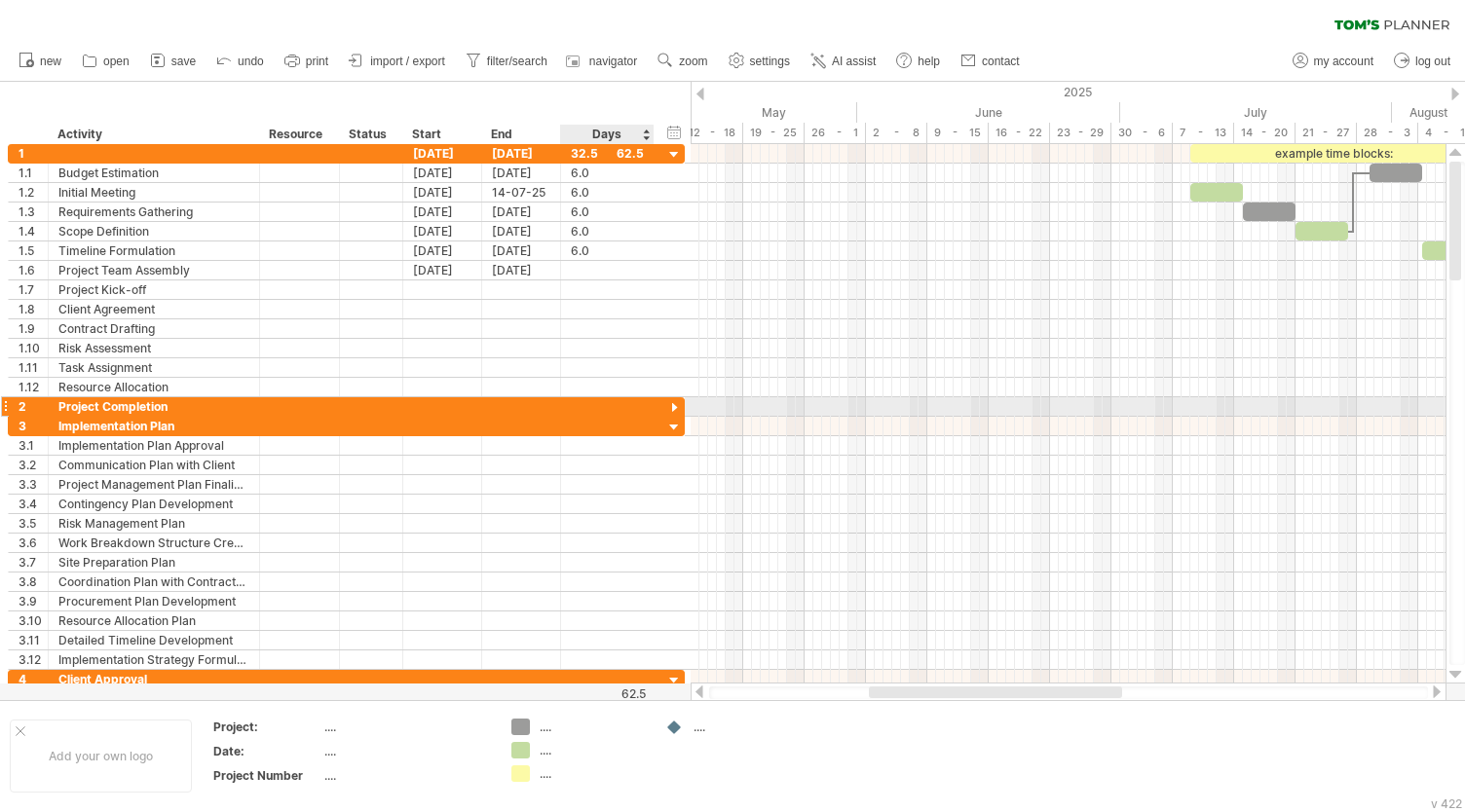 click at bounding box center [674, 408] 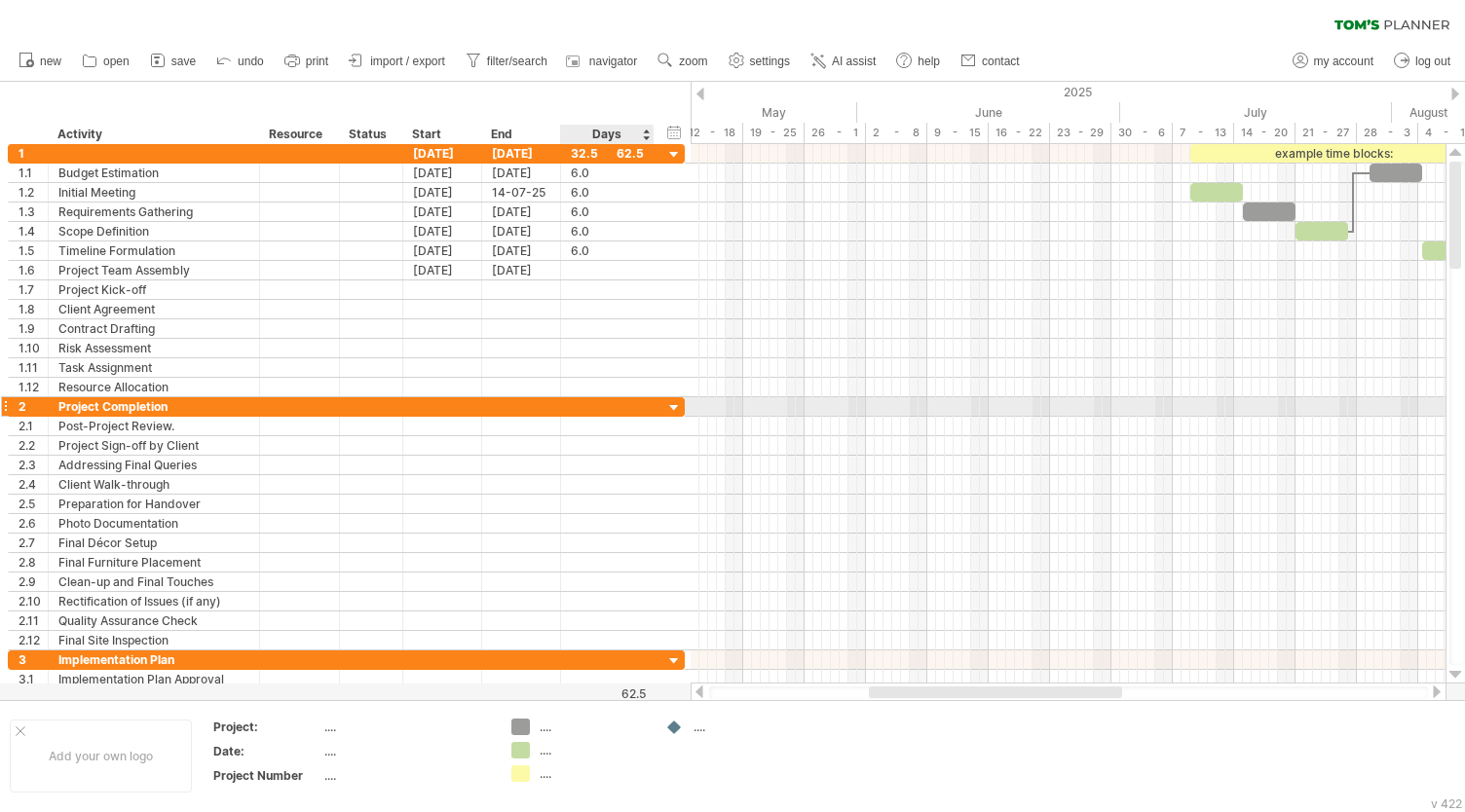 click at bounding box center (674, 408) 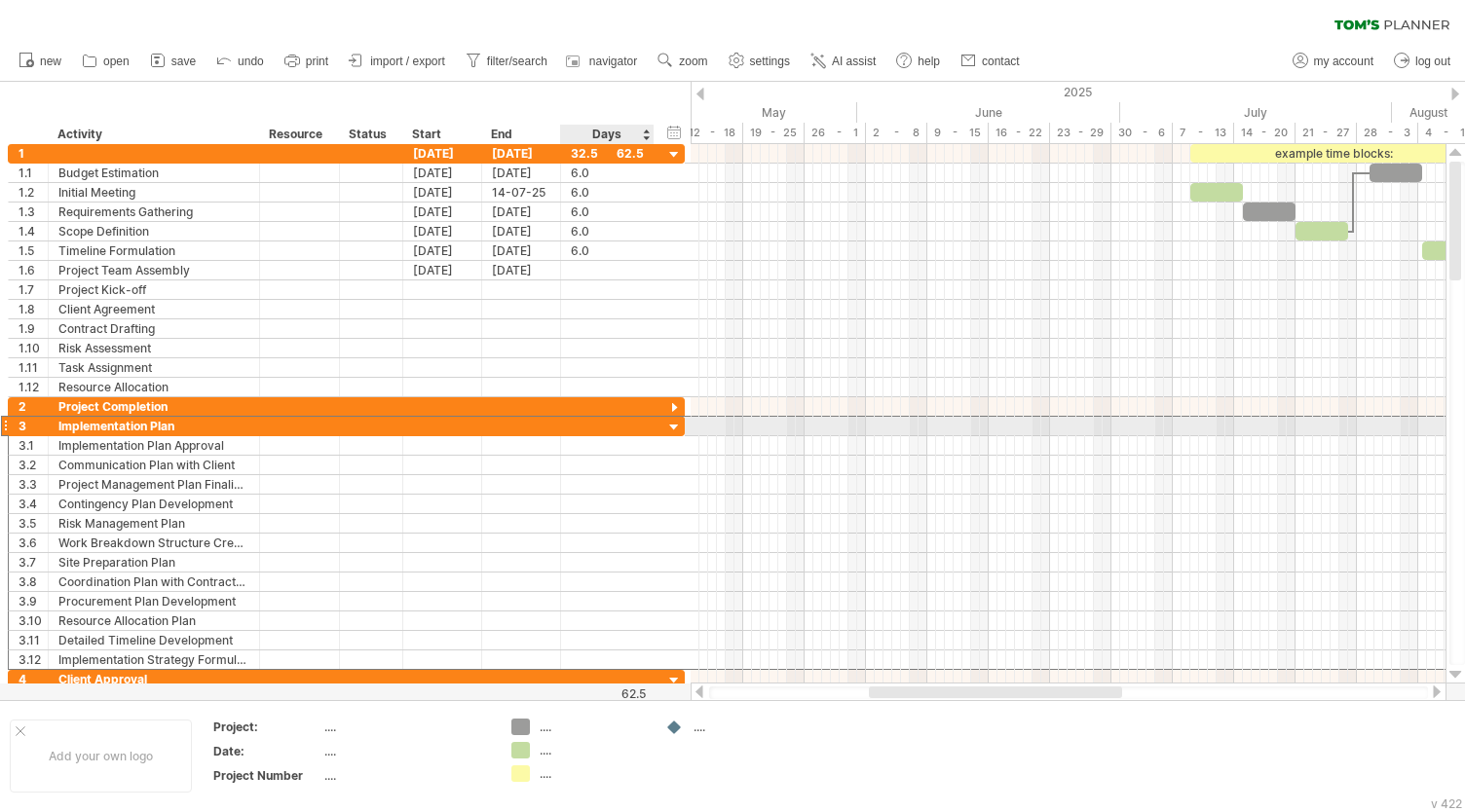click on "**********" at bounding box center [346, 425] 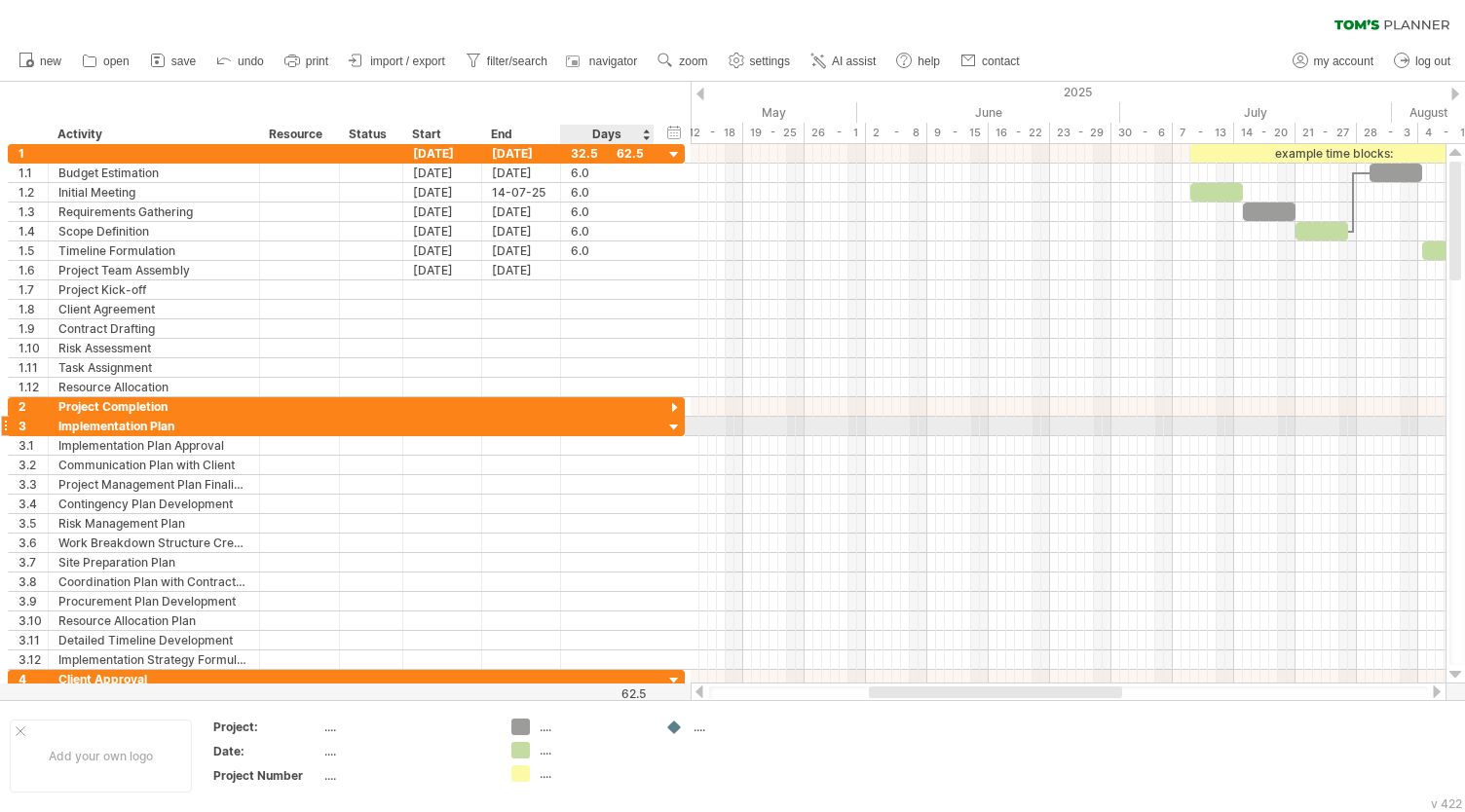 click at bounding box center (674, 427) 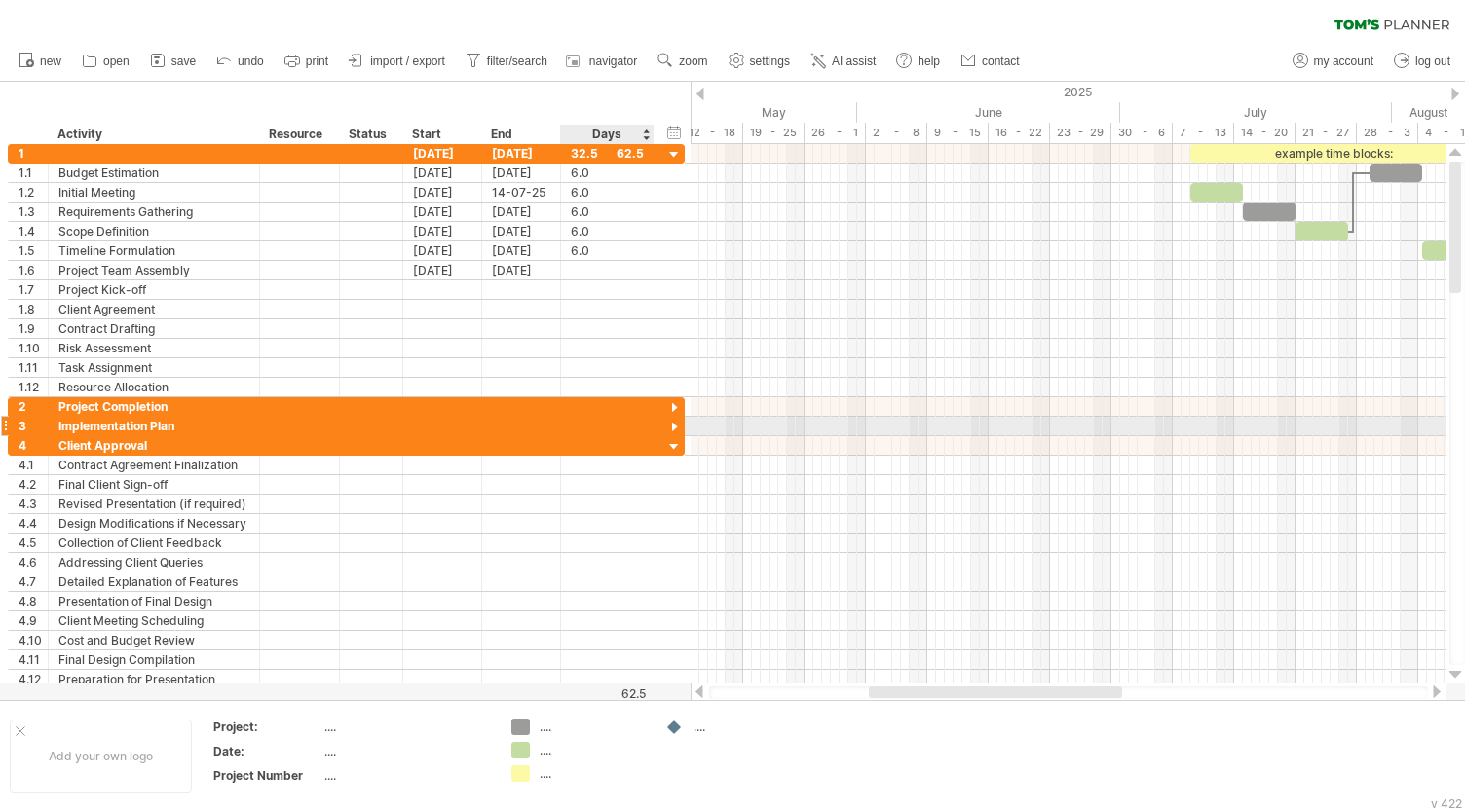 click at bounding box center [674, 427] 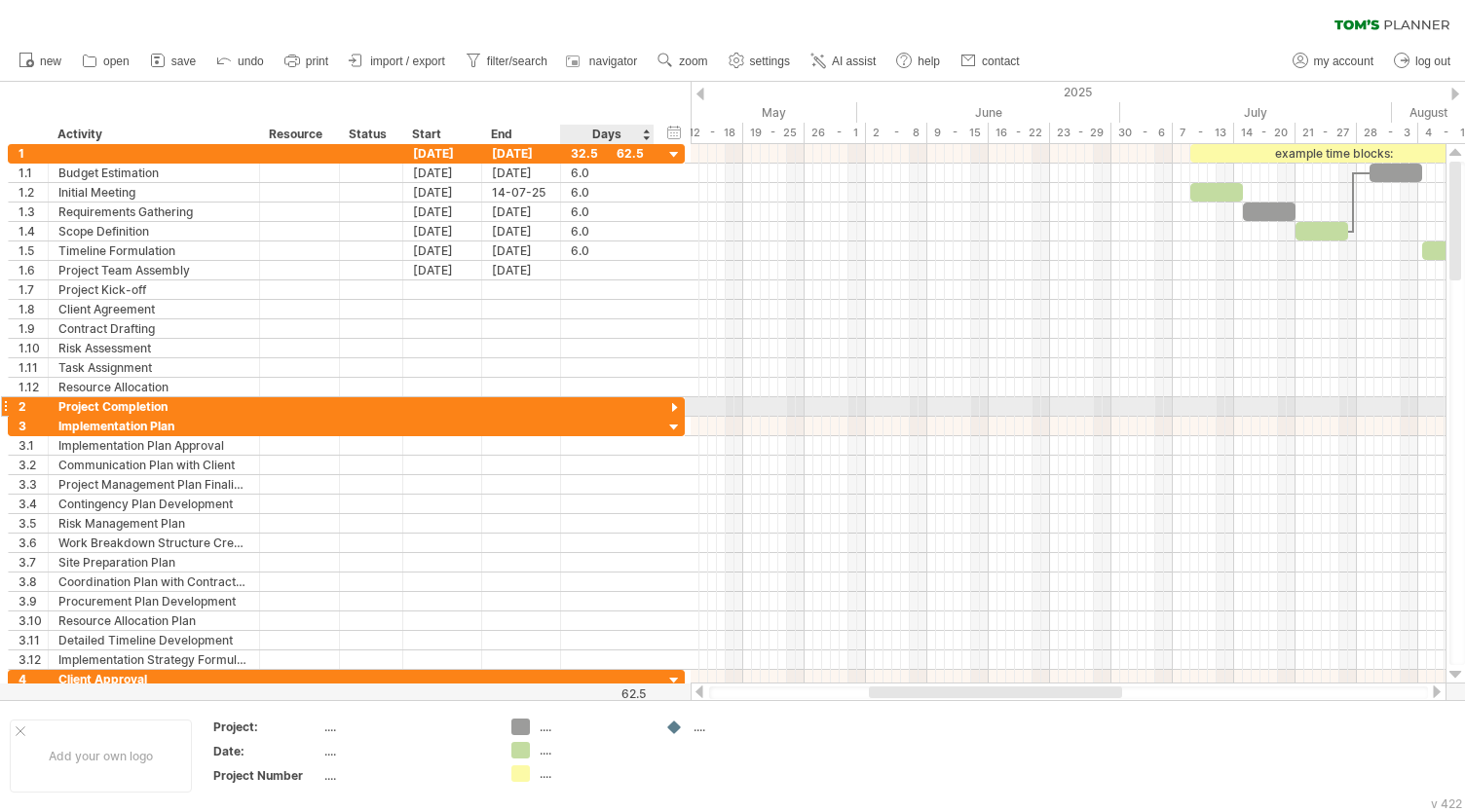 click at bounding box center (674, 408) 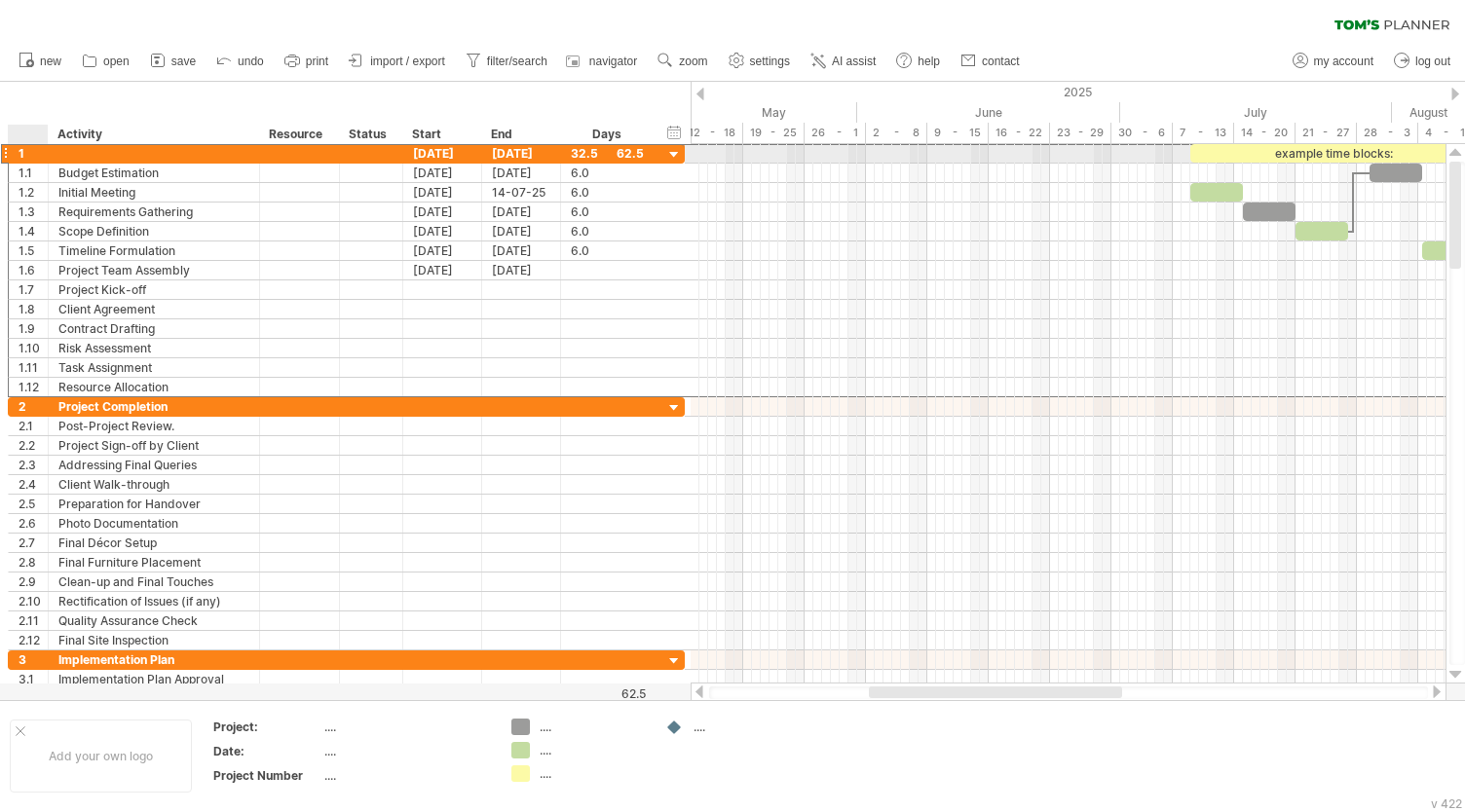 click on "1" at bounding box center (33, 153) 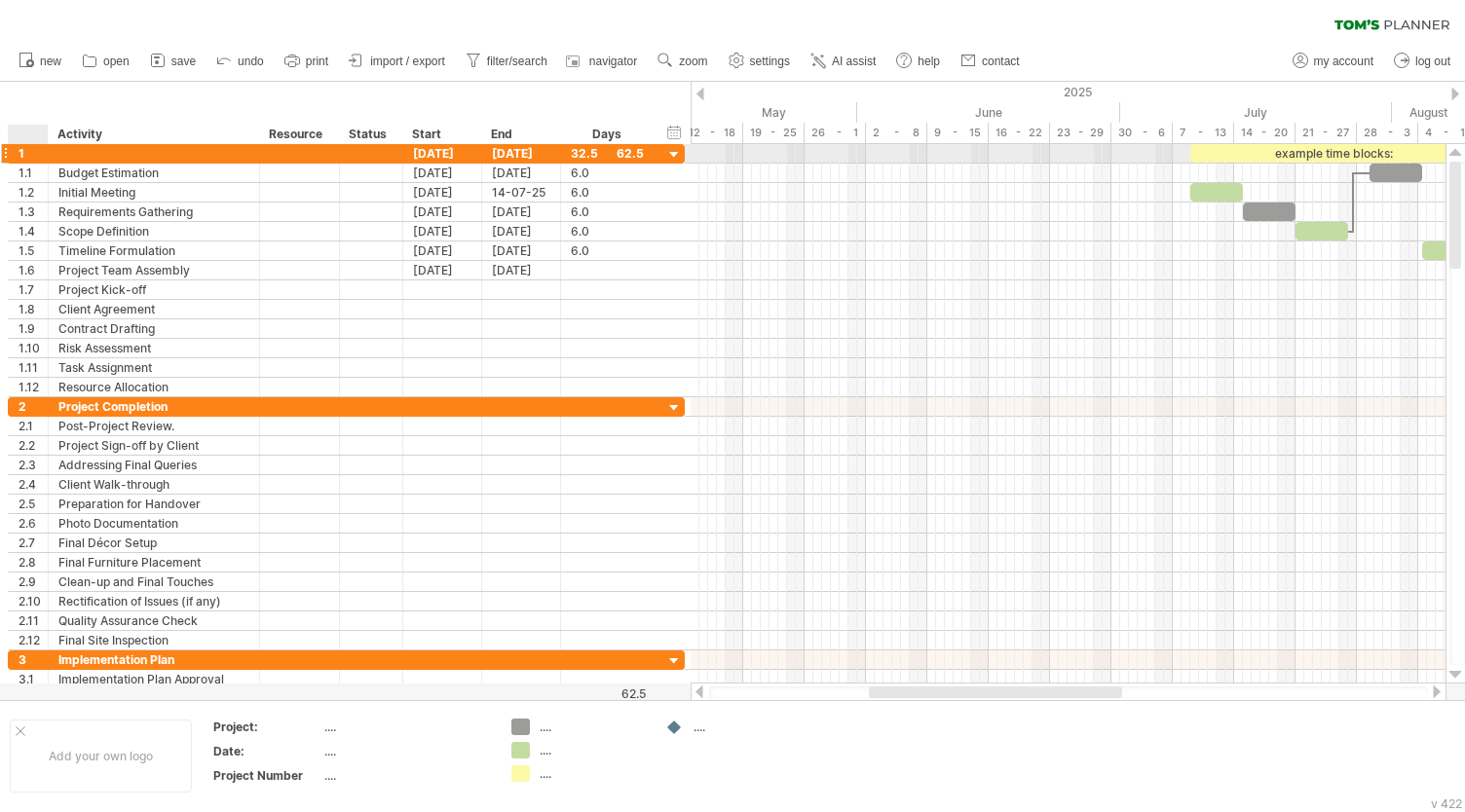 click on "1" at bounding box center [33, 153] 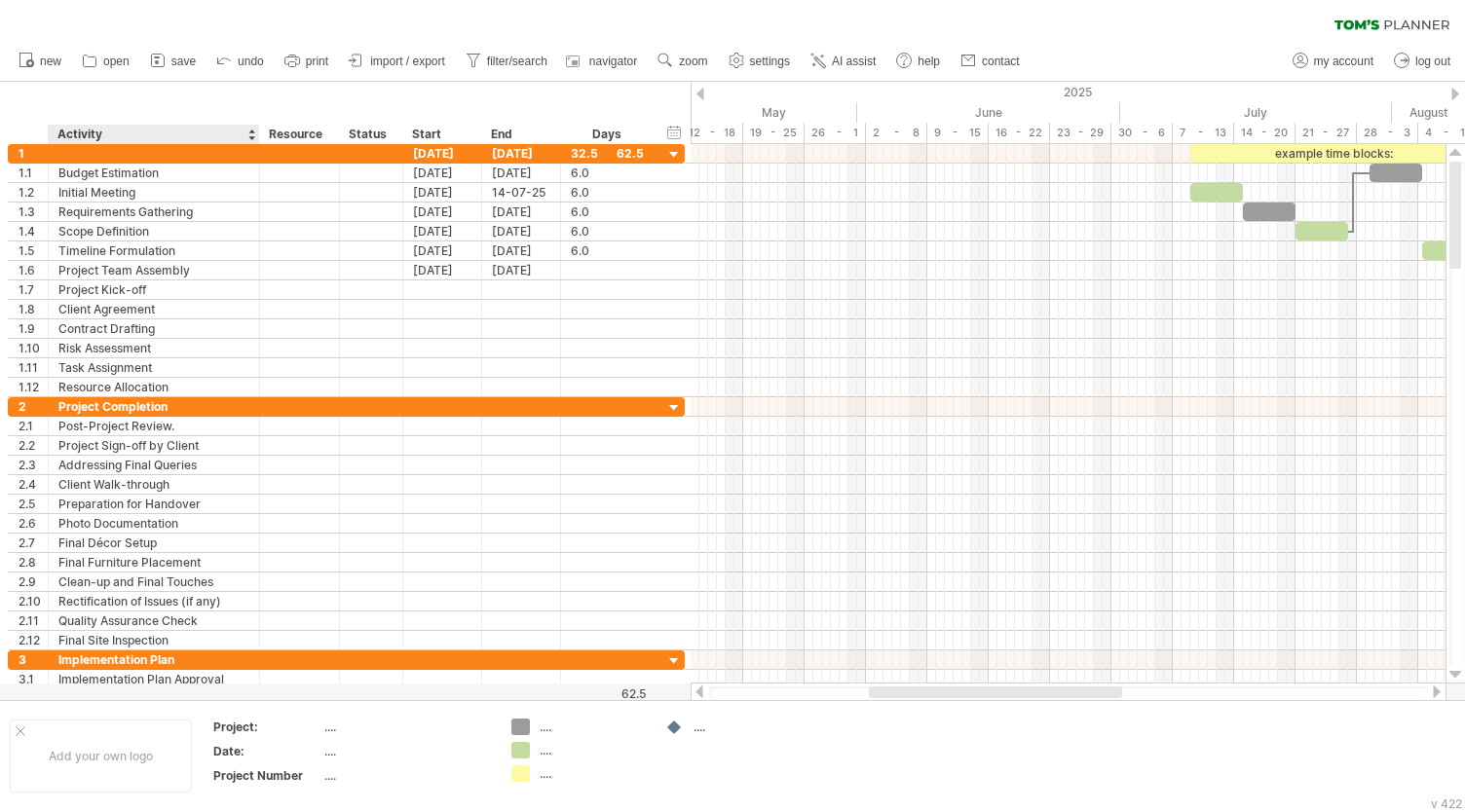 click on "Activity" at bounding box center [153, 134] 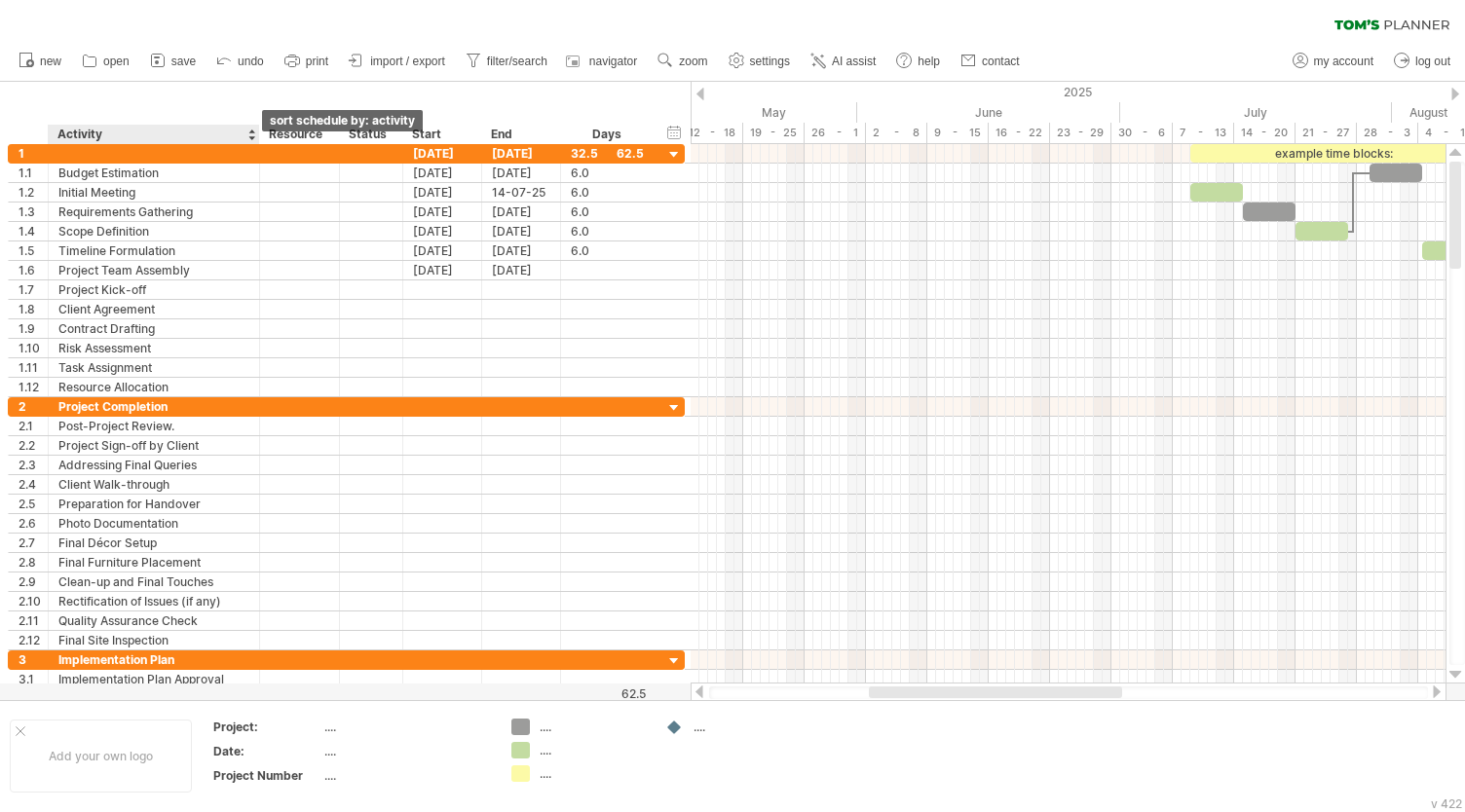click at bounding box center [251, 134] 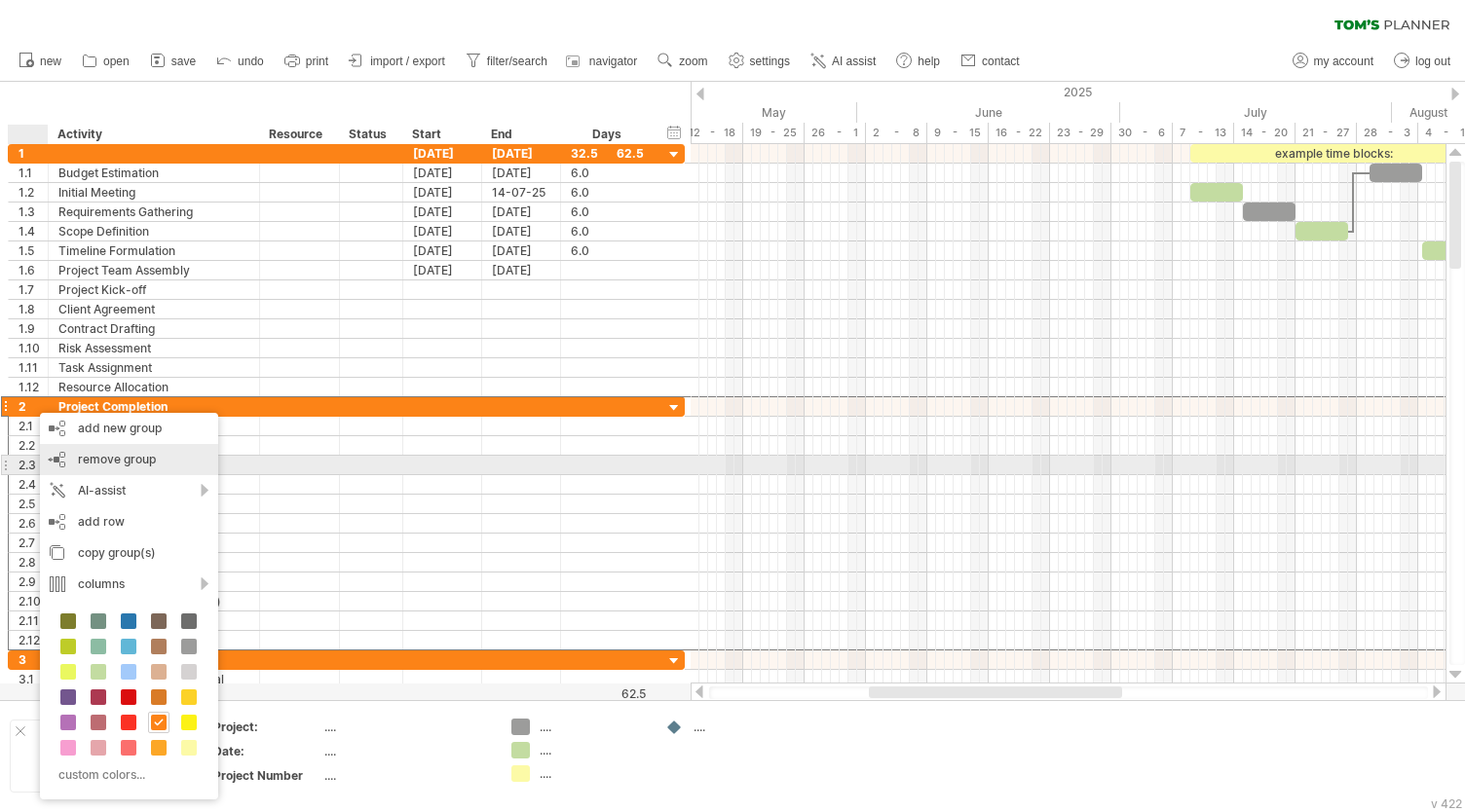 click on "remove group" at bounding box center (117, 459) 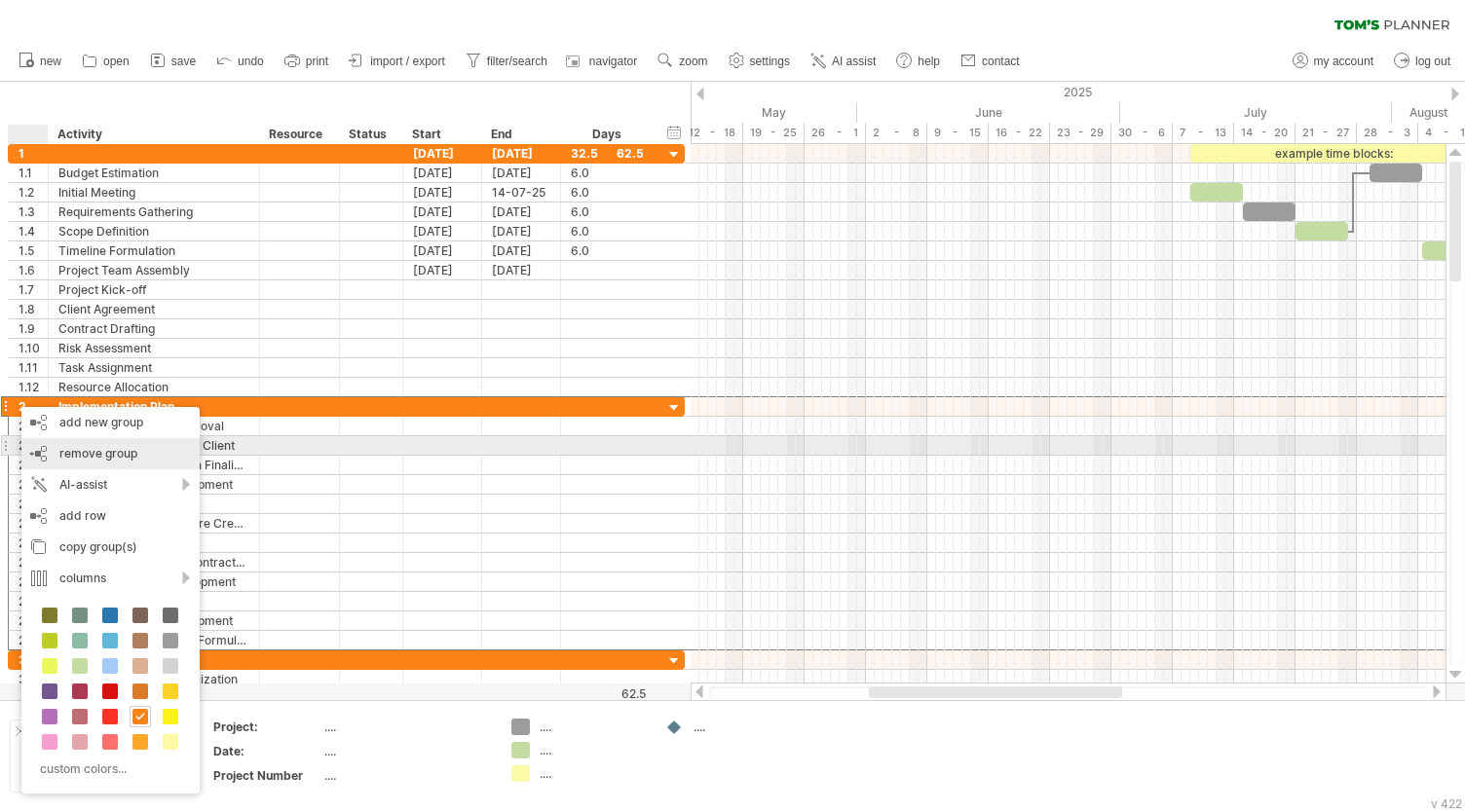 click on "remove group" at bounding box center [98, 453] 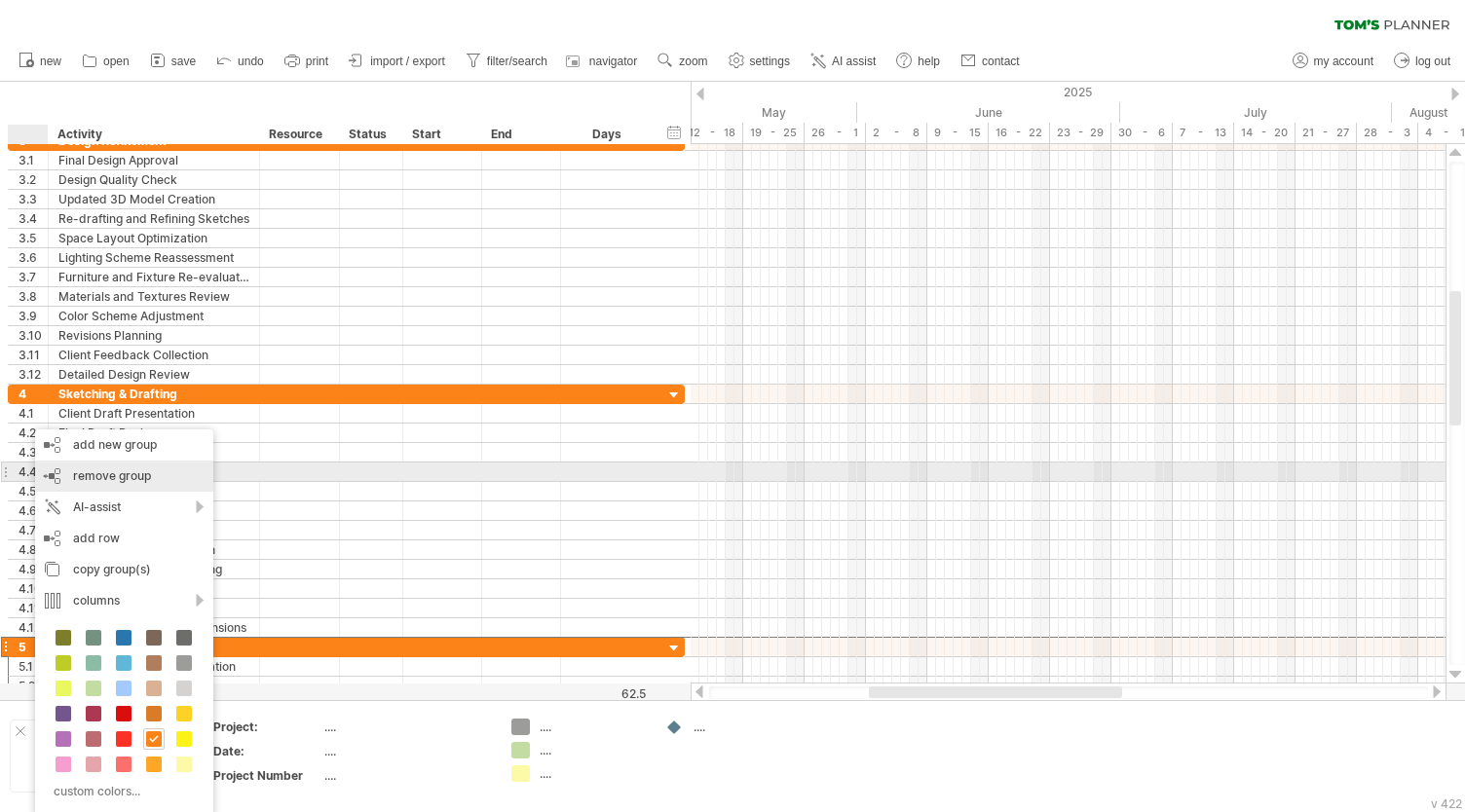 click on "remove group" at bounding box center [112, 475] 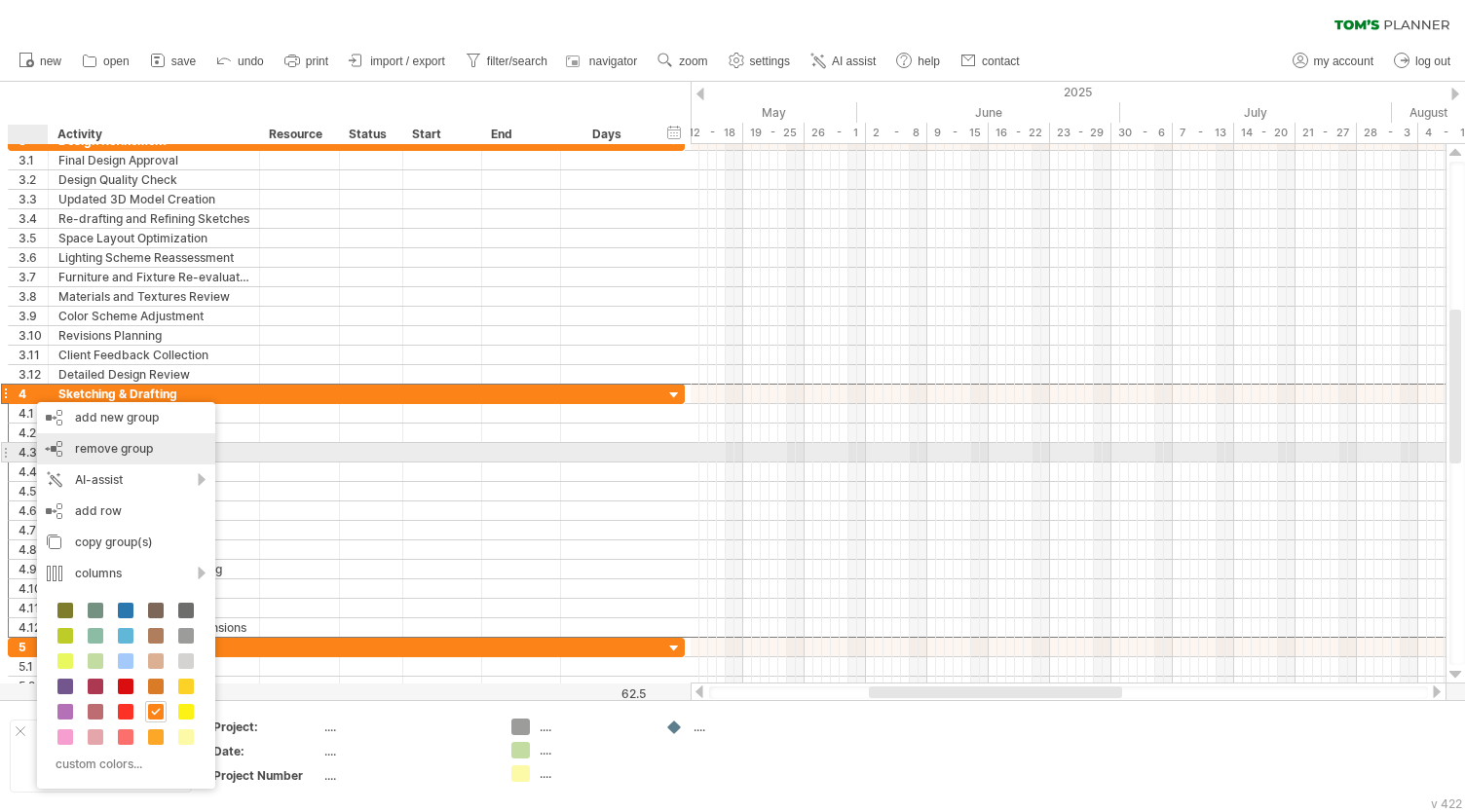click on "remove group" at bounding box center [114, 448] 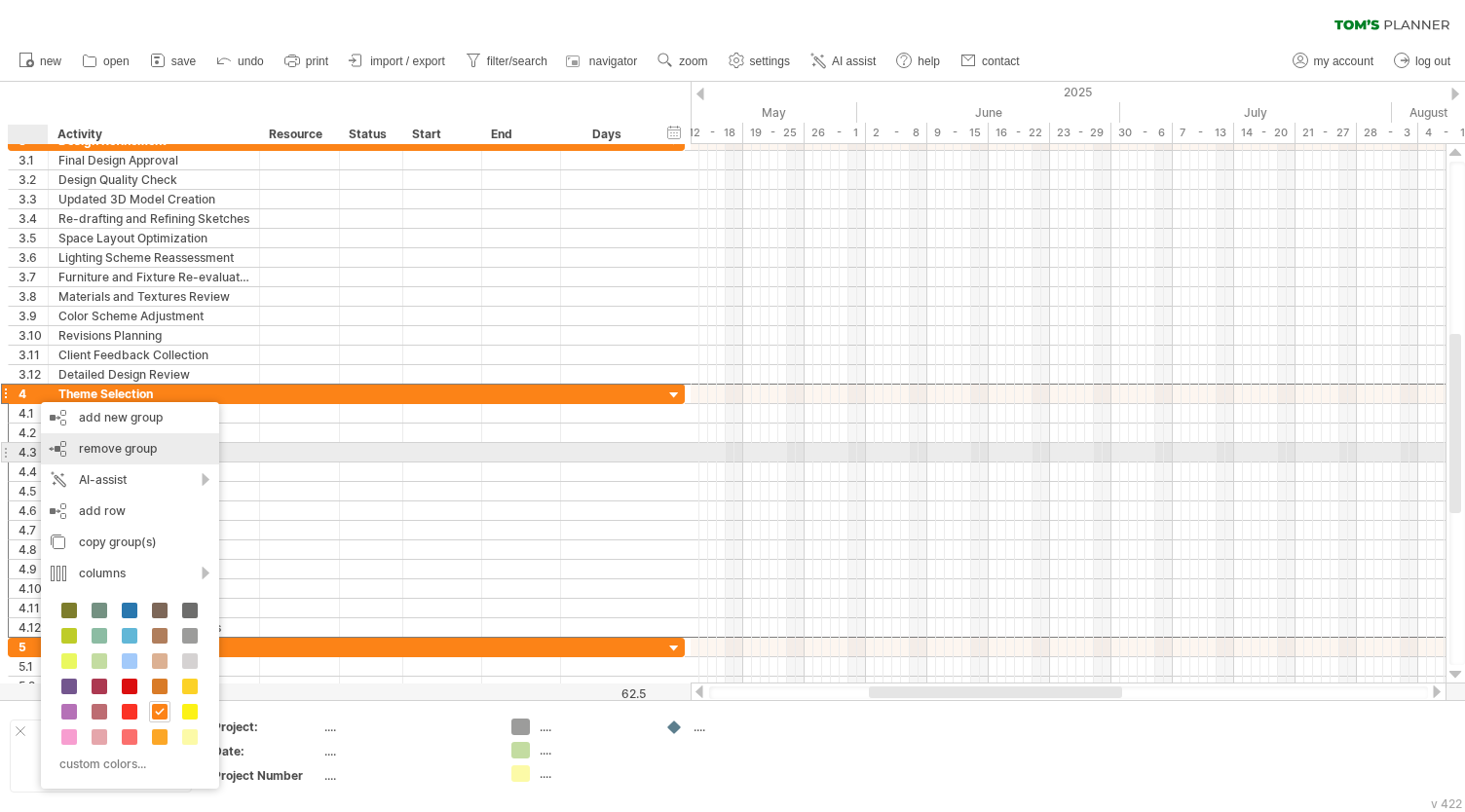 click on "remove group" at bounding box center [118, 448] 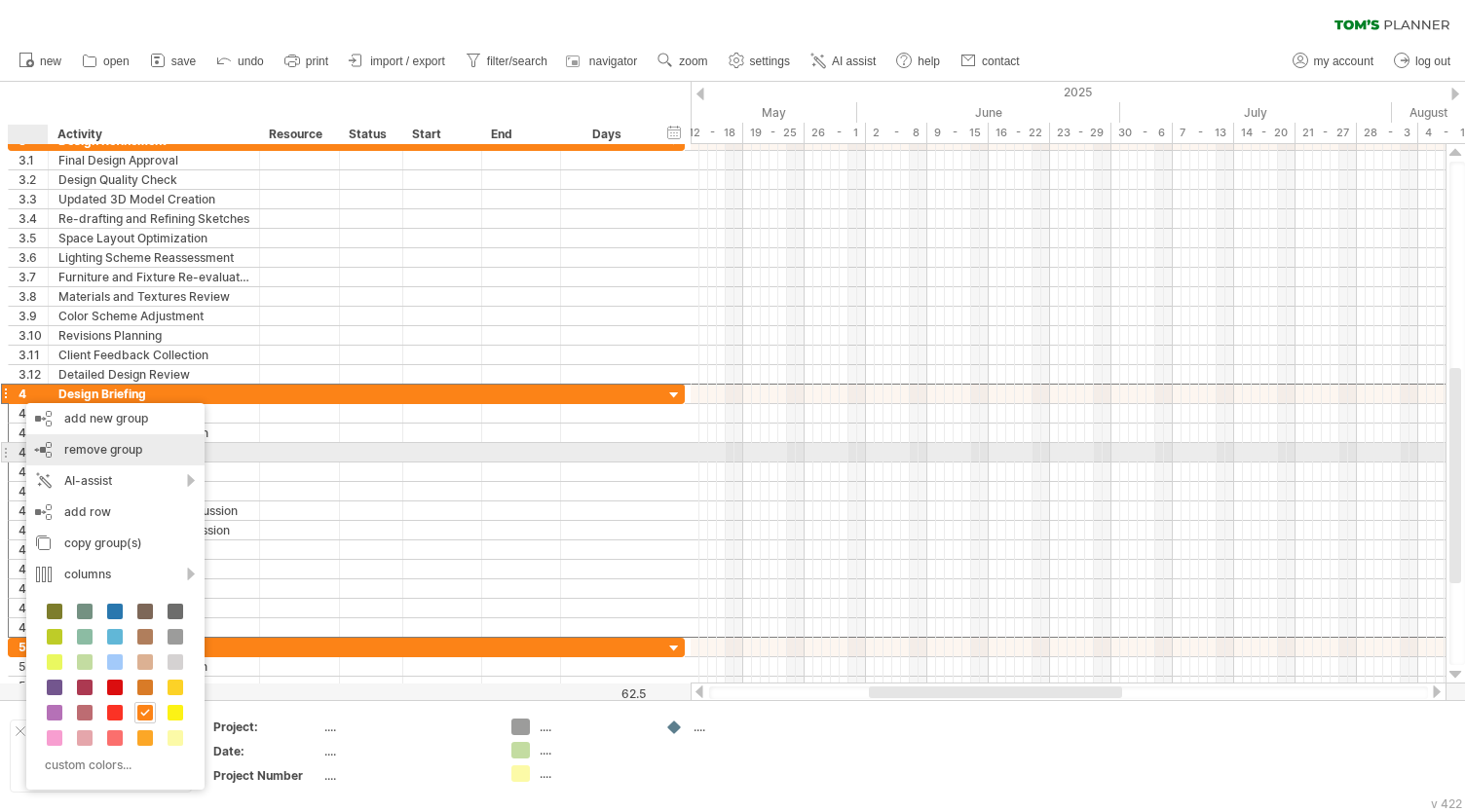 click on "remove group remove selected groups" at bounding box center [115, 450] 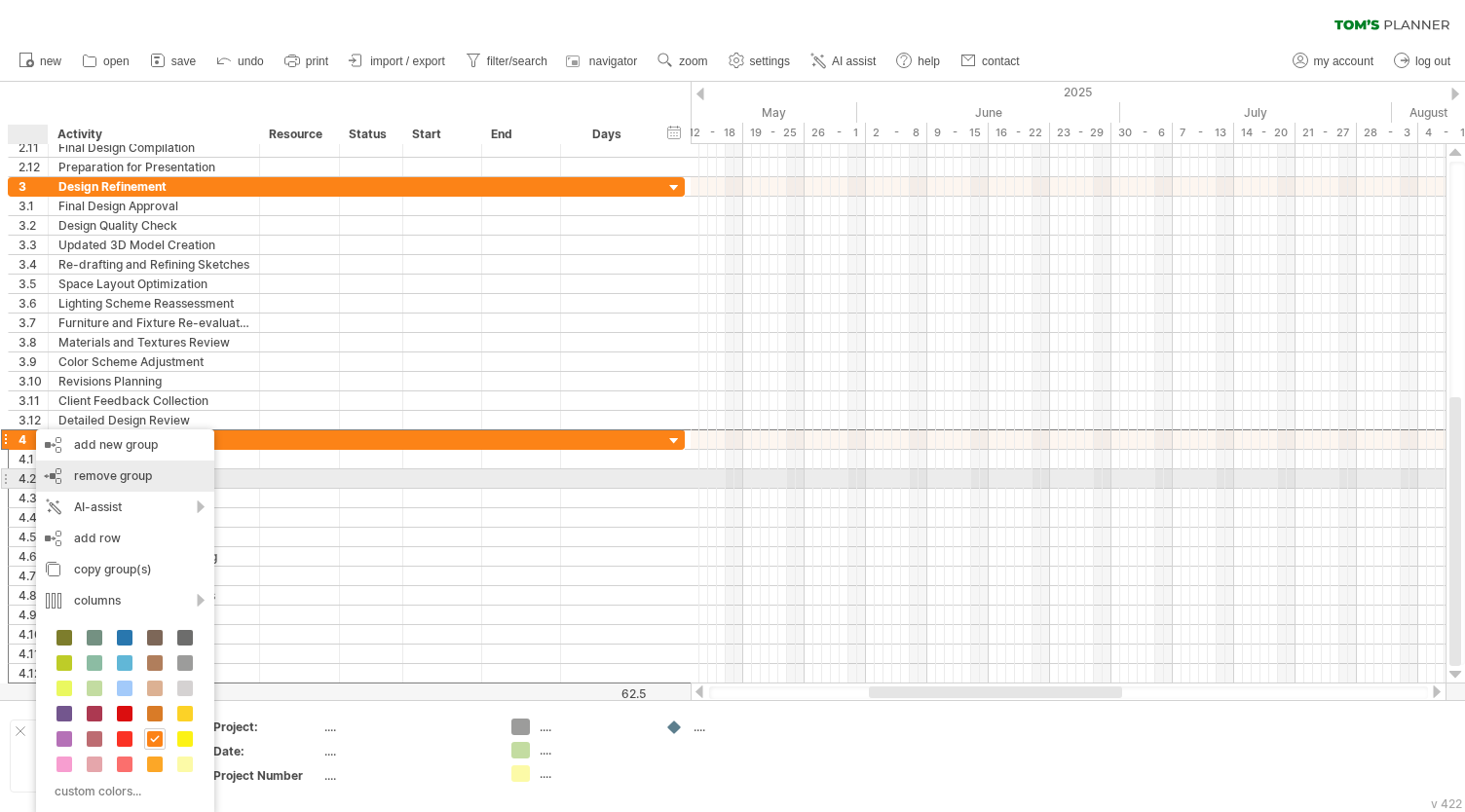 click on "remove group remove selected groups" at bounding box center [125, 476] 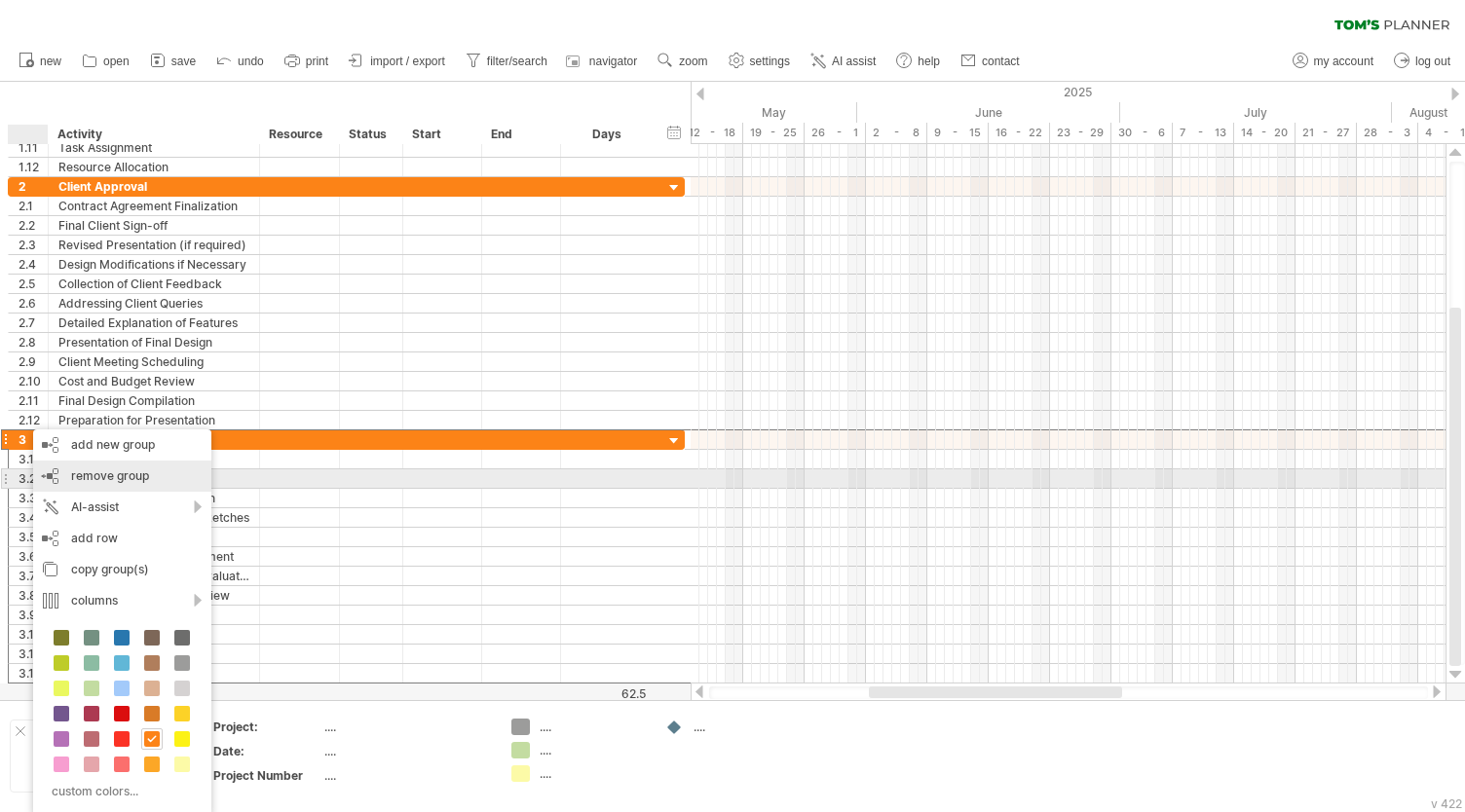 click on "remove group remove selected groups" at bounding box center [122, 476] 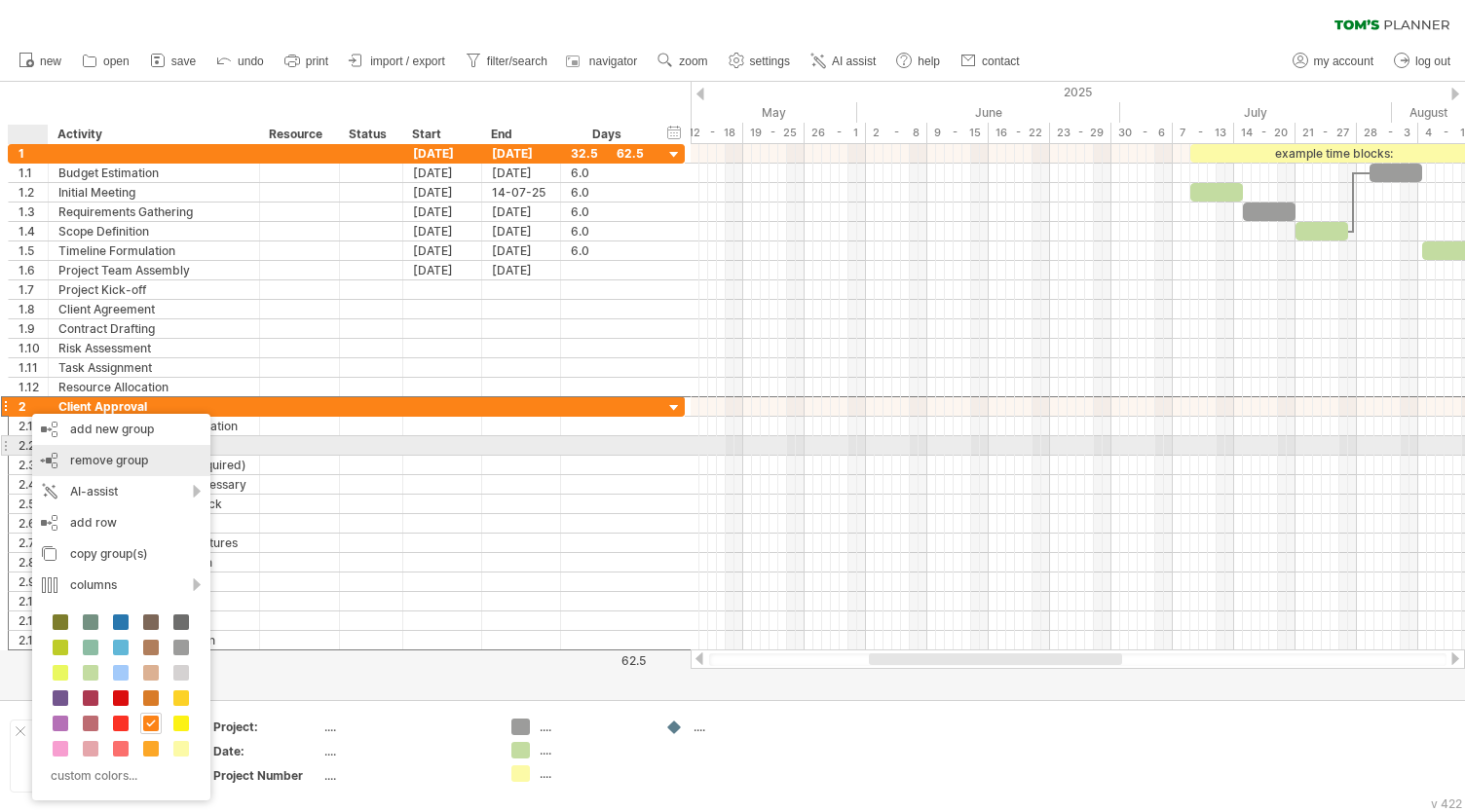 click on "remove group" at bounding box center [109, 460] 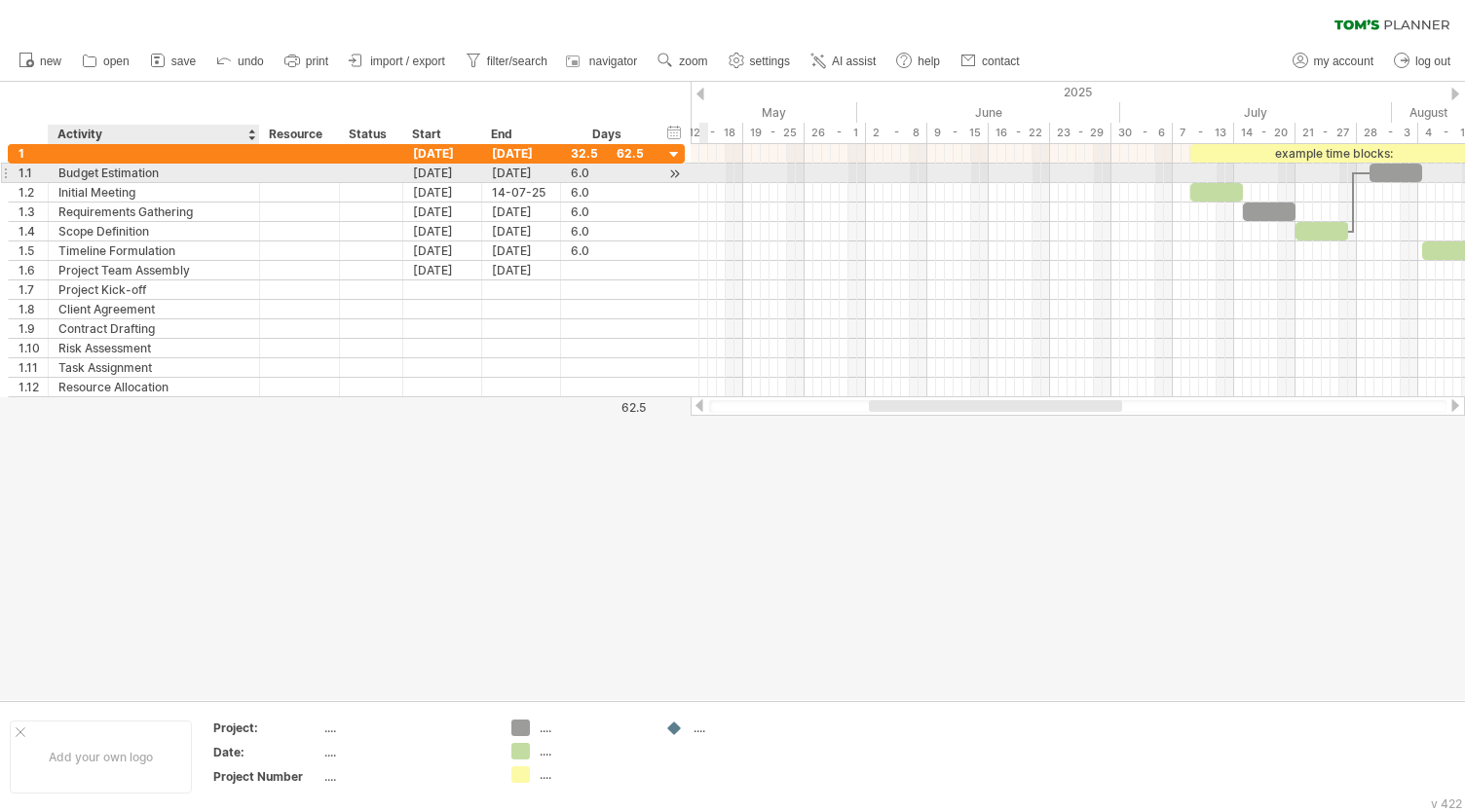 click on "Budget Estimation" at bounding box center [154, 172] 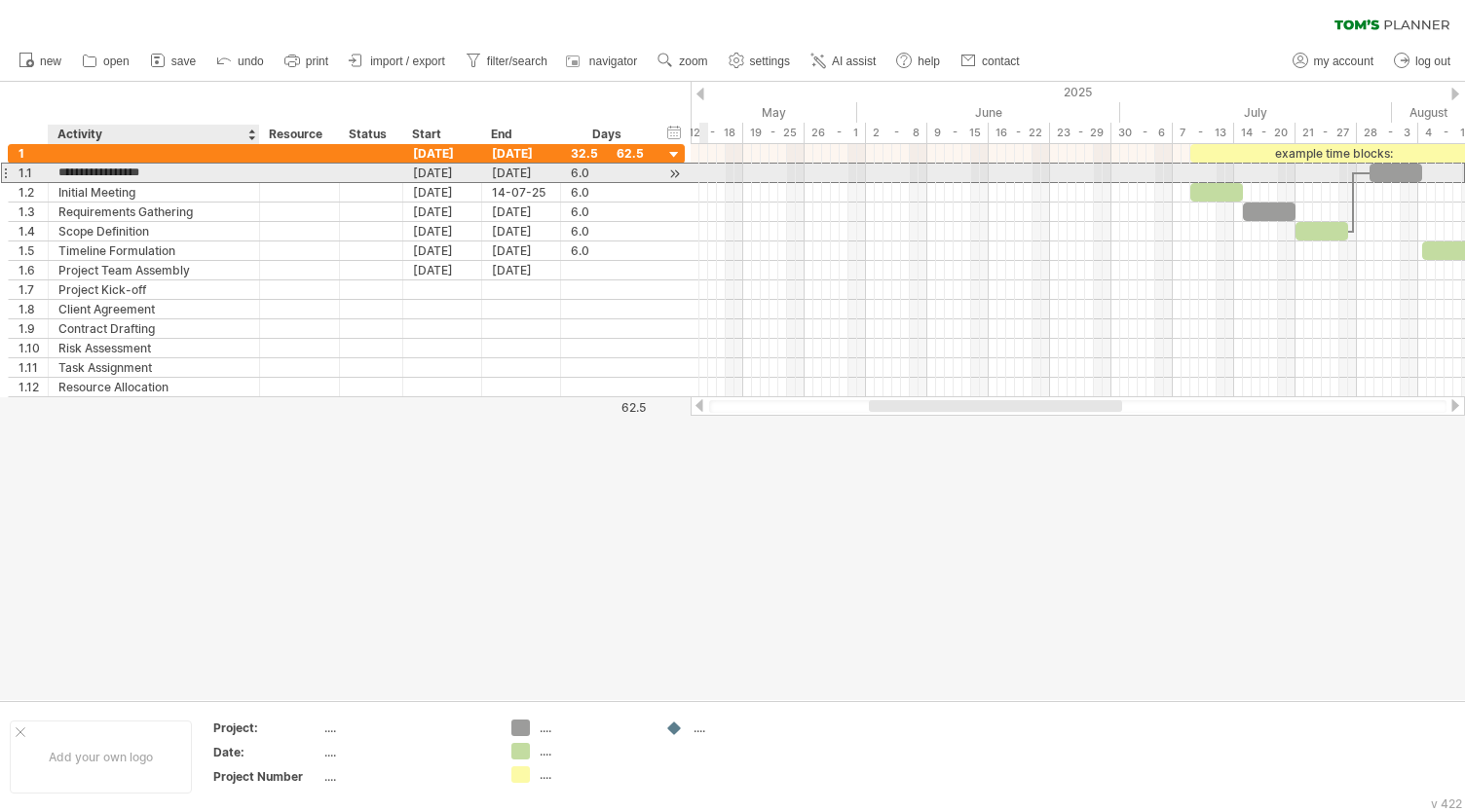 click on "**********" at bounding box center (154, 172) 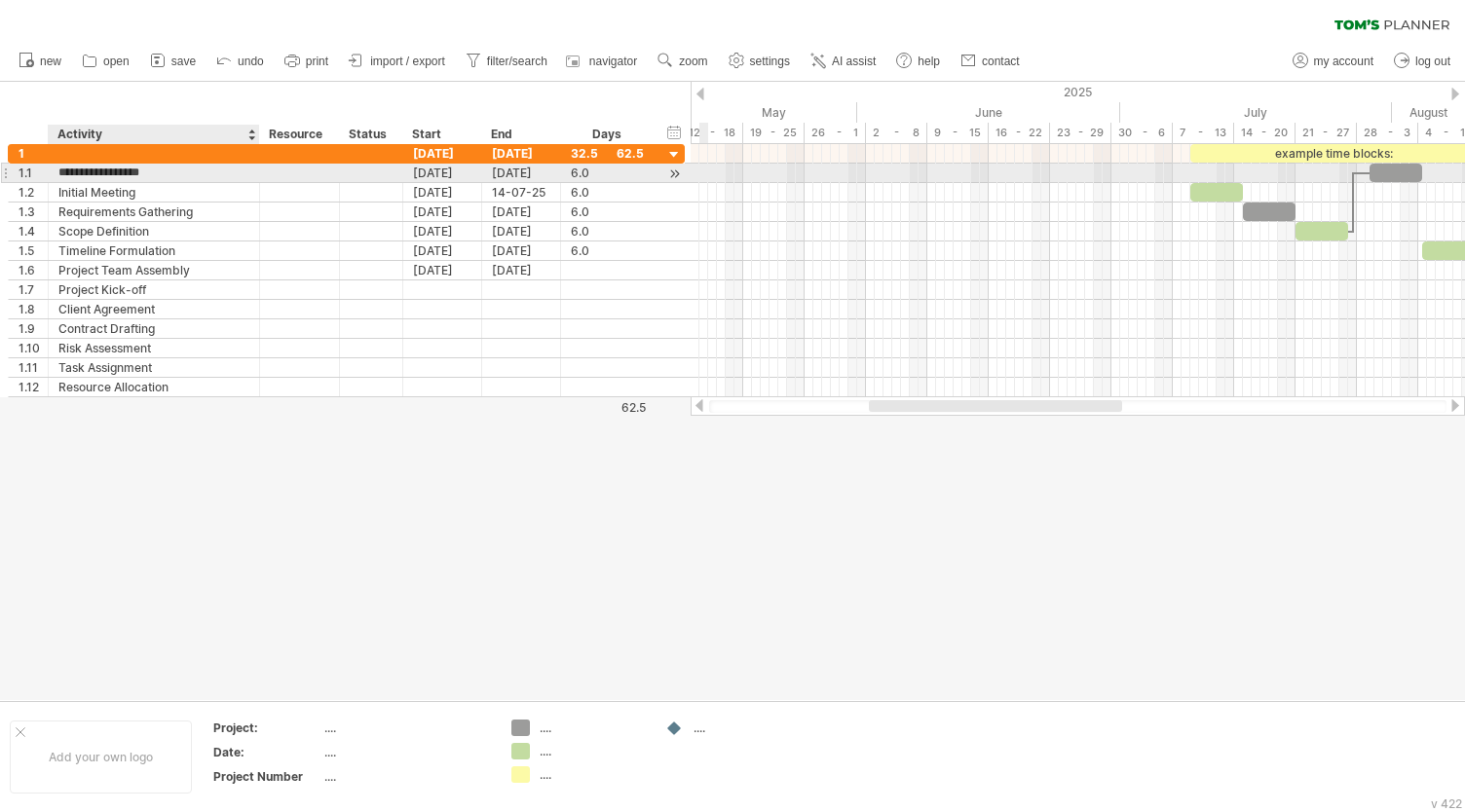 click on "**********" at bounding box center (154, 172) 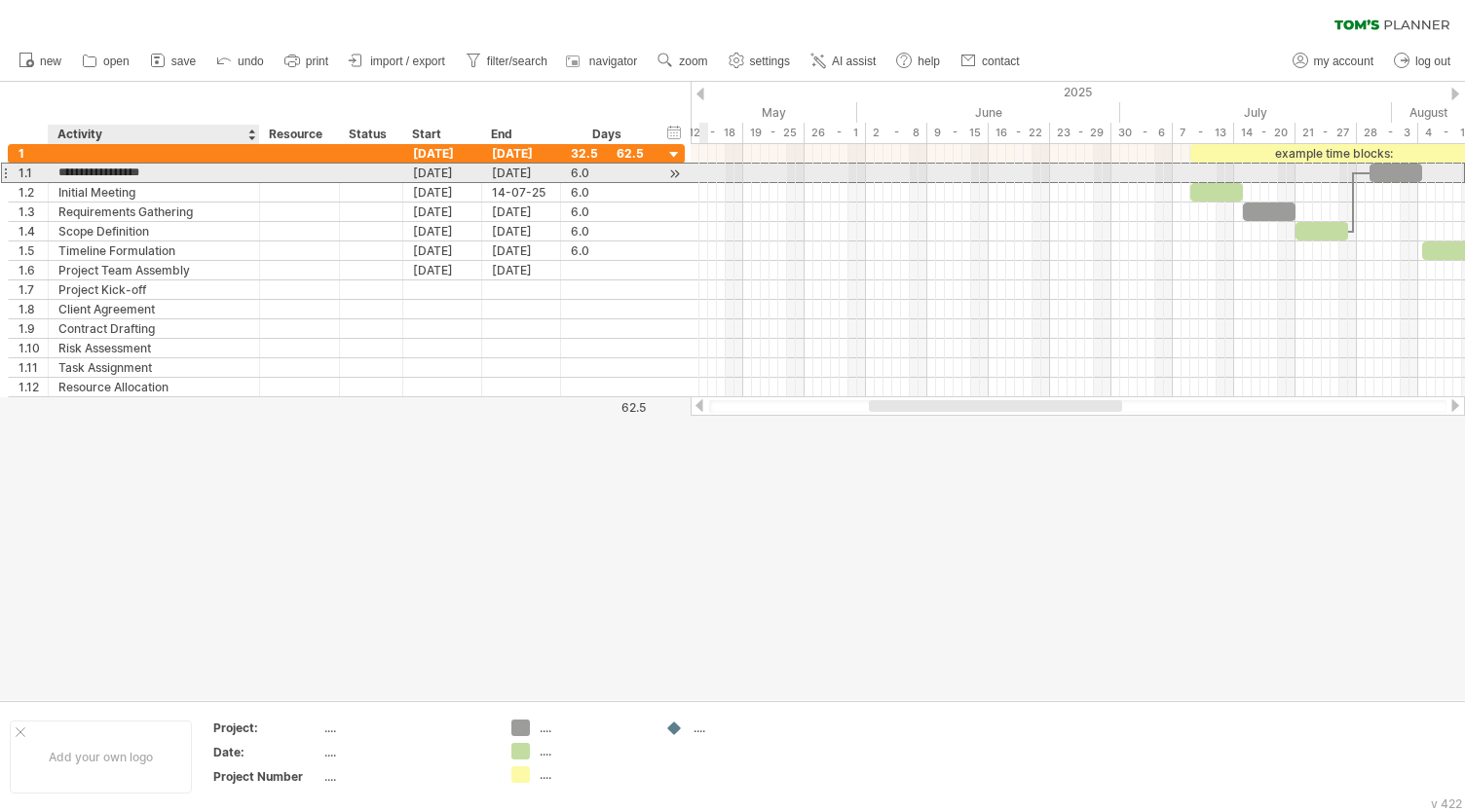 click on "**********" at bounding box center (154, 172) 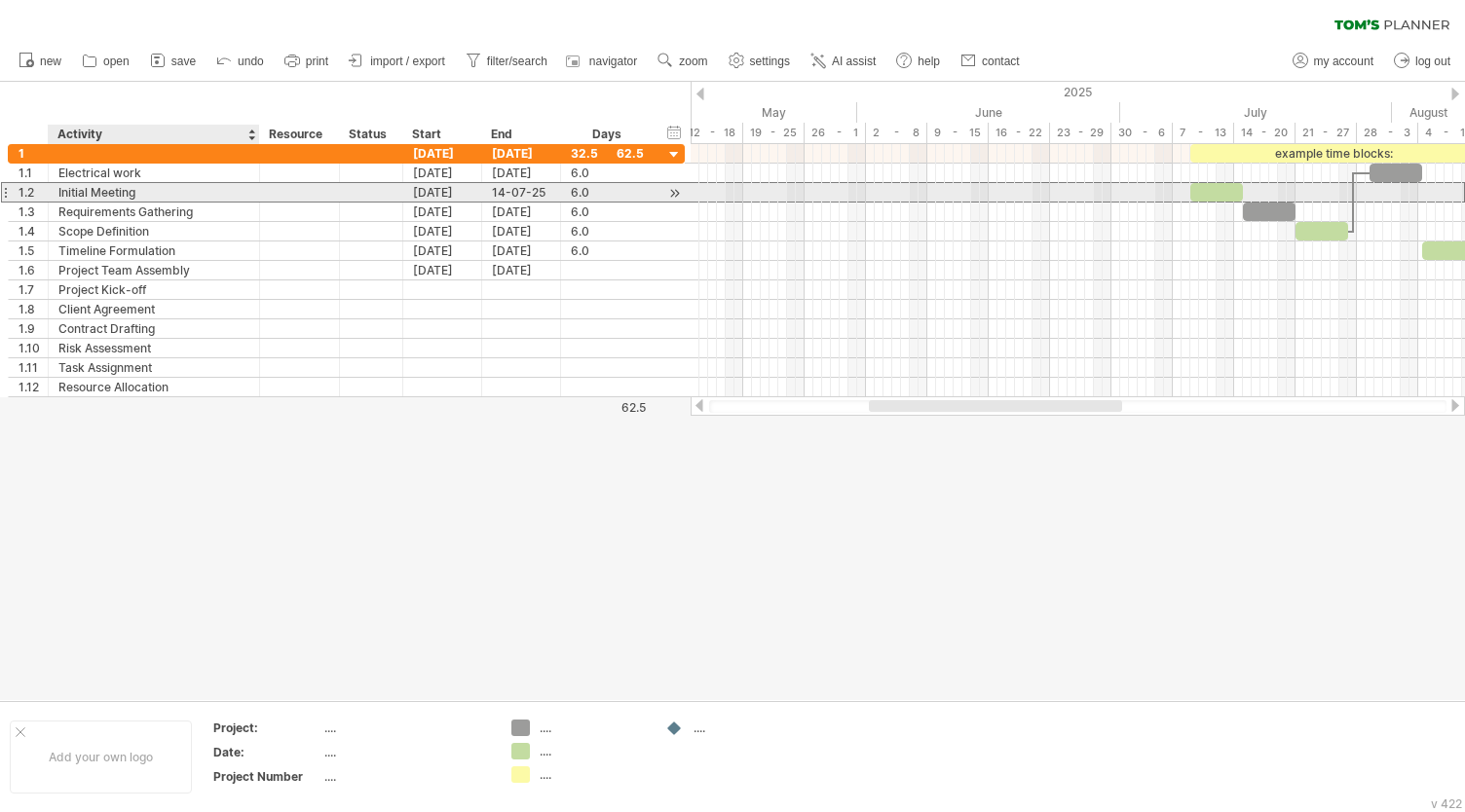 click on "Initial Meeting" at bounding box center (154, 192) 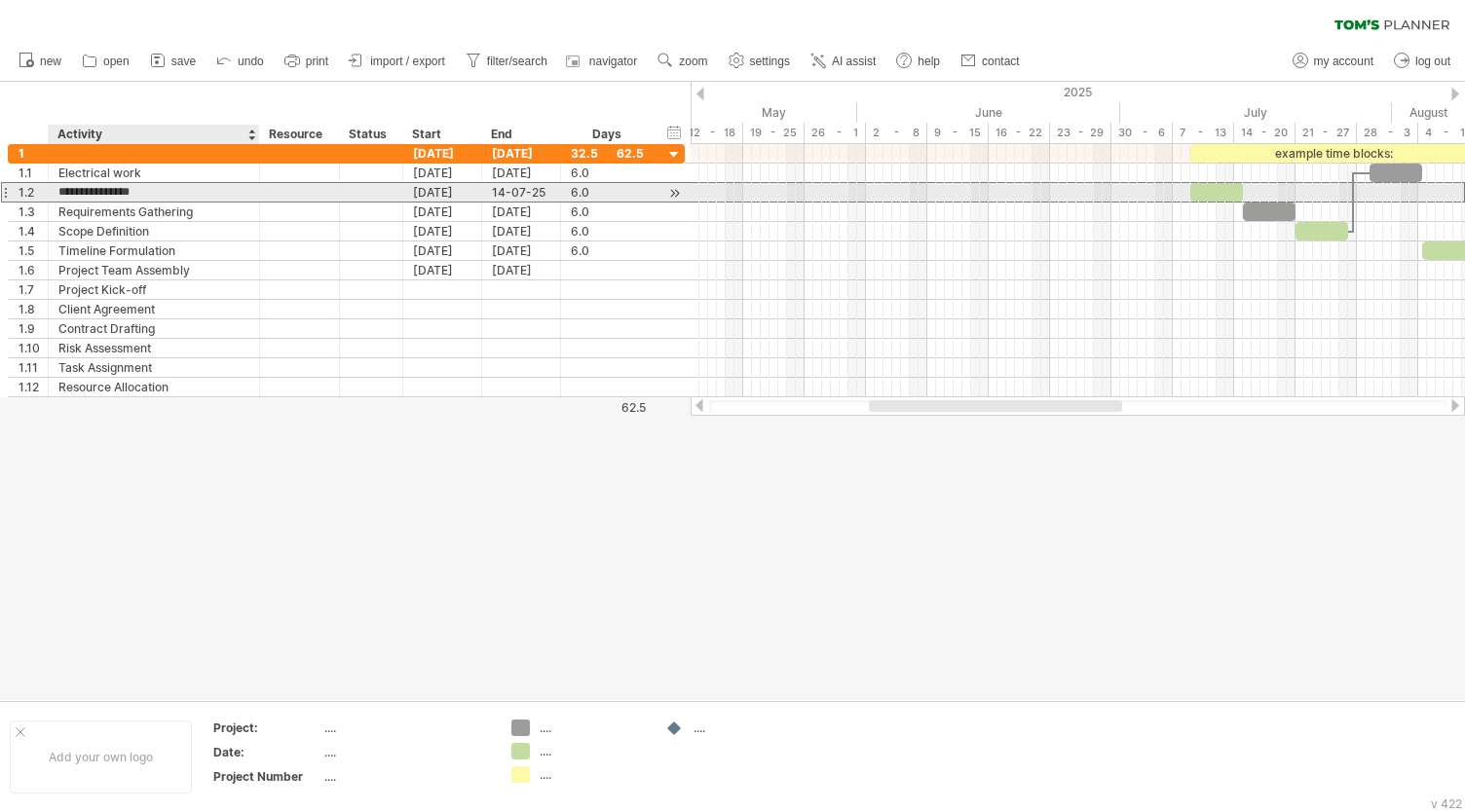 click on "**********" at bounding box center (154, 192) 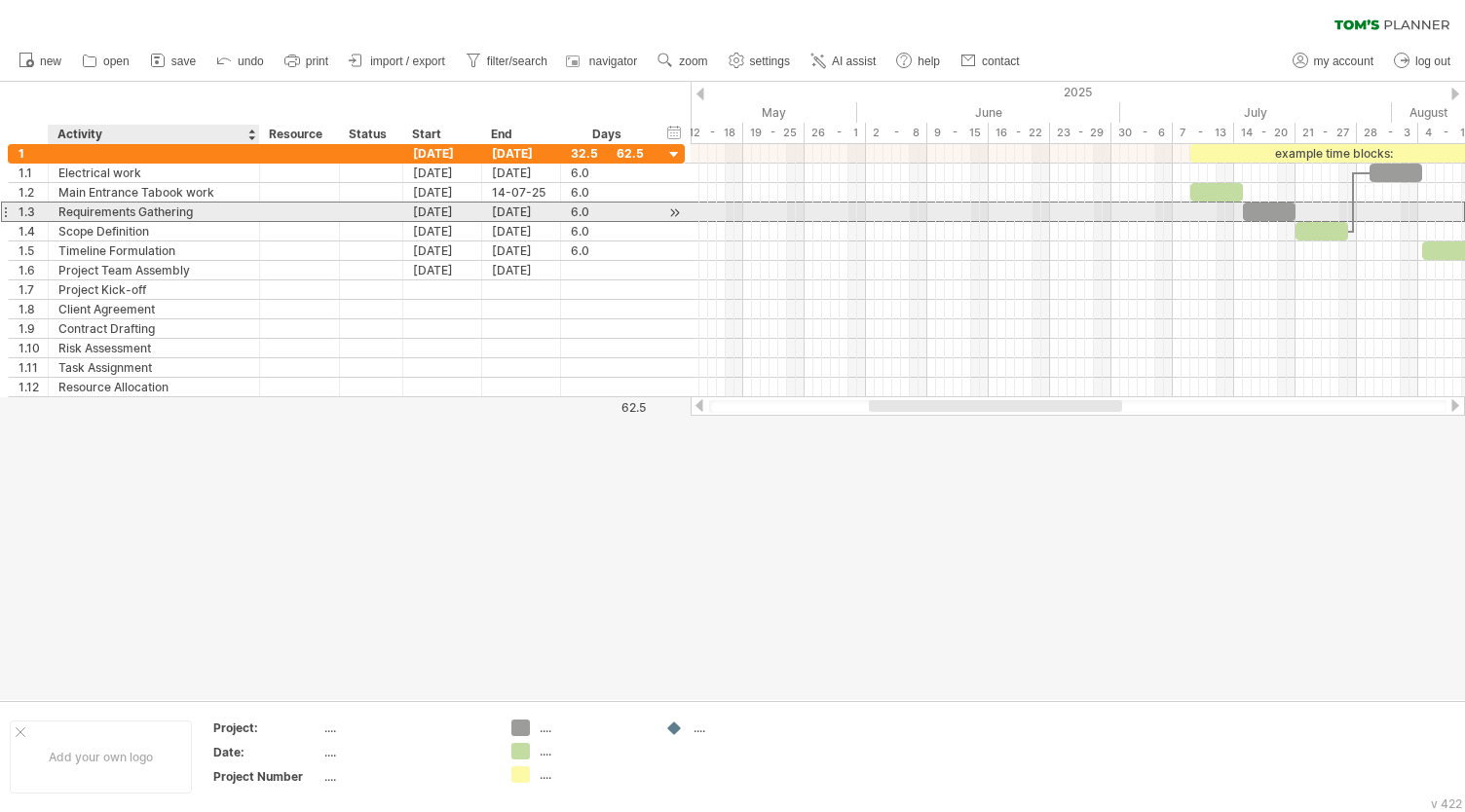 click on "Requirements Gathering" at bounding box center [154, 211] 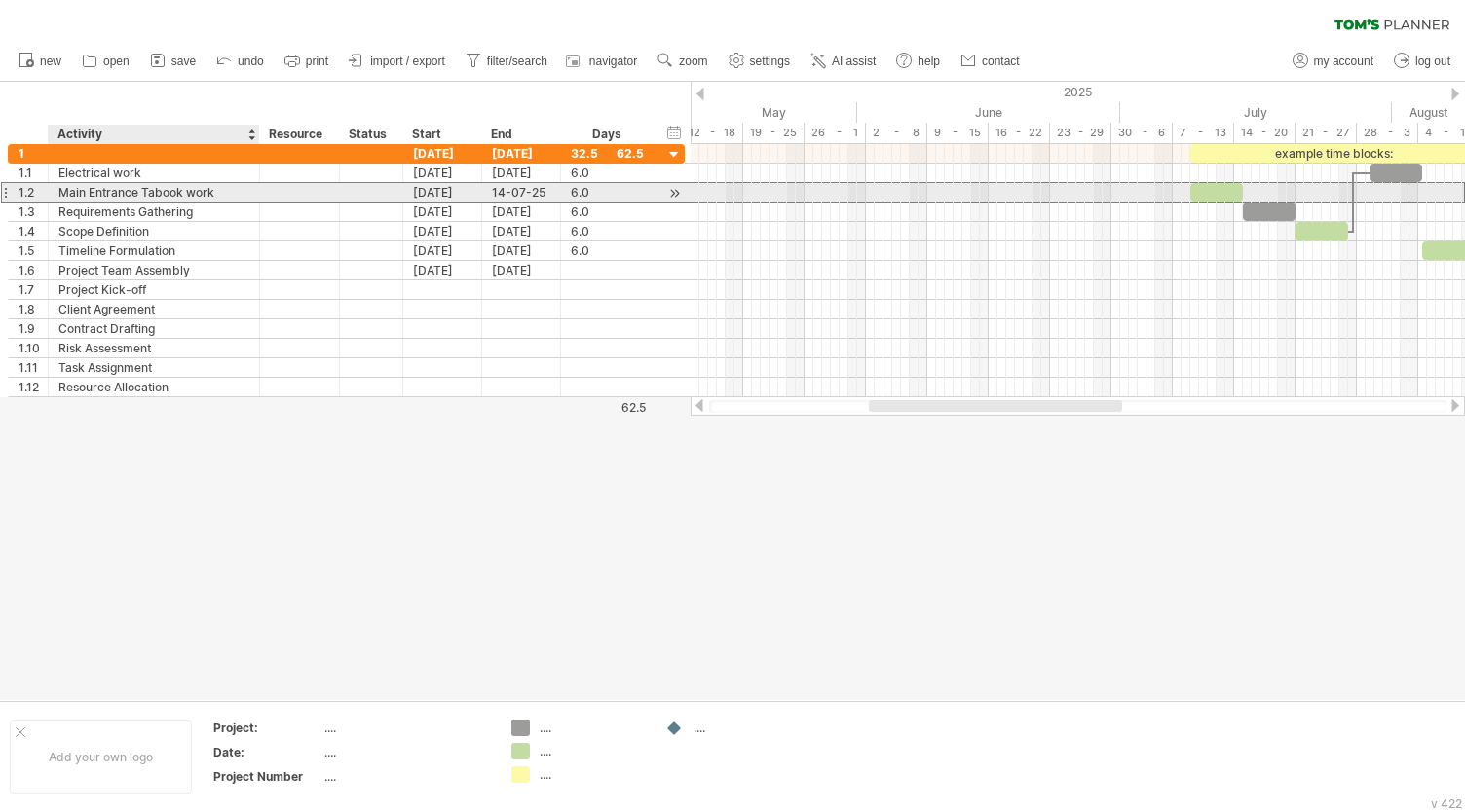 click on "Main Entrance Tabook work" at bounding box center (154, 192) 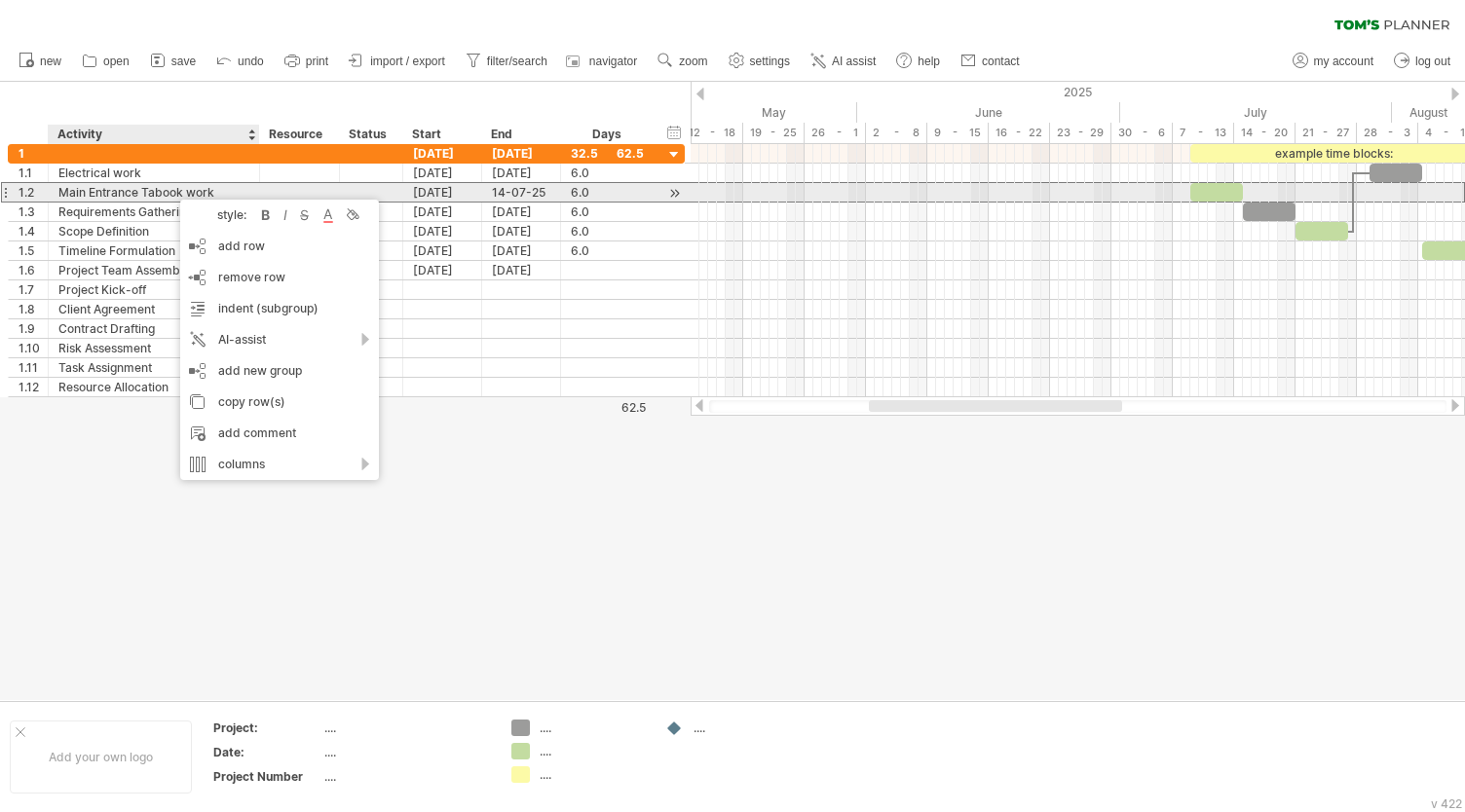 click on "Main Entrance Tabook work" at bounding box center [154, 192] 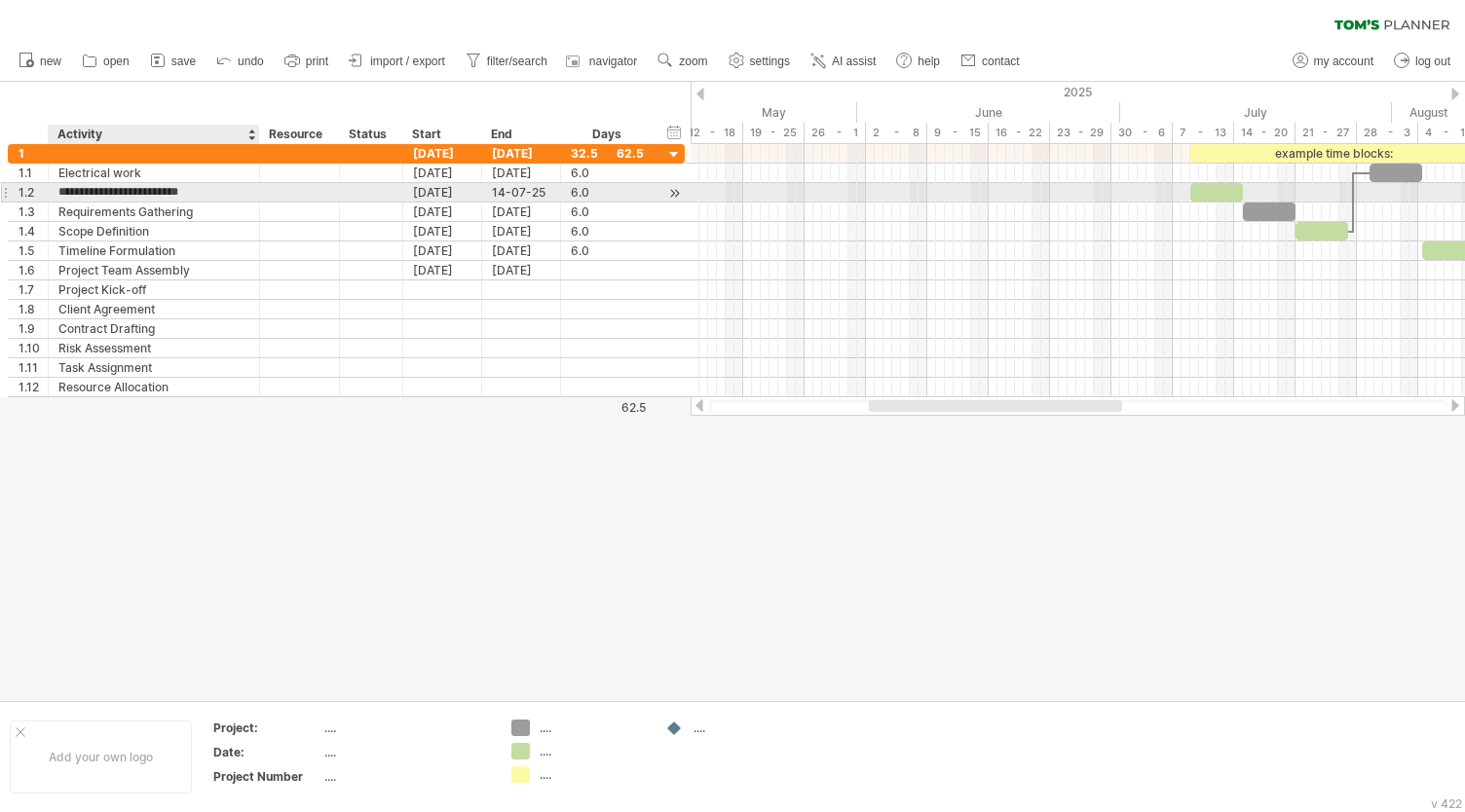 click on "**********" at bounding box center [154, 192] 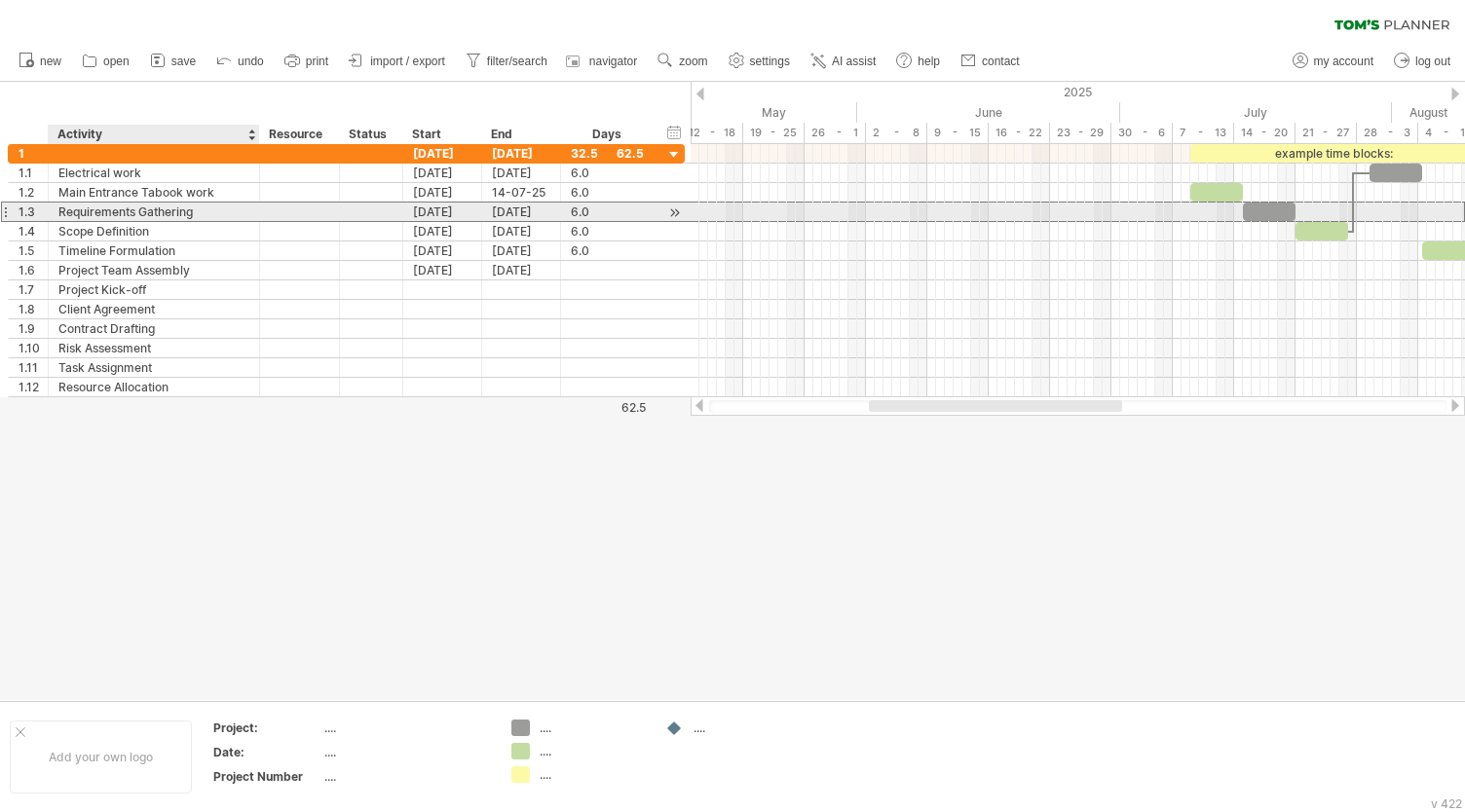 click on "Requirements Gathering" at bounding box center [154, 211] 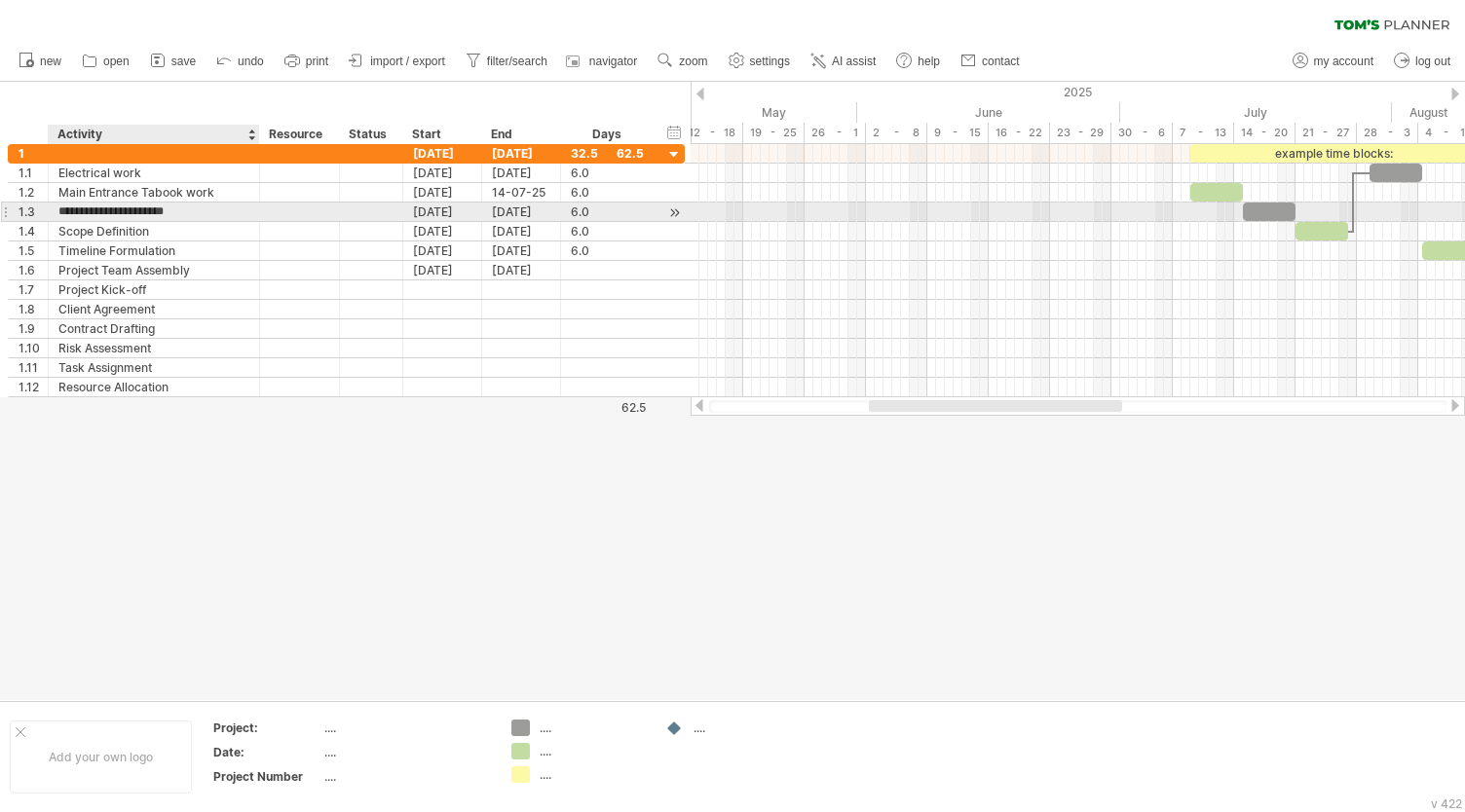 click on "**********" at bounding box center [154, 211] 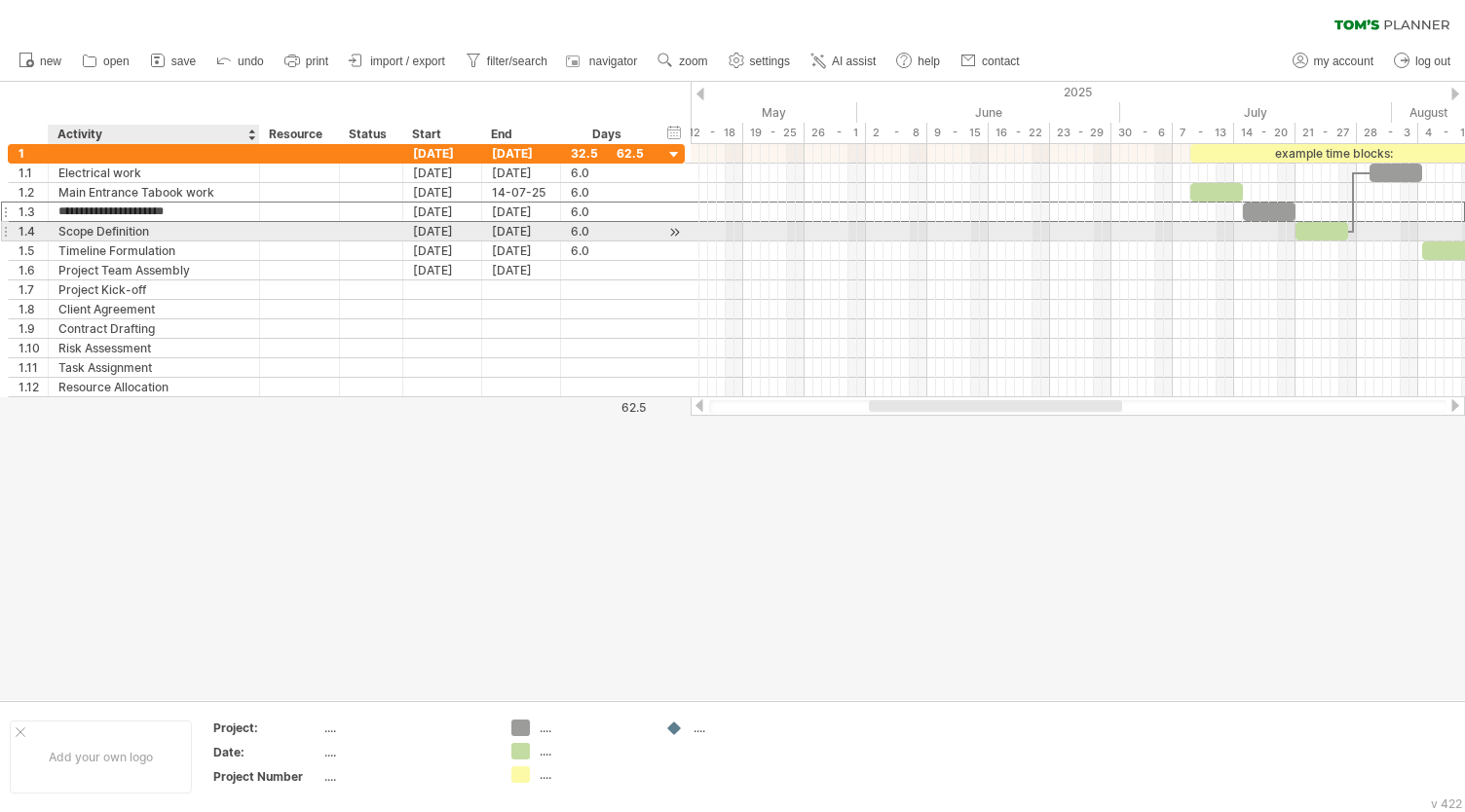 drag, startPoint x: 207, startPoint y: 207, endPoint x: 71, endPoint y: 223, distance: 136.93794 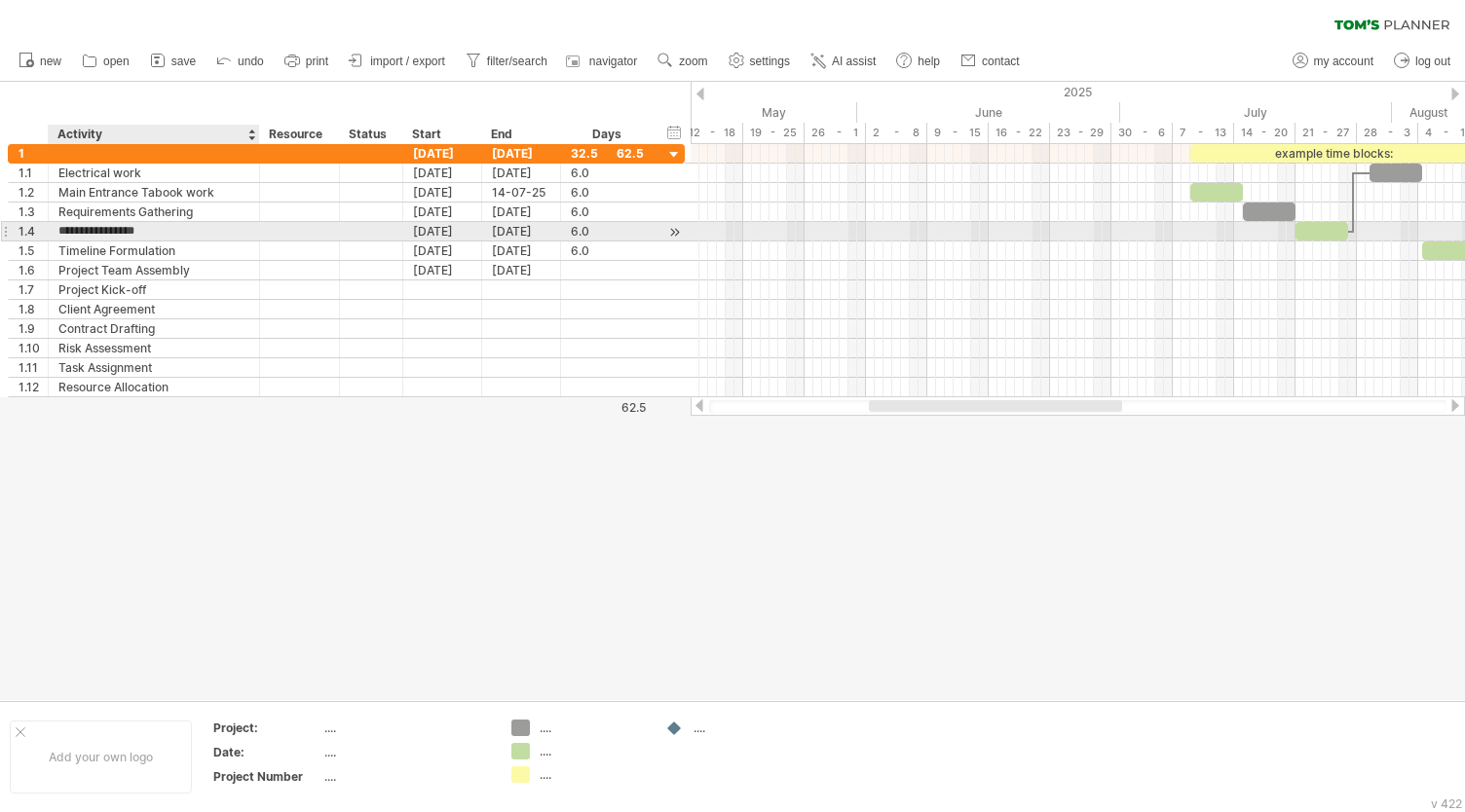 paste on "**********" 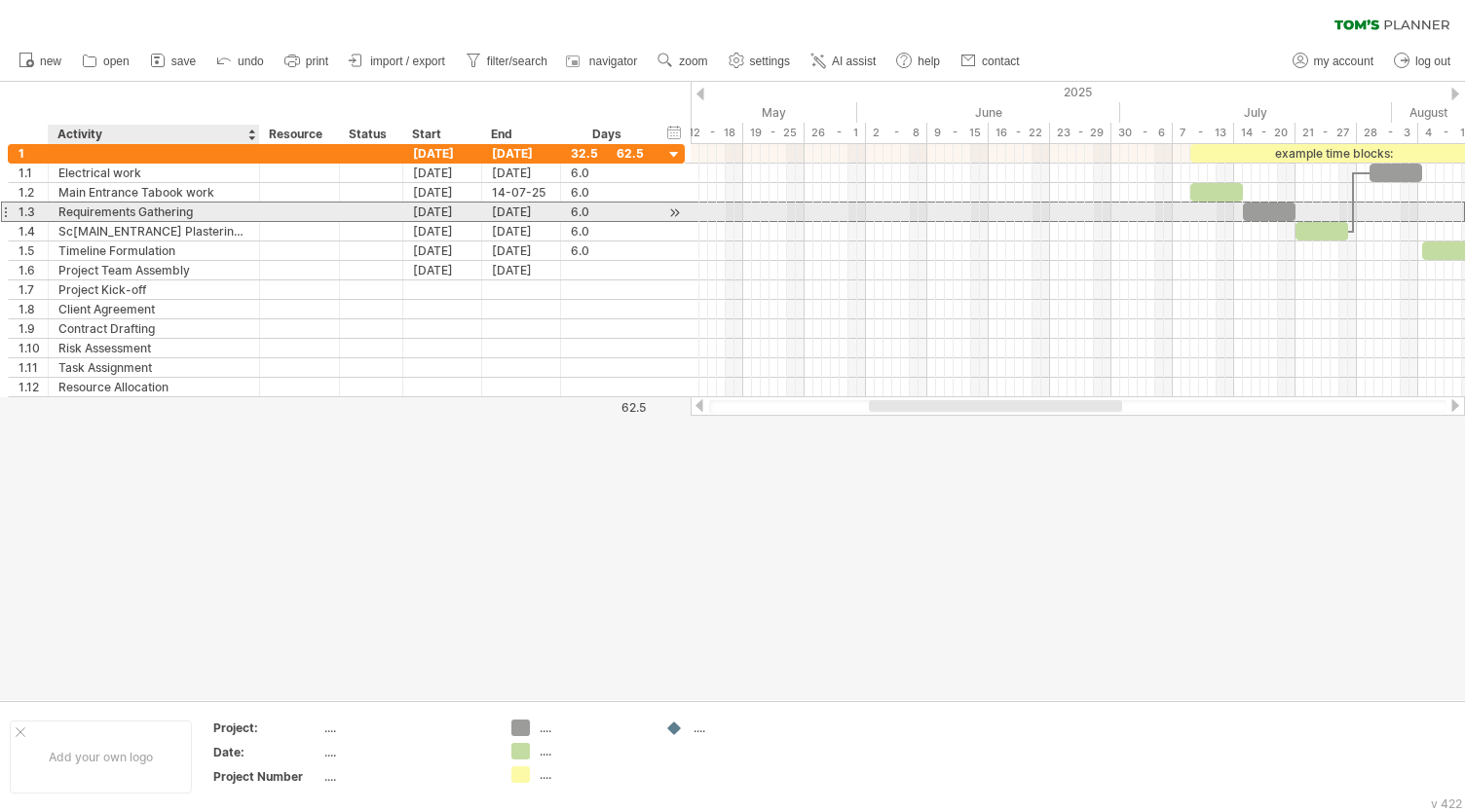 click on "Requirements Gathering" at bounding box center (154, 211) 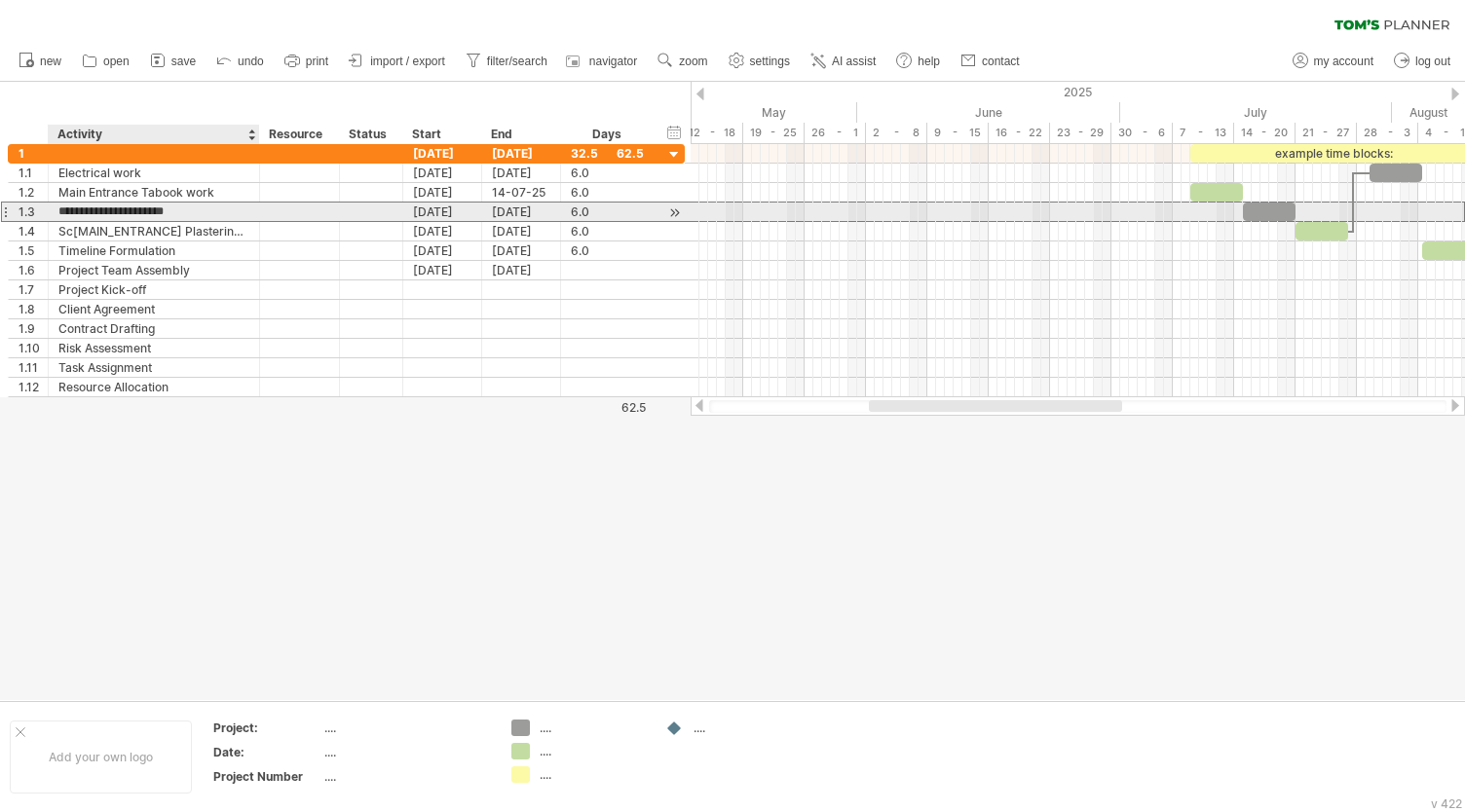 click on "**********" at bounding box center (154, 211) 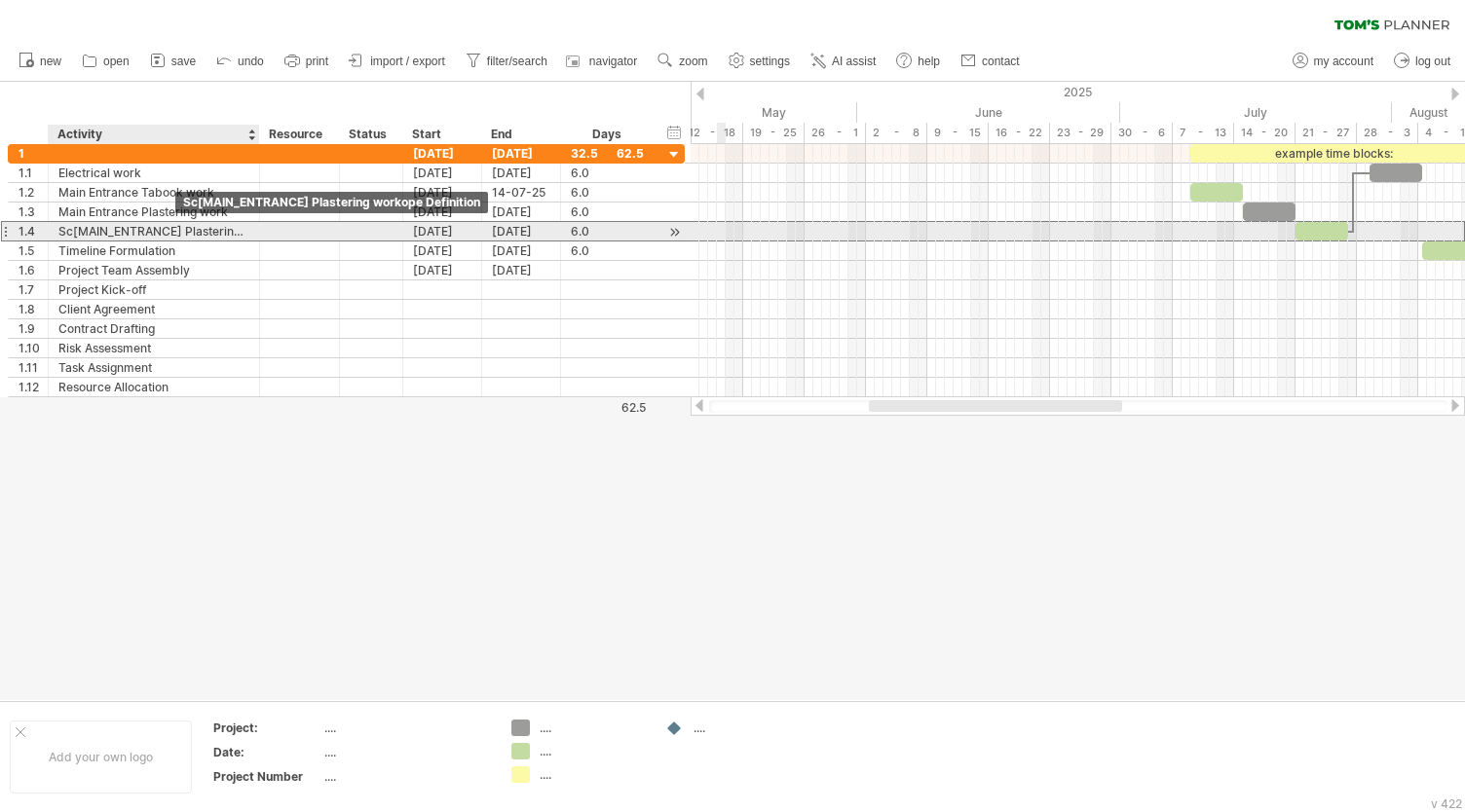 click on "Sc[MAIN_ENTRANCE] Plastering workope Definition" at bounding box center [154, 231] 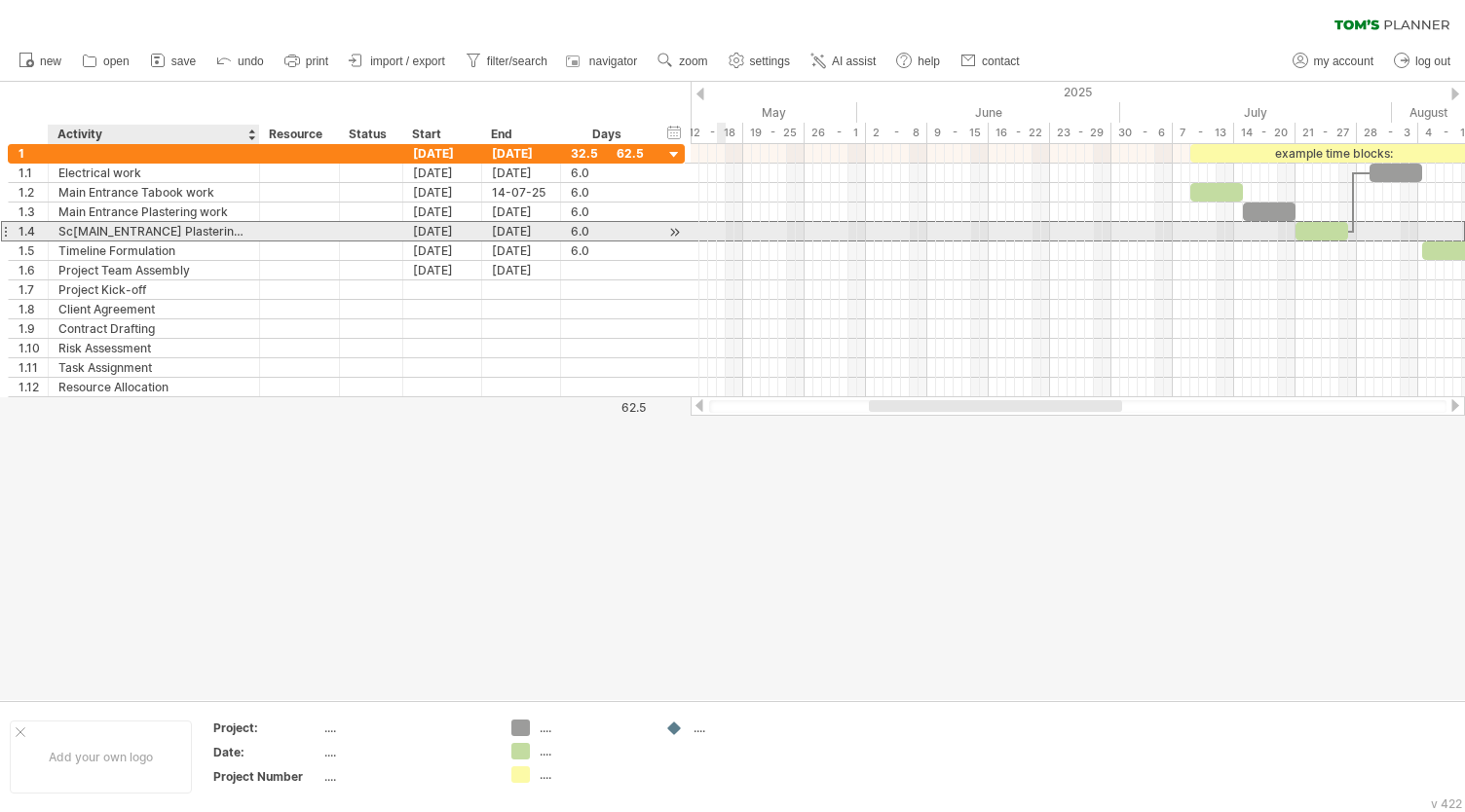 click on "**********" at bounding box center (154, 231) 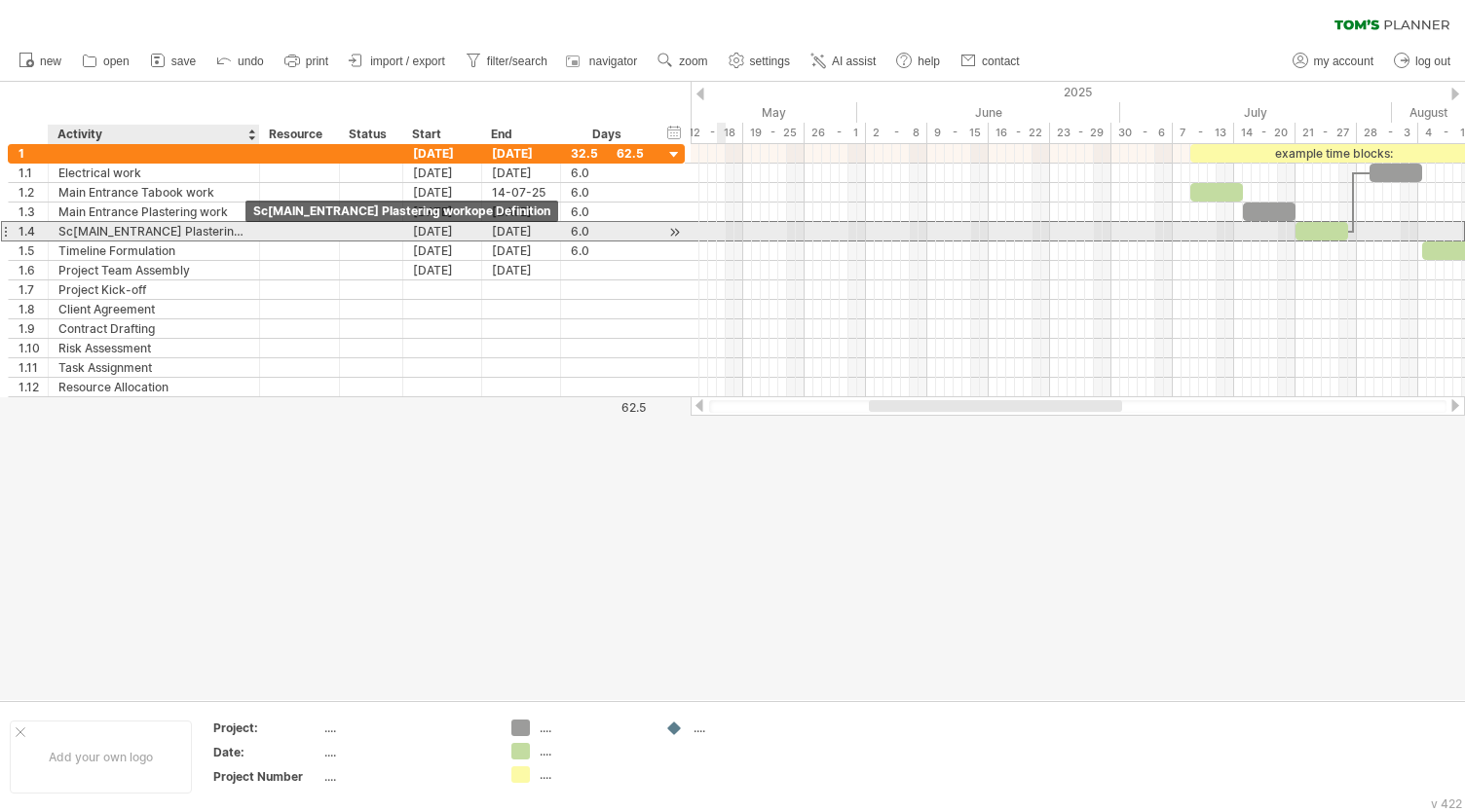 click on "Sc[MAIN_ENTRANCE] Plastering workope Definition" at bounding box center (154, 231) 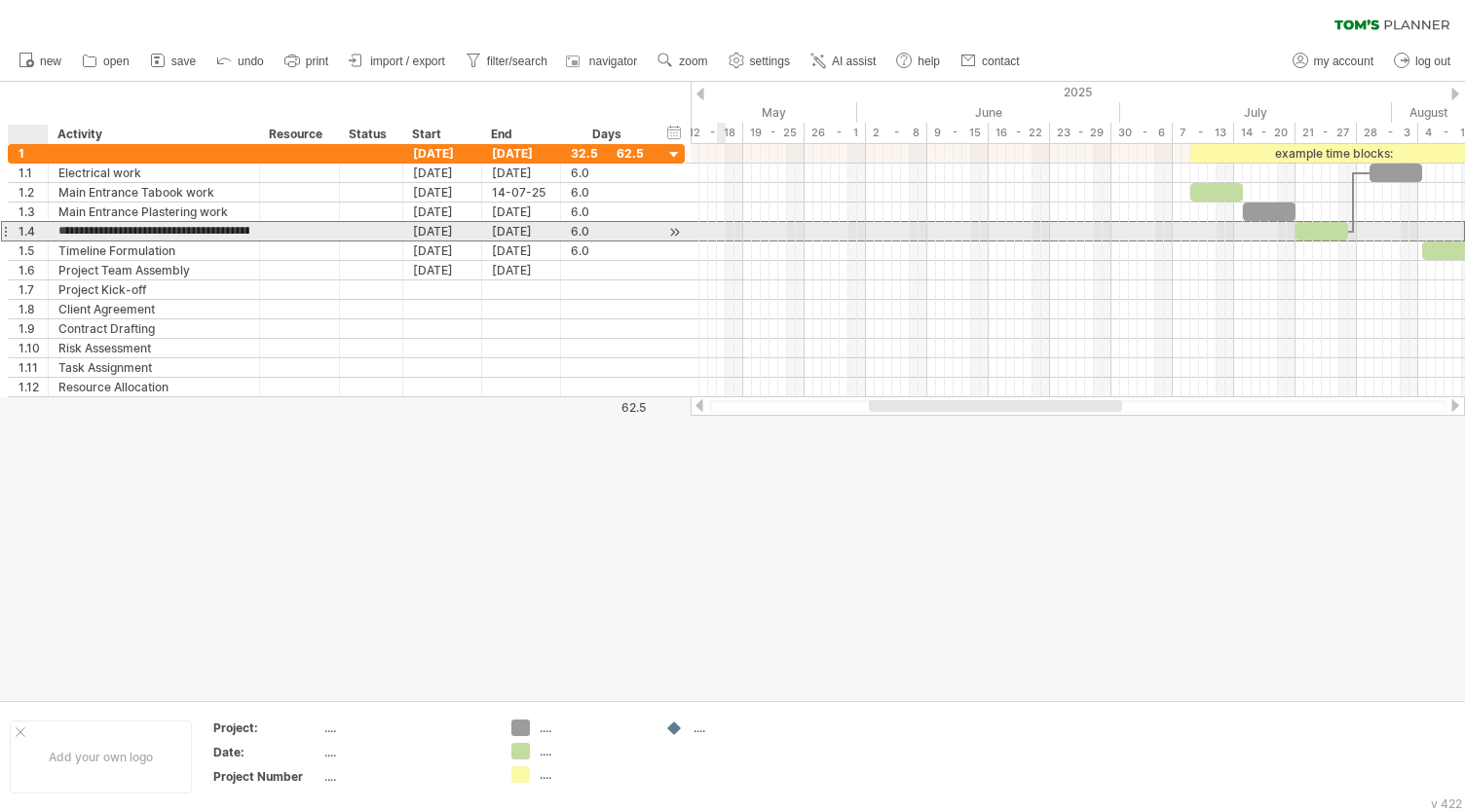 drag, startPoint x: 228, startPoint y: 229, endPoint x: 58, endPoint y: 233, distance: 170.04705 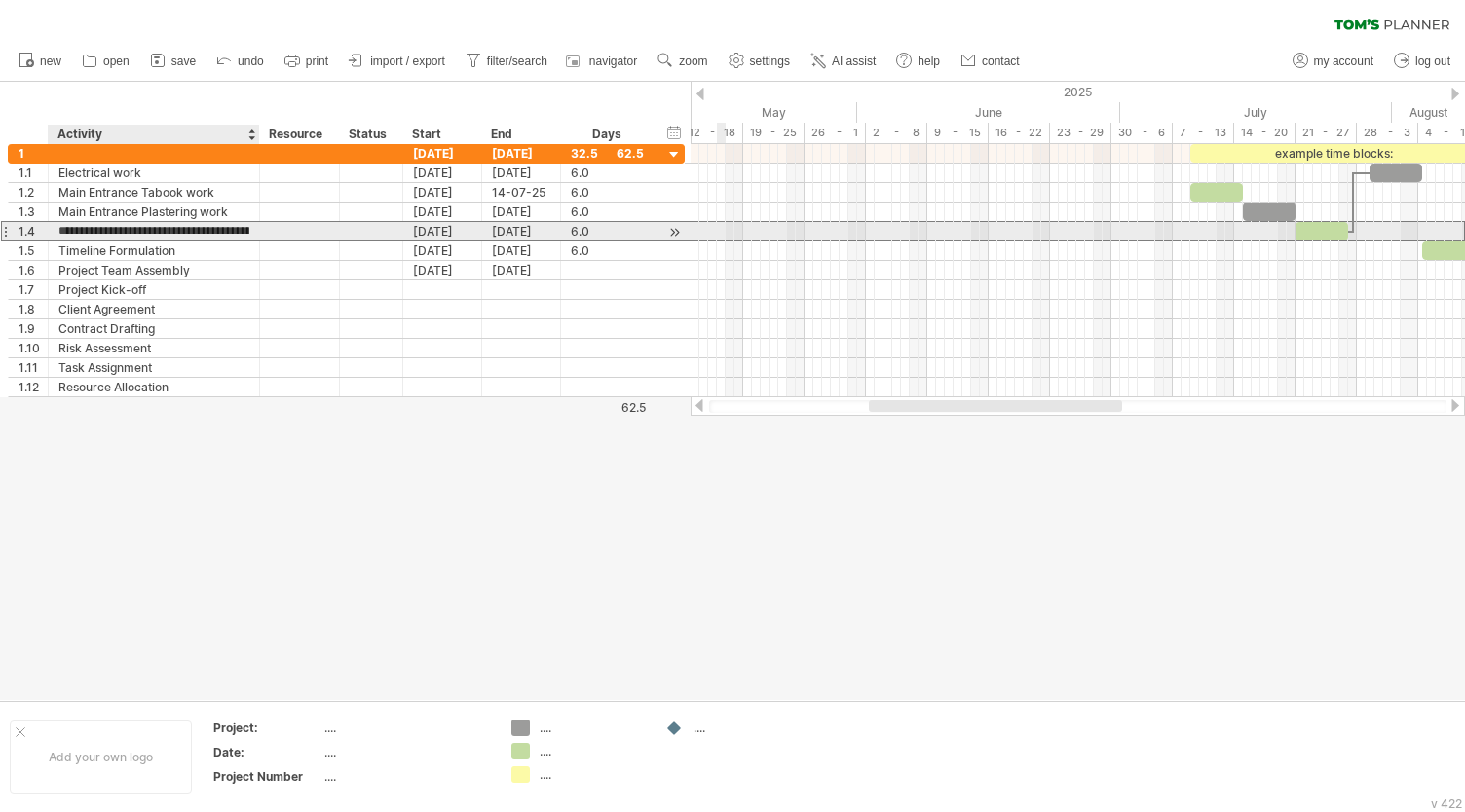 drag, startPoint x: 58, startPoint y: 233, endPoint x: 234, endPoint y: 233, distance: 176 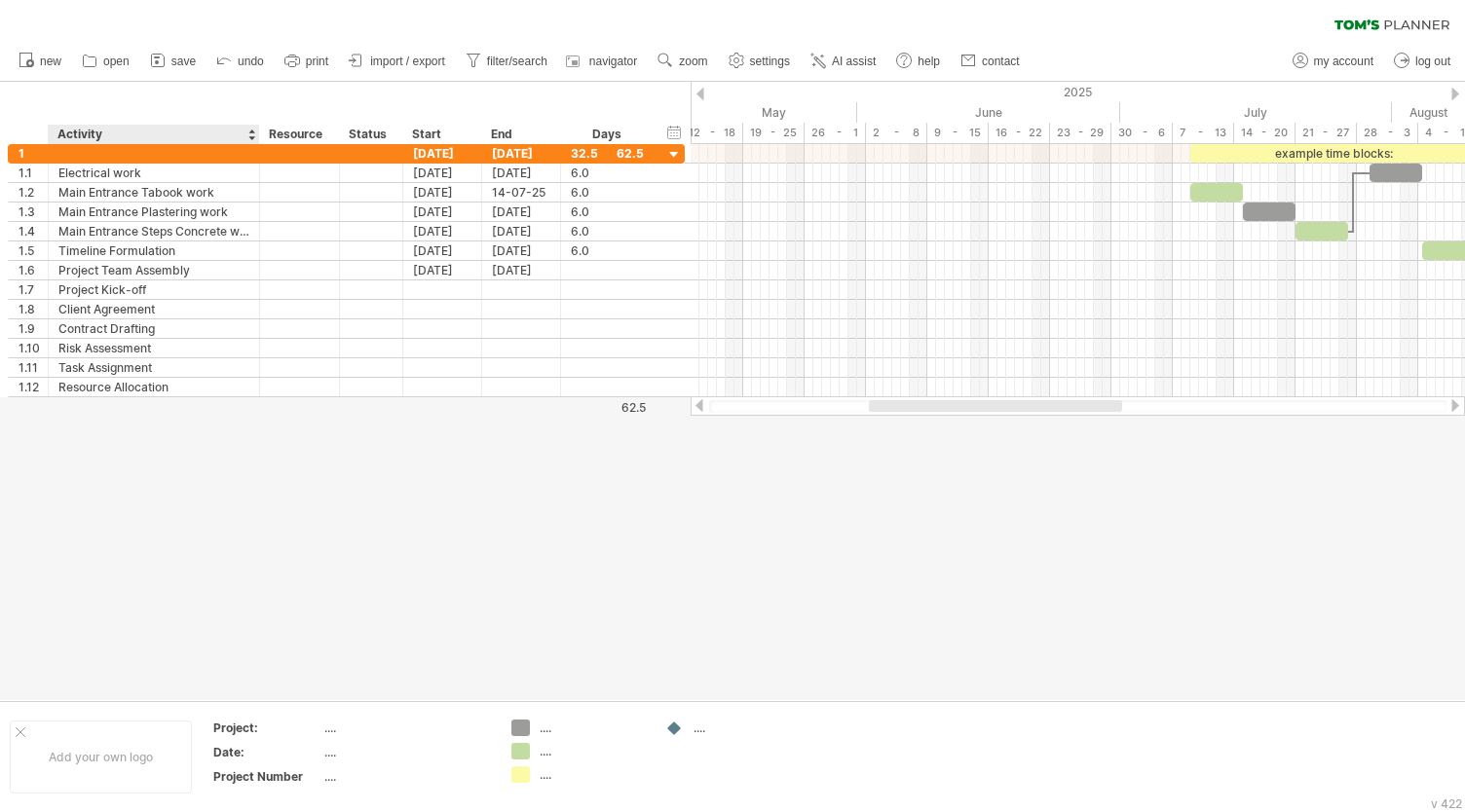 click at bounding box center (732, 390) 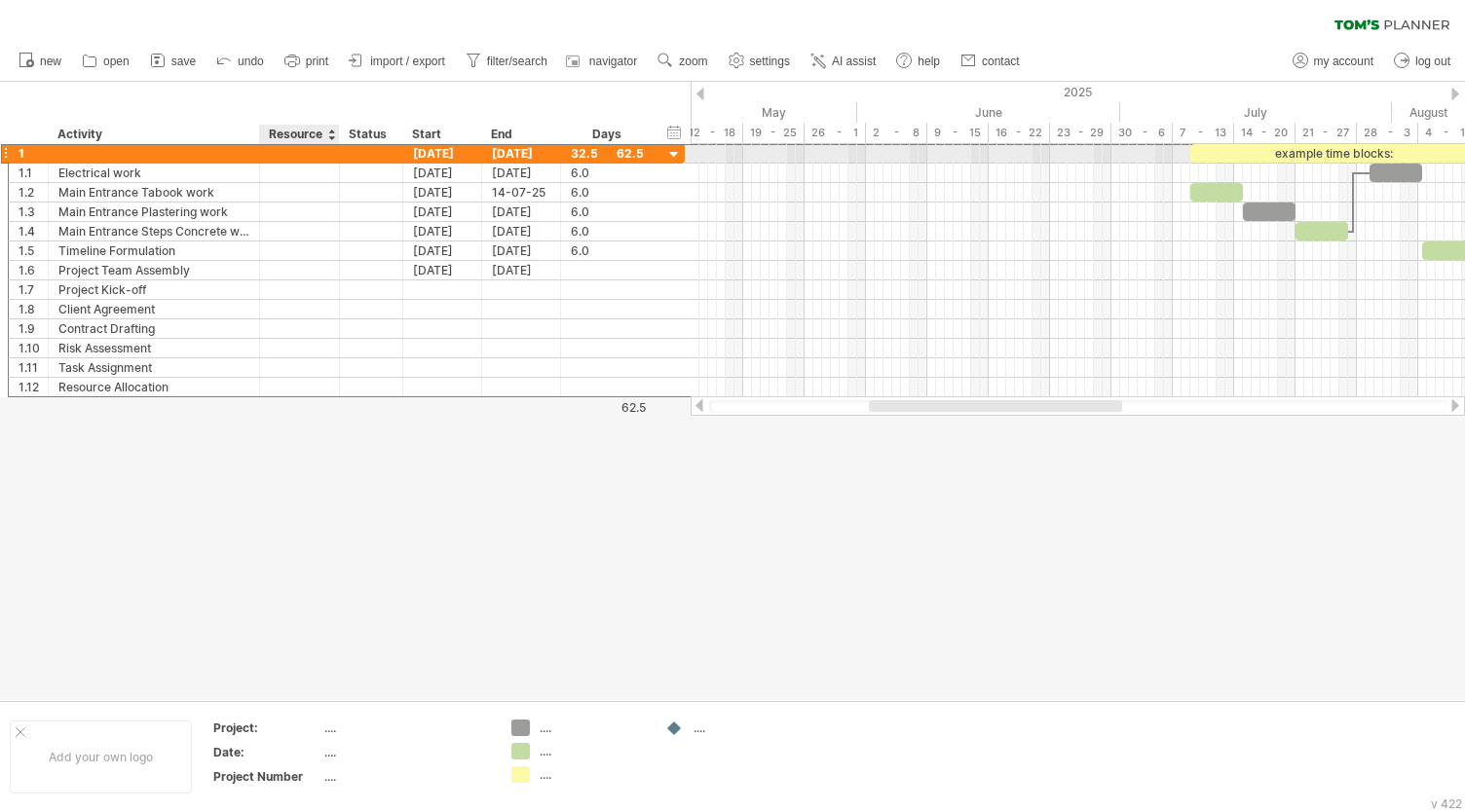 drag, startPoint x: 258, startPoint y: 155, endPoint x: 281, endPoint y: 155, distance: 23 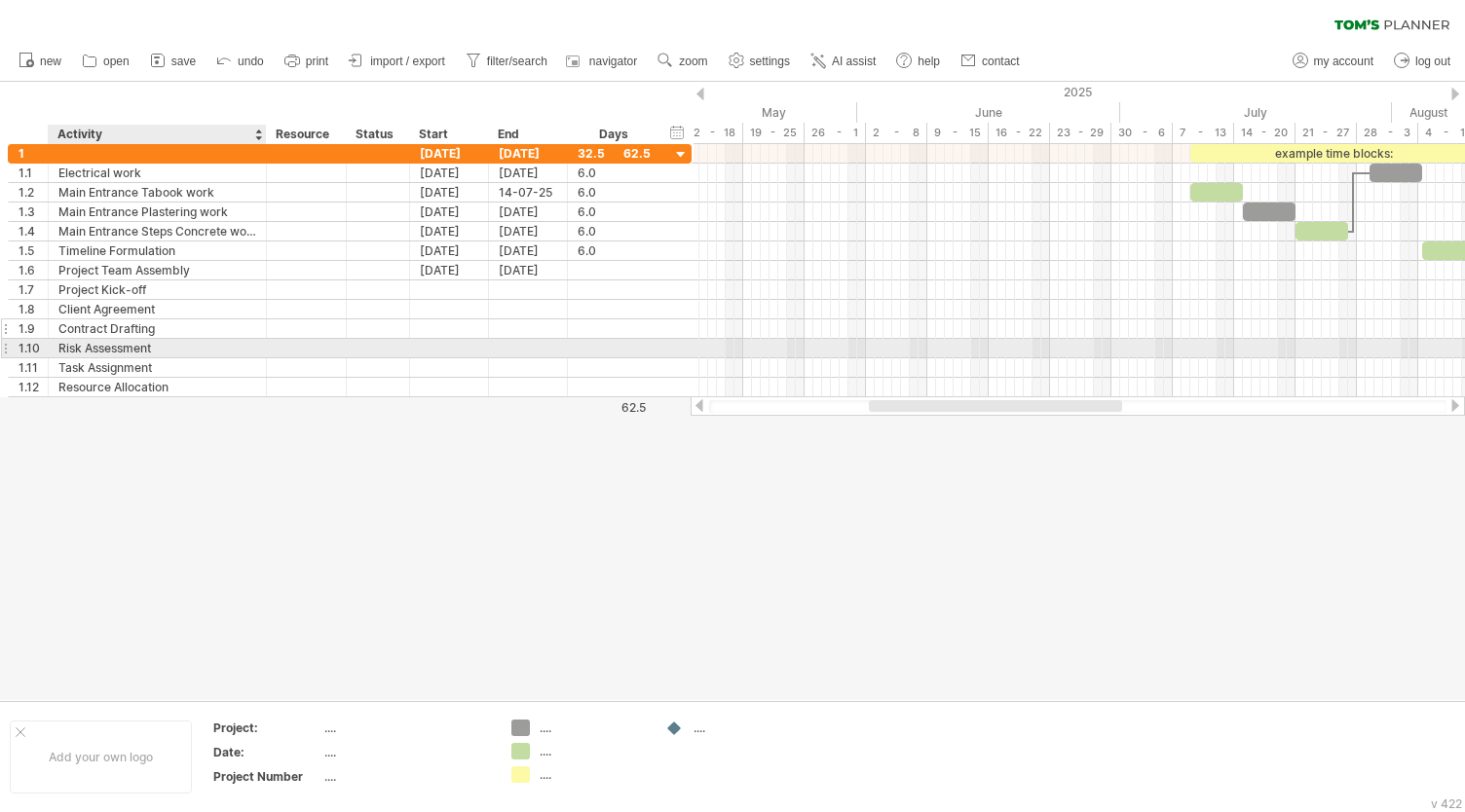 drag, startPoint x: 257, startPoint y: 350, endPoint x: 264, endPoint y: 334, distance: 17.464249 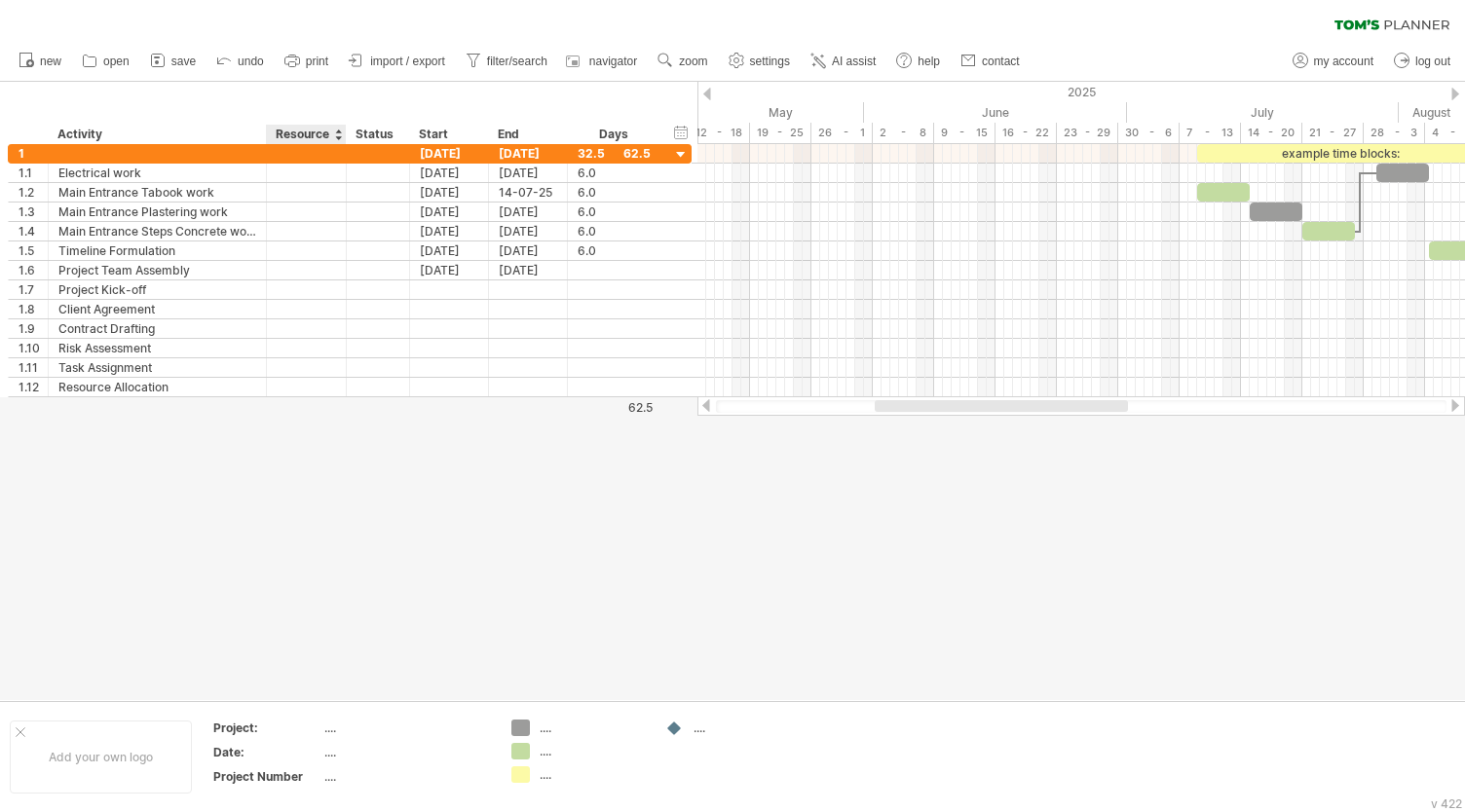 click at bounding box center (732, 390) 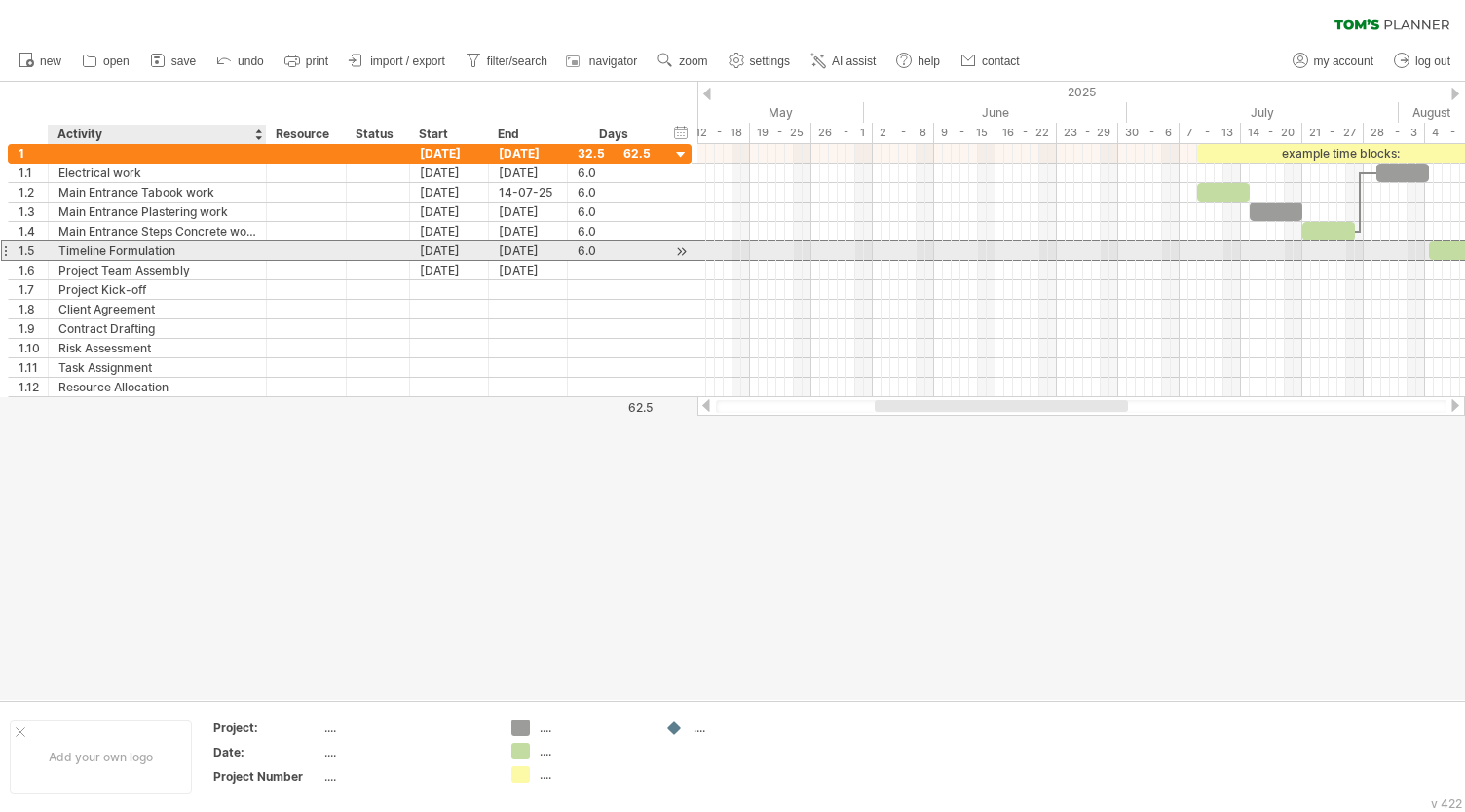 click on "Timeline Formulation" at bounding box center (157, 250) 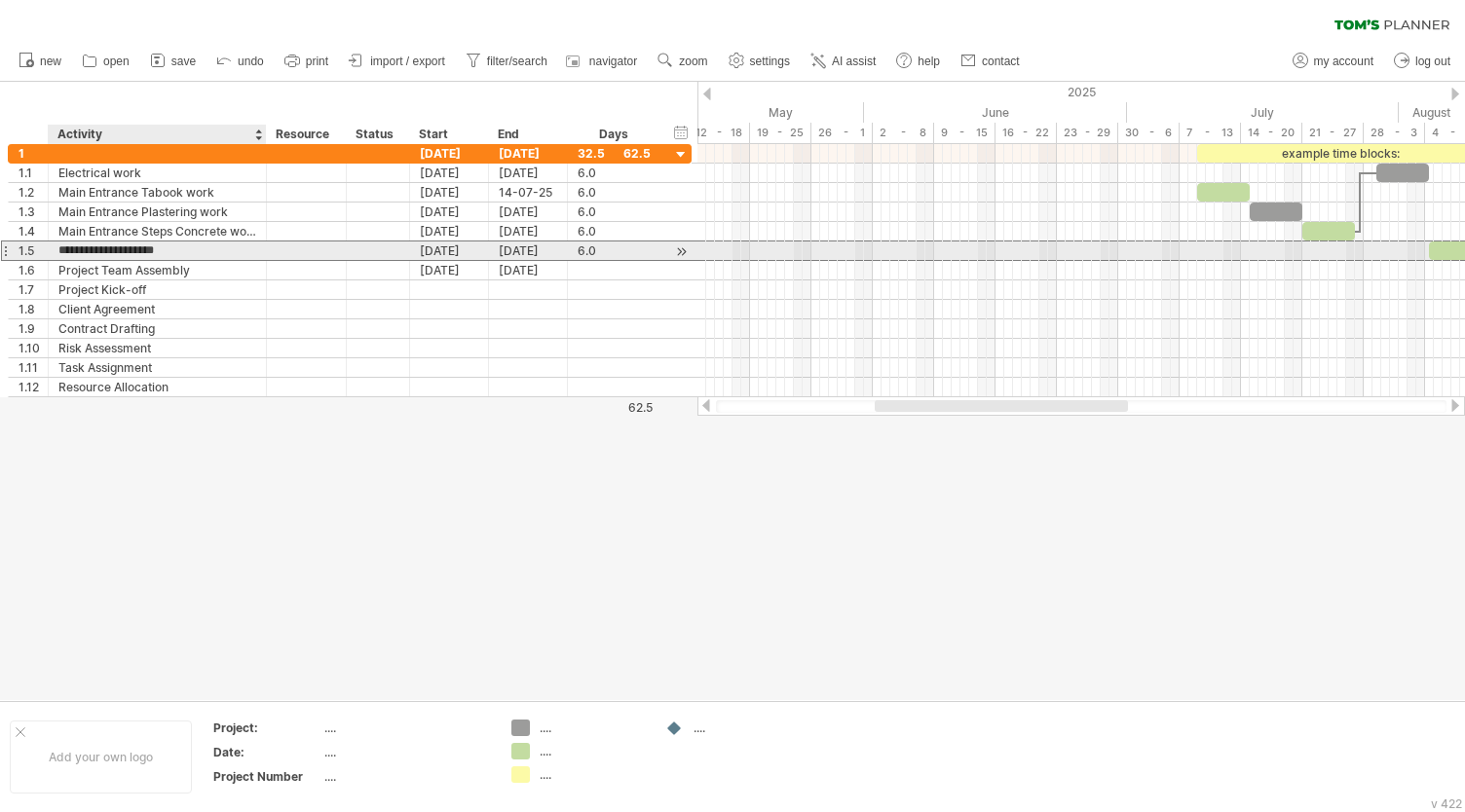 click on "**********" at bounding box center [157, 250] 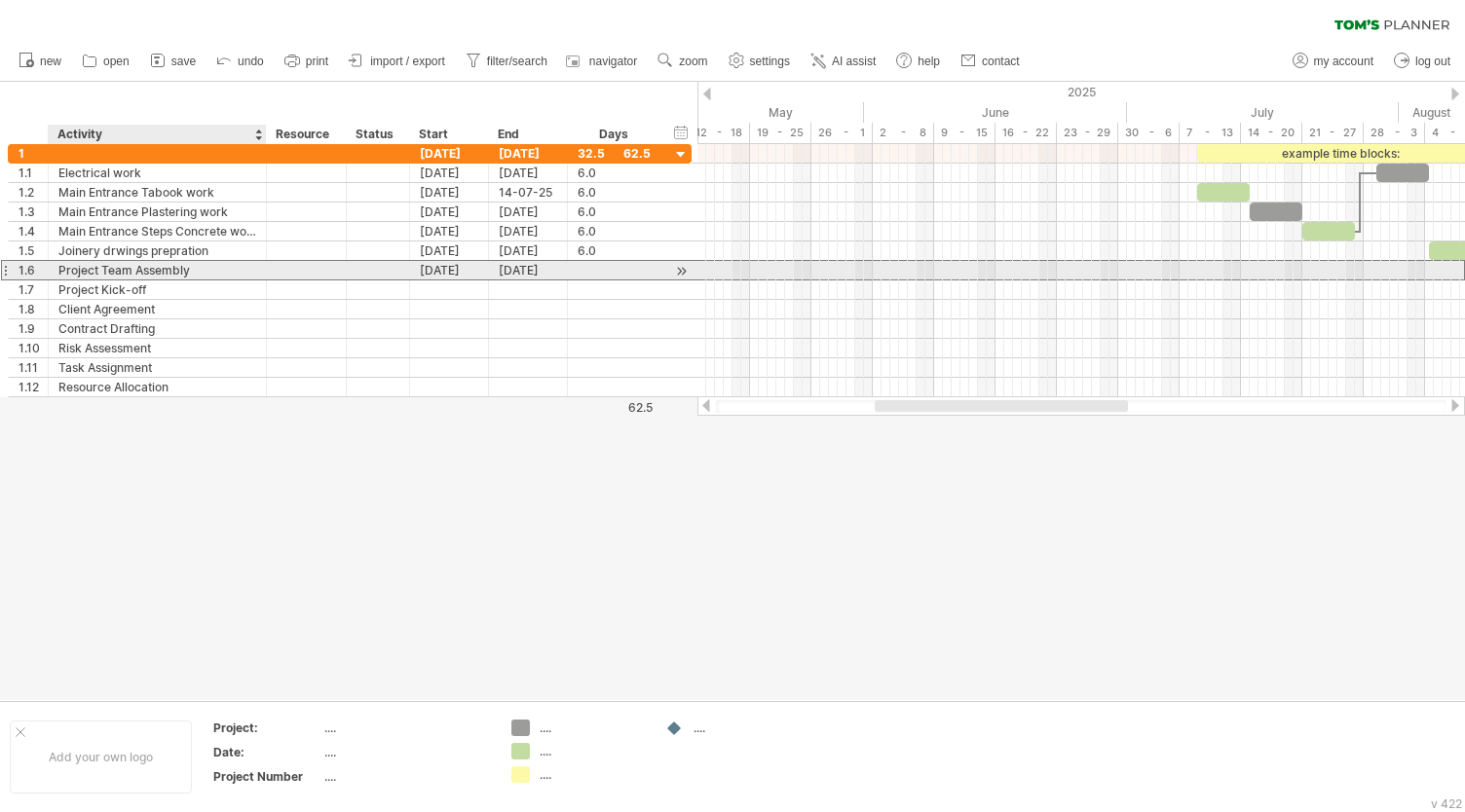 click on "Project Team Assembly" at bounding box center [157, 270] 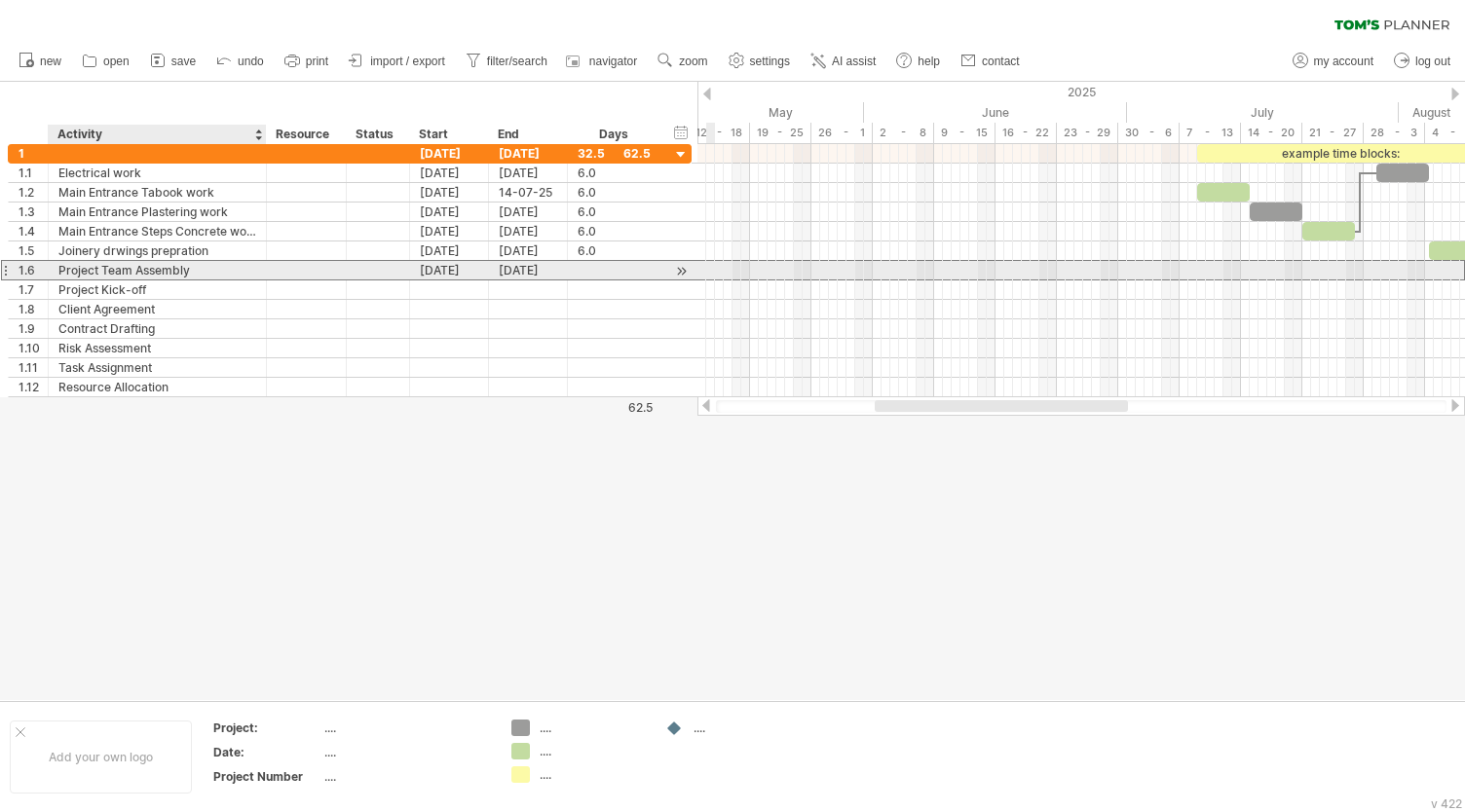 click on "Project Team Assembly" at bounding box center [157, 270] 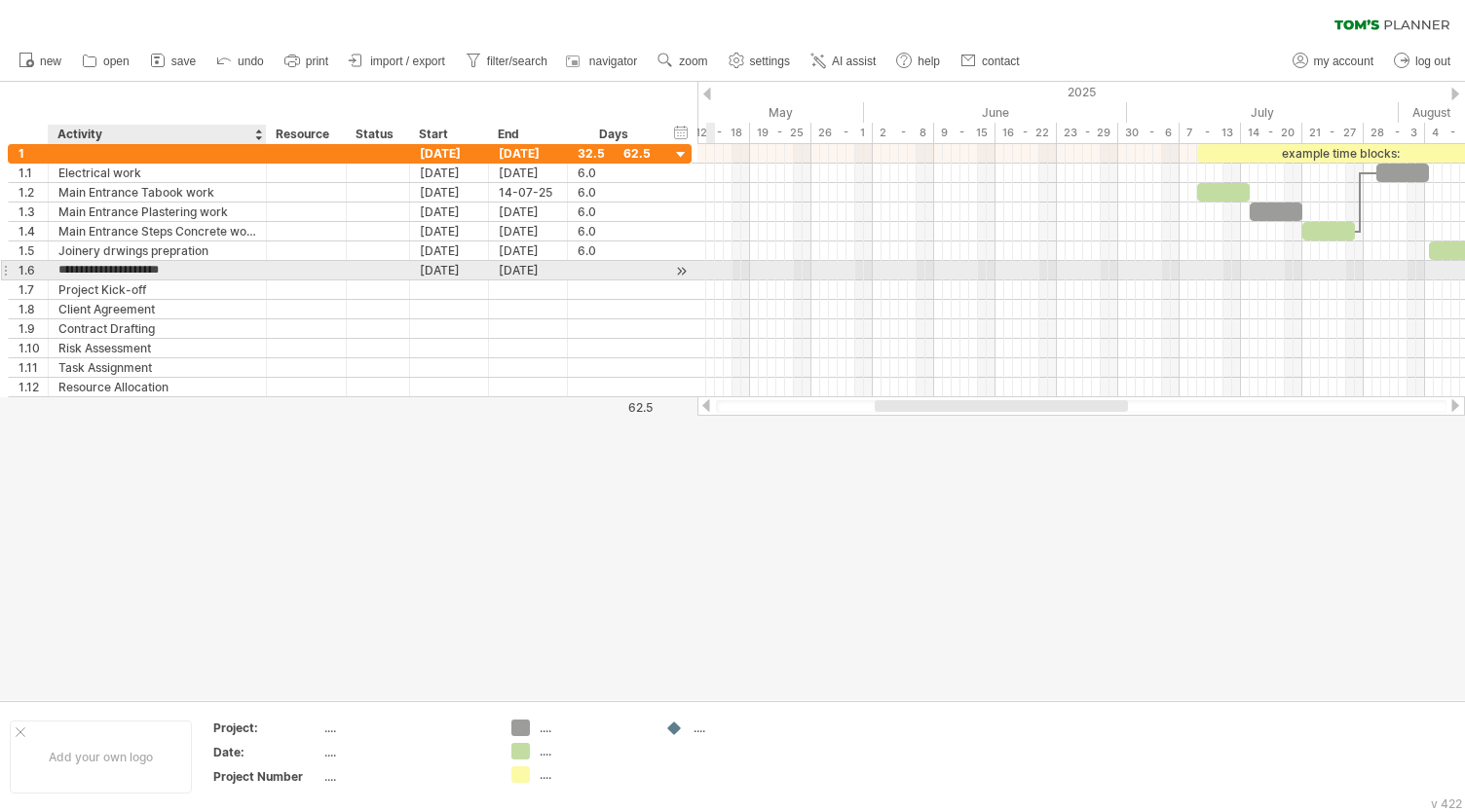 click on "**********" at bounding box center [157, 270] 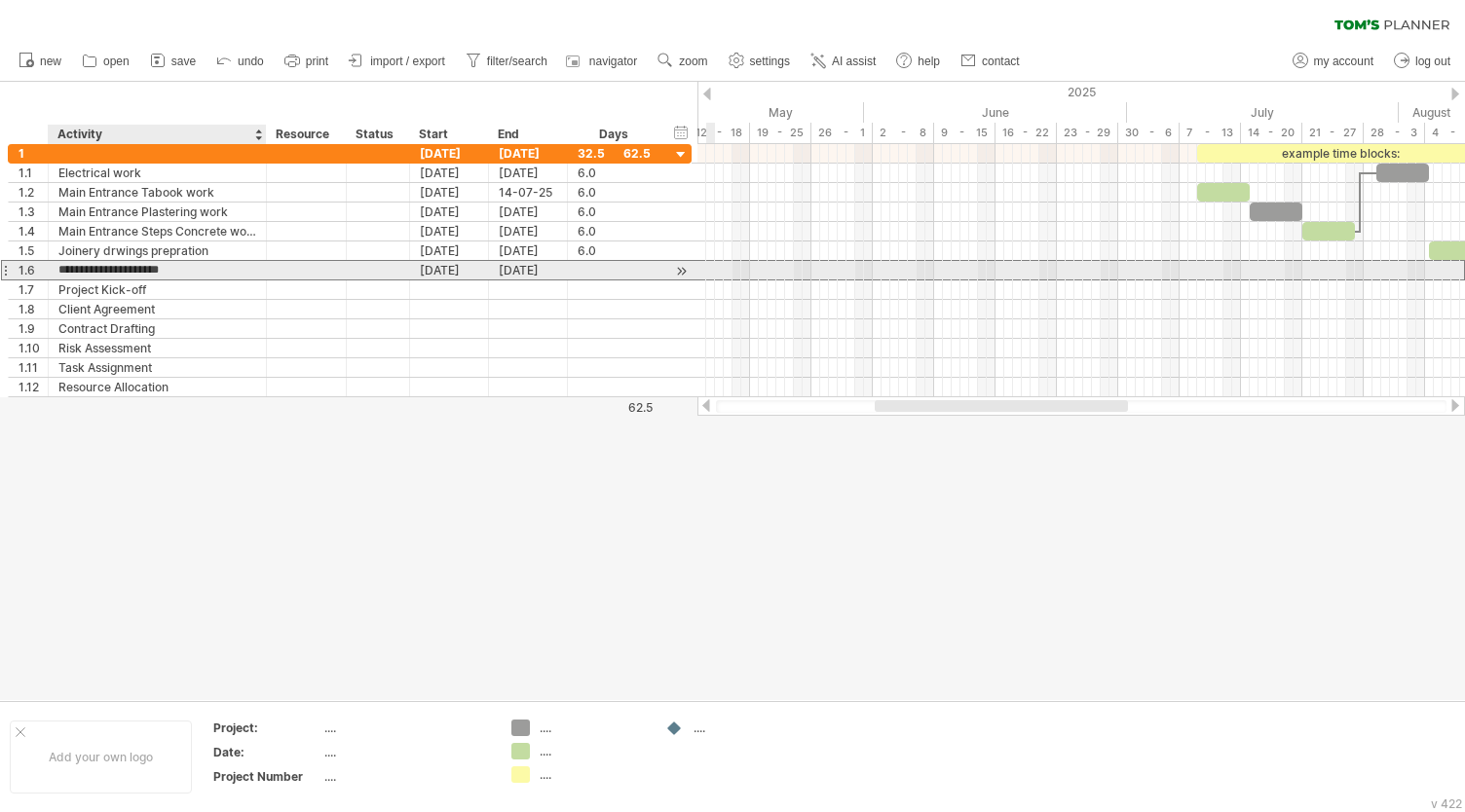 drag, startPoint x: 201, startPoint y: 263, endPoint x: 64, endPoint y: 272, distance: 137.2953 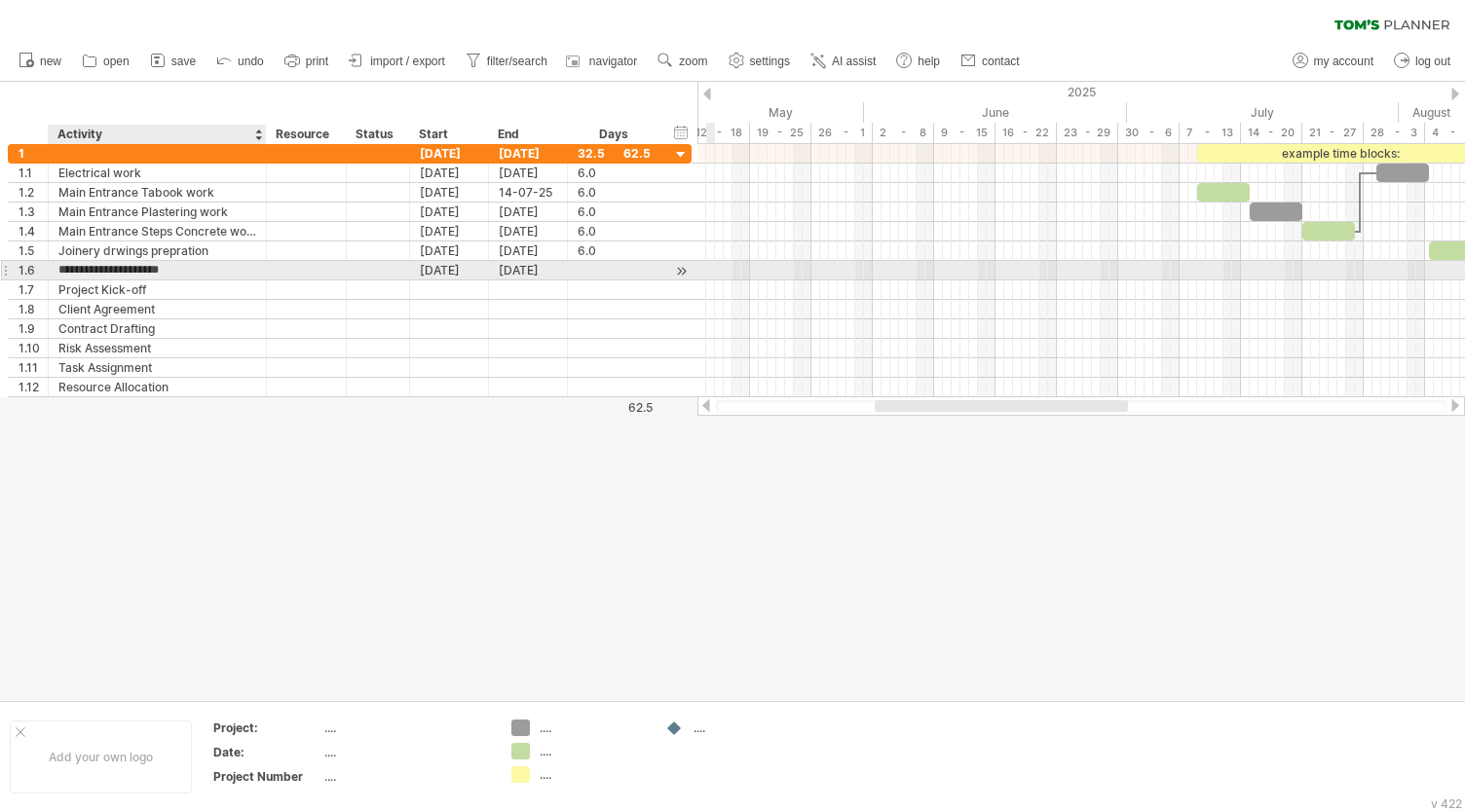 paste 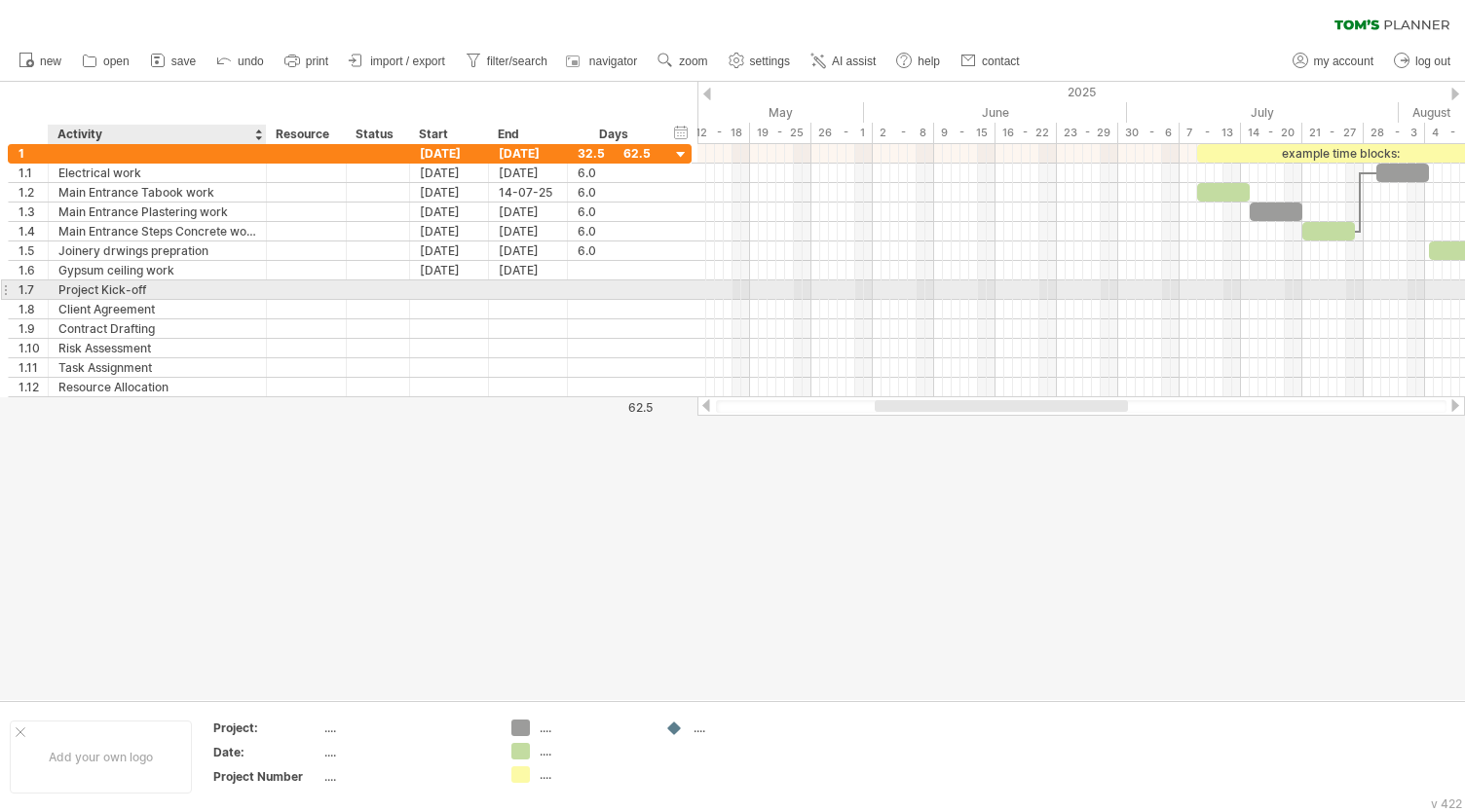 click on "Project Kick-off" at bounding box center (157, 289) 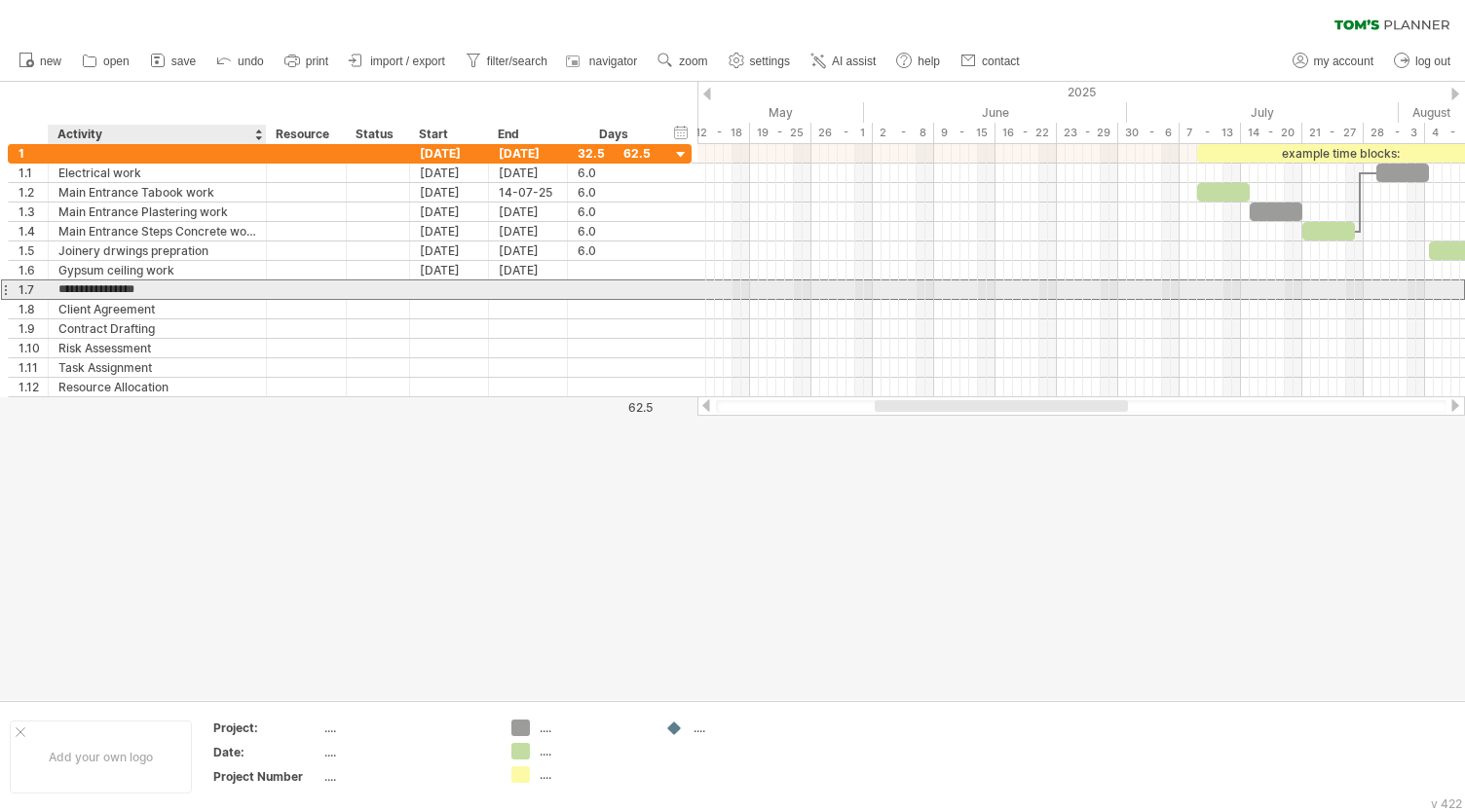 click on "**********" at bounding box center [157, 289] 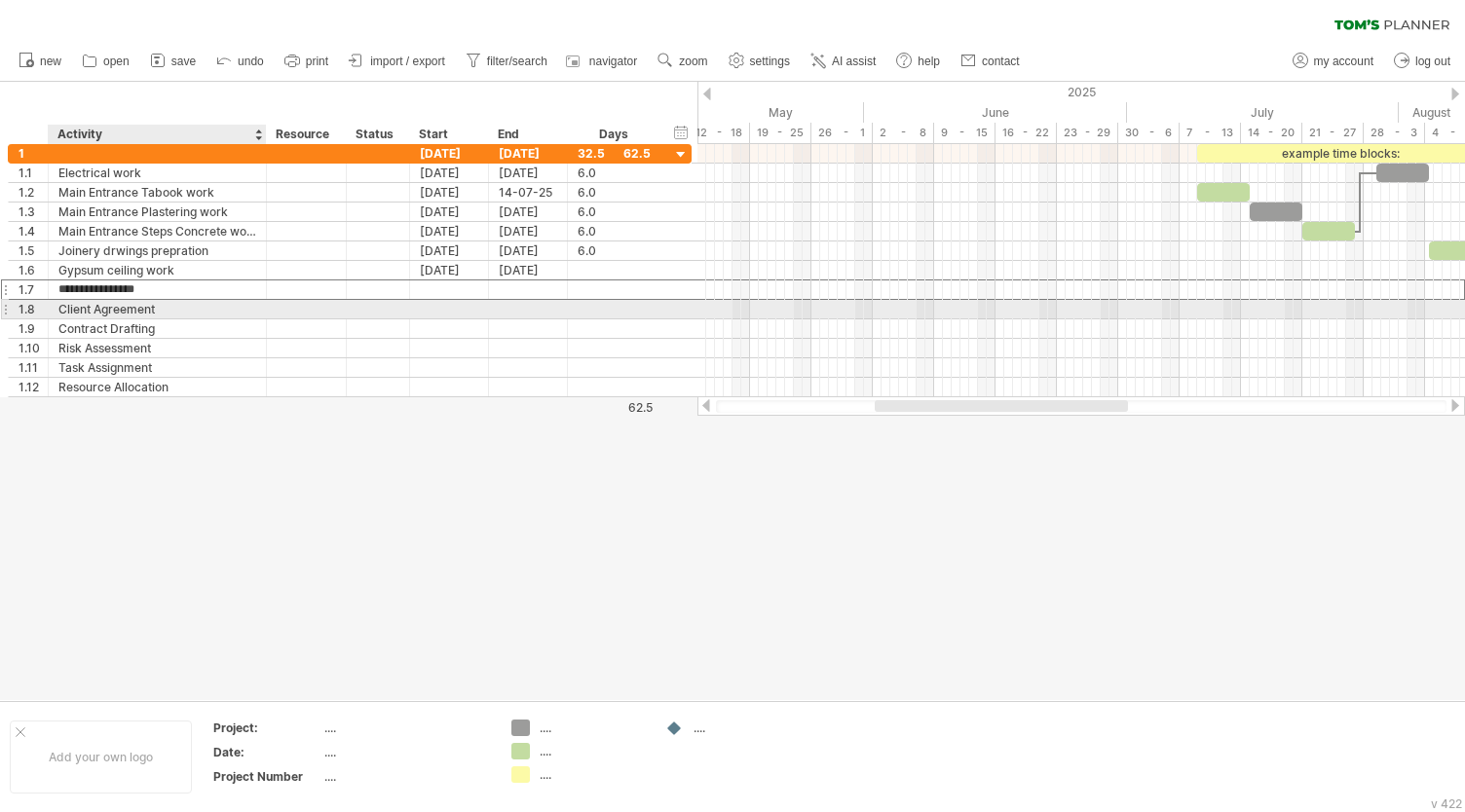 drag, startPoint x: 168, startPoint y: 281, endPoint x: 122, endPoint y: 301, distance: 50.159745 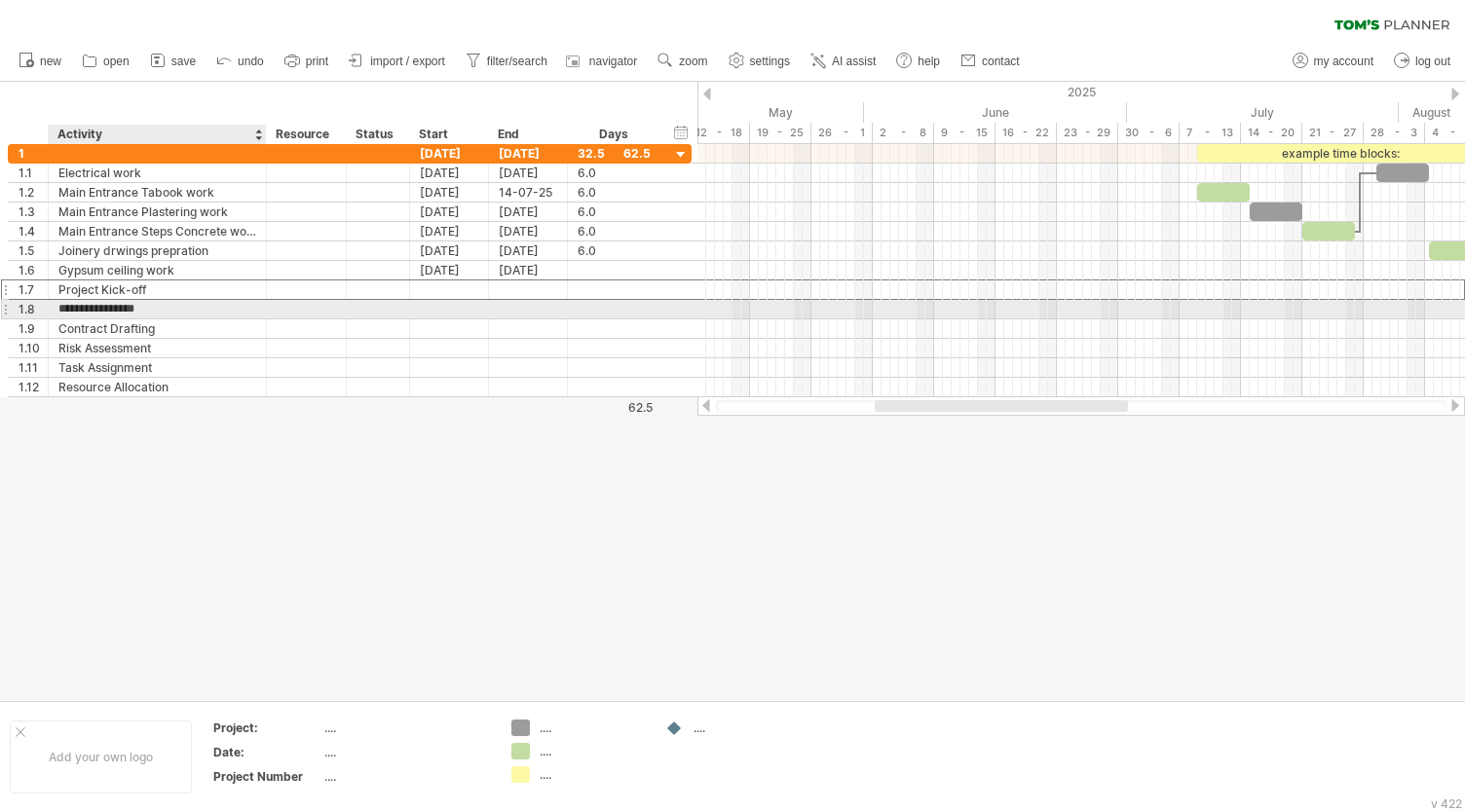 paste on "*********" 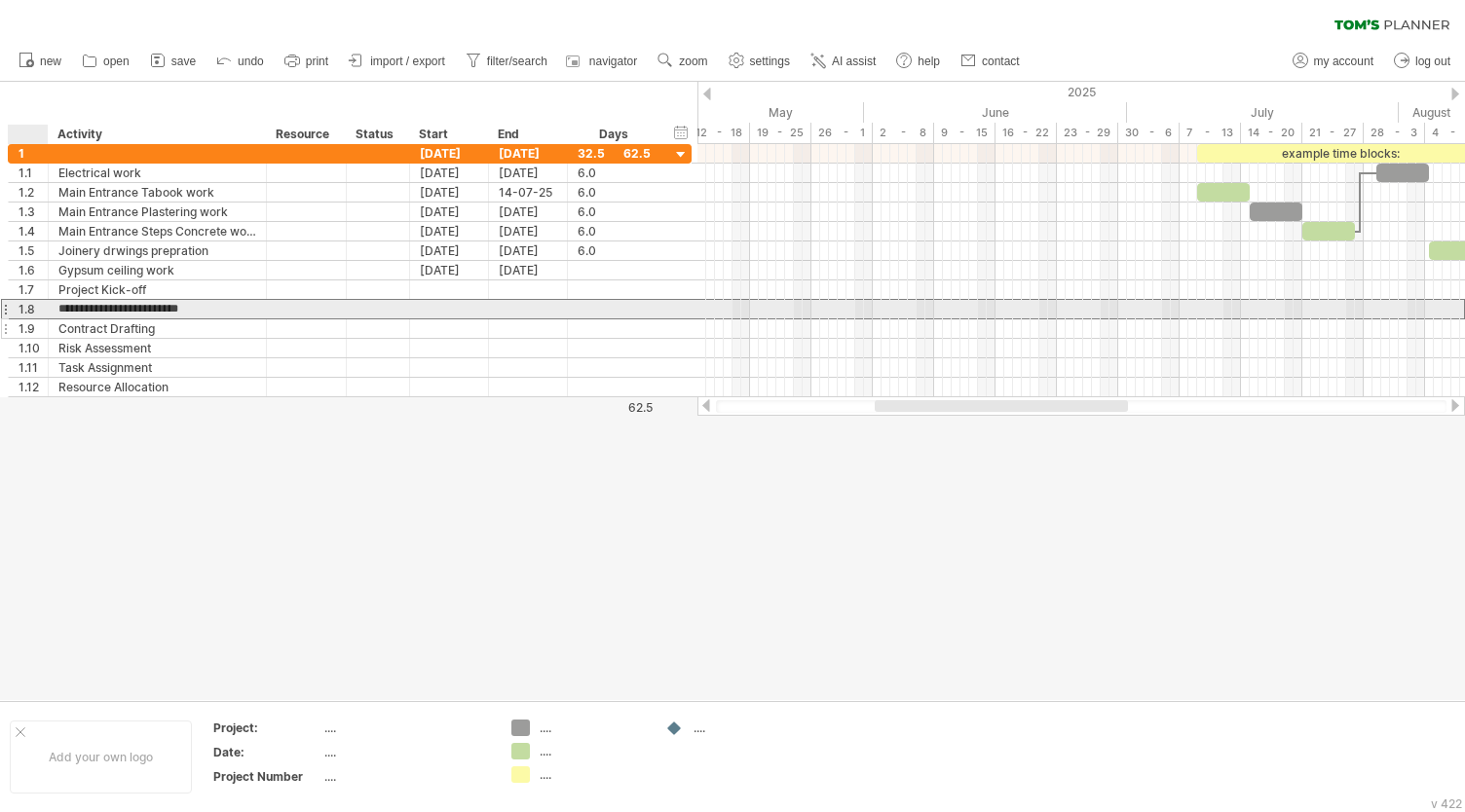 drag, startPoint x: 218, startPoint y: 304, endPoint x: 43, endPoint y: 315, distance: 175.34537 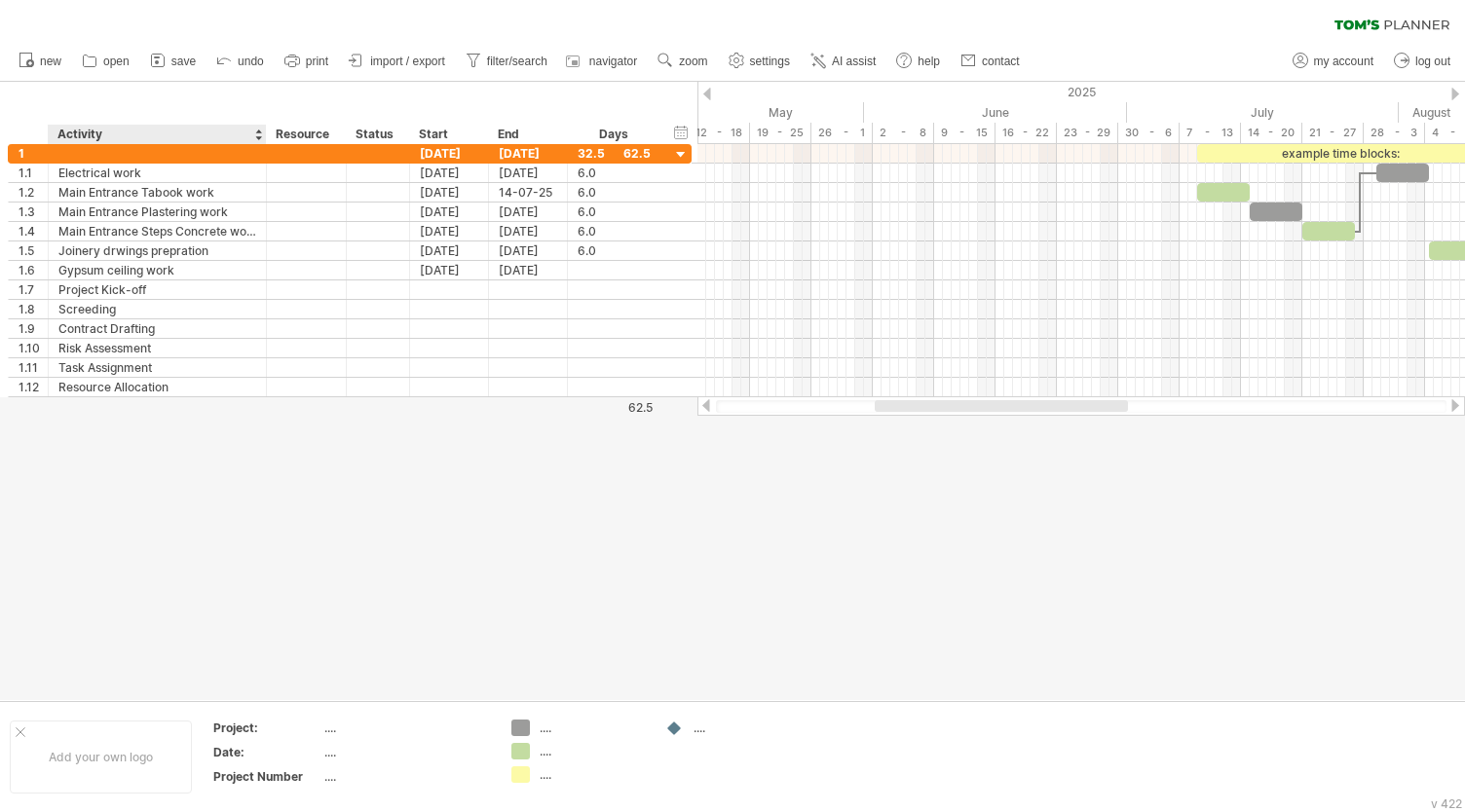 click at bounding box center (732, 390) 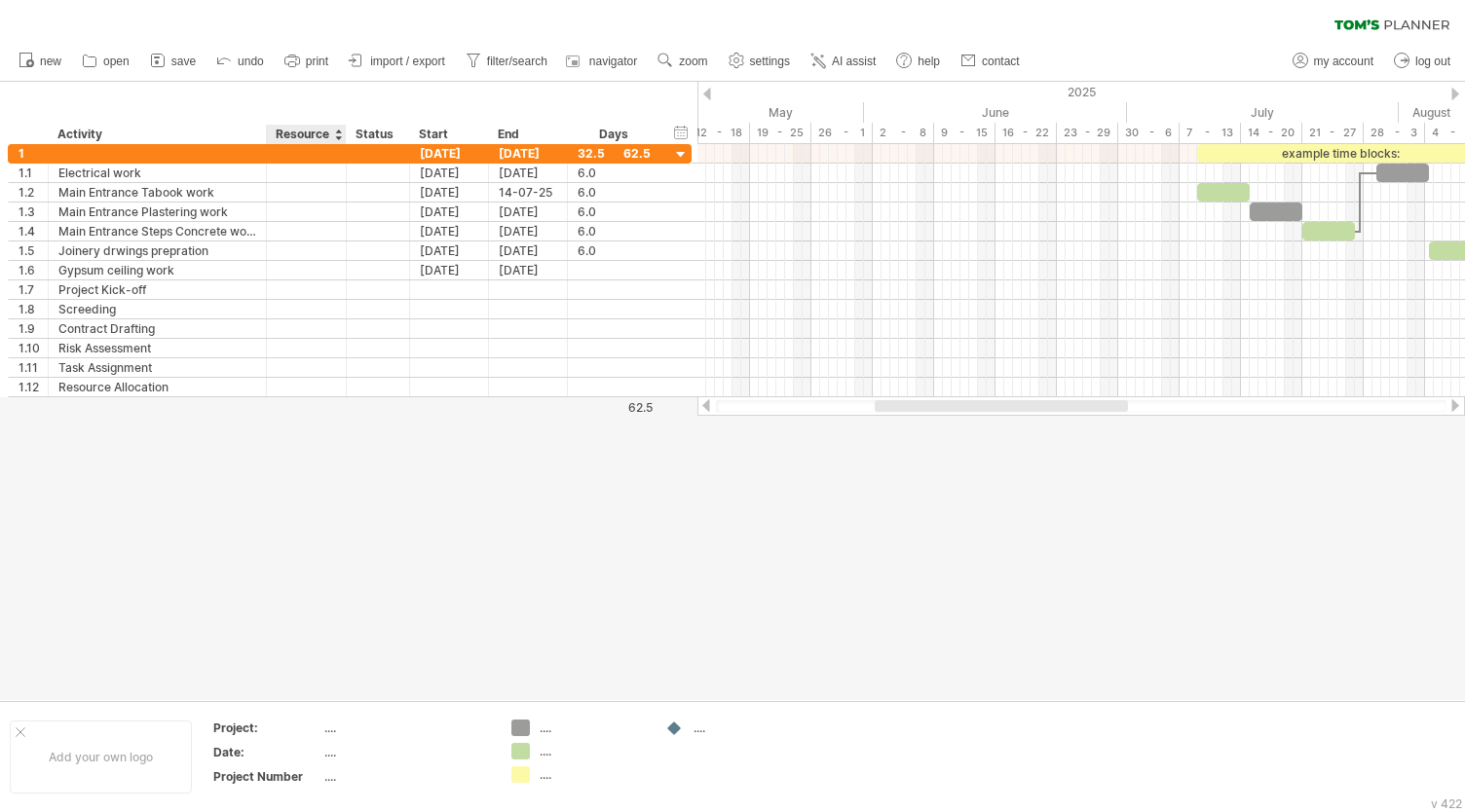 click at bounding box center (732, 390) 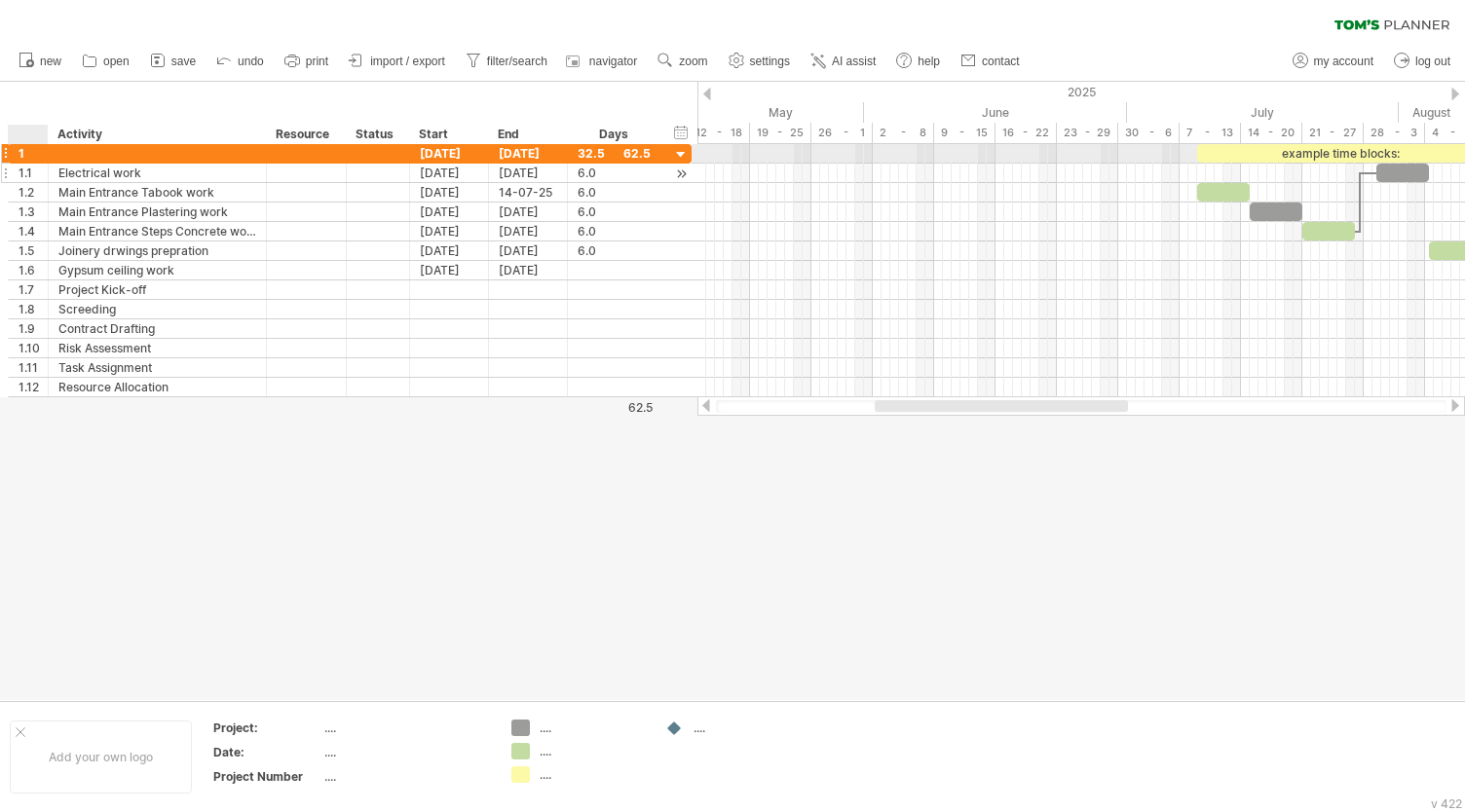 click on "1.1" at bounding box center (33, 172) 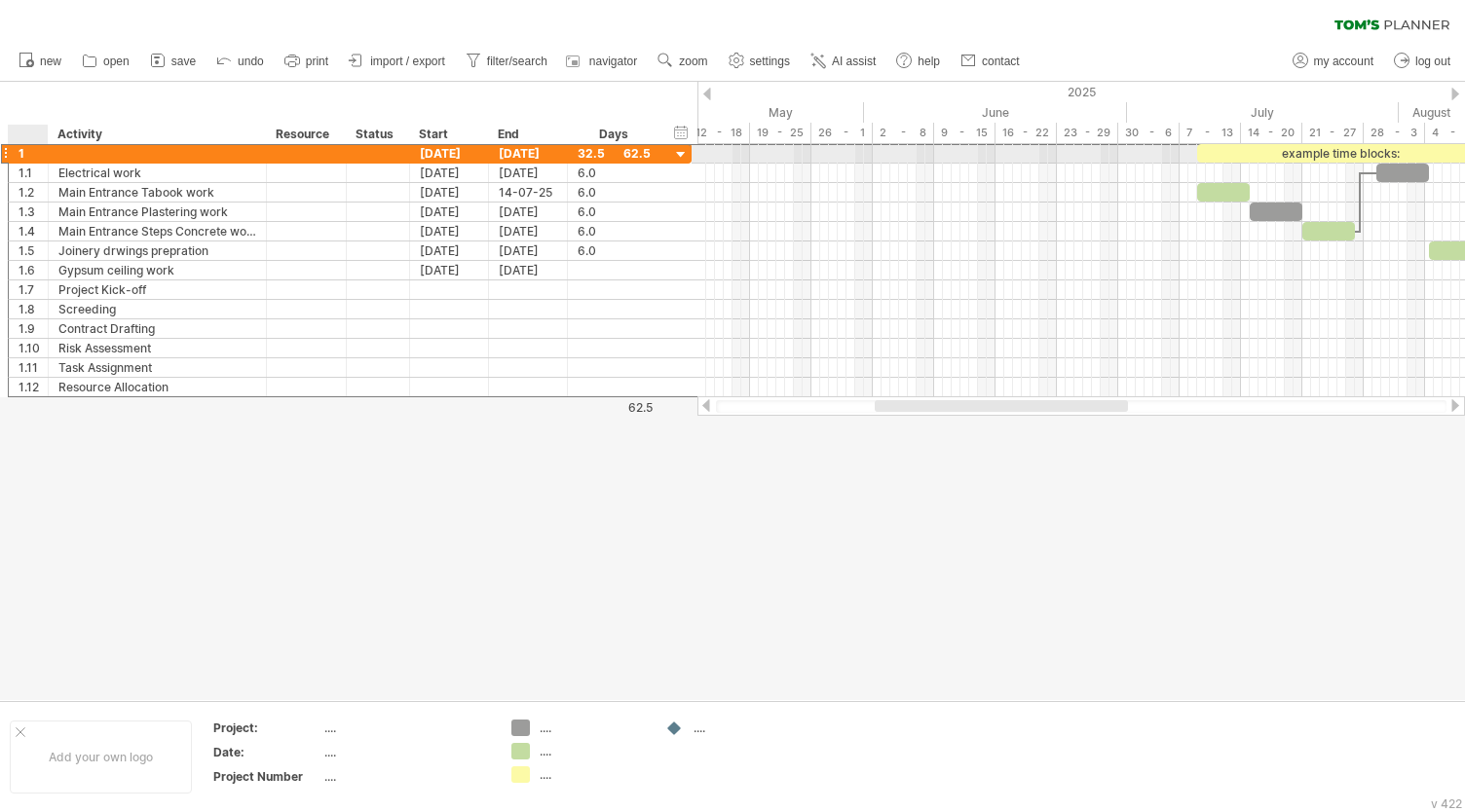 click on "1" at bounding box center (33, 153) 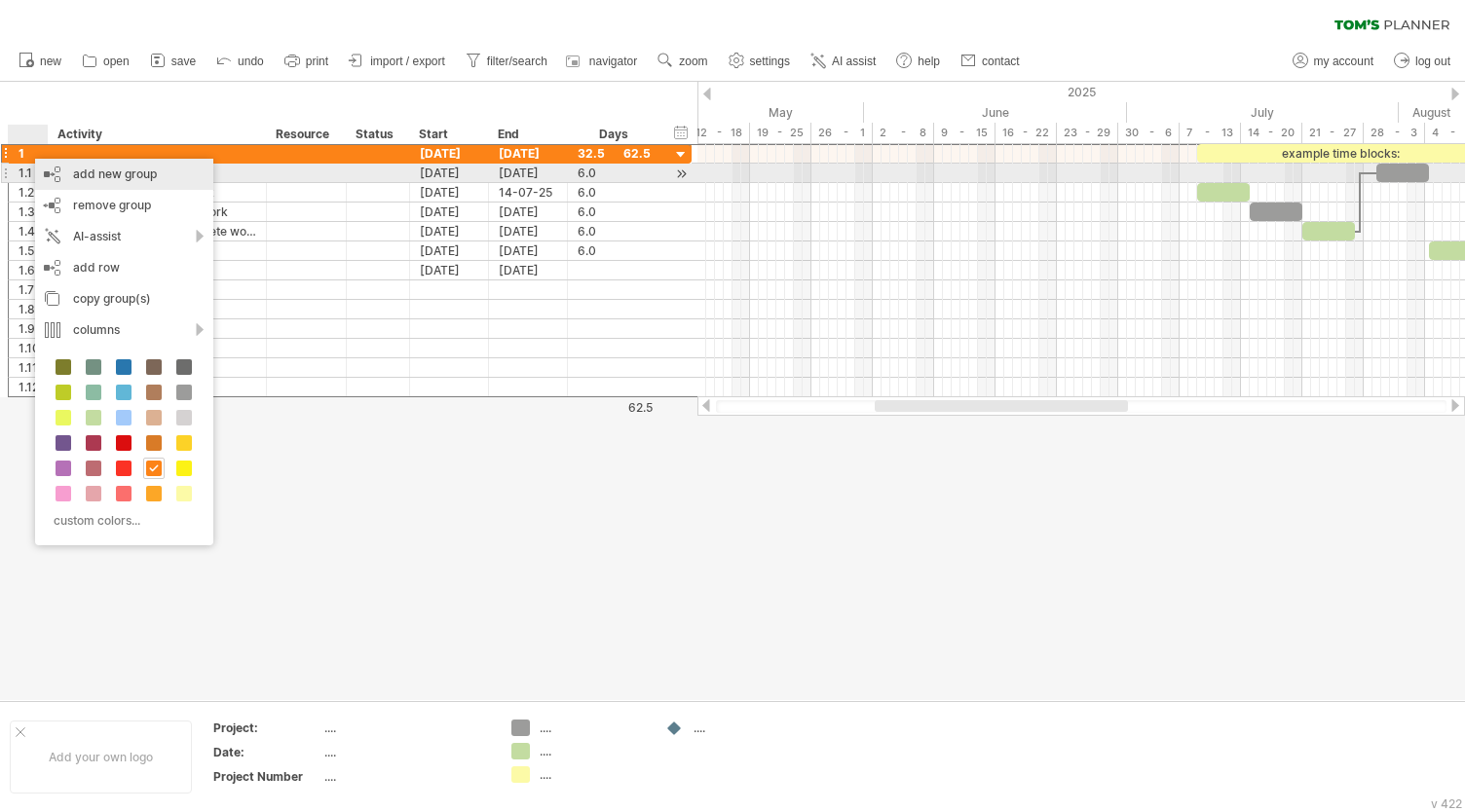 click on "add new group" at bounding box center [124, 174] 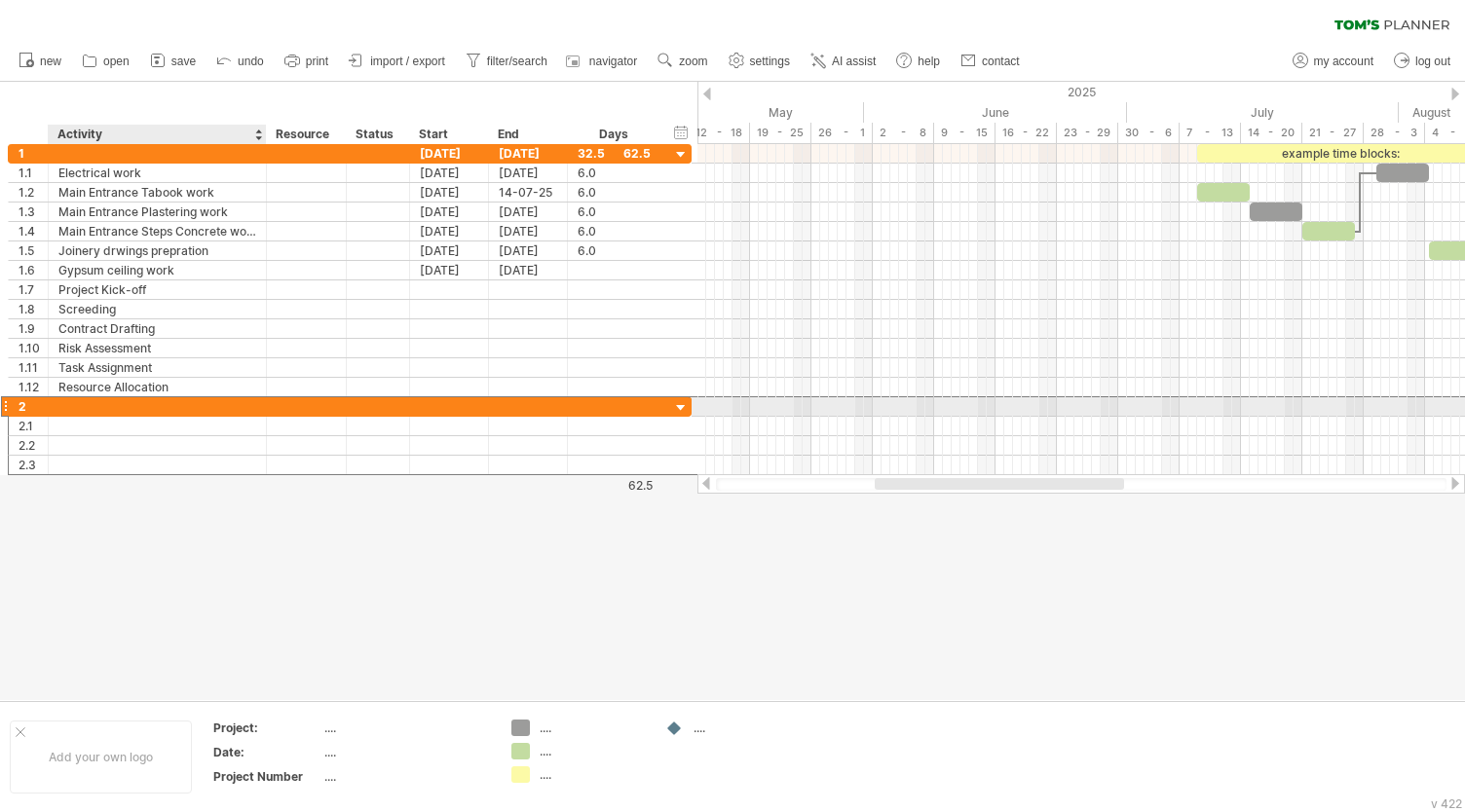 click at bounding box center [157, 406] 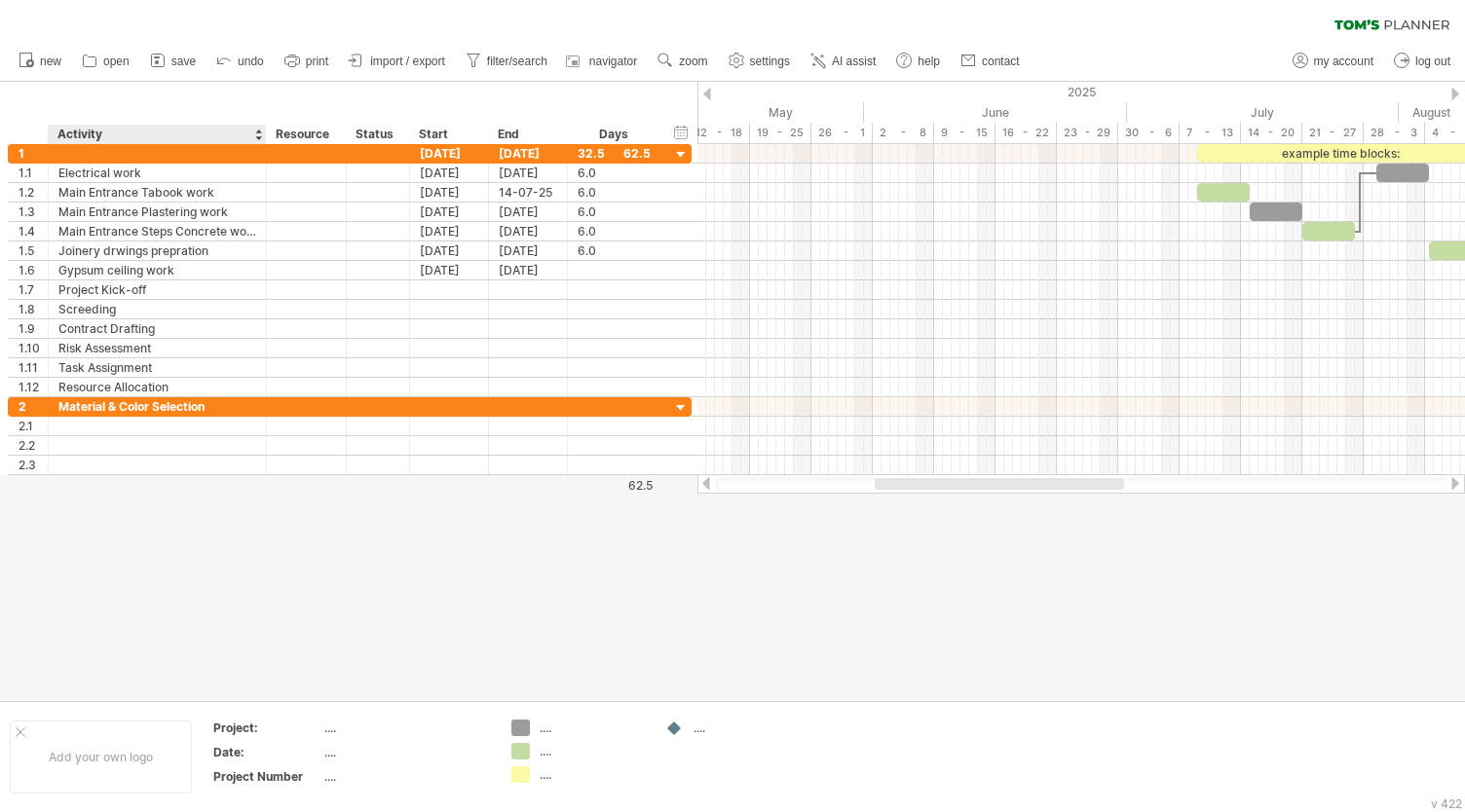 click at bounding box center (732, 390) 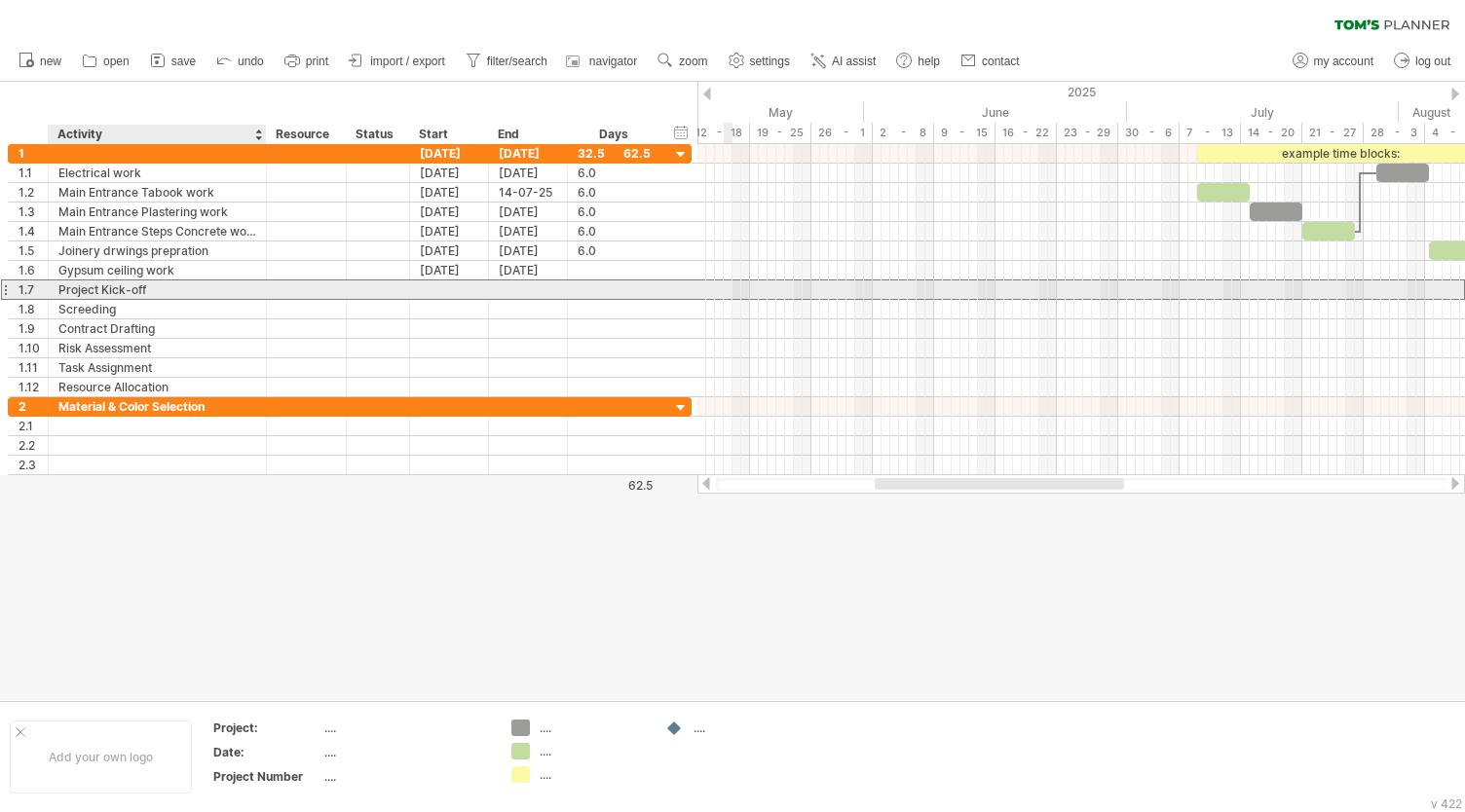 click on "Project Kick-off" at bounding box center (157, 289) 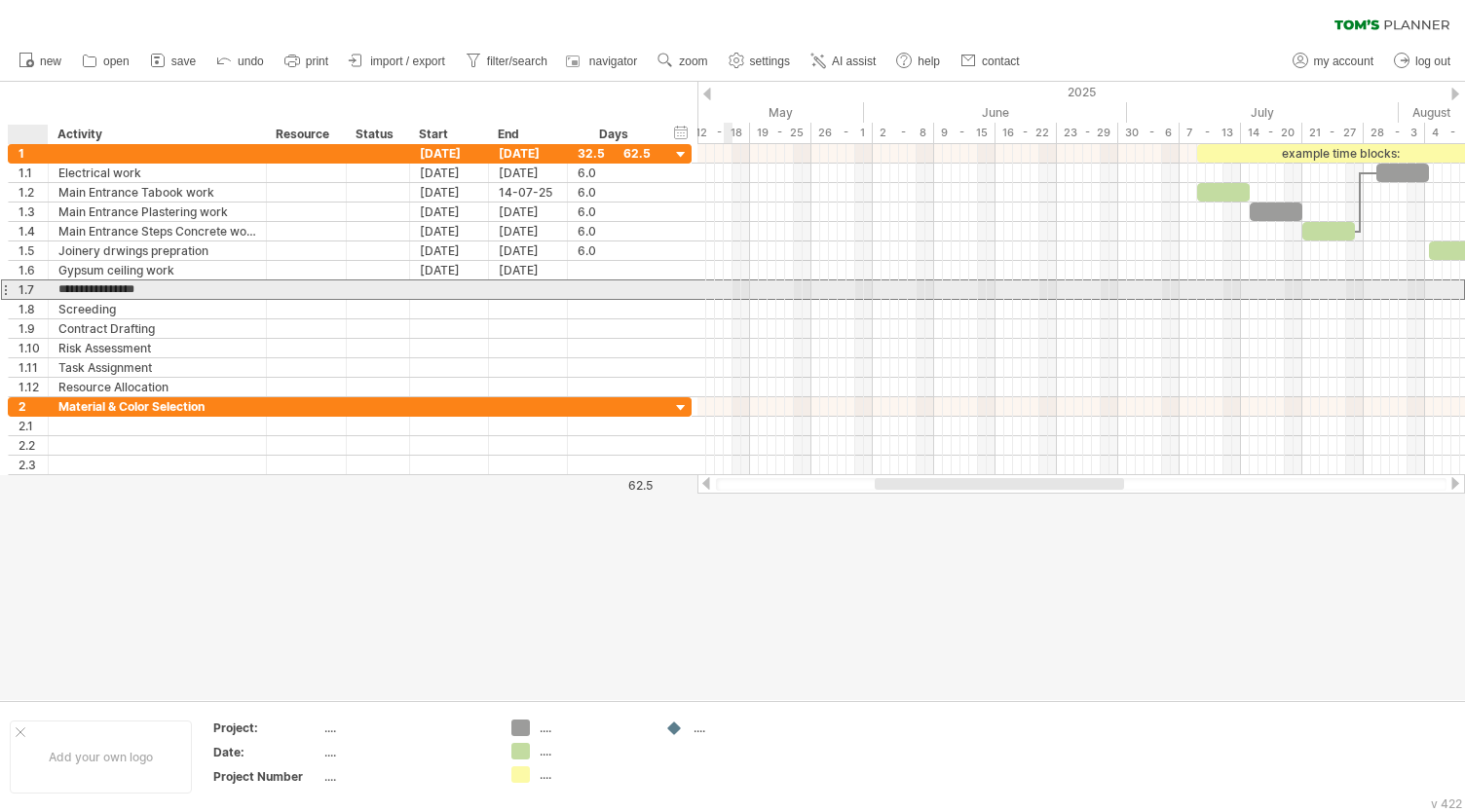 drag, startPoint x: 152, startPoint y: 289, endPoint x: 56, endPoint y: 291, distance: 96.02083 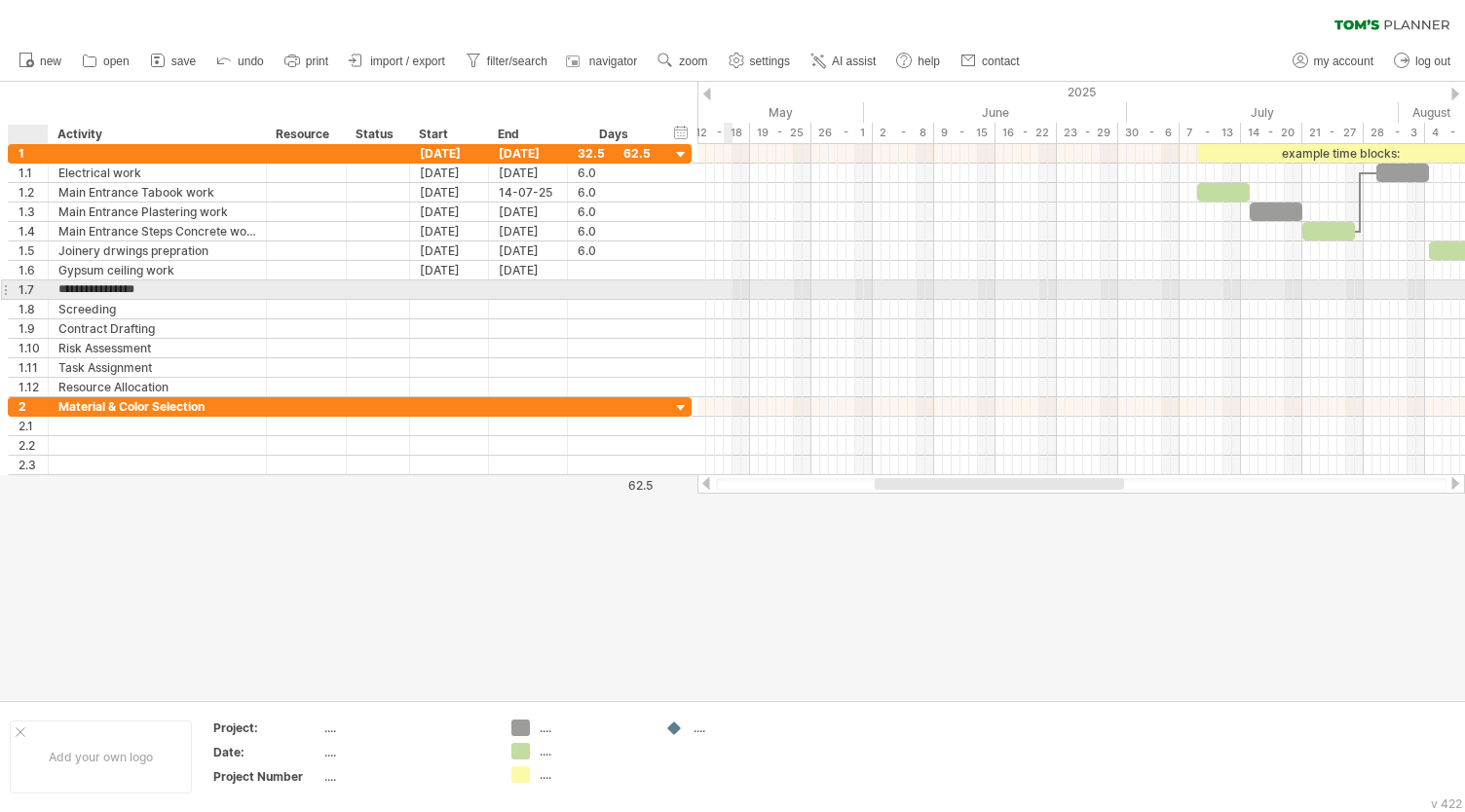 paste on "***" 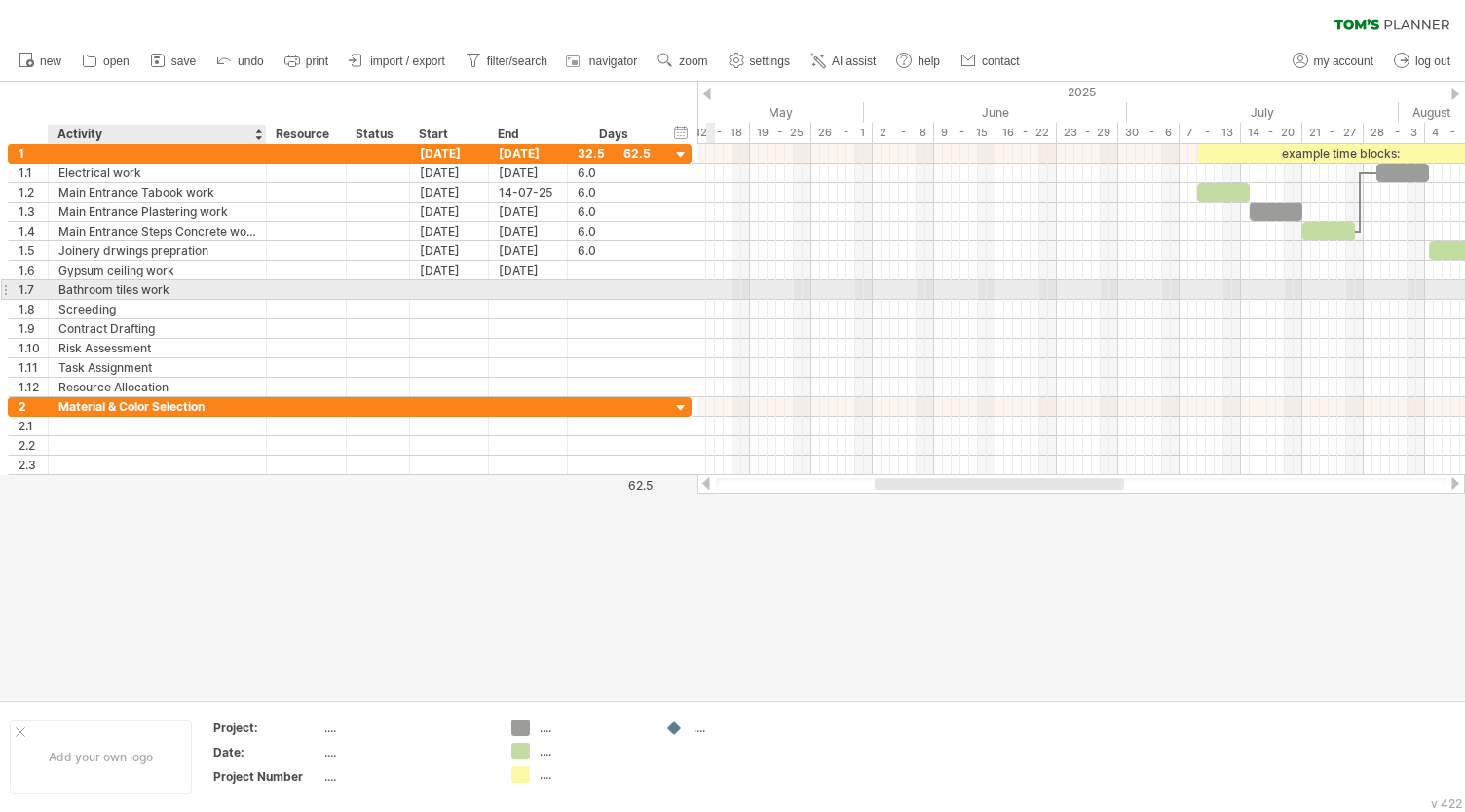 click on "Bathroom tiles work" at bounding box center [157, 289] 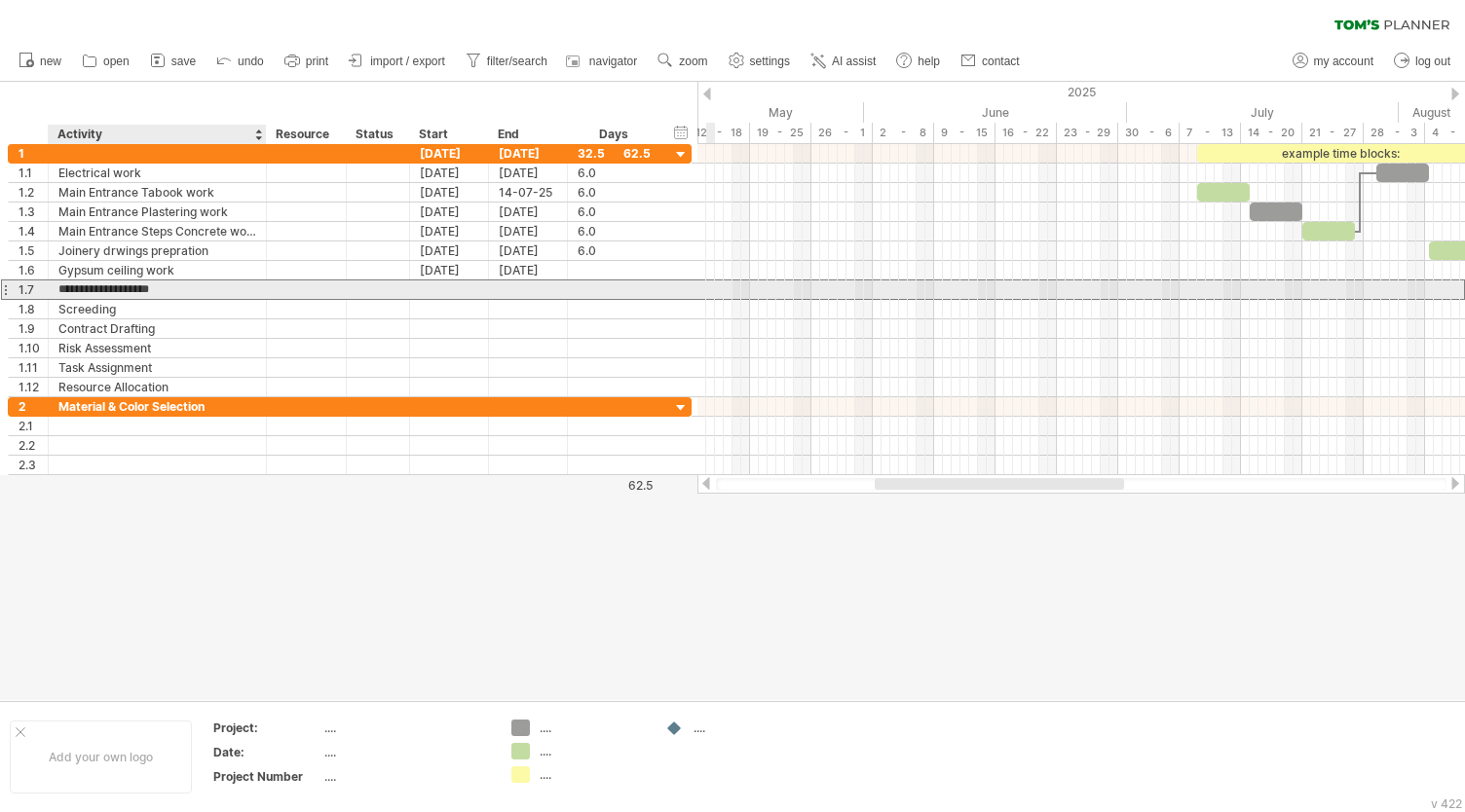 click on "**********" at bounding box center (157, 289) 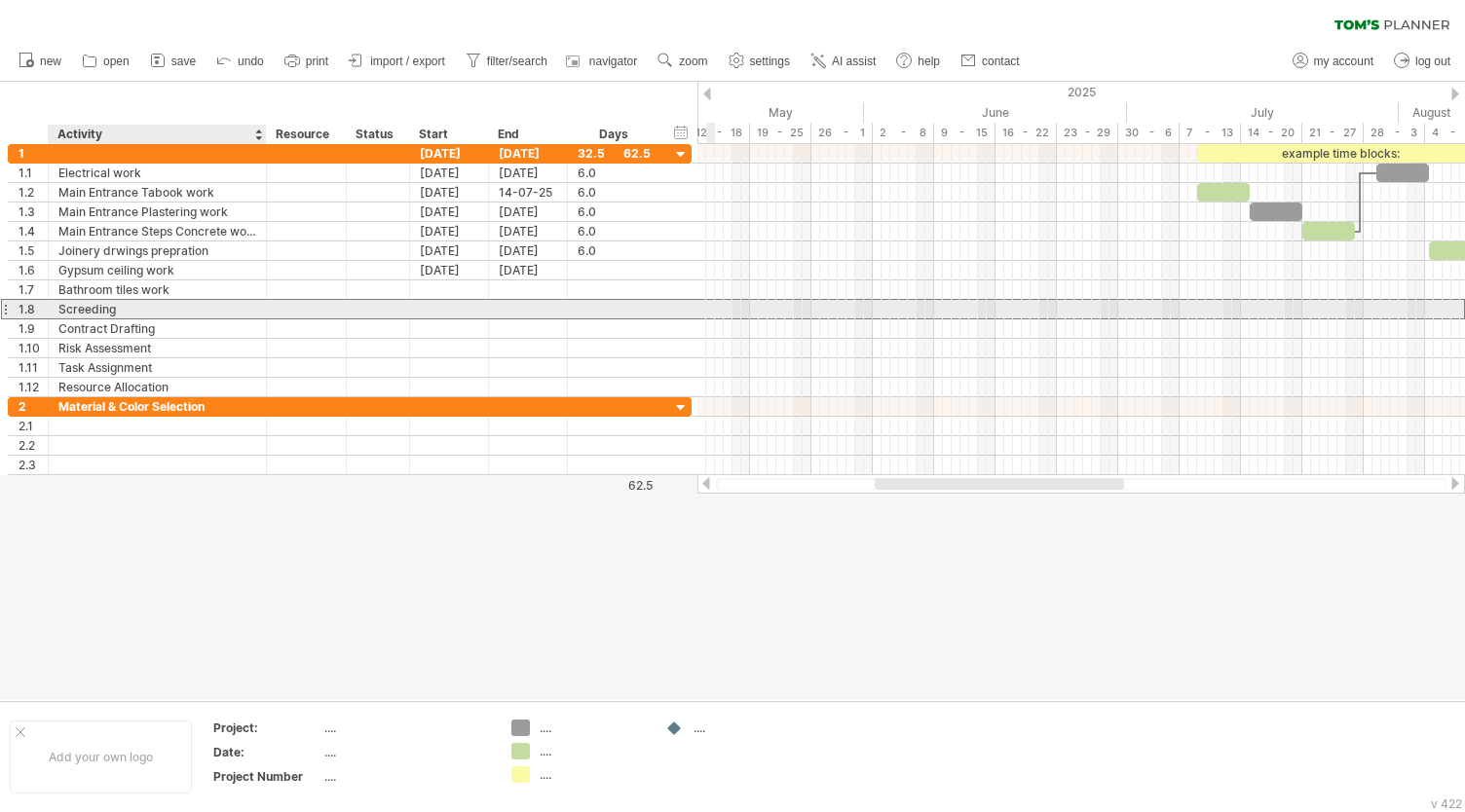 click on "Screeding" at bounding box center [157, 309] 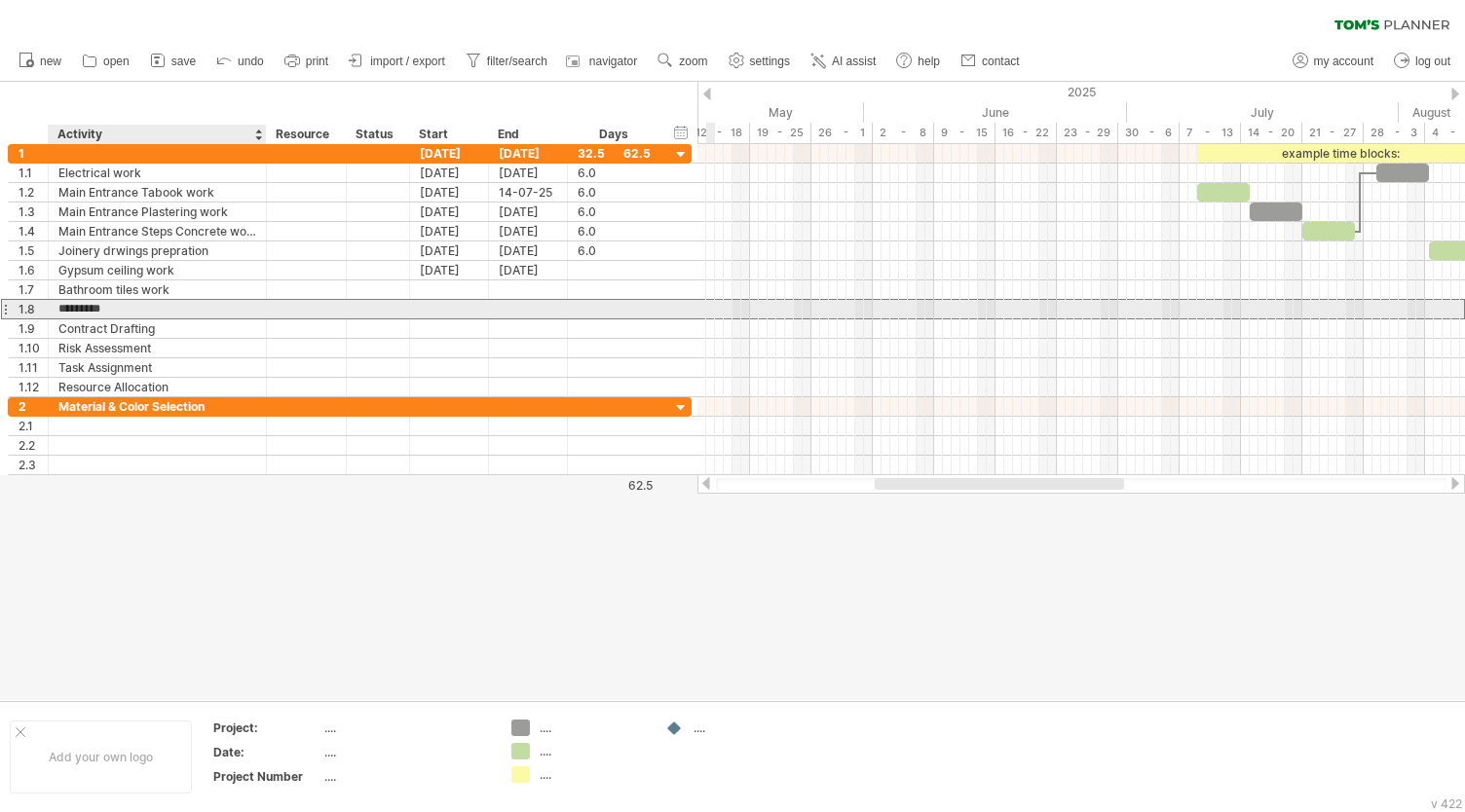 click on "*********" at bounding box center (157, 309) 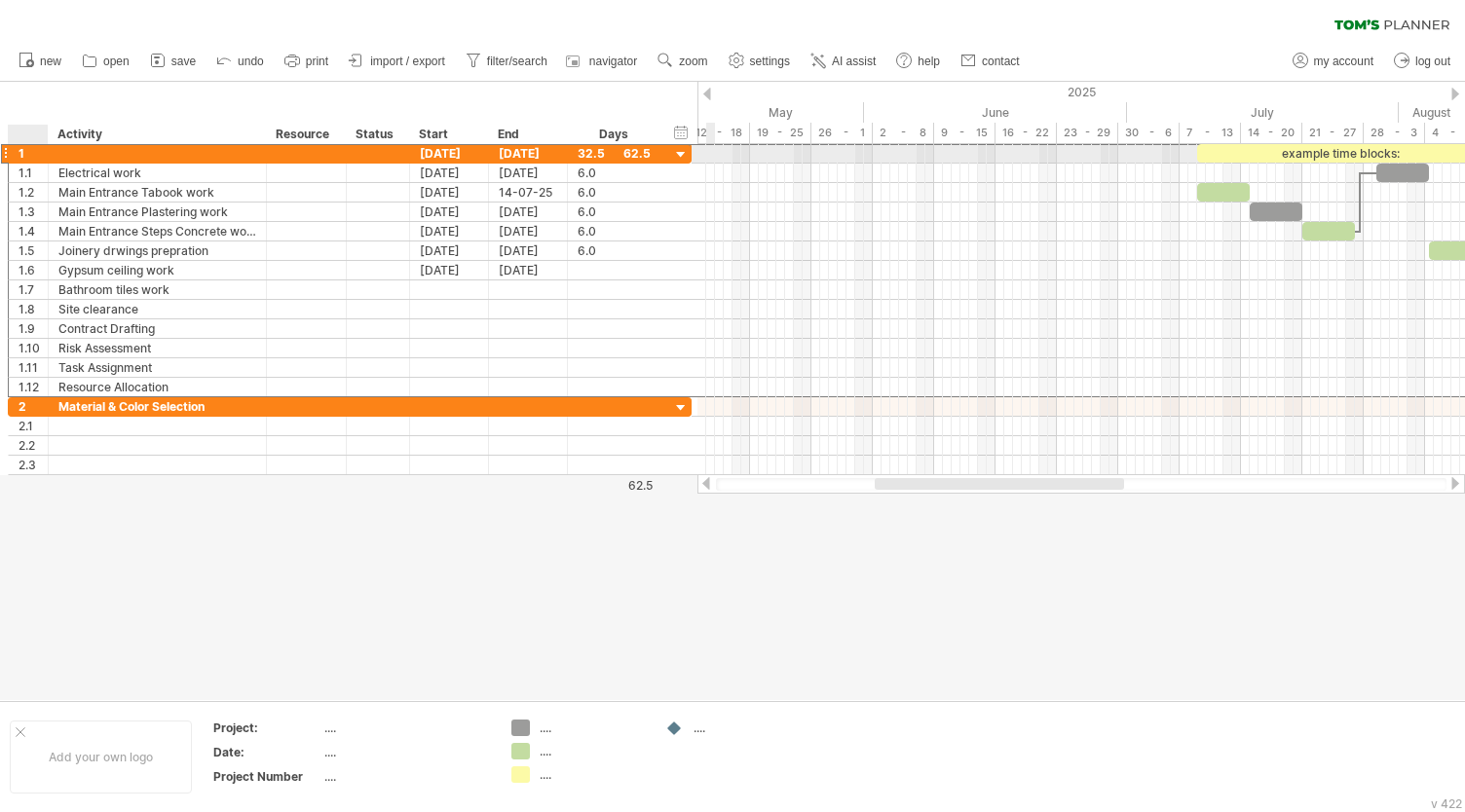 click on "1" at bounding box center (33, 153) 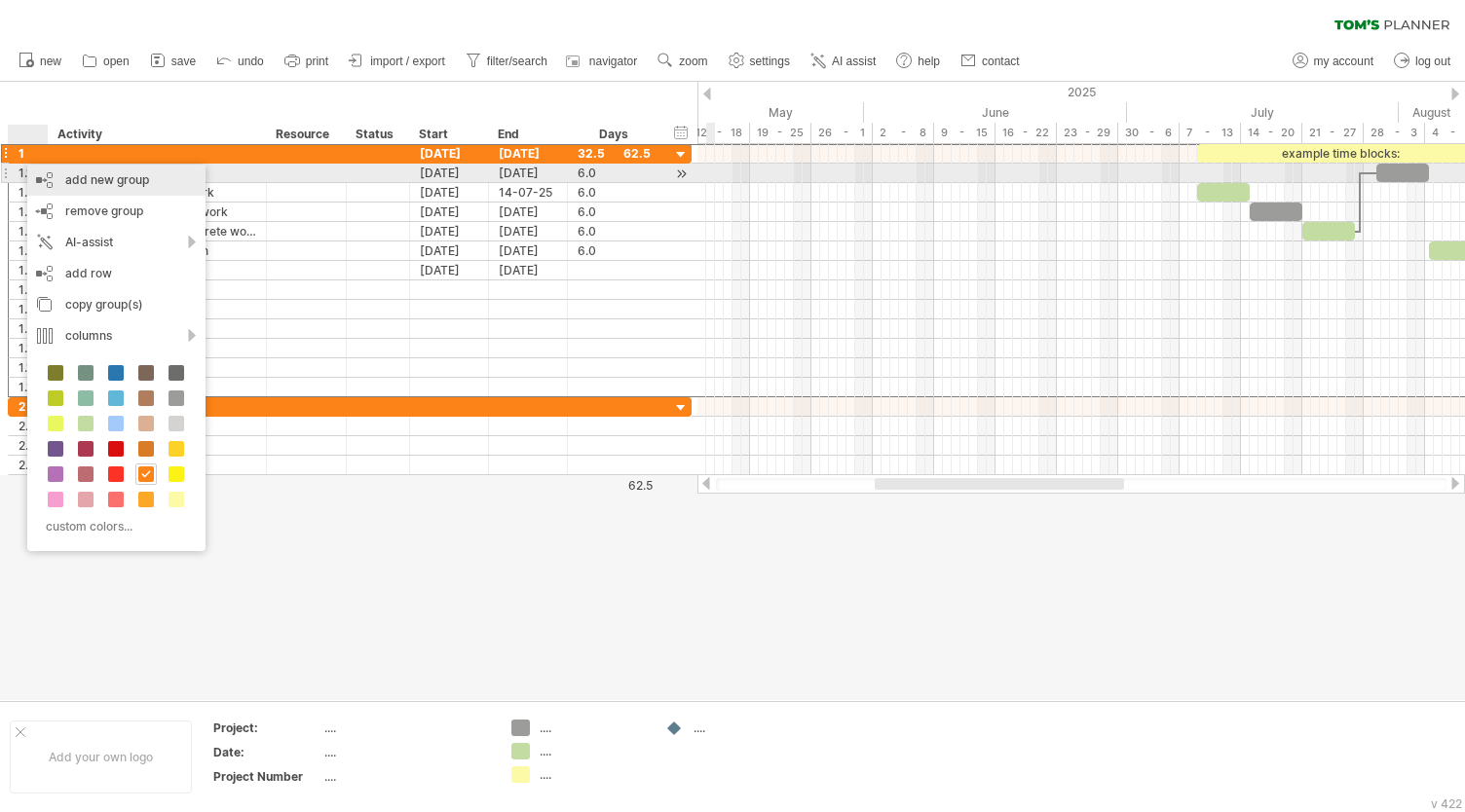 click on "add new group" at bounding box center [116, 180] 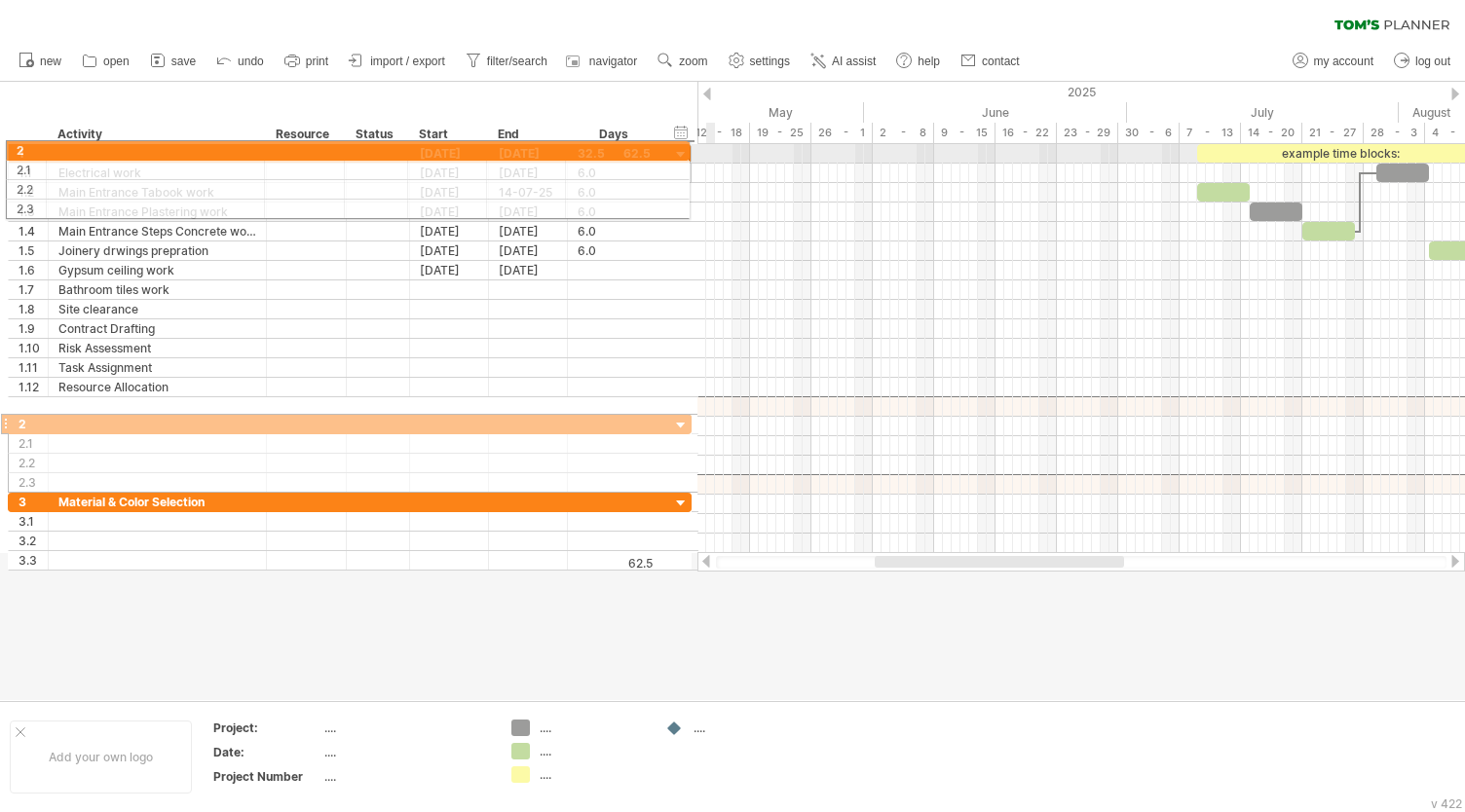 drag, startPoint x: 21, startPoint y: 402, endPoint x: 13, endPoint y: 147, distance: 255.12546 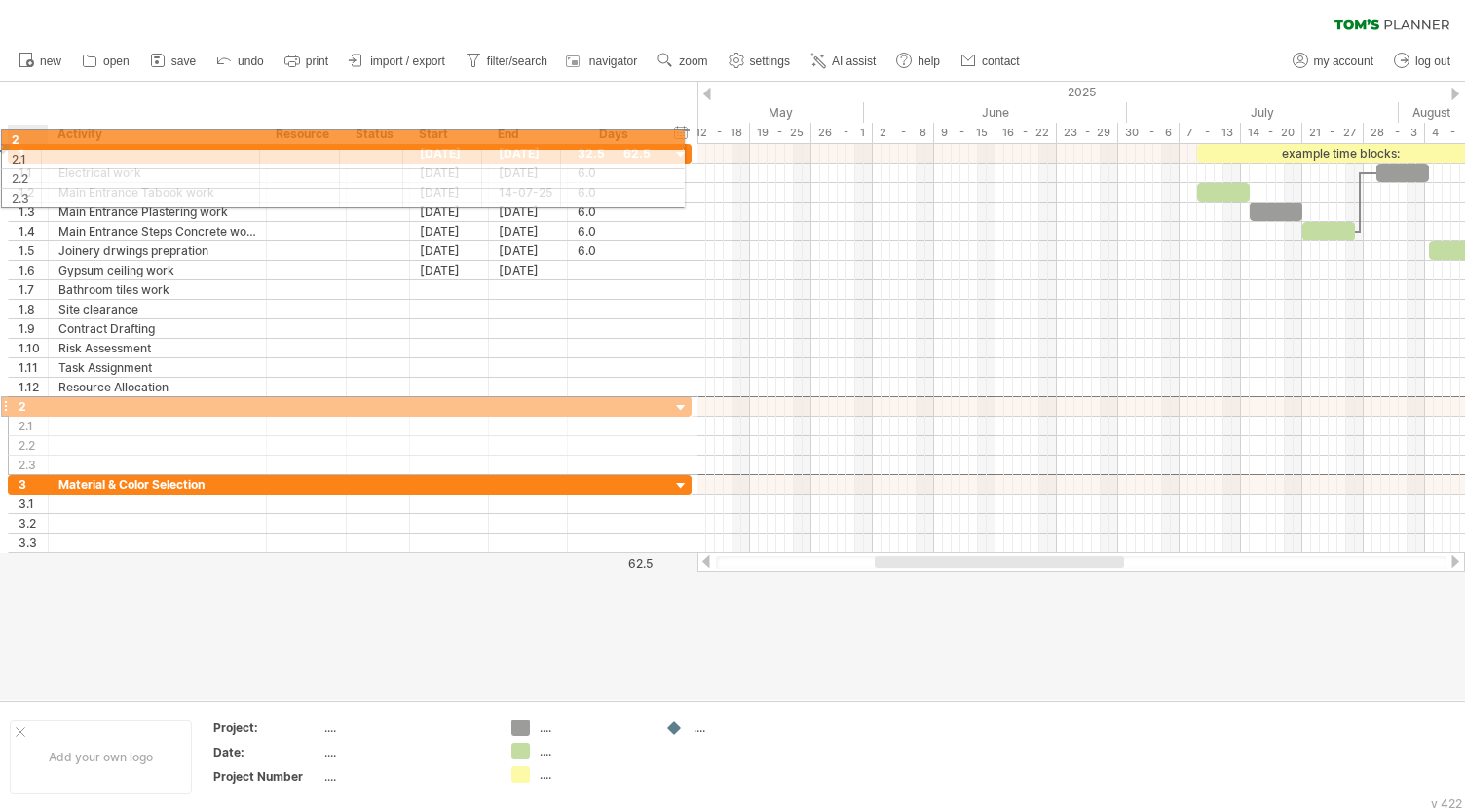 drag, startPoint x: 23, startPoint y: 404, endPoint x: 15, endPoint y: 136, distance: 268.11938 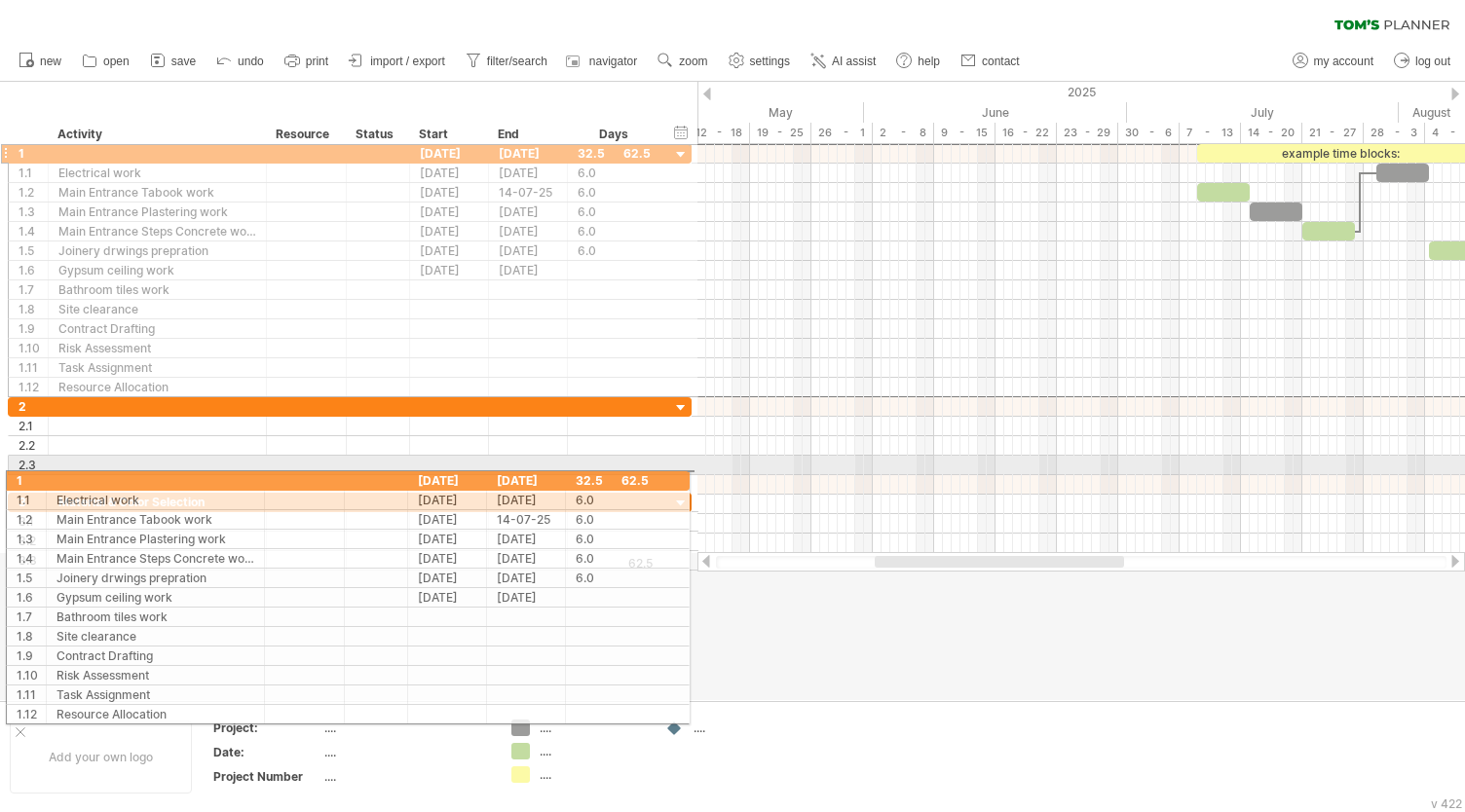 drag, startPoint x: 14, startPoint y: 149, endPoint x: 5, endPoint y: 477, distance: 328.12345 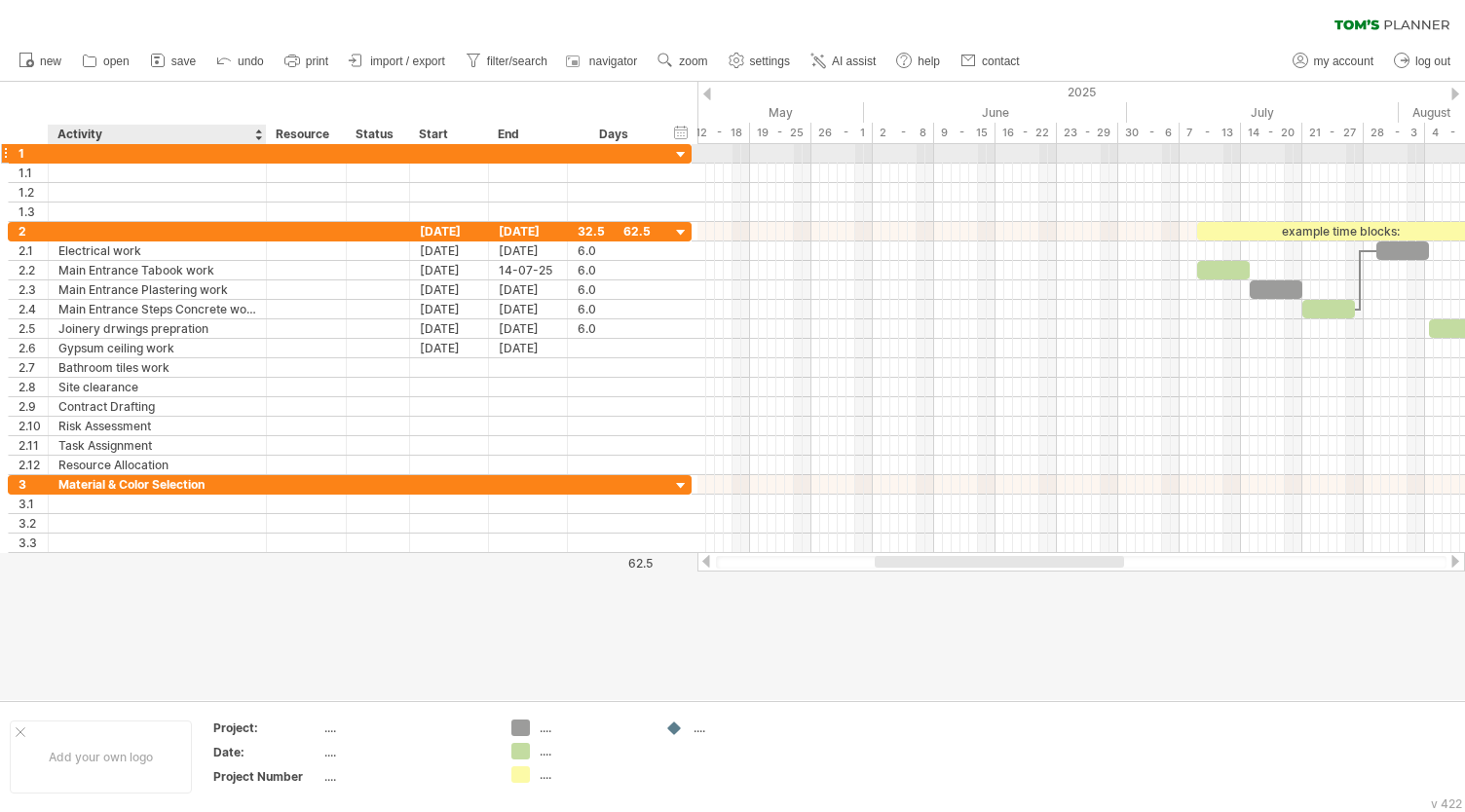 click at bounding box center [157, 153] 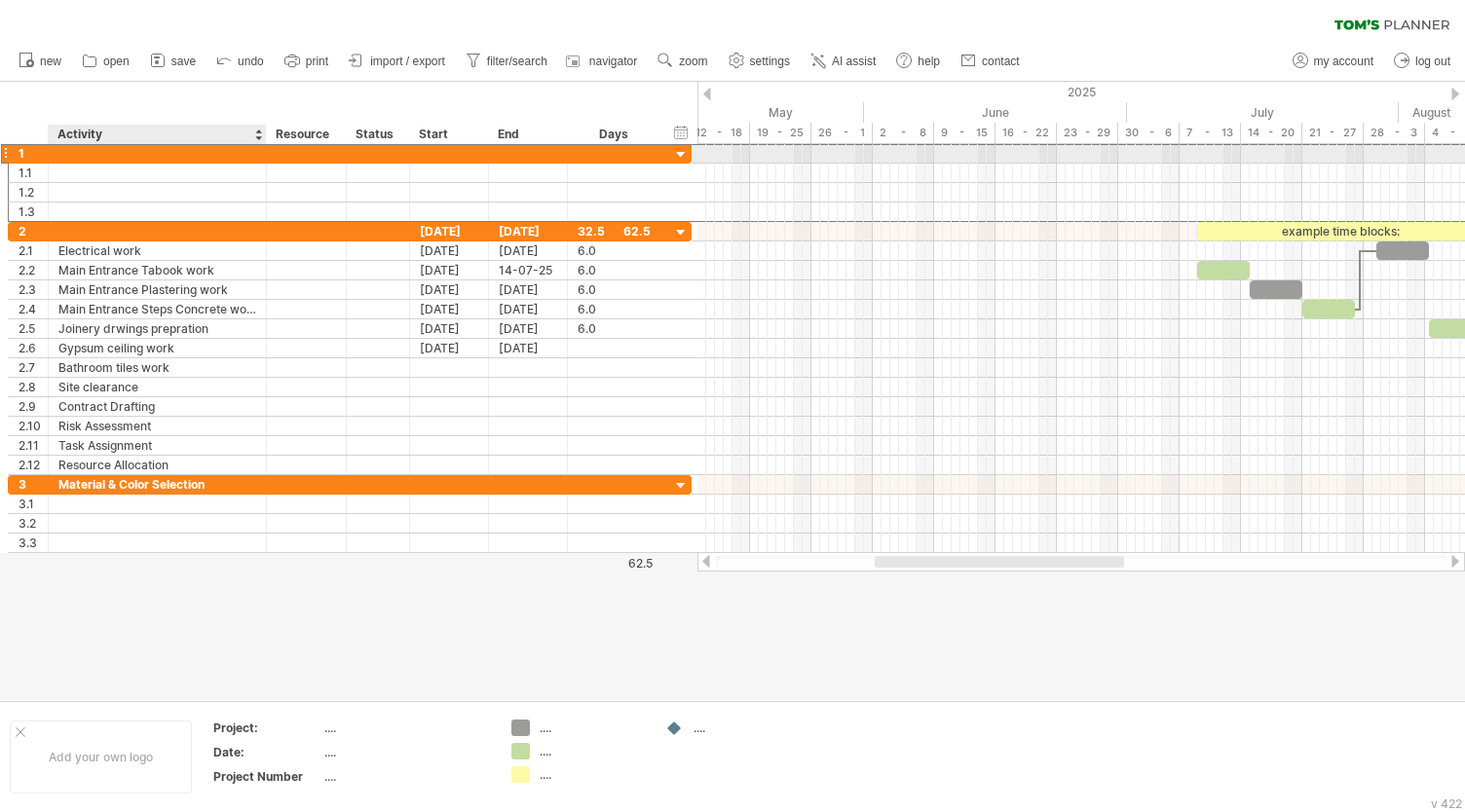 click at bounding box center (157, 153) 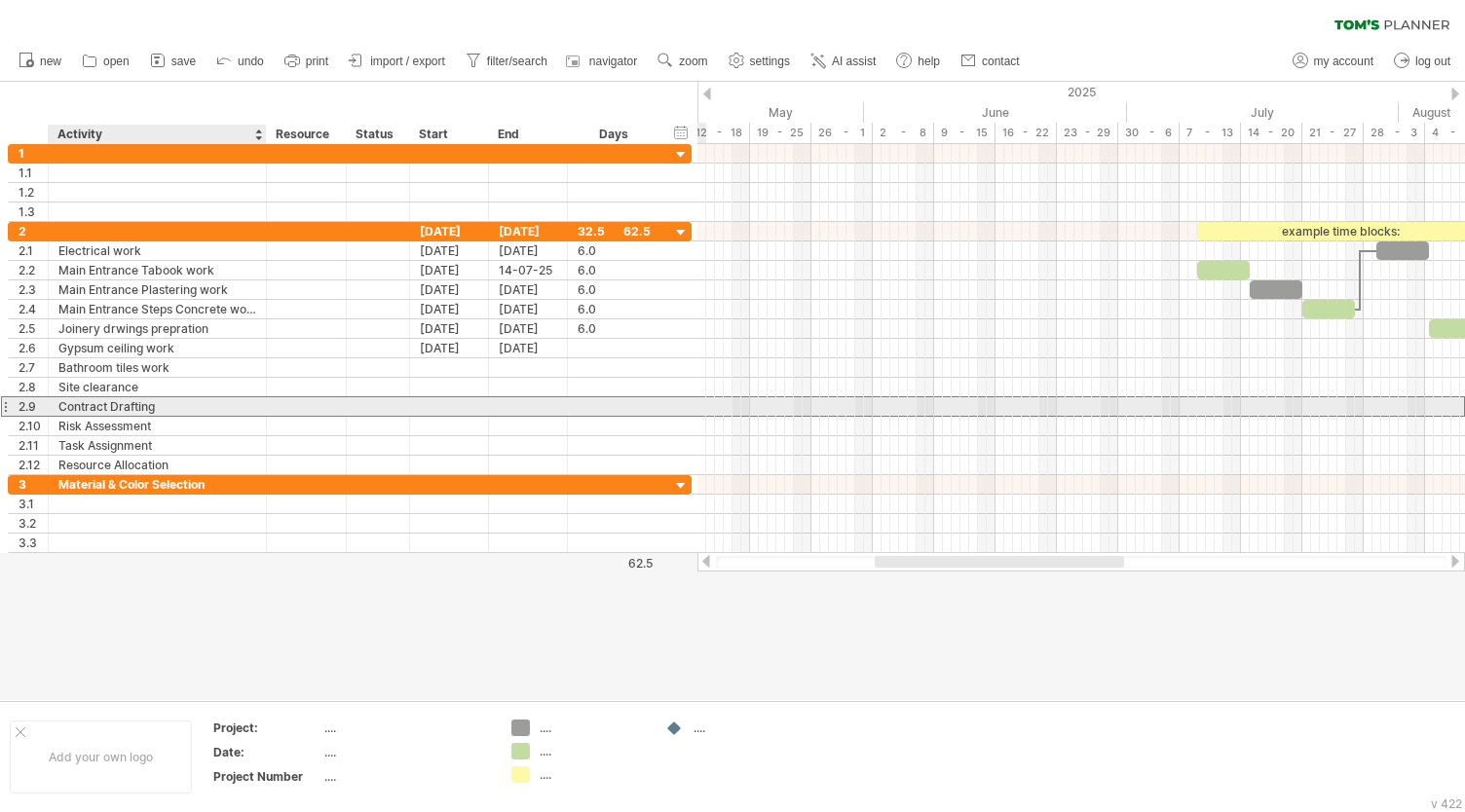 click on "Contract Drafting" at bounding box center (157, 406) 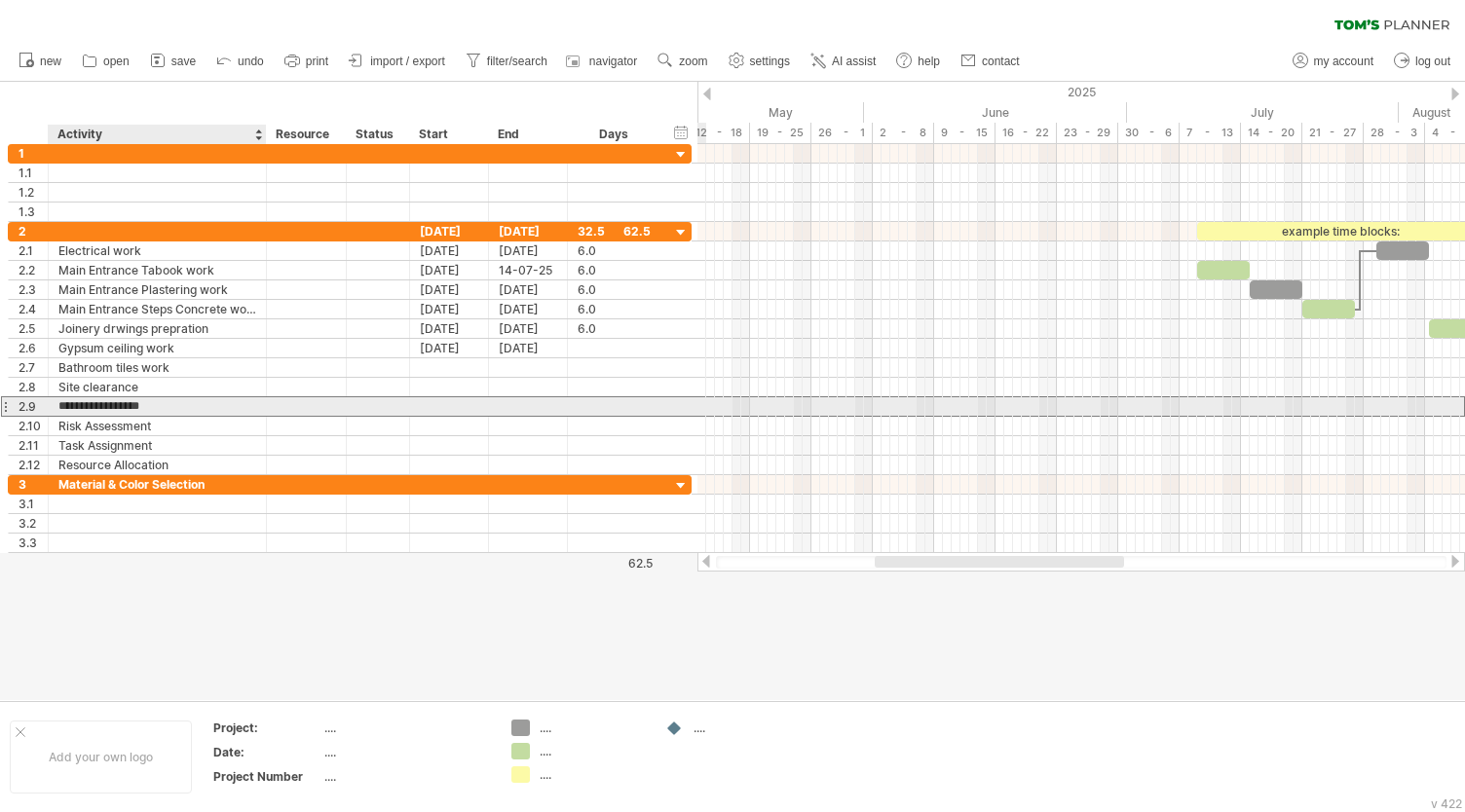 click on "**********" at bounding box center (157, 406) 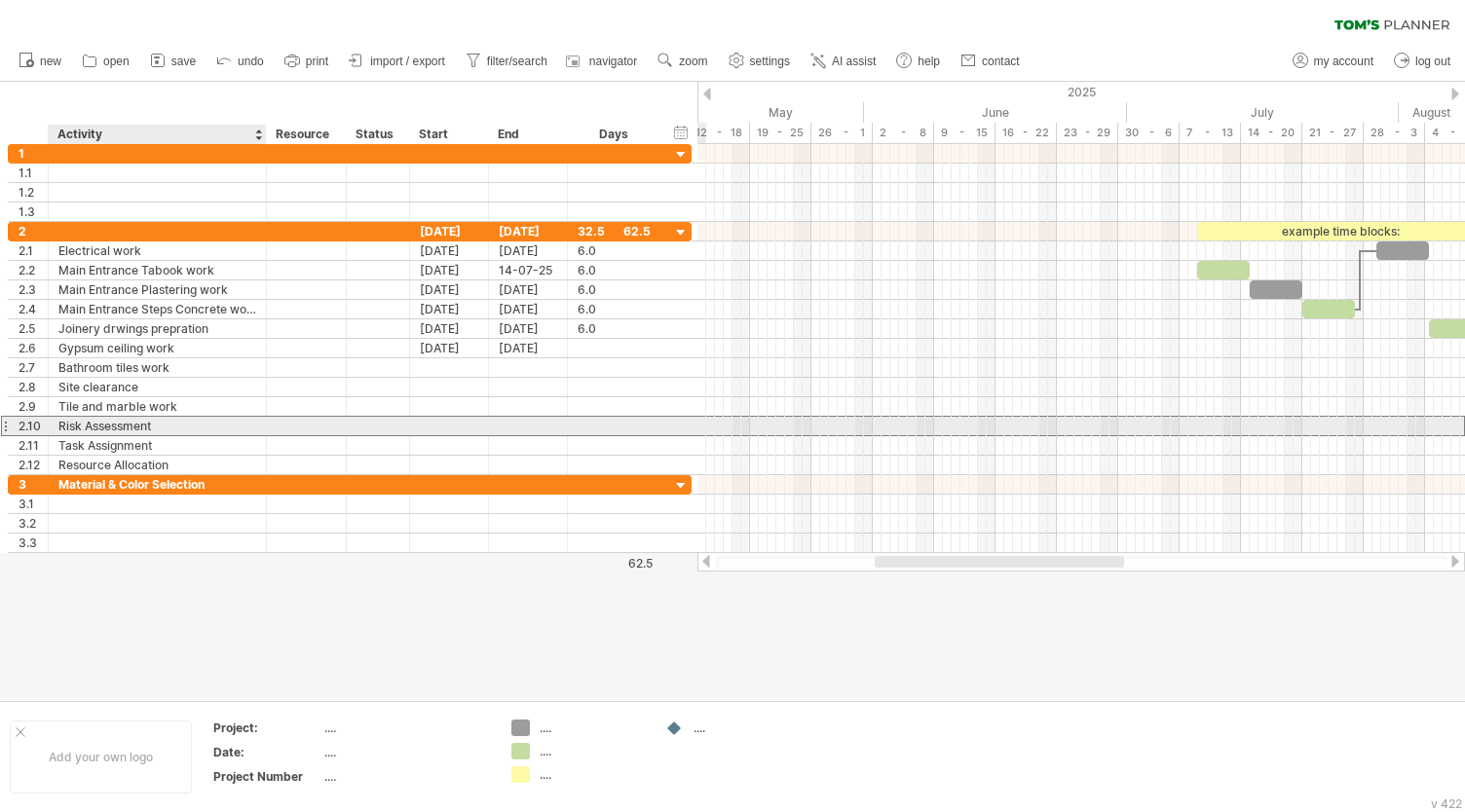 click on "Risk Assessment" at bounding box center [157, 425] 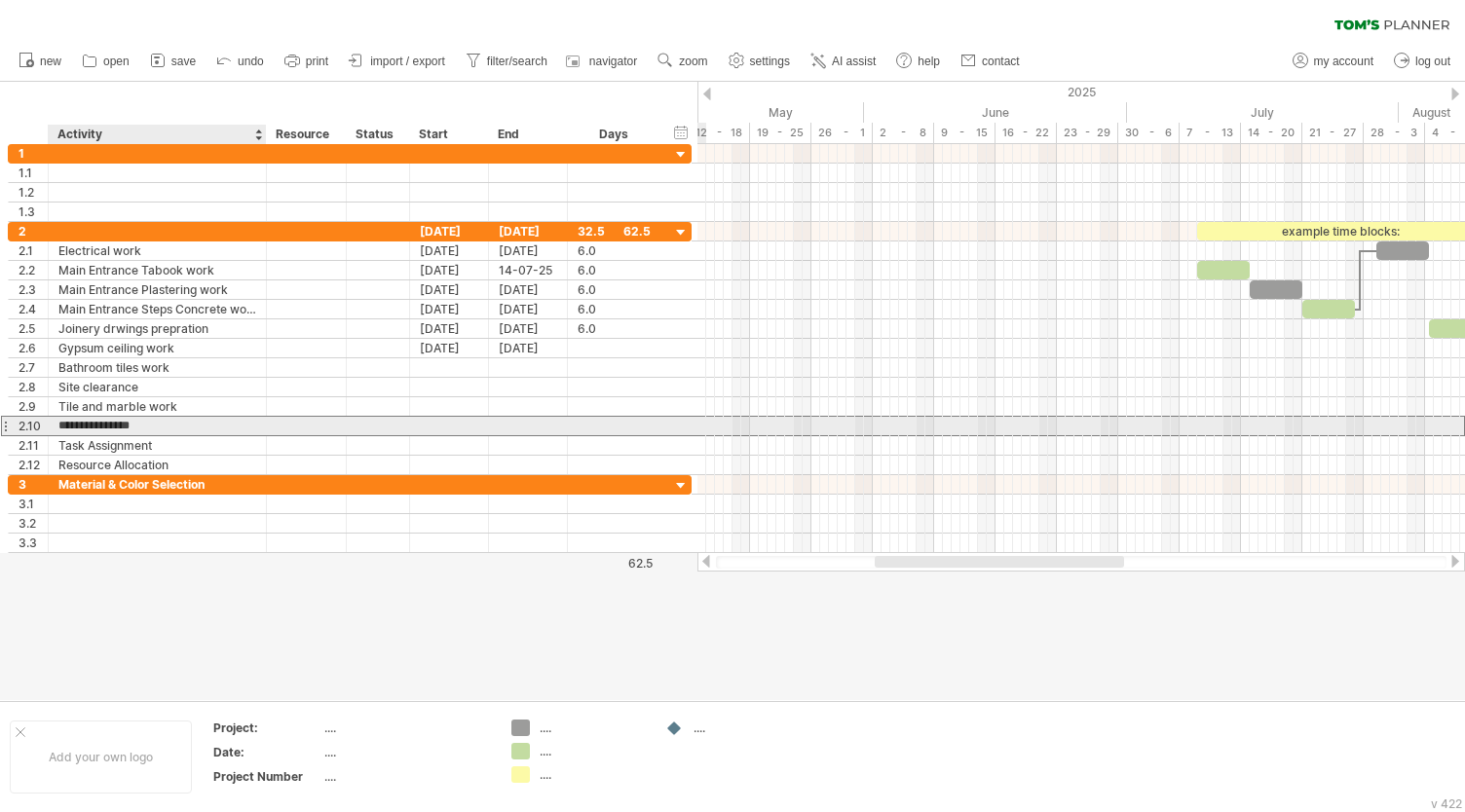 click on "**********" at bounding box center (157, 425) 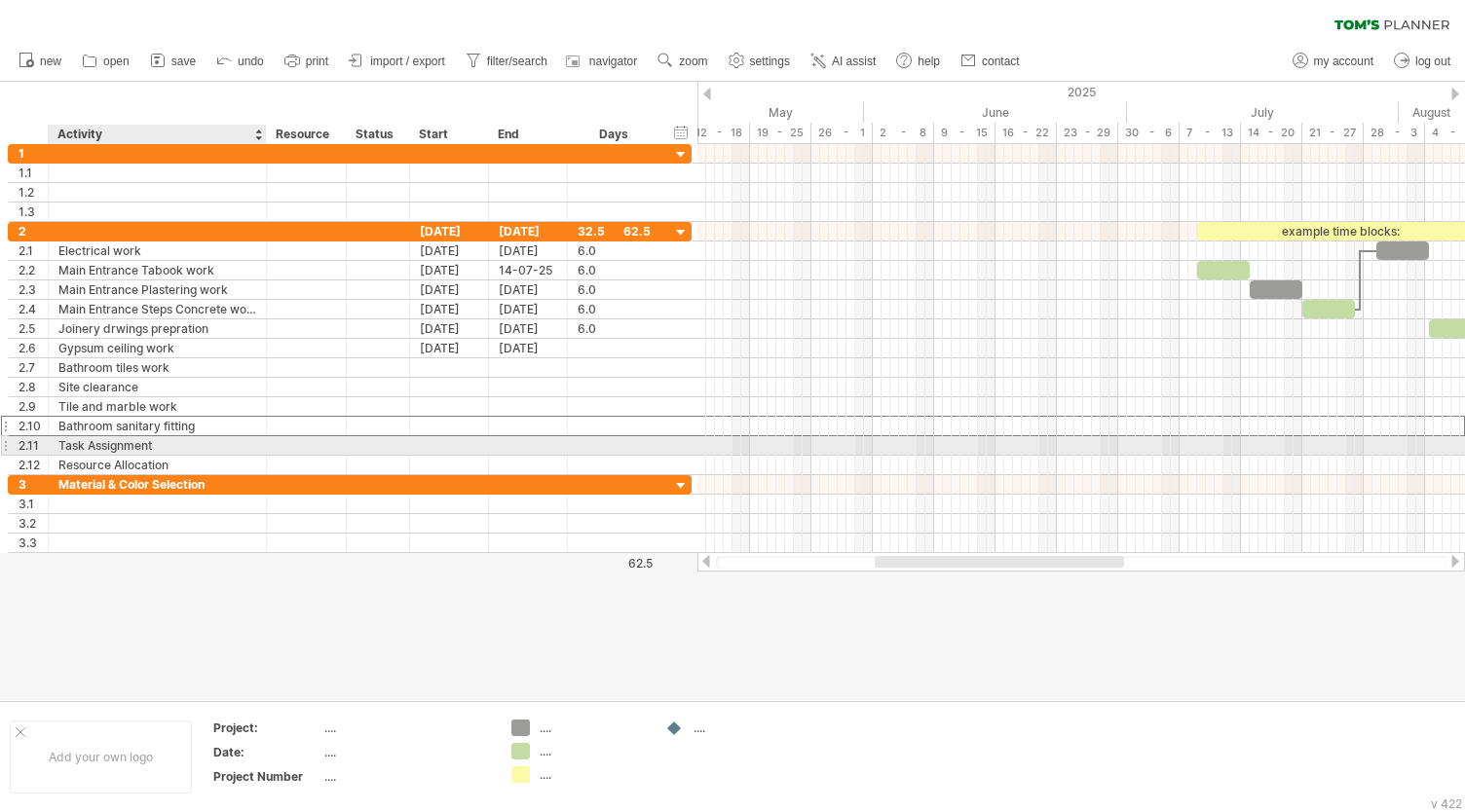 click on "Task Assignment" at bounding box center (157, 445) 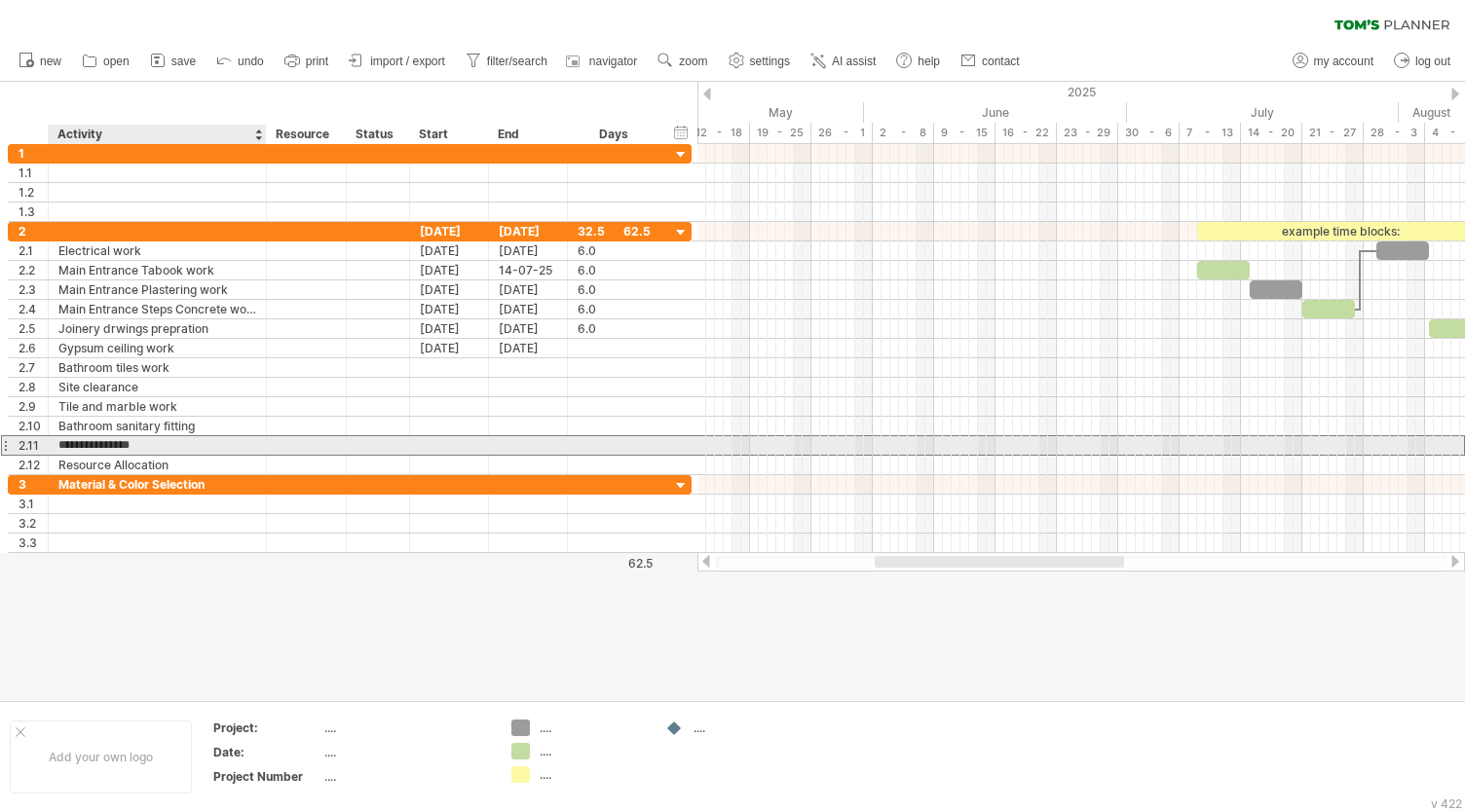 click on "**********" at bounding box center (157, 445) 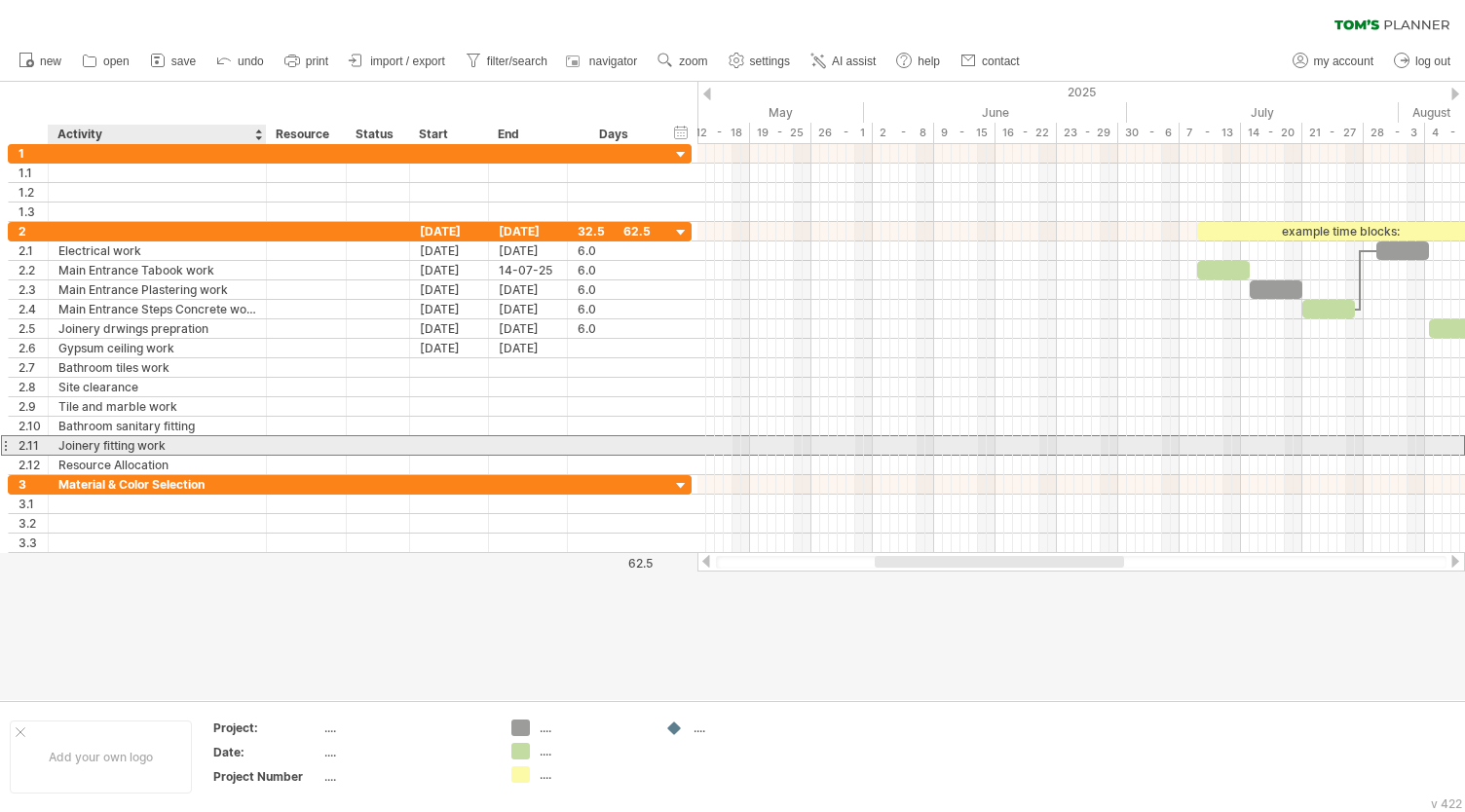 click on "Joinery fitting work" at bounding box center [157, 445] 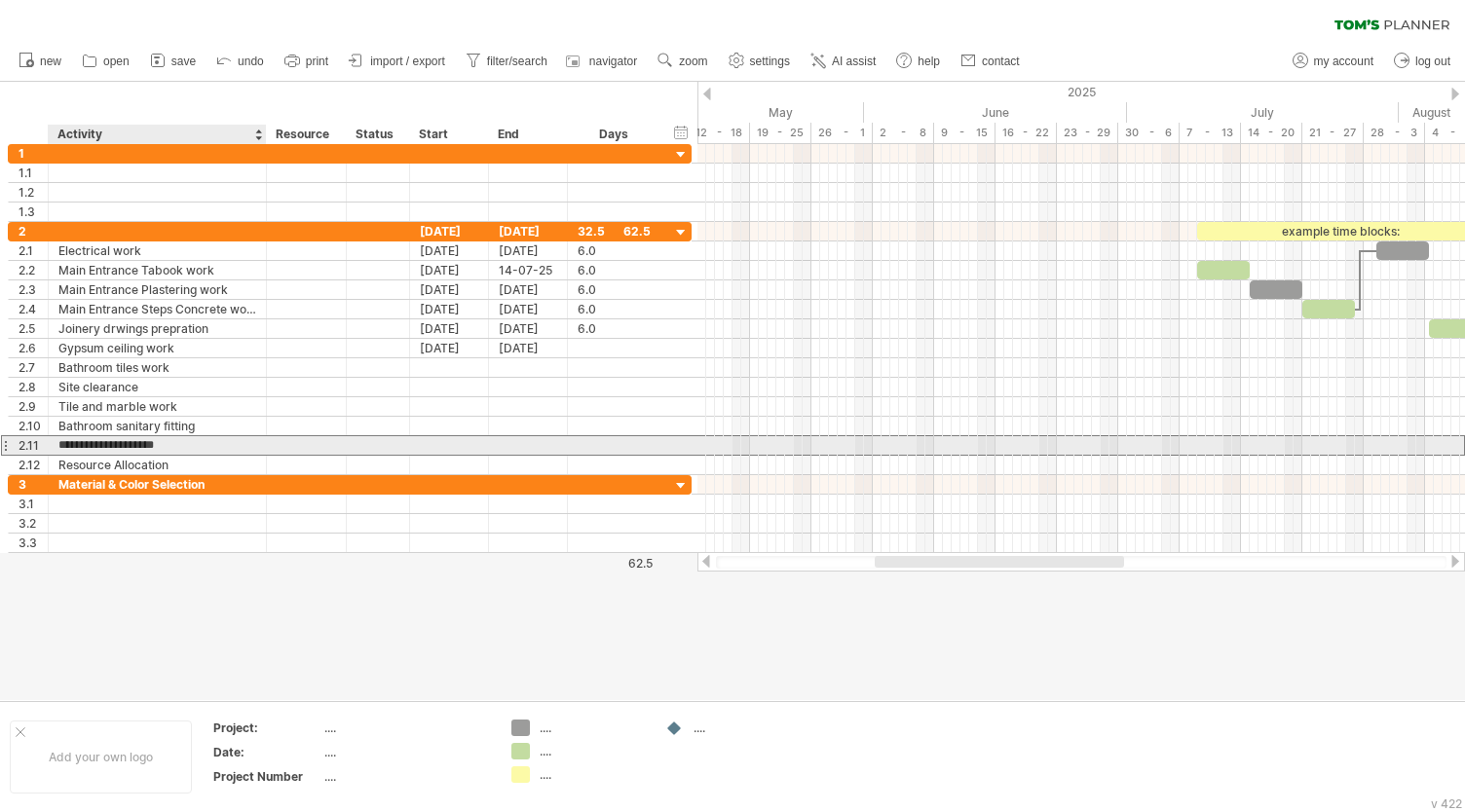drag, startPoint x: 201, startPoint y: 443, endPoint x: 73, endPoint y: 441, distance: 128.01562 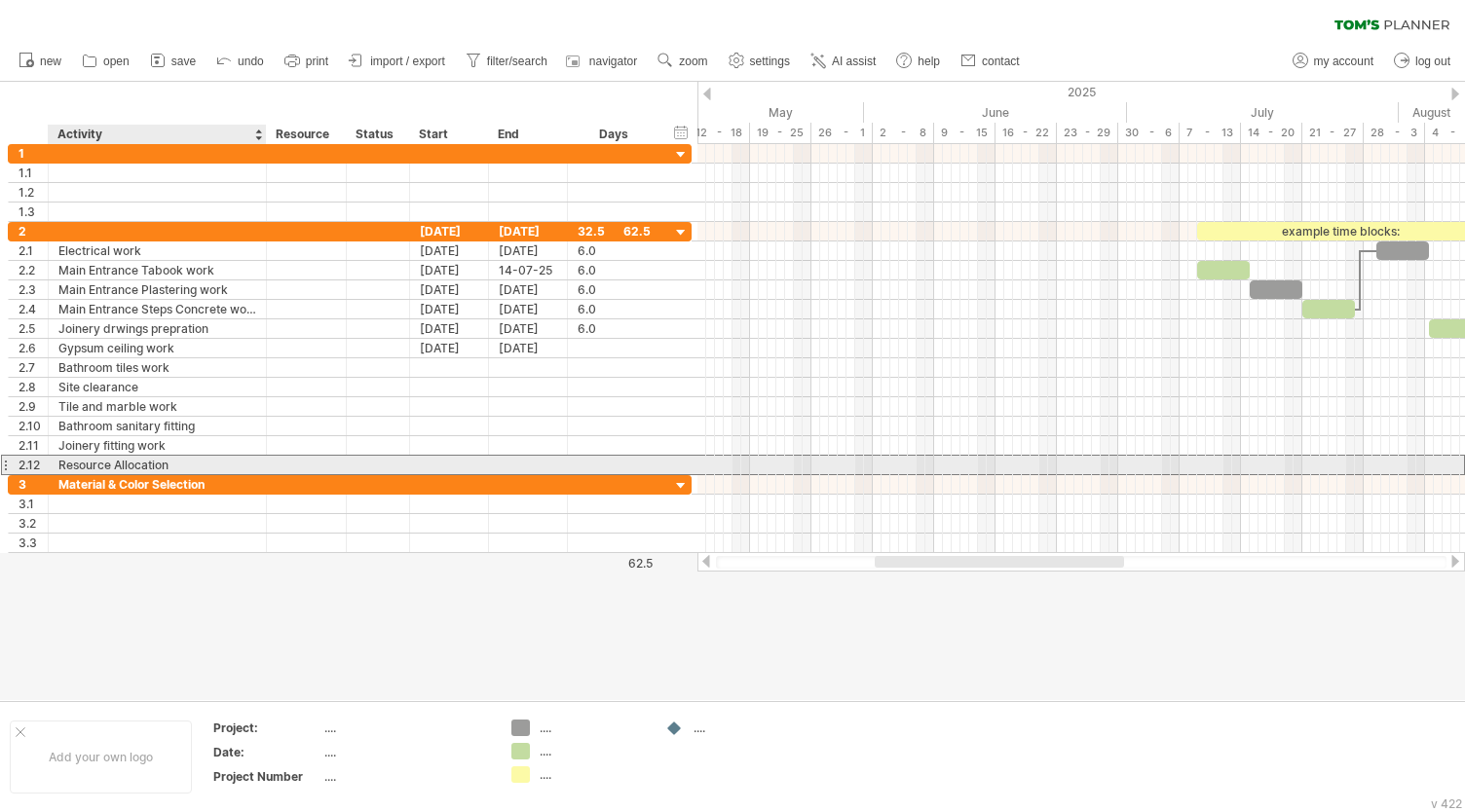 click on "Resource Allocation" at bounding box center [157, 464] 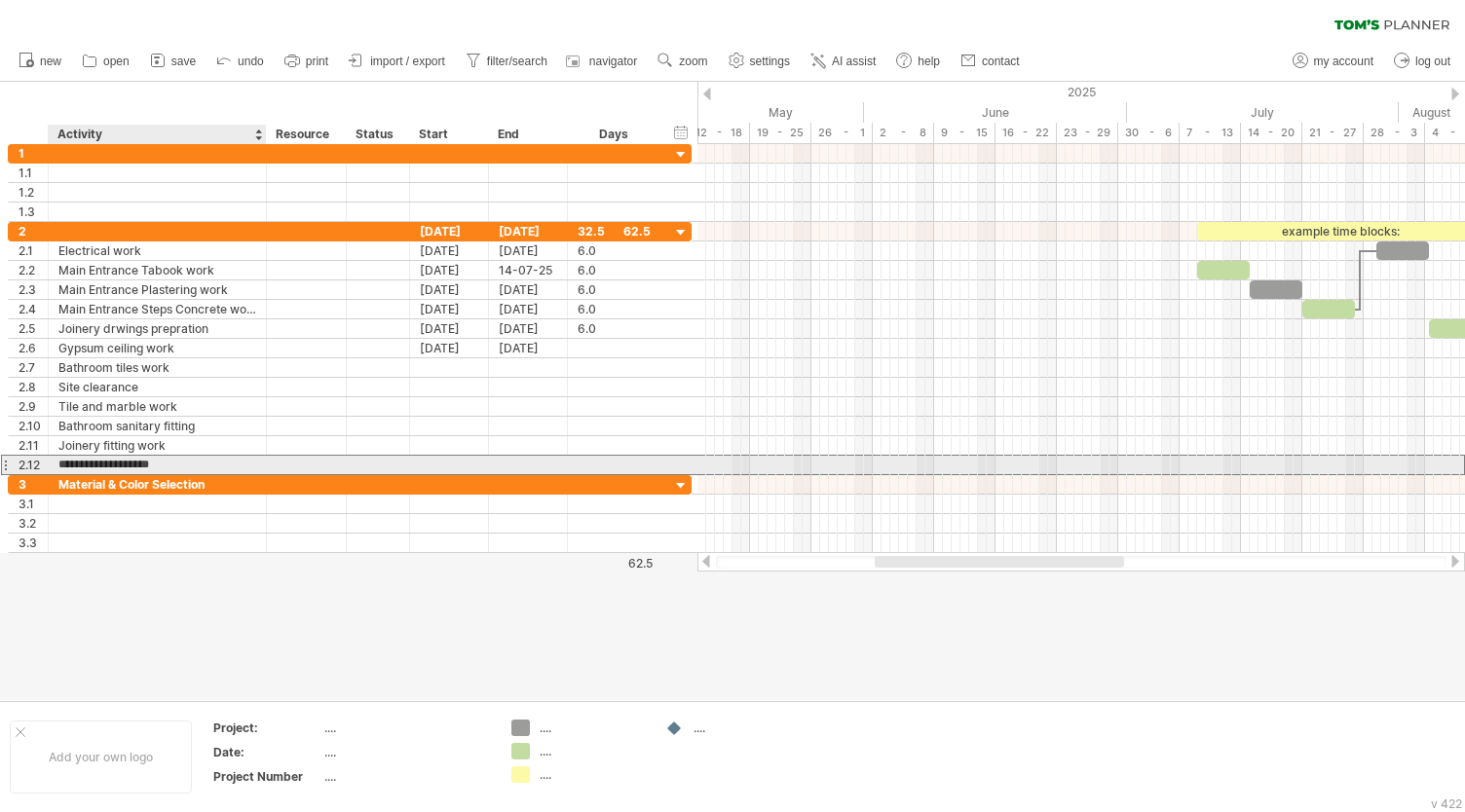 click on "**********" at bounding box center (157, 464) 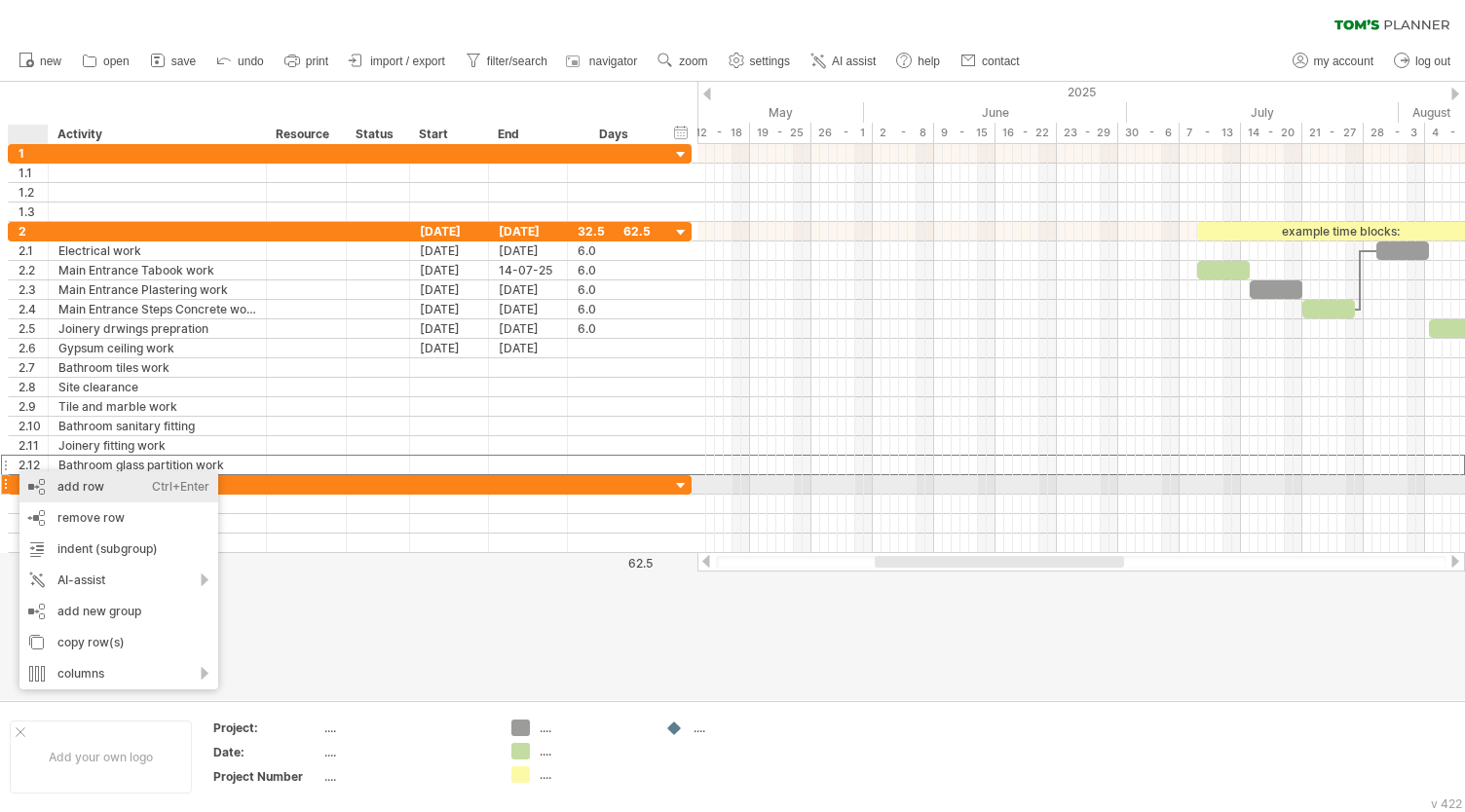 click on "add row Ctrl+Enter Cmd+Enter" at bounding box center [119, 487] 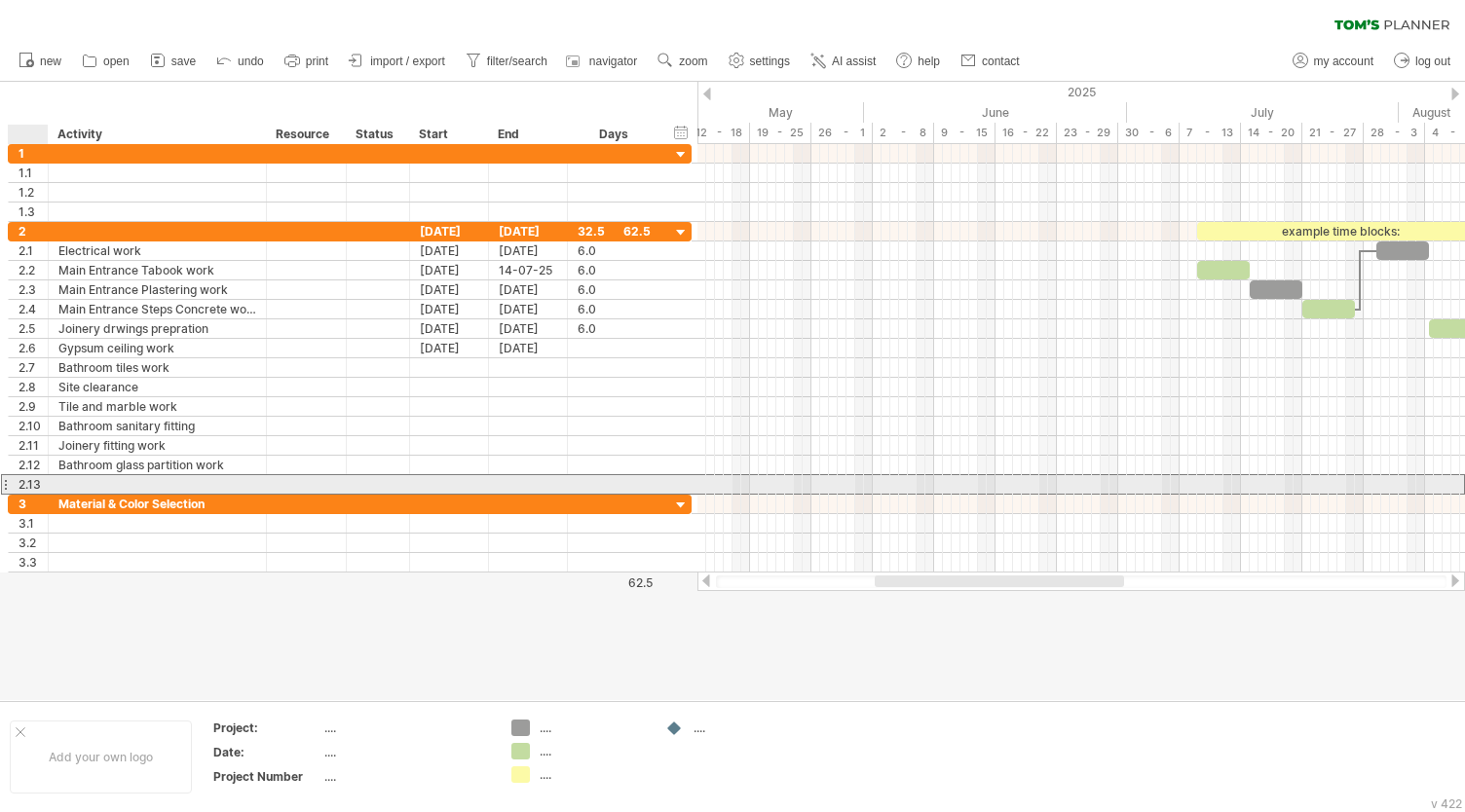 click on "2.13" at bounding box center (33, 484) 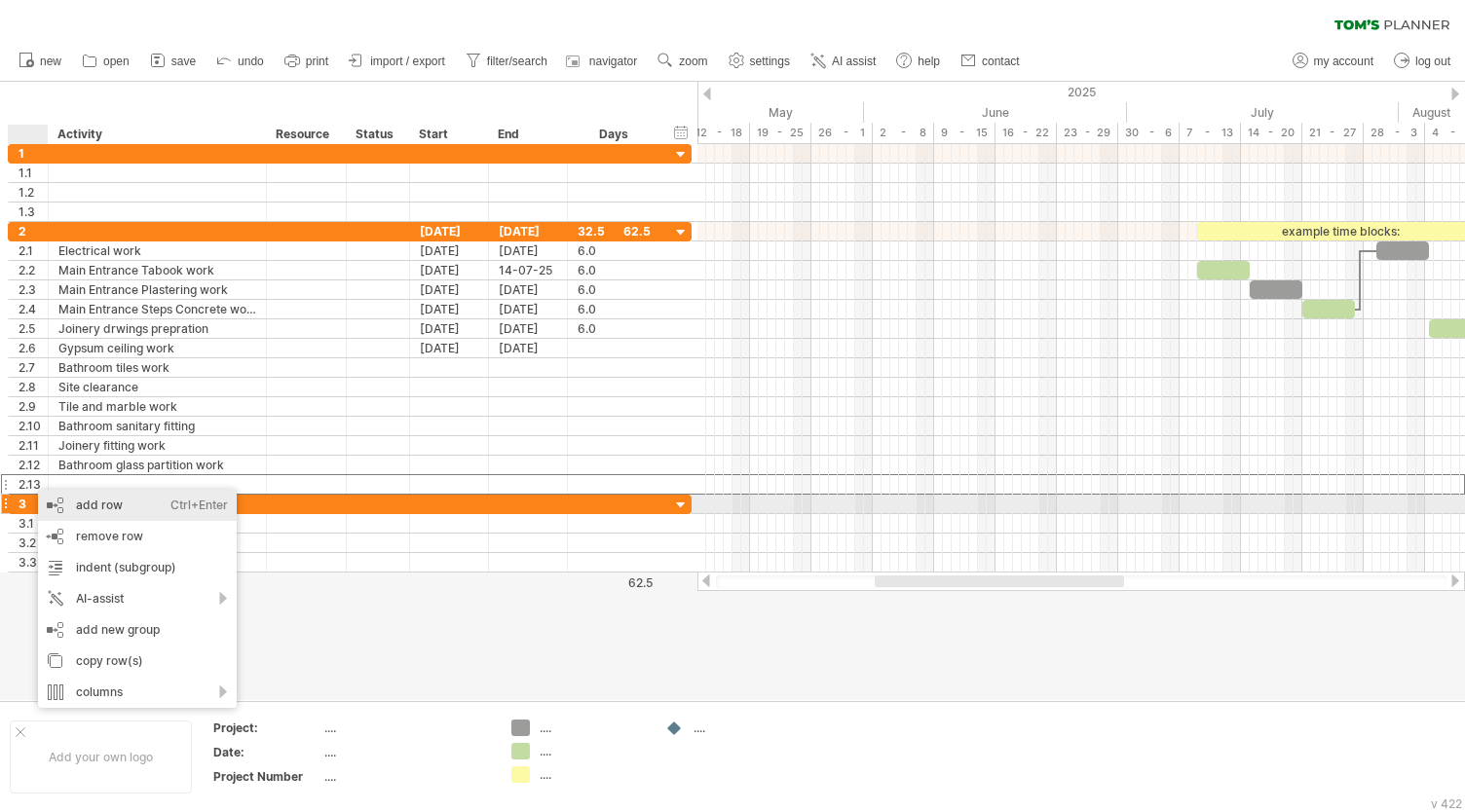 click on "add row Ctrl+Enter Cmd+Enter" at bounding box center [137, 505] 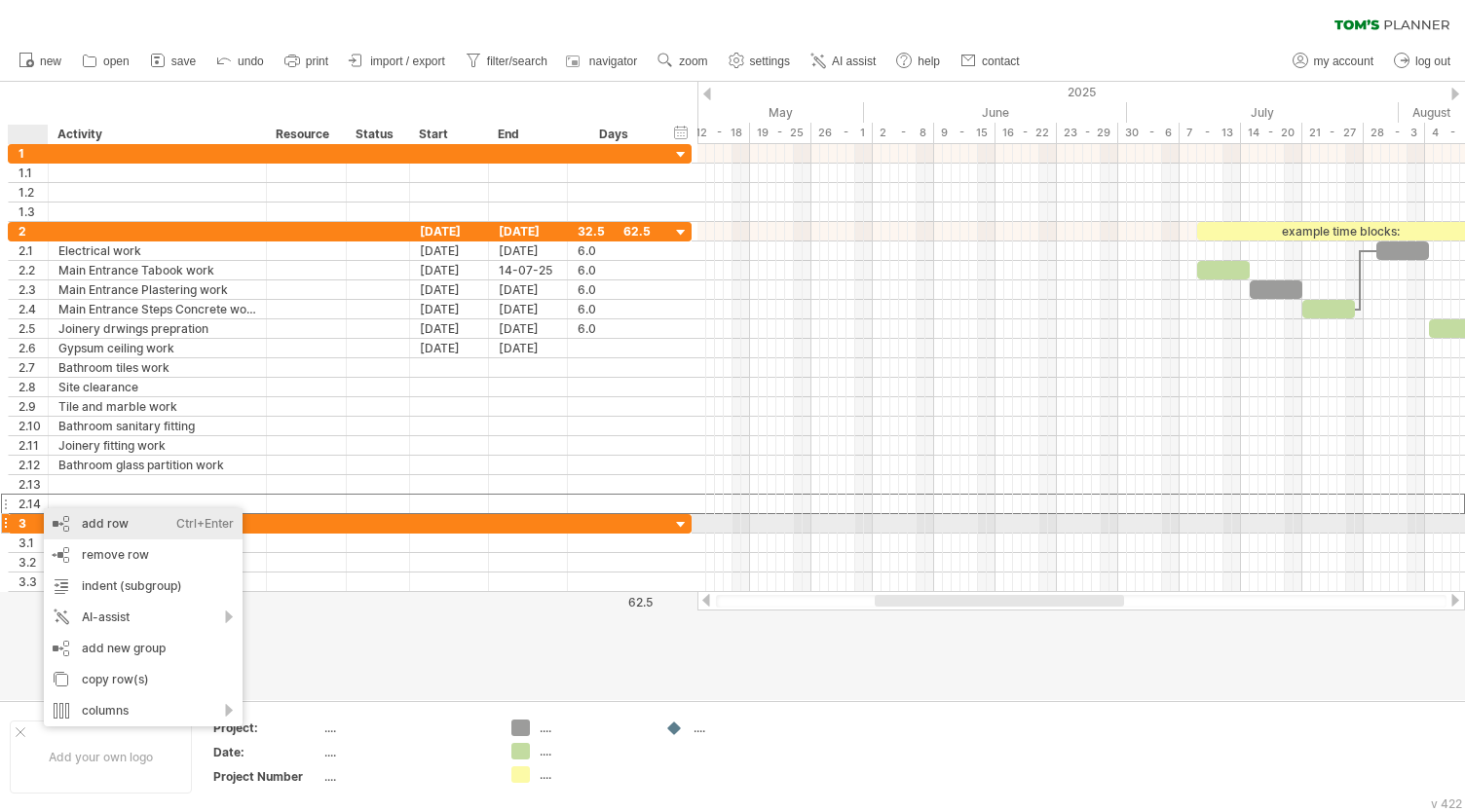 click on "add row Ctrl+Enter Cmd+Enter" at bounding box center (143, 524) 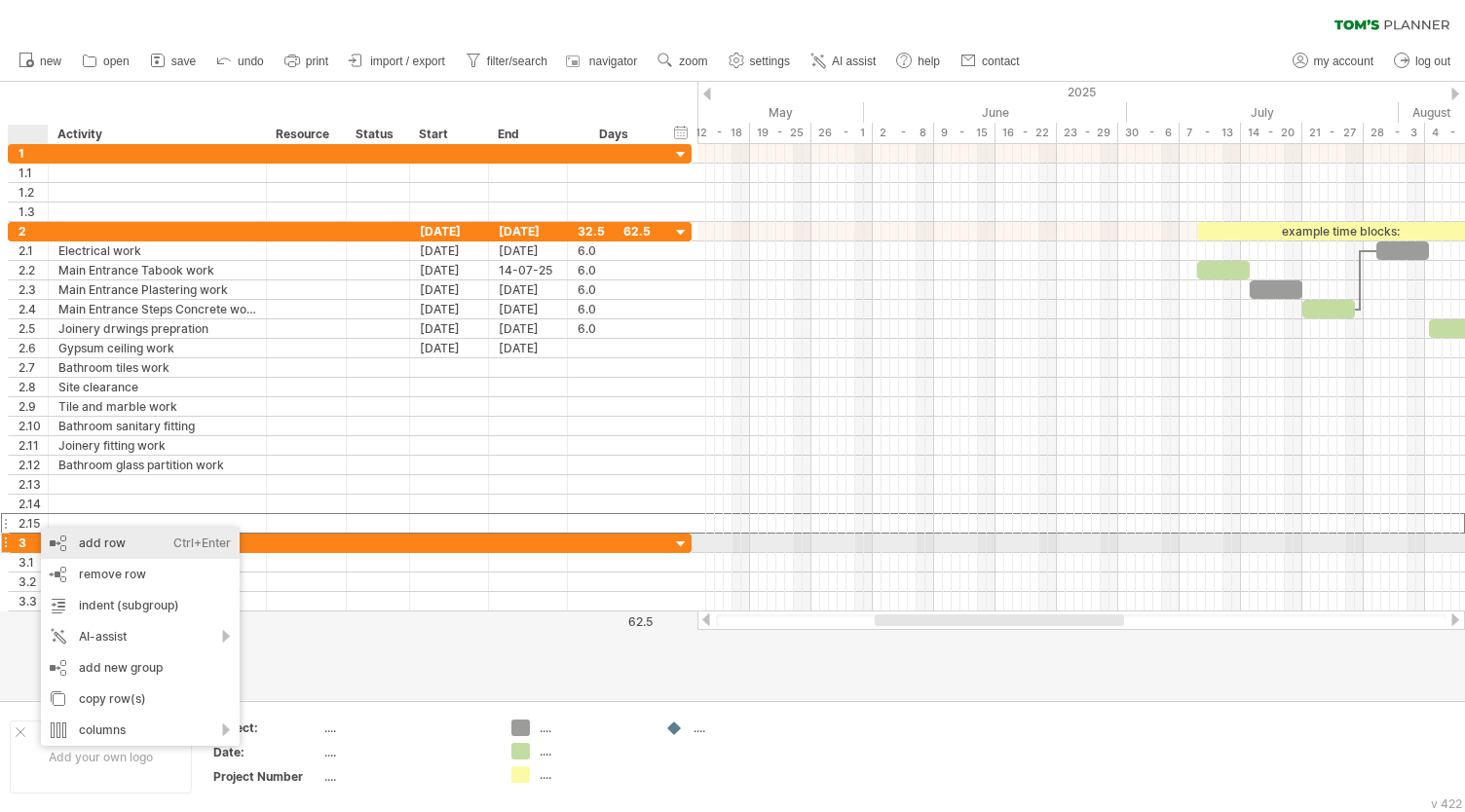 click on "add row Ctrl+Enter Cmd+Enter" at bounding box center (140, 543) 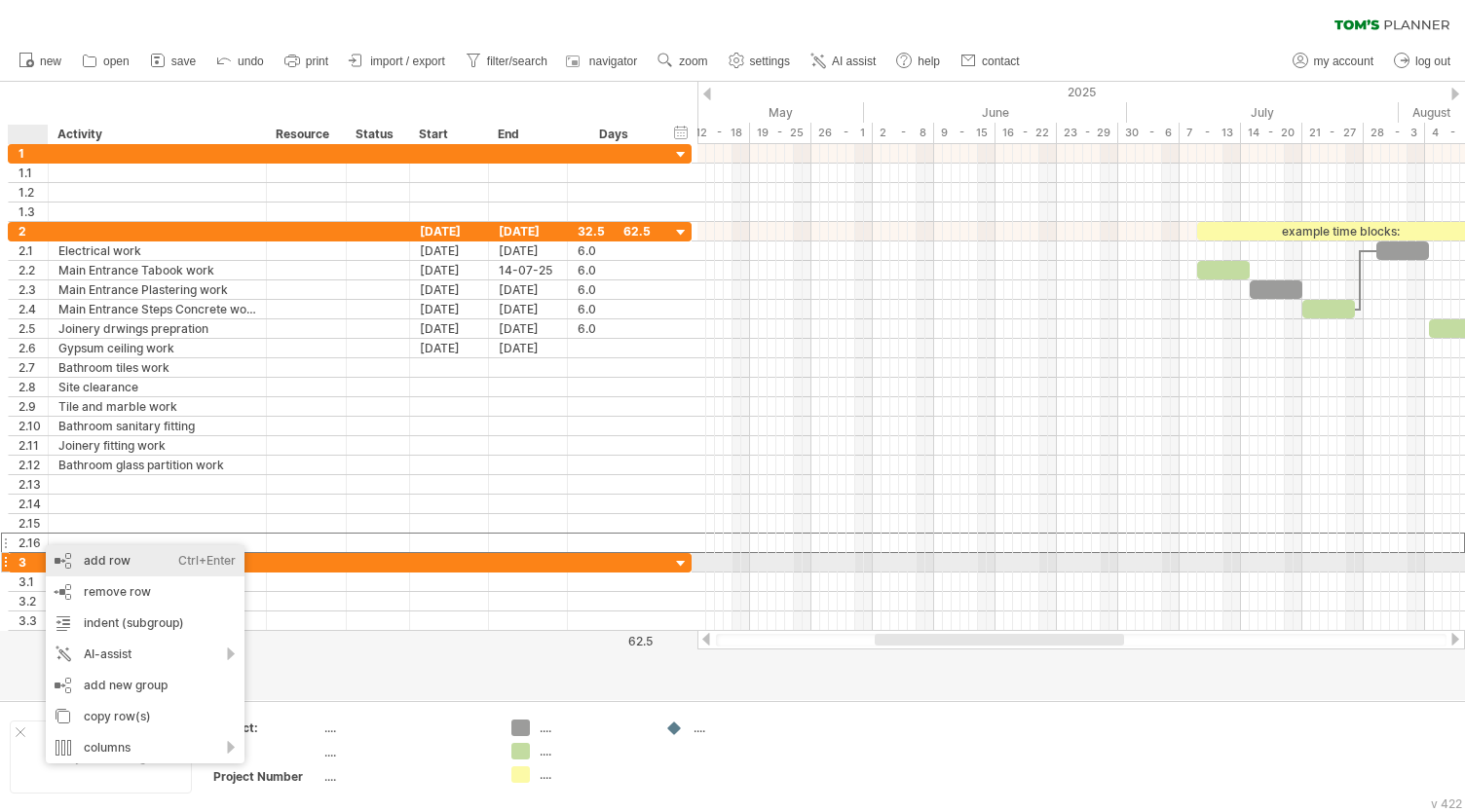 click on "add row Ctrl+Enter Cmd+Enter" at bounding box center [145, 561] 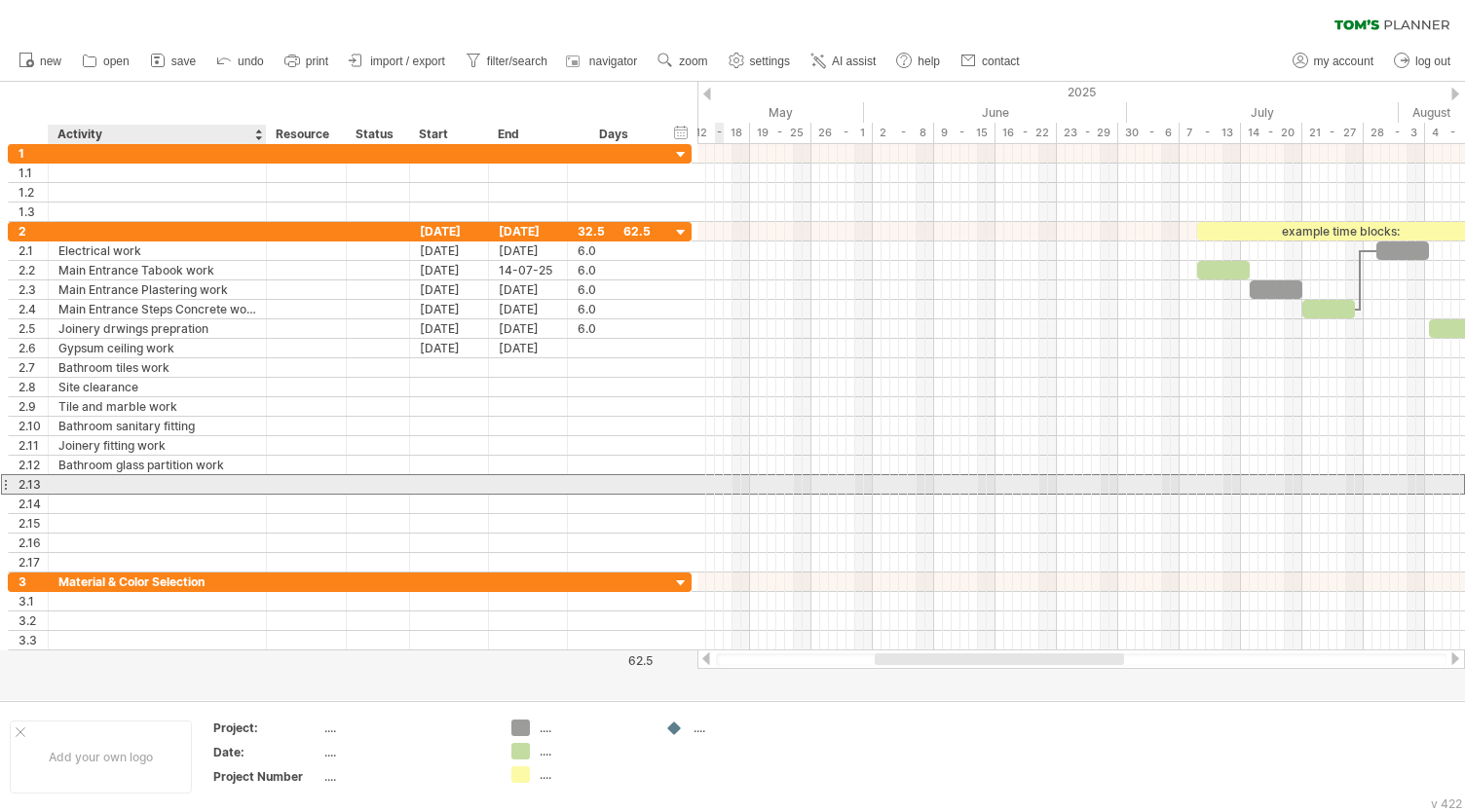 click at bounding box center [157, 484] 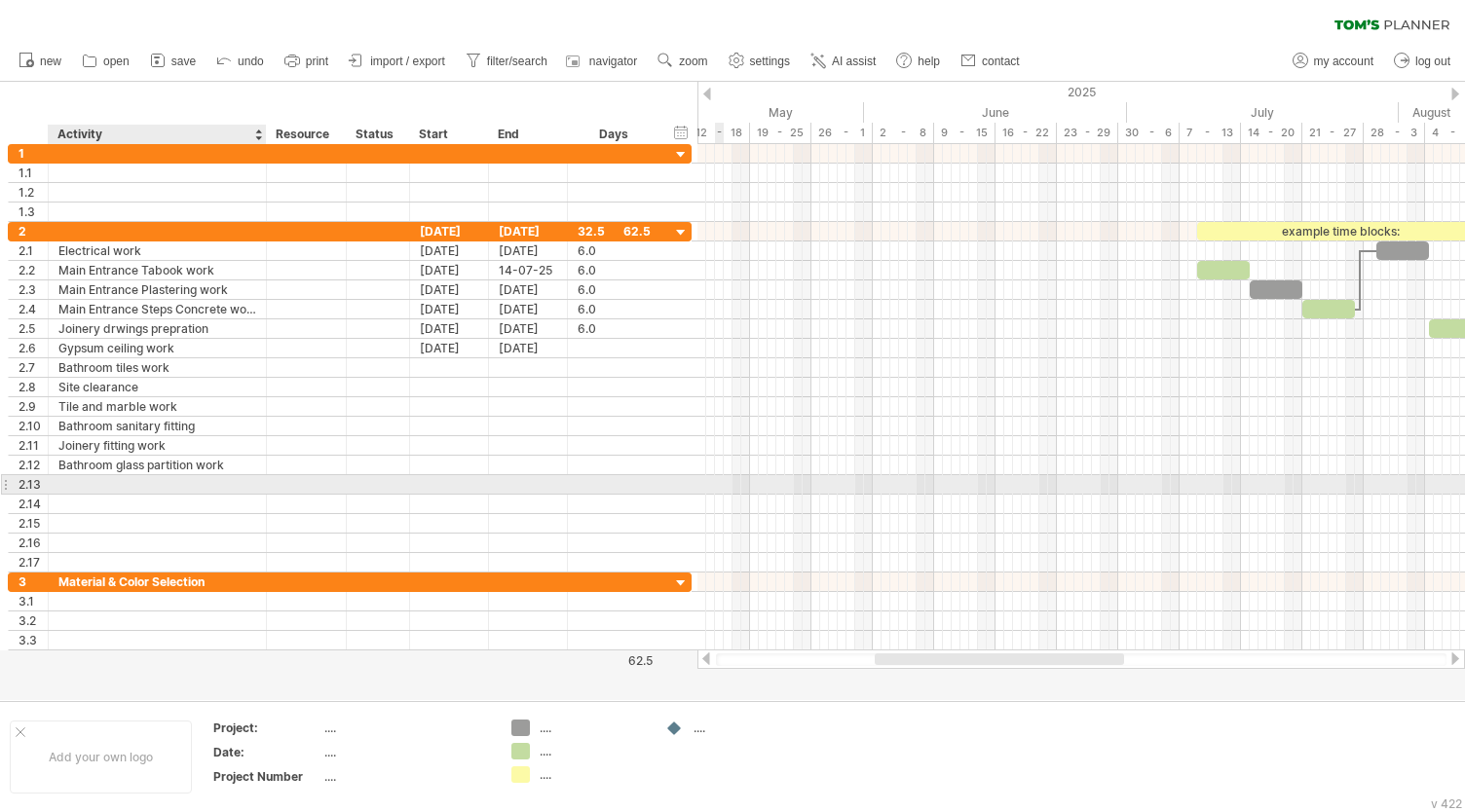 paste on "**********" 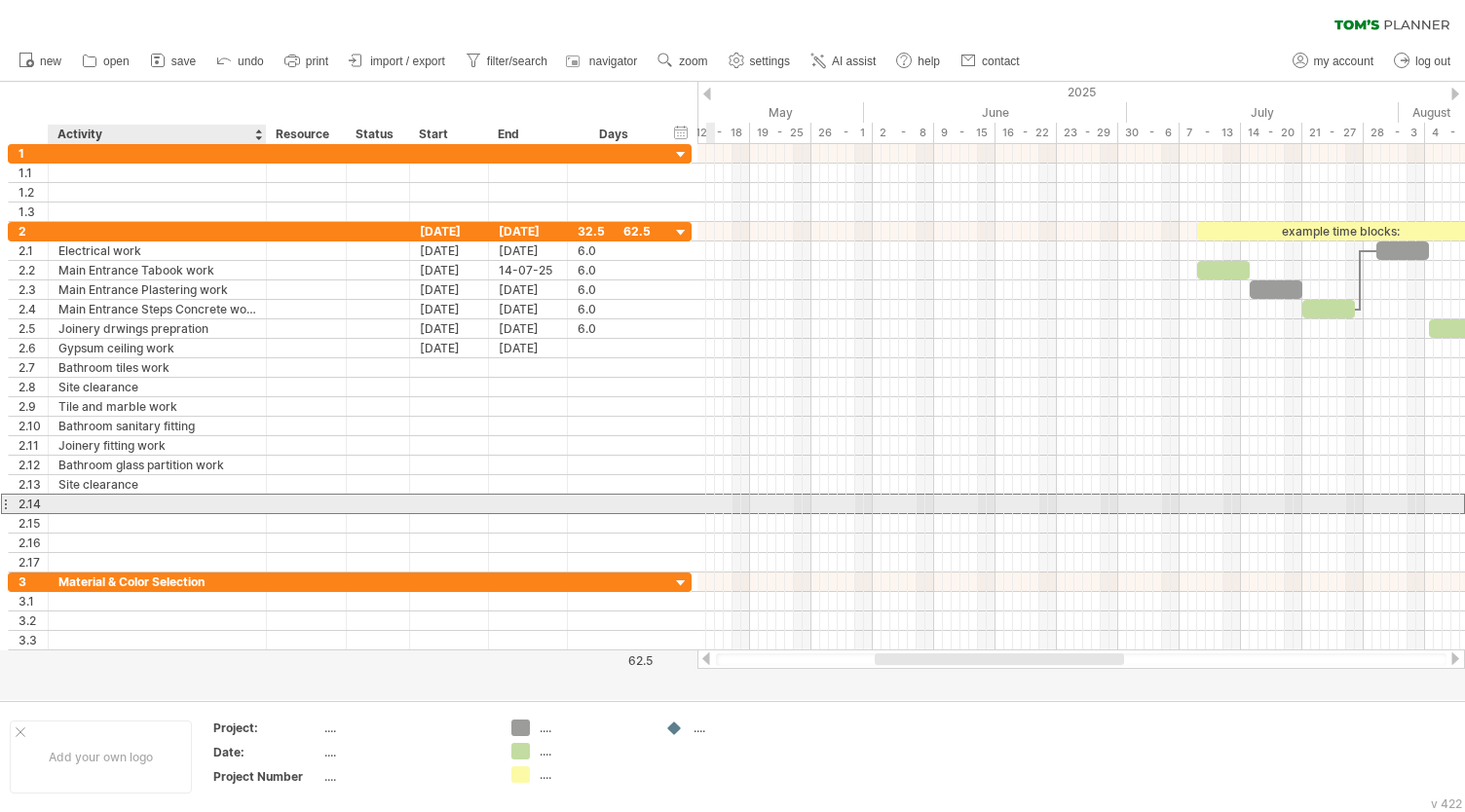 click at bounding box center (157, 503) 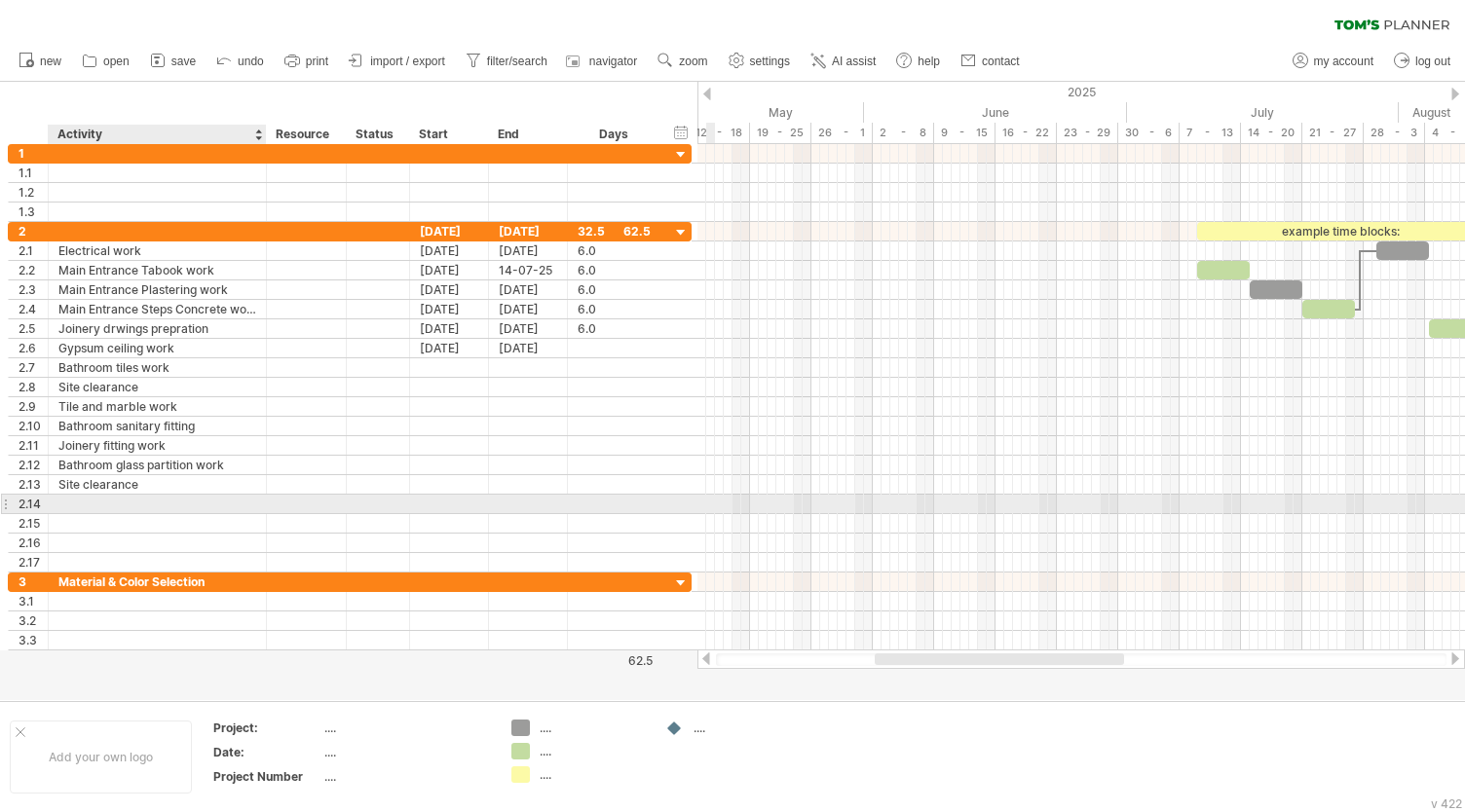 paste on "**********" 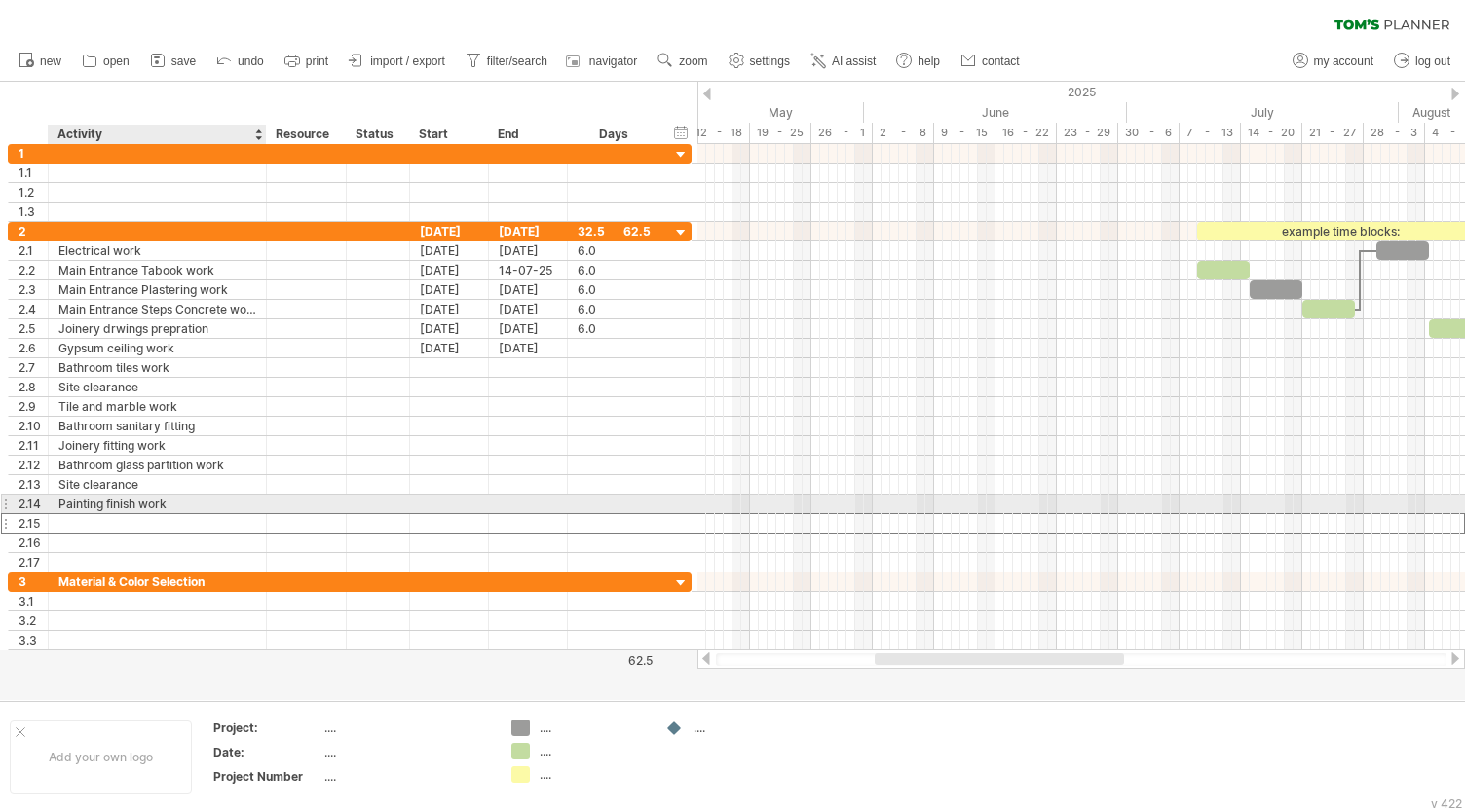 click at bounding box center (157, 523) 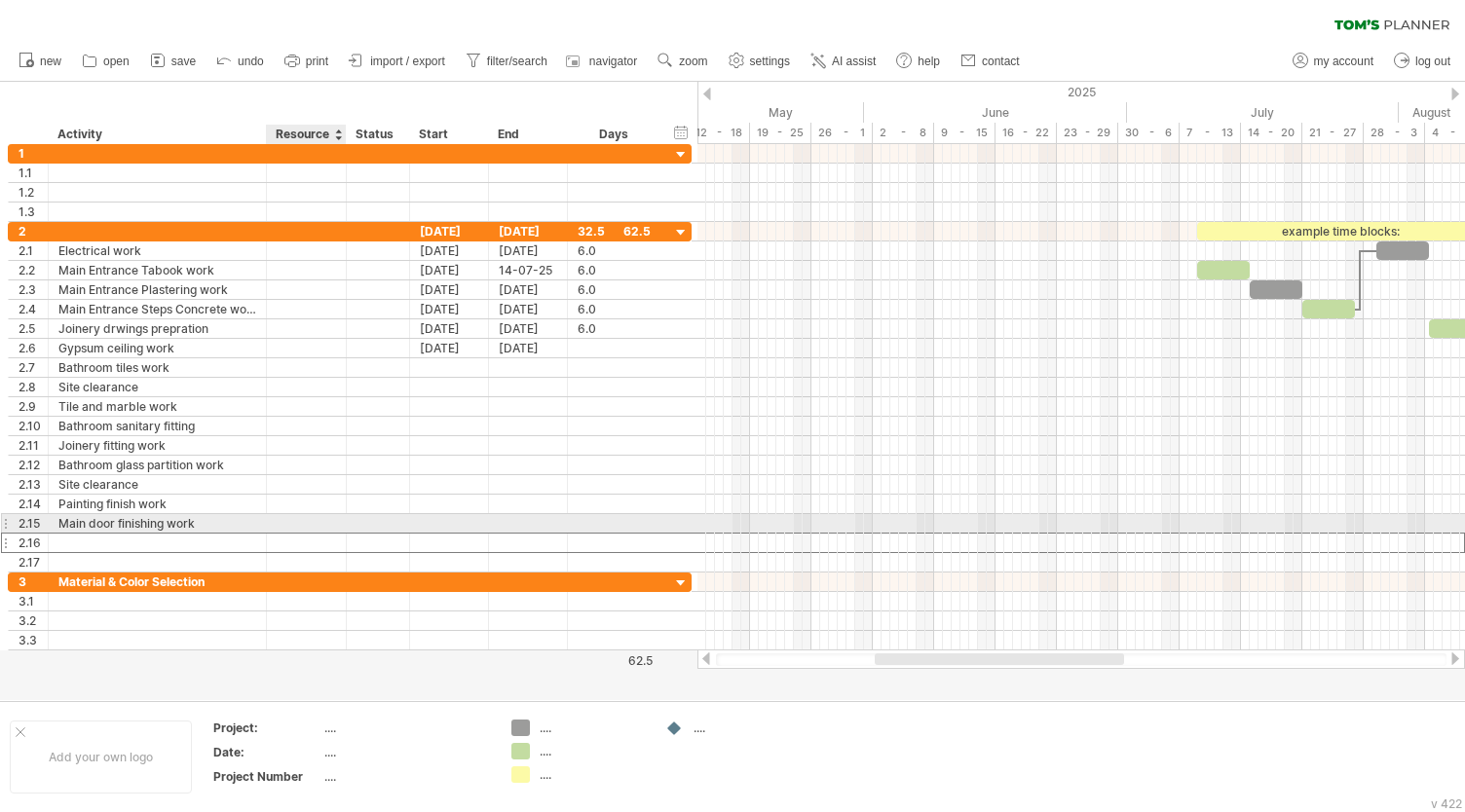 click at bounding box center (157, 542) 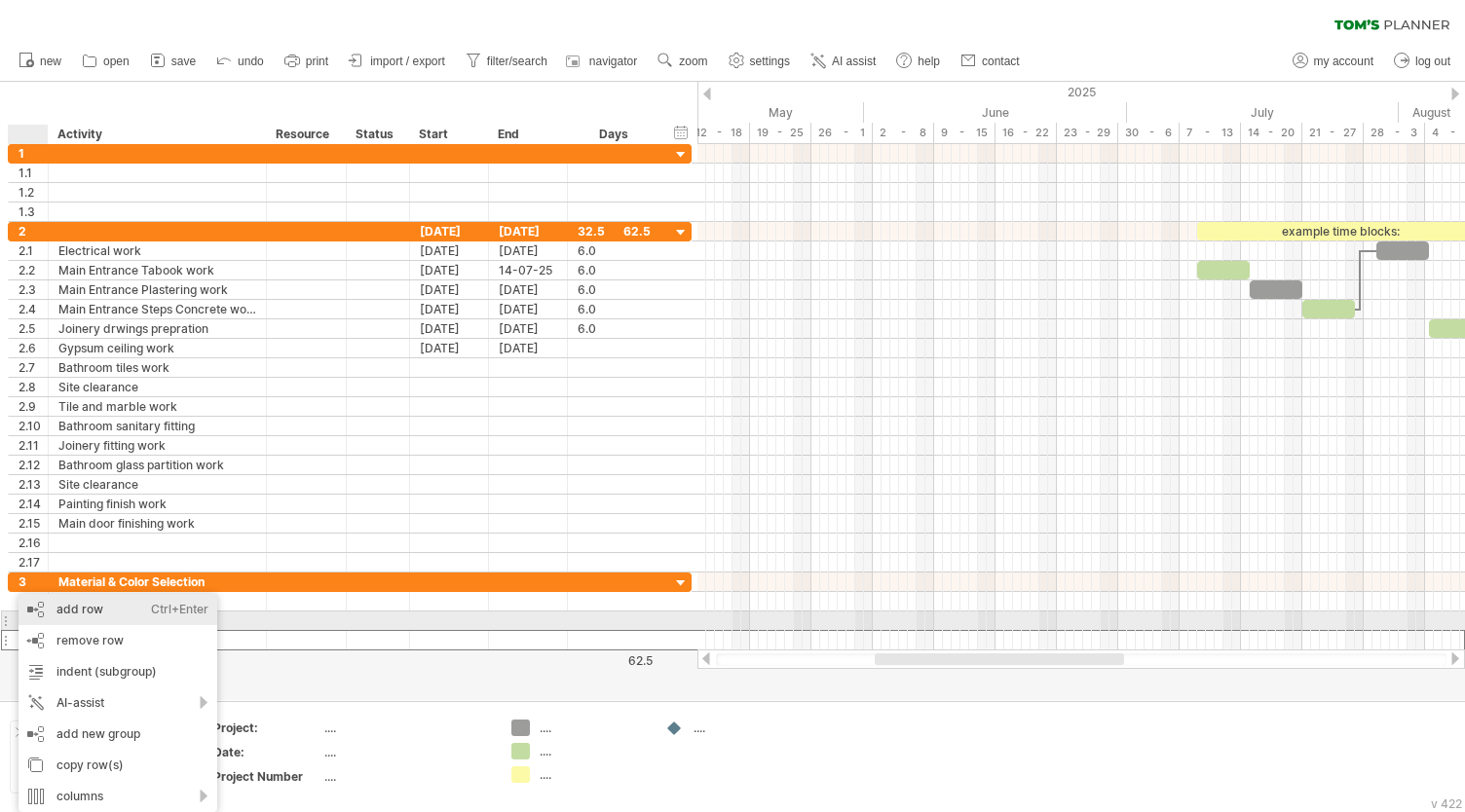 click on "add row Ctrl+Enter Cmd+Enter" at bounding box center (118, 609) 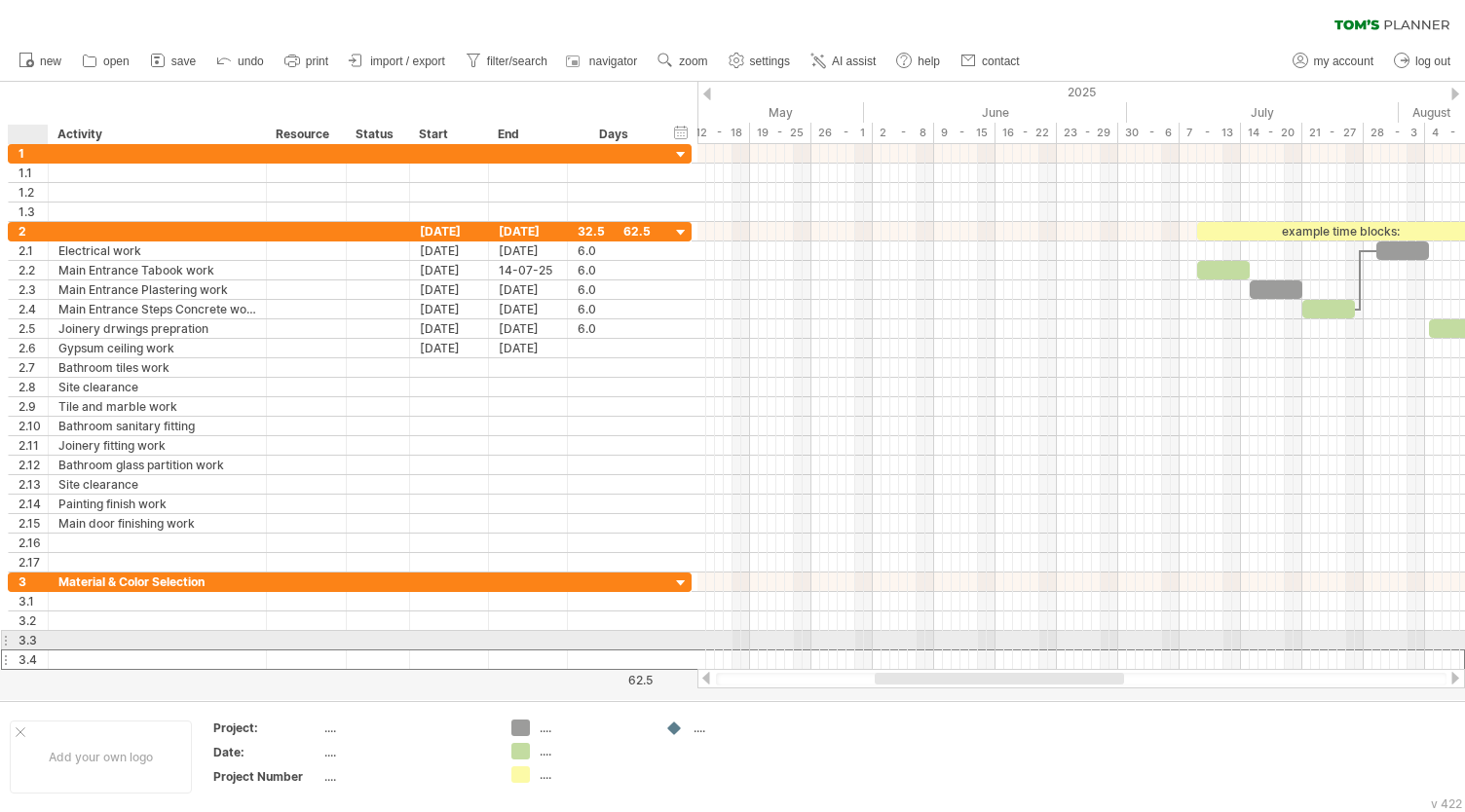 click on "3.4" at bounding box center (33, 659) 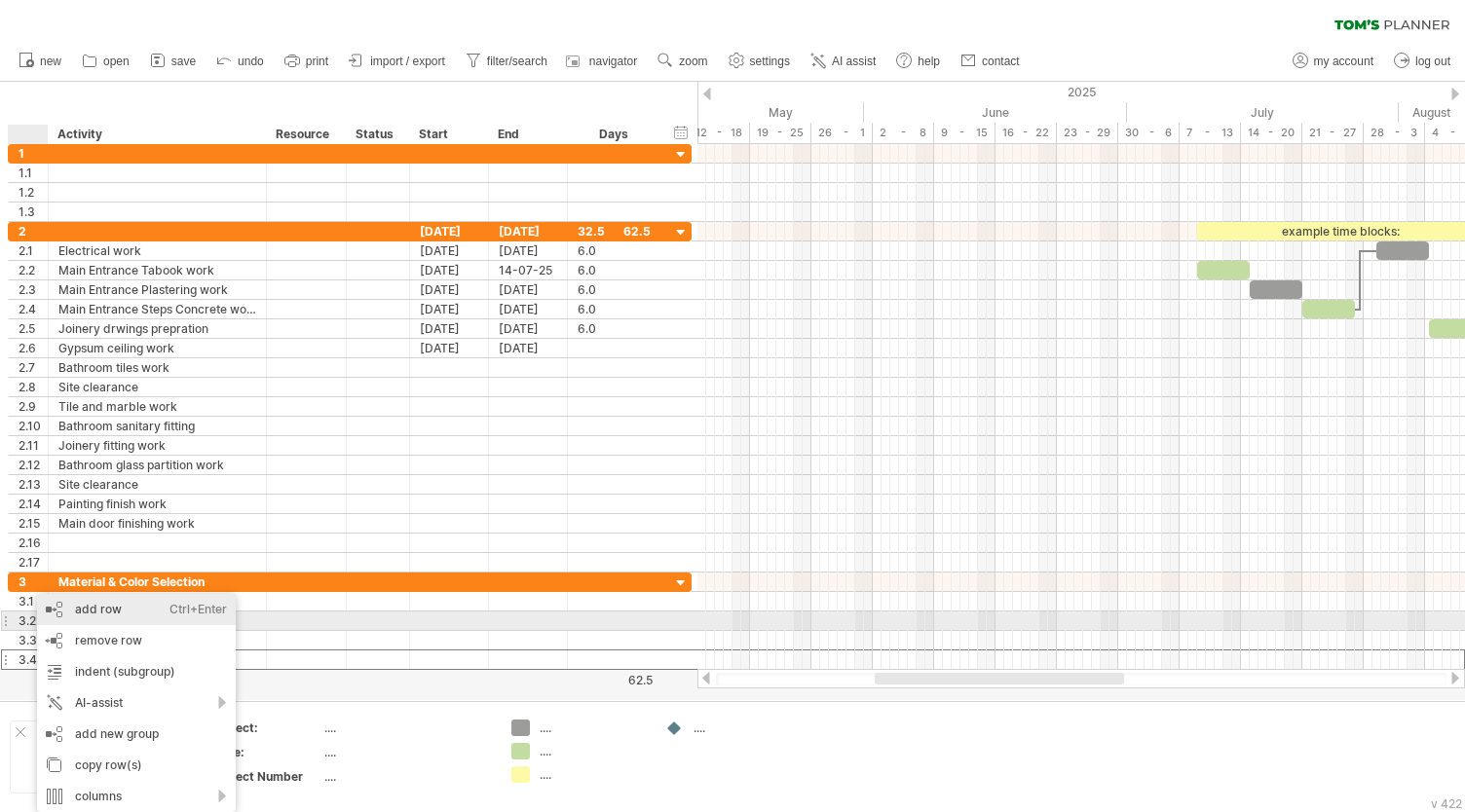 click on "add row Ctrl+Enter Cmd+Enter" at bounding box center (136, 609) 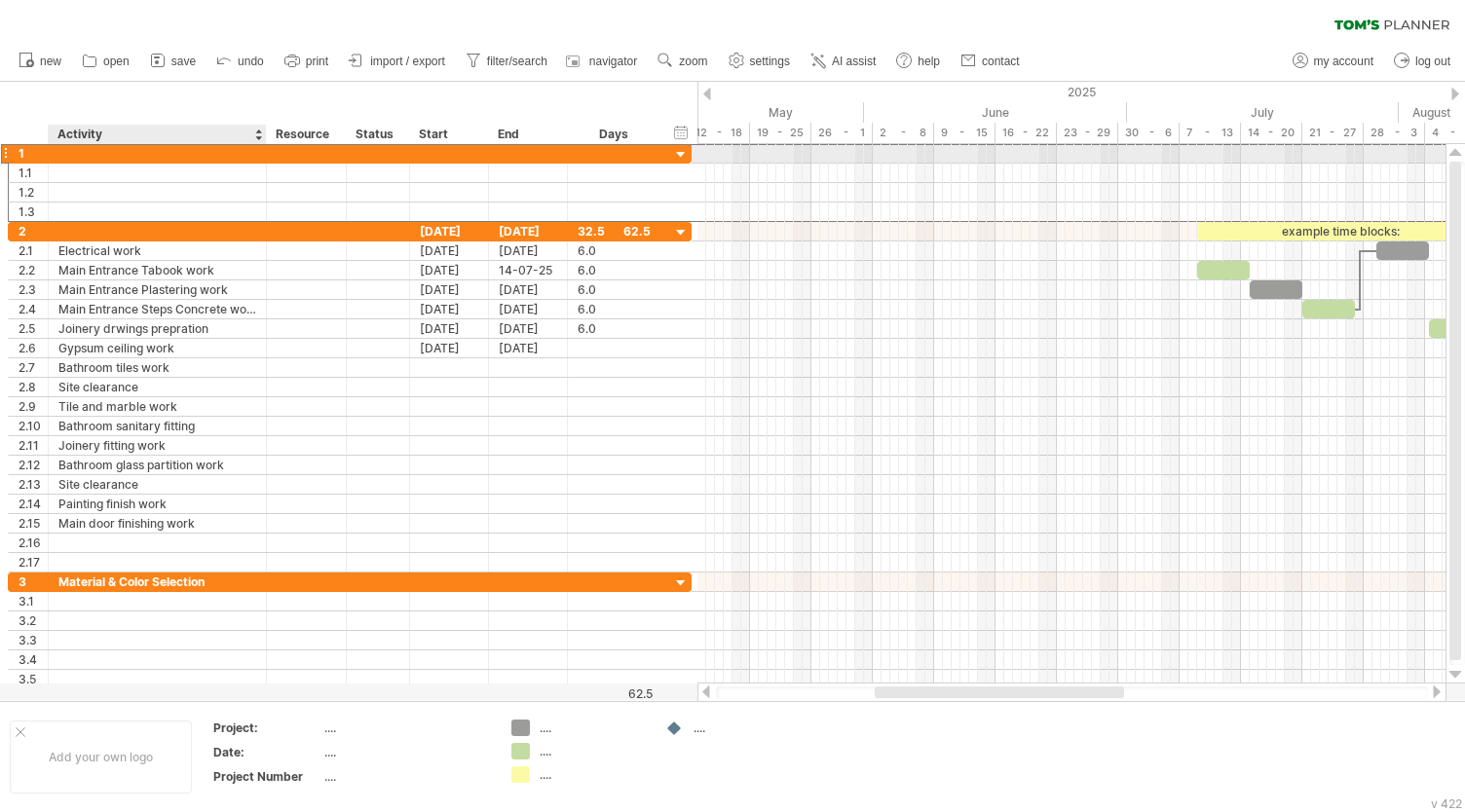 click at bounding box center (157, 153) 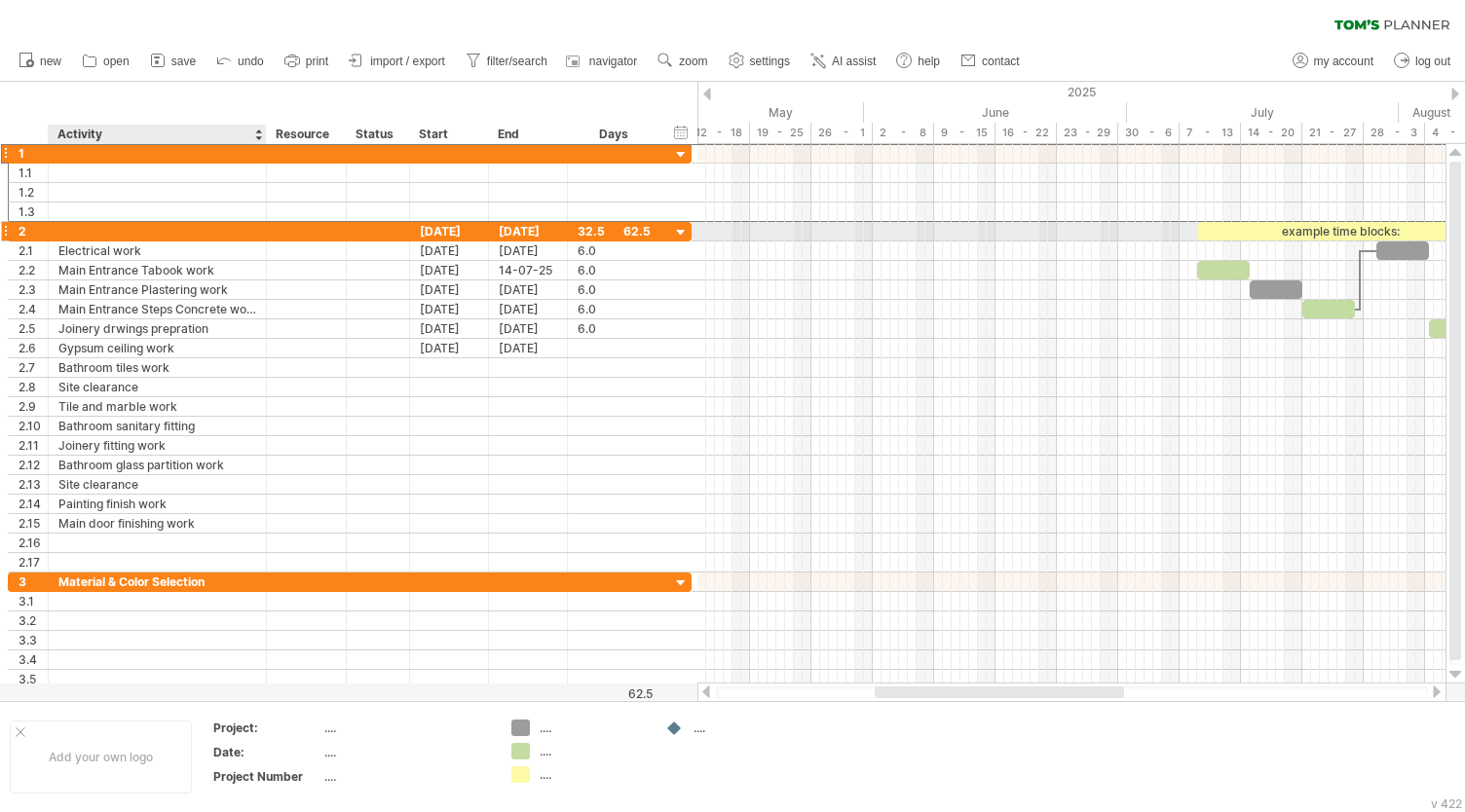 click at bounding box center [157, 231] 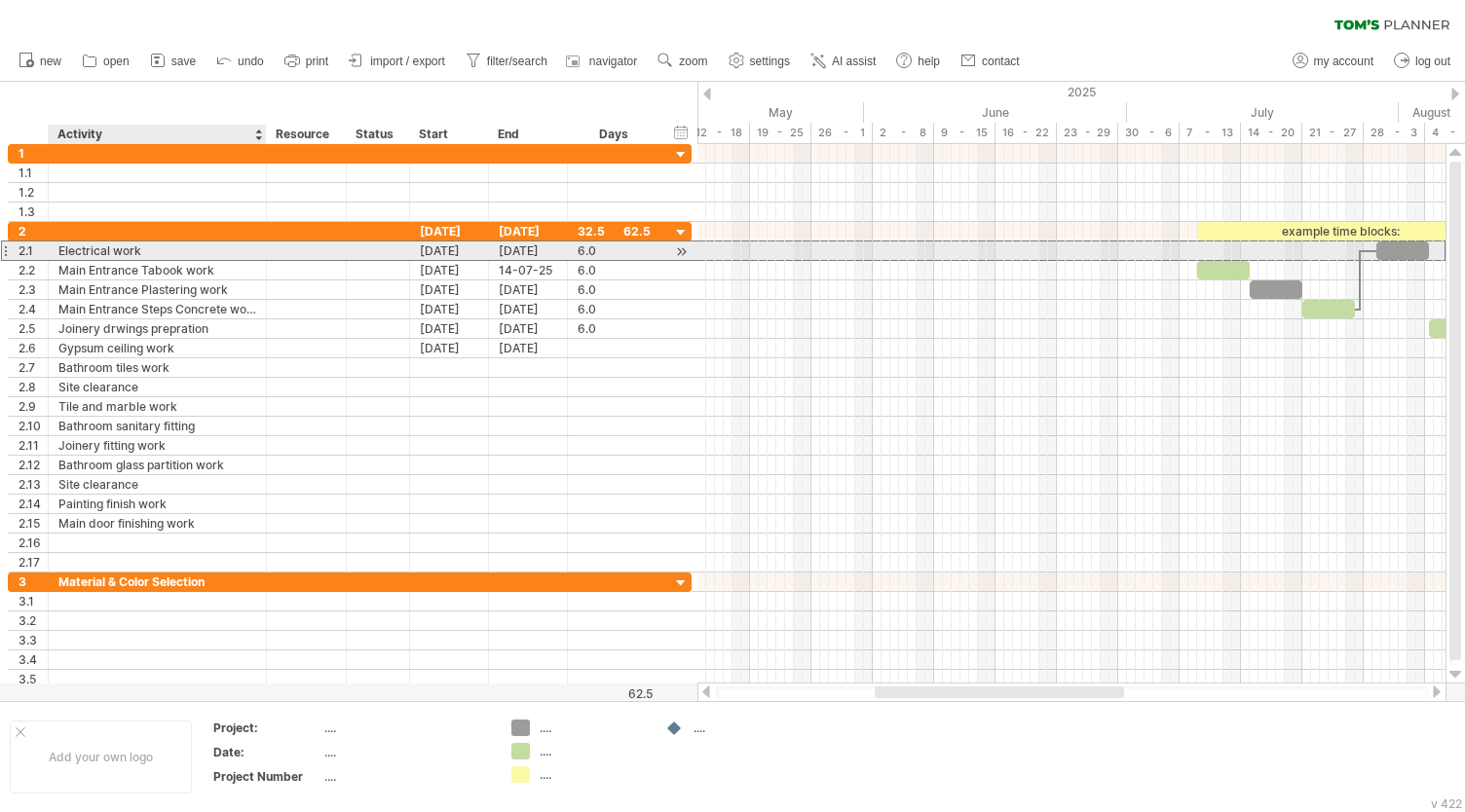click on "Electrical work" at bounding box center (157, 250) 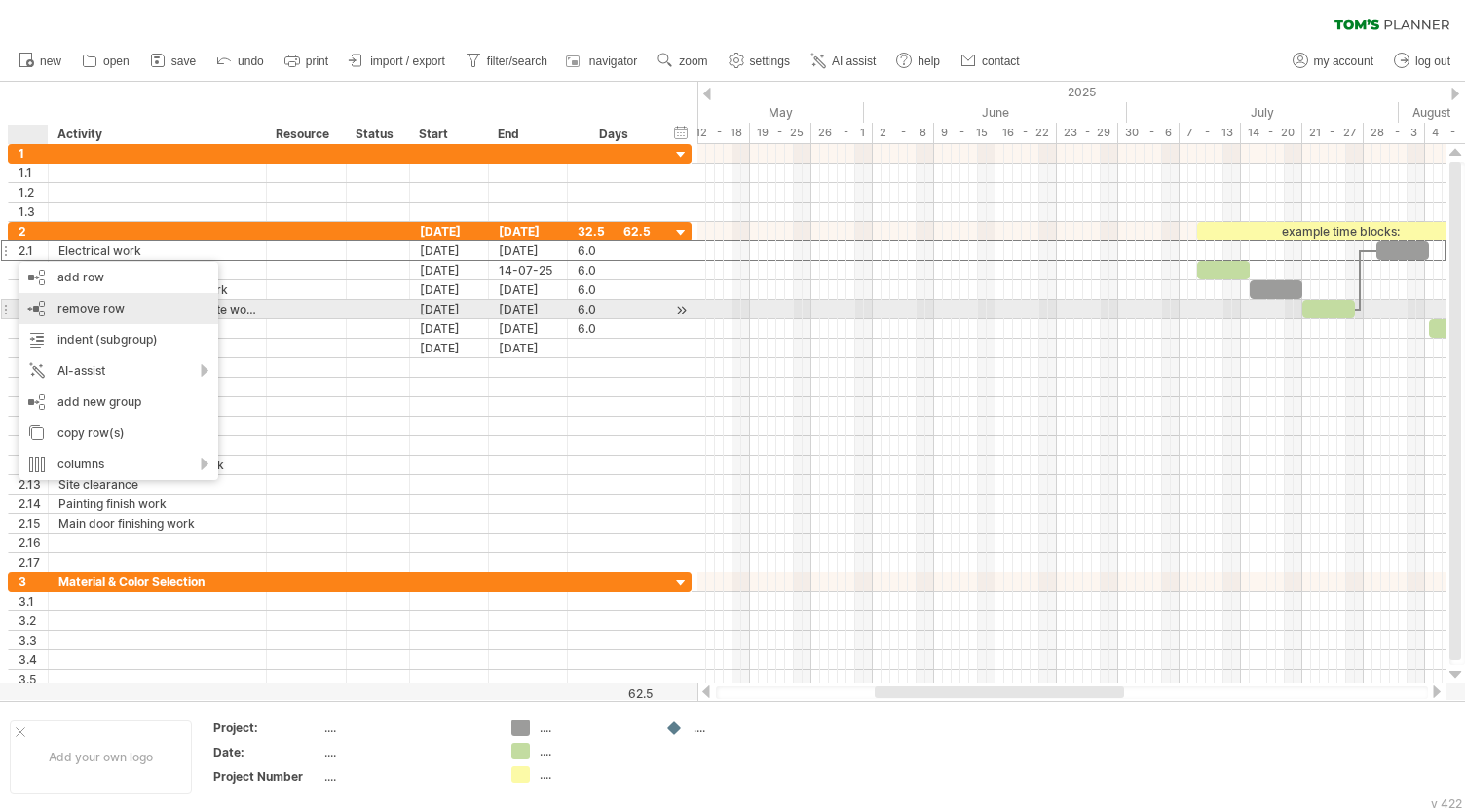 click on "remove row" at bounding box center (91, 308) 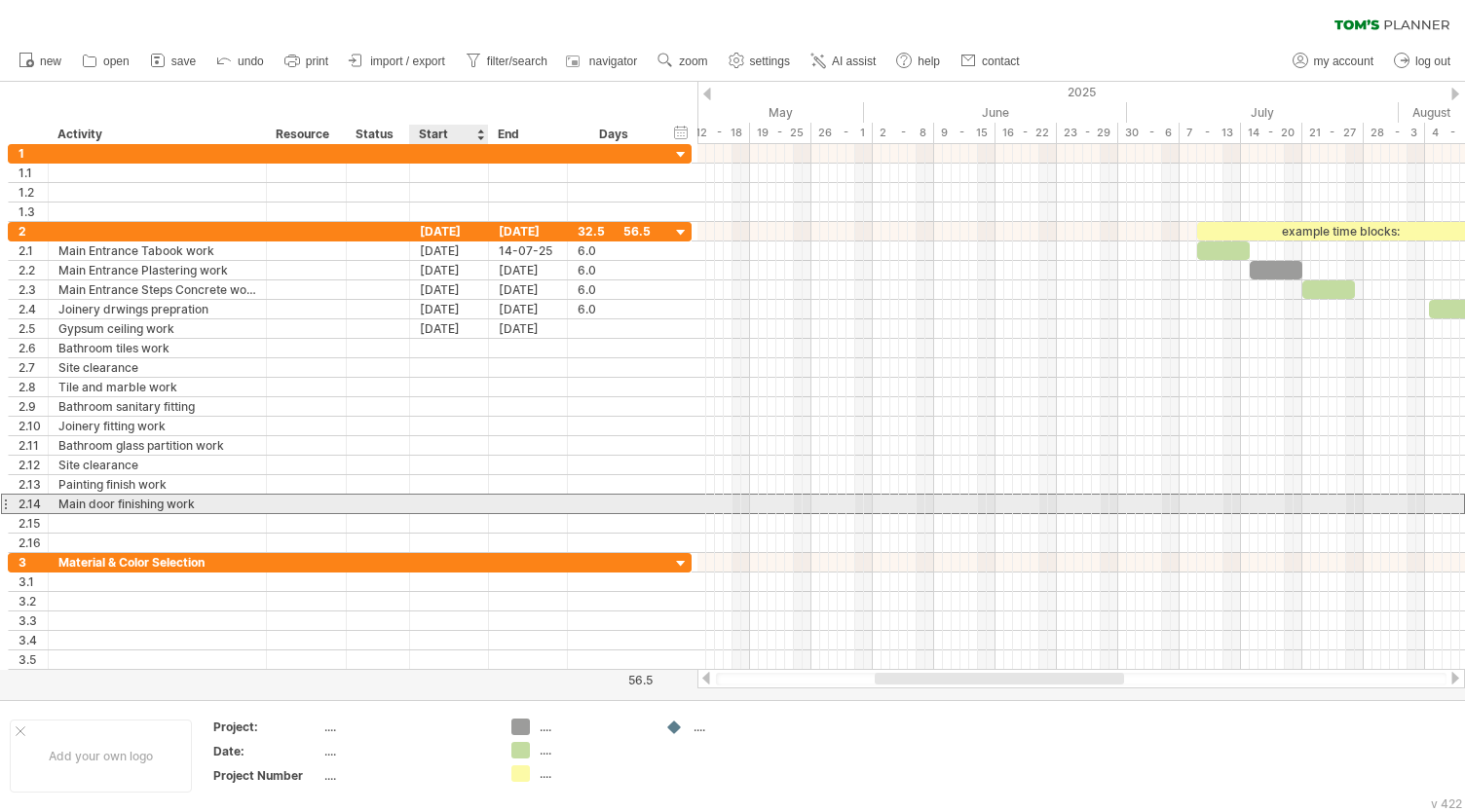 click at bounding box center (449, 503) 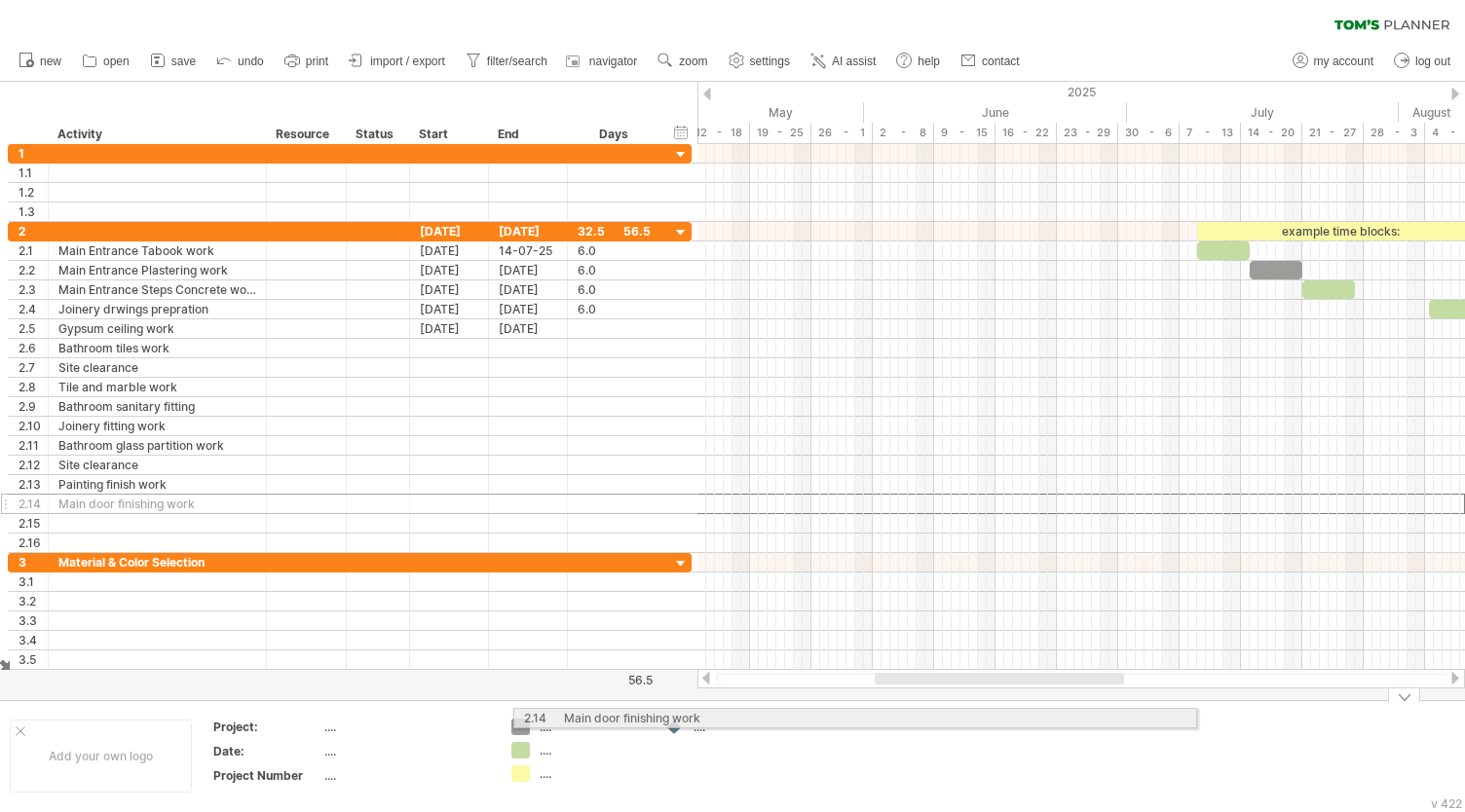 drag, startPoint x: 466, startPoint y: 496, endPoint x: 1073, endPoint y: 717, distance: 645.9799 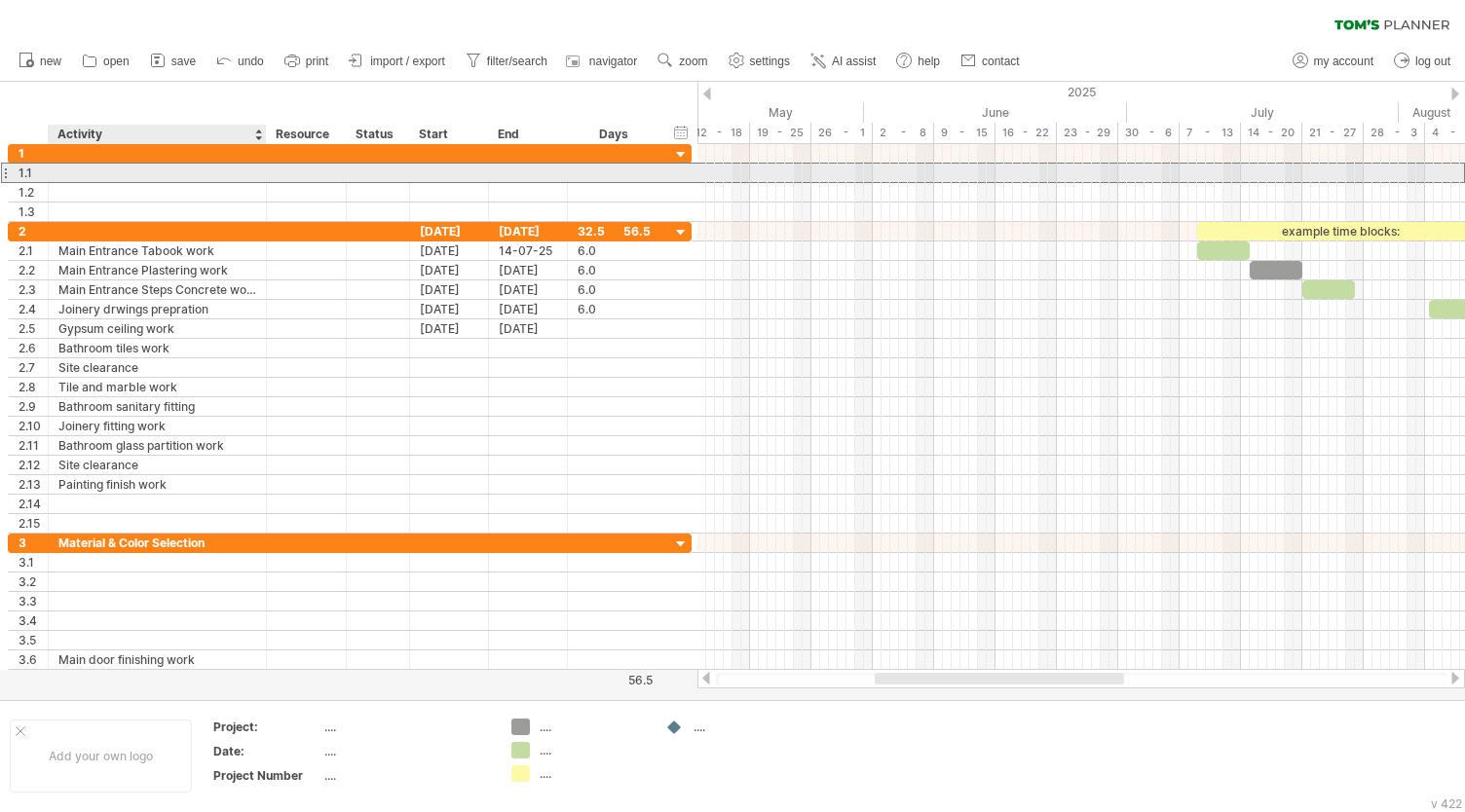 click at bounding box center [157, 172] 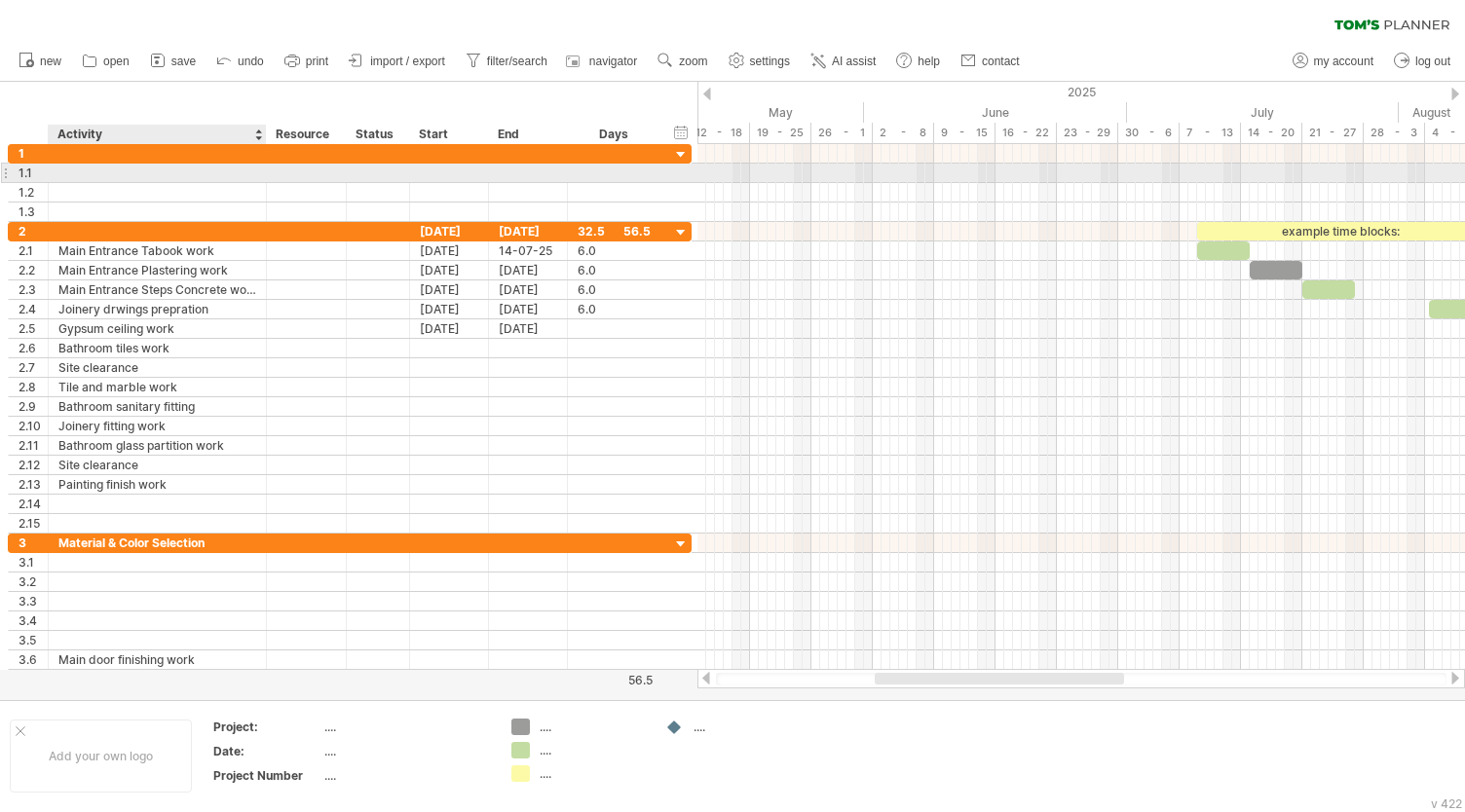 paste on "**********" 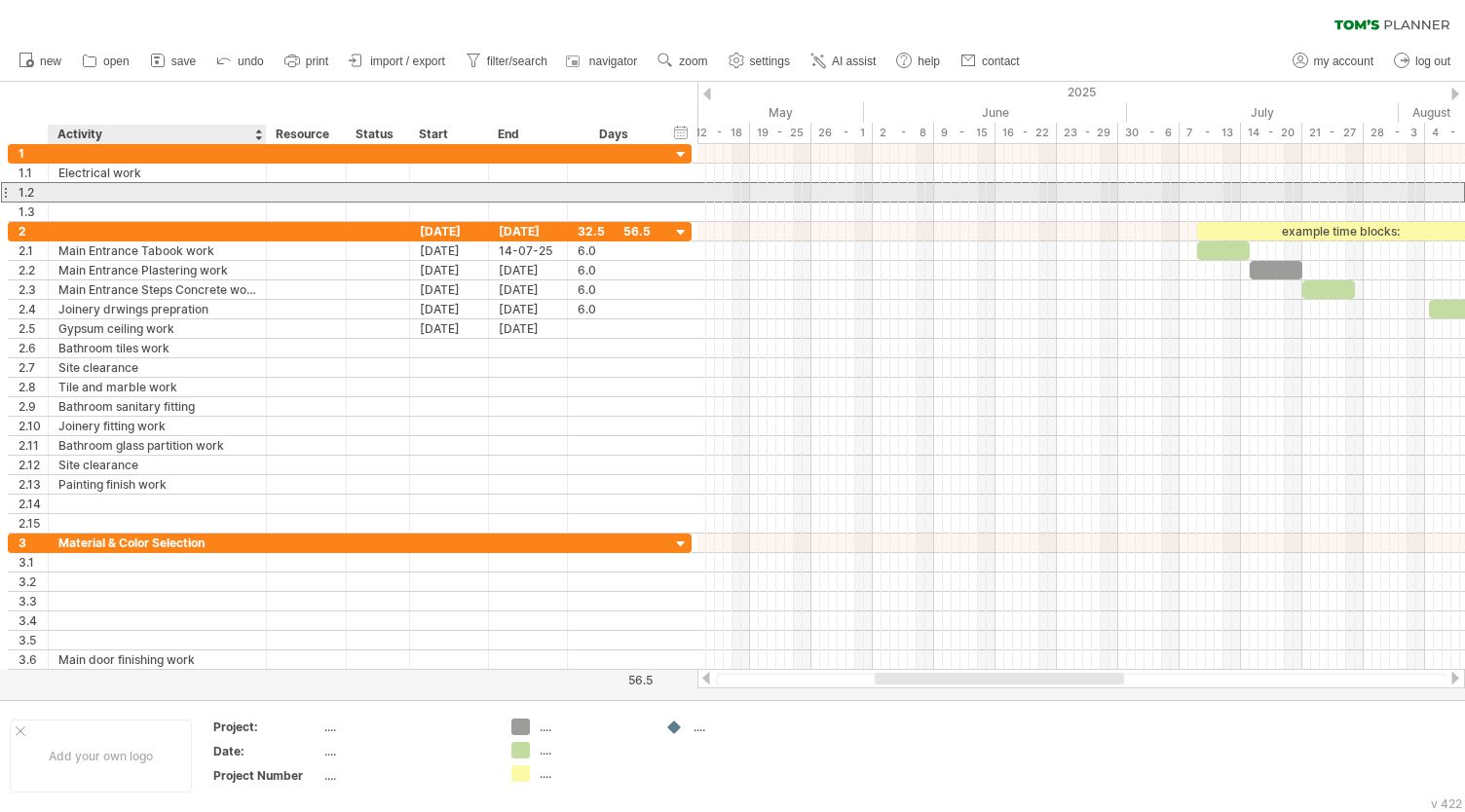 click at bounding box center [157, 192] 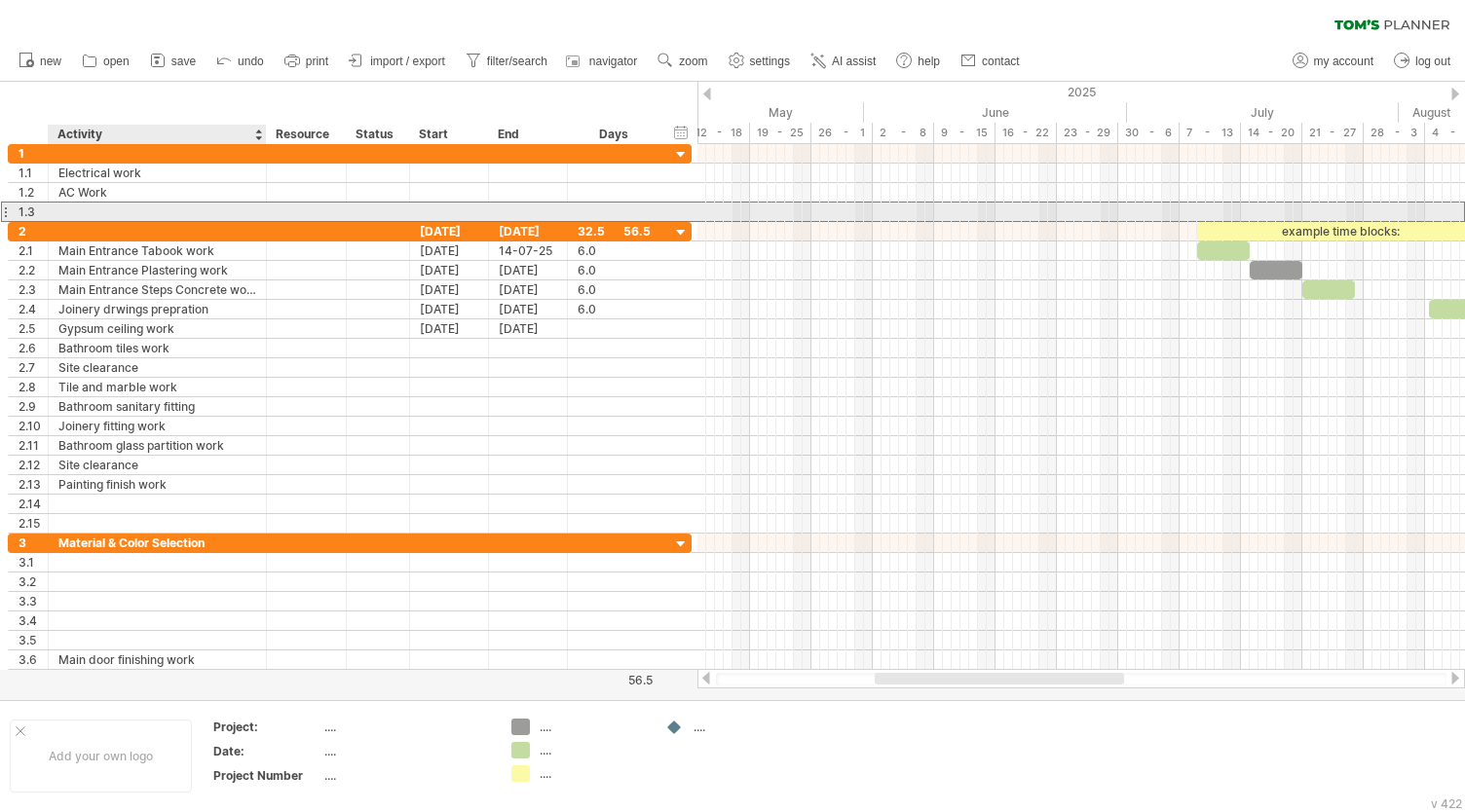 click at bounding box center (157, 211) 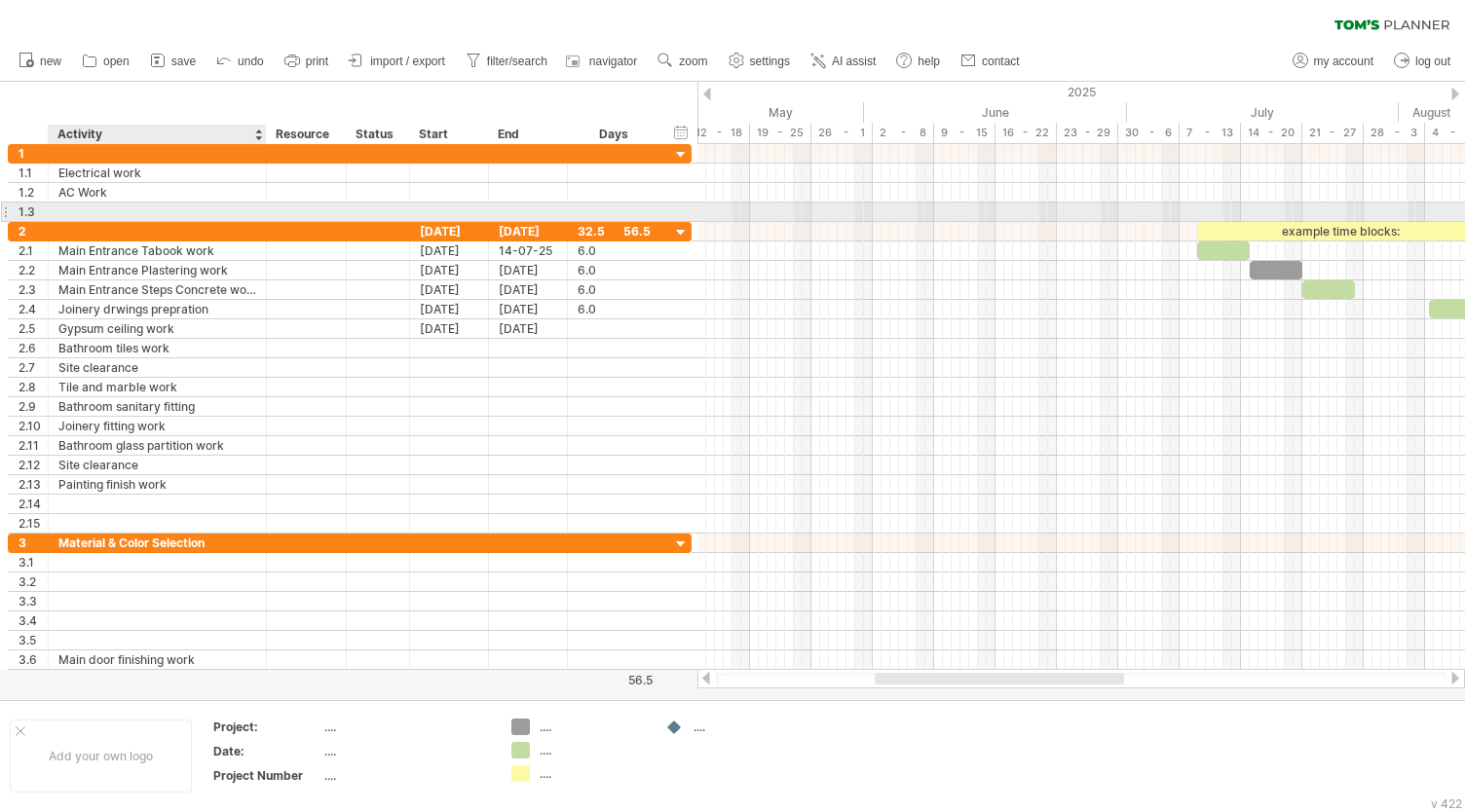 paste on "**********" 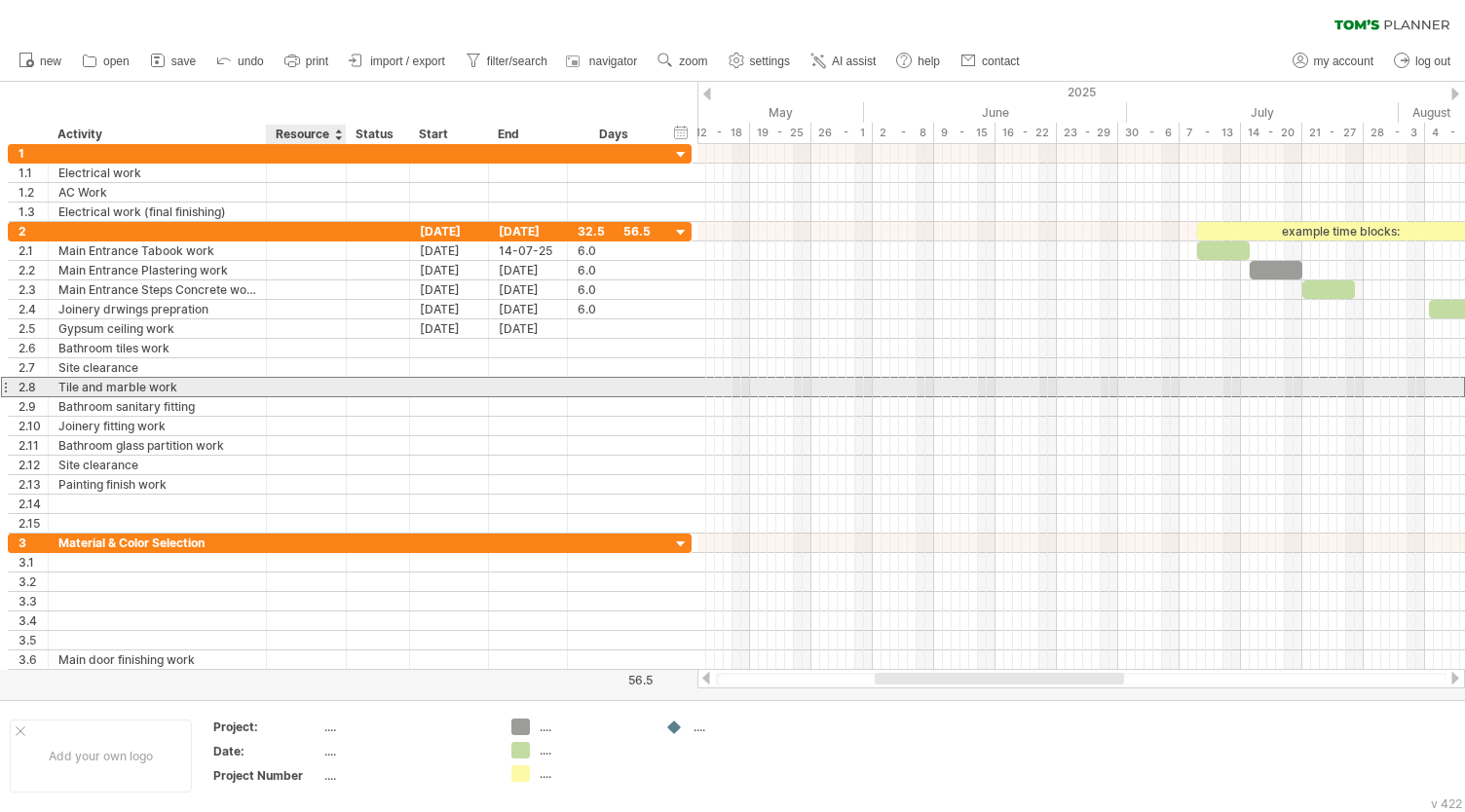 click at bounding box center (157, 387) 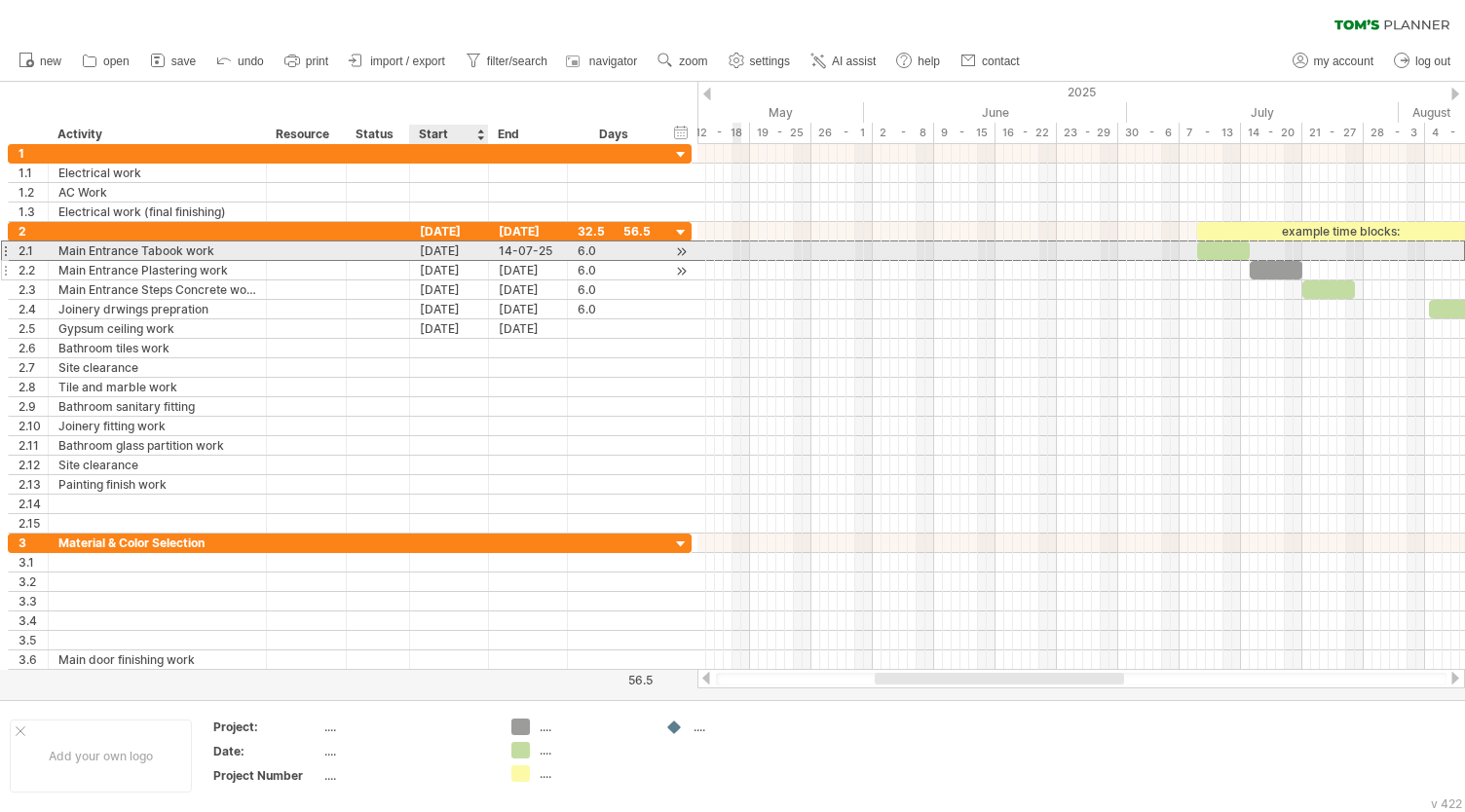 click on "**********" at bounding box center [350, 250] 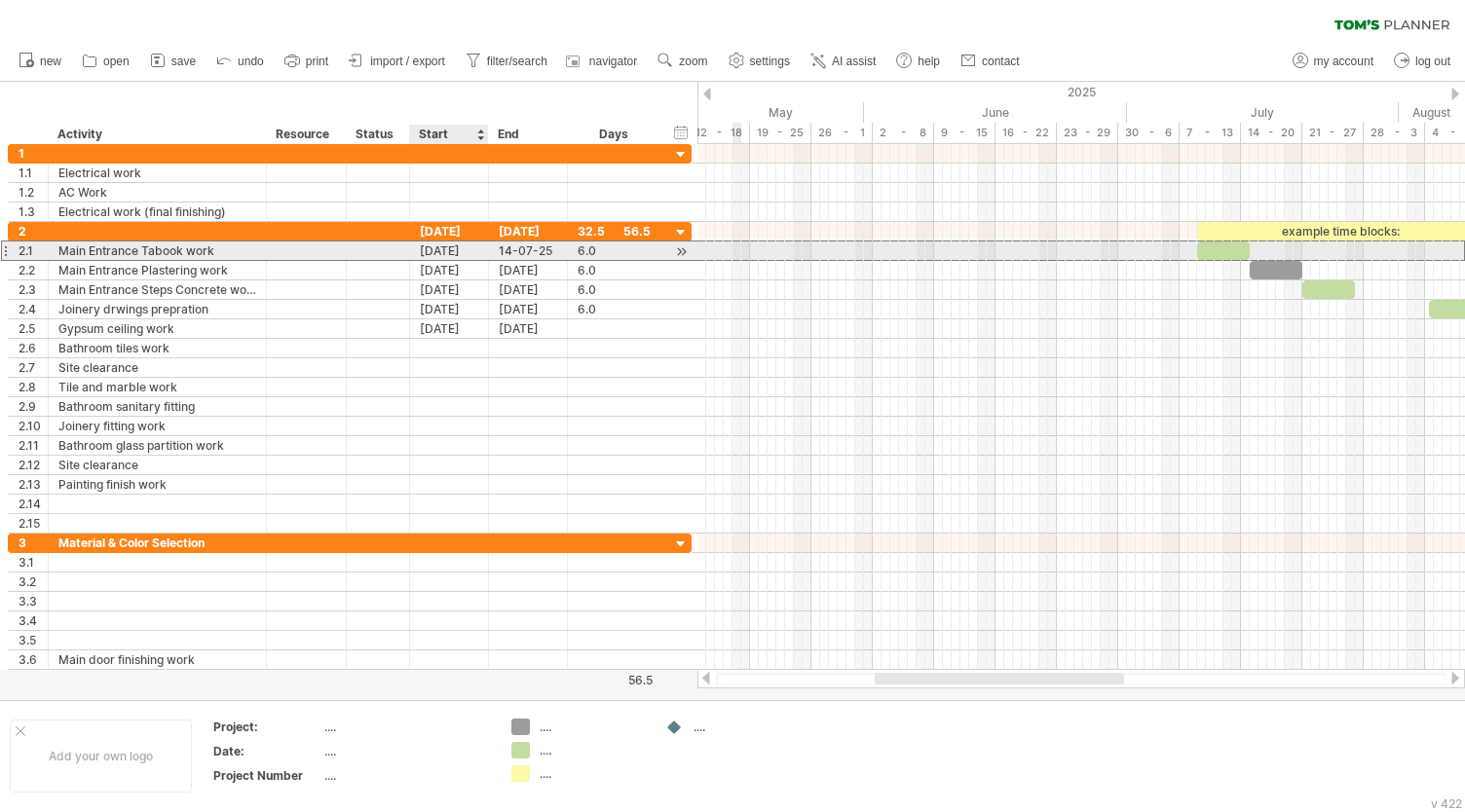 click on "[DATE]" at bounding box center (449, 250) 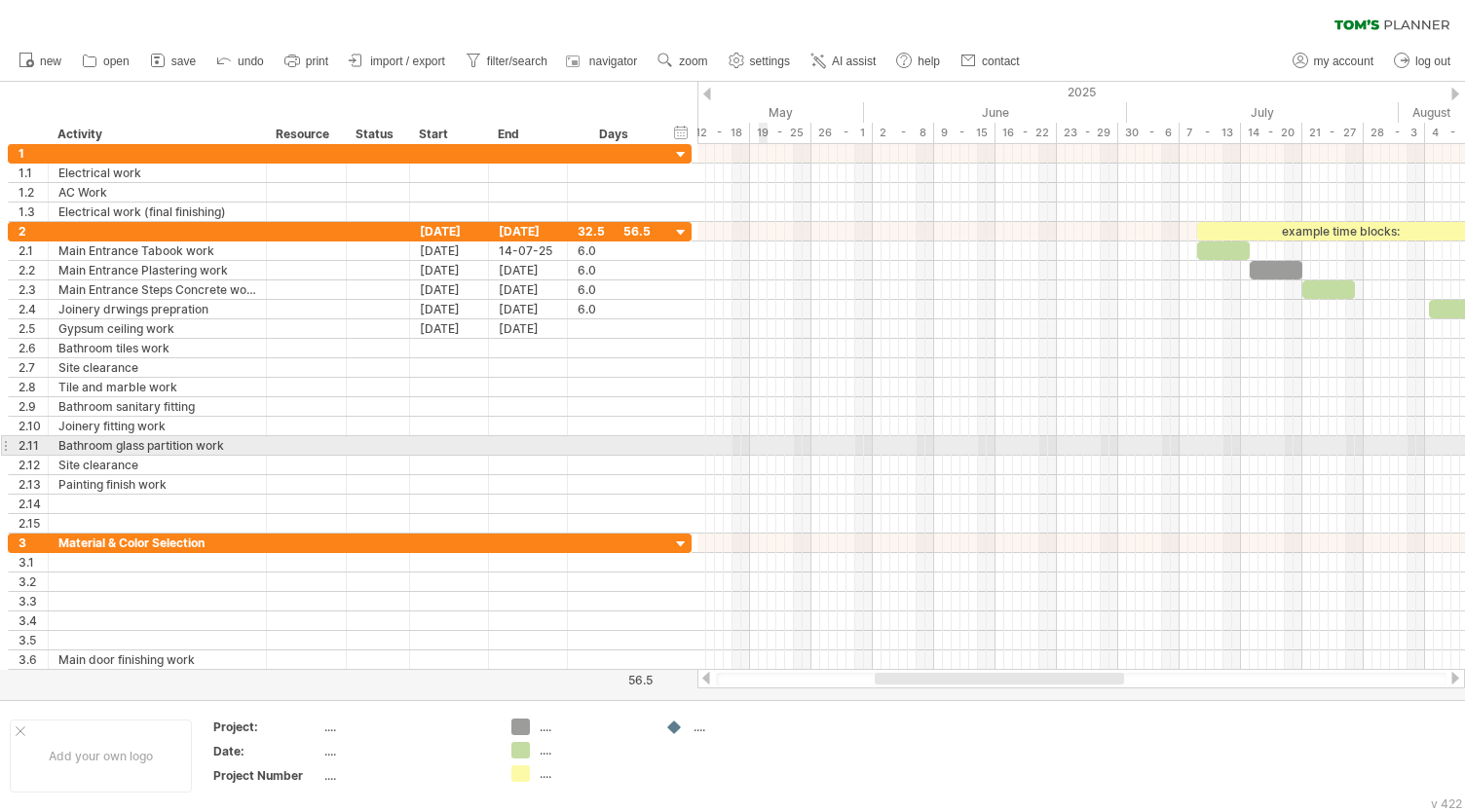 click at bounding box center (1081, 446) 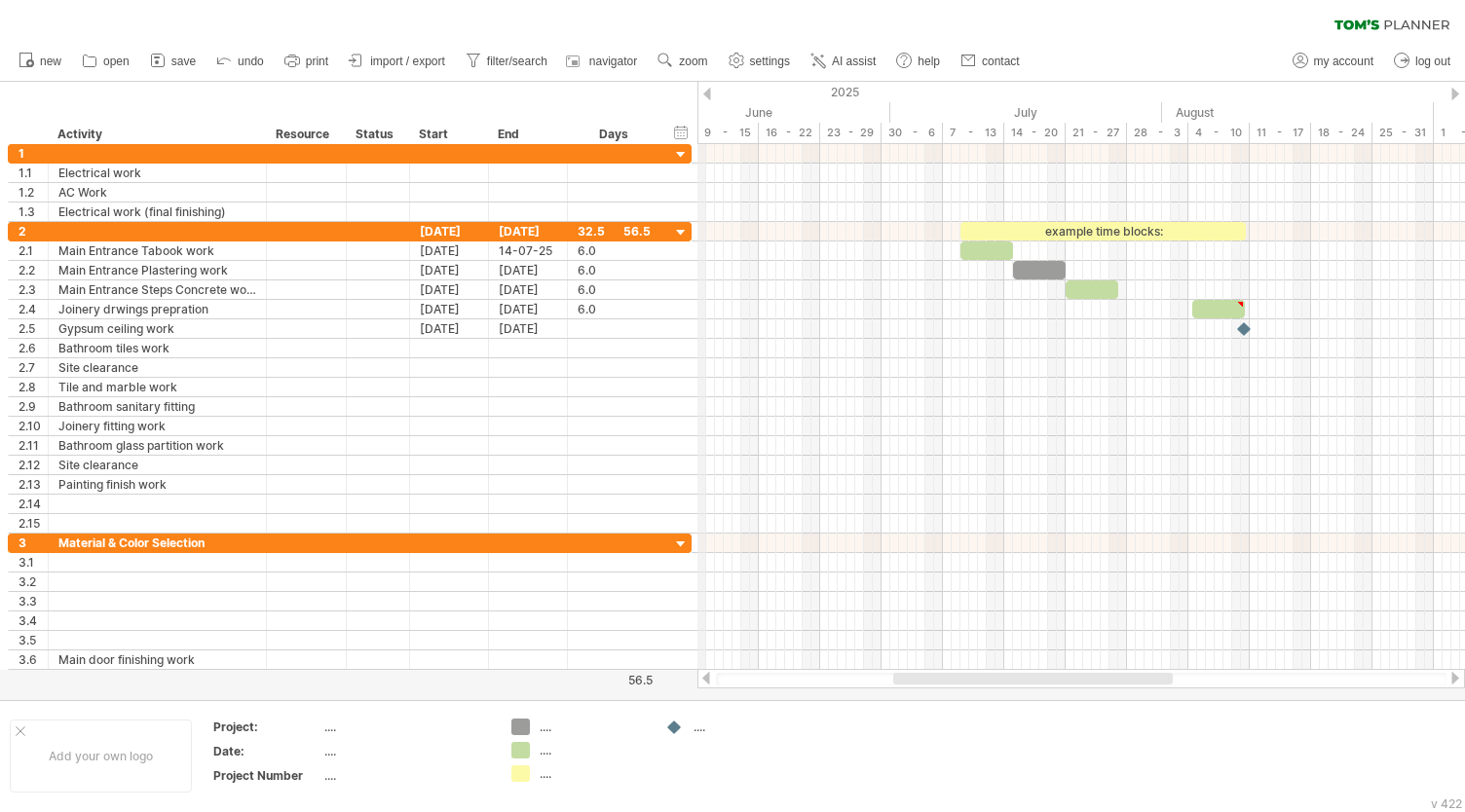 drag, startPoint x: 943, startPoint y: 104, endPoint x: 705, endPoint y: 142, distance: 241.01452 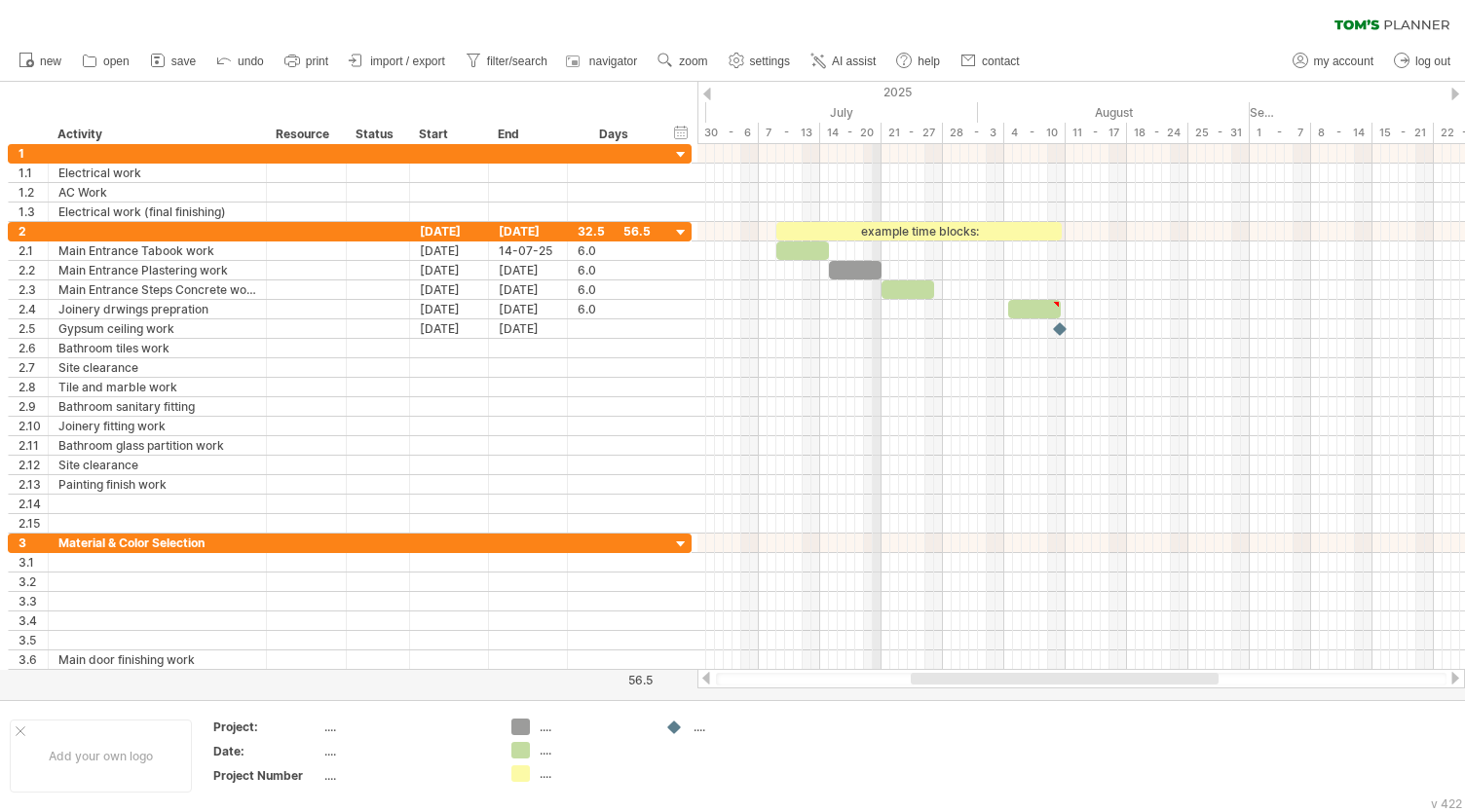 drag, startPoint x: 1064, startPoint y: 105, endPoint x: 878, endPoint y: 107, distance: 186.01075 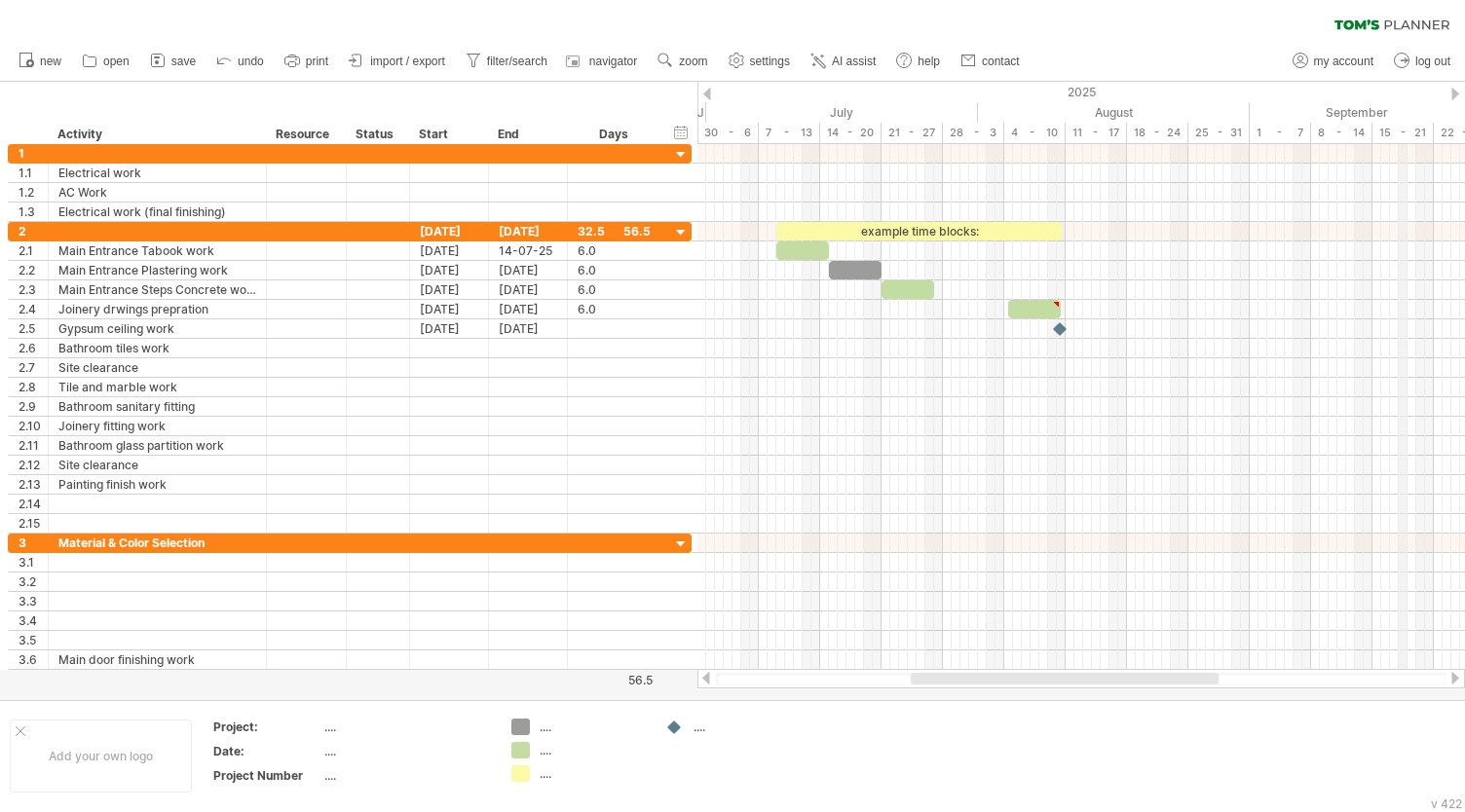 drag, startPoint x: 1451, startPoint y: 92, endPoint x: 1403, endPoint y: 98, distance: 48.37355 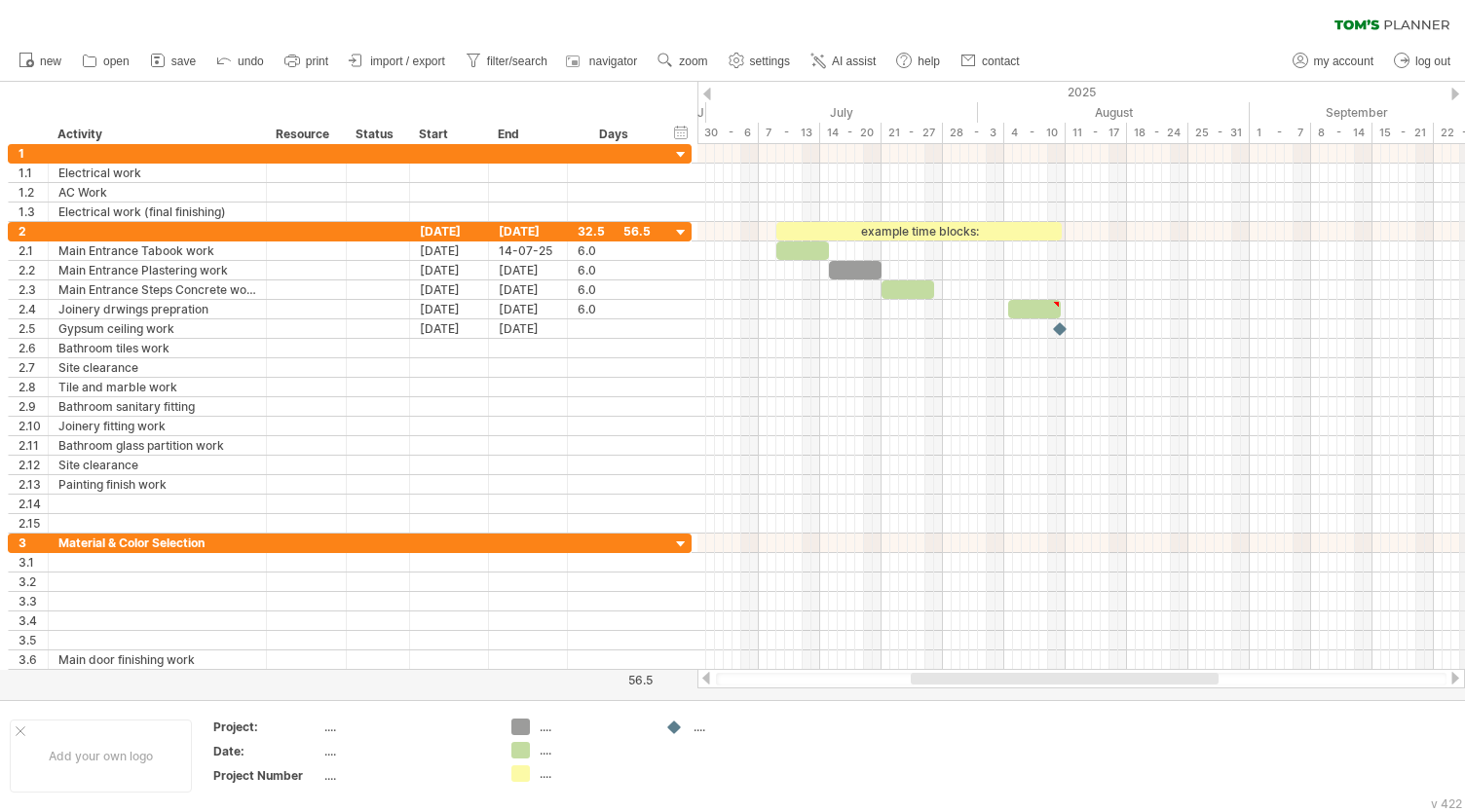 click on "2025" at bounding box center (807, 92) 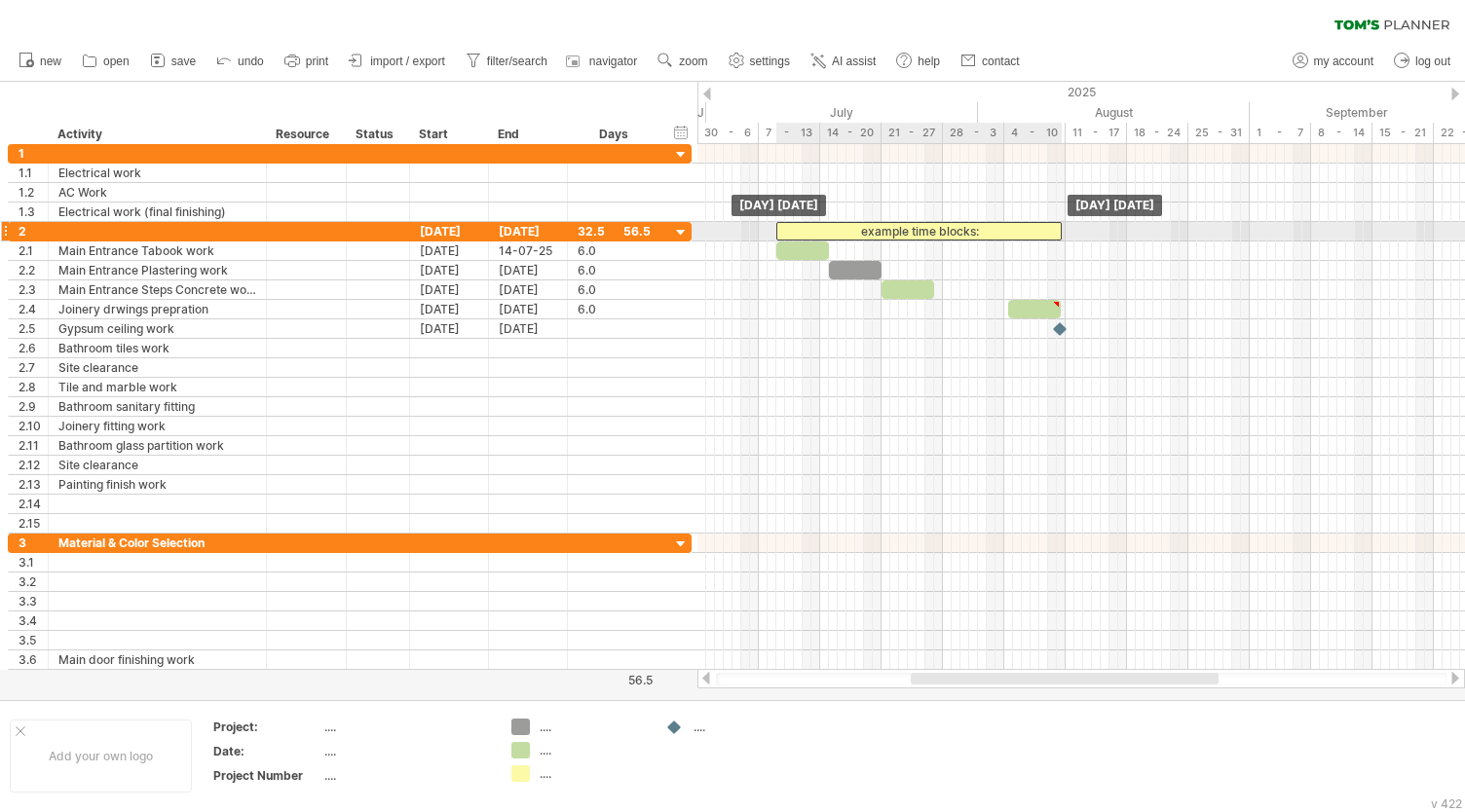 click on "example time blocks:" at bounding box center (919, 231) 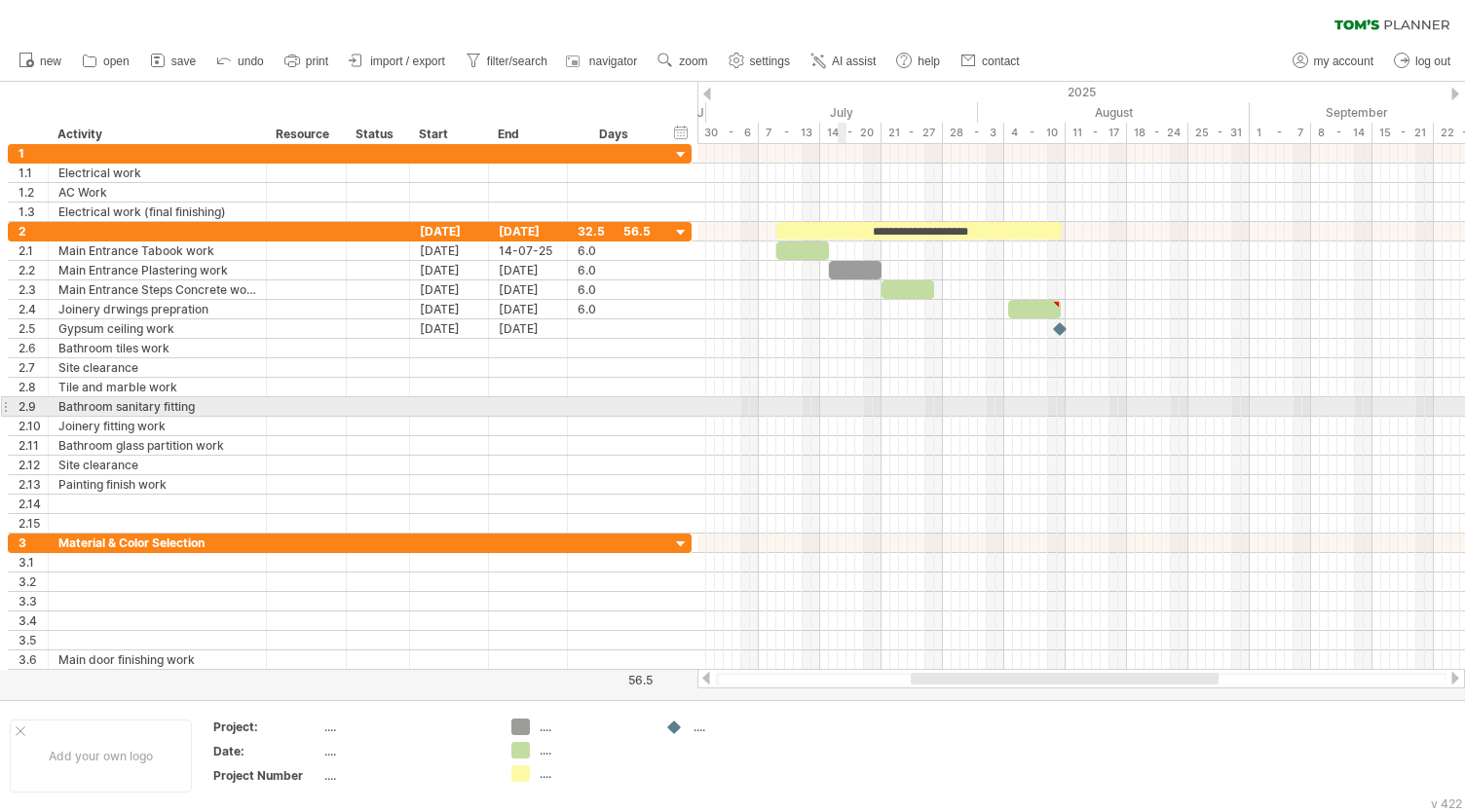 click at bounding box center (1081, 407) 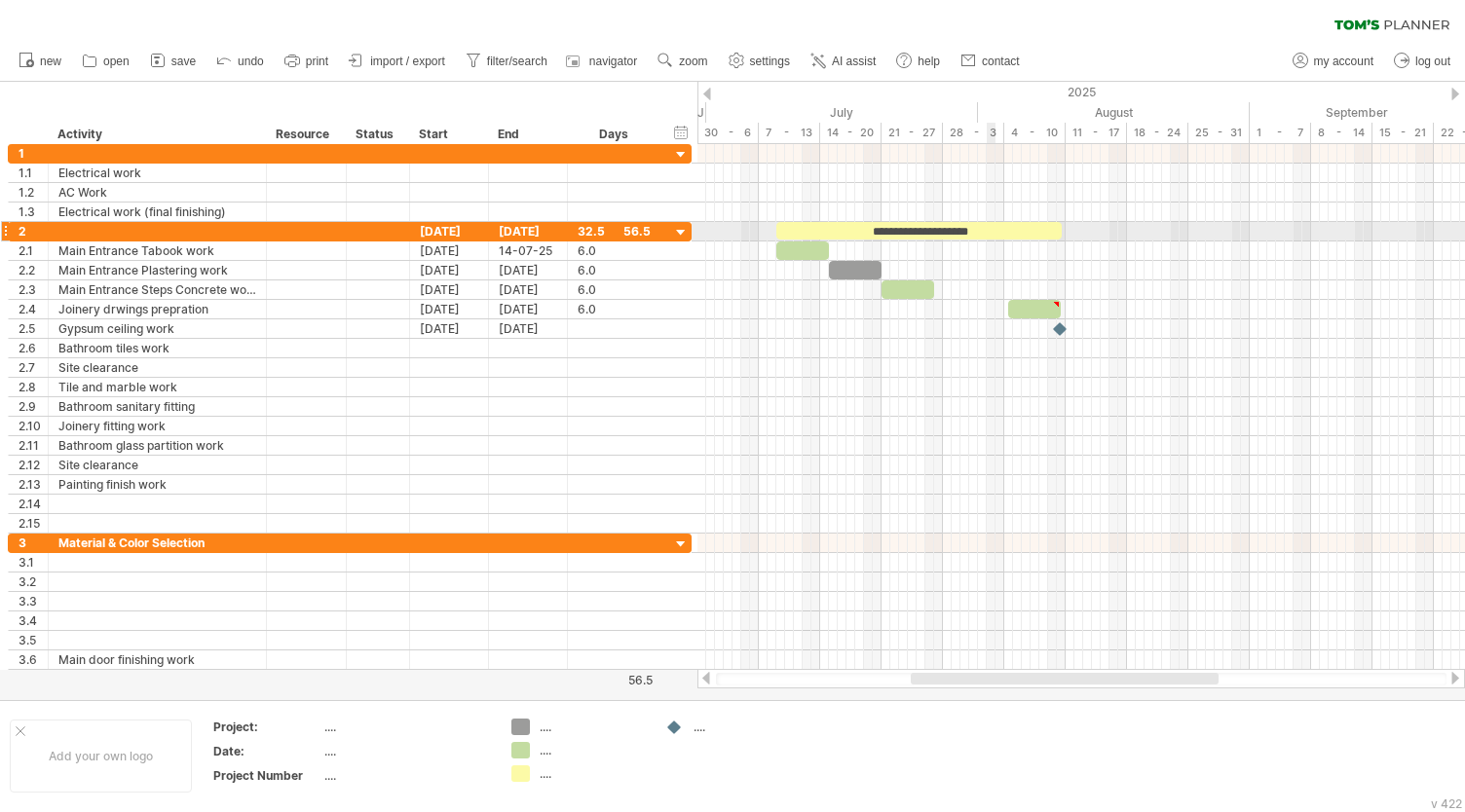 click on "**********" at bounding box center [919, 231] 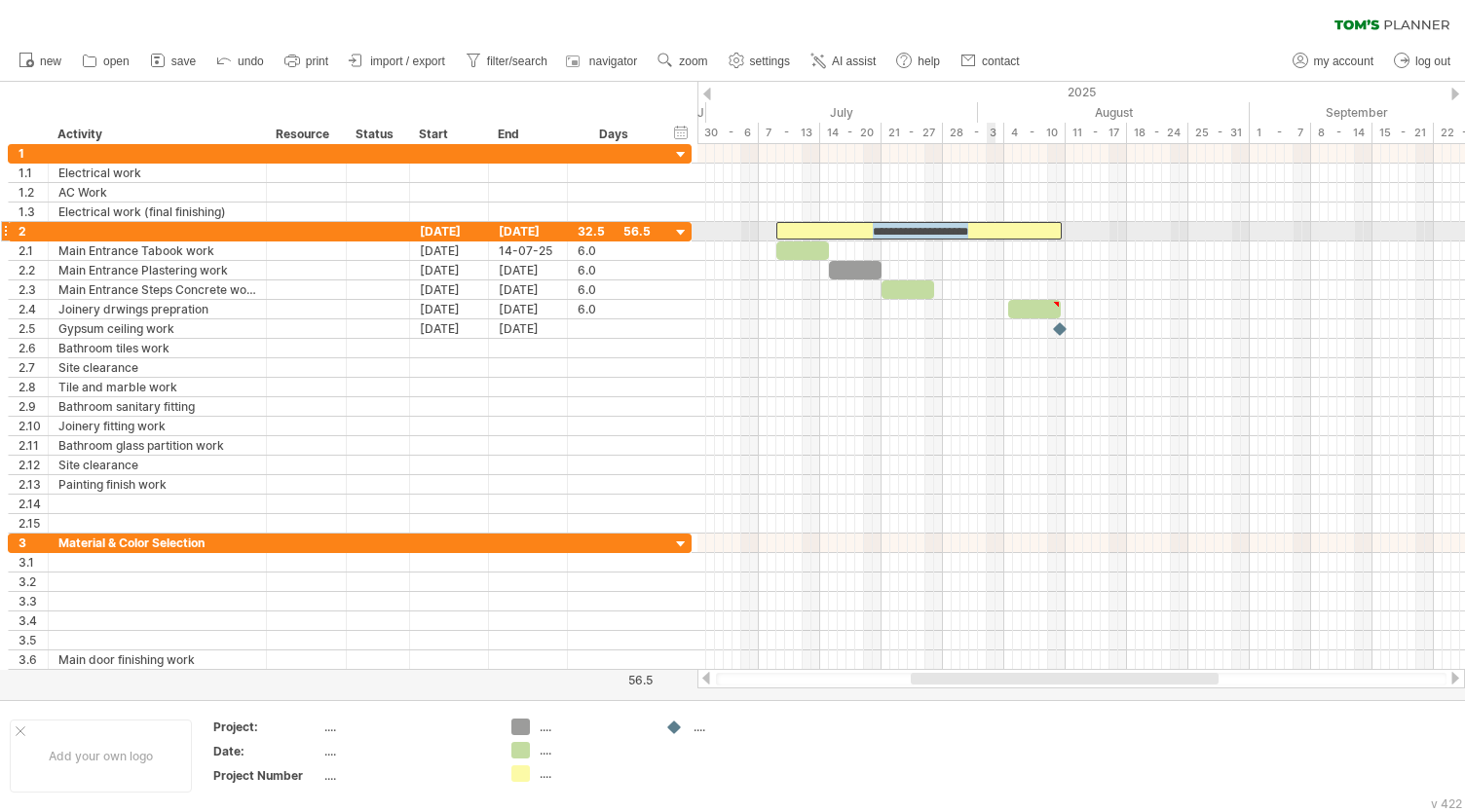 click on "**********" at bounding box center [919, 231] 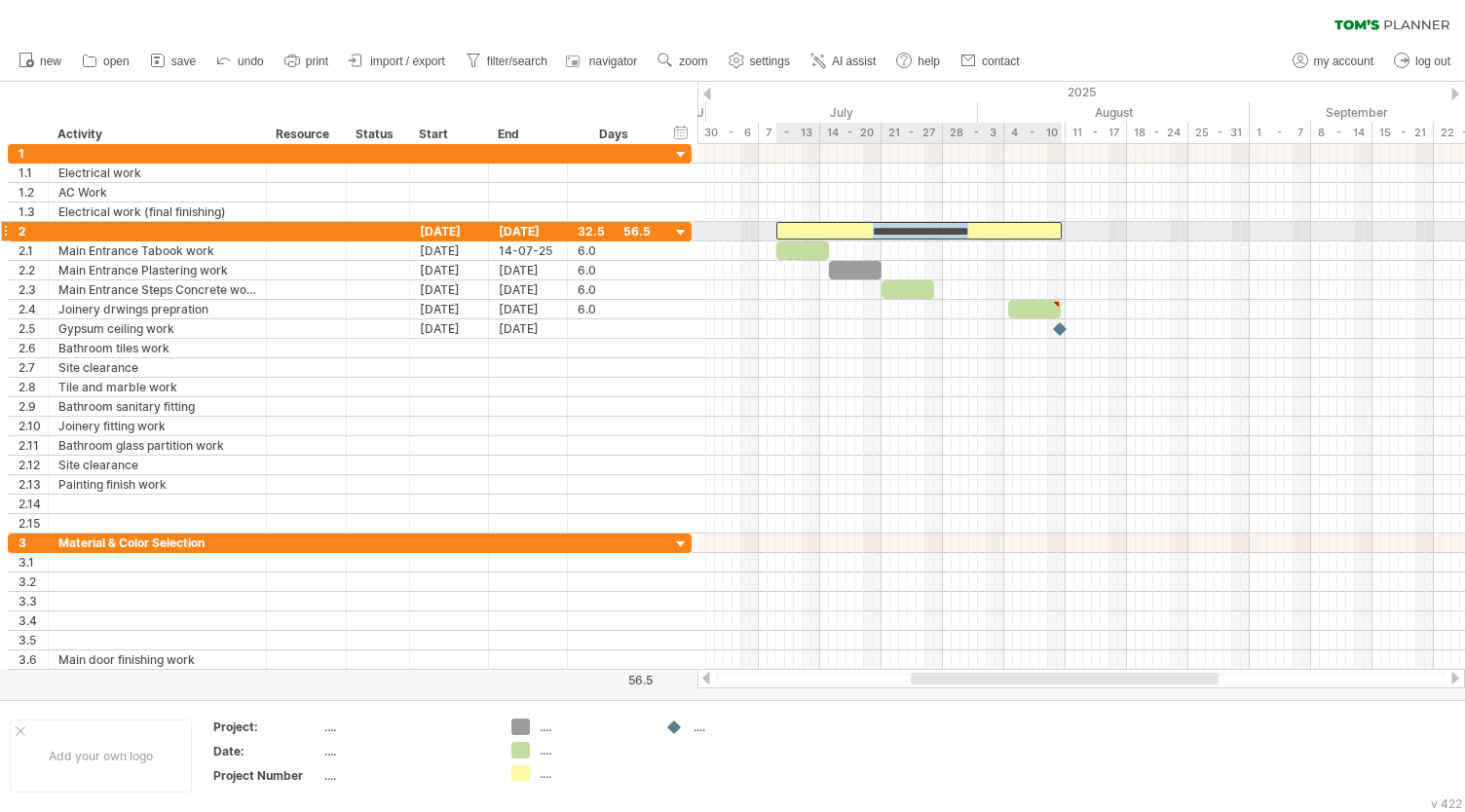 click on "**********" at bounding box center [919, 231] 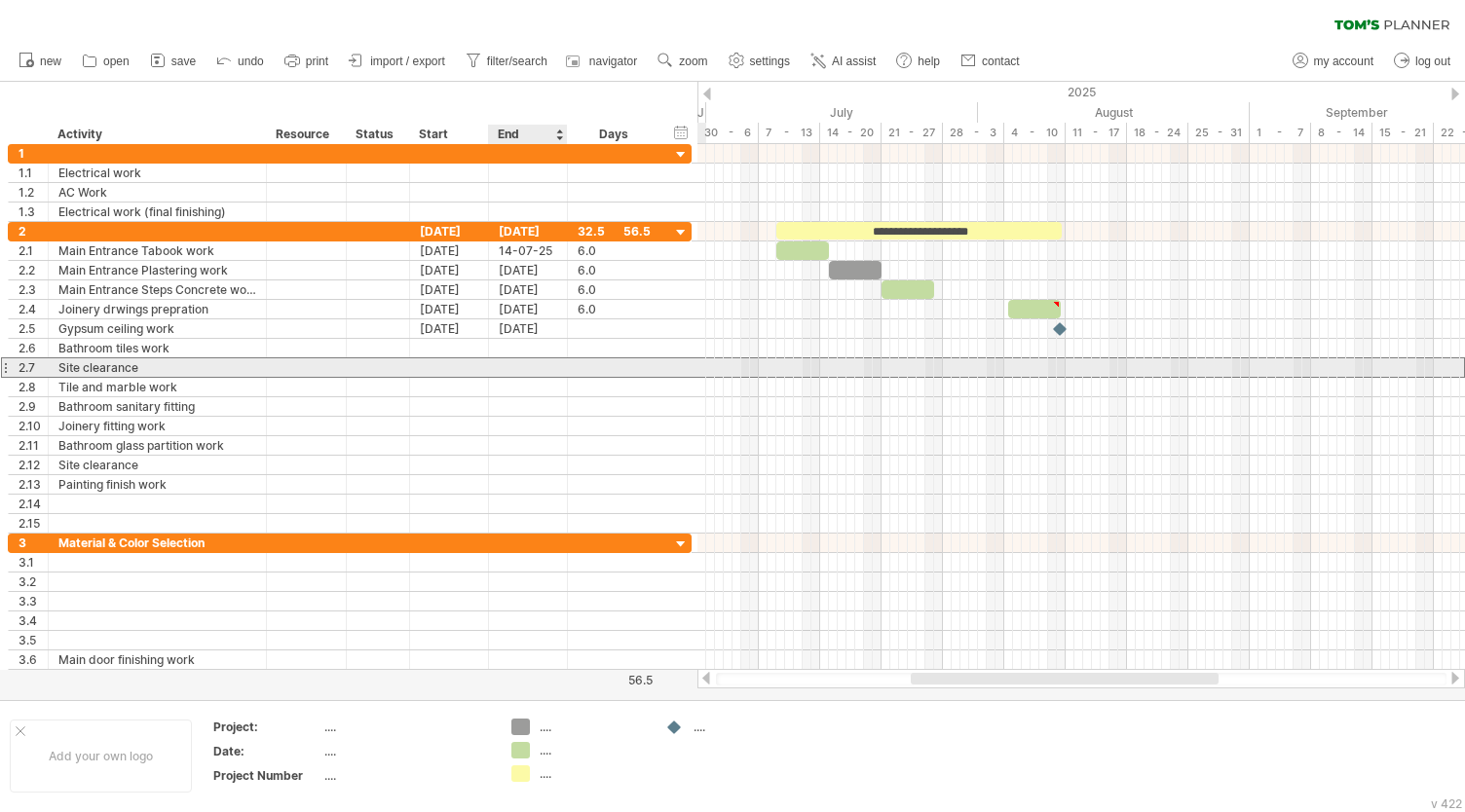 click at bounding box center [528, 367] 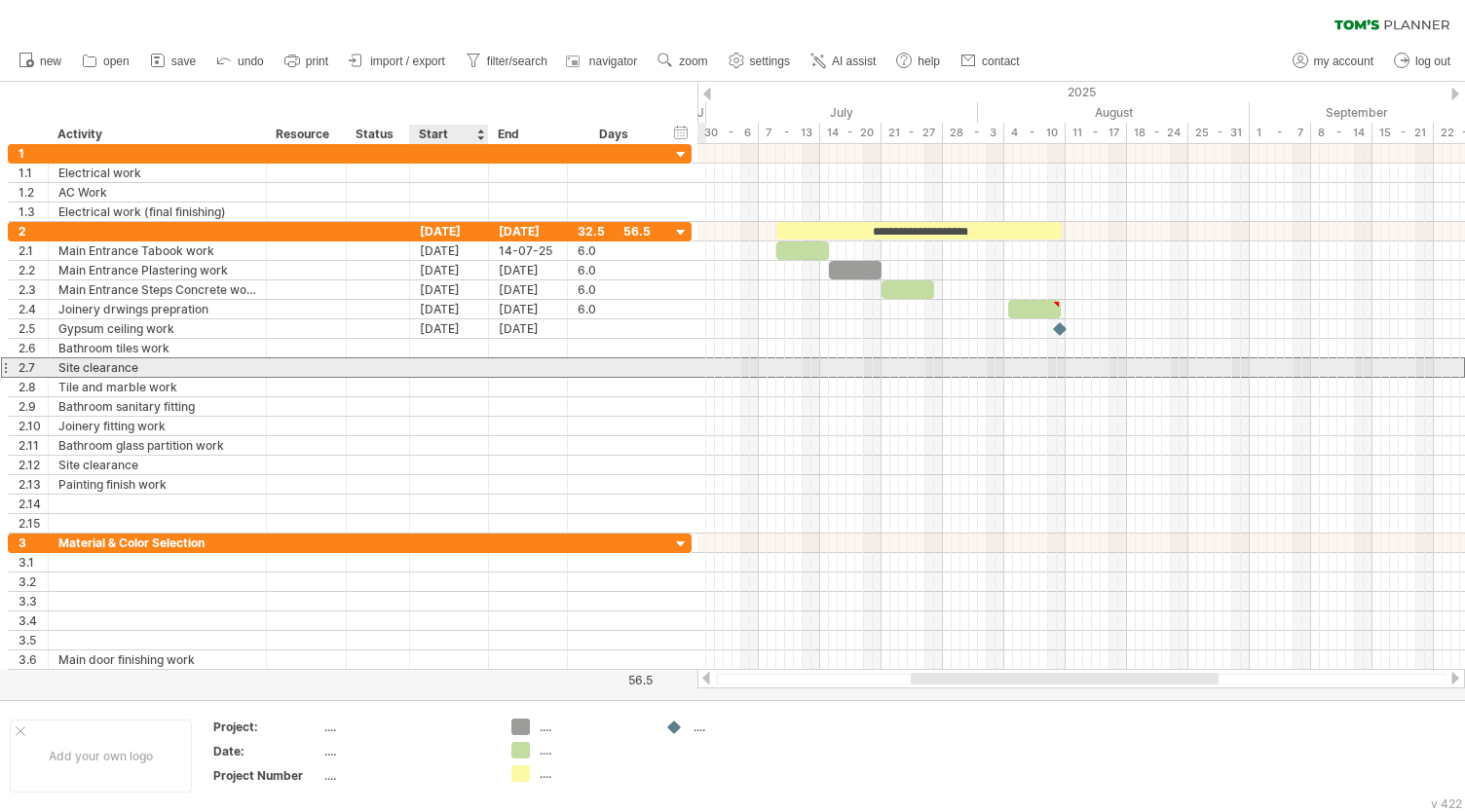 click at bounding box center [449, 367] 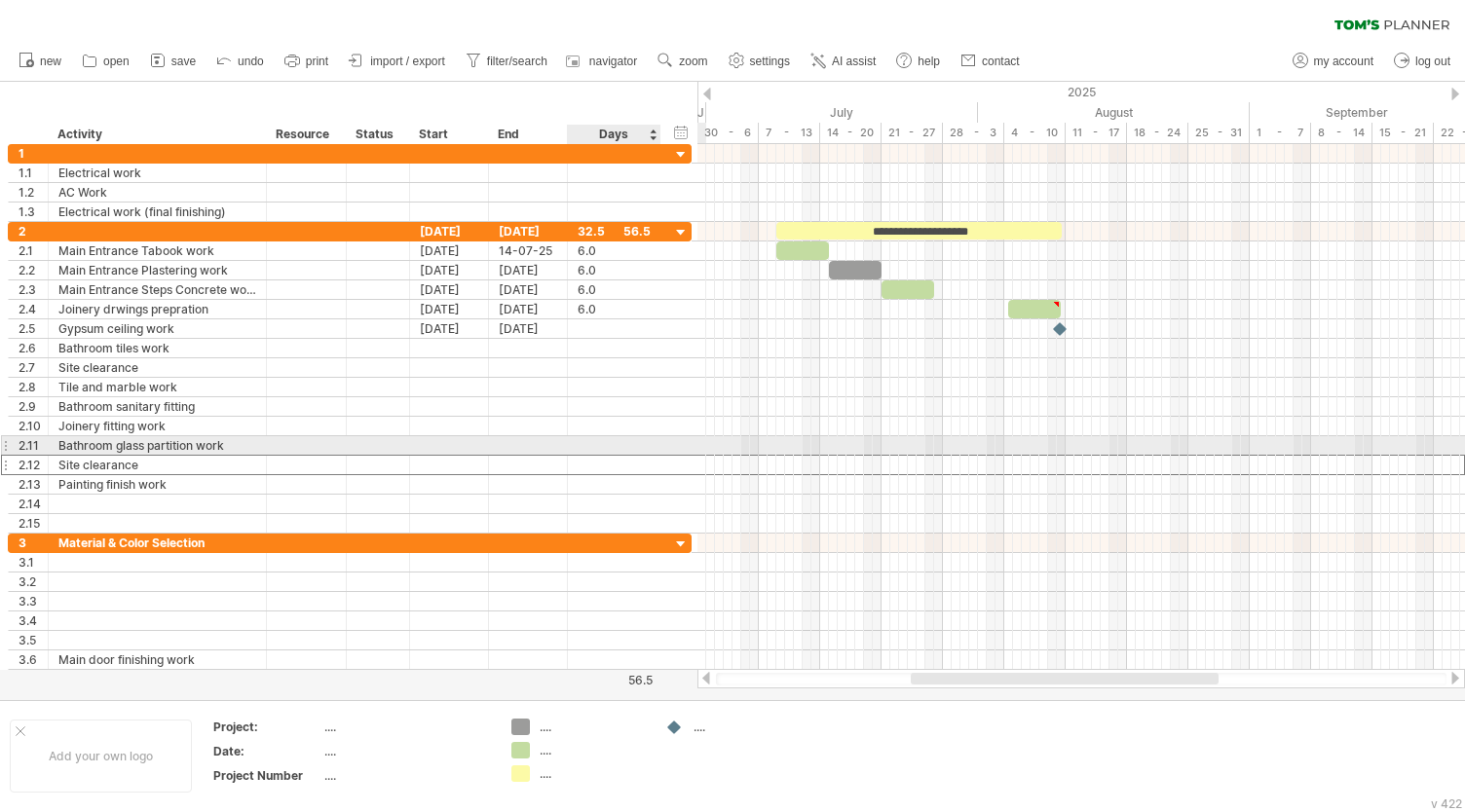 click on "**********" at bounding box center [350, 464] 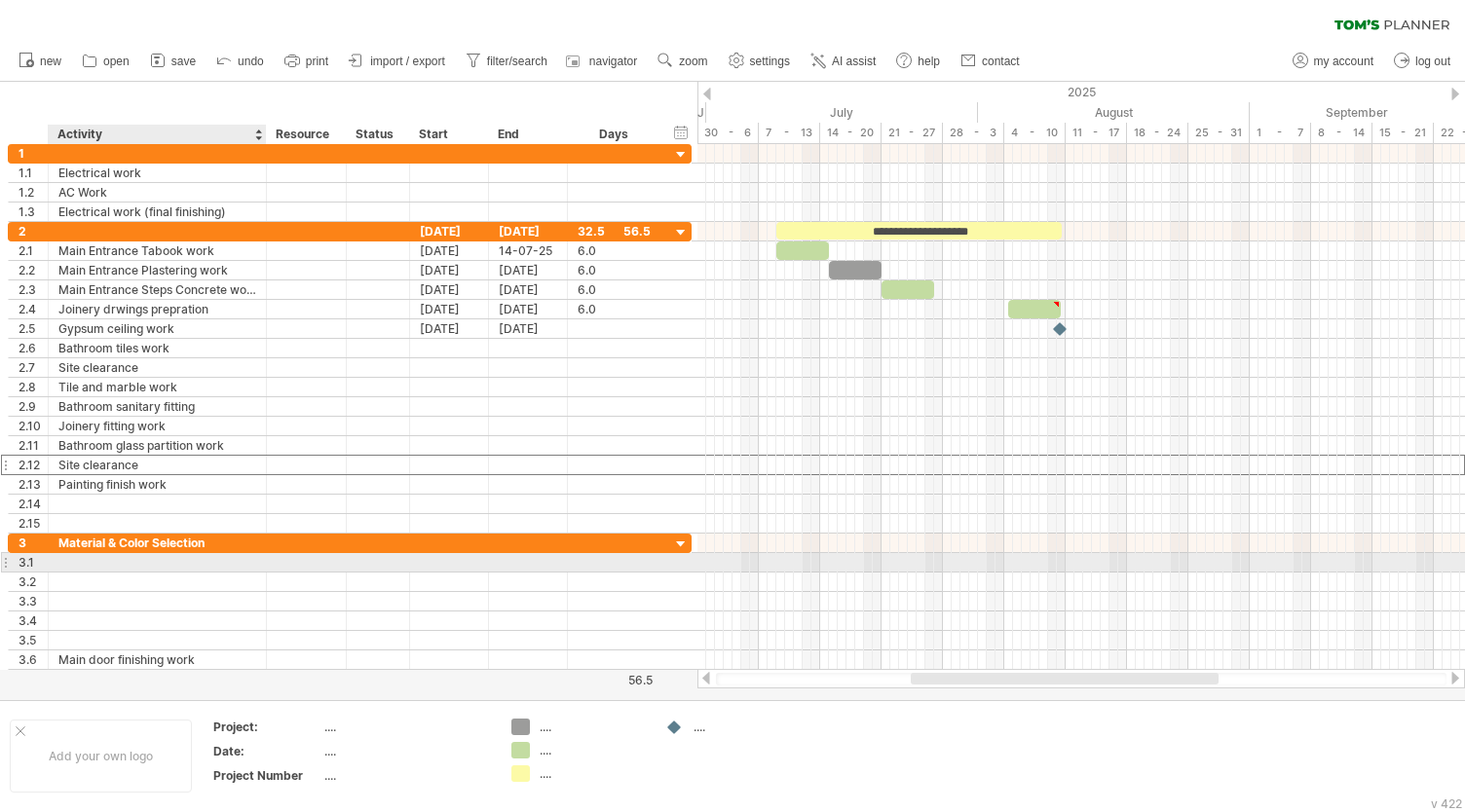 click at bounding box center [157, 562] 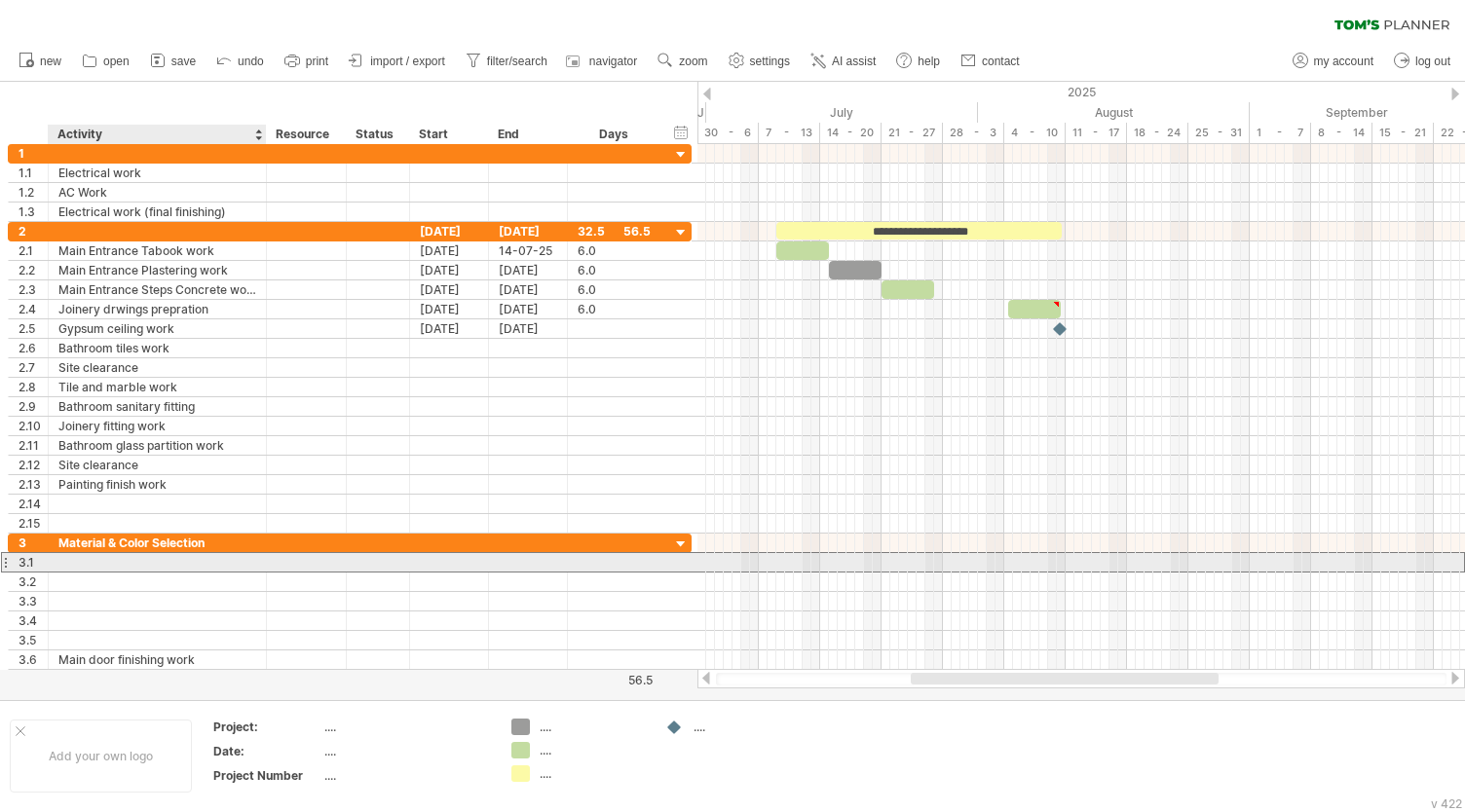 click at bounding box center [157, 562] 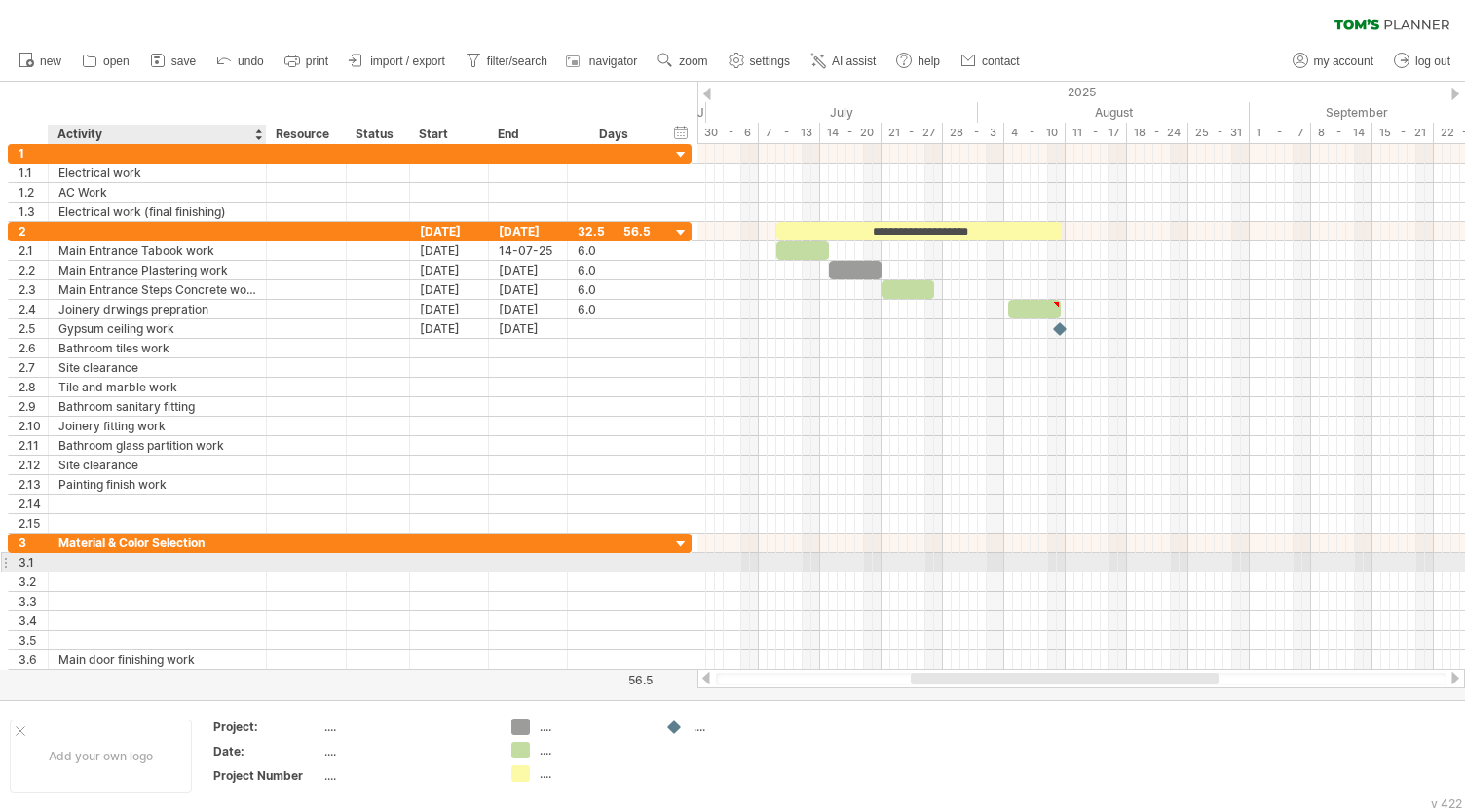 paste on "**********" 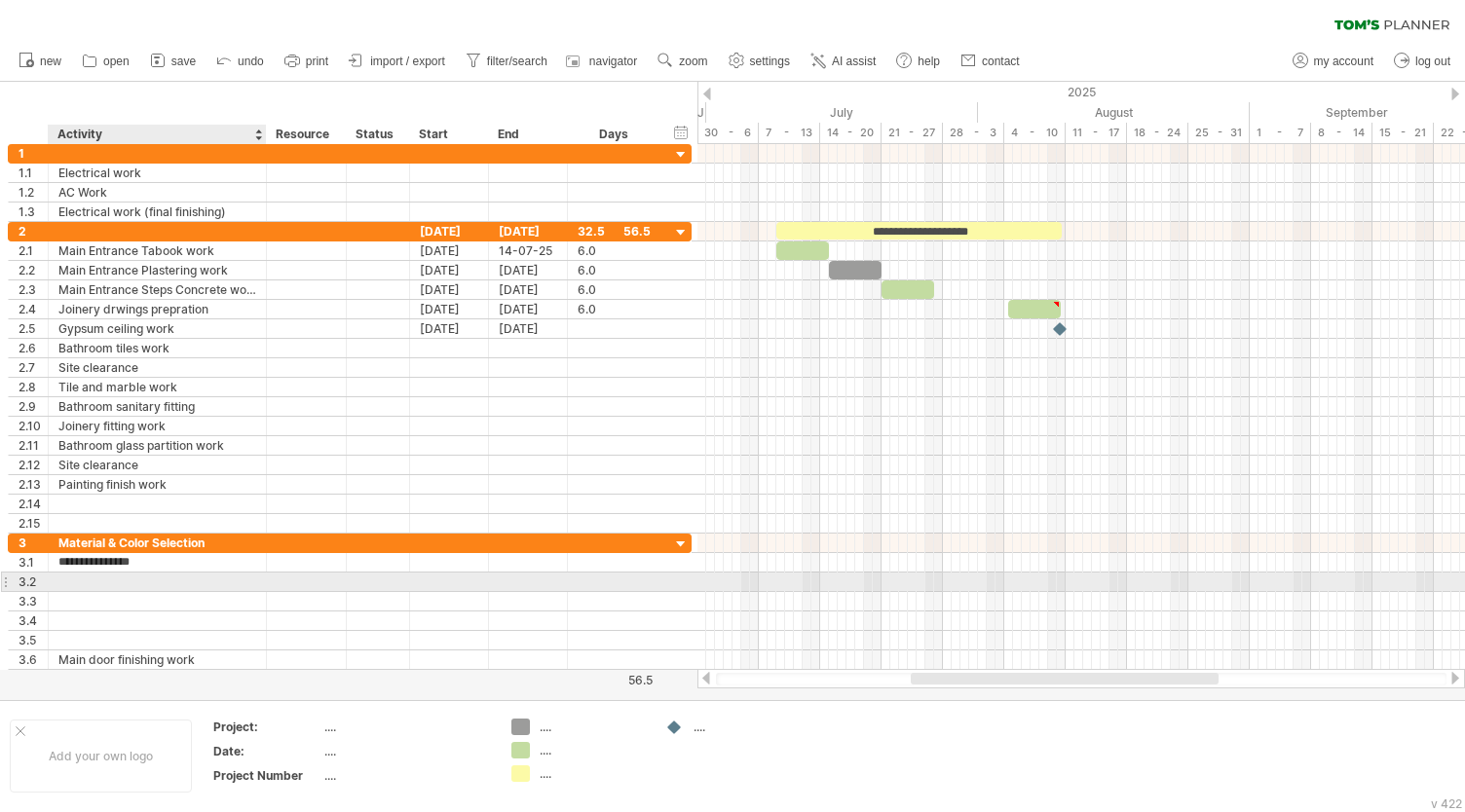 click at bounding box center (157, 581) 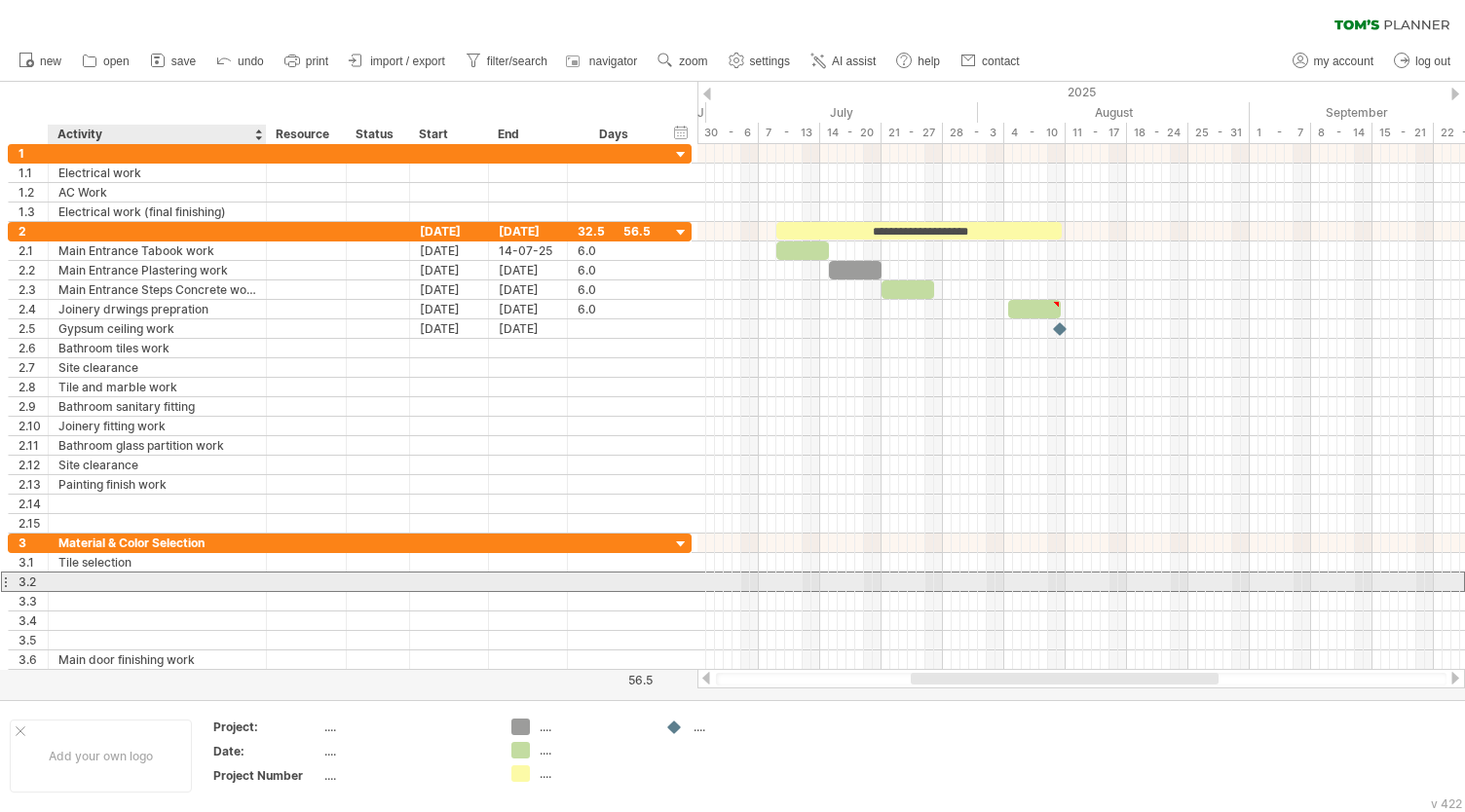 click at bounding box center (157, 581) 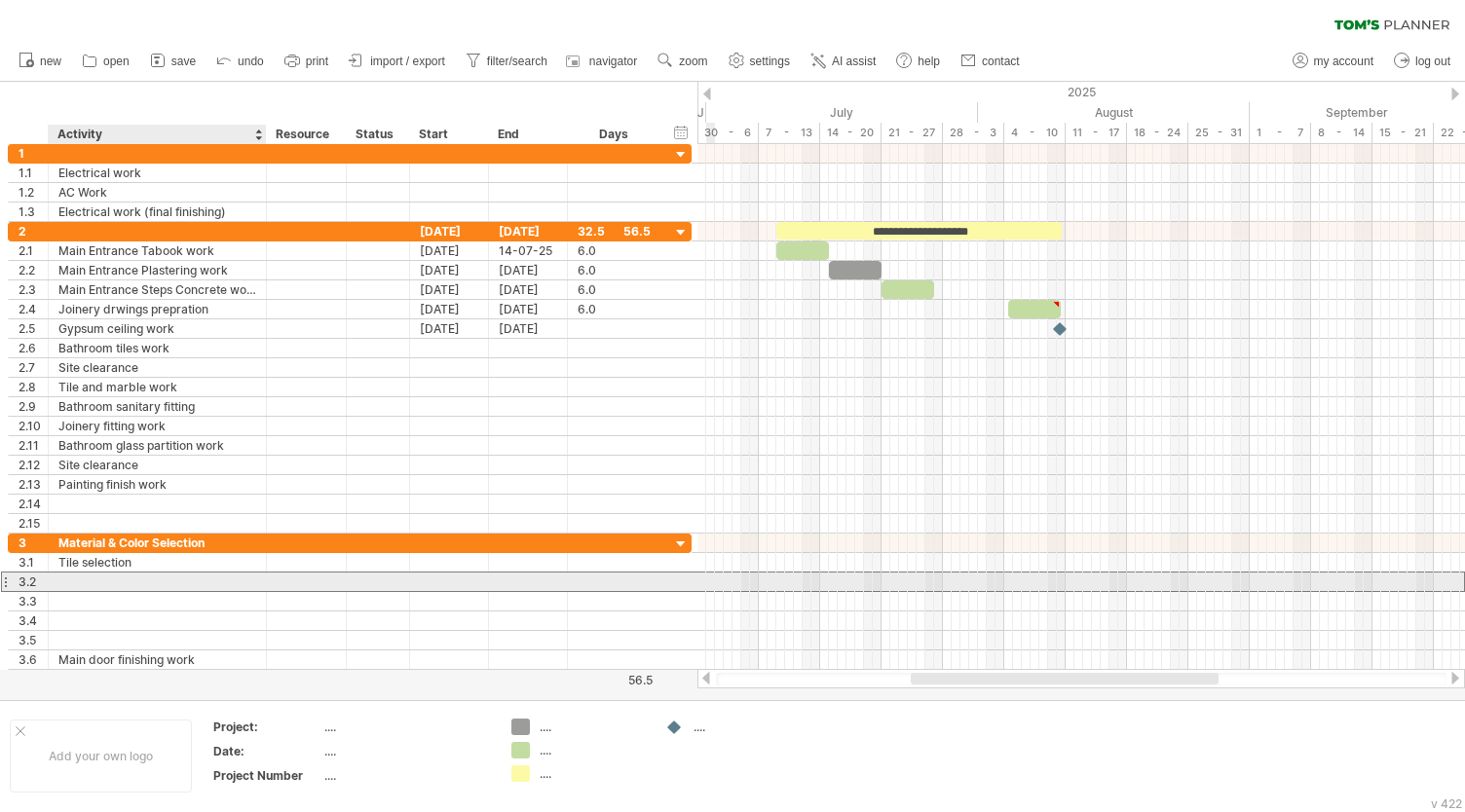 click at bounding box center (157, 581) 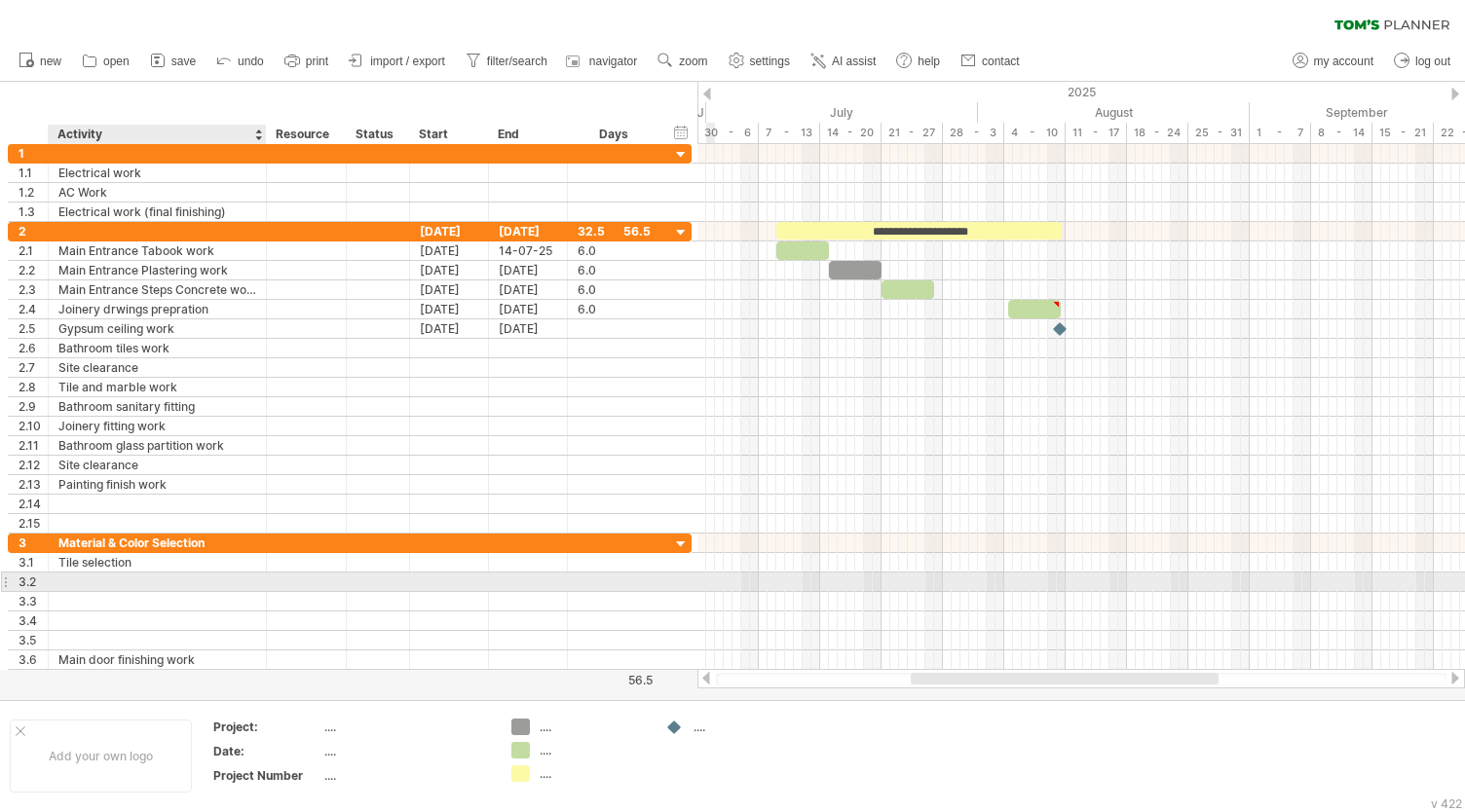 paste on "**********" 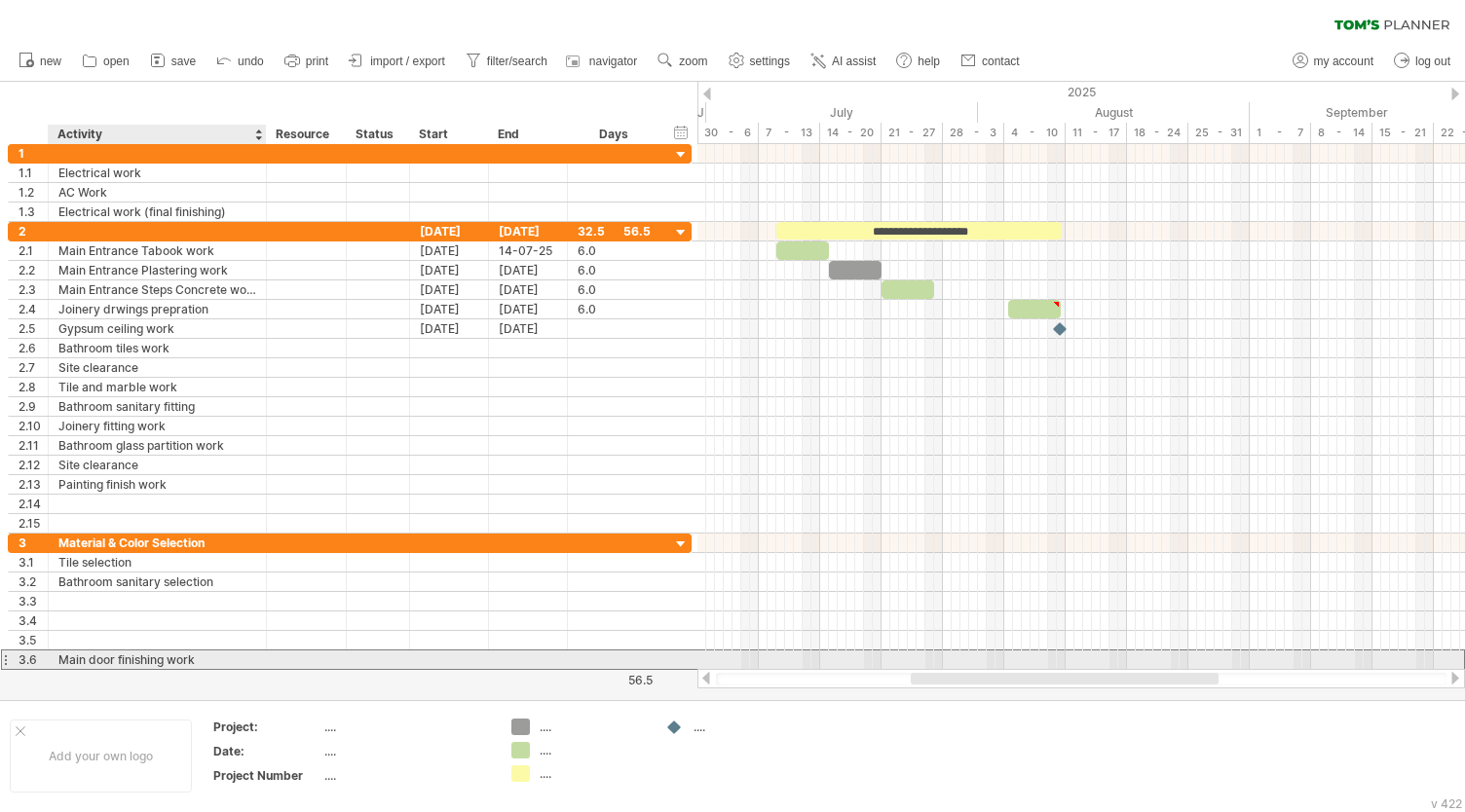 click on "Main door finishing work" at bounding box center [157, 659] 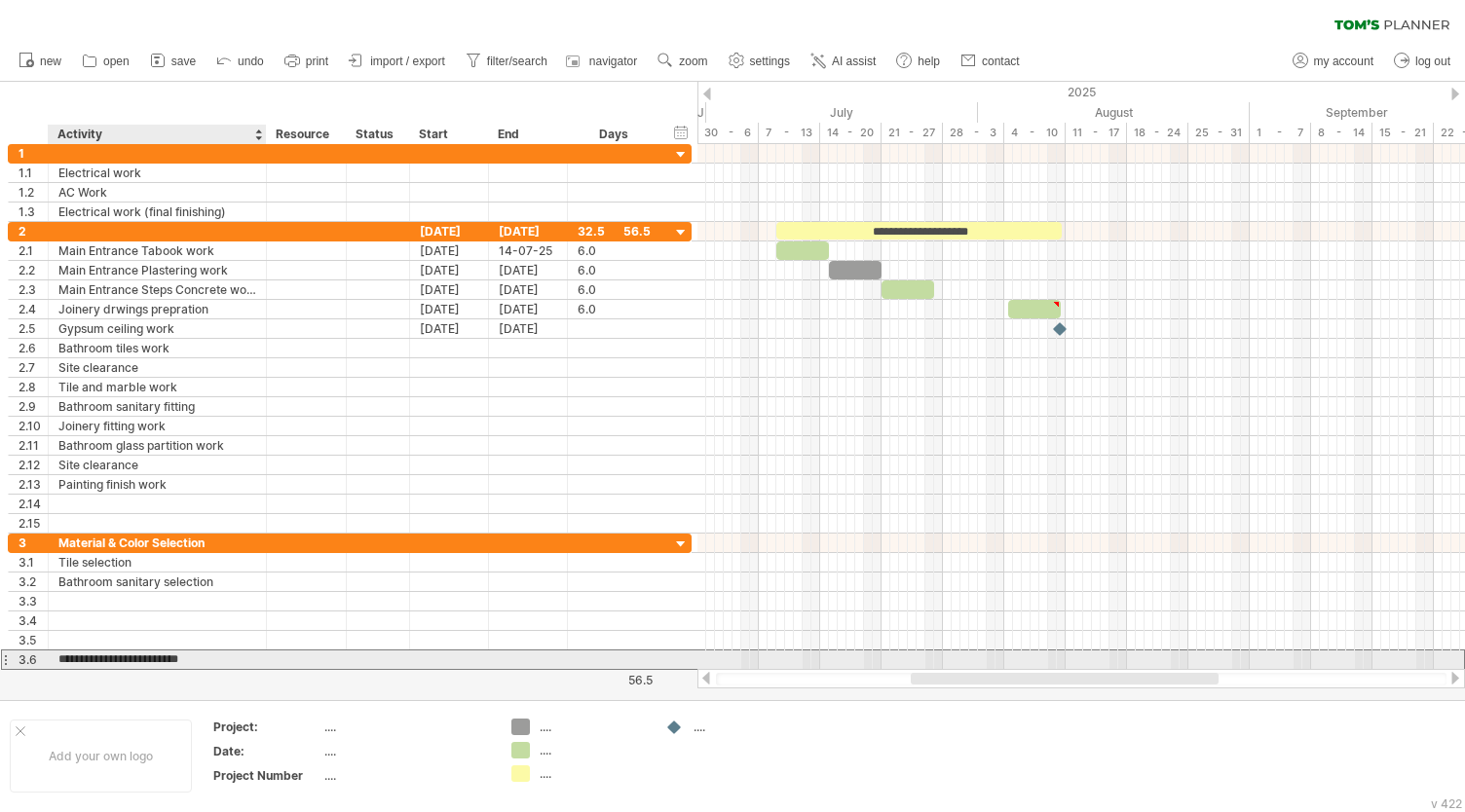 click on "**********" at bounding box center (157, 659) 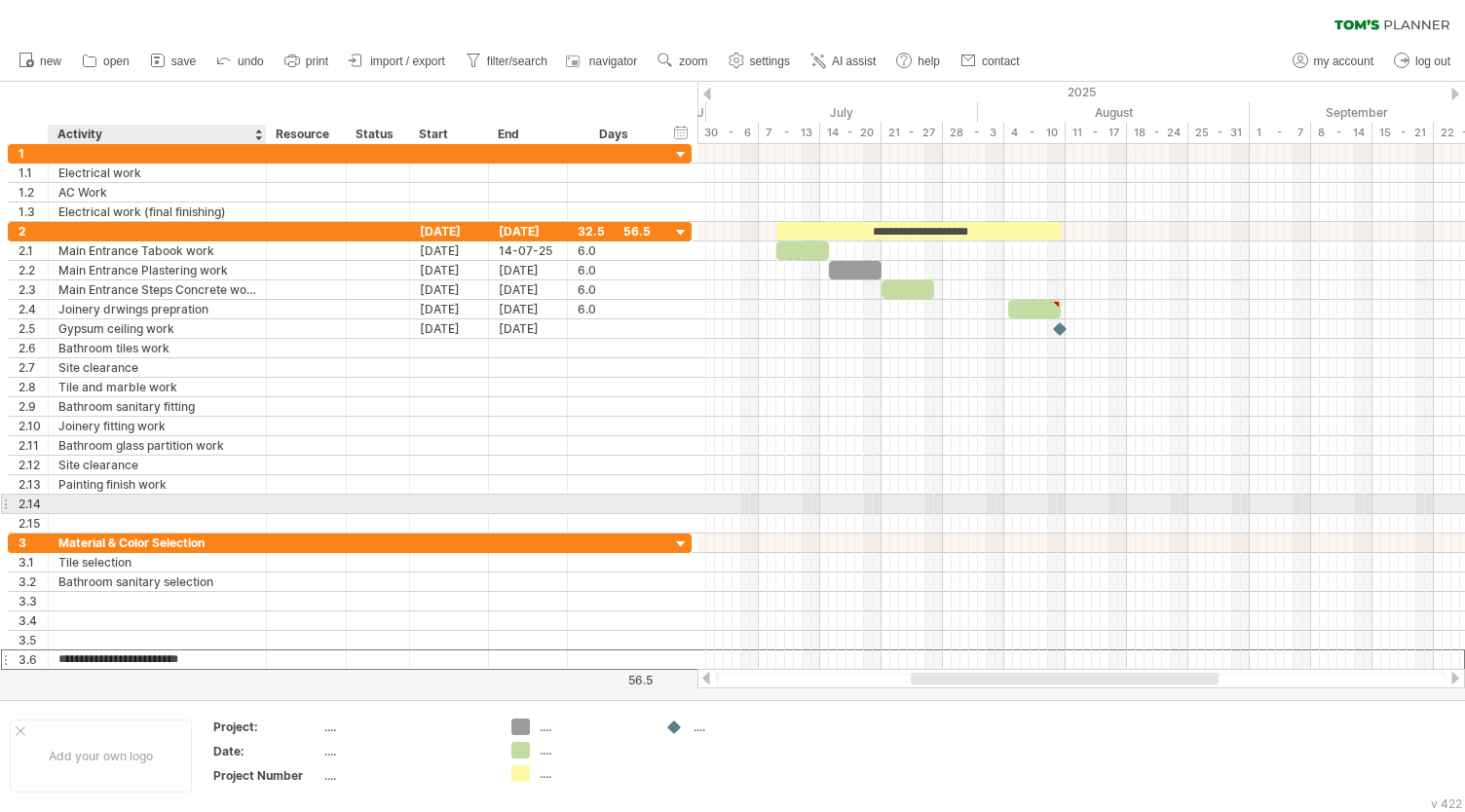 click at bounding box center [157, 503] 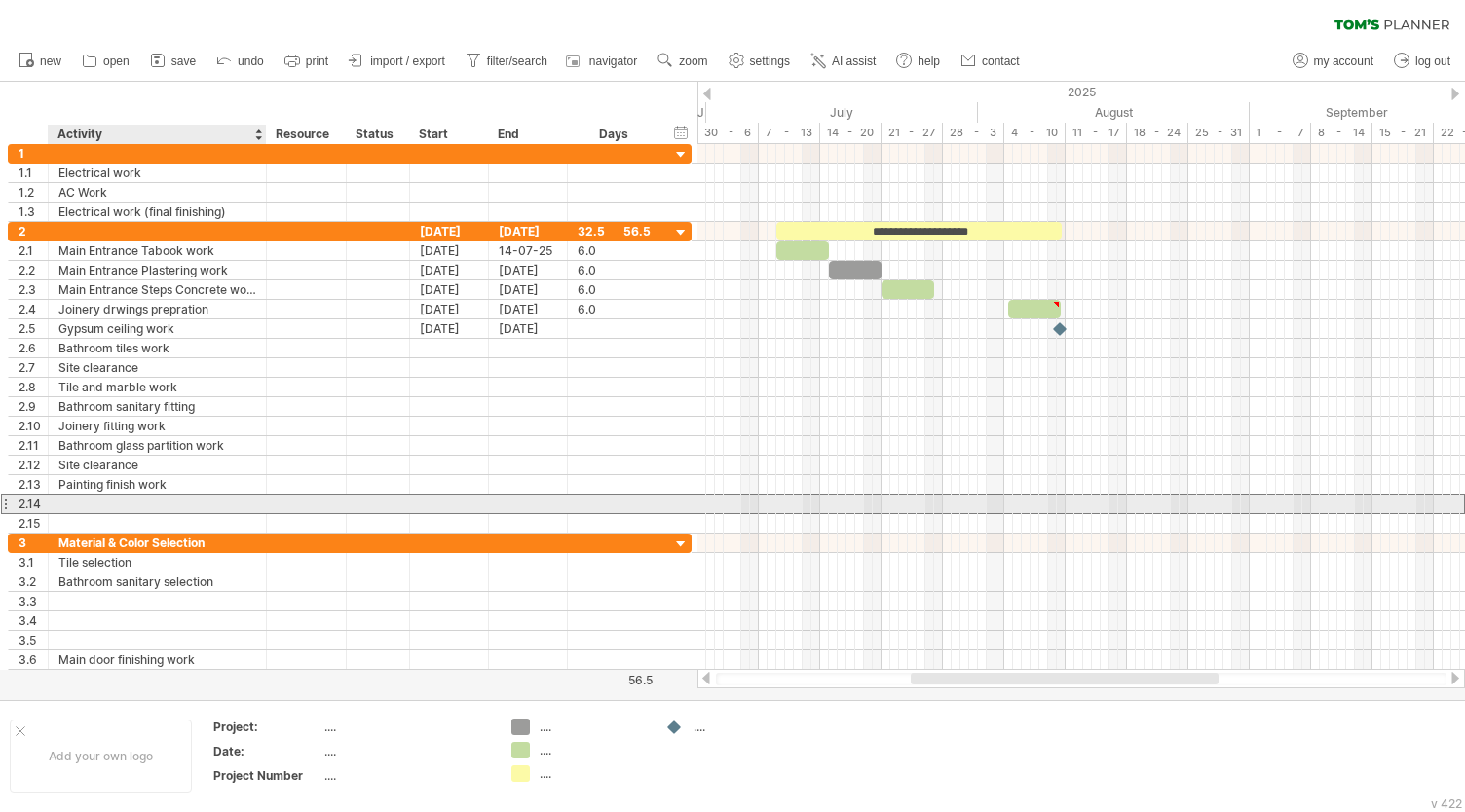 click at bounding box center [157, 503] 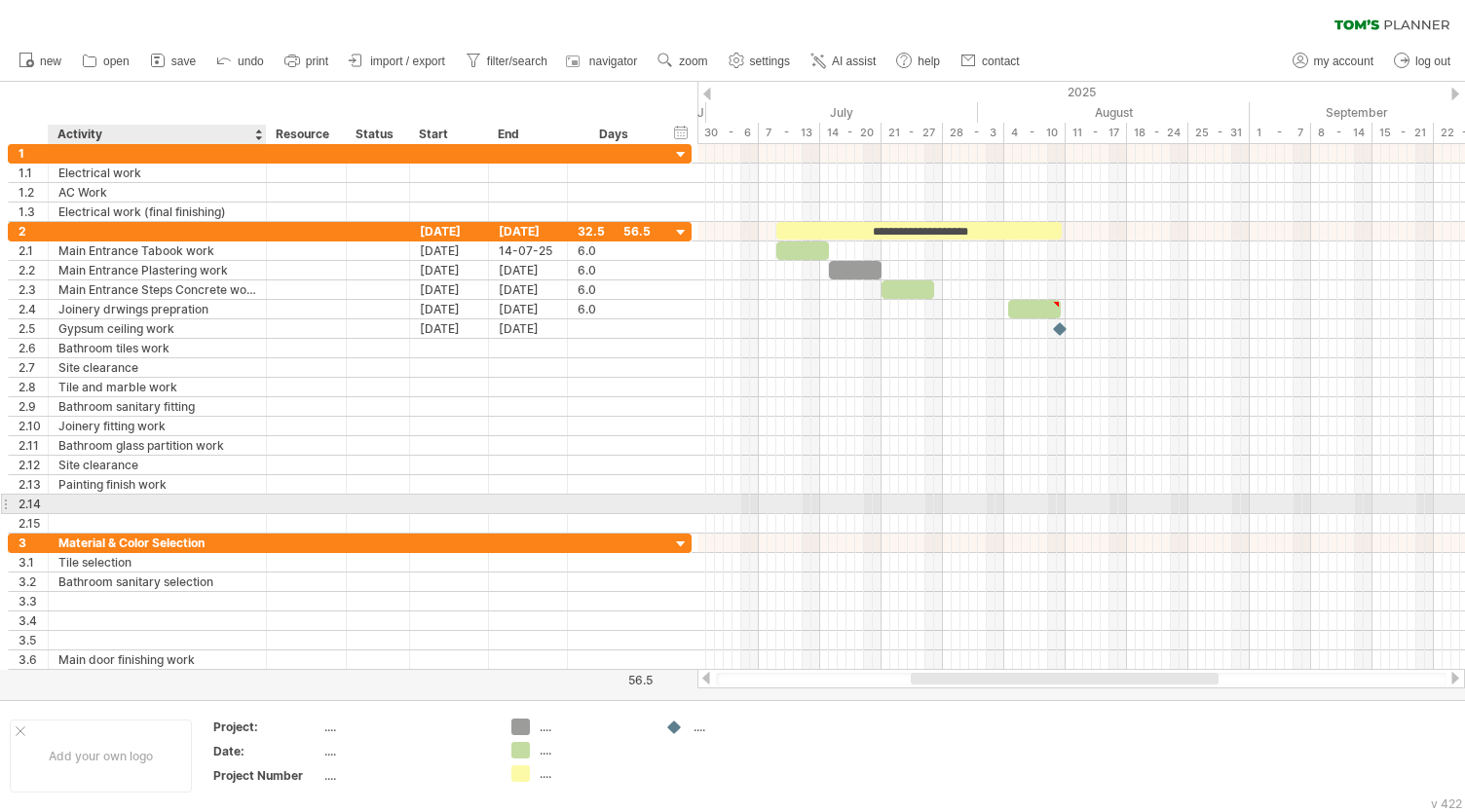 paste on "**********" 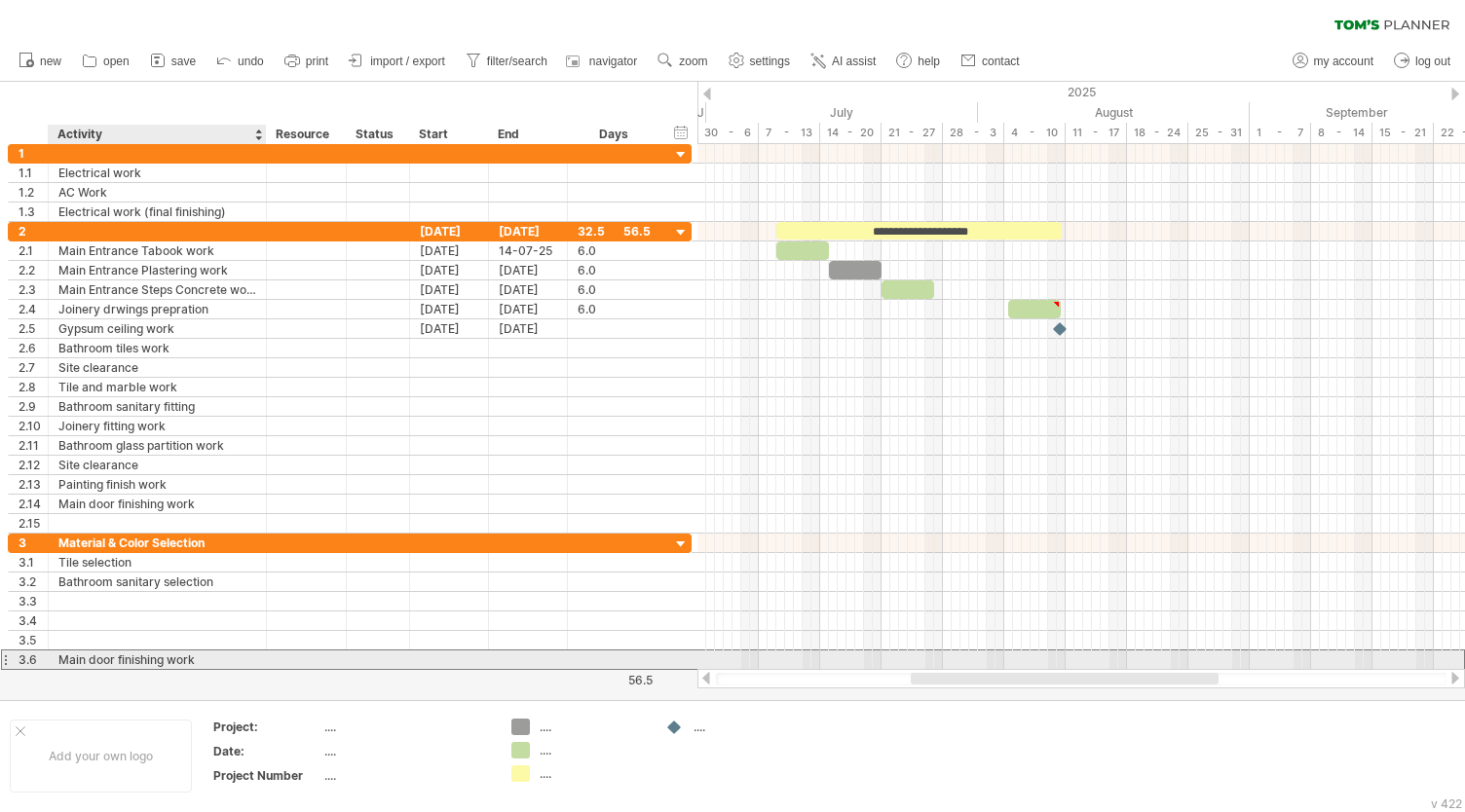 click on "Main door finishing work" at bounding box center [157, 659] 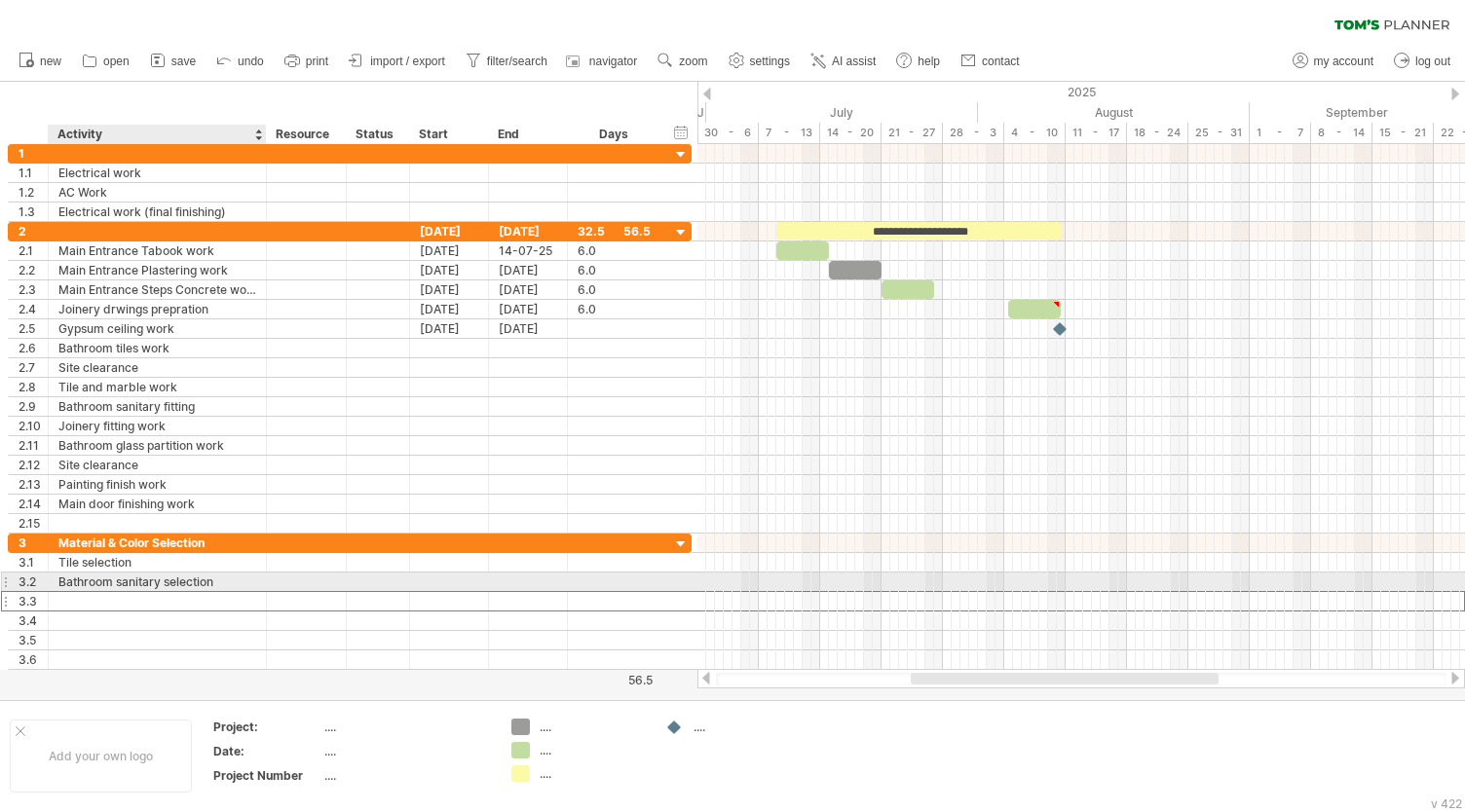 click at bounding box center (157, 601) 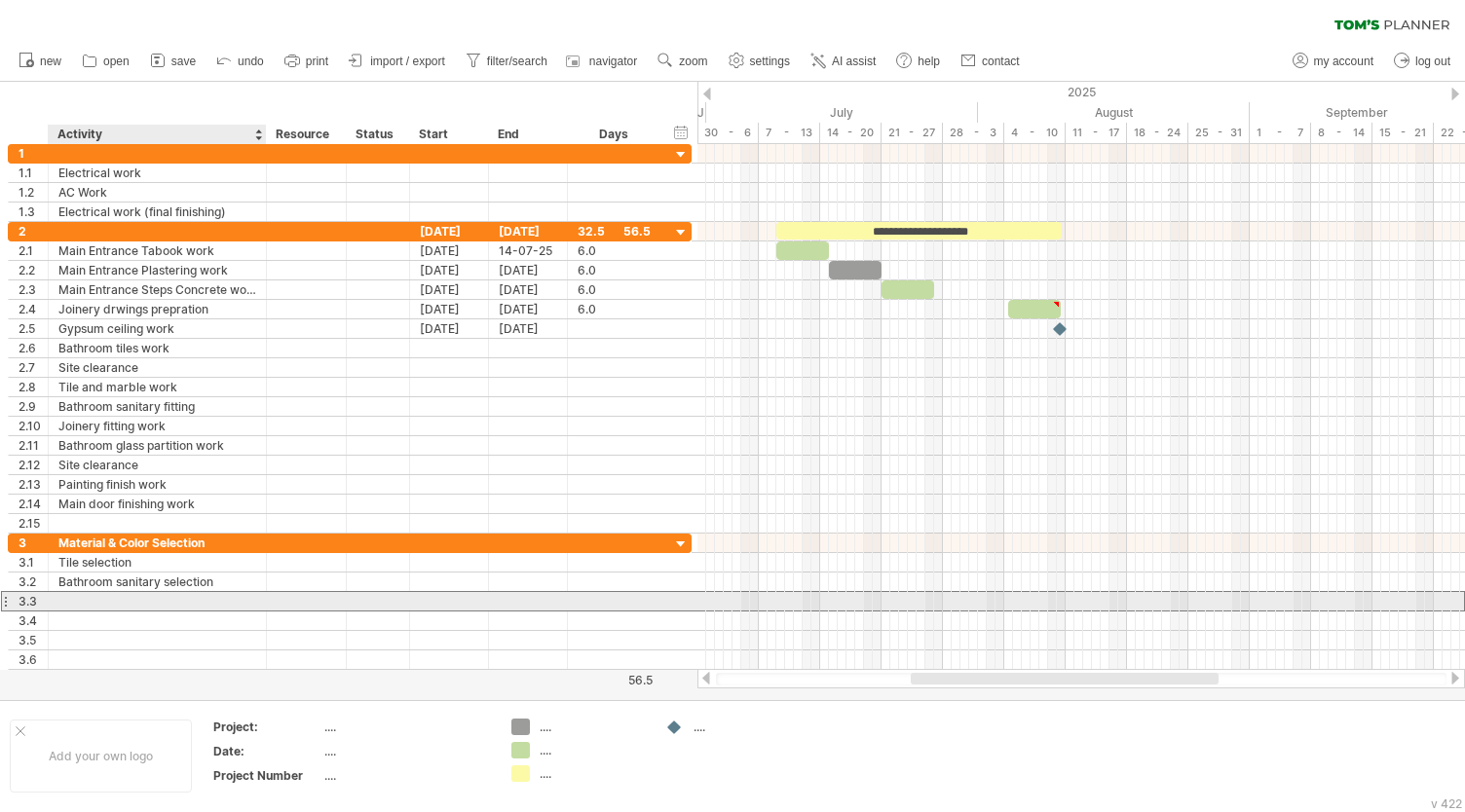 click at bounding box center (157, 601) 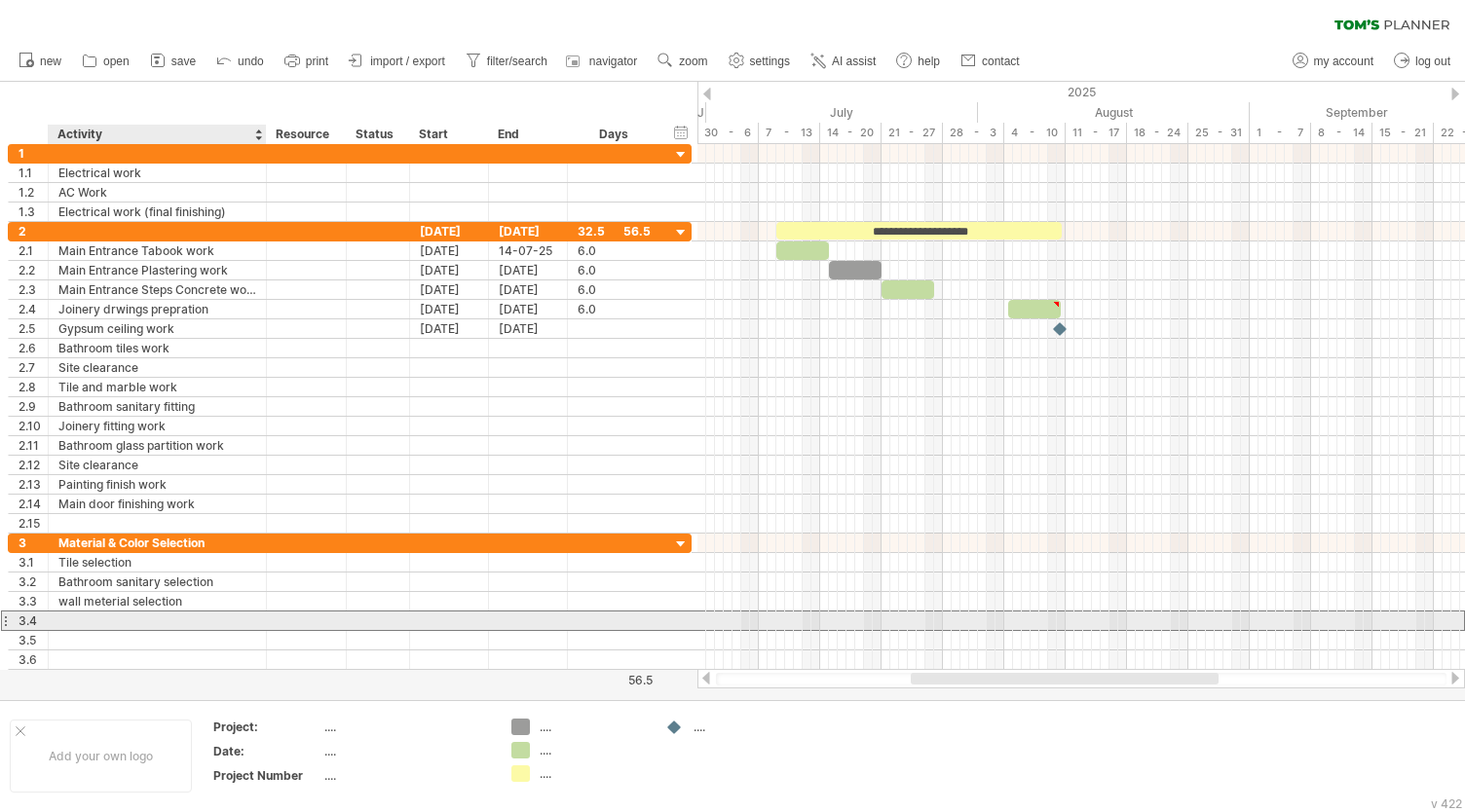 click at bounding box center [157, 620] 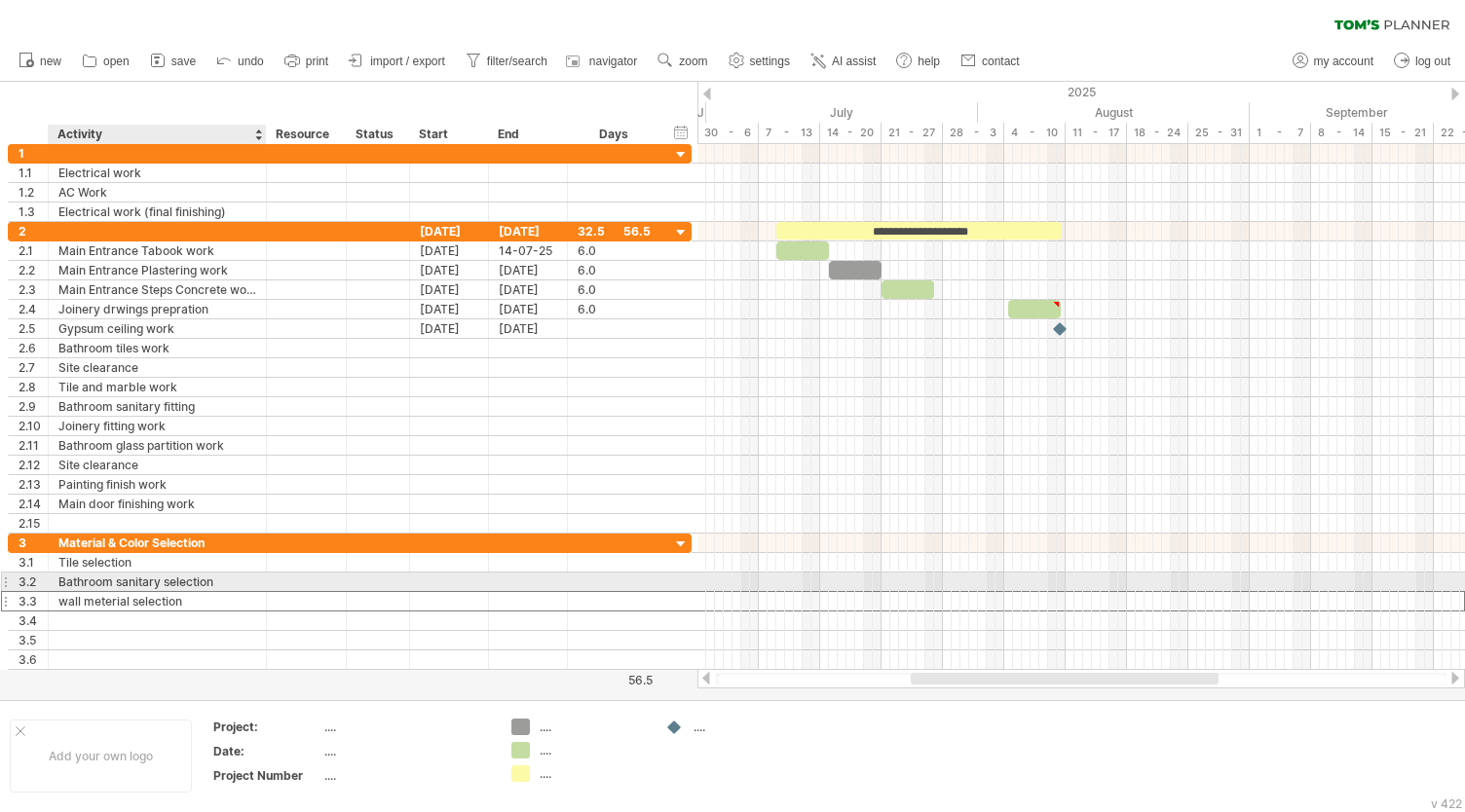 click on "wall meterial selection" at bounding box center [157, 601] 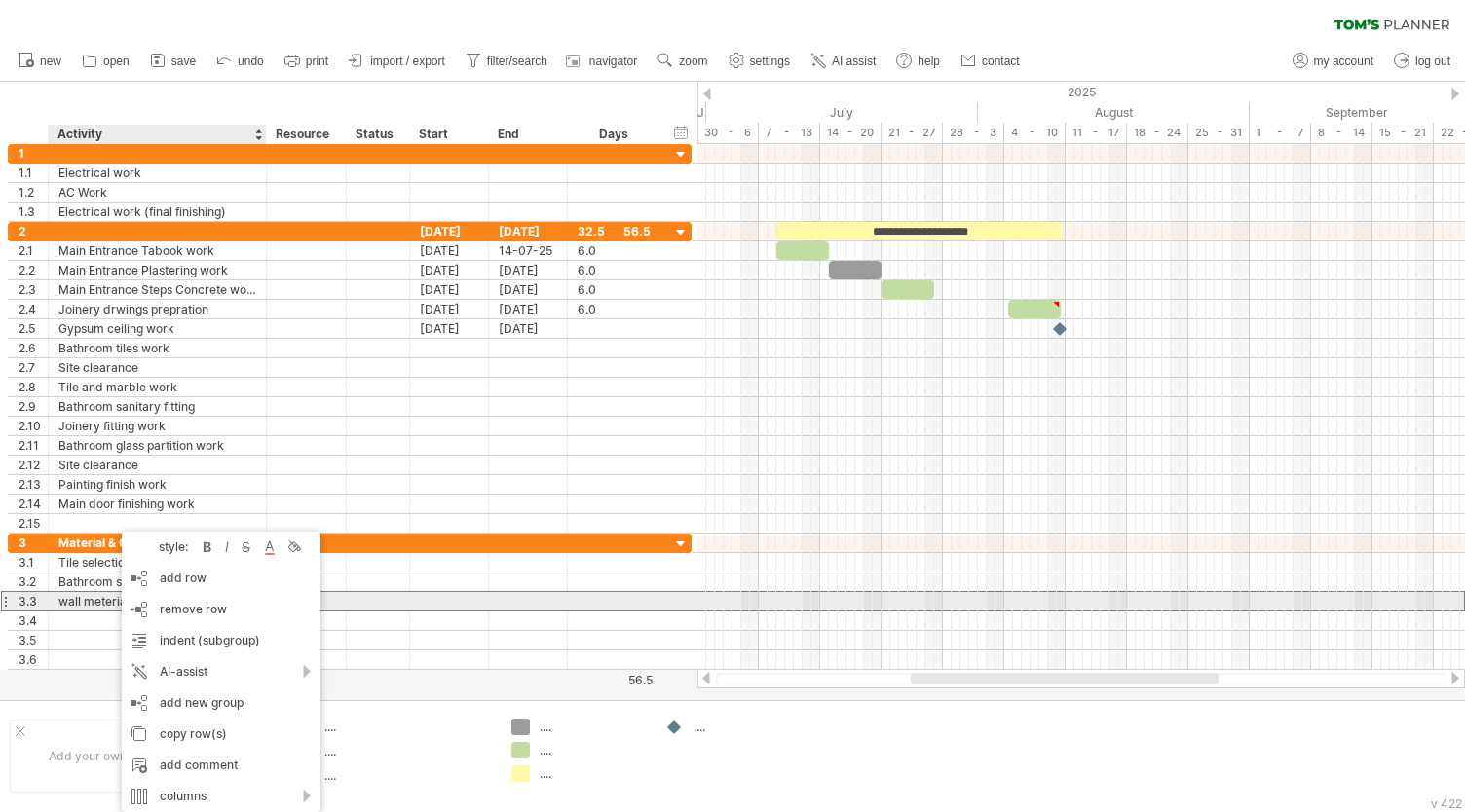 click on "wall meterial selection" at bounding box center (157, 601) 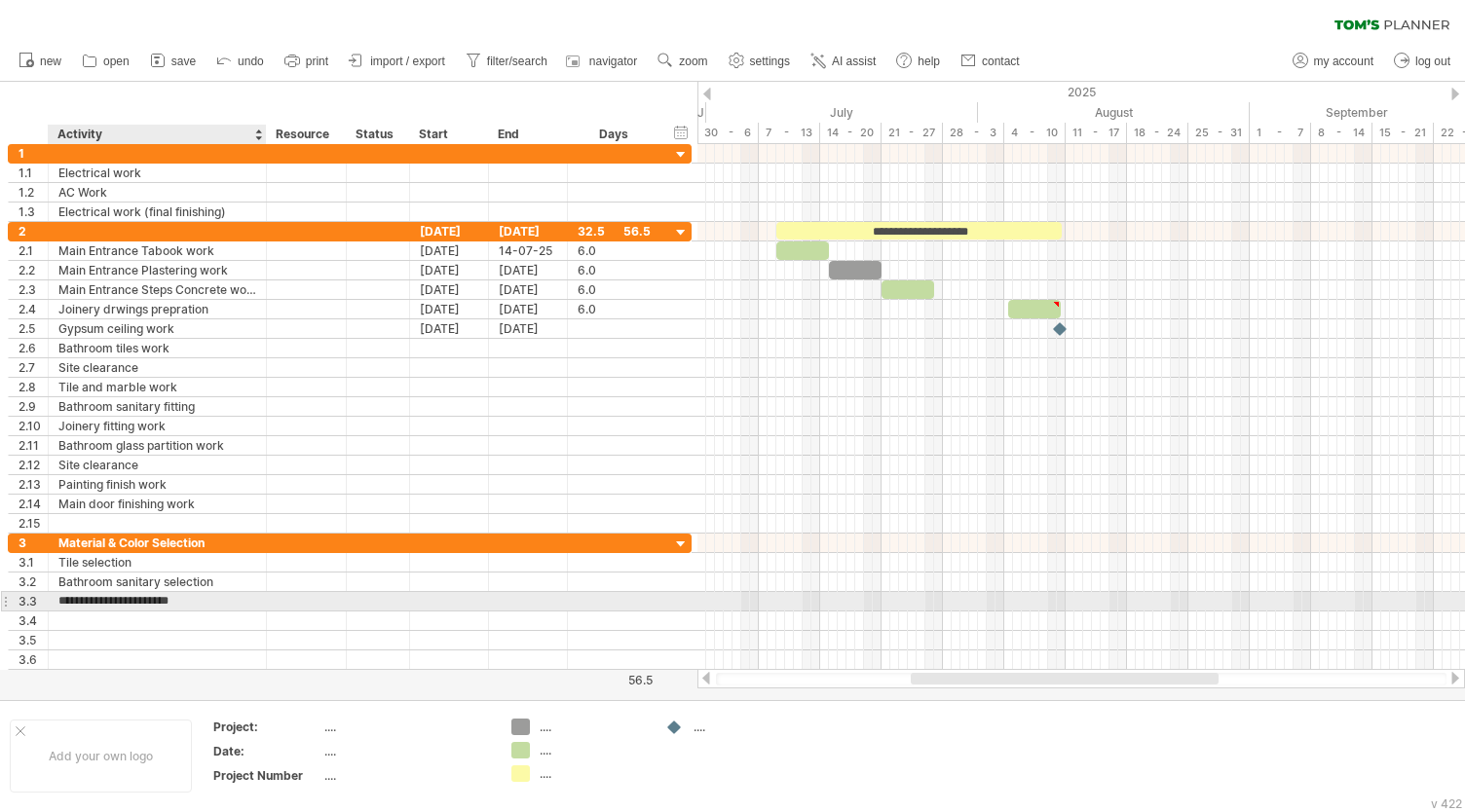 click on "**********" at bounding box center (157, 601) 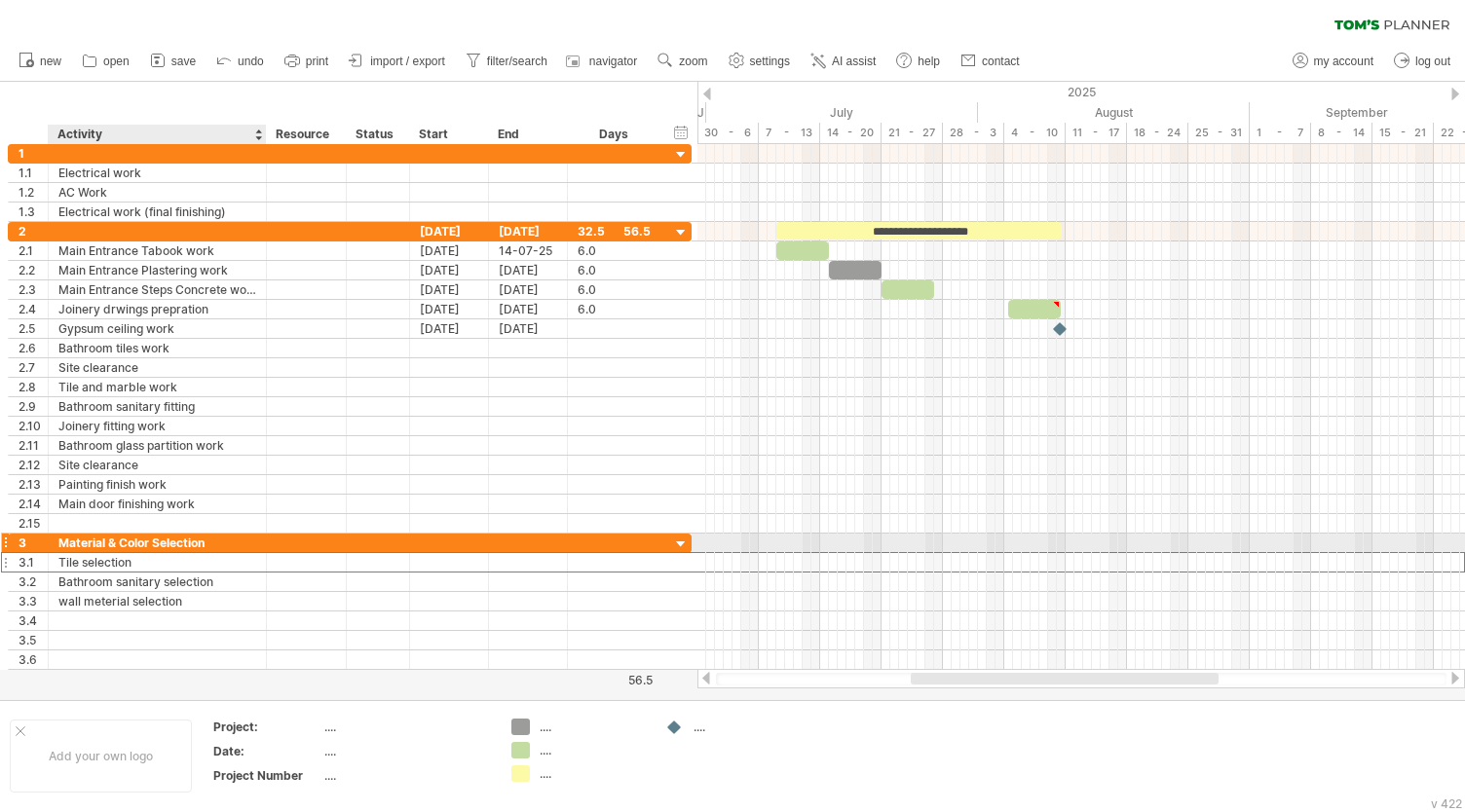 click at bounding box center (528, 562) 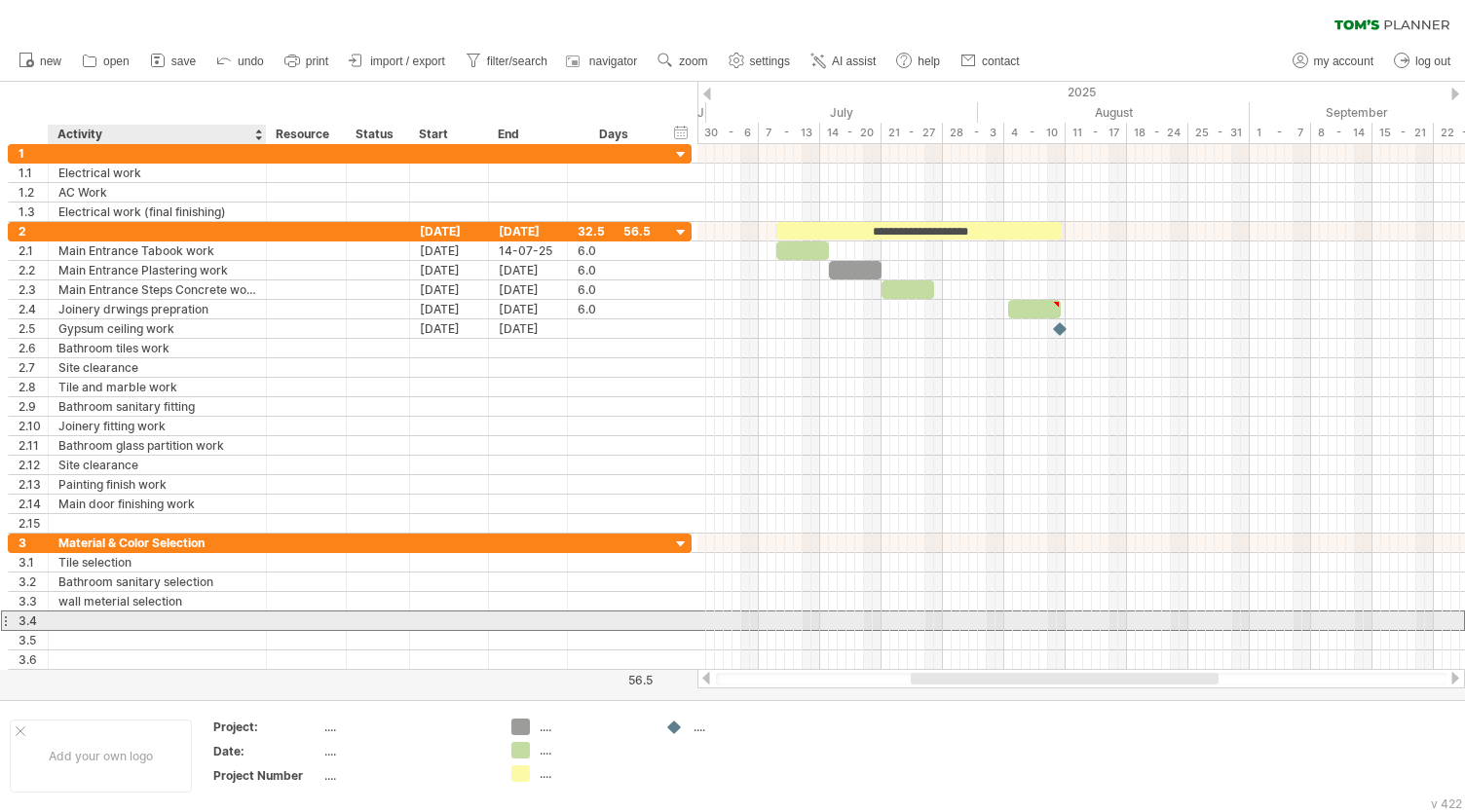 click at bounding box center [157, 620] 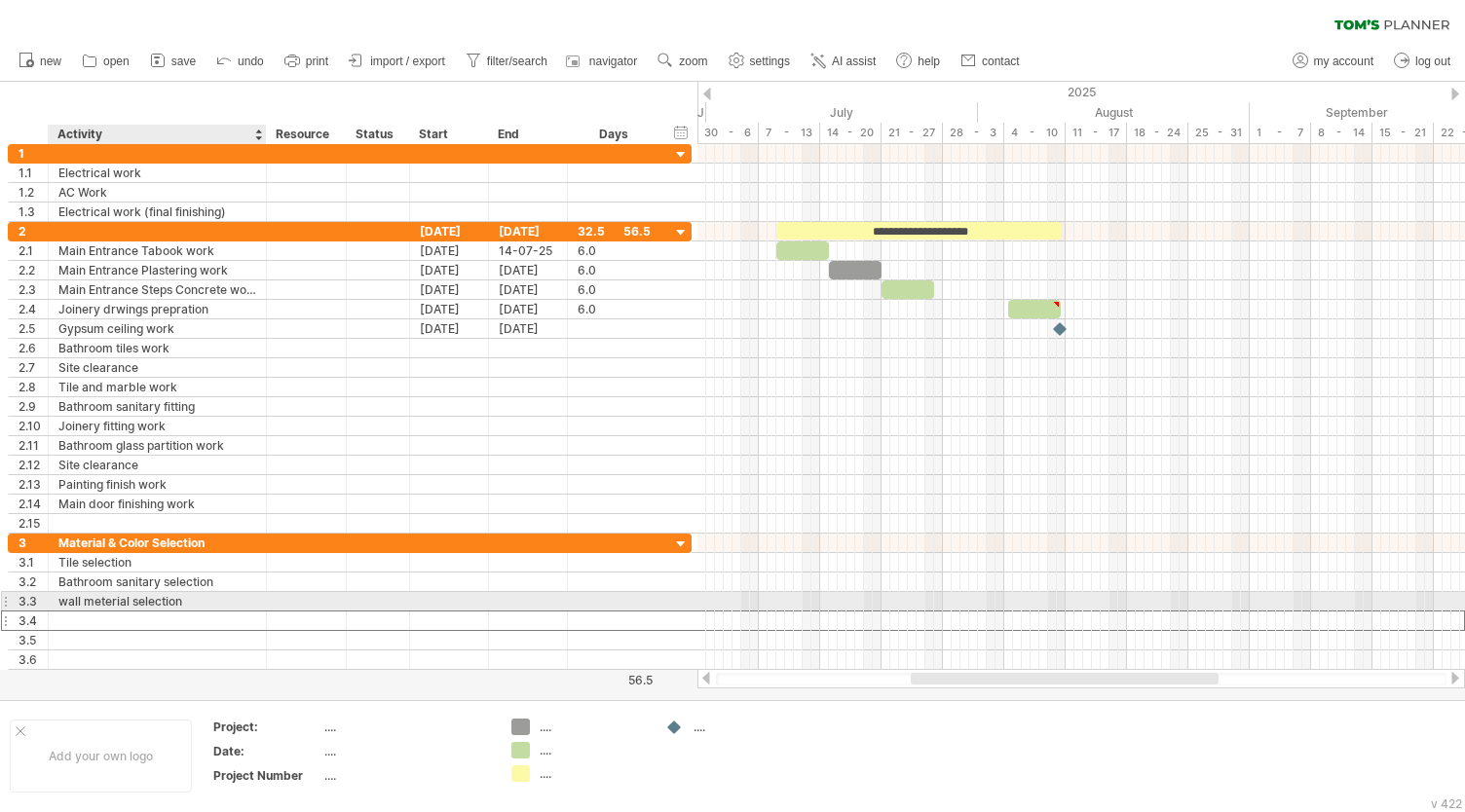 click on "wall meterial selection" at bounding box center [157, 601] 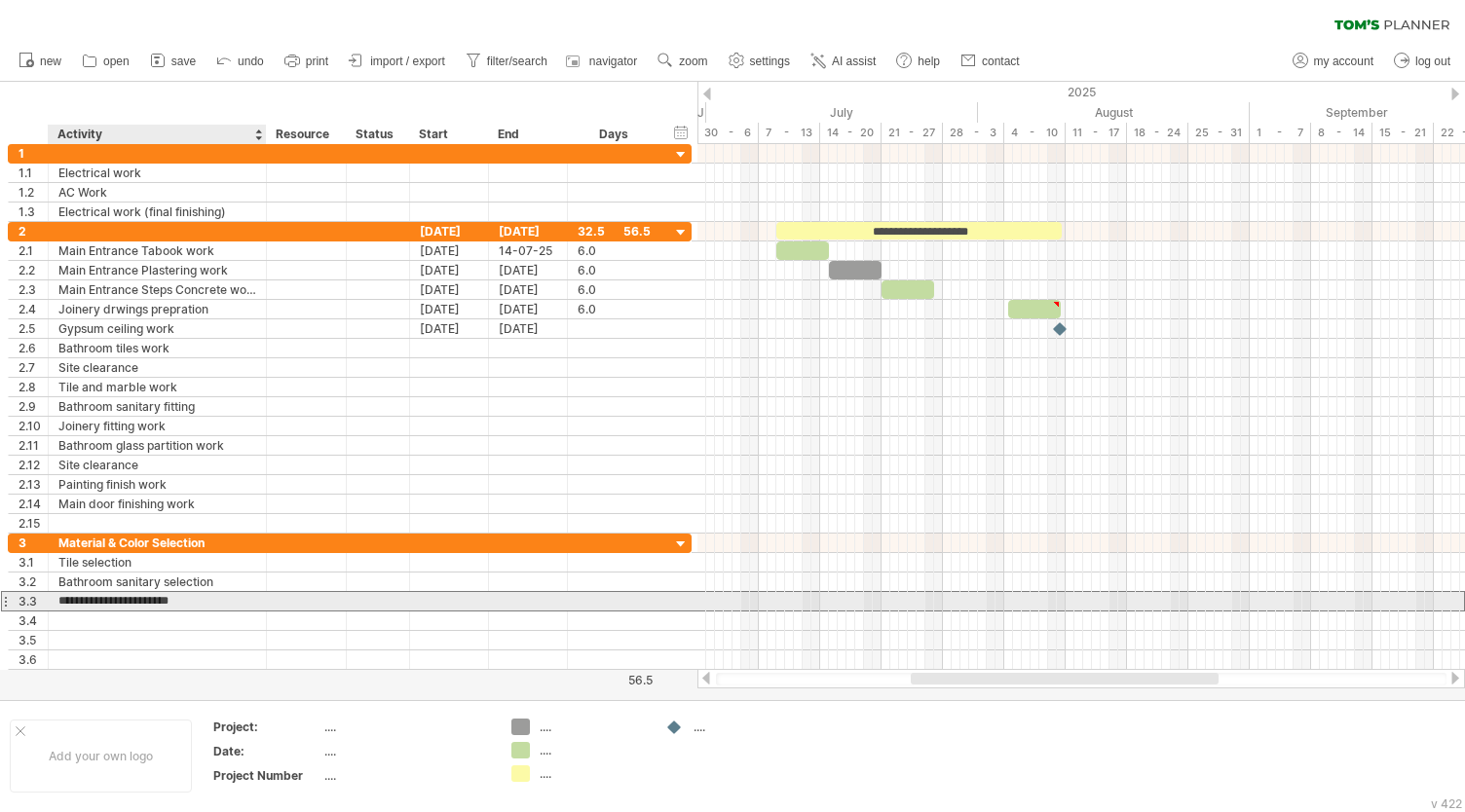click on "**********" at bounding box center (157, 601) 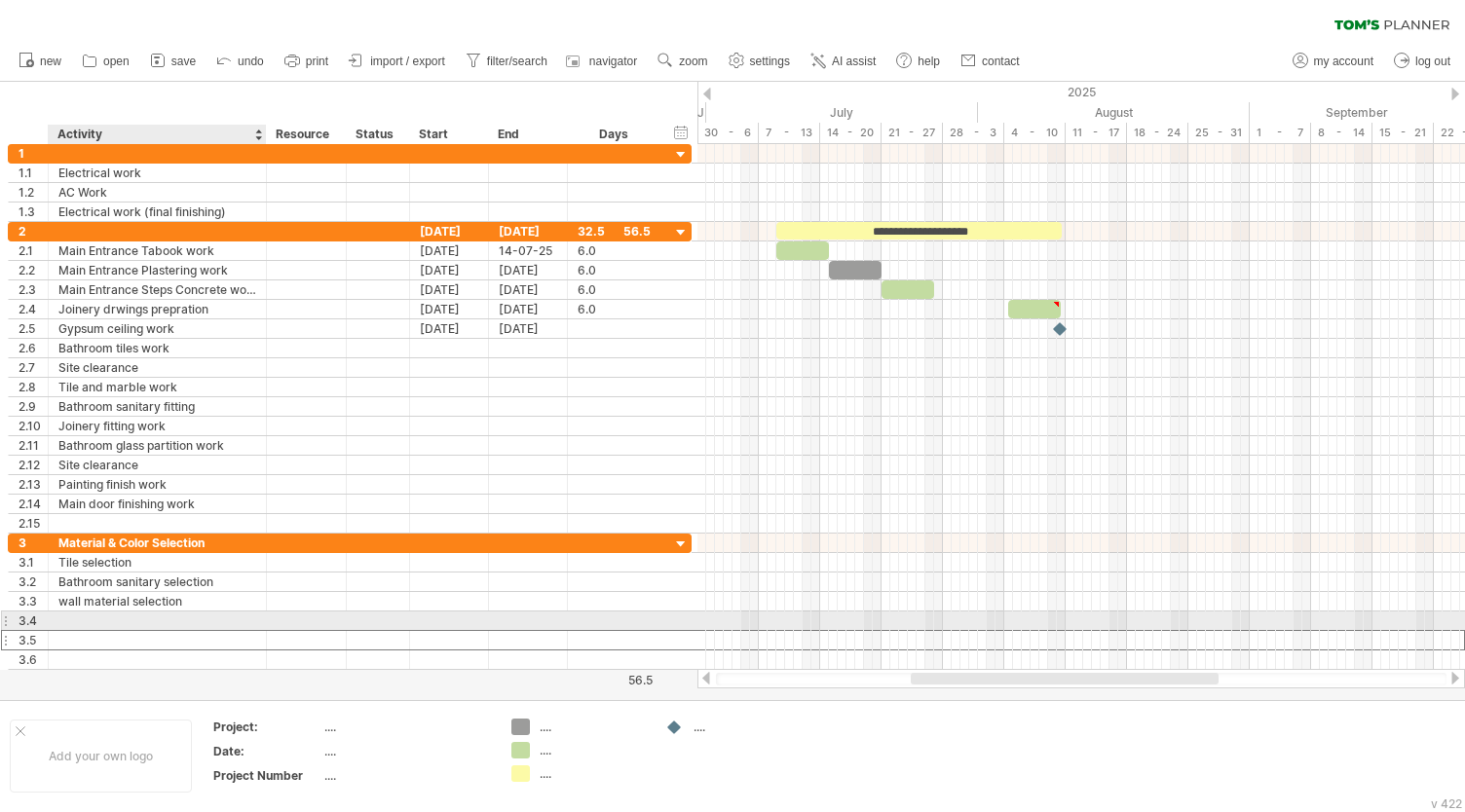 click at bounding box center [157, 640] 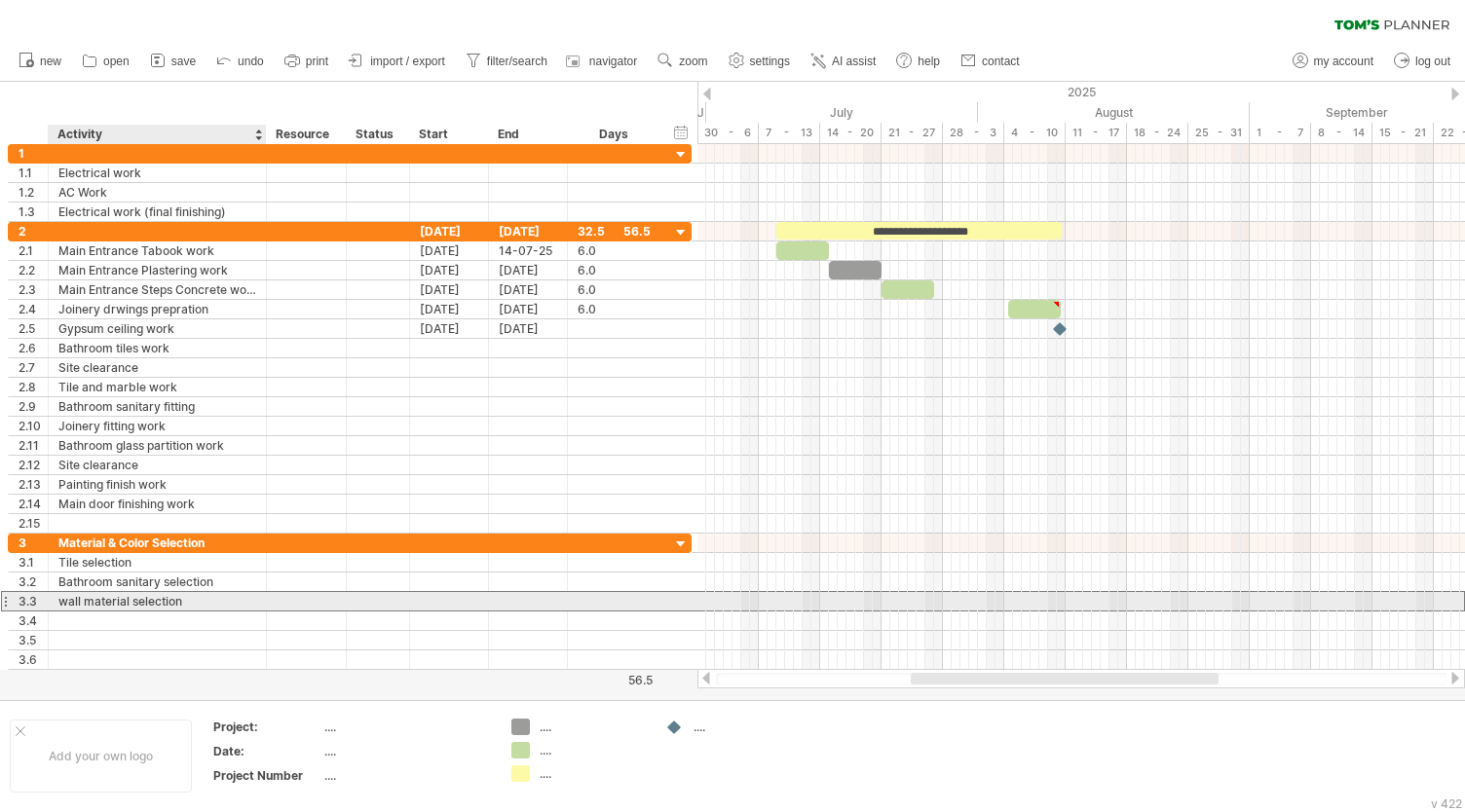 click on "wall material selection" at bounding box center [157, 601] 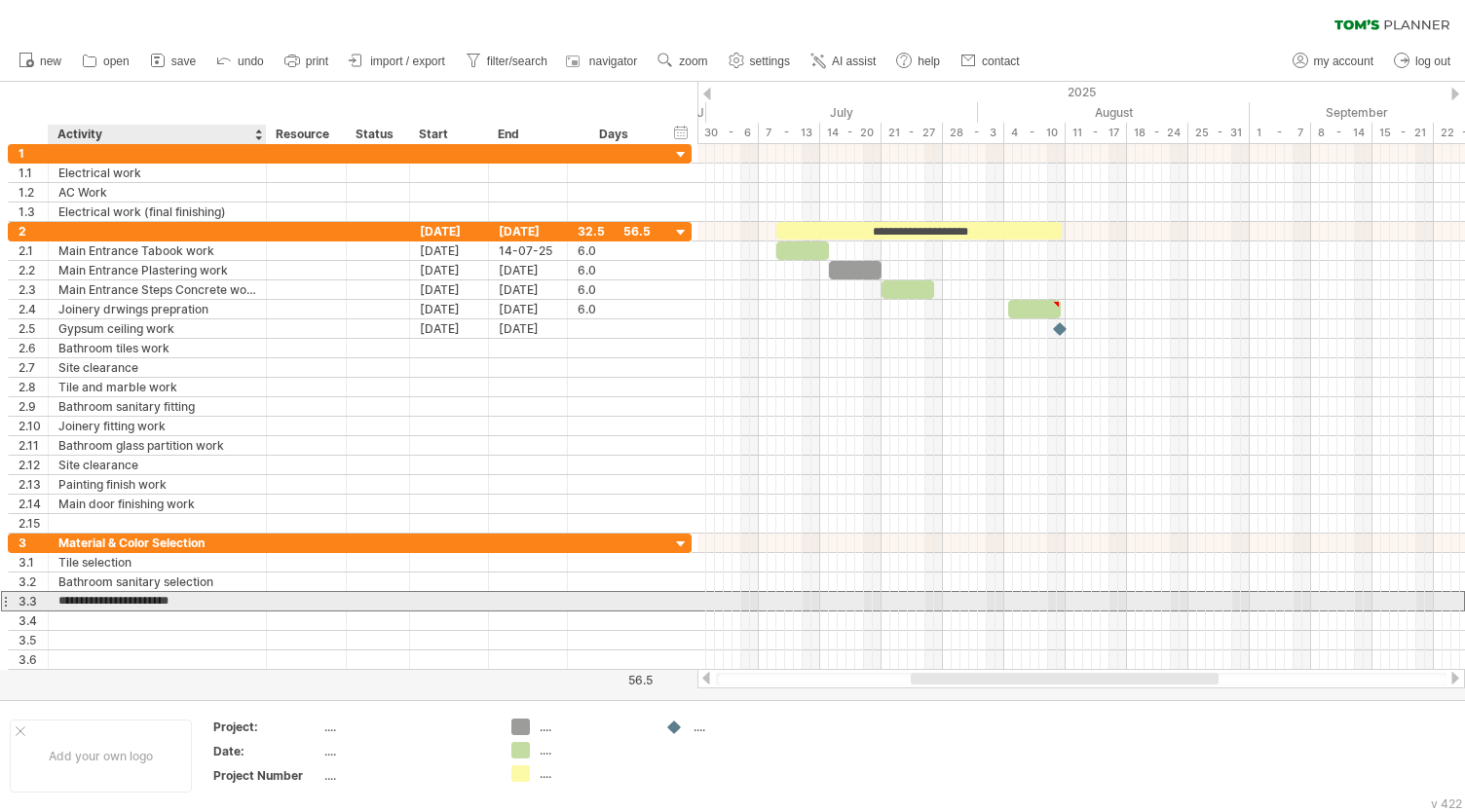 click on "**********" at bounding box center (157, 601) 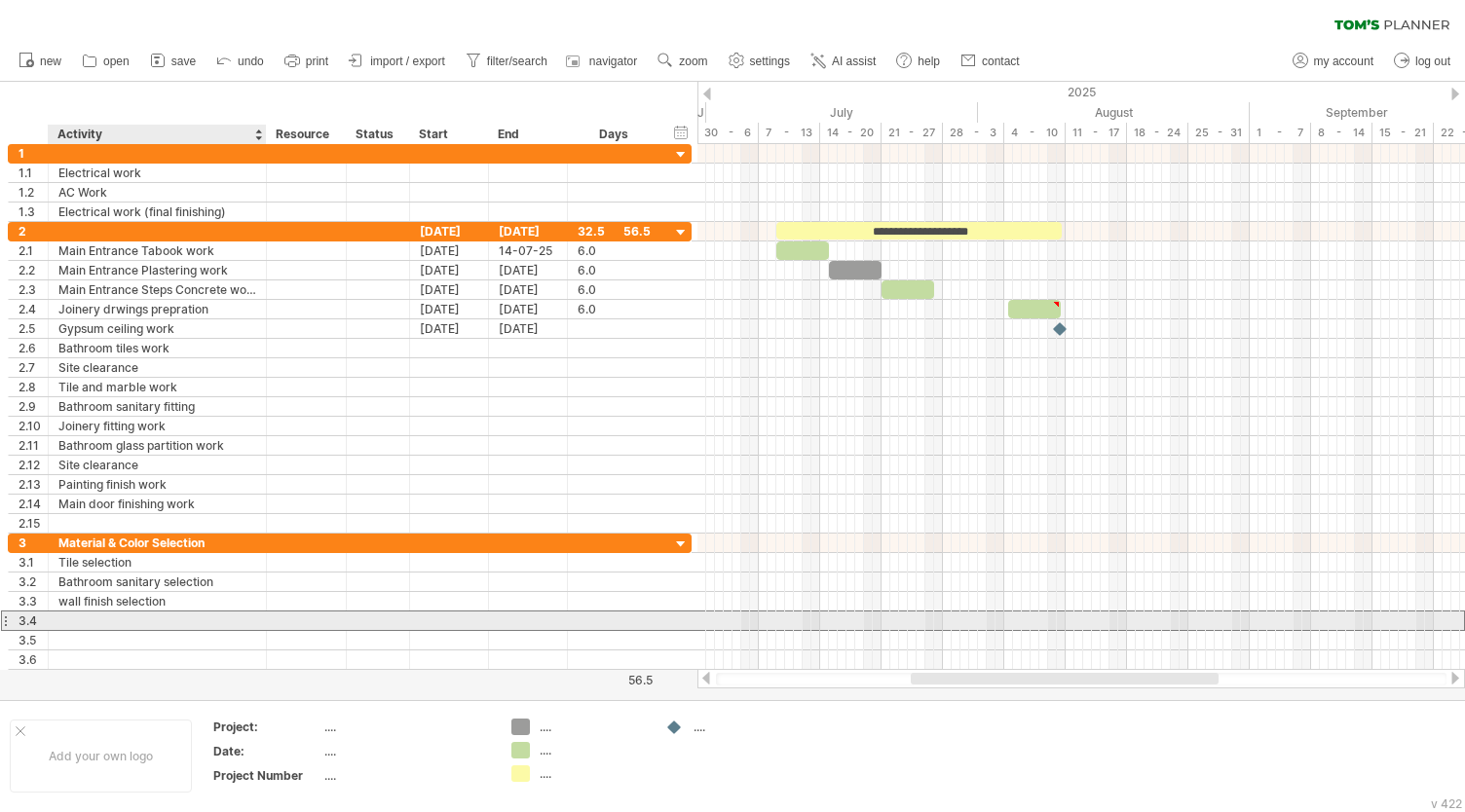 click at bounding box center (157, 620) 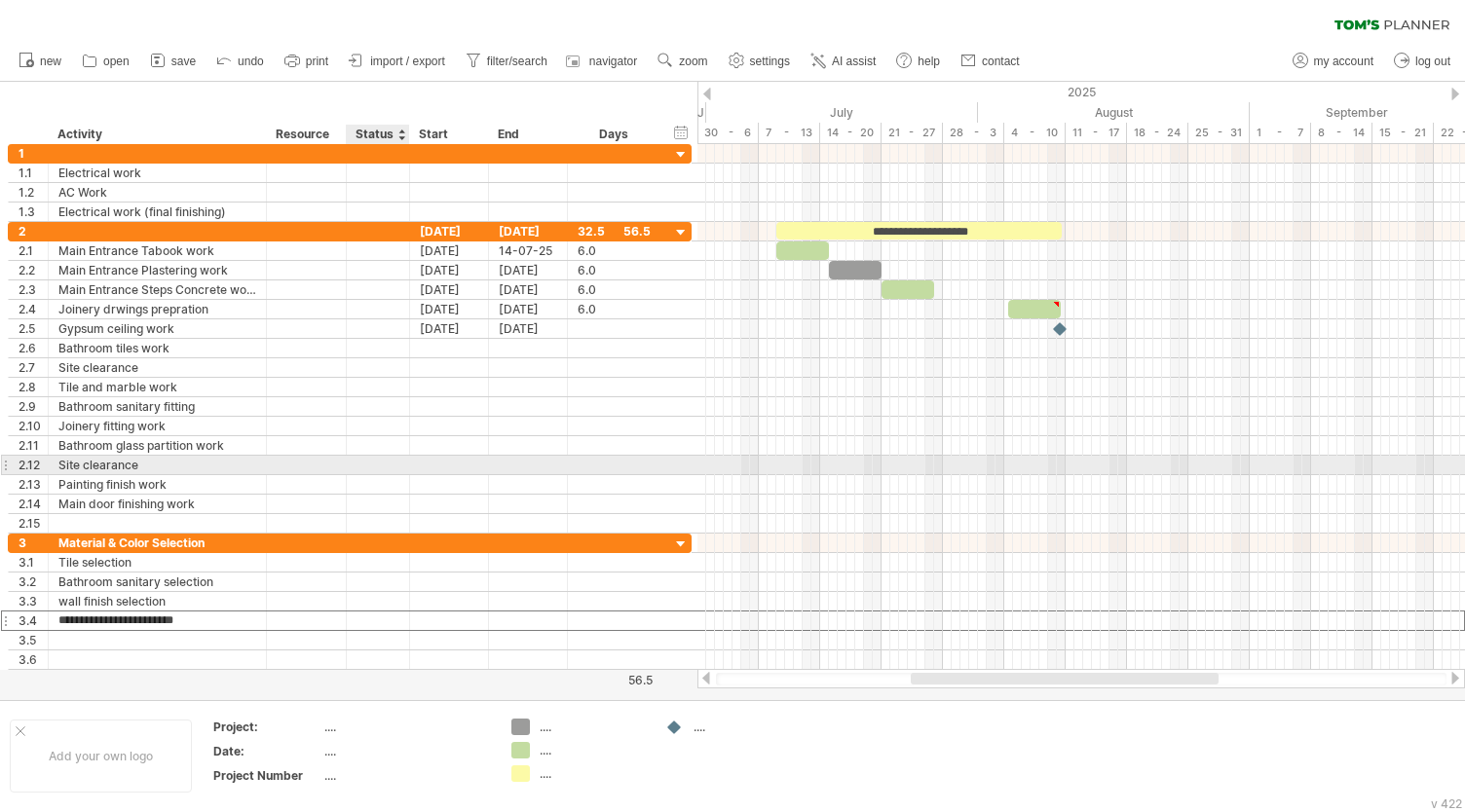 click at bounding box center (157, 464) 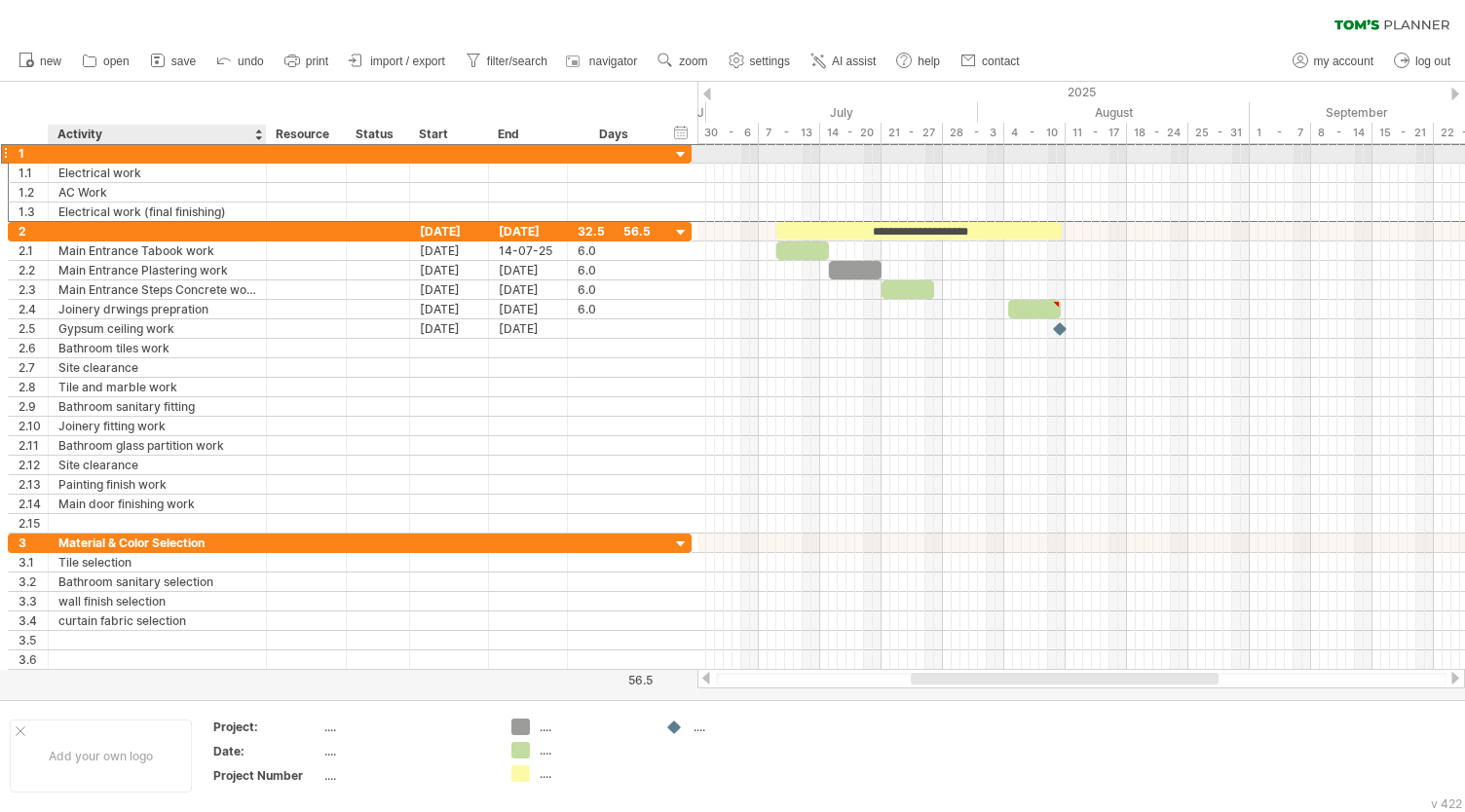 click at bounding box center (157, 153) 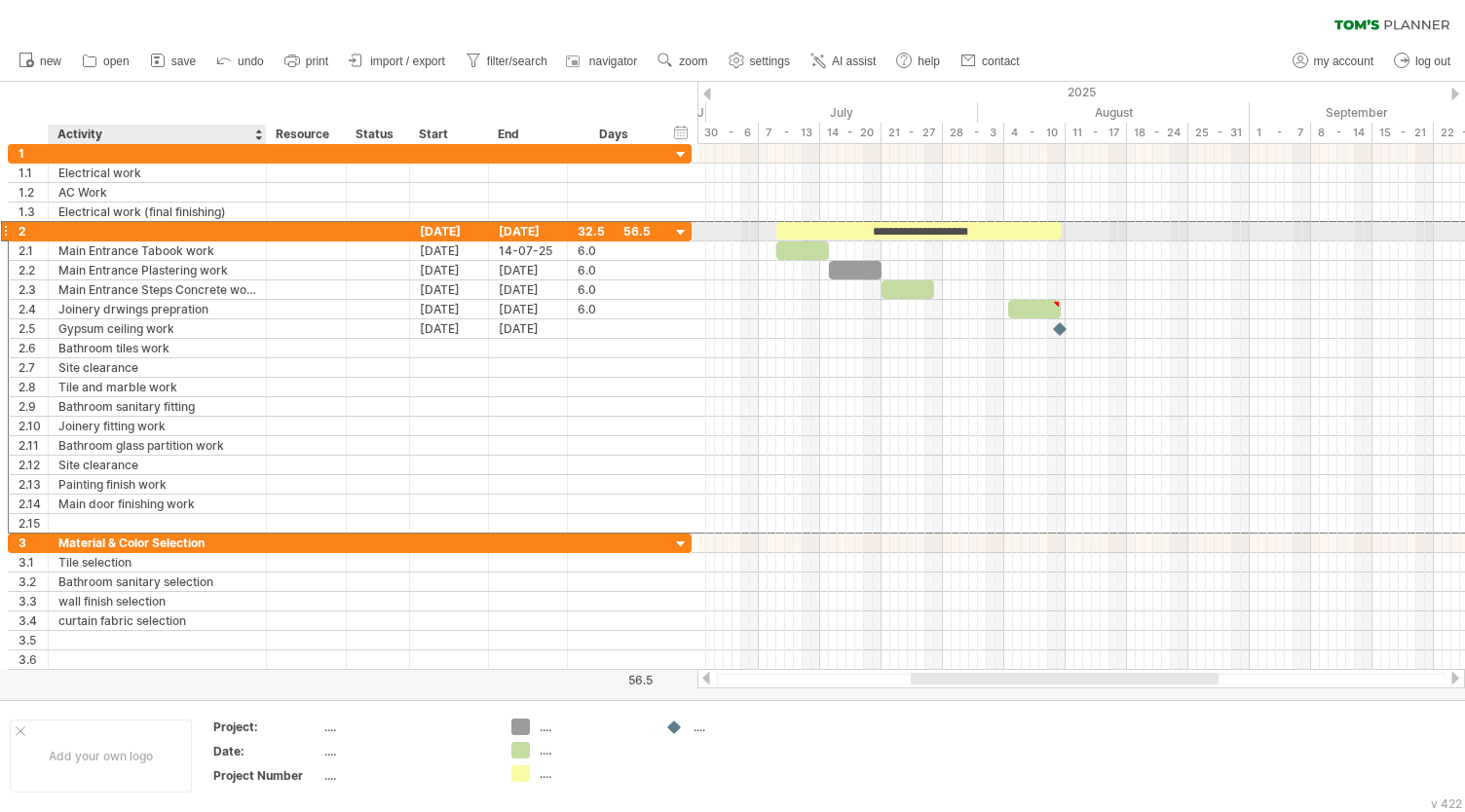 click at bounding box center [157, 231] 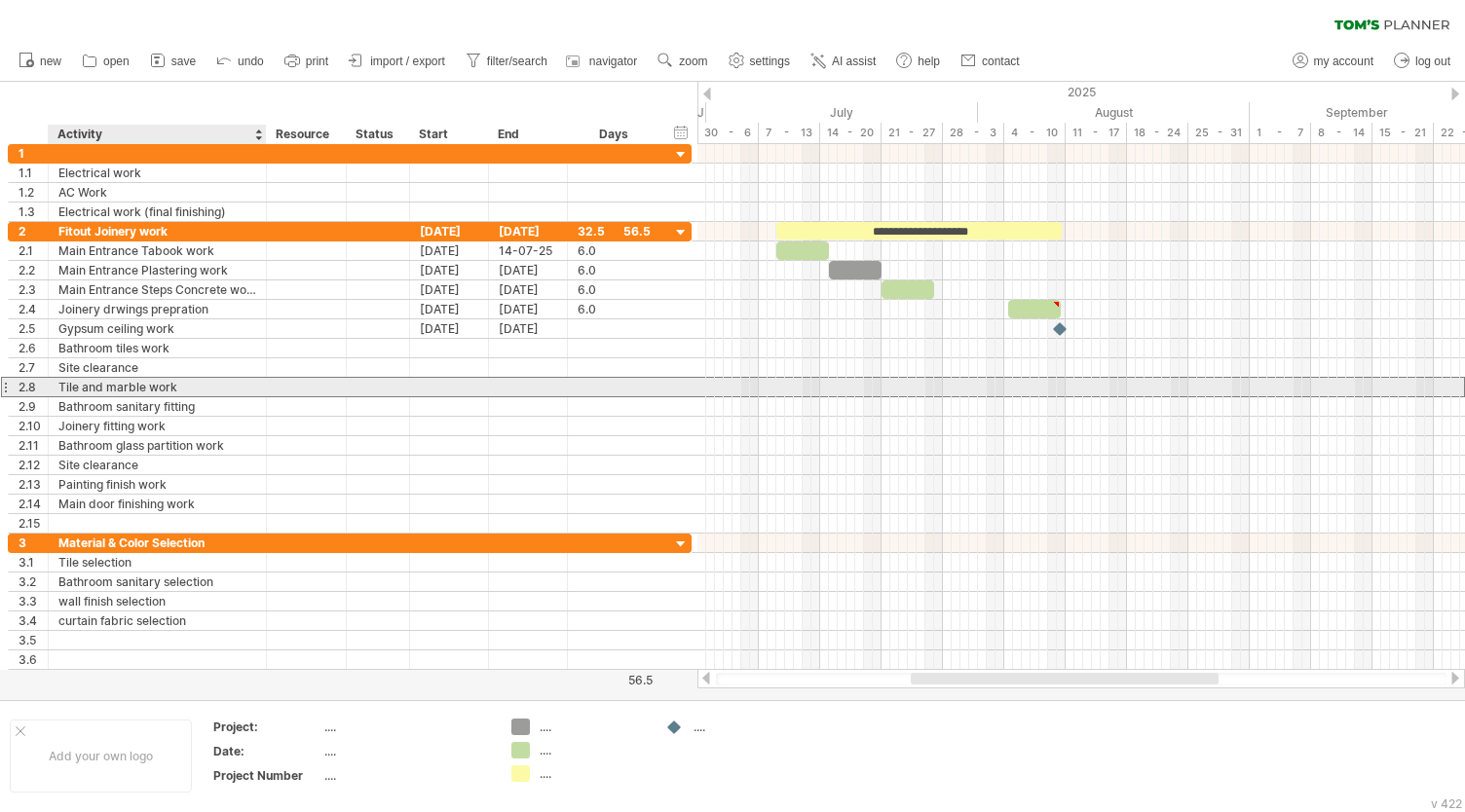 click on "Tile and marble work" at bounding box center [157, 387] 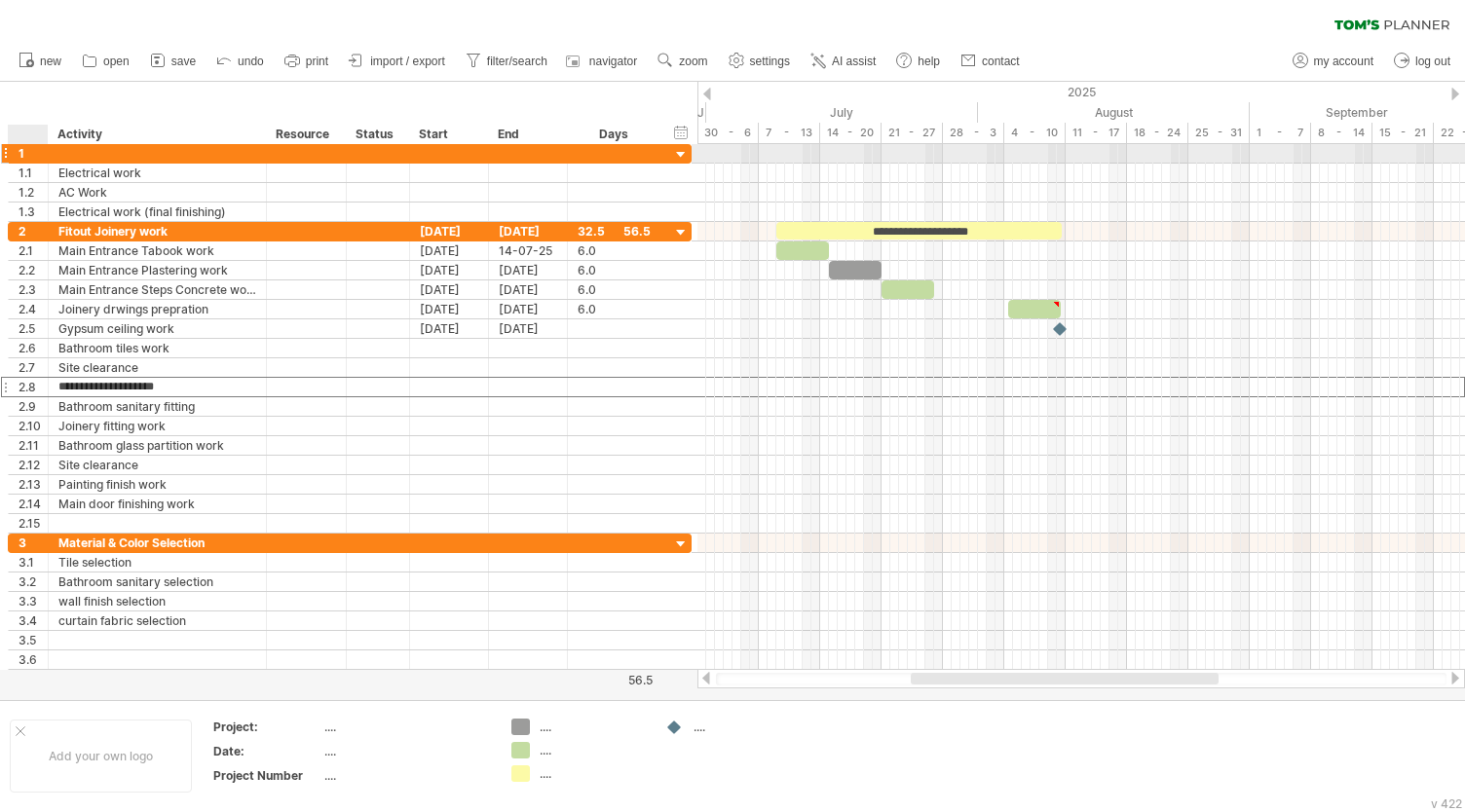 click on "1" at bounding box center [33, 153] 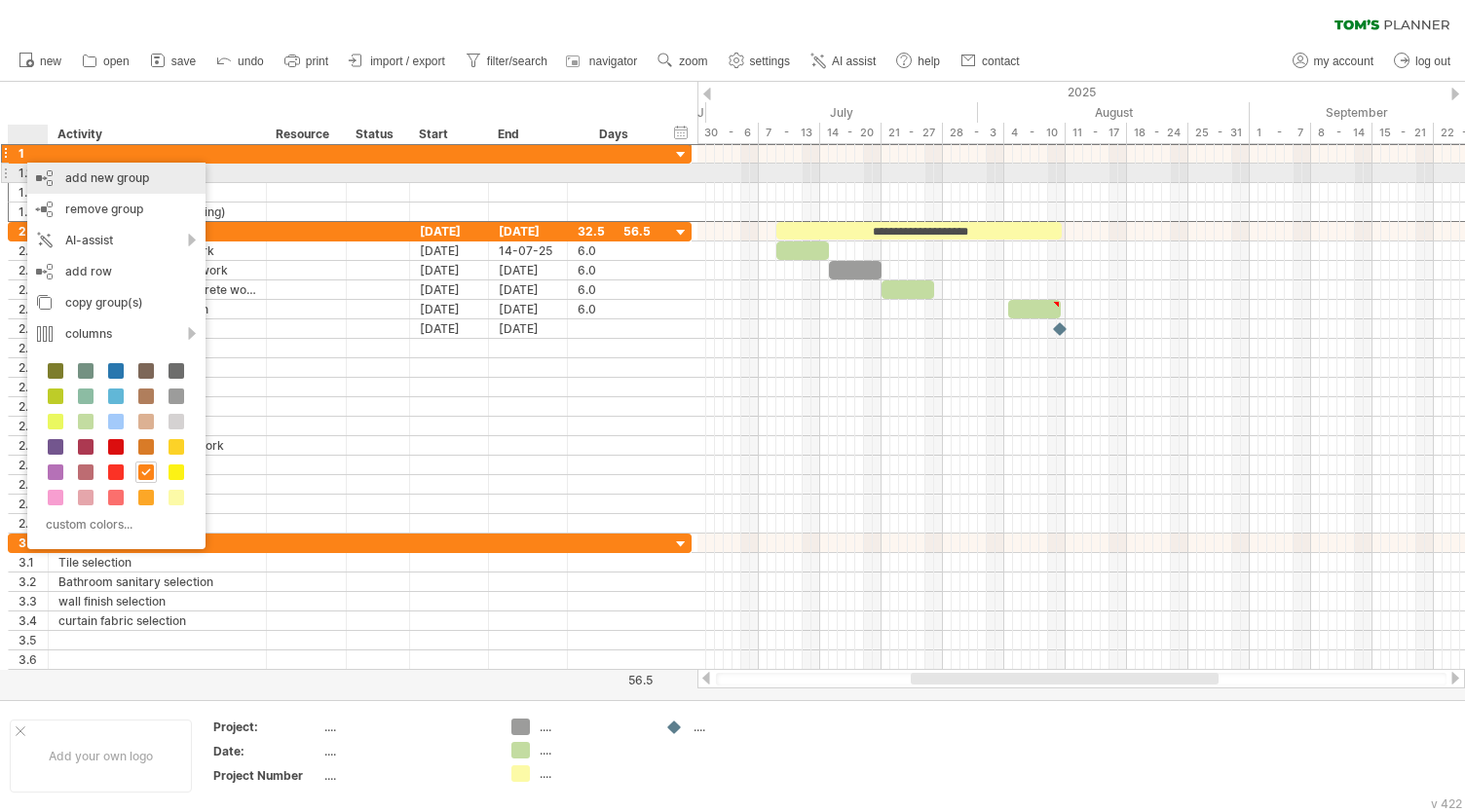 click on "add new group" at bounding box center [116, 178] 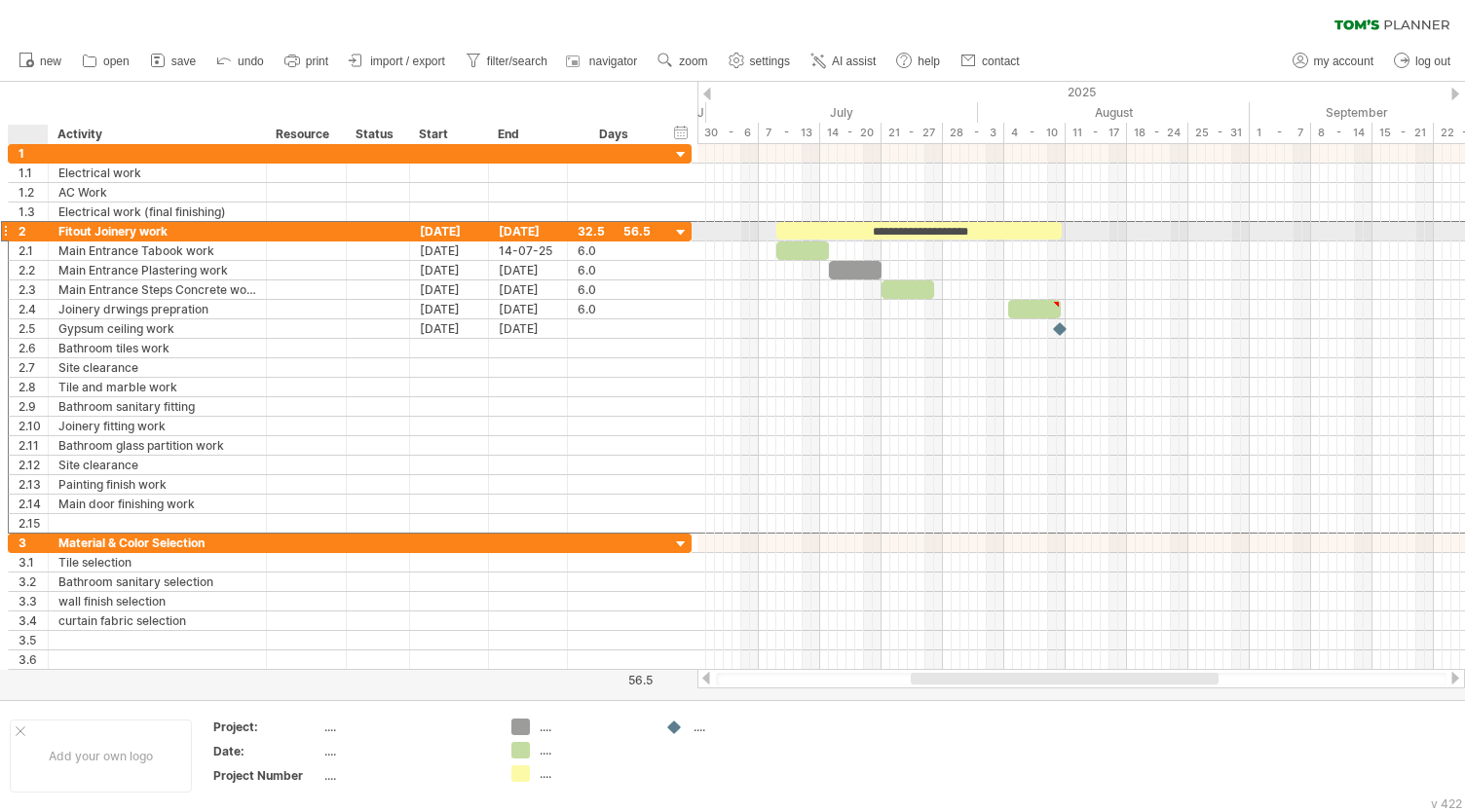 click on "2" at bounding box center [33, 231] 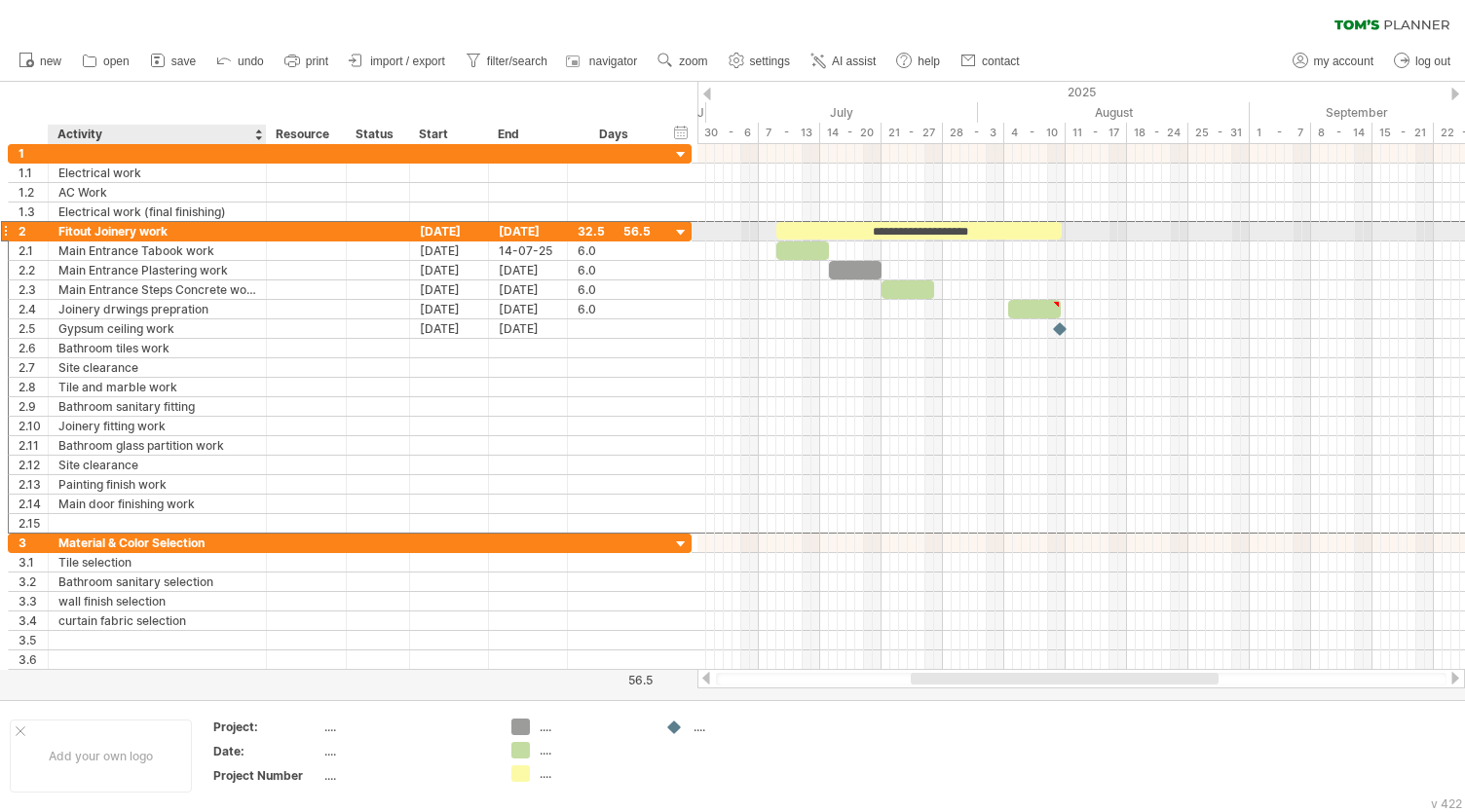 click on "Fitout Joinery work" at bounding box center [157, 231] 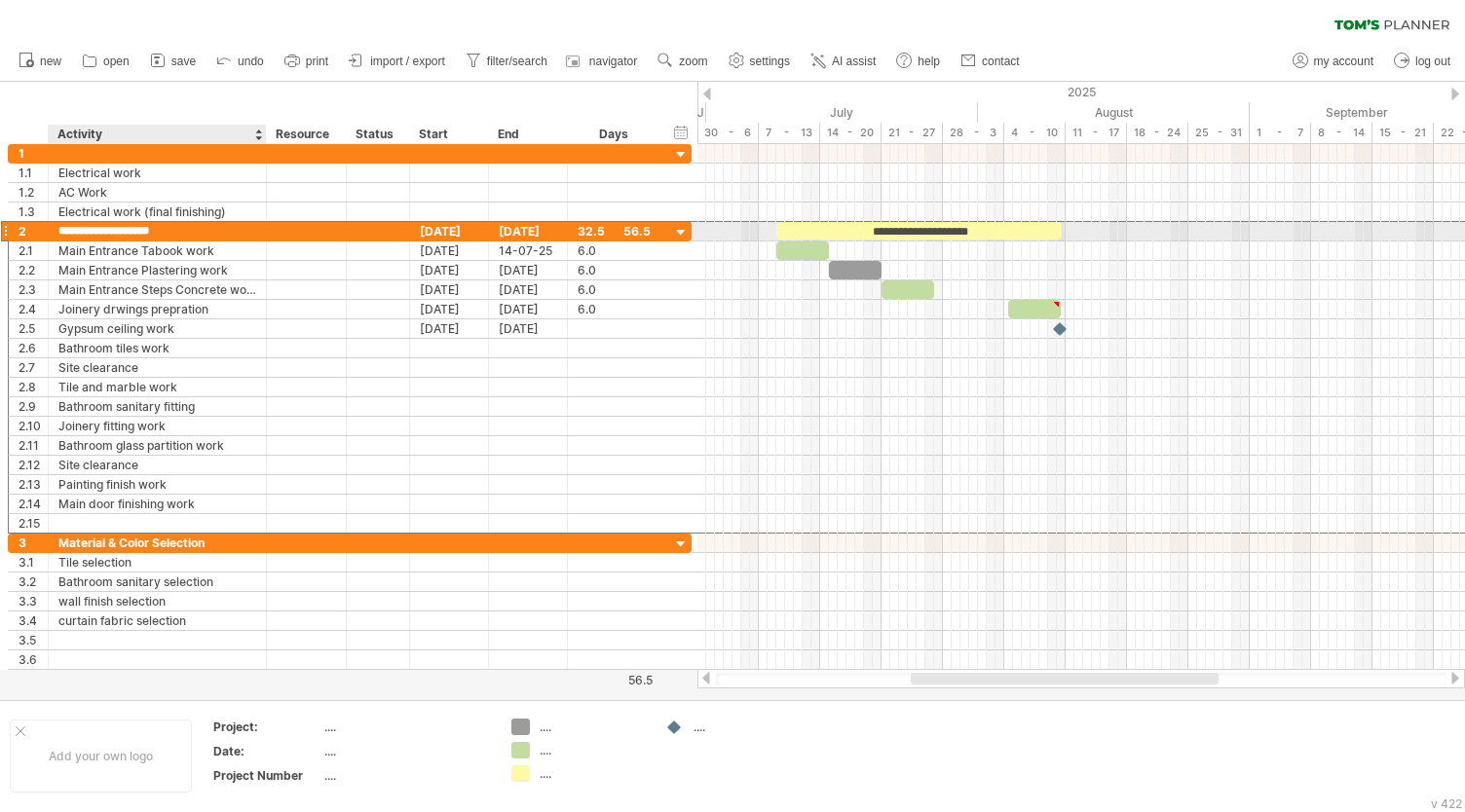 click on "**********" at bounding box center (157, 231) 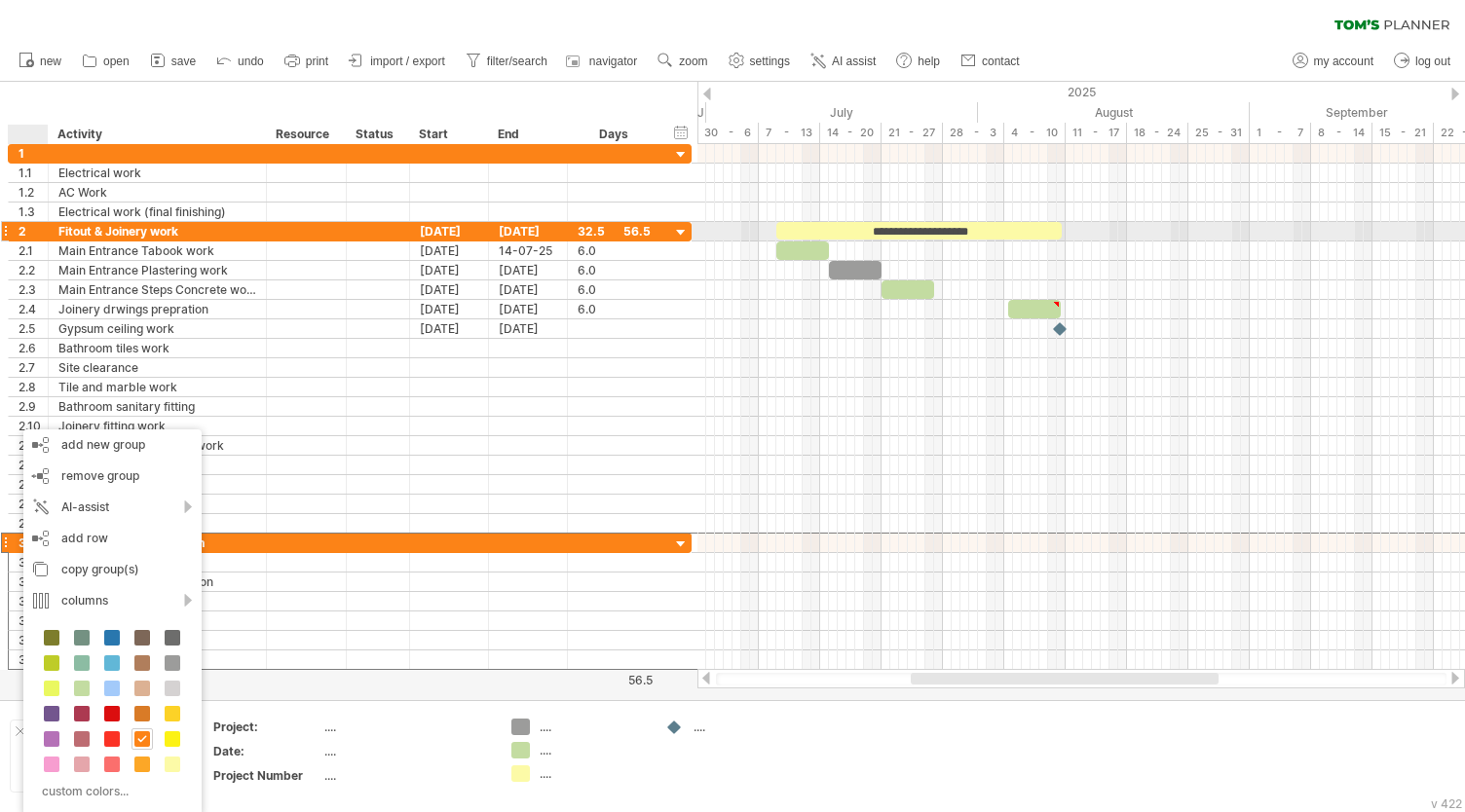 click on "2" at bounding box center (33, 231) 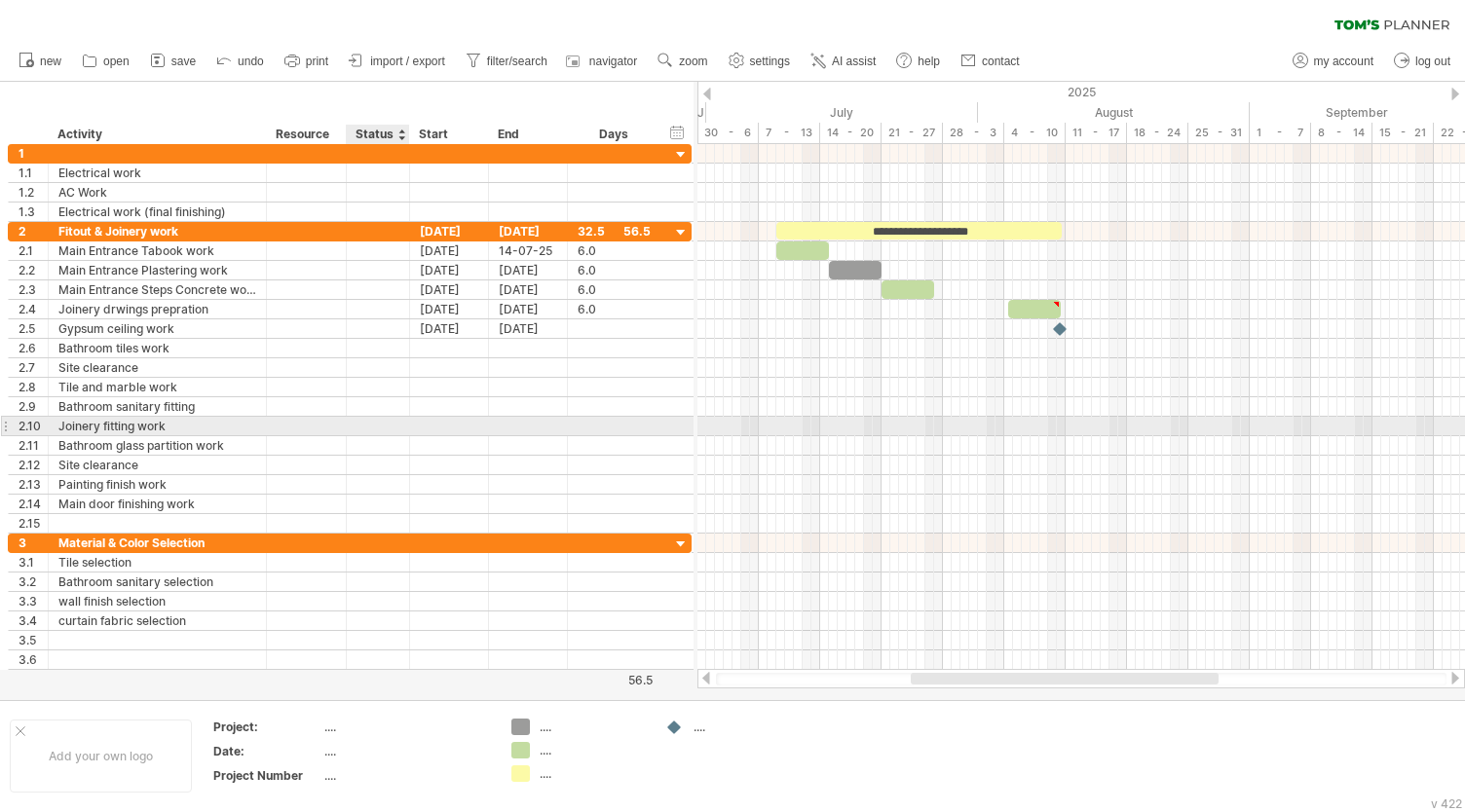 click on "**********" at bounding box center (350, 378) 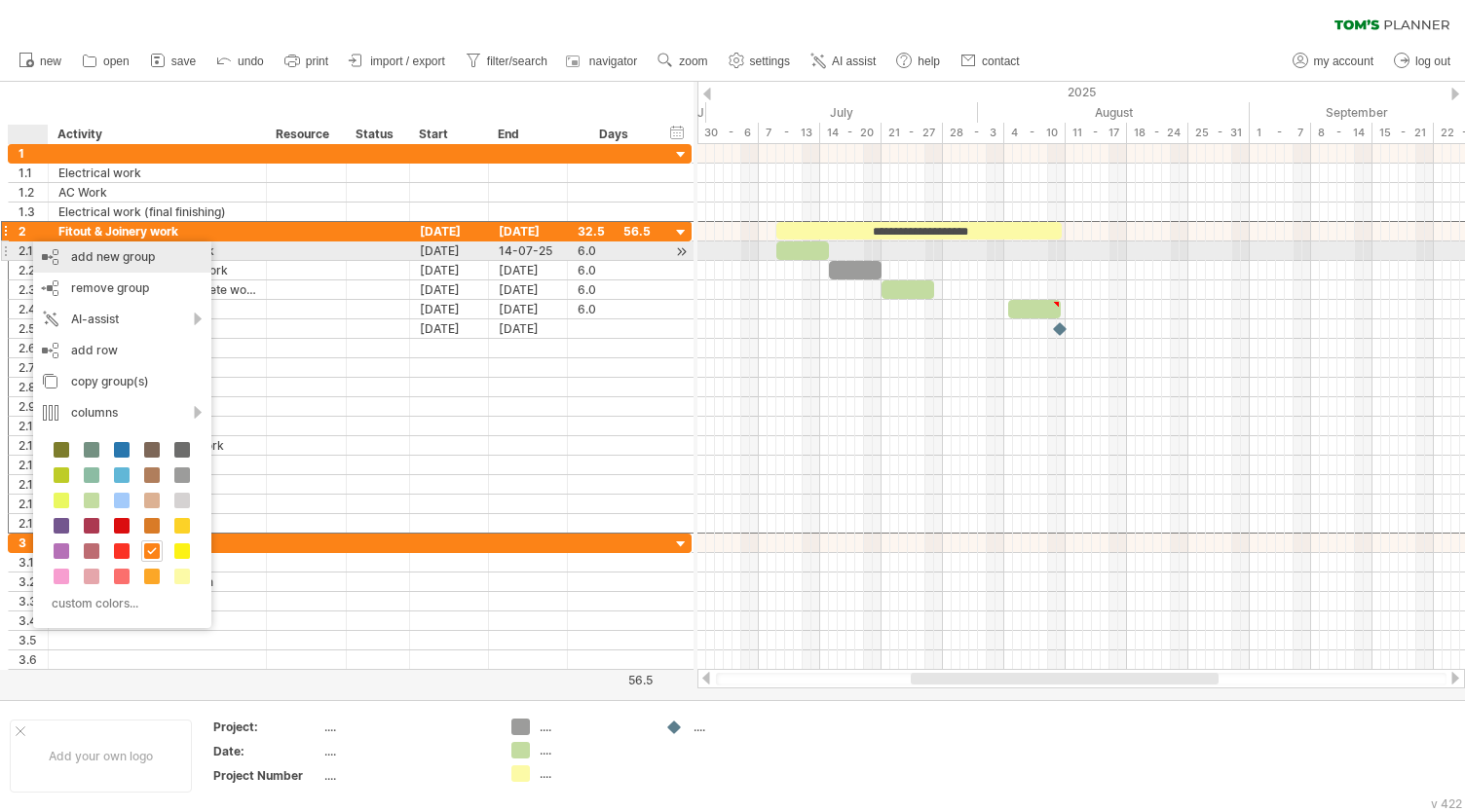 click on "add new group" at bounding box center (122, 257) 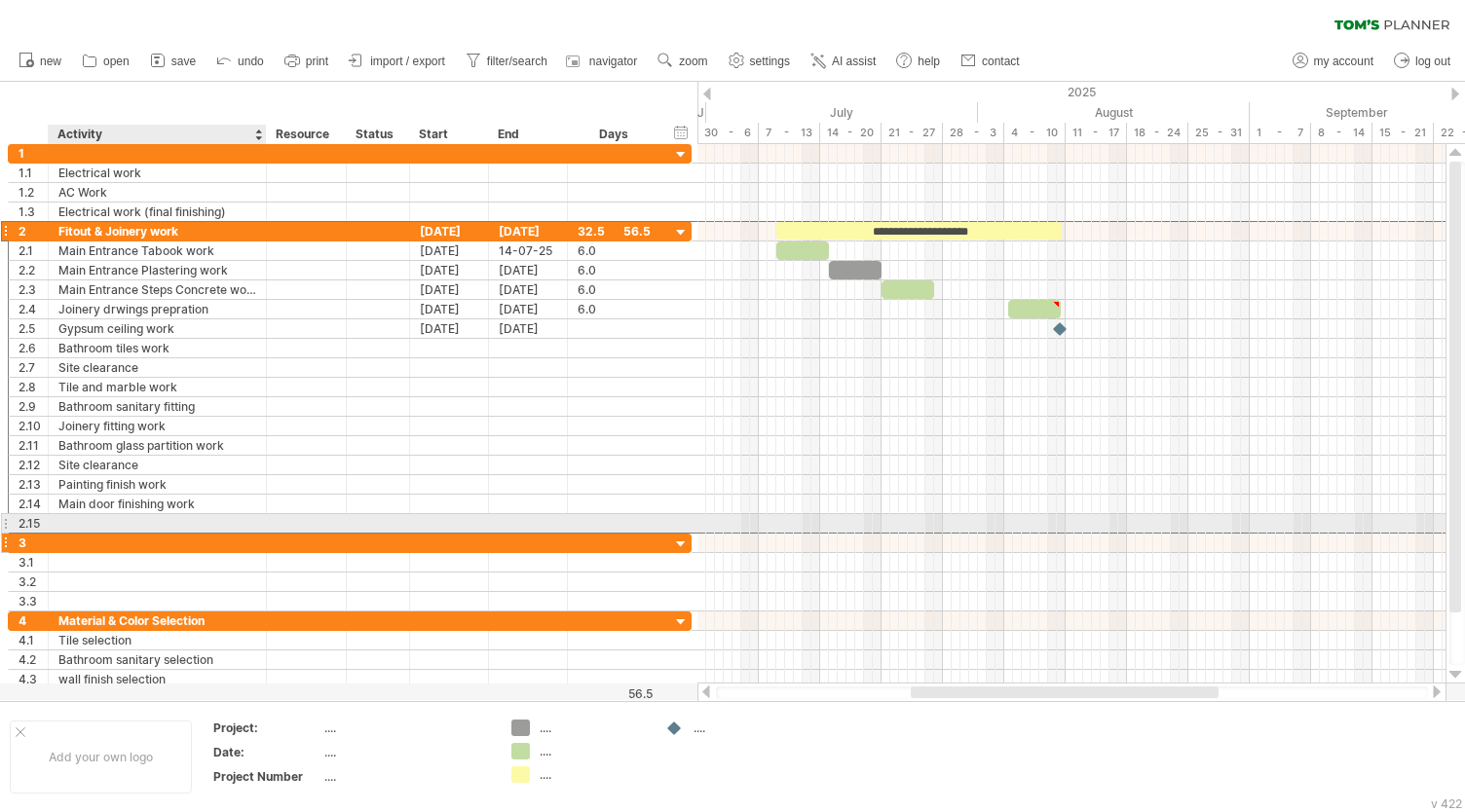 click at bounding box center [157, 542] 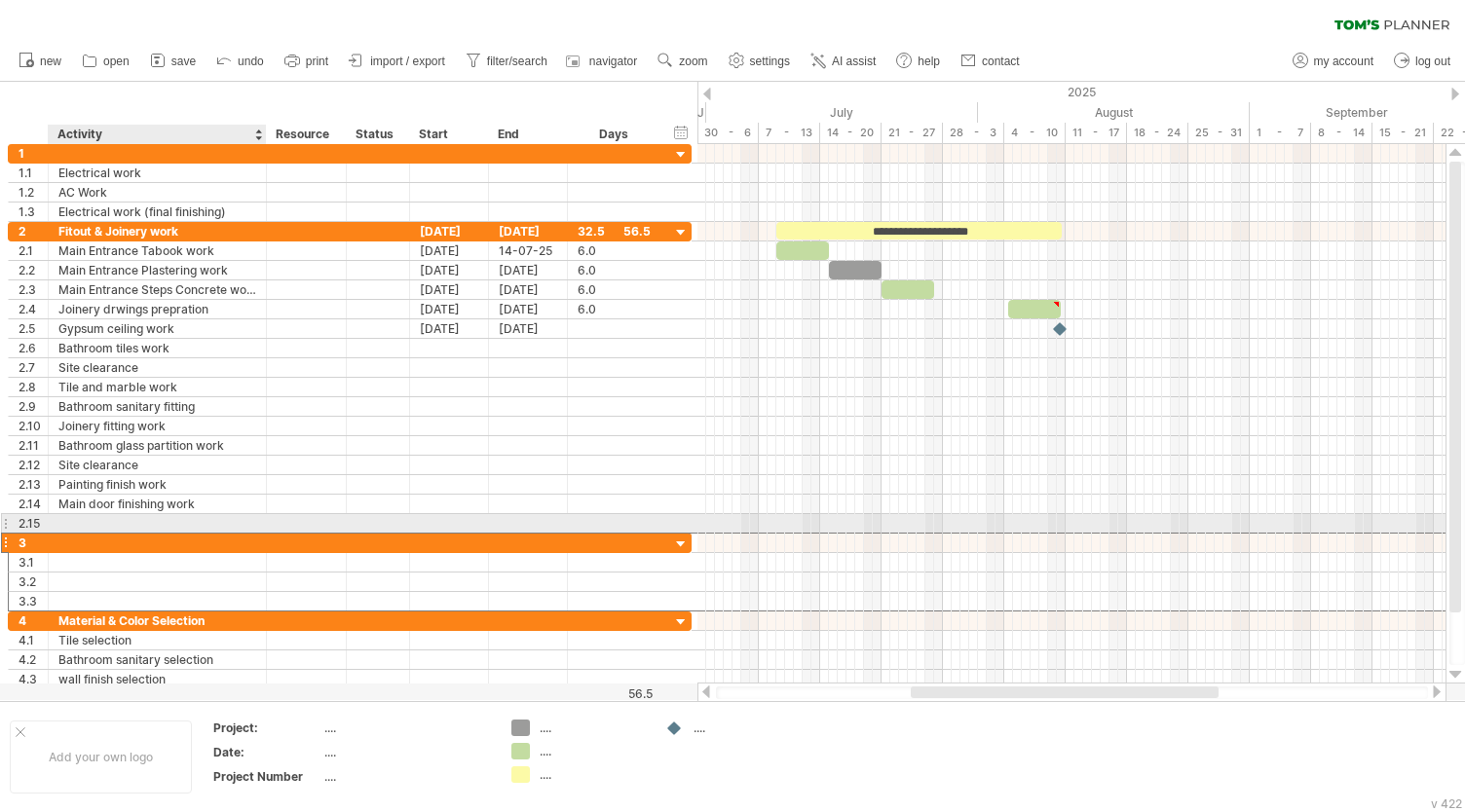 click at bounding box center (157, 542) 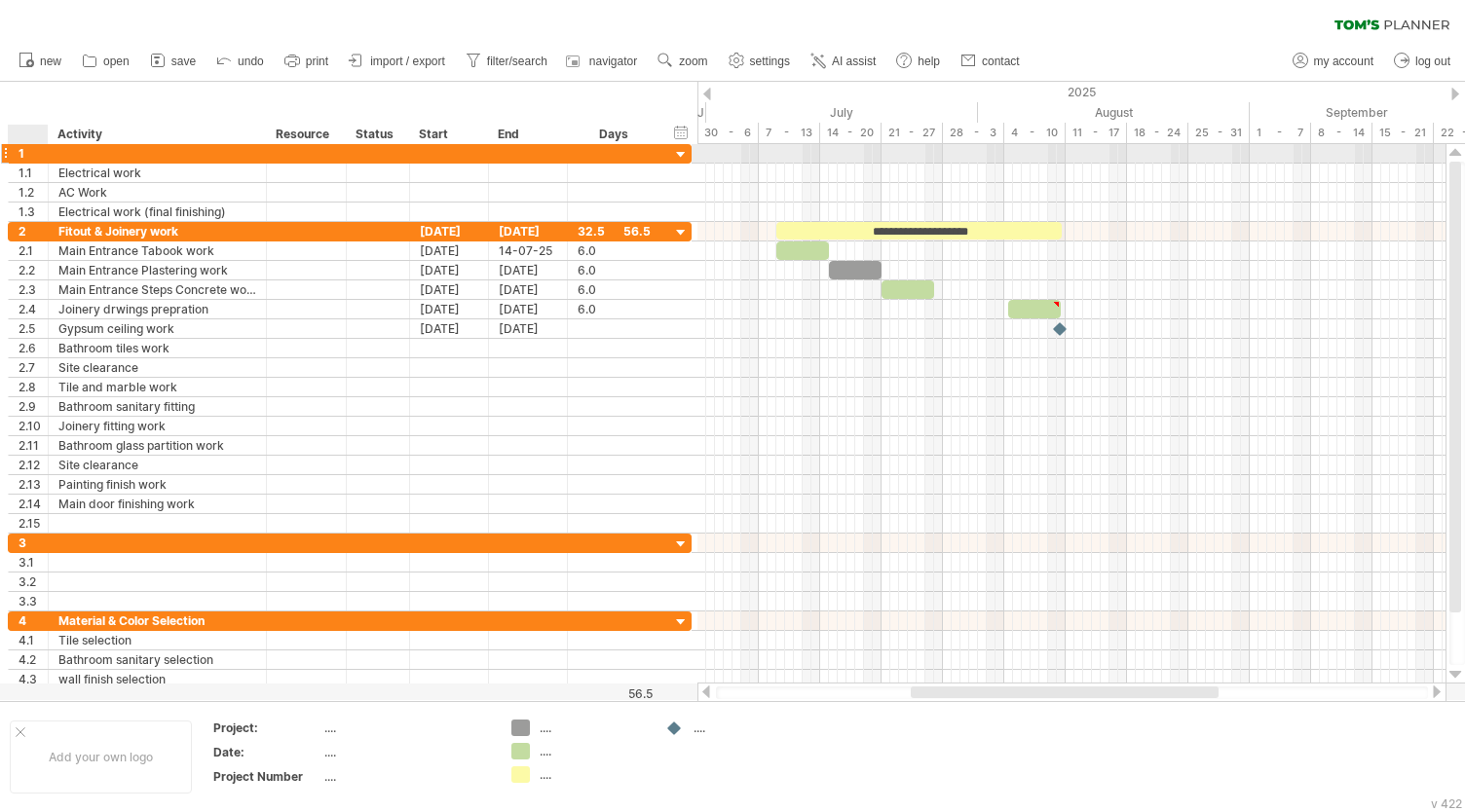 click on "1" at bounding box center (33, 153) 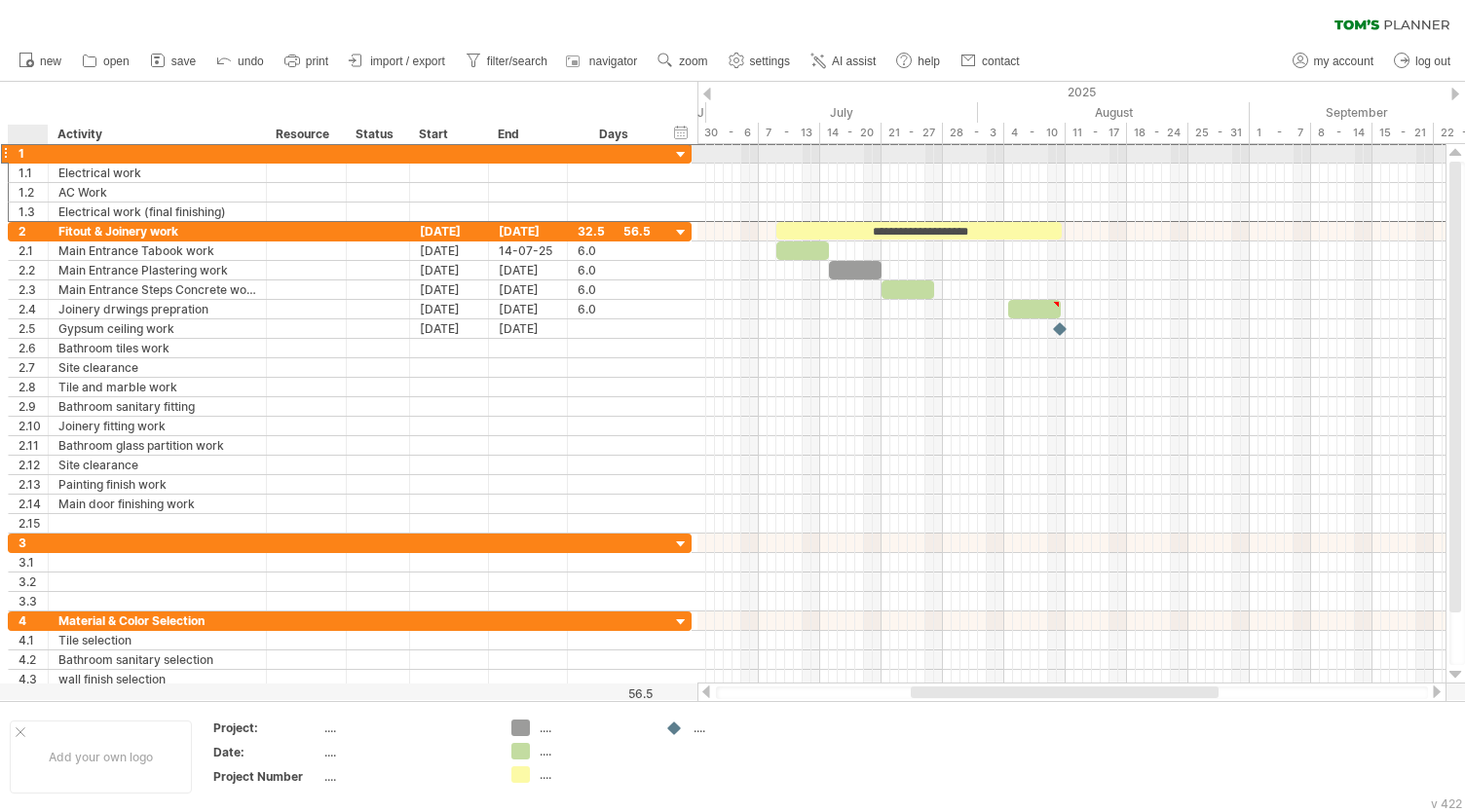 click on "1" at bounding box center (33, 153) 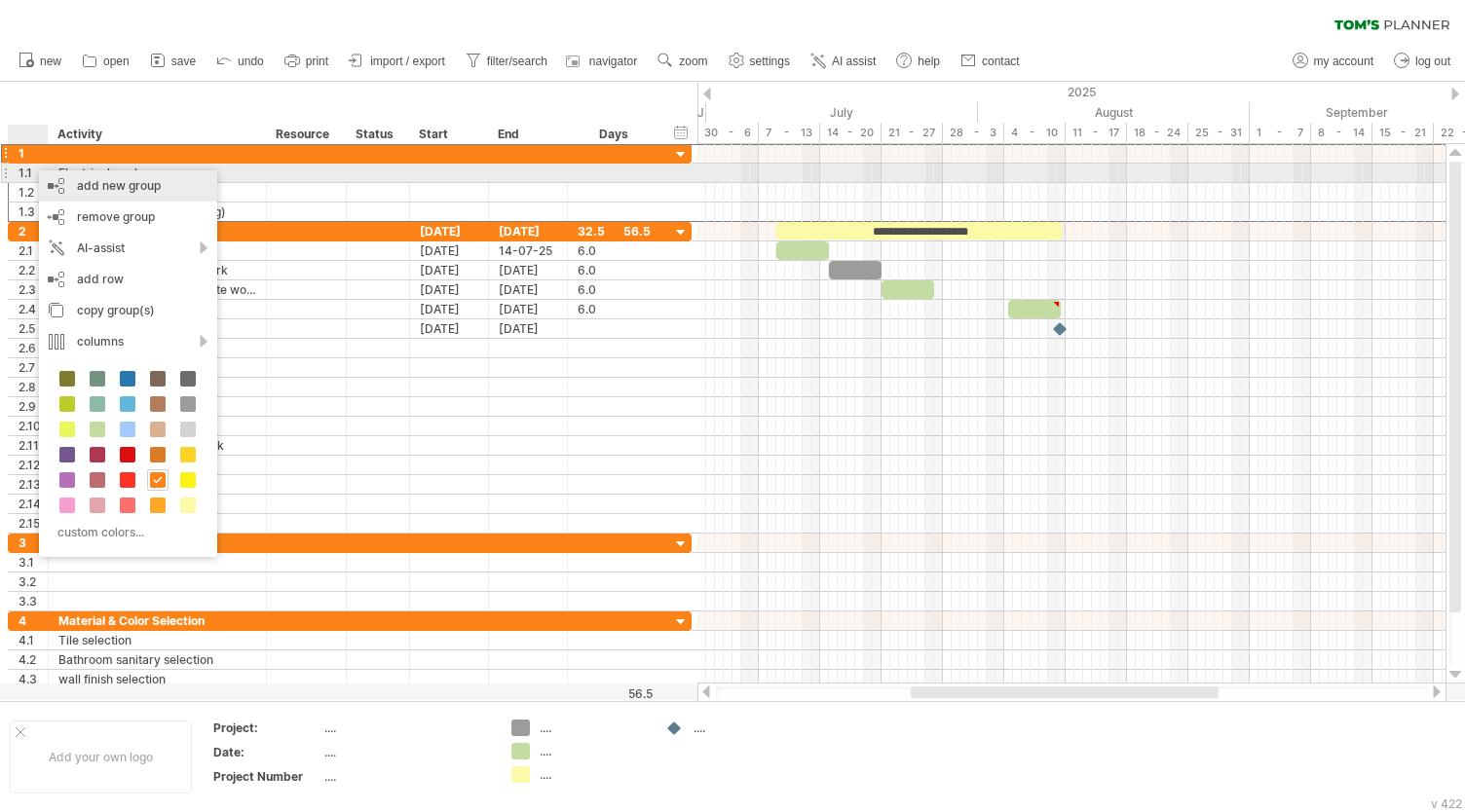 click on "add new group" at bounding box center (128, 186) 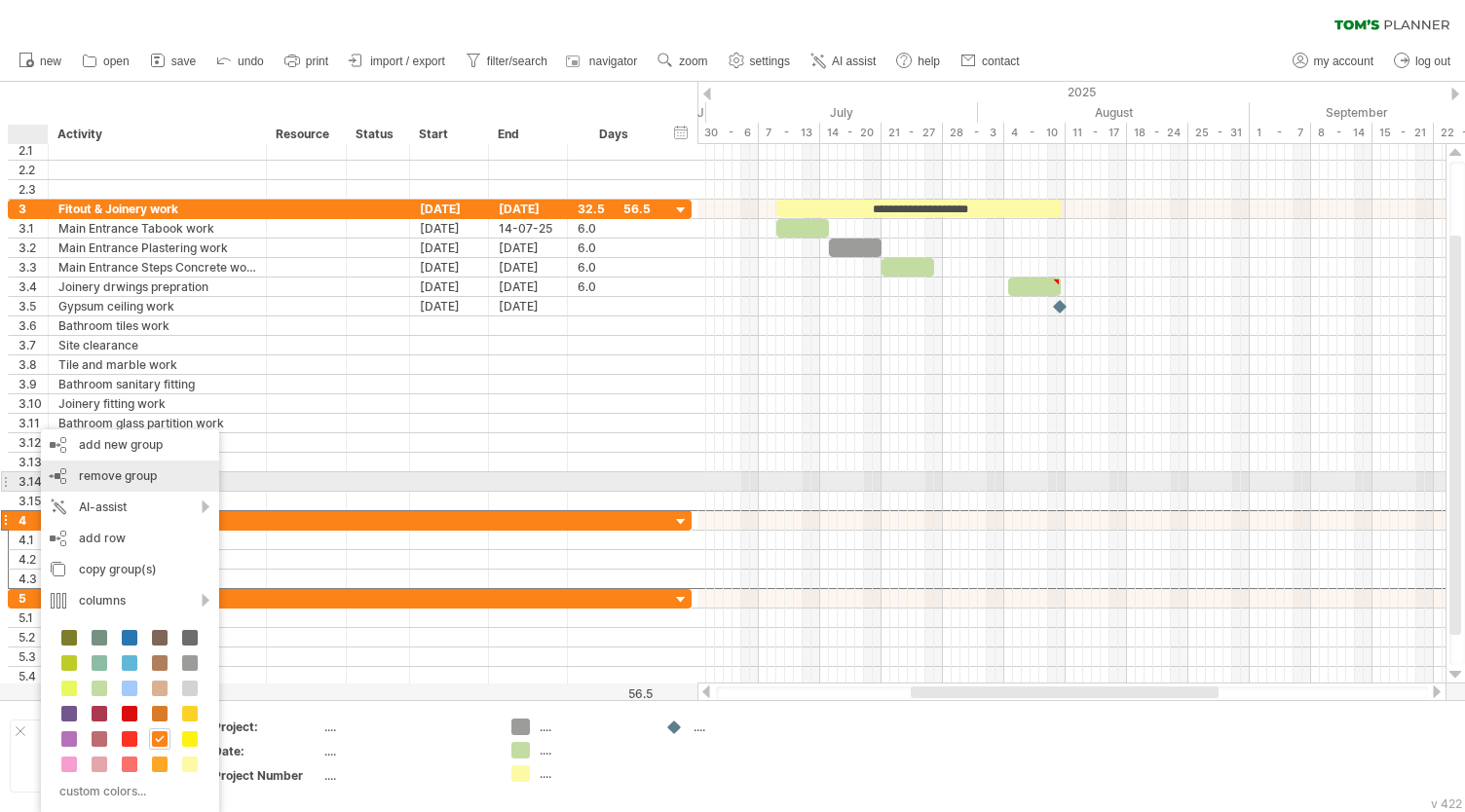 click on "remove group remove selected groups" at bounding box center (130, 476) 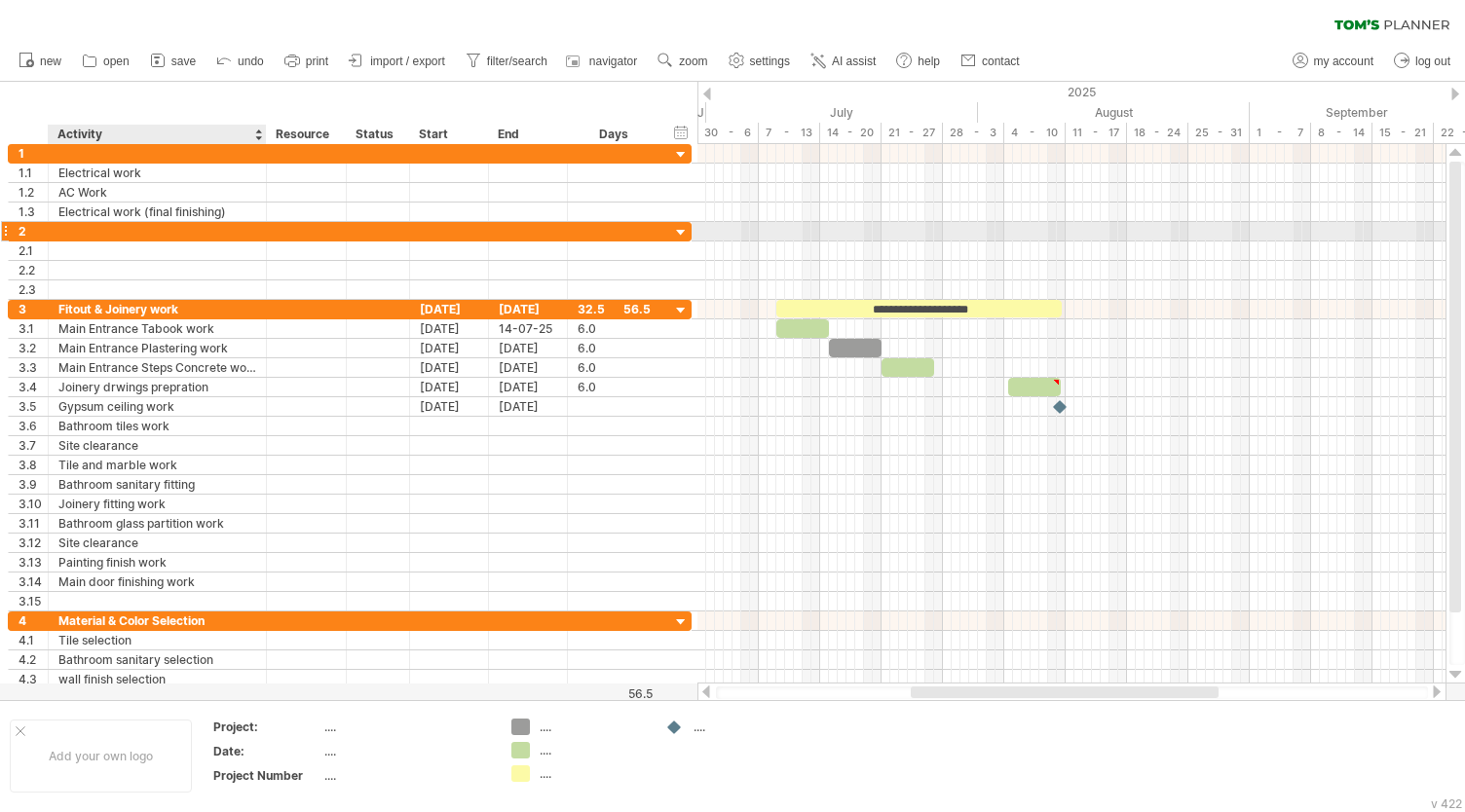 click at bounding box center [157, 231] 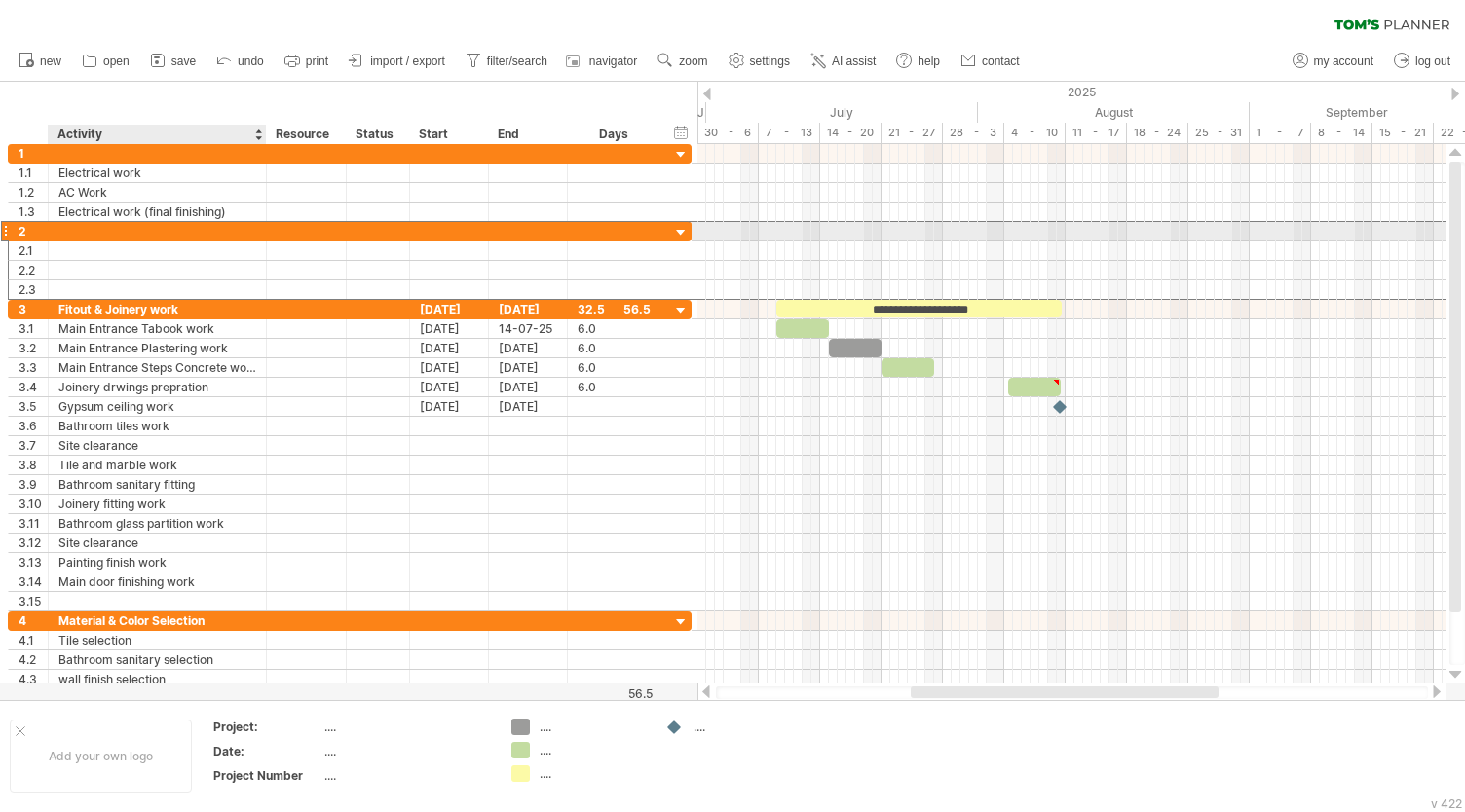 click at bounding box center [157, 231] 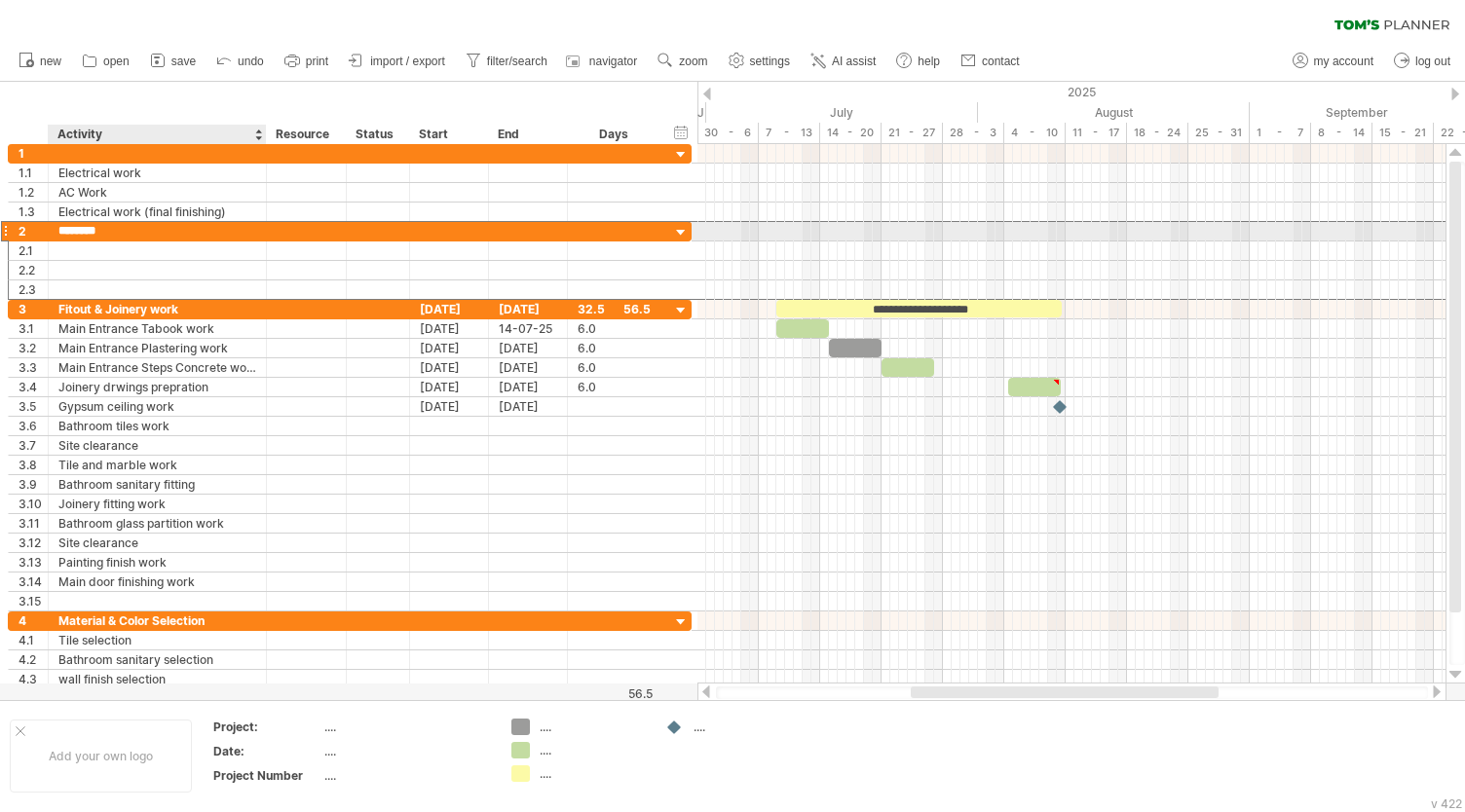 click on "********" at bounding box center [157, 231] 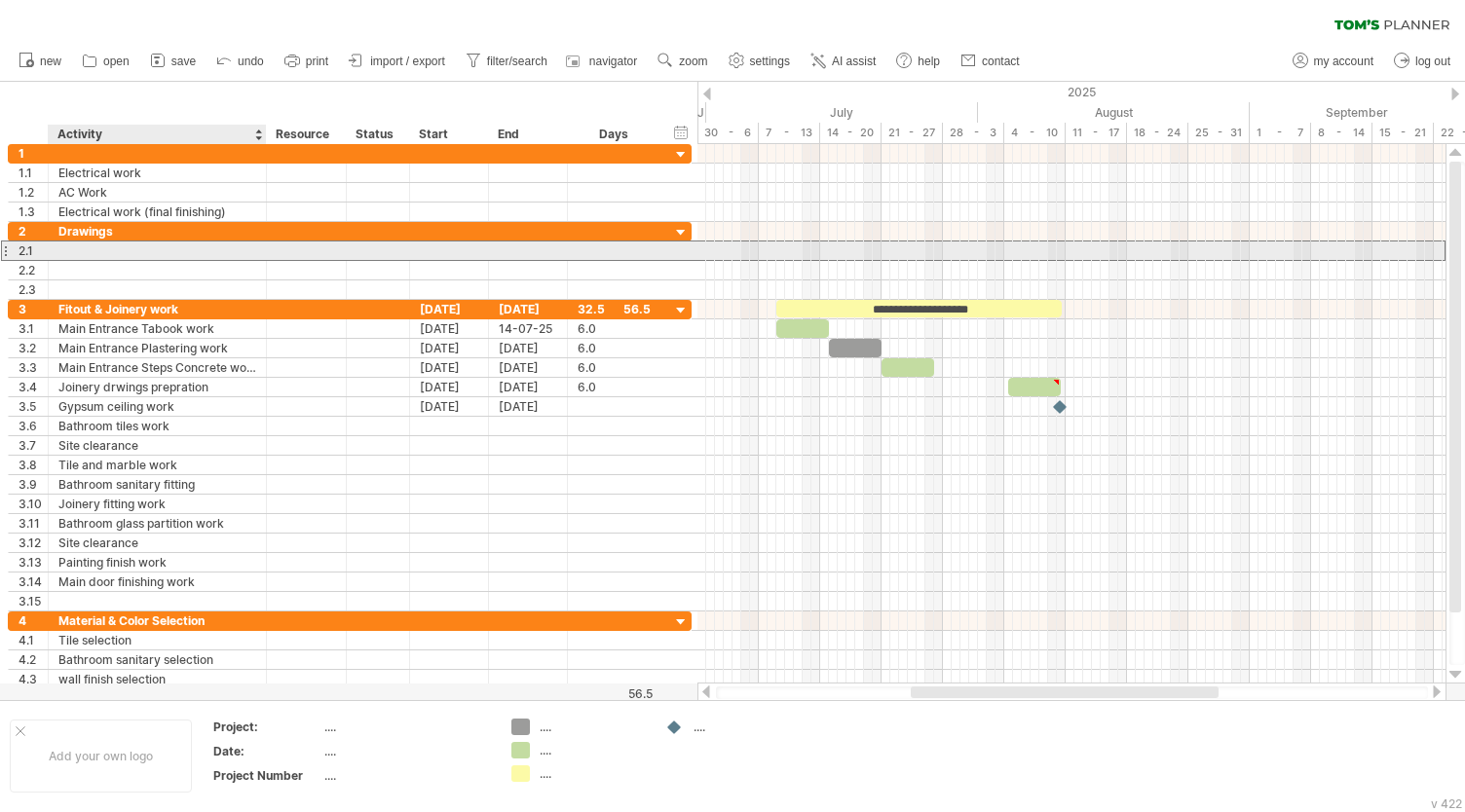 click at bounding box center [157, 250] 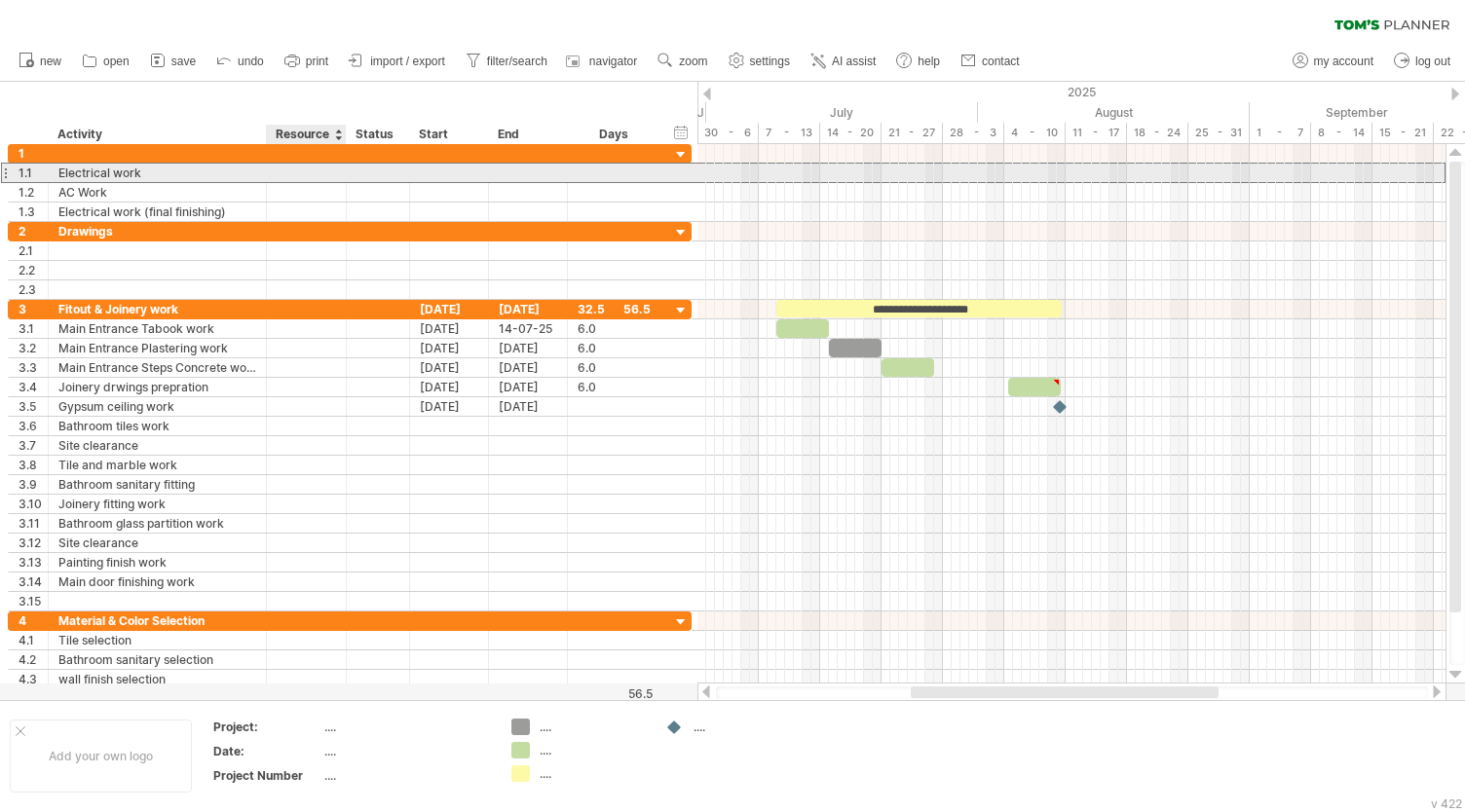 click at bounding box center (157, 172) 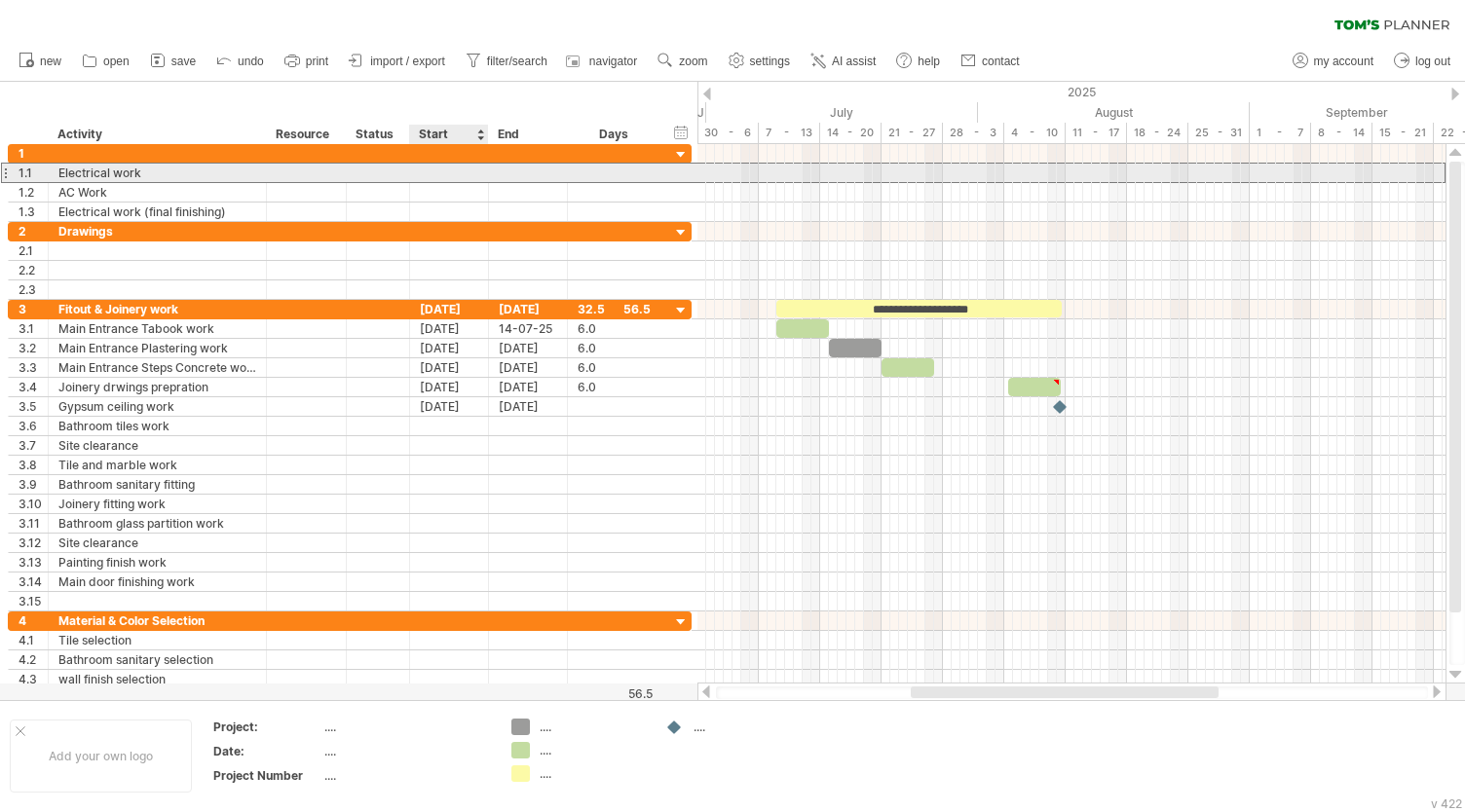 click at bounding box center [449, 172] 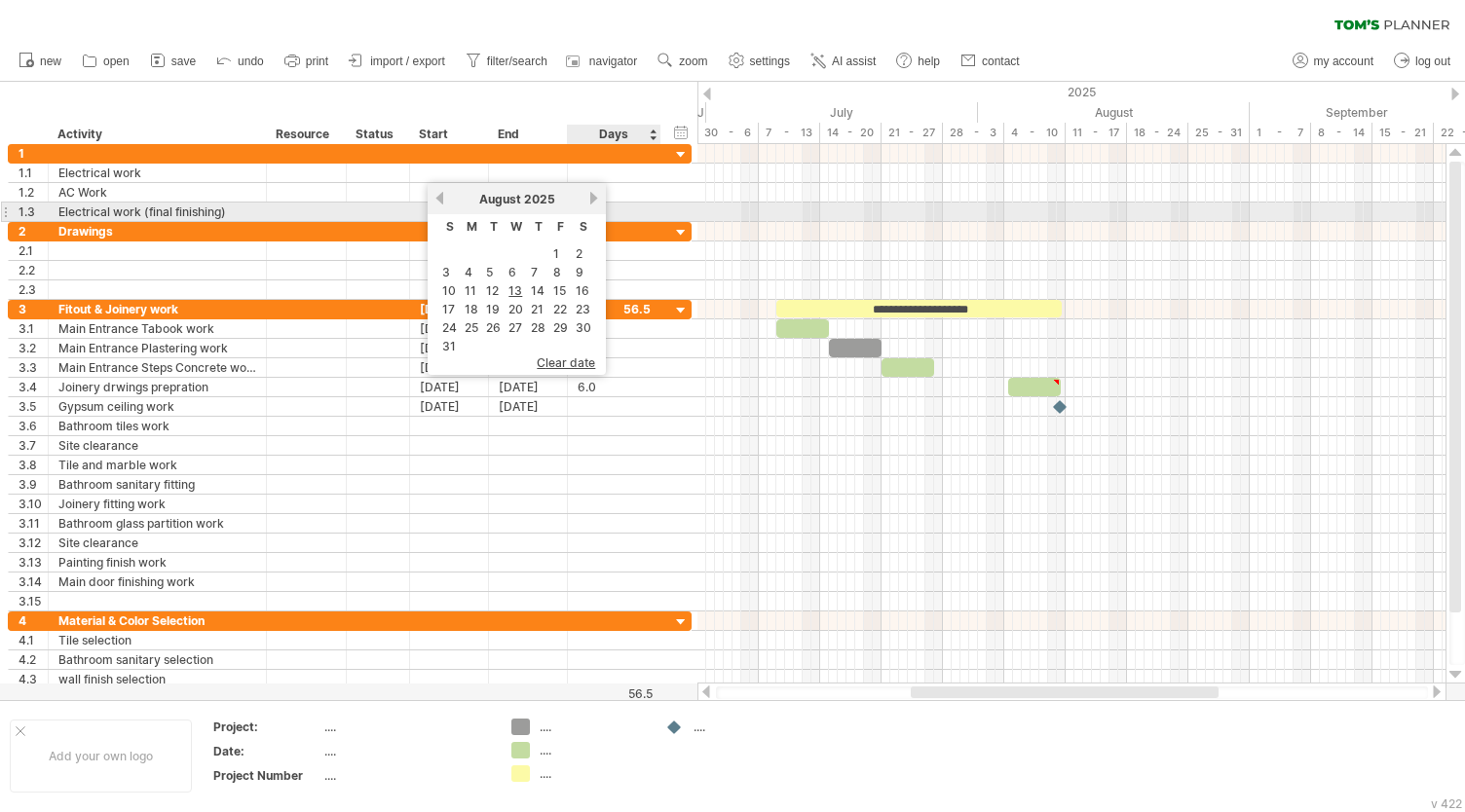 click on "next" at bounding box center [593, 198] 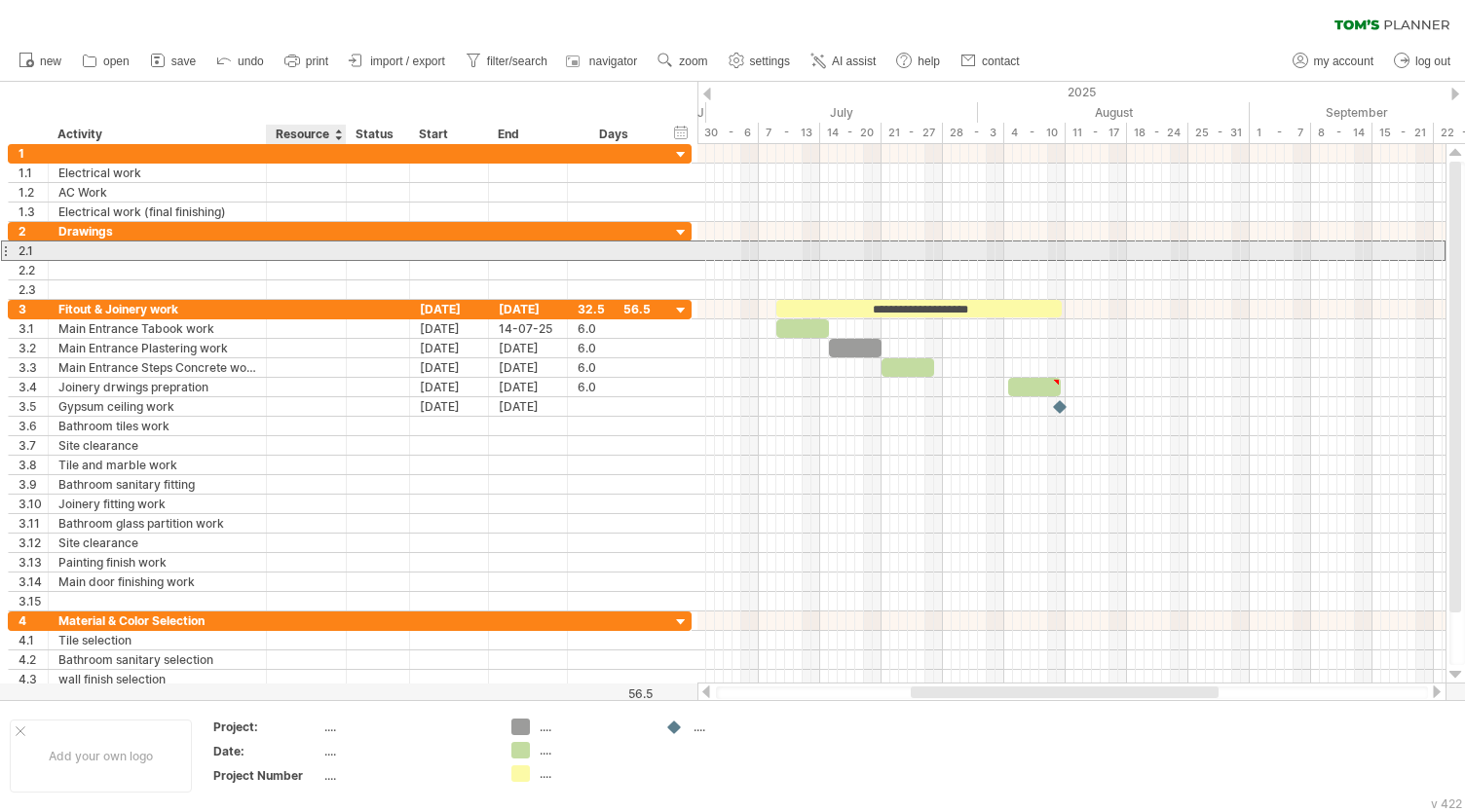click at bounding box center [157, 250] 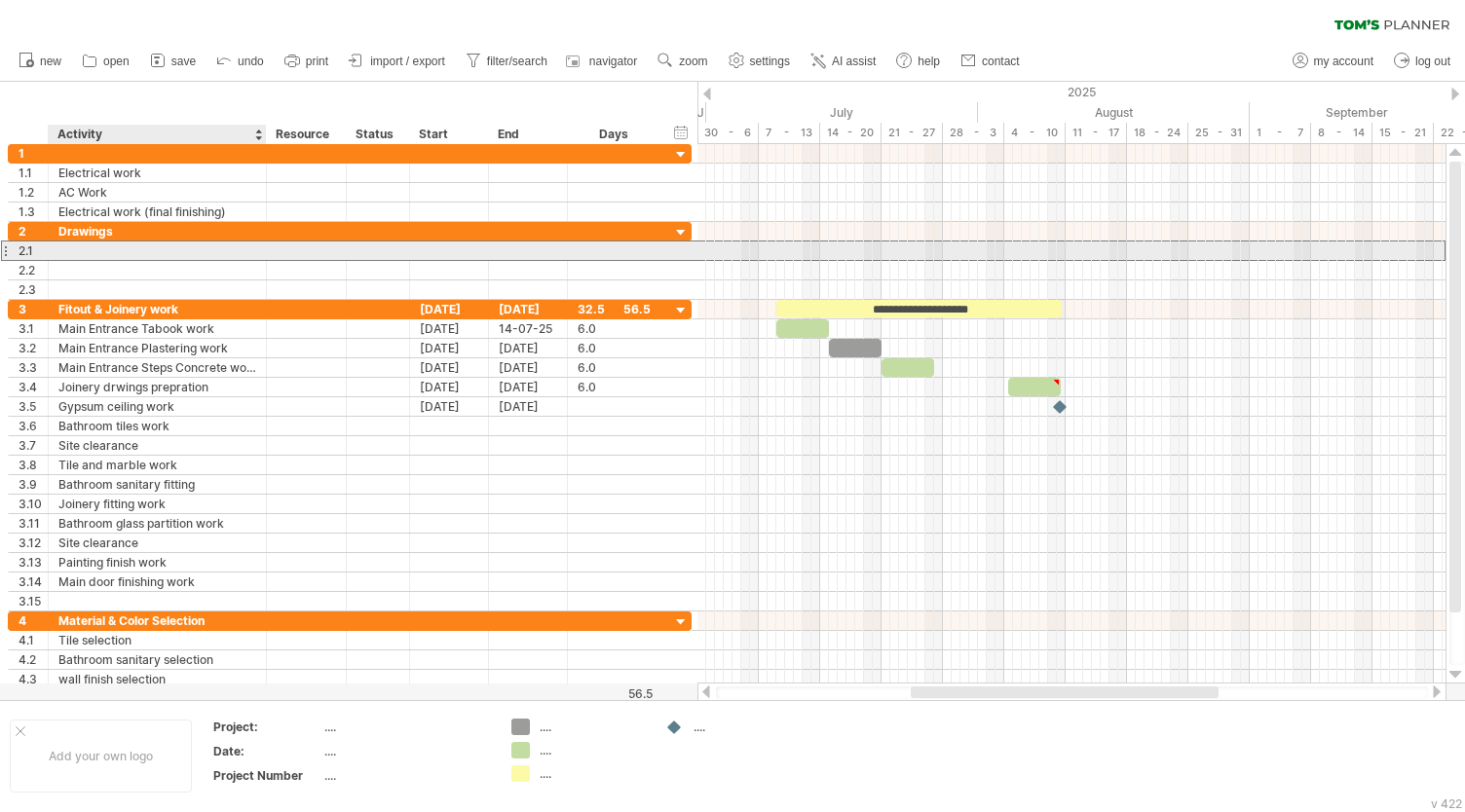 click at bounding box center (157, 250) 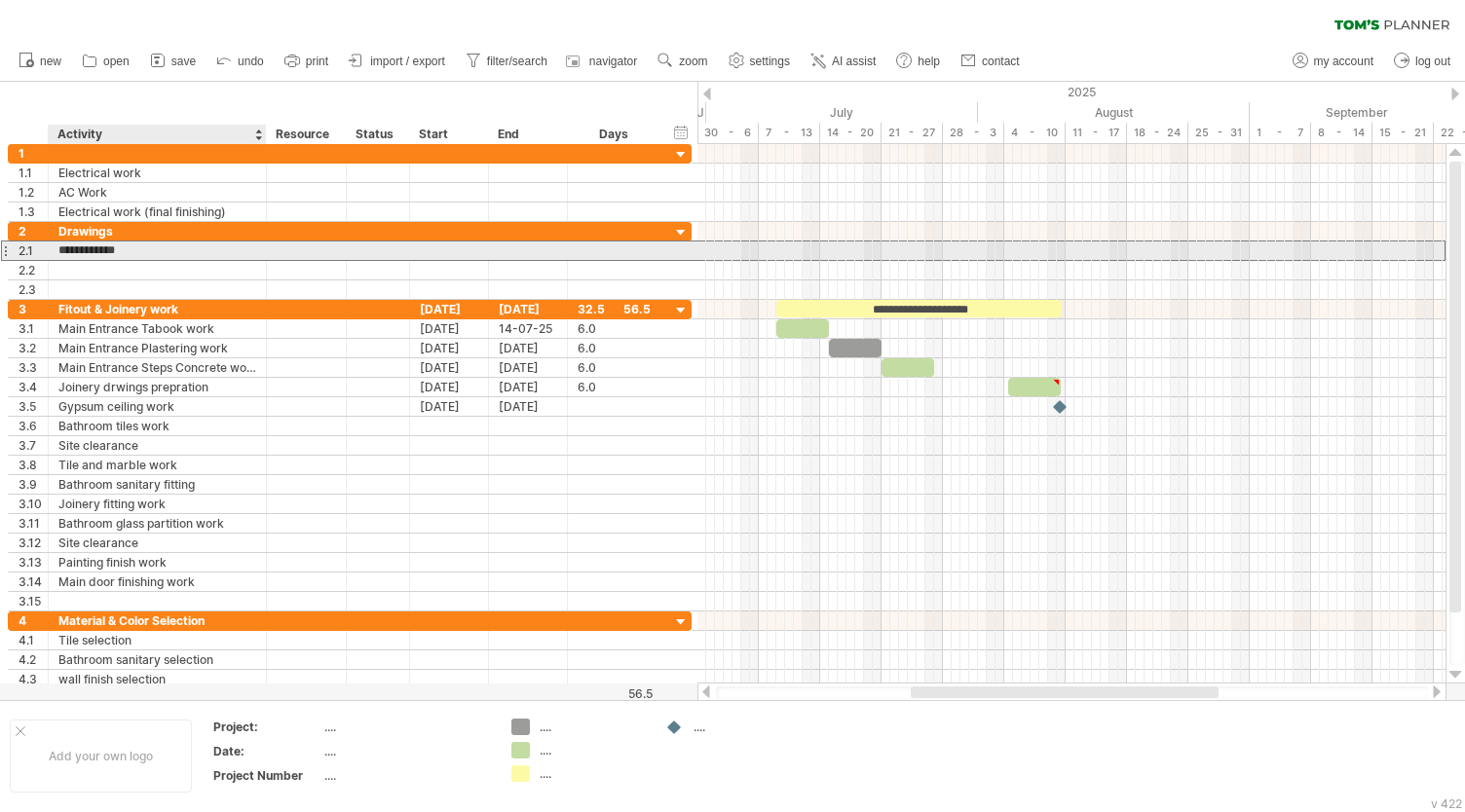 click on "**********" at bounding box center (157, 250) 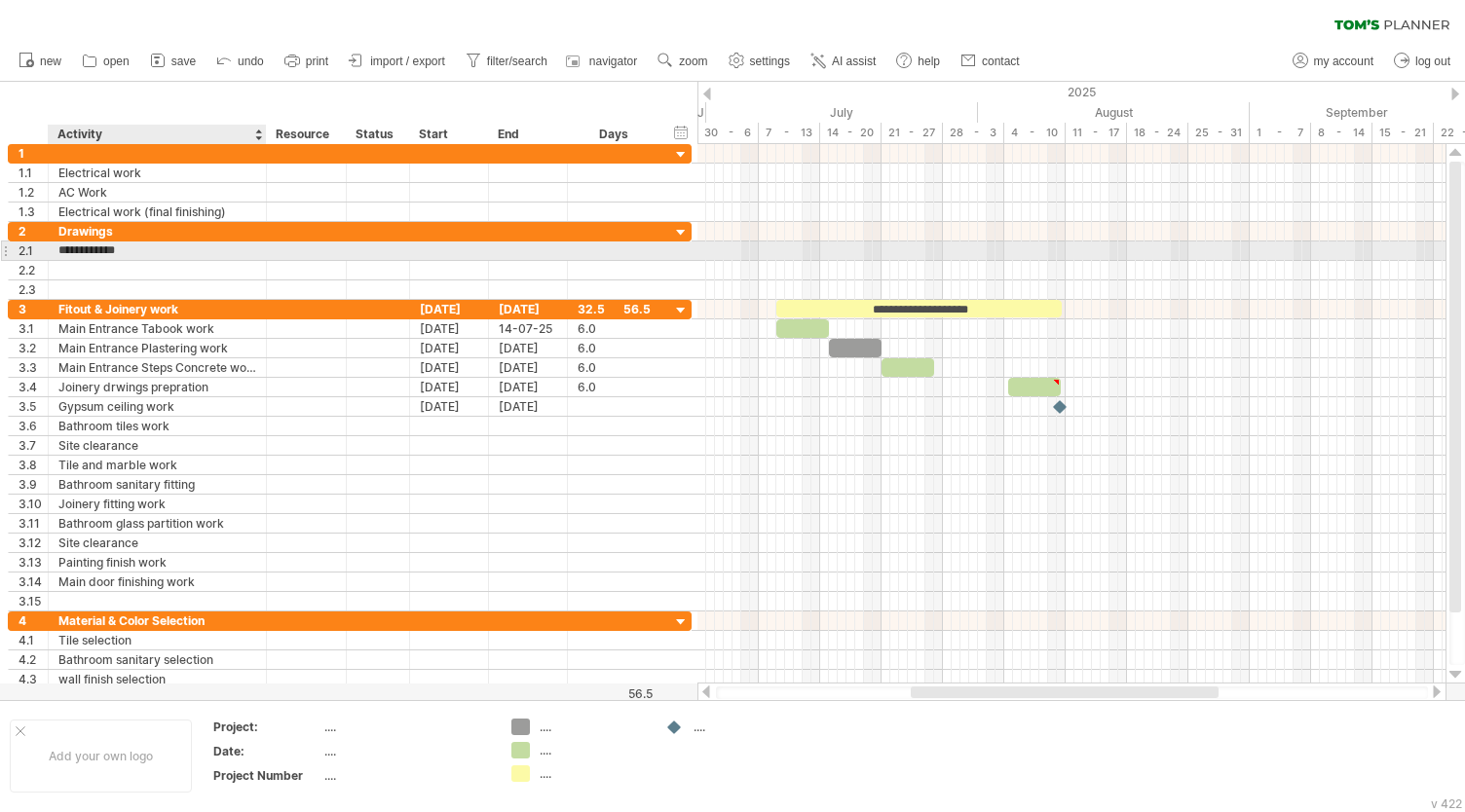 type on "**********" 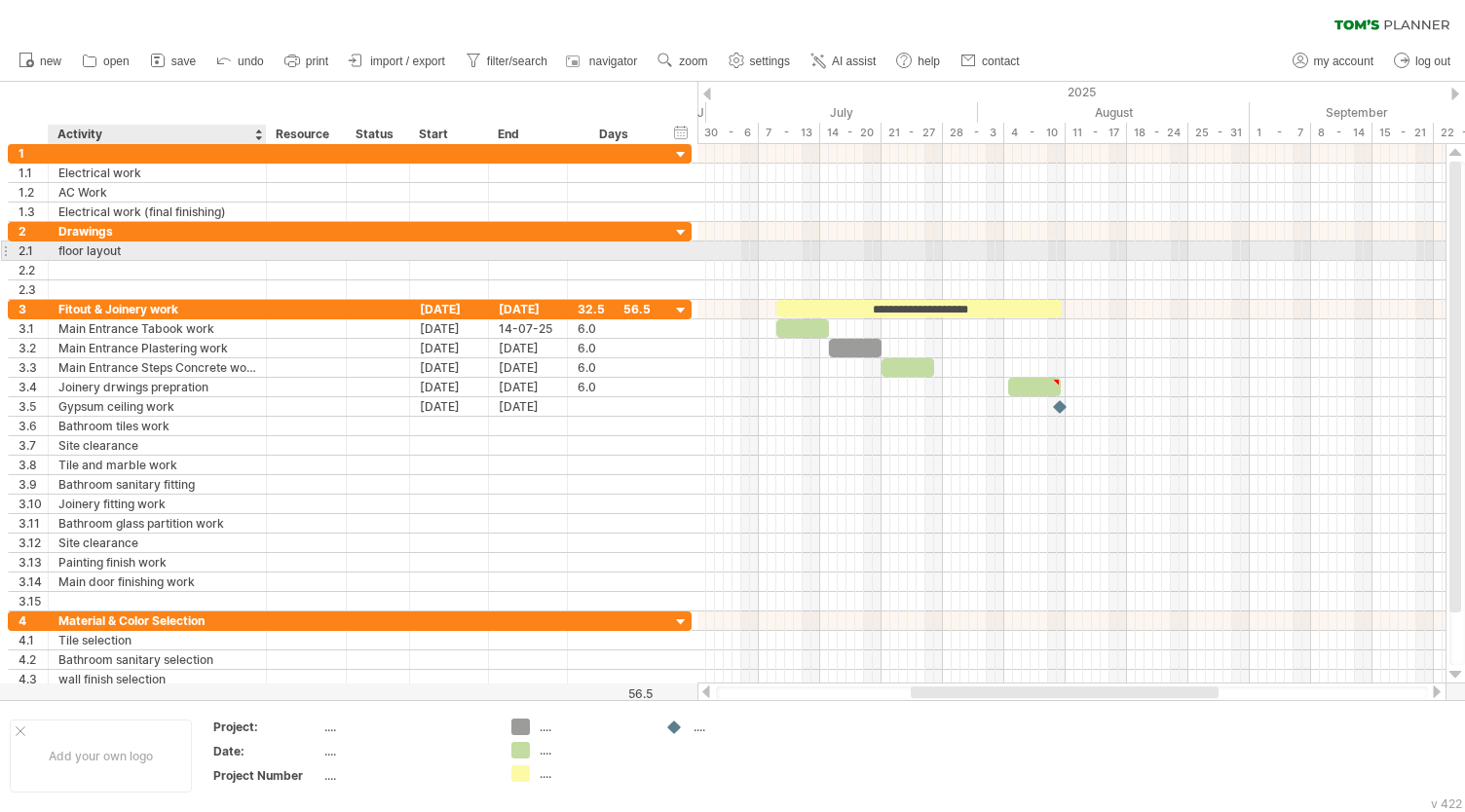 scroll, scrollTop: 0, scrollLeft: 0, axis: both 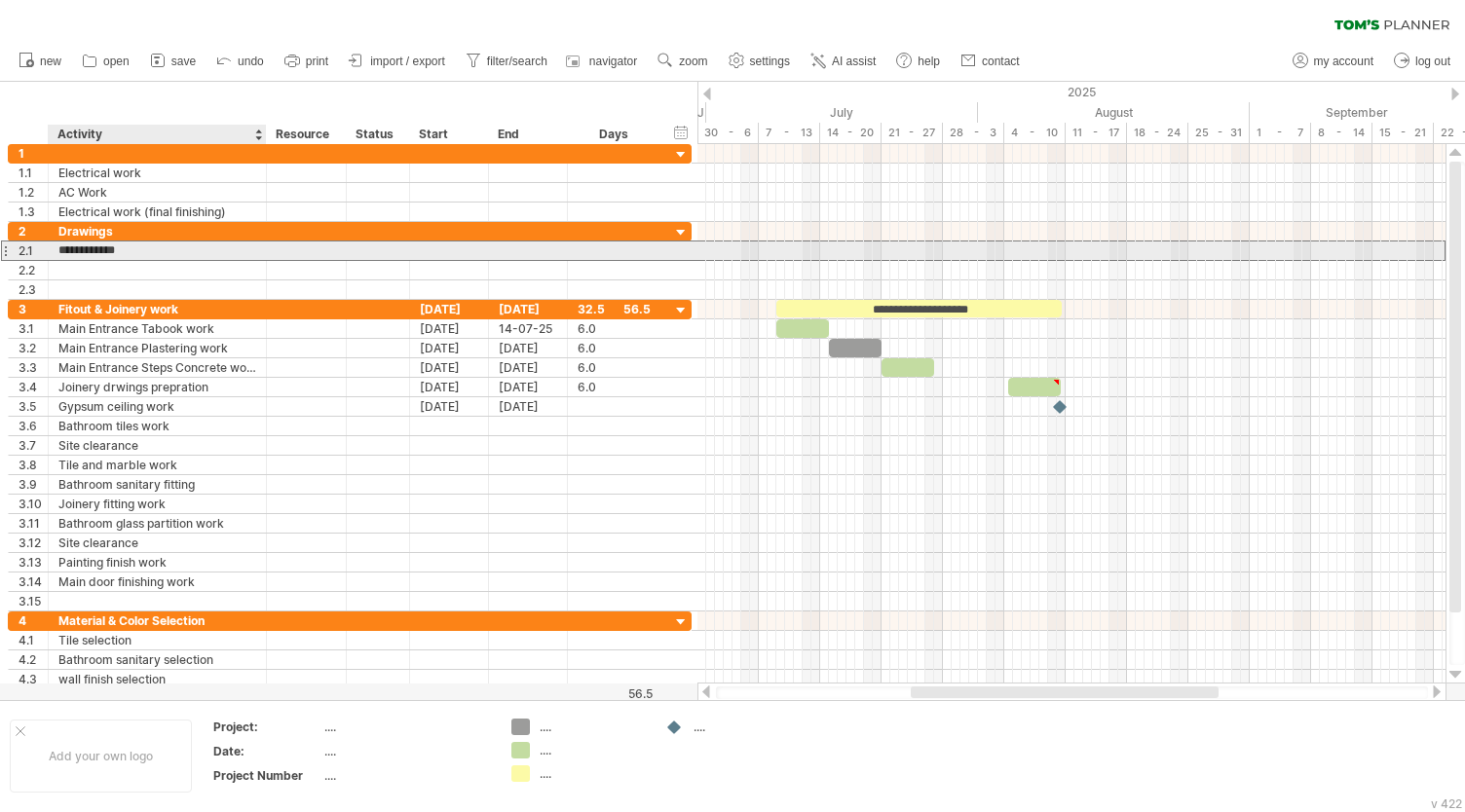 click on "**********" at bounding box center (157, 250) 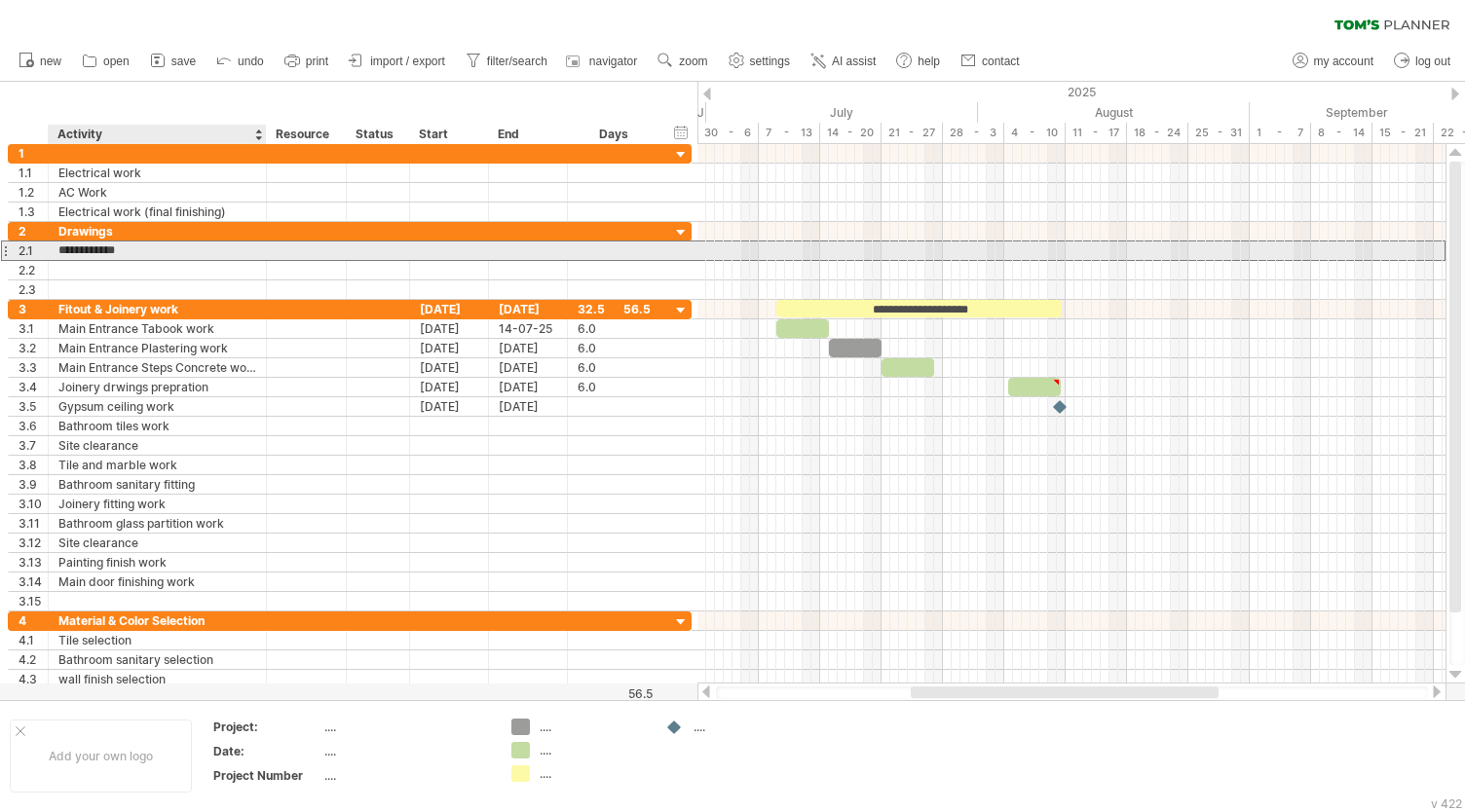 click on "**********" at bounding box center (157, 250) 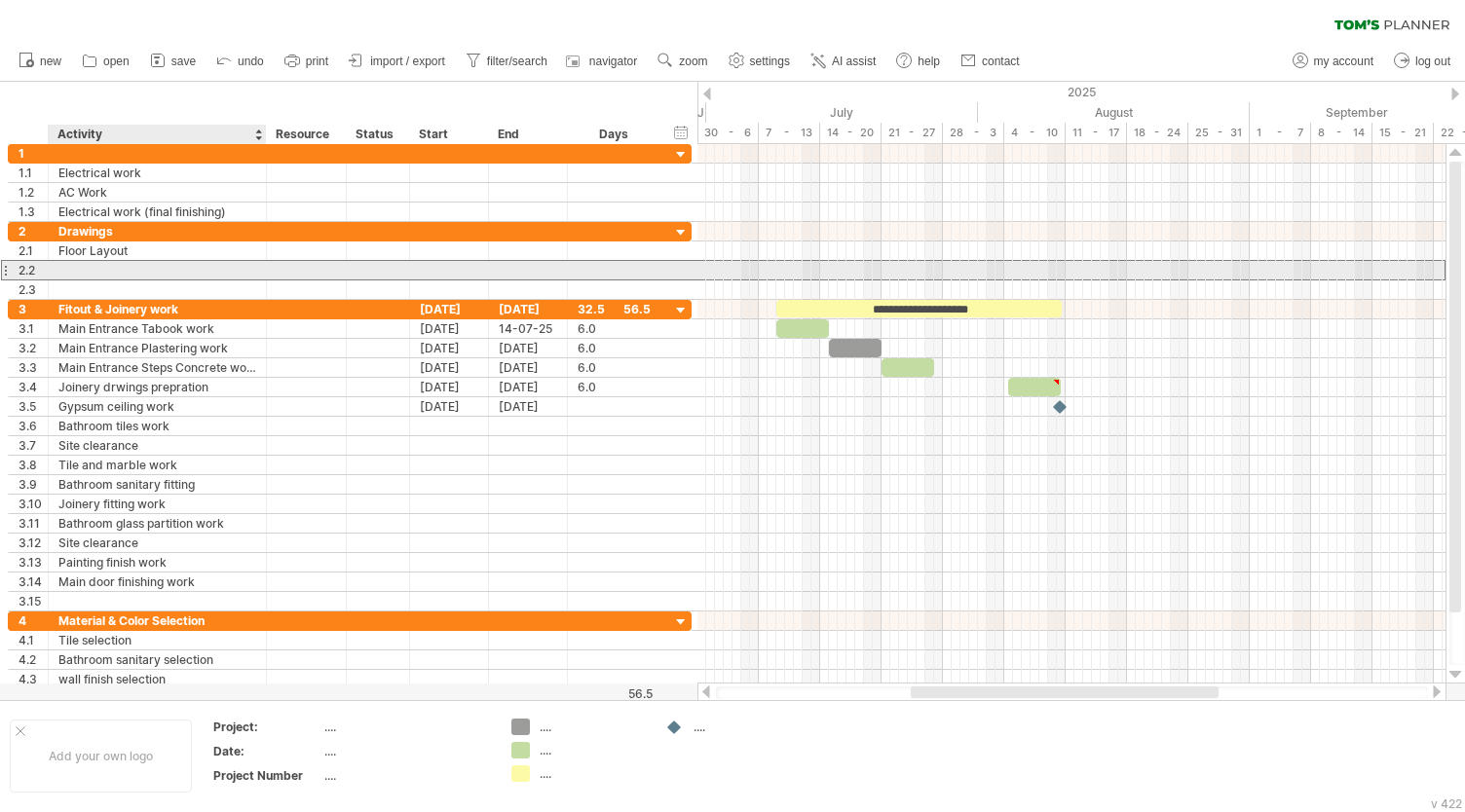 click at bounding box center (157, 270) 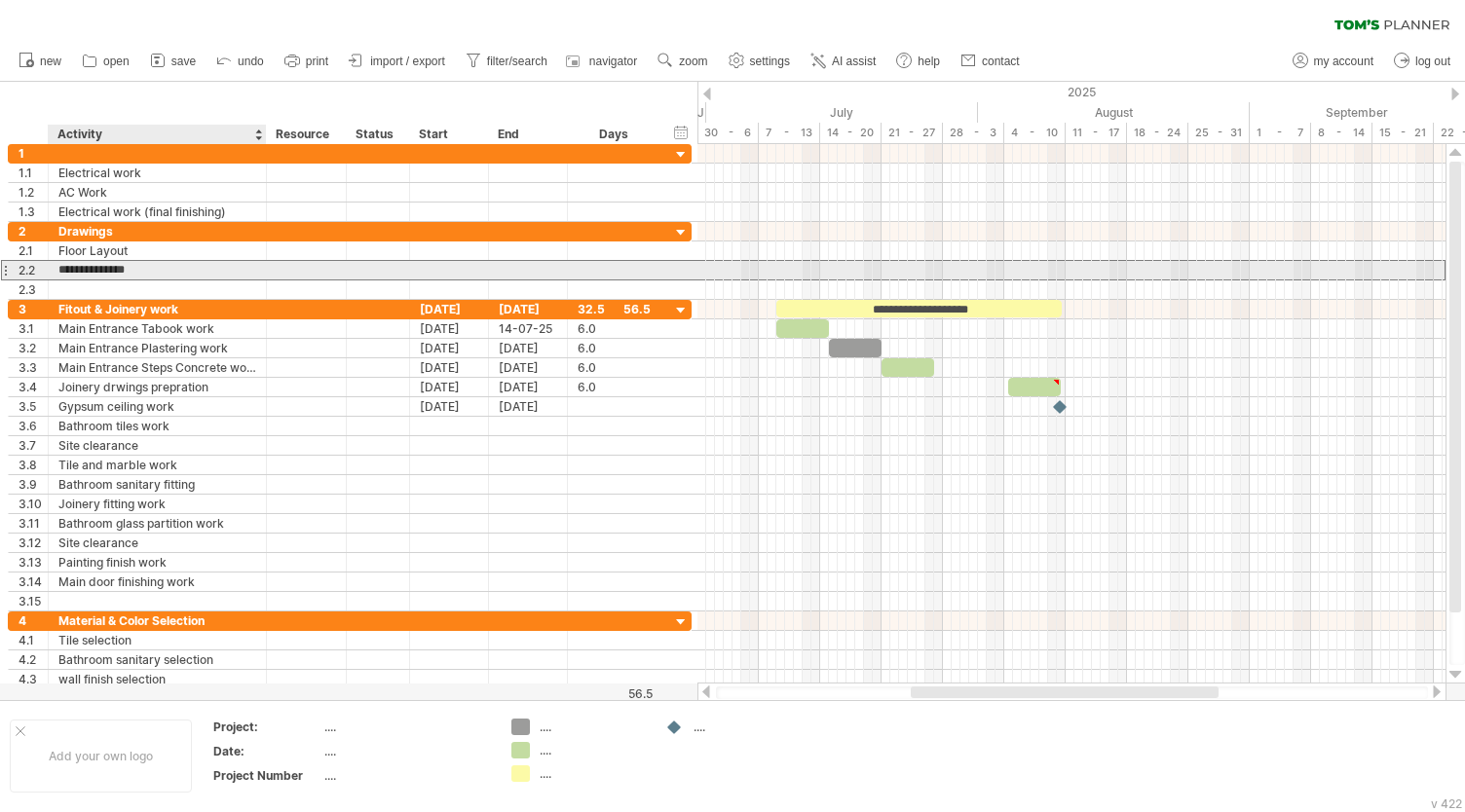 click on "**********" at bounding box center [157, 270] 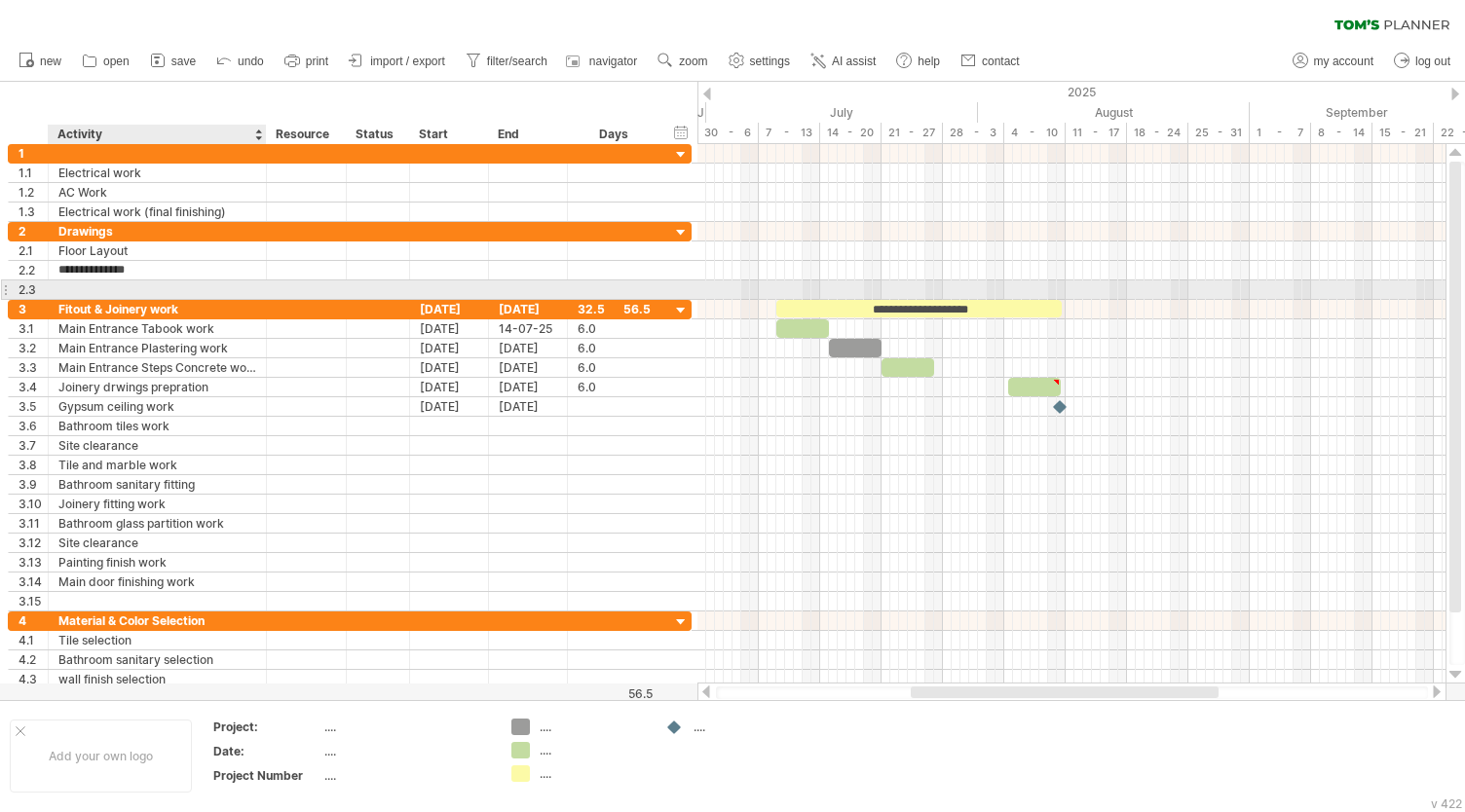 click at bounding box center [157, 289] 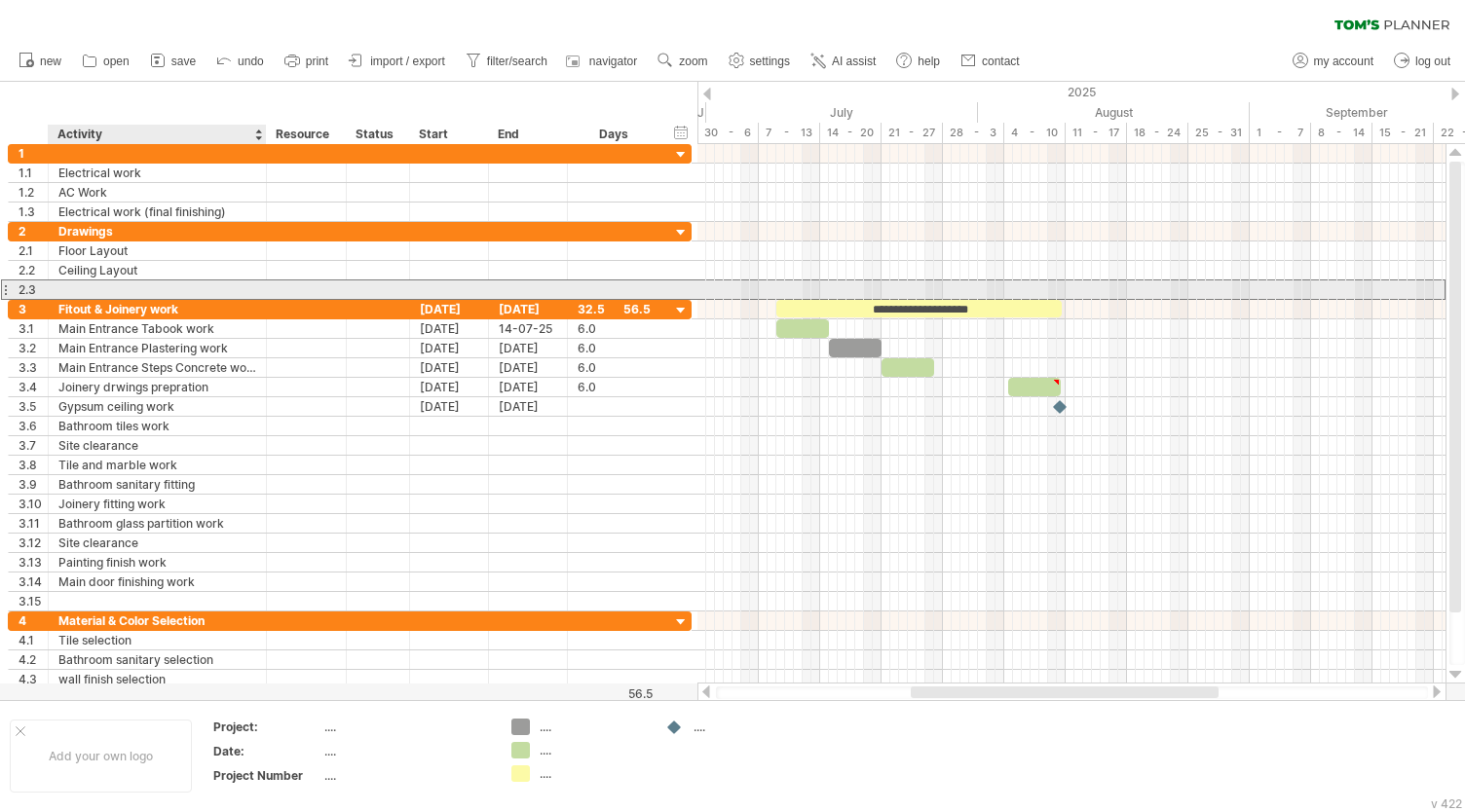 click at bounding box center (157, 289) 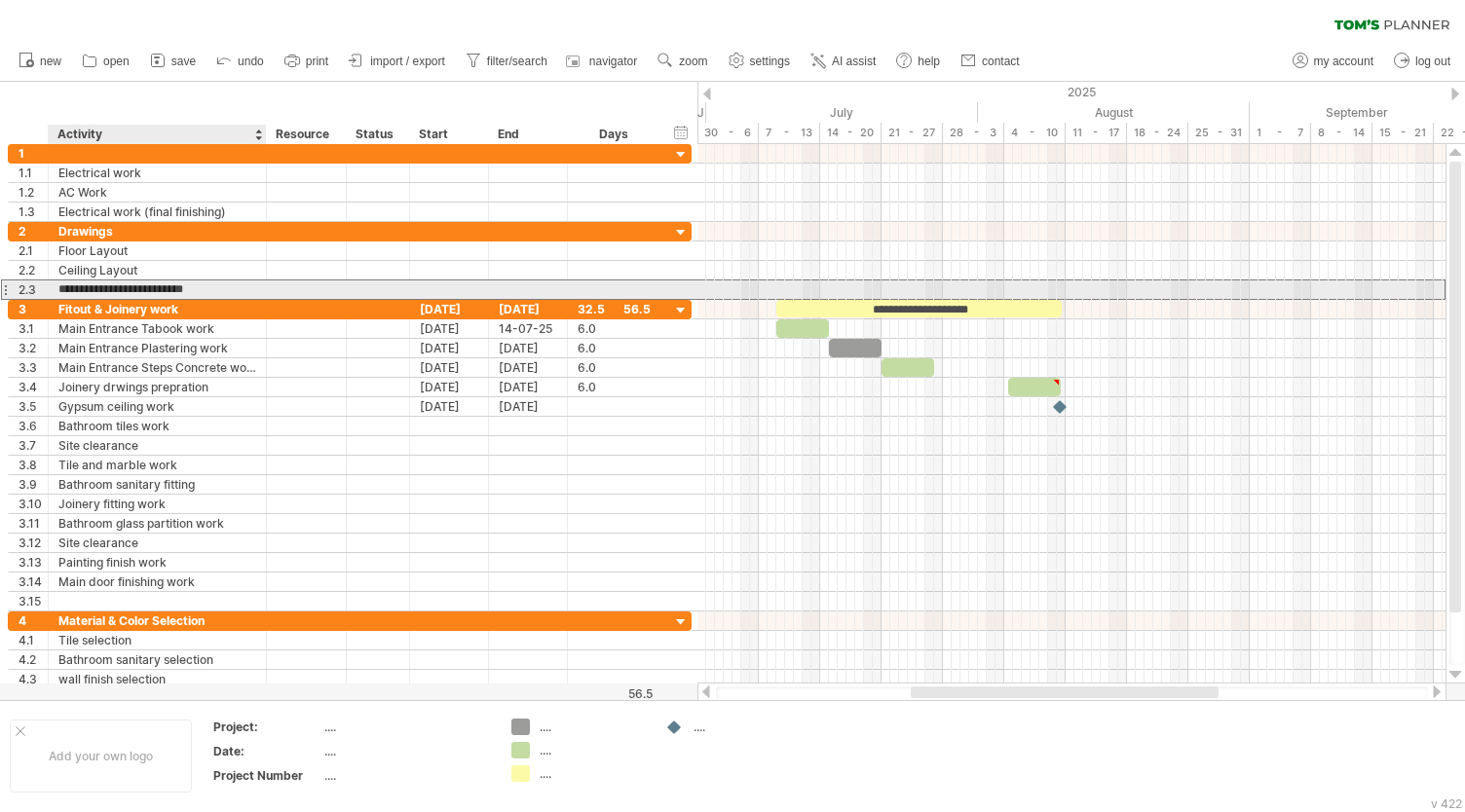 click on "**********" at bounding box center [157, 289] 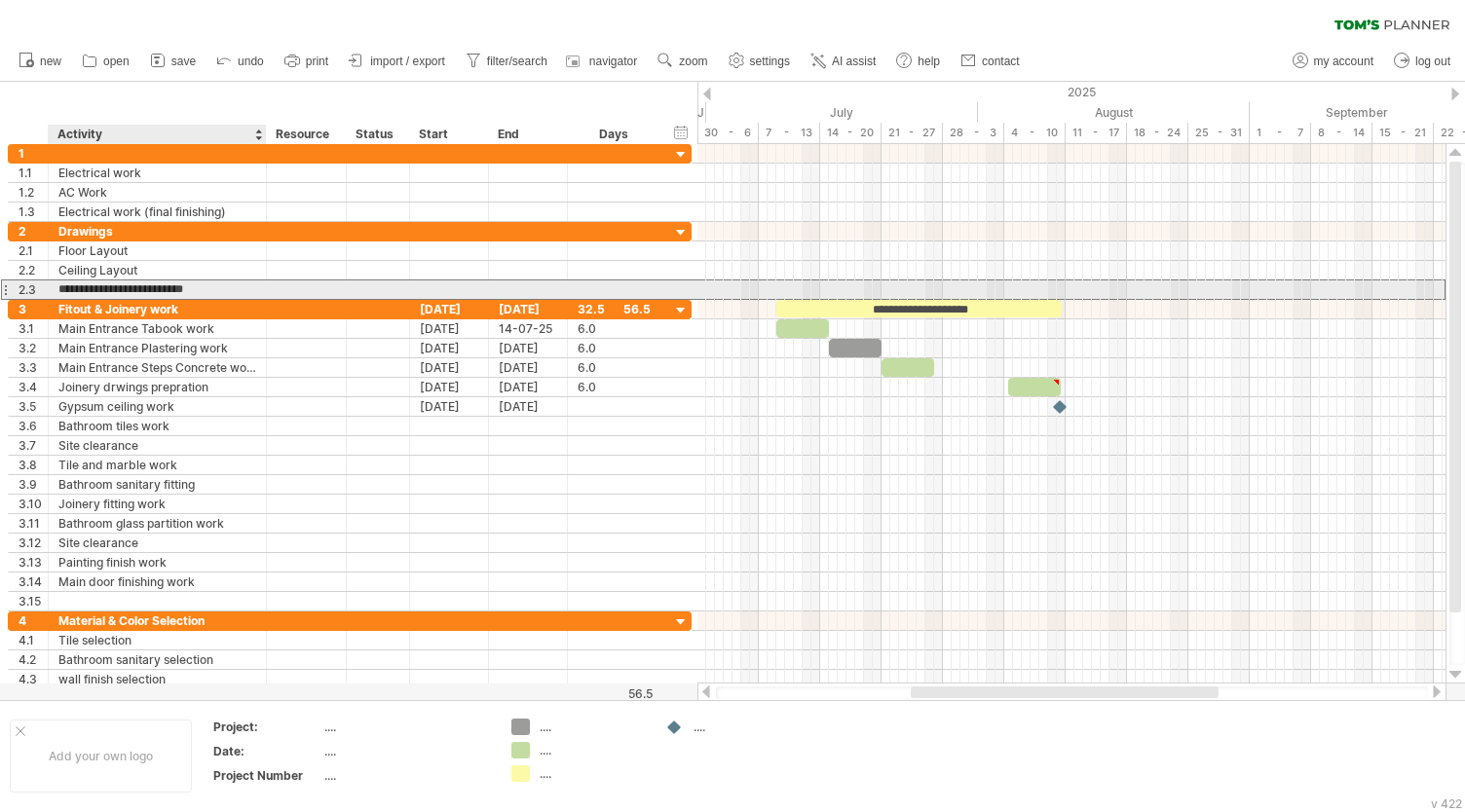 click on "**********" at bounding box center [157, 289] 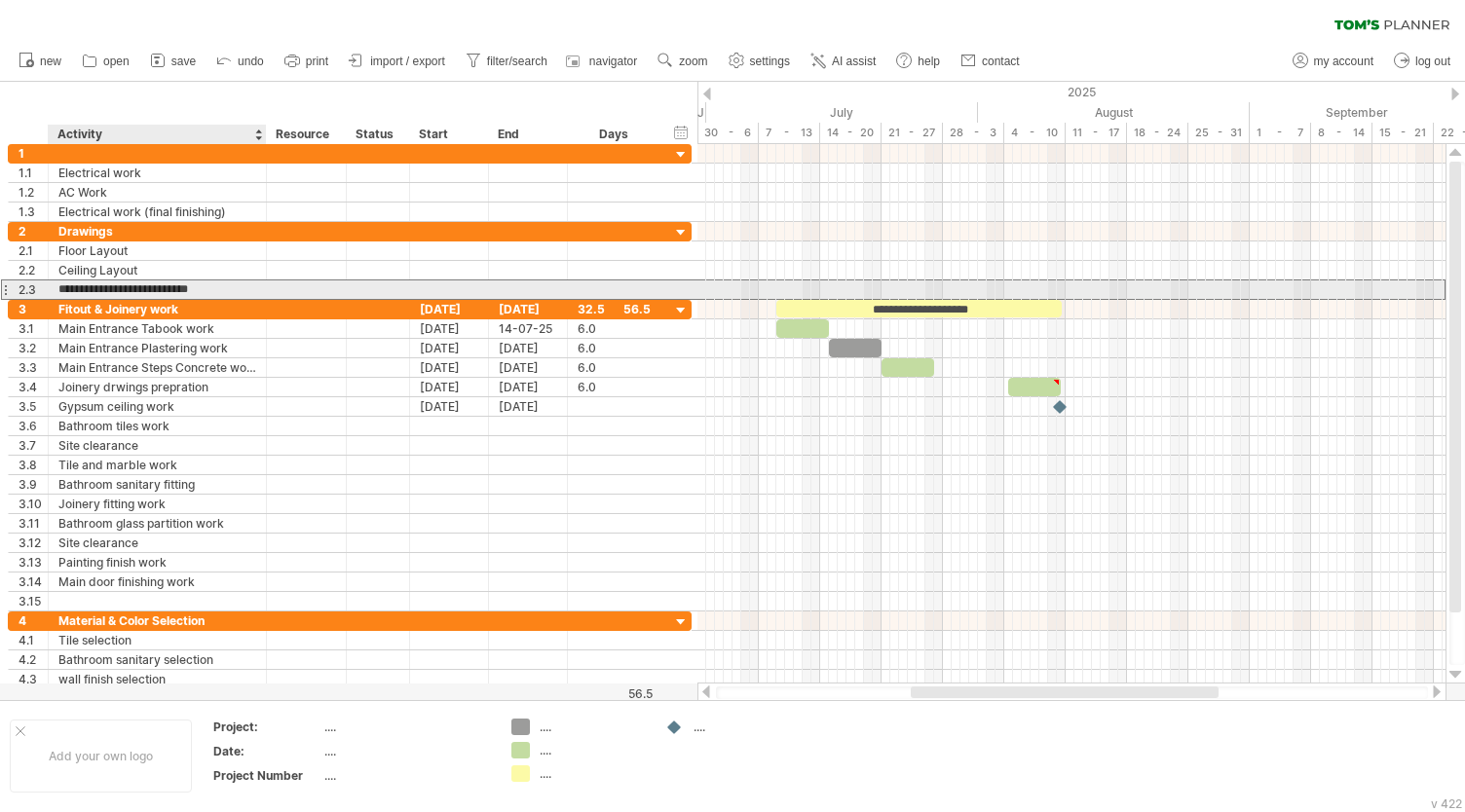 click on "**********" at bounding box center [157, 289] 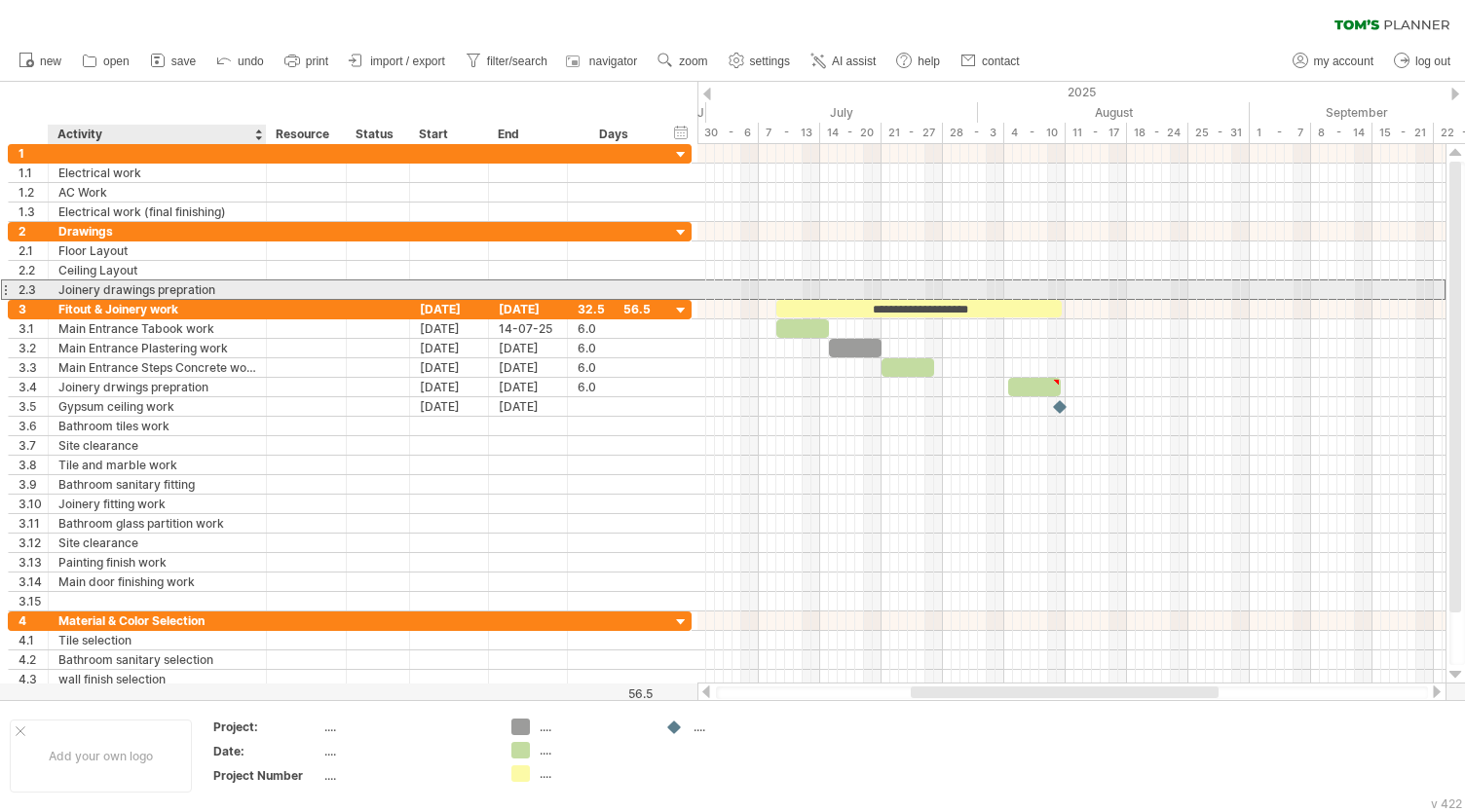 click on "Joinery drawings prepration" at bounding box center [157, 289] 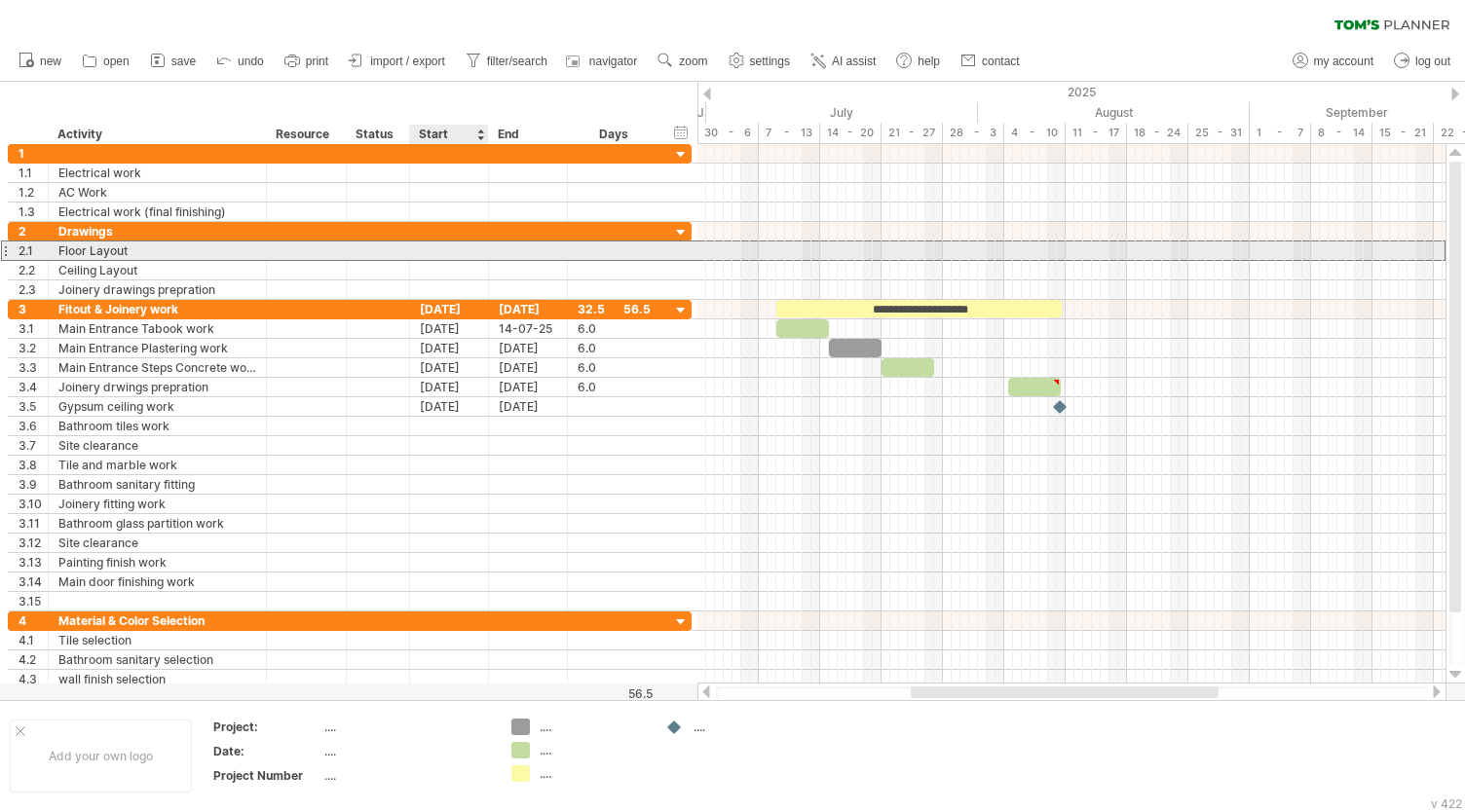 click at bounding box center (449, 250) 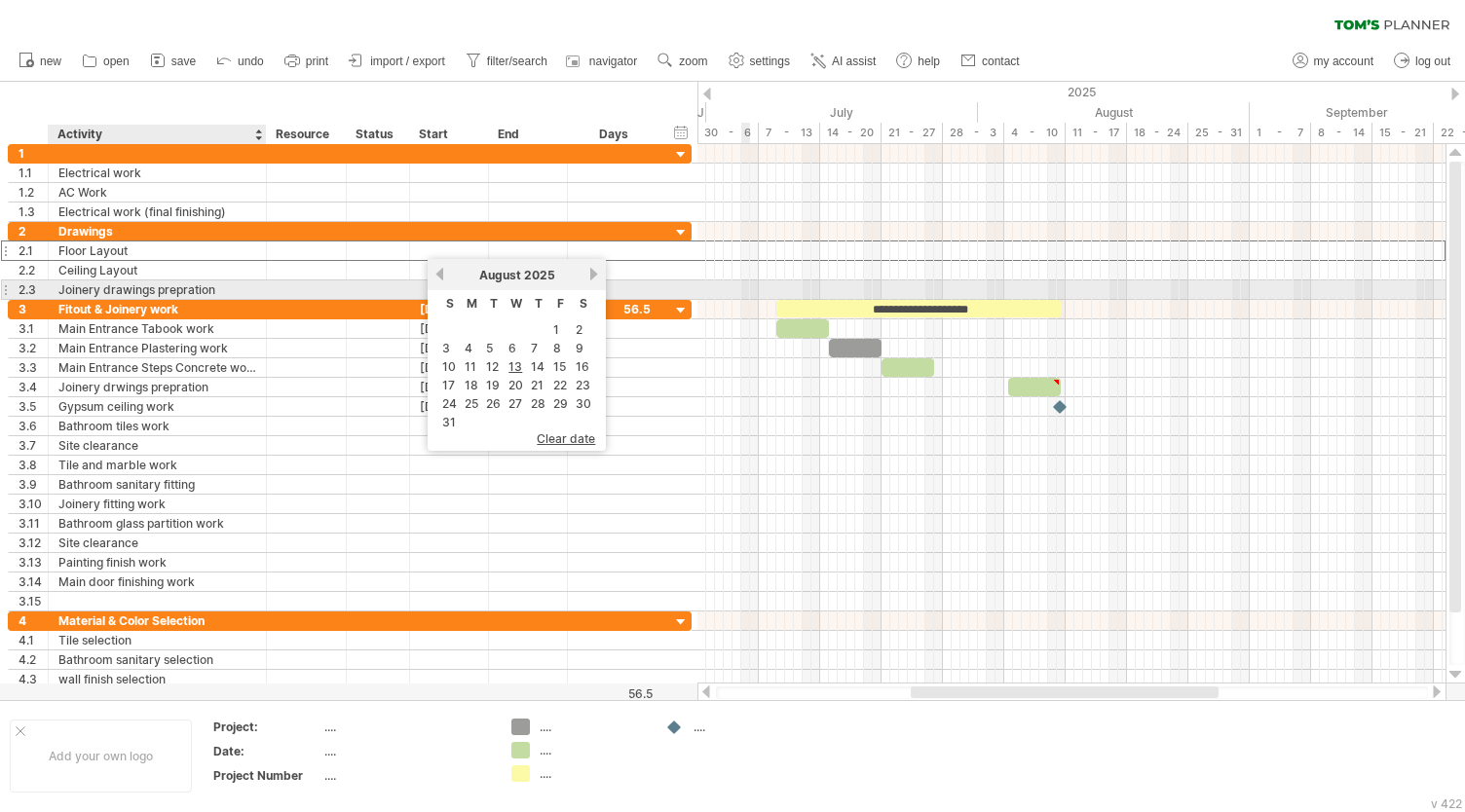 click on "Joinery drawings prepration" at bounding box center [157, 289] 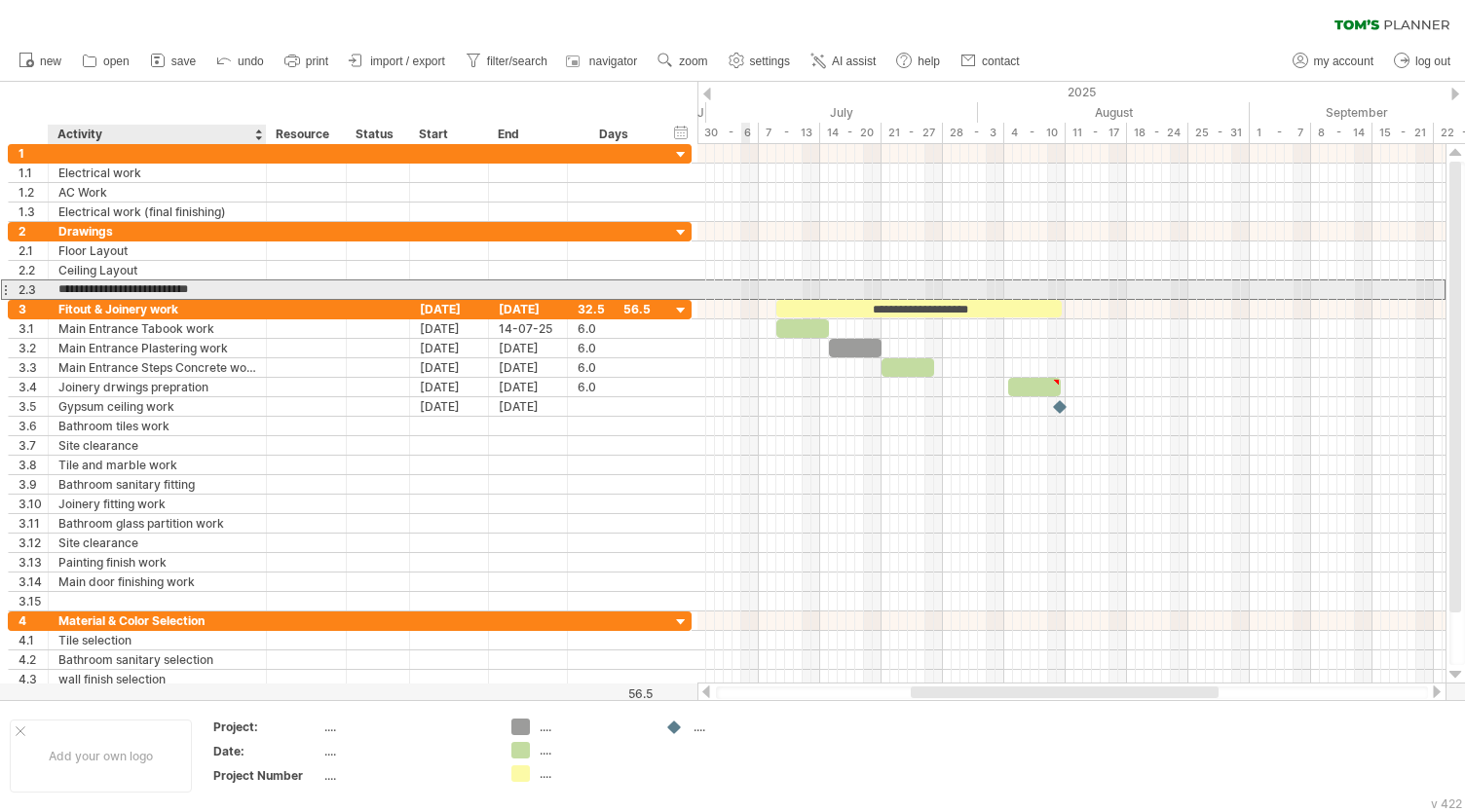 click on "**********" at bounding box center (157, 289) 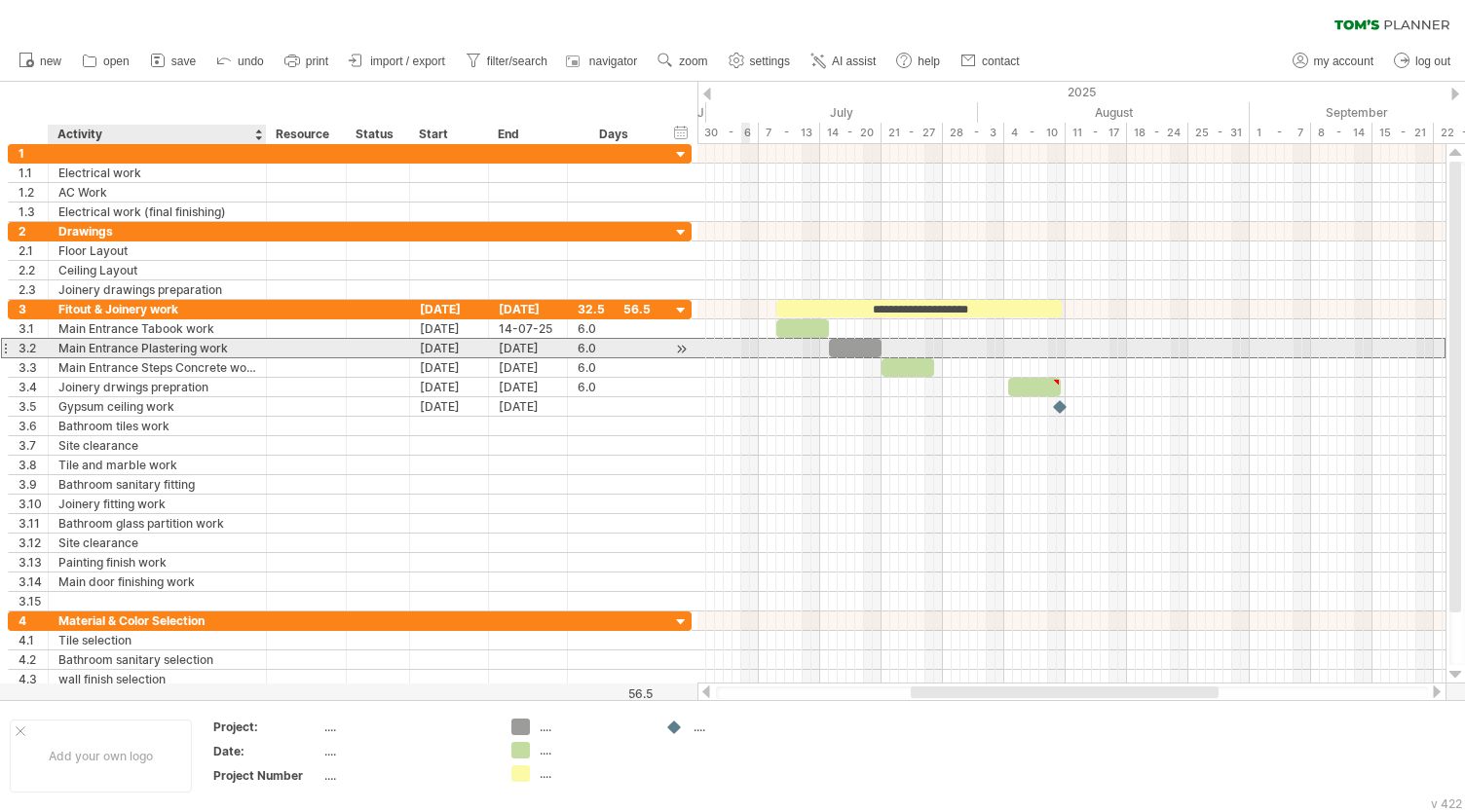click on "Main Entrance Plastering work" at bounding box center [157, 348] 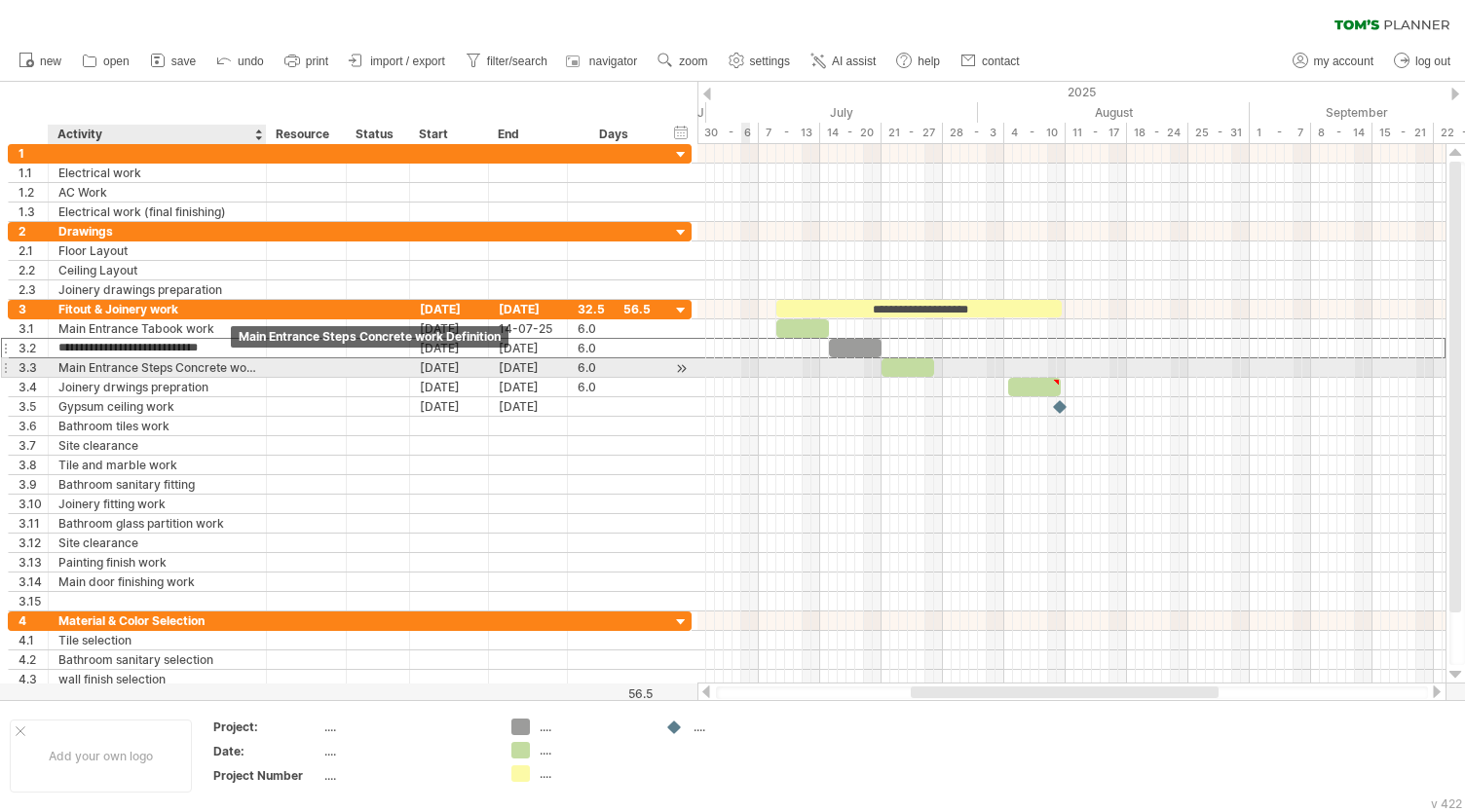 click on "Main Entrance Steps Concrete work Definition" at bounding box center [157, 367] 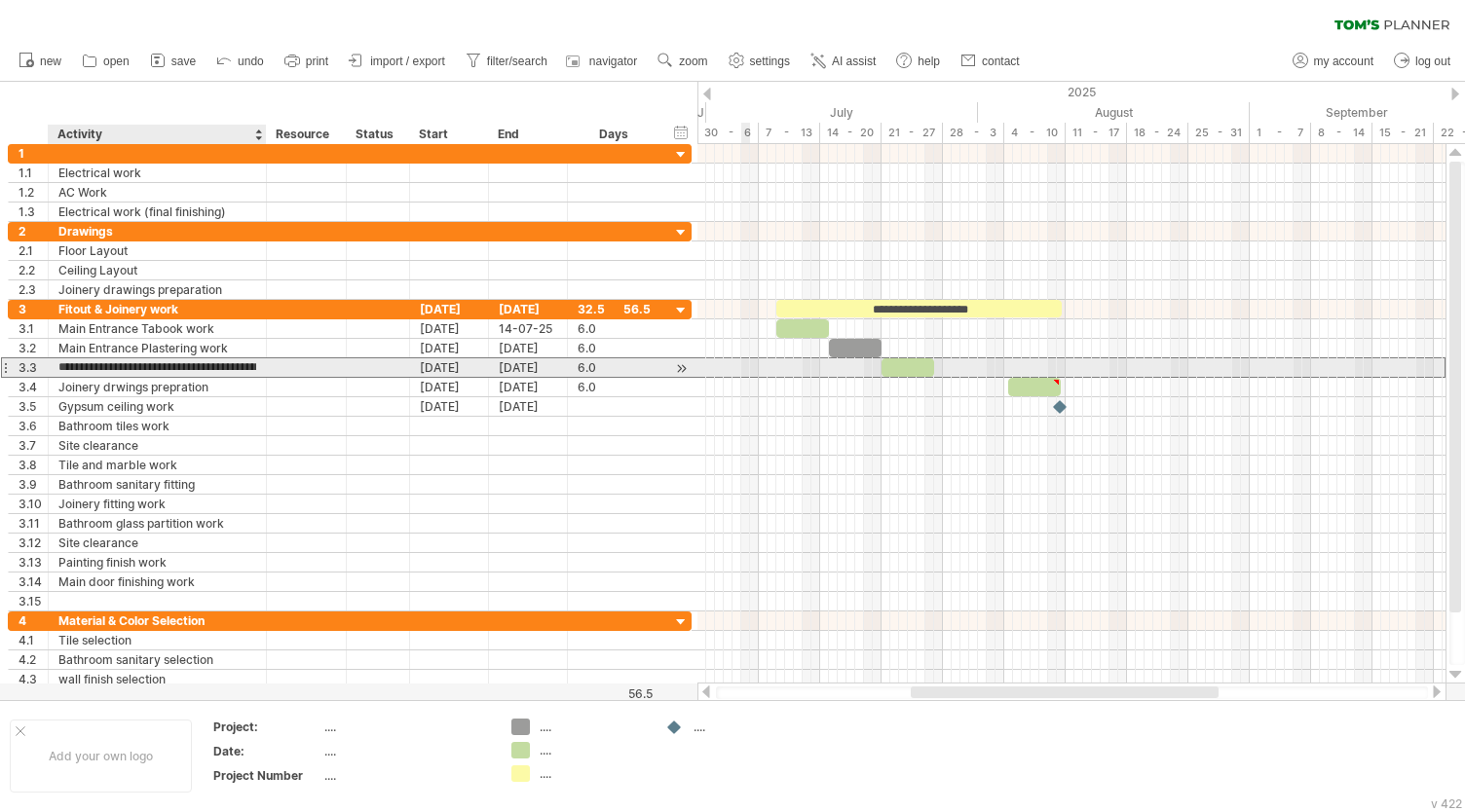 scroll, scrollTop: 0, scrollLeft: 0, axis: both 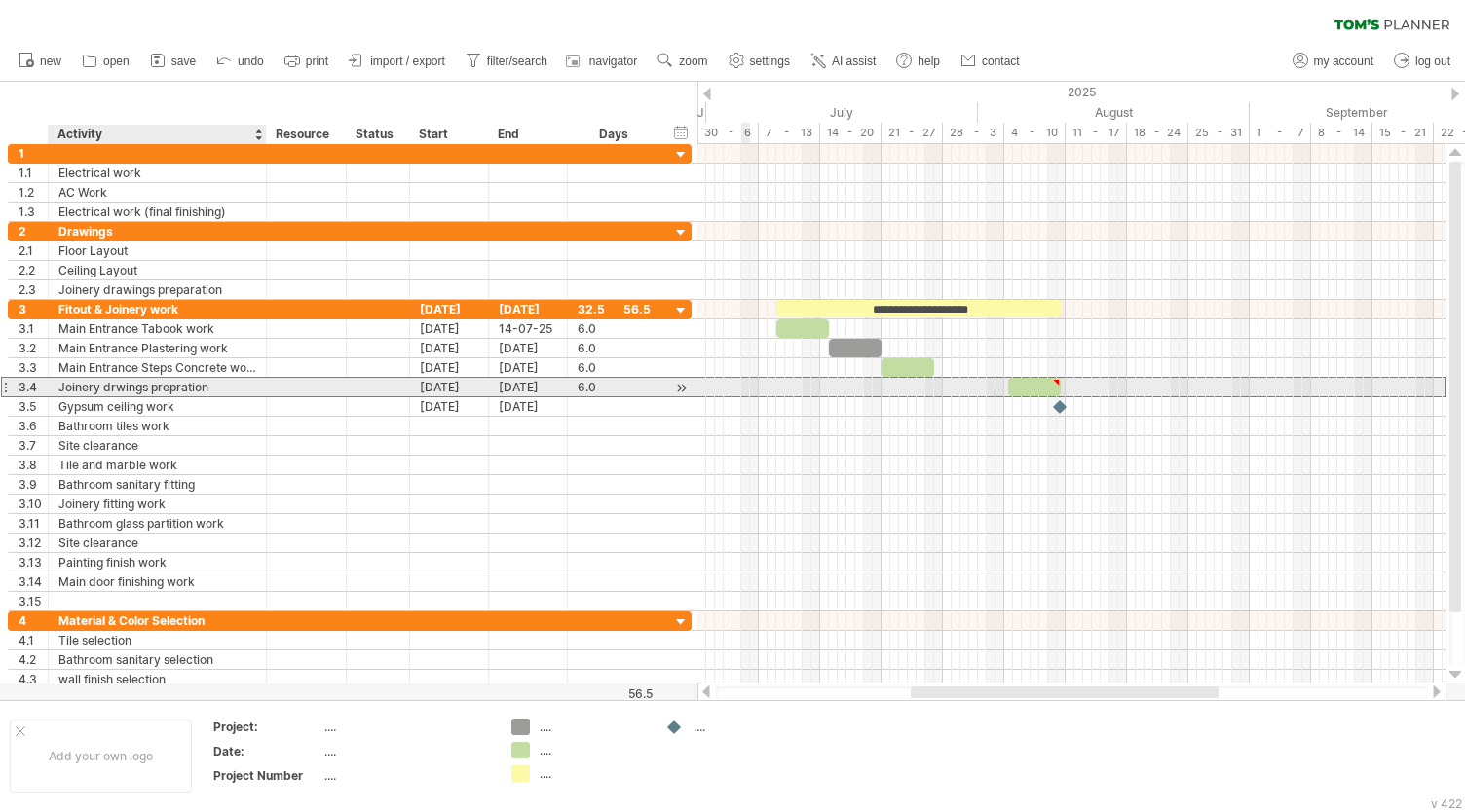 click on "Joinery drwings prepration" at bounding box center [157, 387] 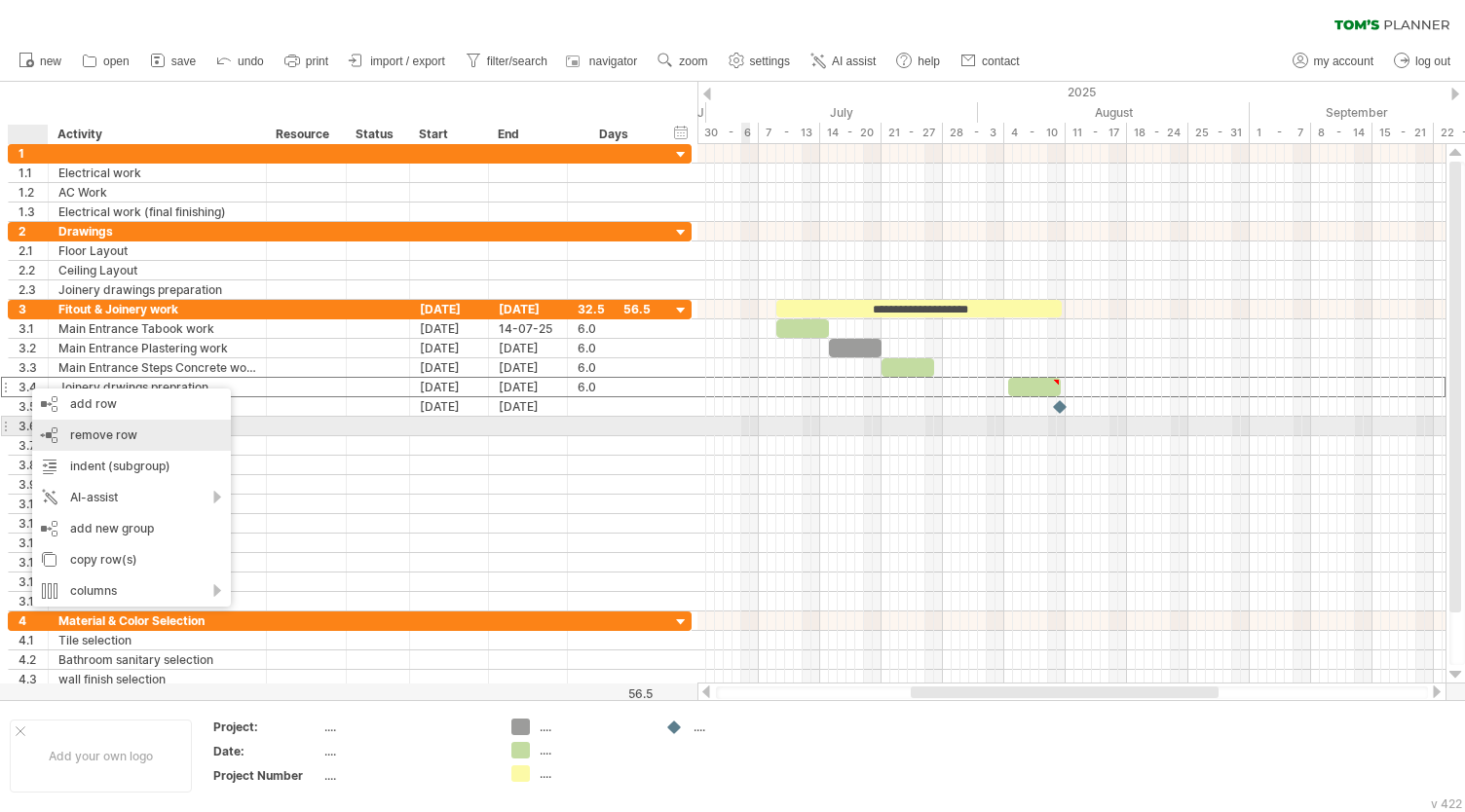 click on "remove row" at bounding box center [103, 434] 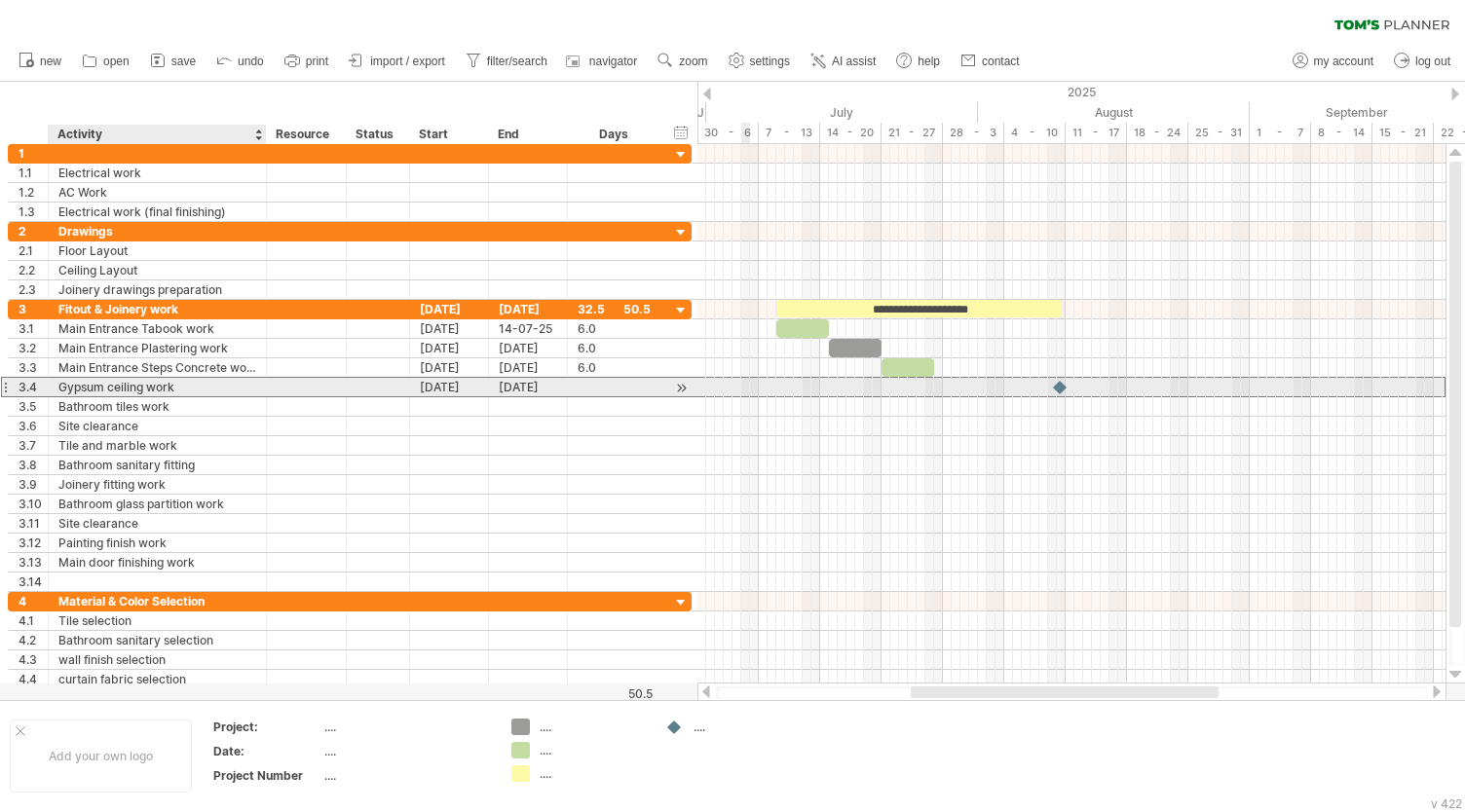 click on "Gypsum ceiling work" at bounding box center [157, 387] 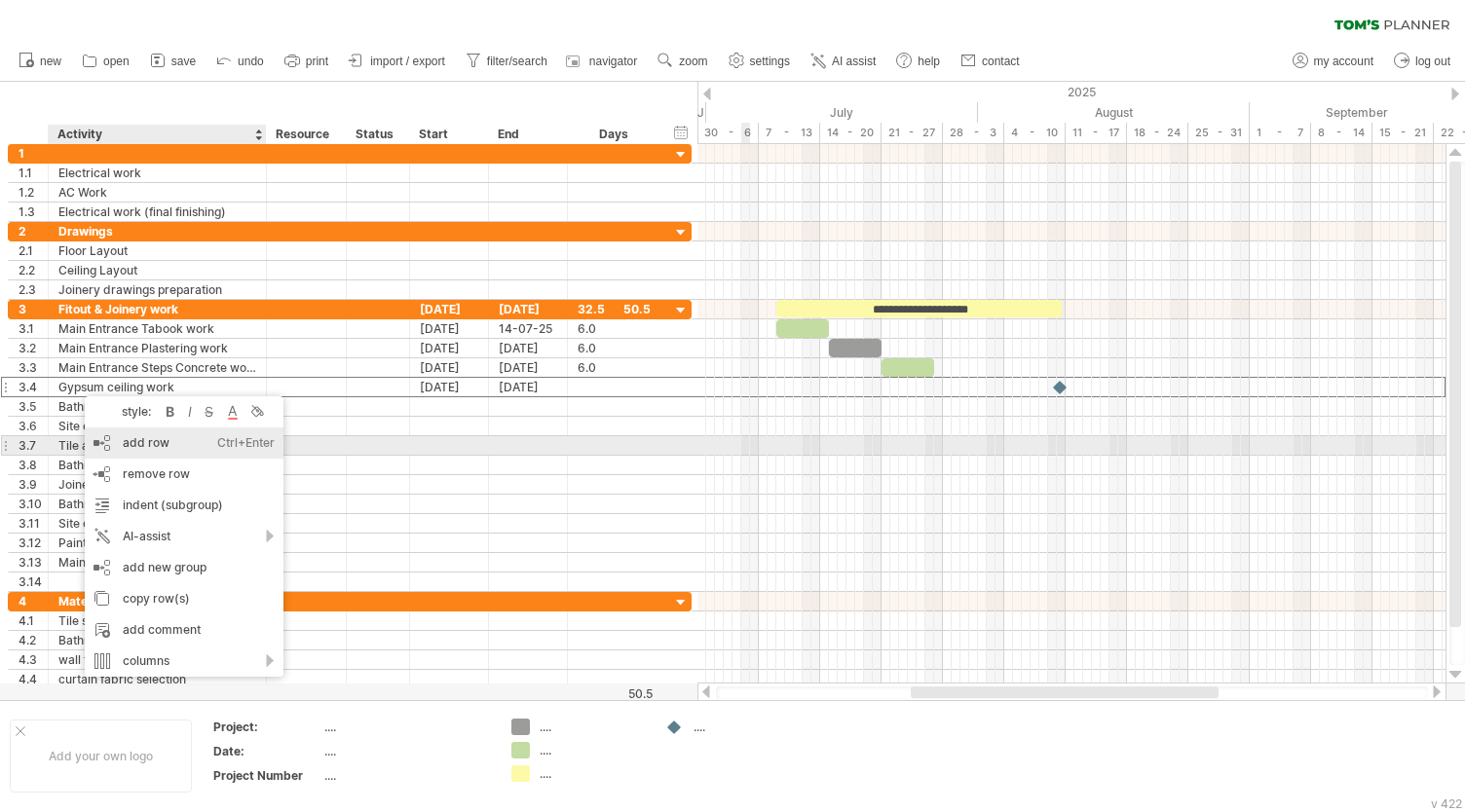 click on "add row Ctrl+Enter Cmd+Enter" at bounding box center [184, 443] 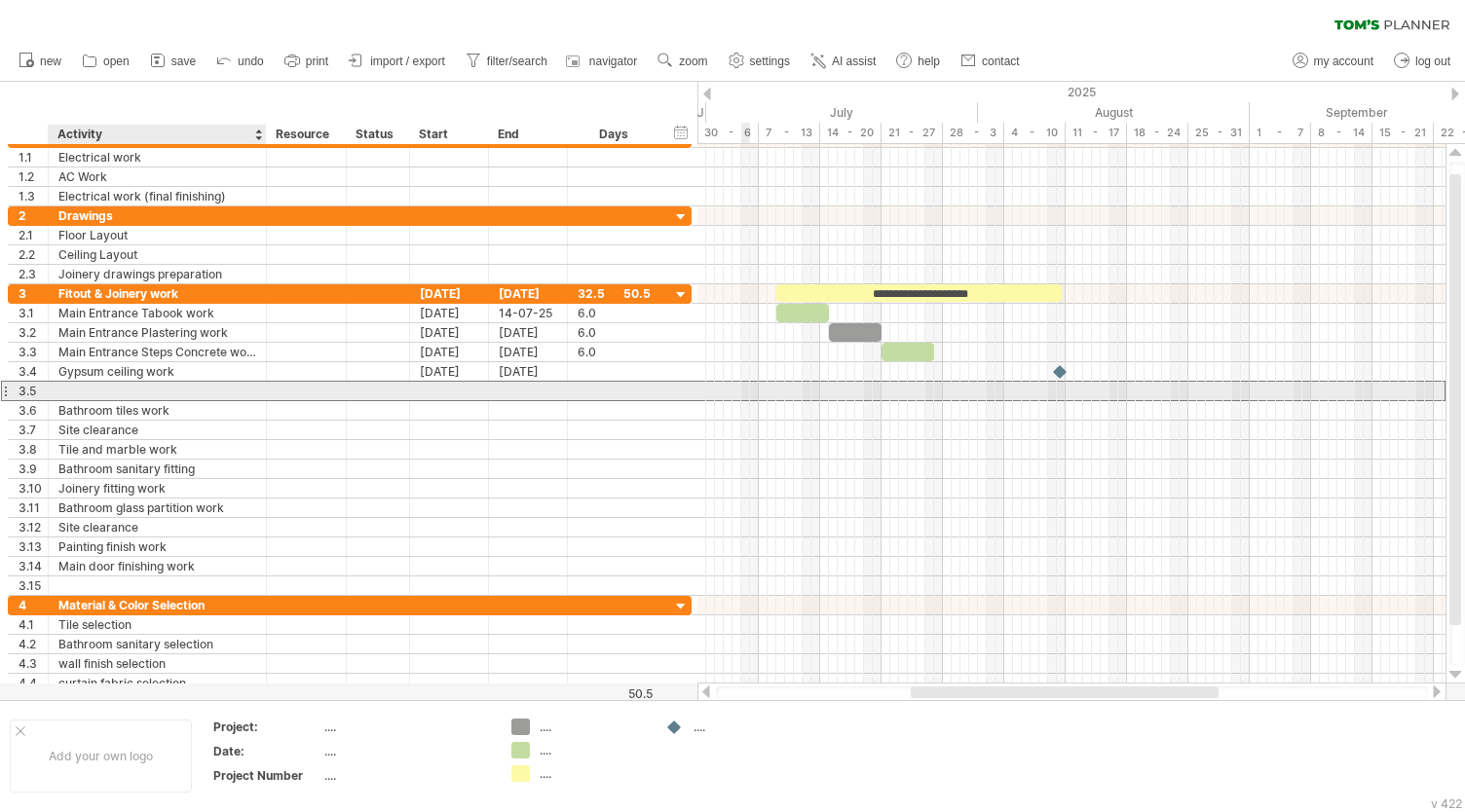 click at bounding box center [157, 390] 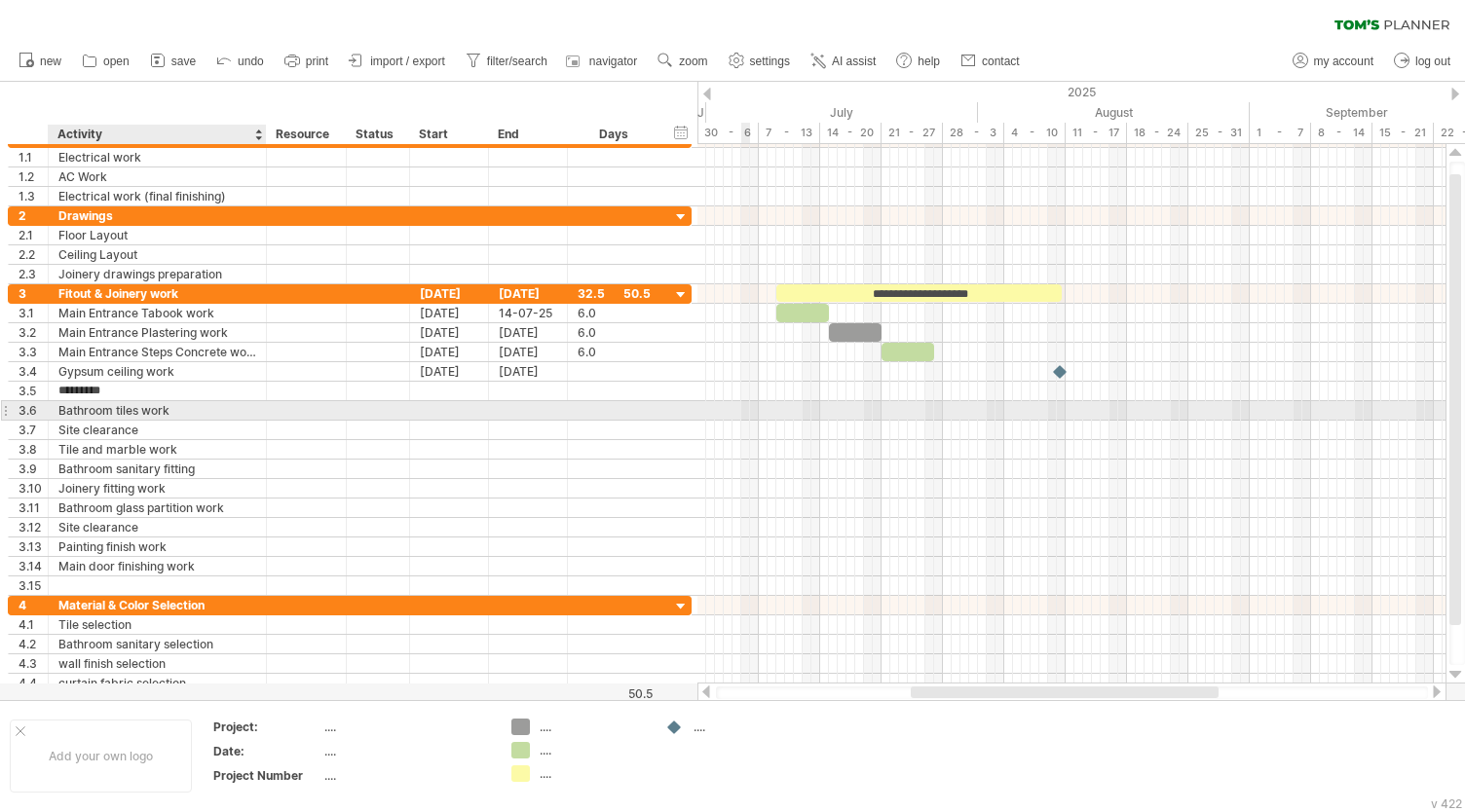 type on "*********" 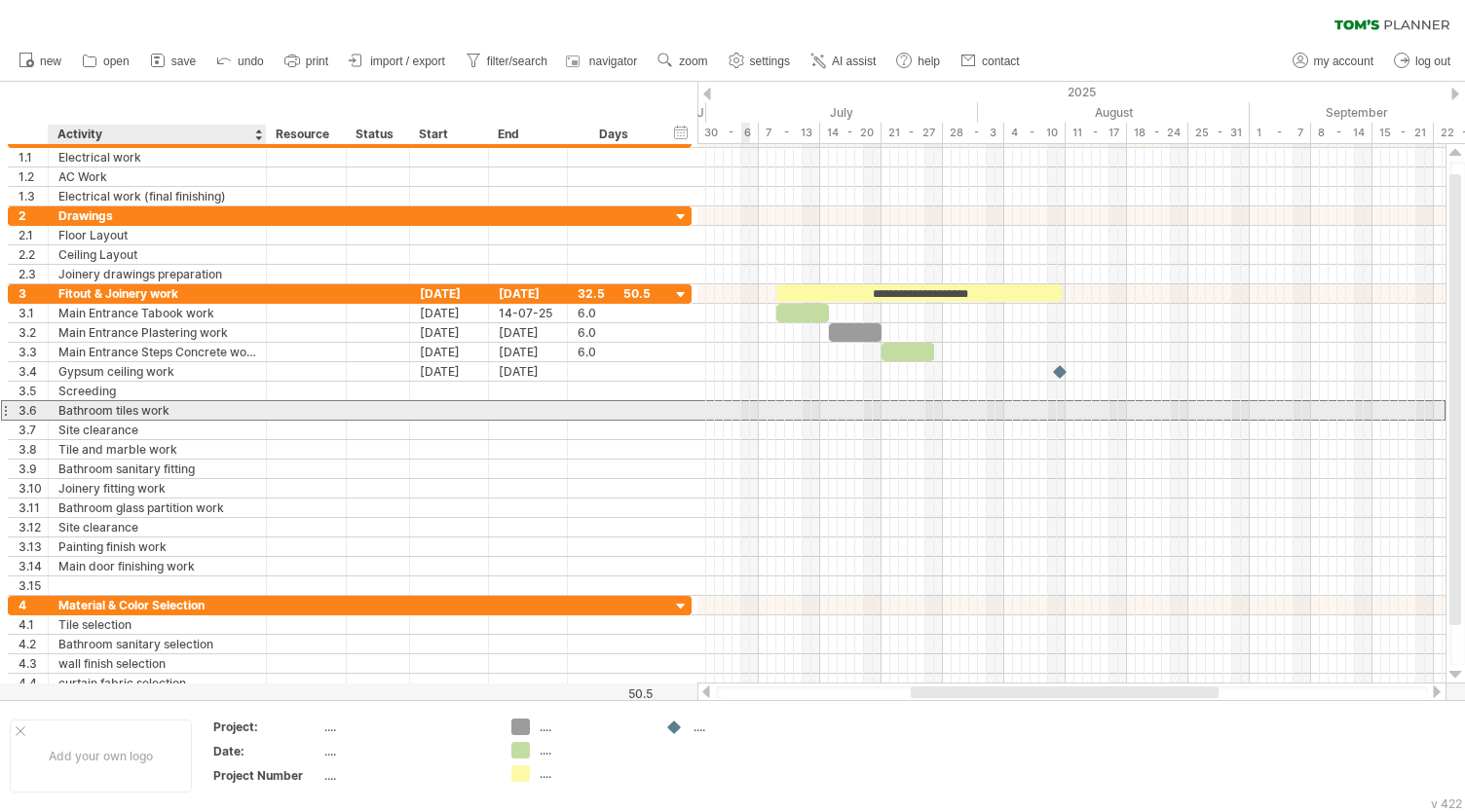 click on "Bathroom tiles work" at bounding box center (157, 410) 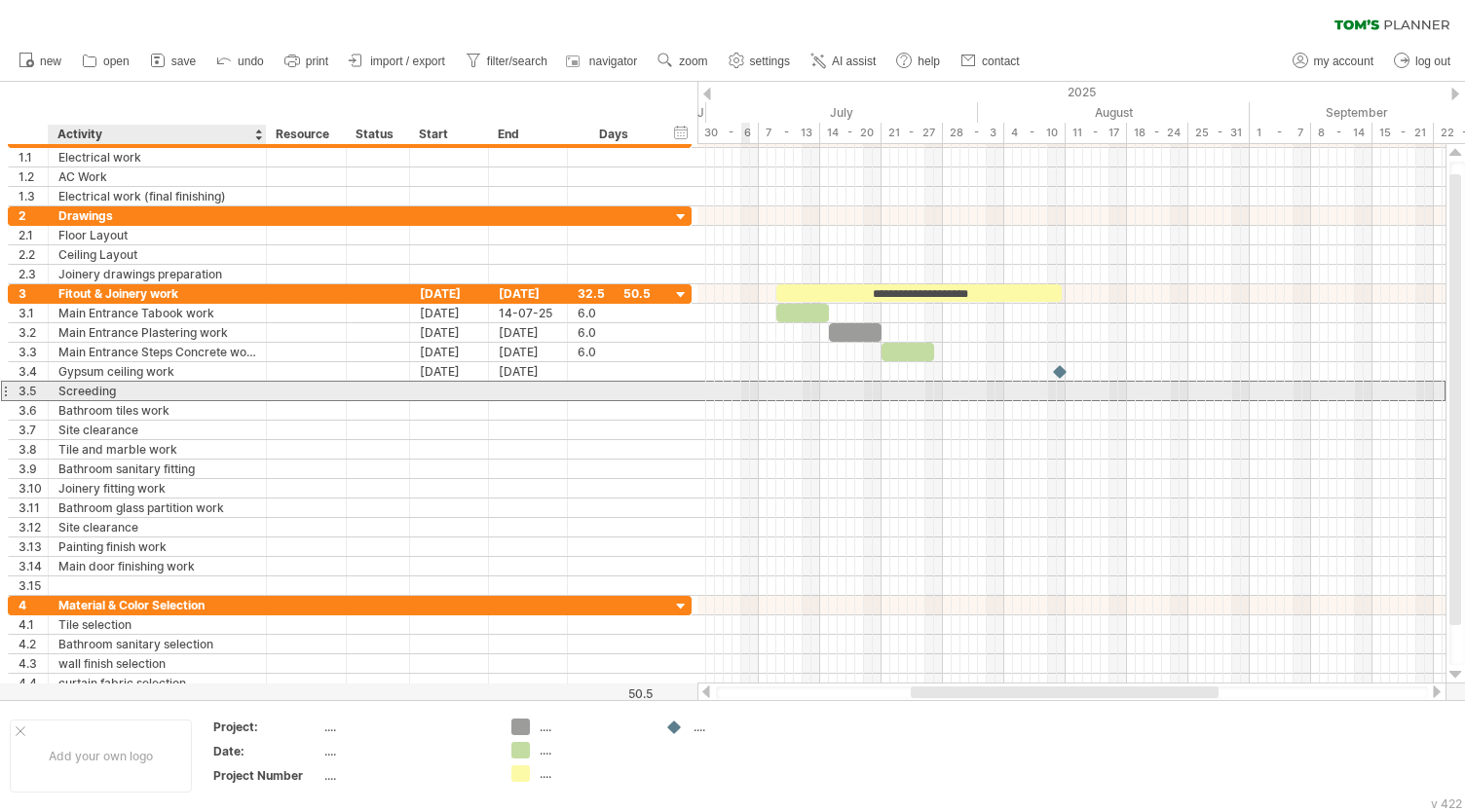 click on "Screeding" at bounding box center (157, 390) 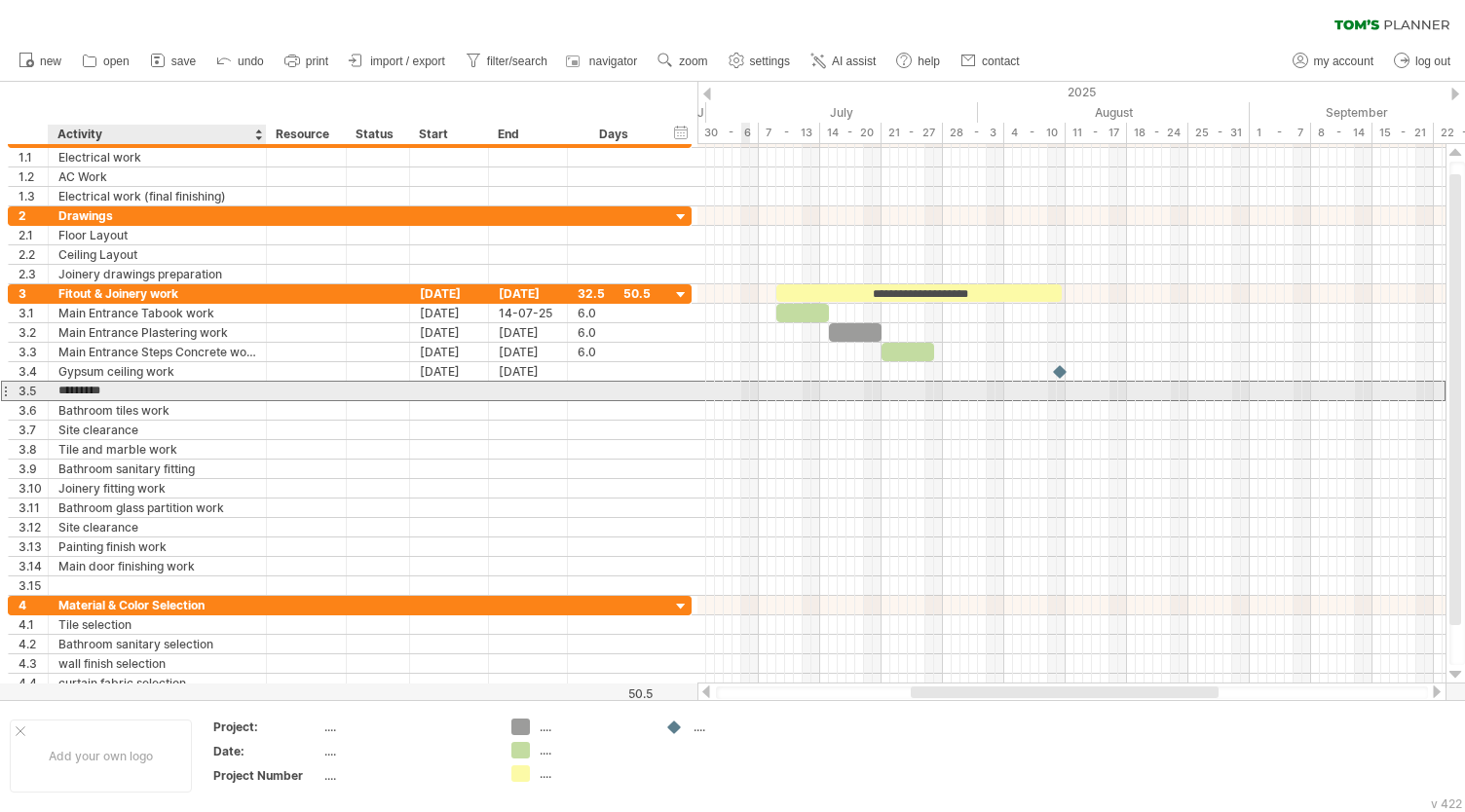 click on "*********" at bounding box center [157, 390] 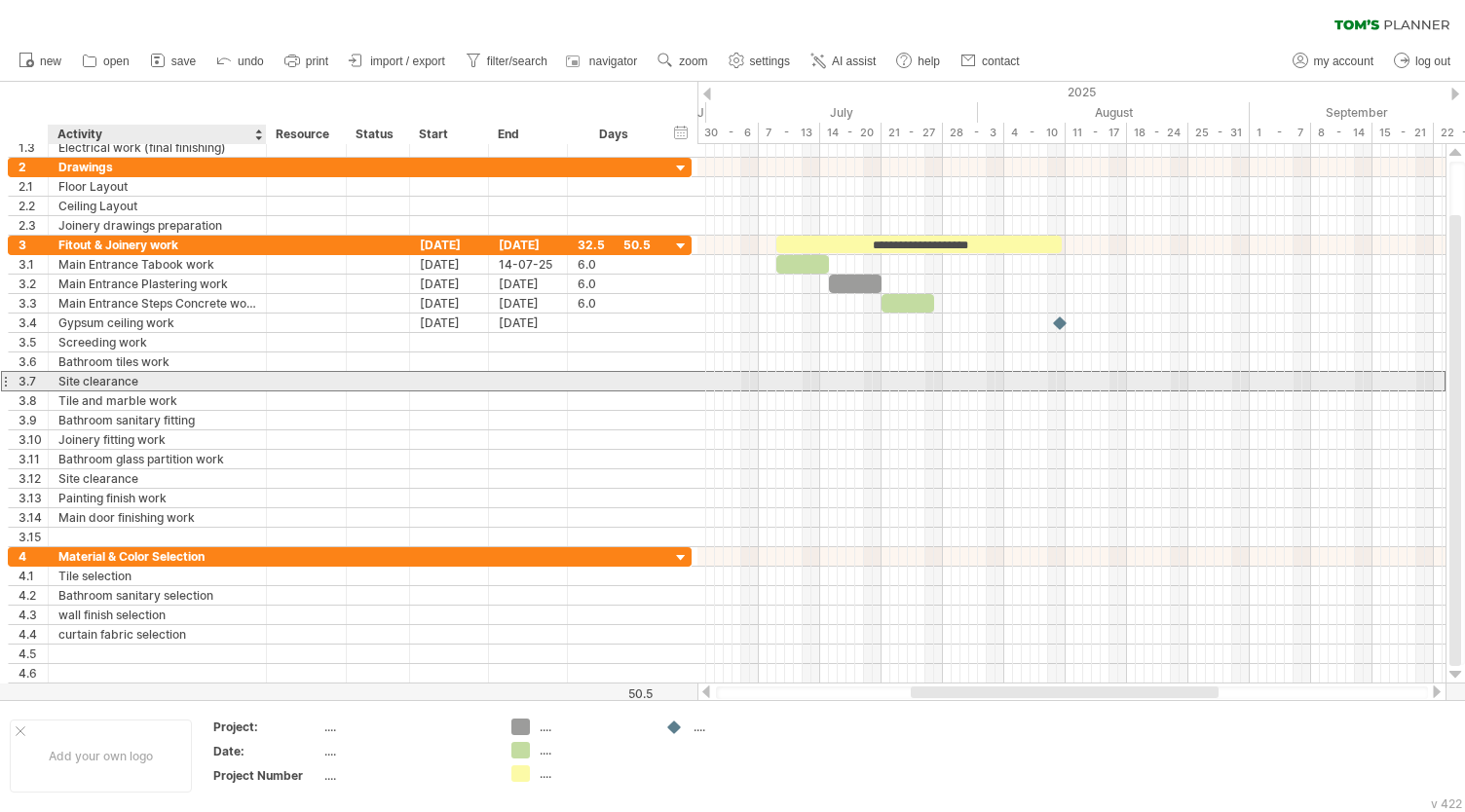 click on "Site clearance" at bounding box center (157, 381) 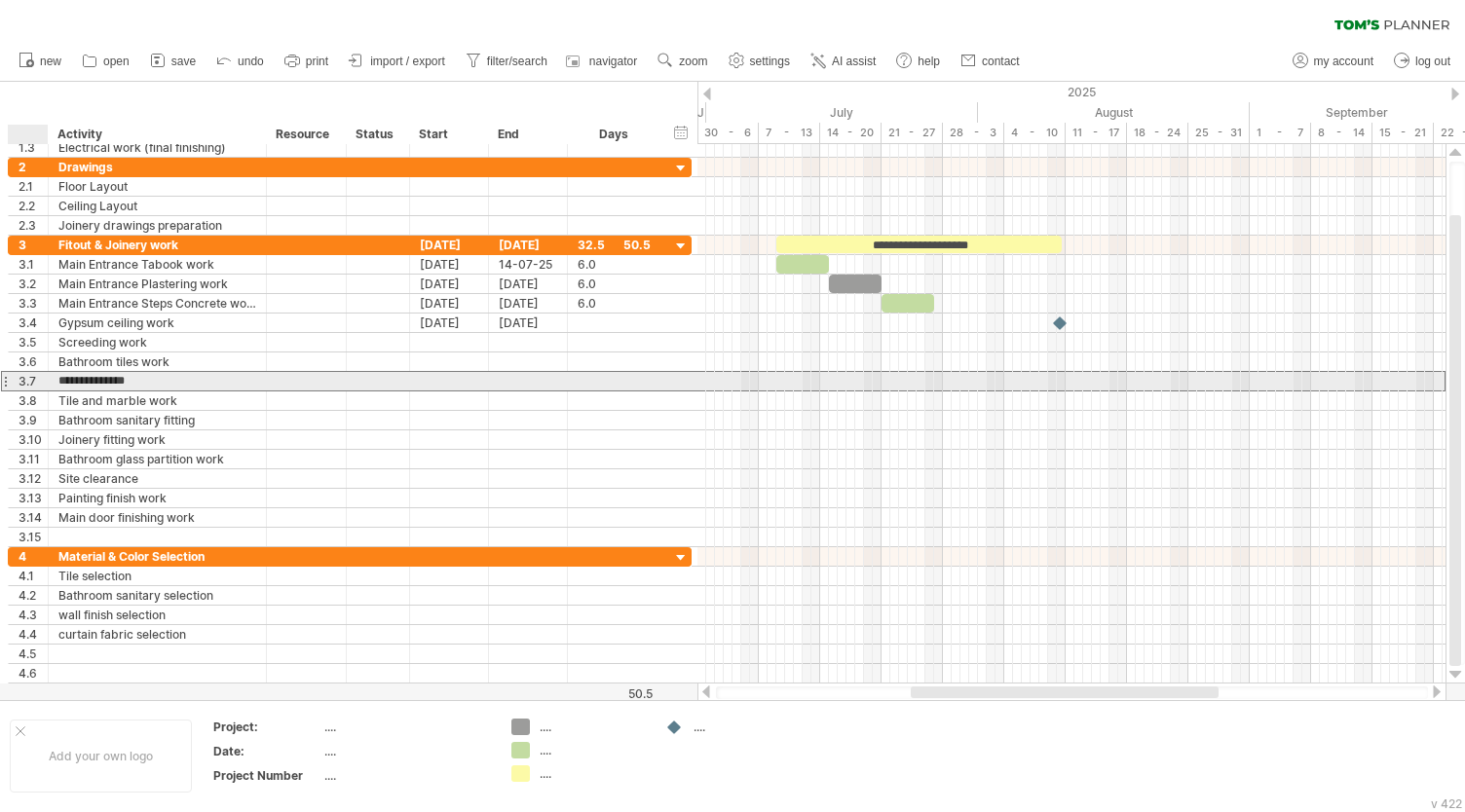 drag, startPoint x: 142, startPoint y: 379, endPoint x: 58, endPoint y: 379, distance: 84 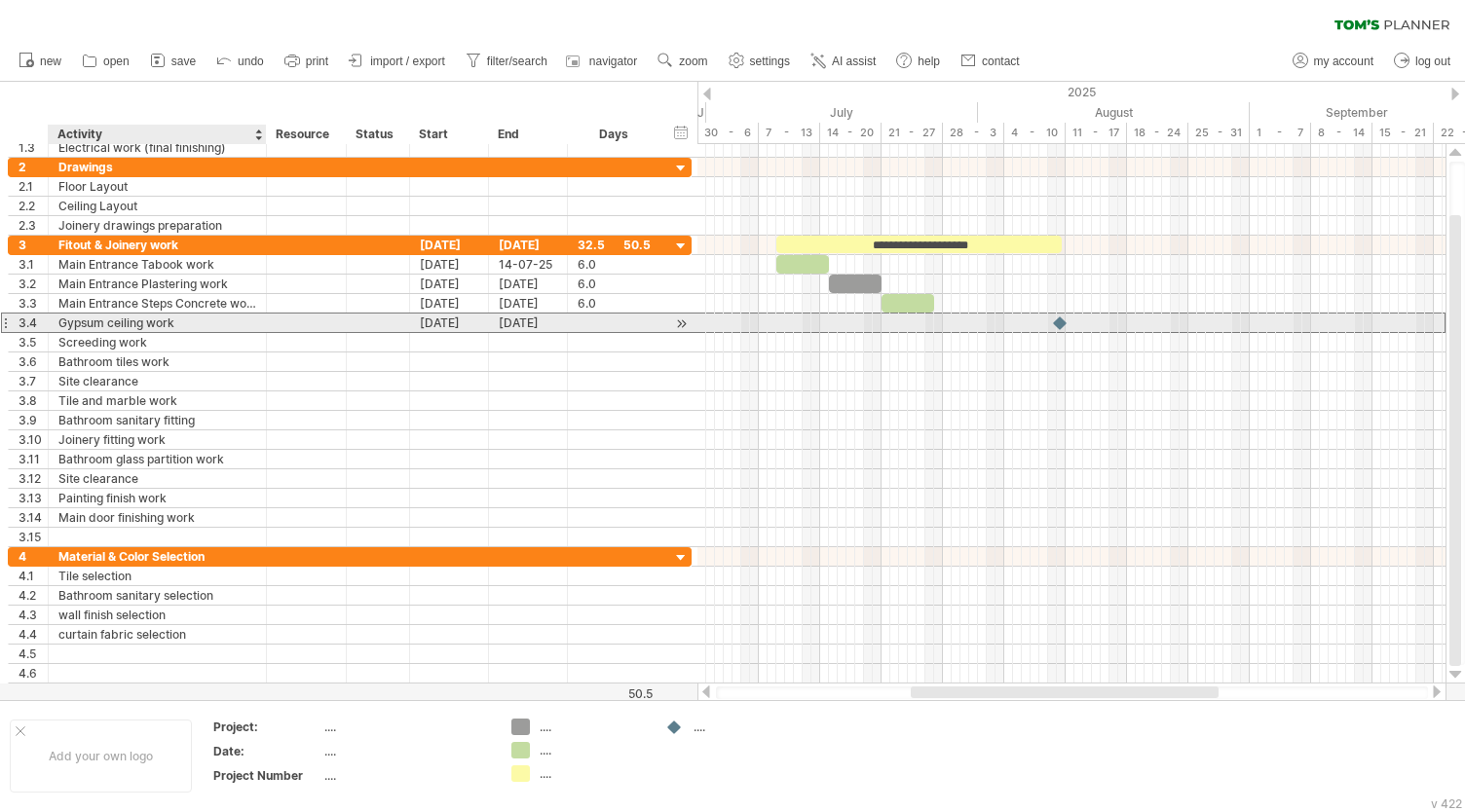click on "Gypsum ceiling work" at bounding box center [157, 322] 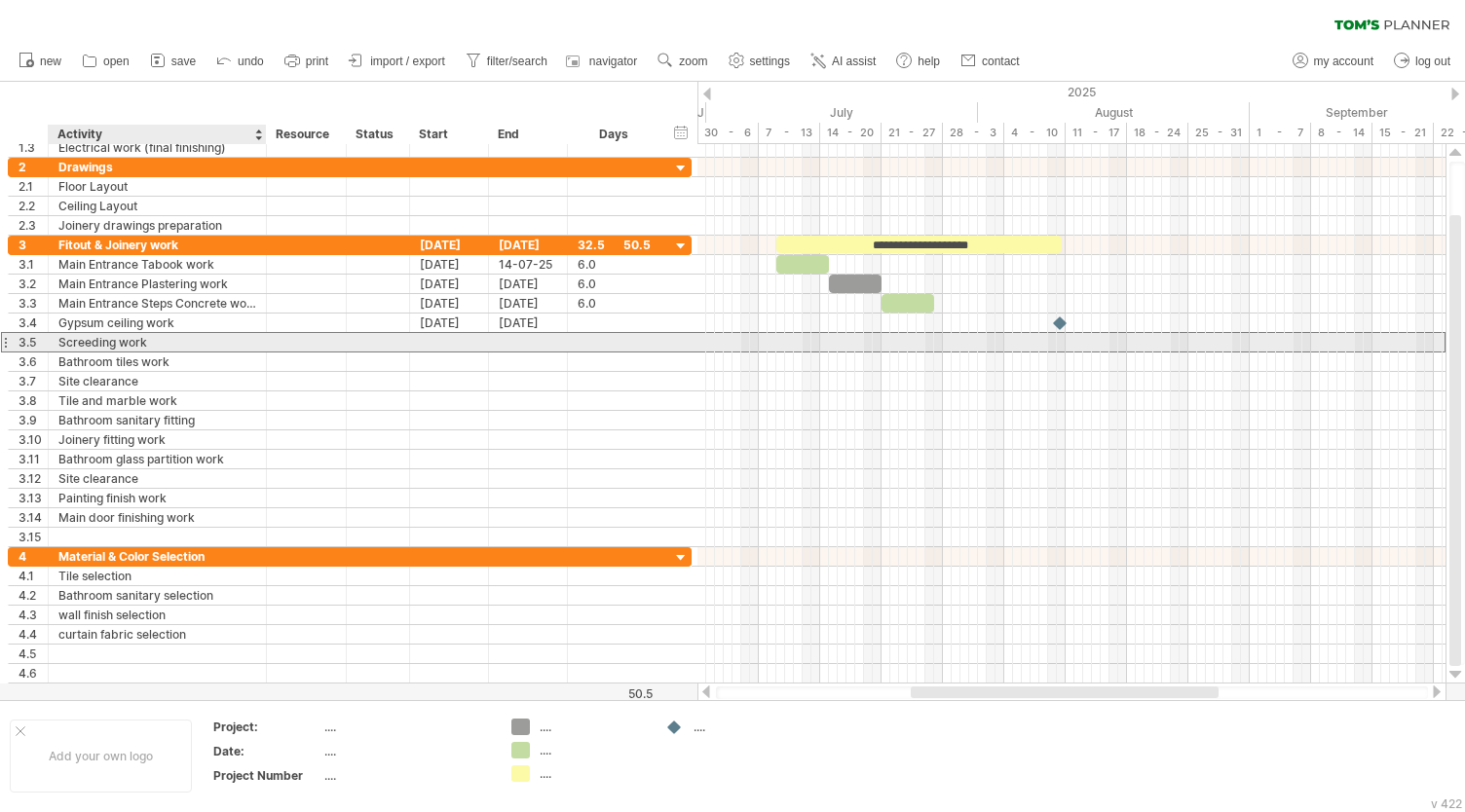 click on "Screeding work" at bounding box center [157, 342] 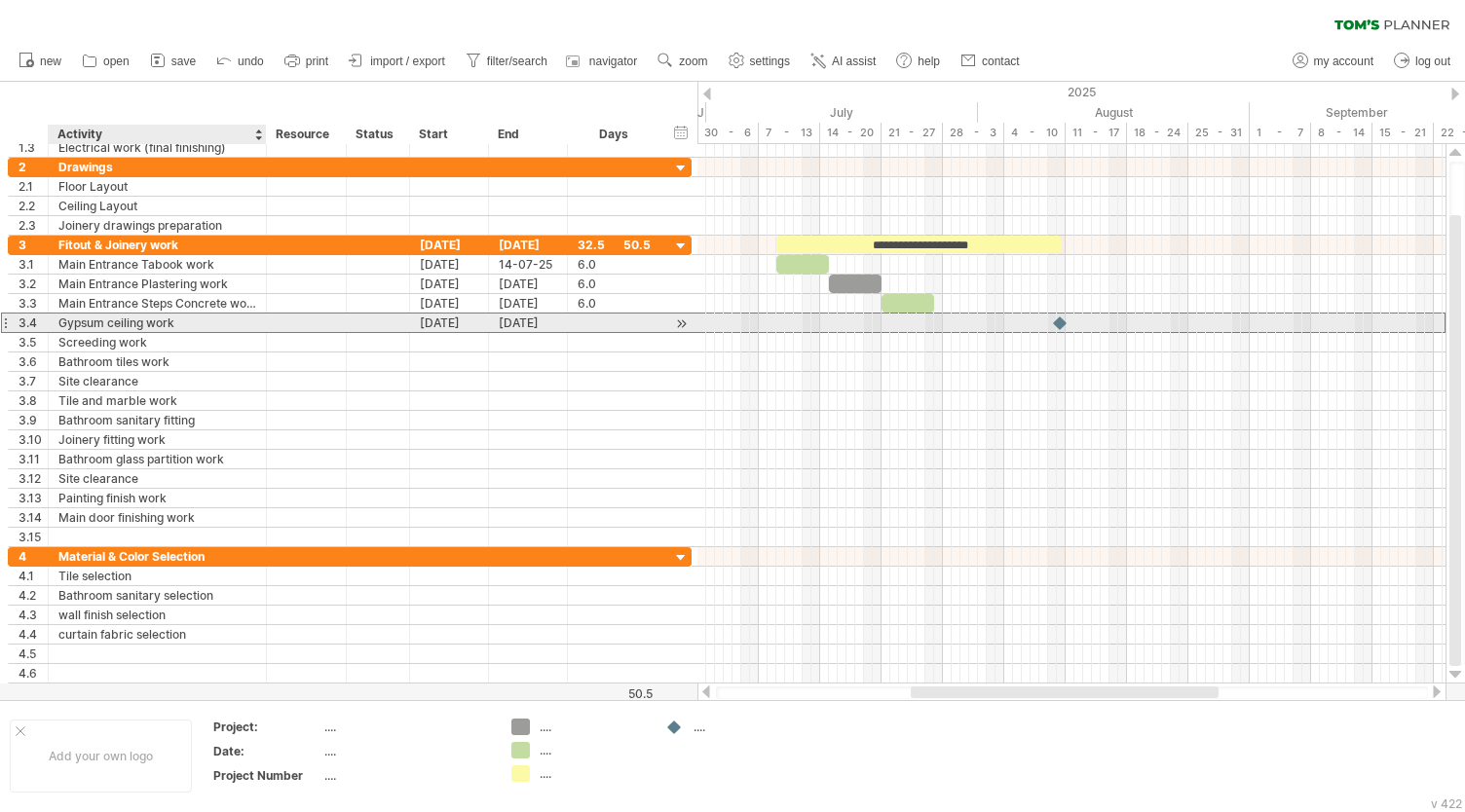 click on "Gypsum ceiling work" at bounding box center [157, 322] 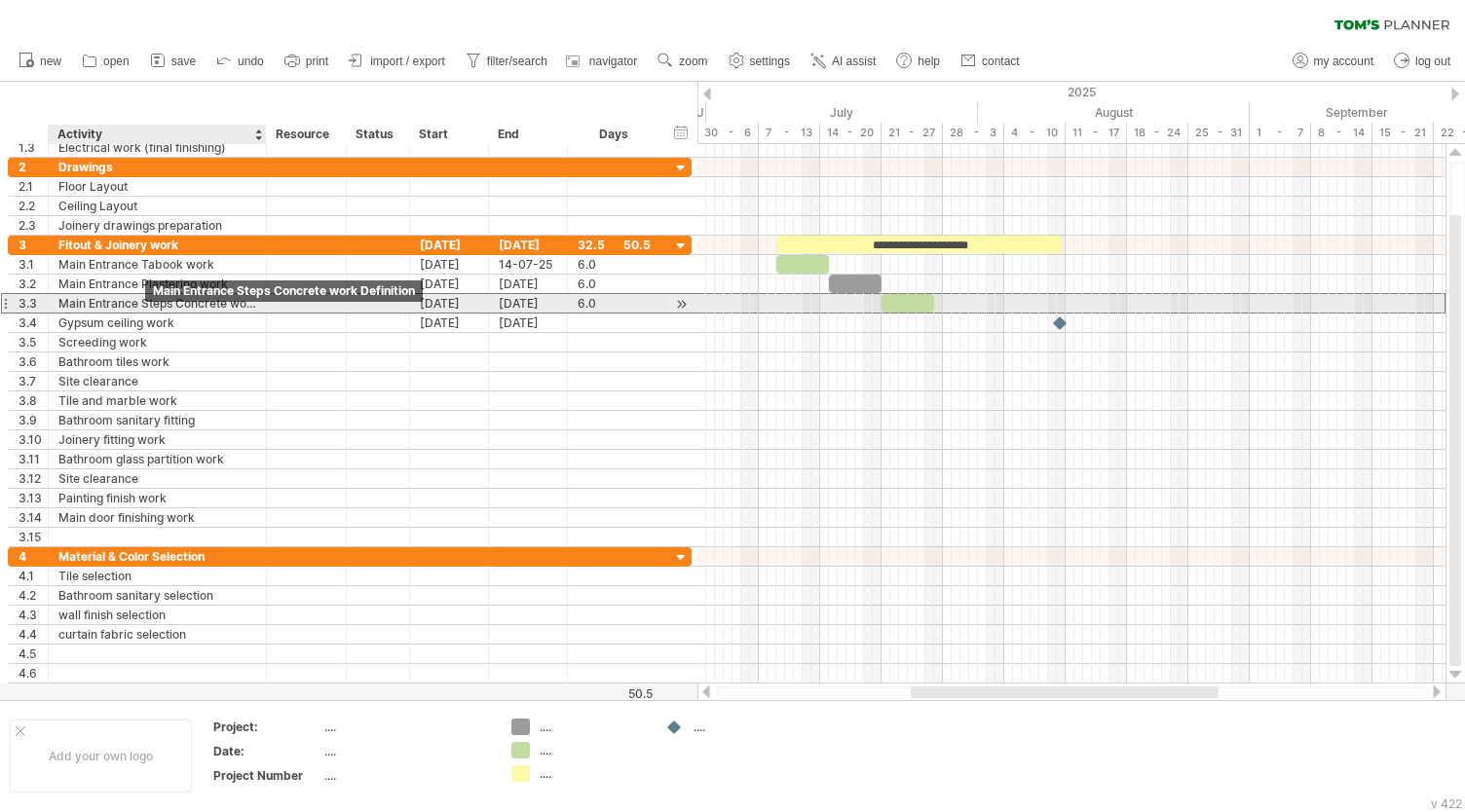 click on "Main Entrance Steps Concrete work Definition" at bounding box center (157, 303) 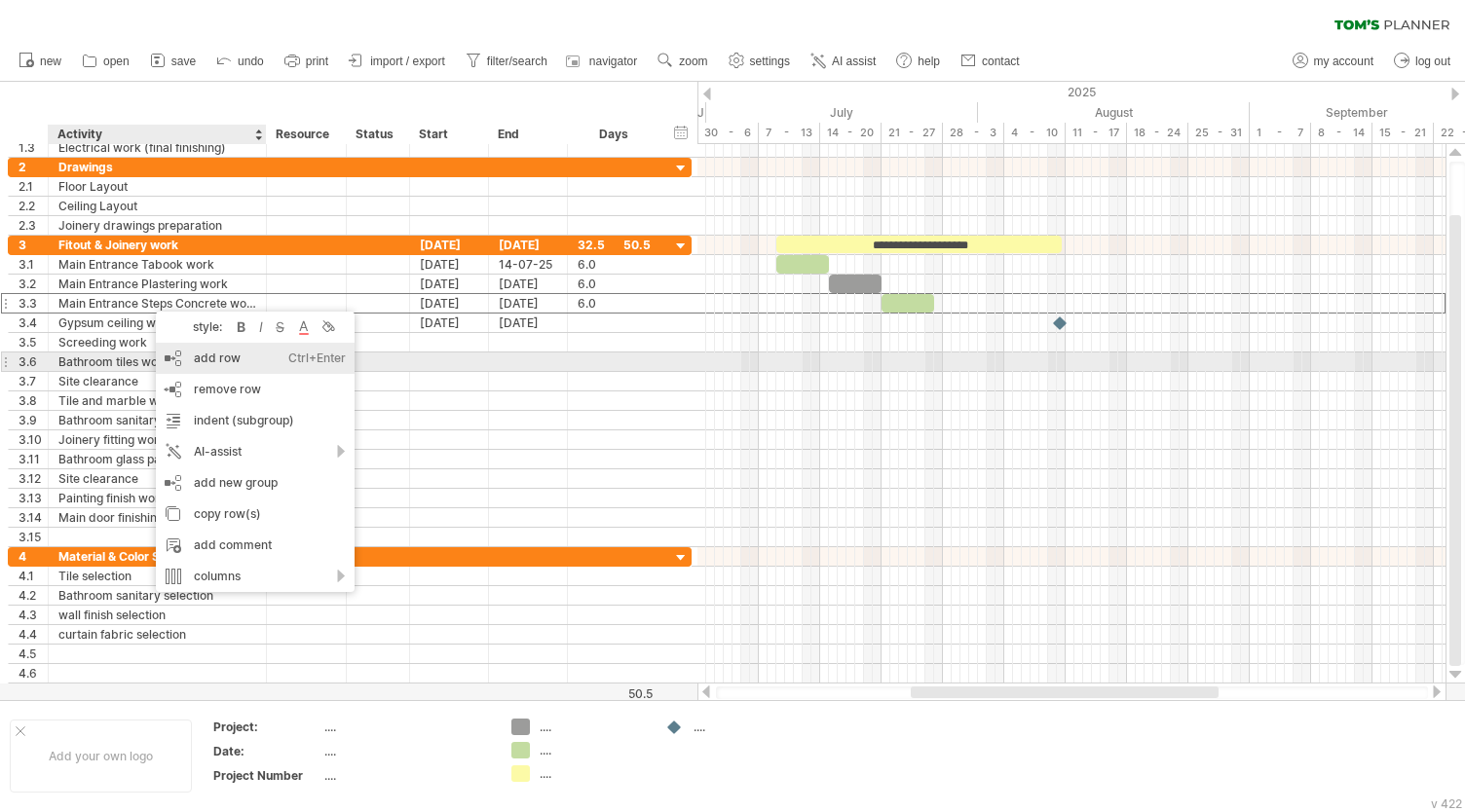 click on "add row Ctrl+Enter Cmd+Enter" at bounding box center [255, 358] 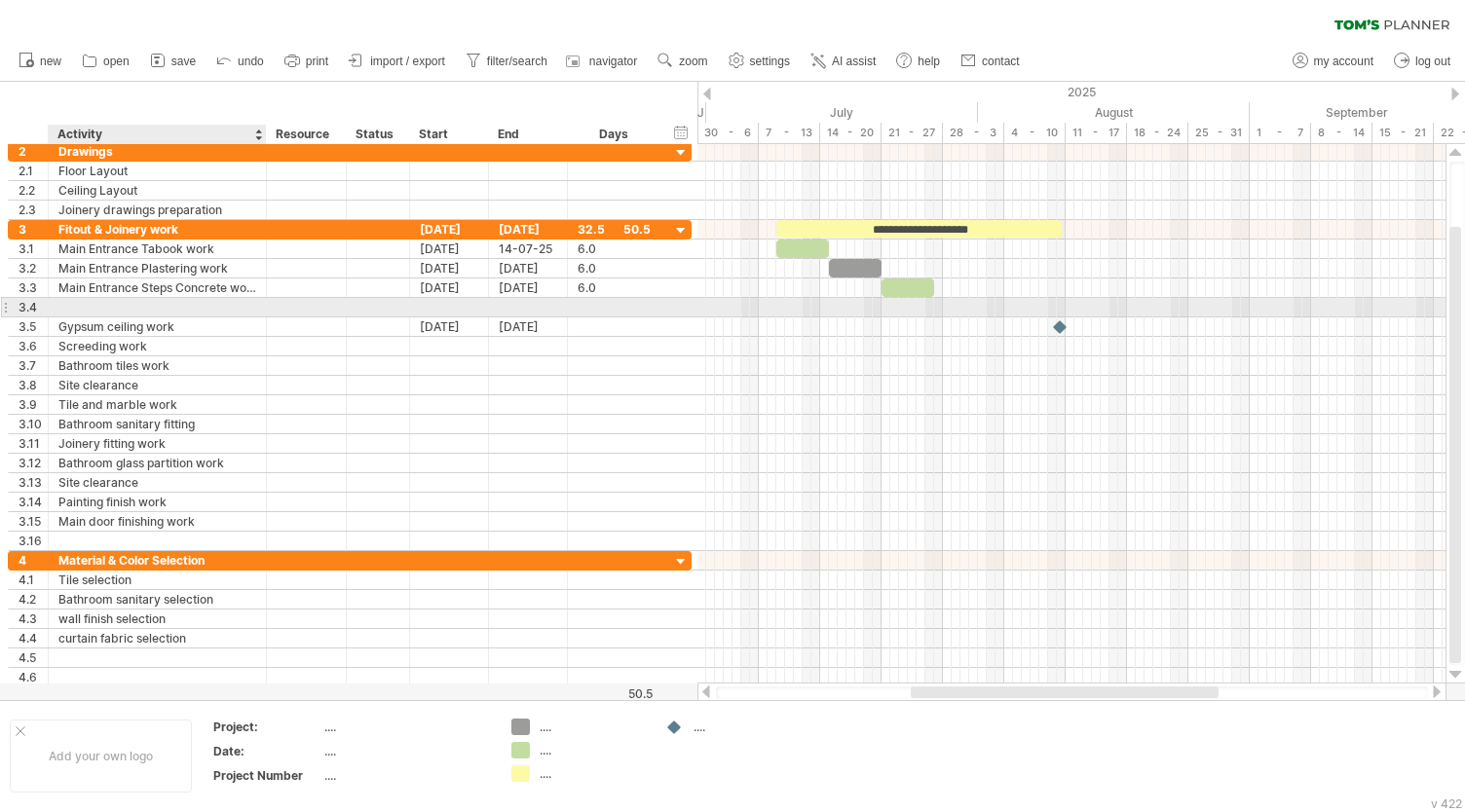 click at bounding box center [157, 307] 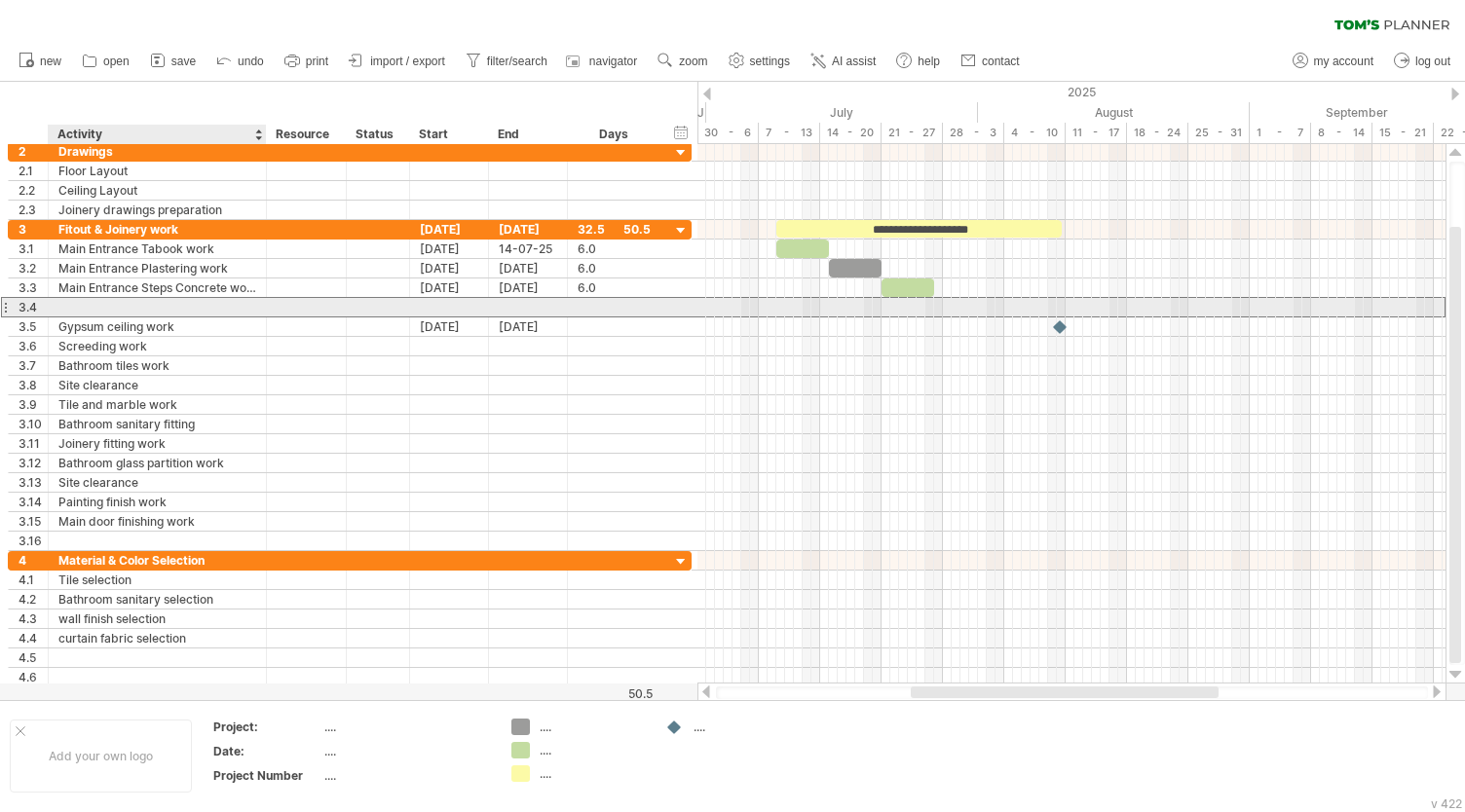 click at bounding box center (157, 307) 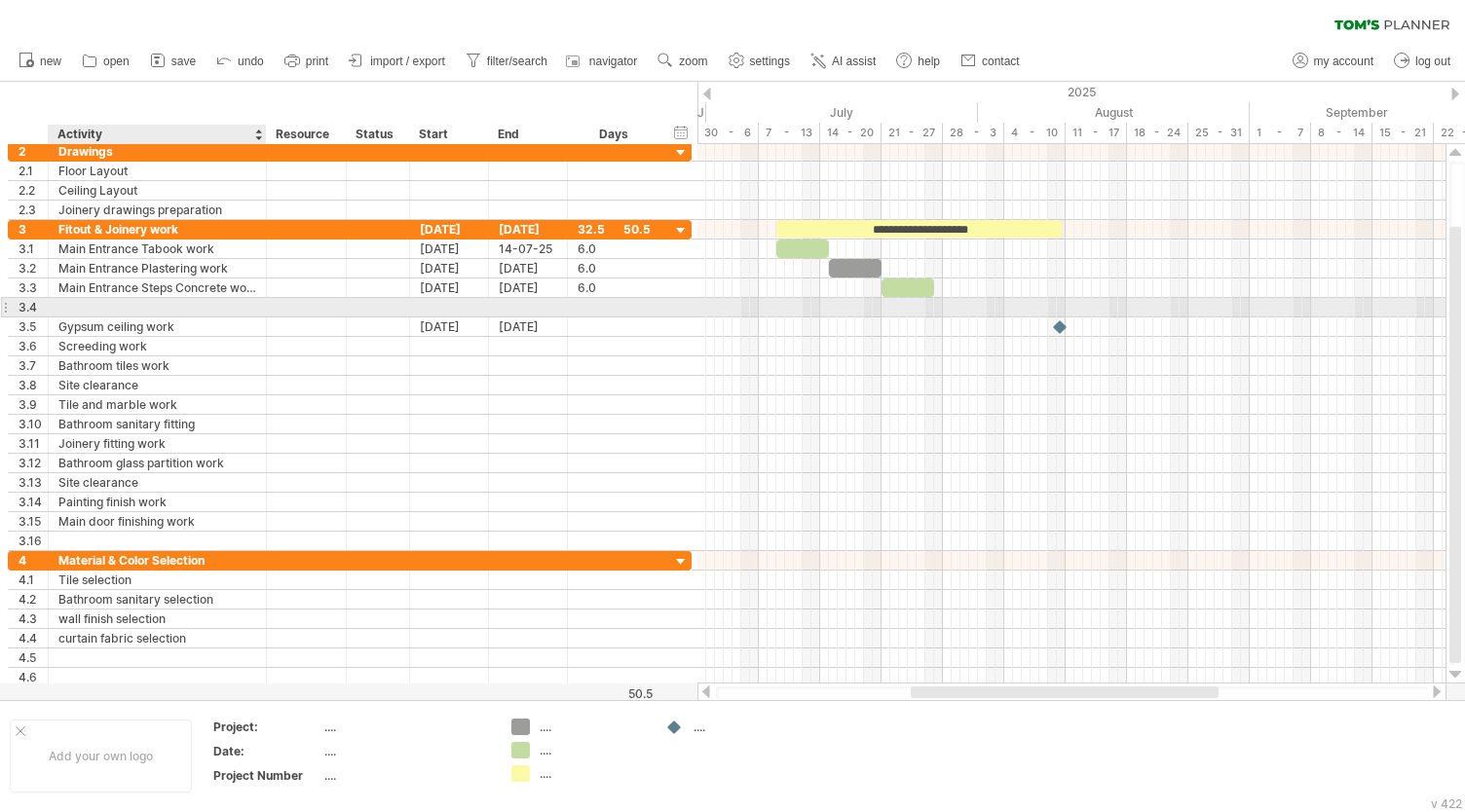 paste on "**********" 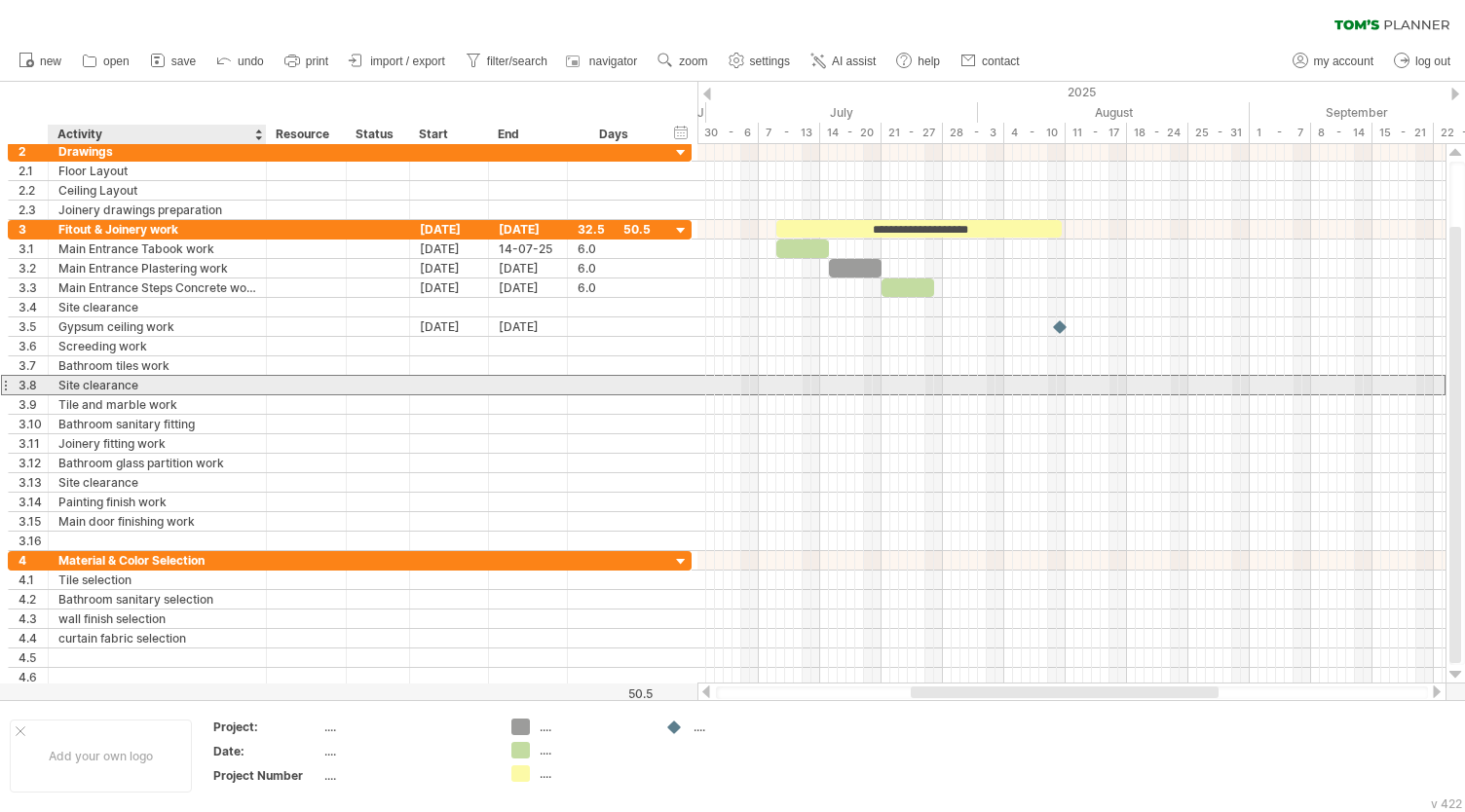 click on "Site clearance" at bounding box center [157, 385] 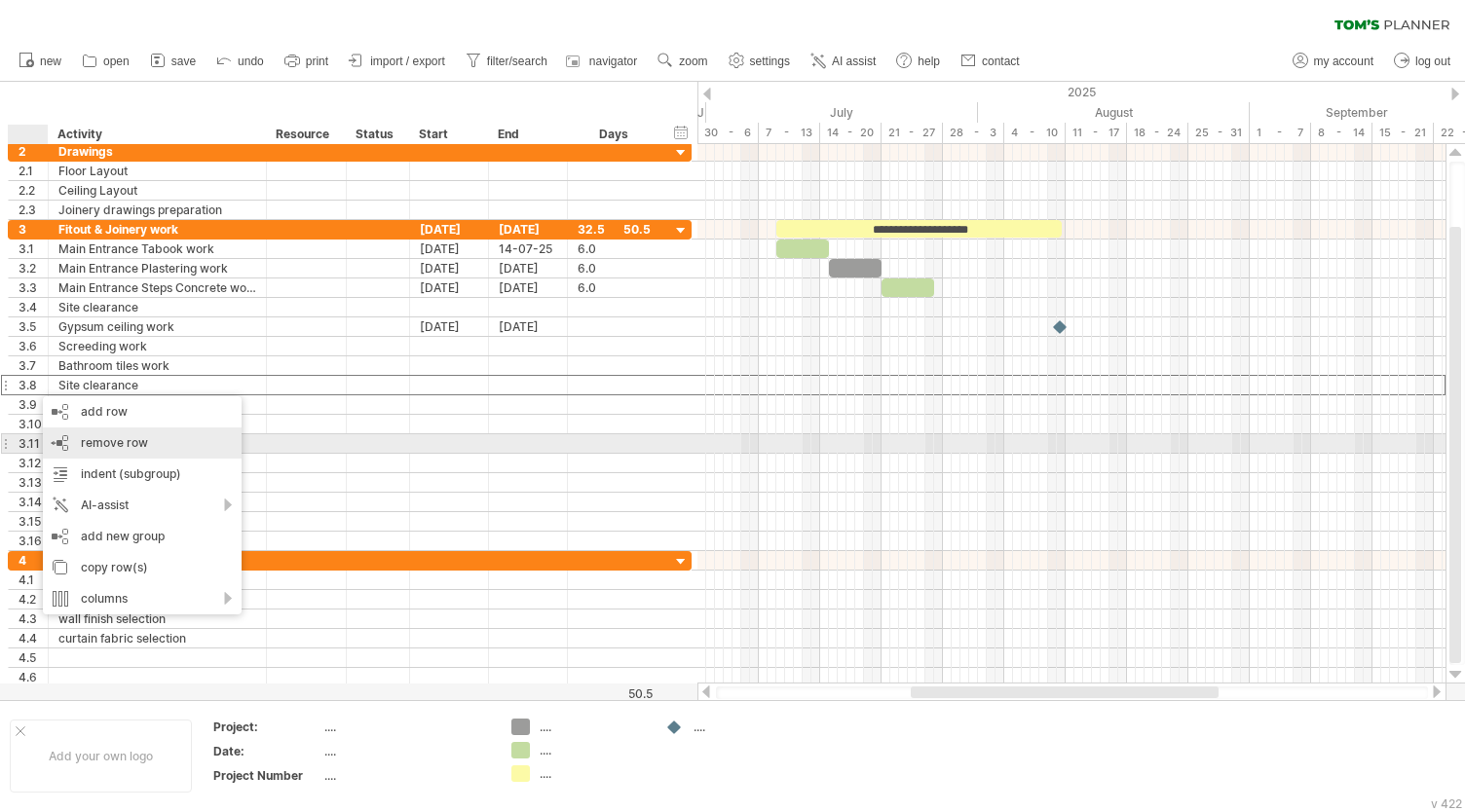 click on "remove row" at bounding box center (114, 442) 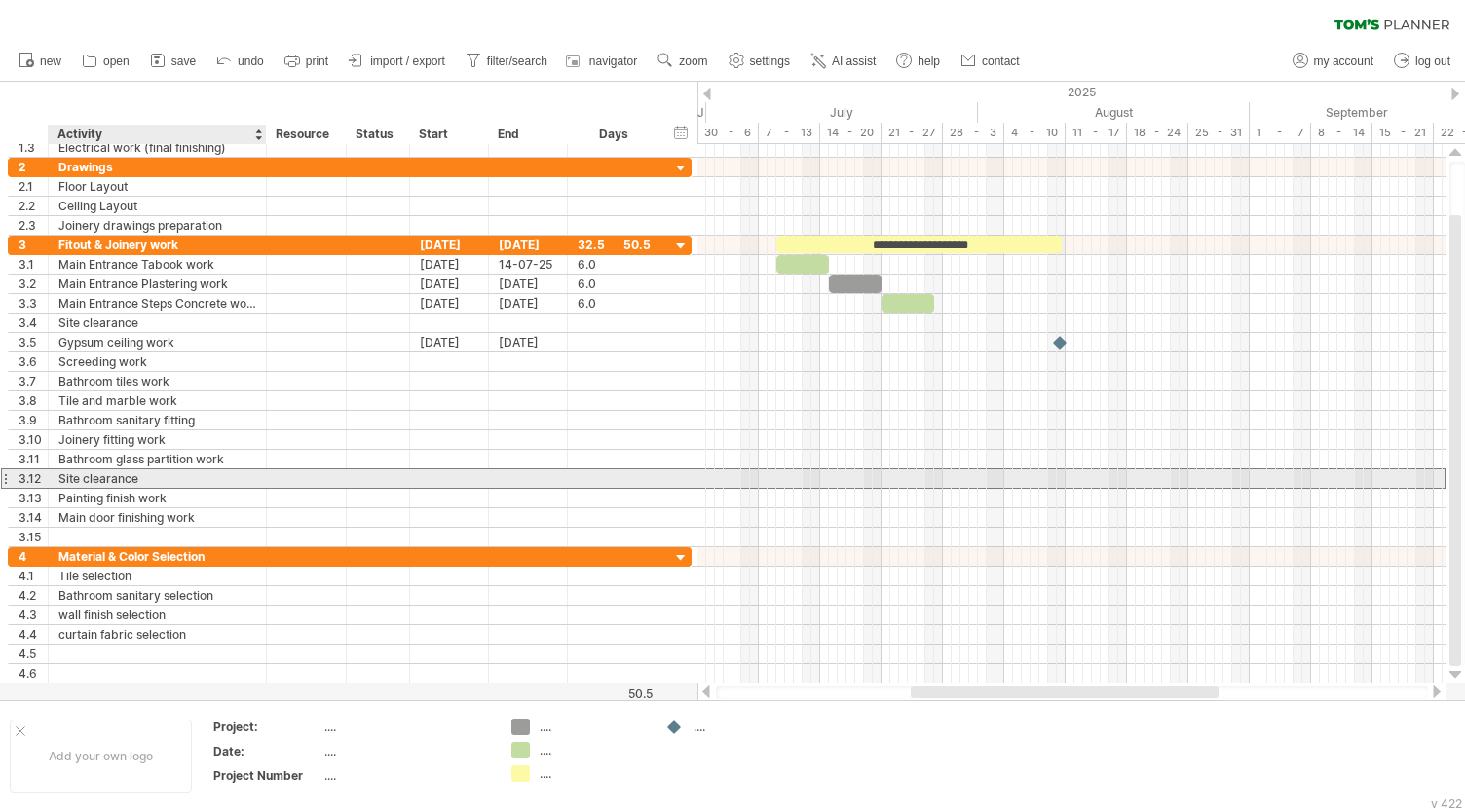 click on "Site clearance" at bounding box center (157, 478) 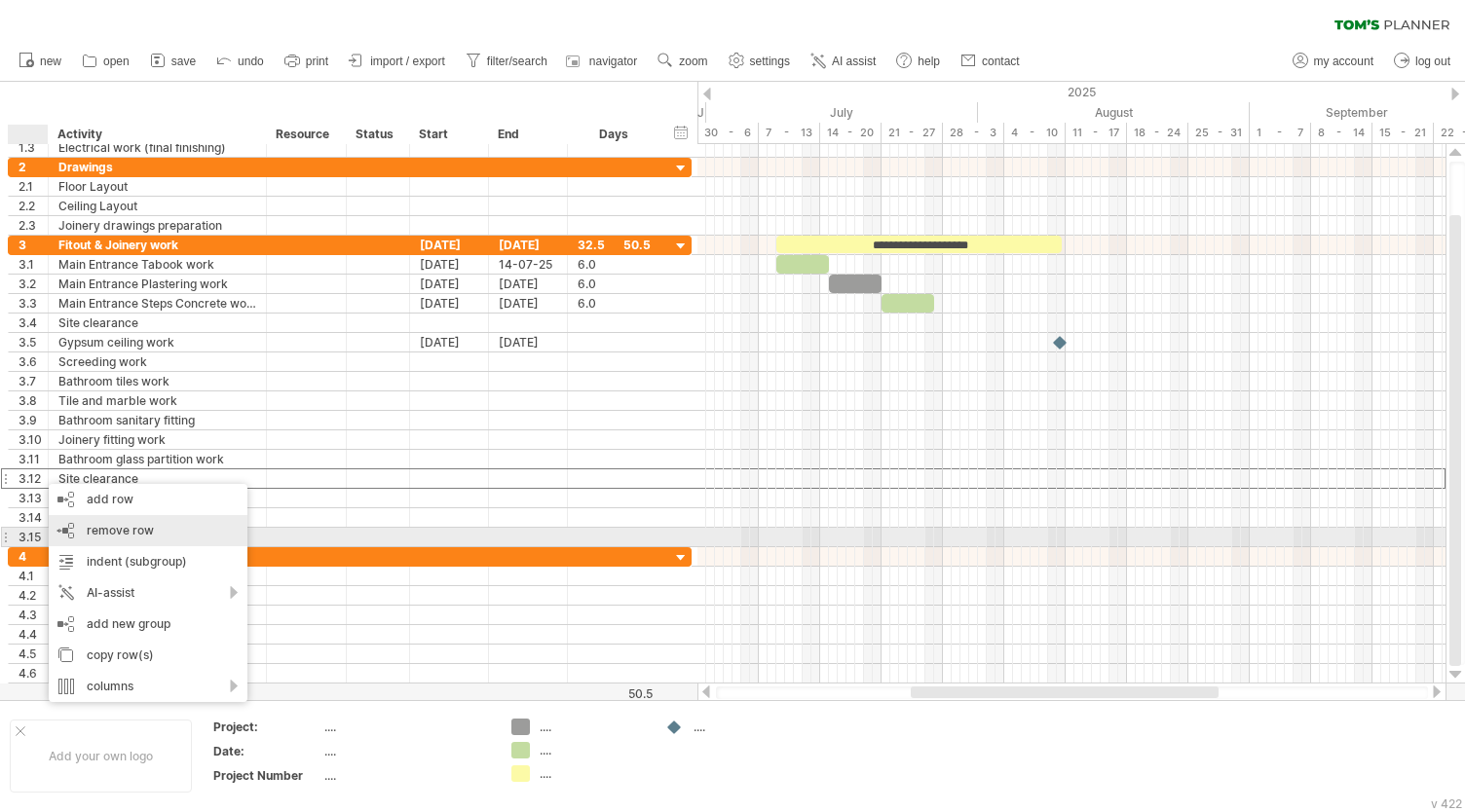 click on "remove row remove selected rows" at bounding box center (148, 531) 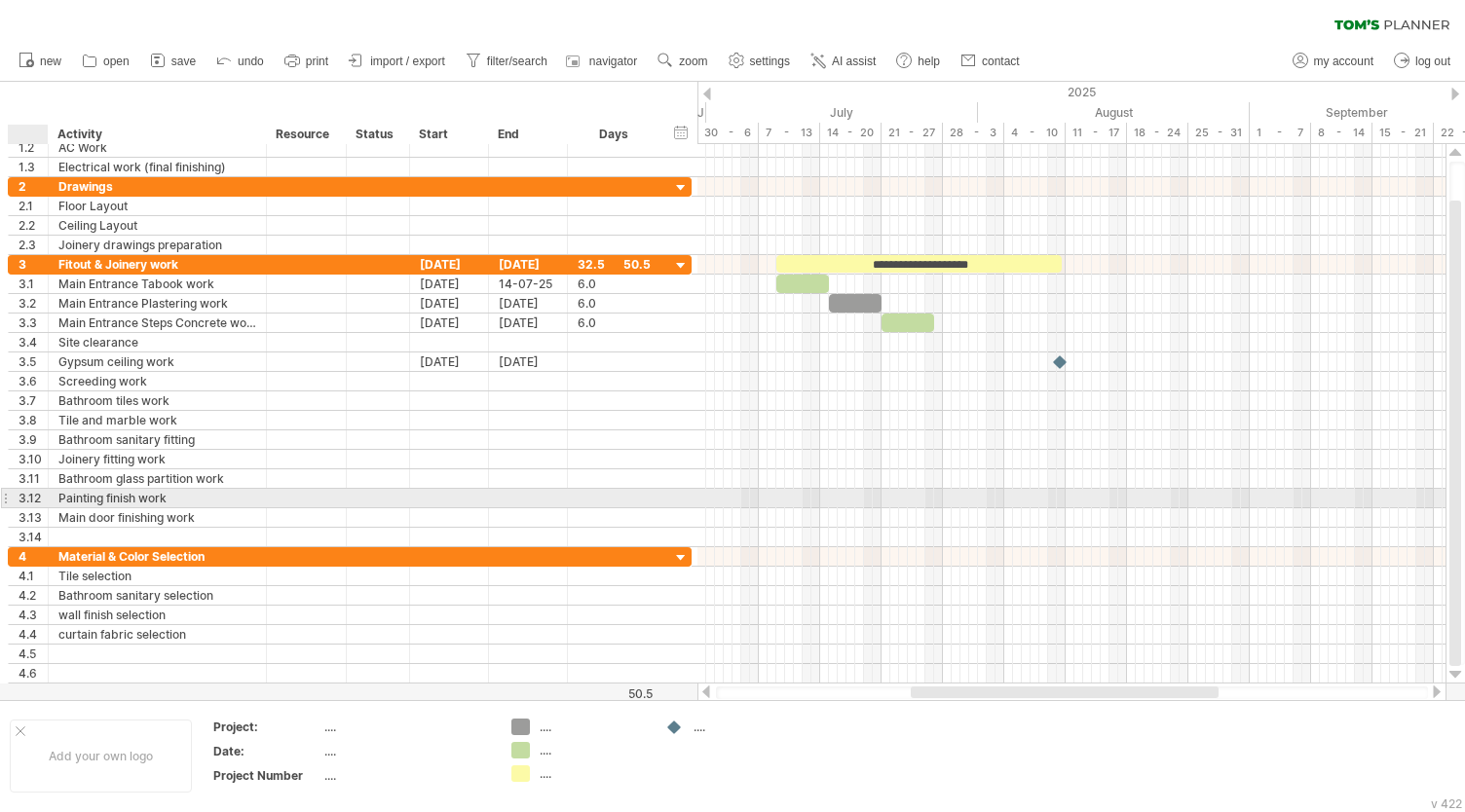 click on "3.12" at bounding box center [33, 498] 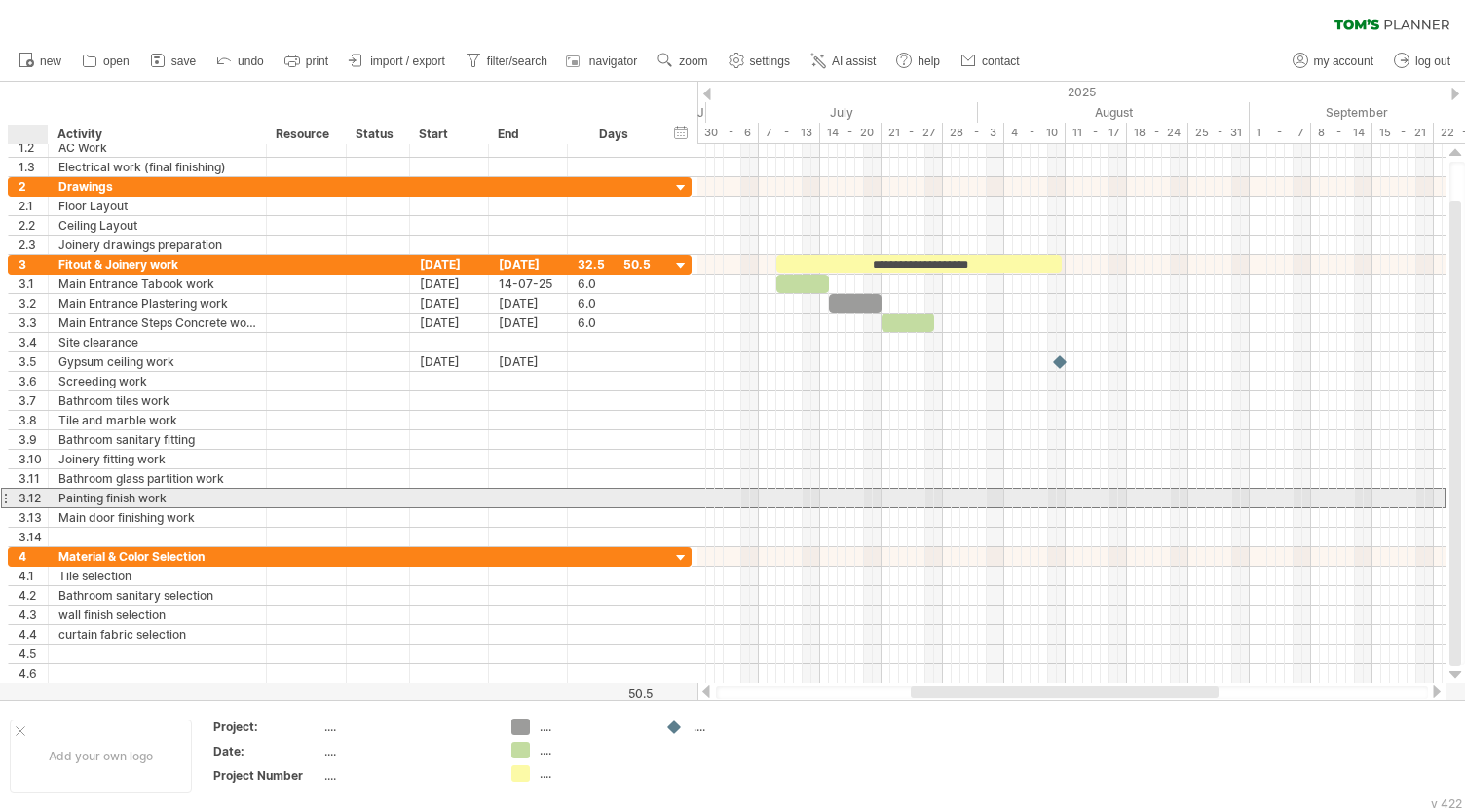 click on "3.12" at bounding box center (33, 498) 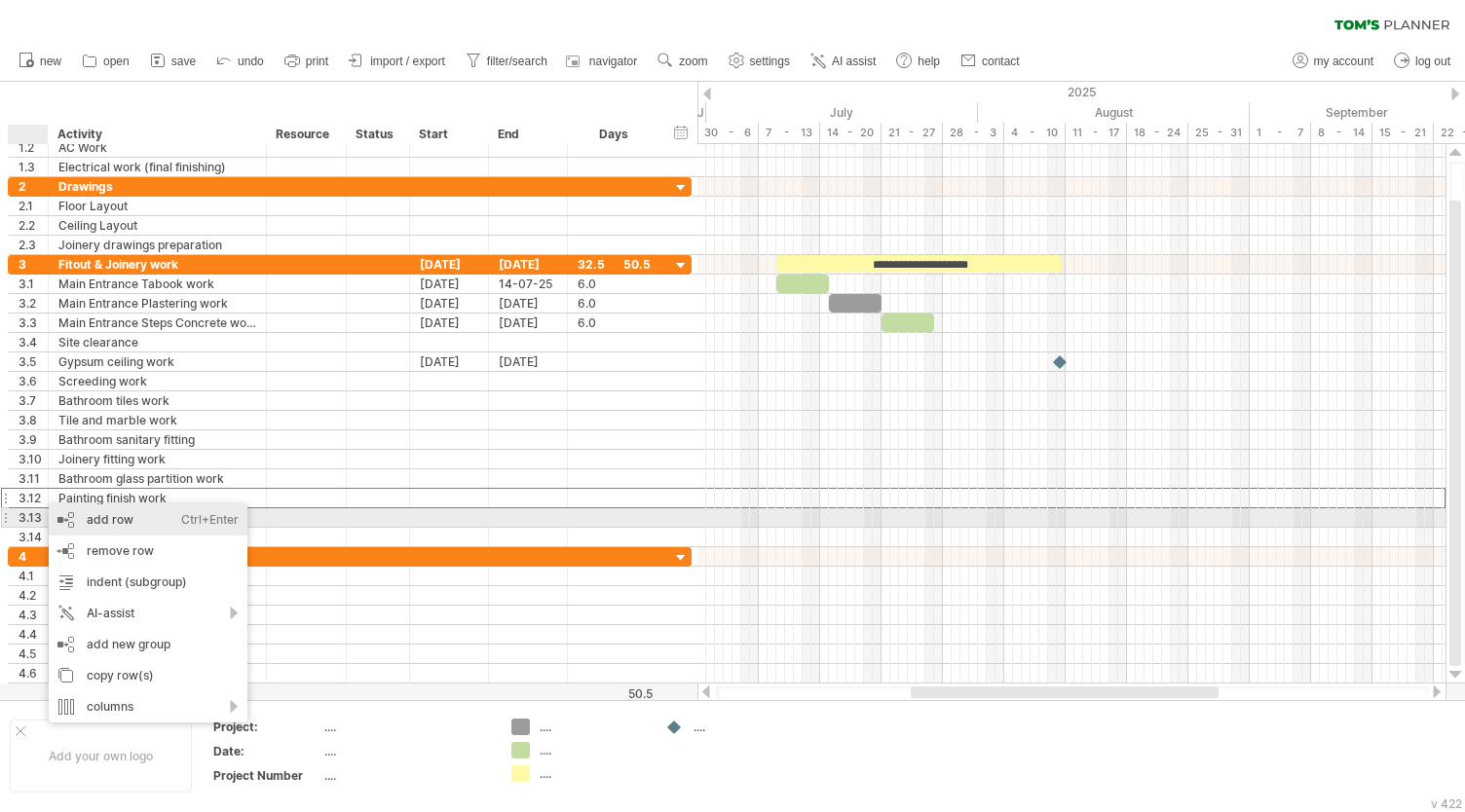 click on "add row Ctrl+Enter Cmd+Enter" at bounding box center [148, 520] 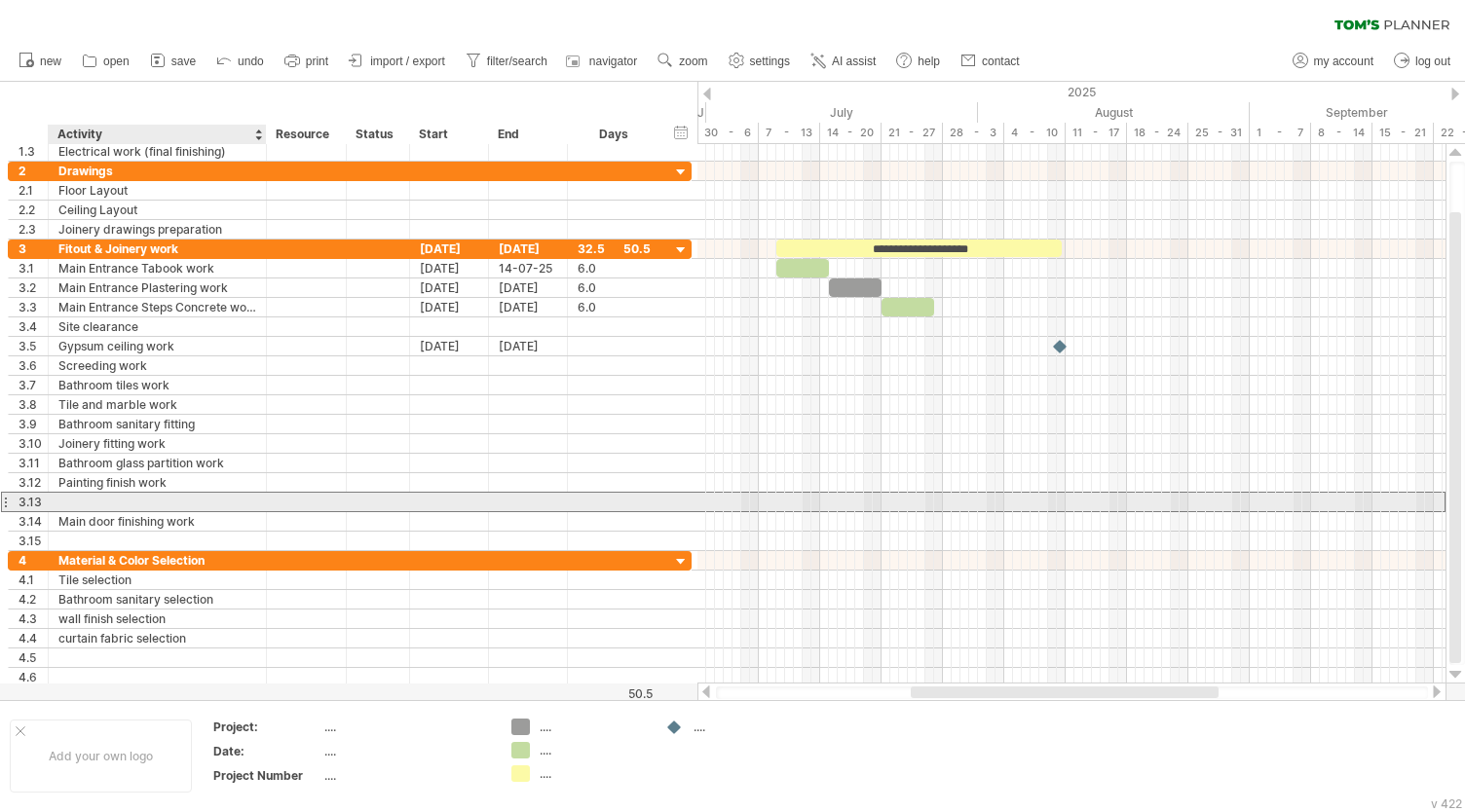 click at bounding box center (157, 501) 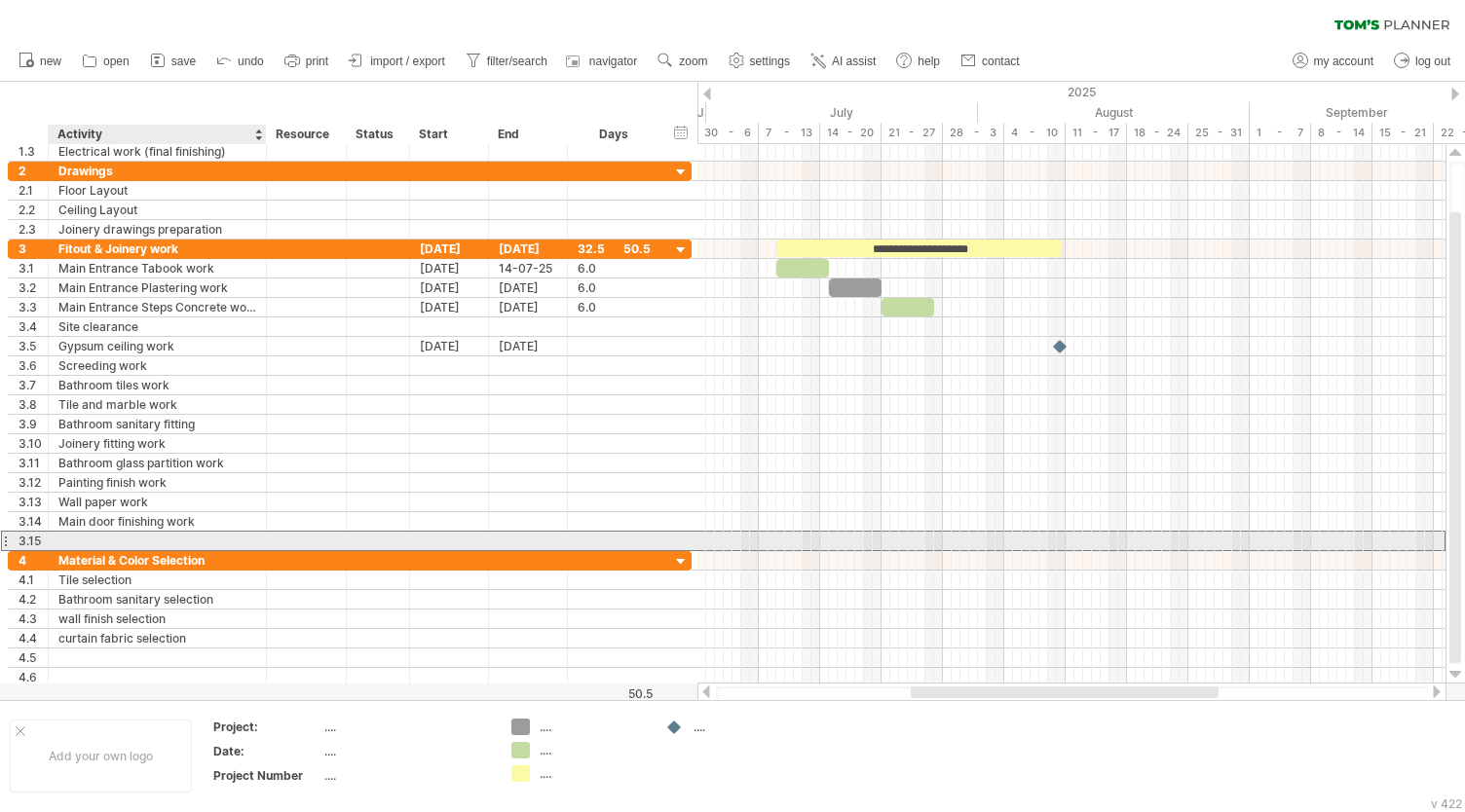 click at bounding box center (157, 540) 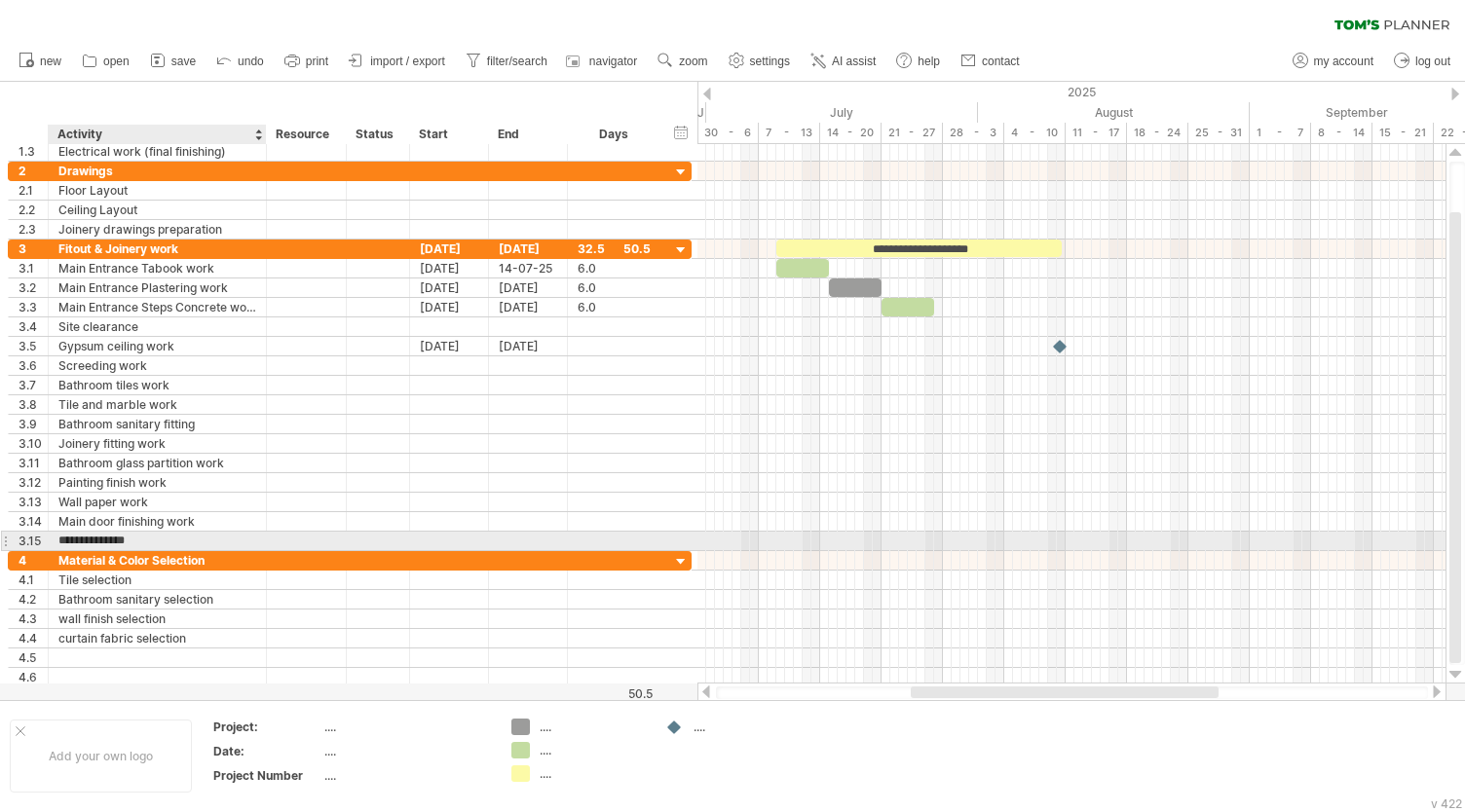 click on "**********" at bounding box center (157, 540) 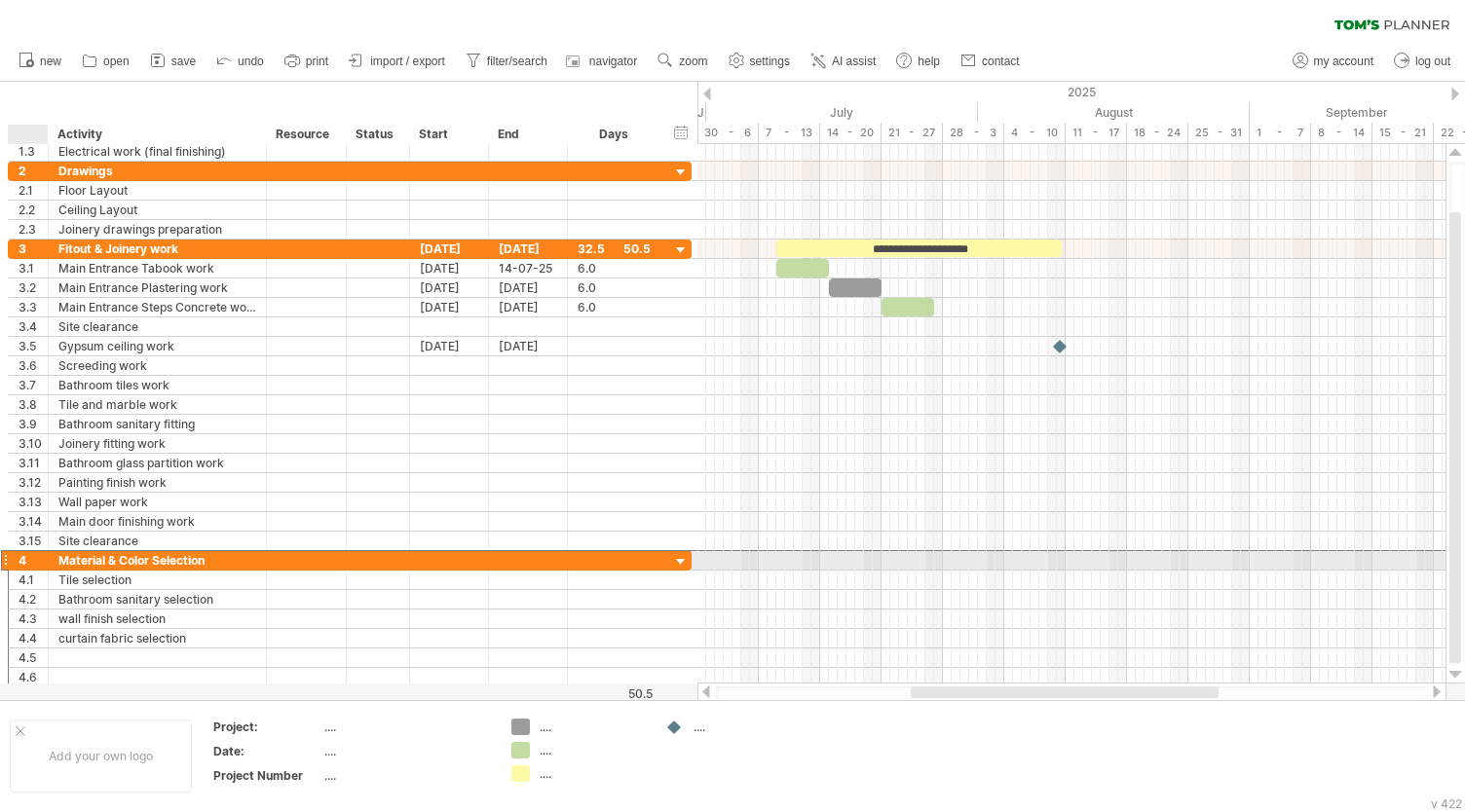 click on "4" at bounding box center (33, 560) 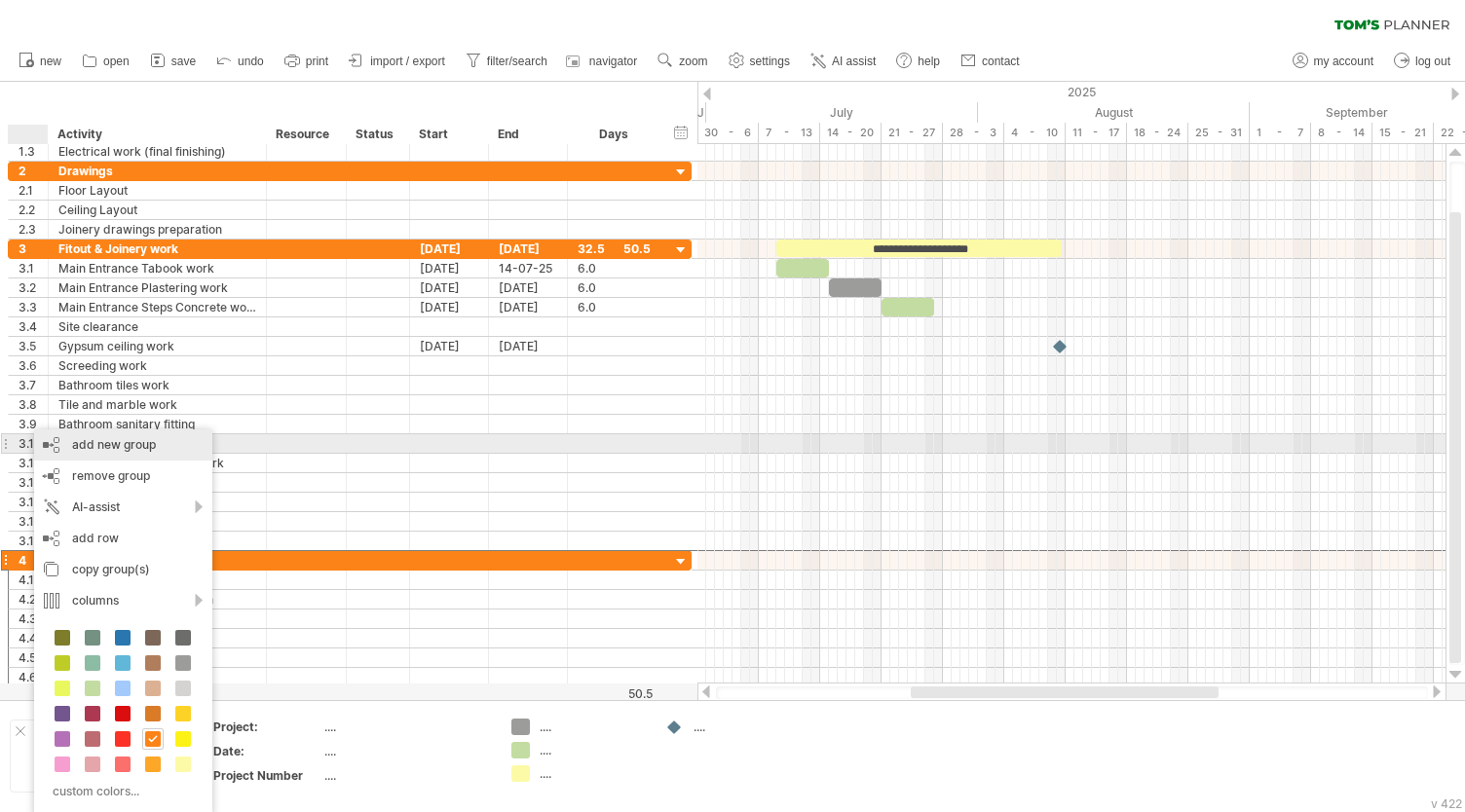 click on "add new group" at bounding box center (123, 445) 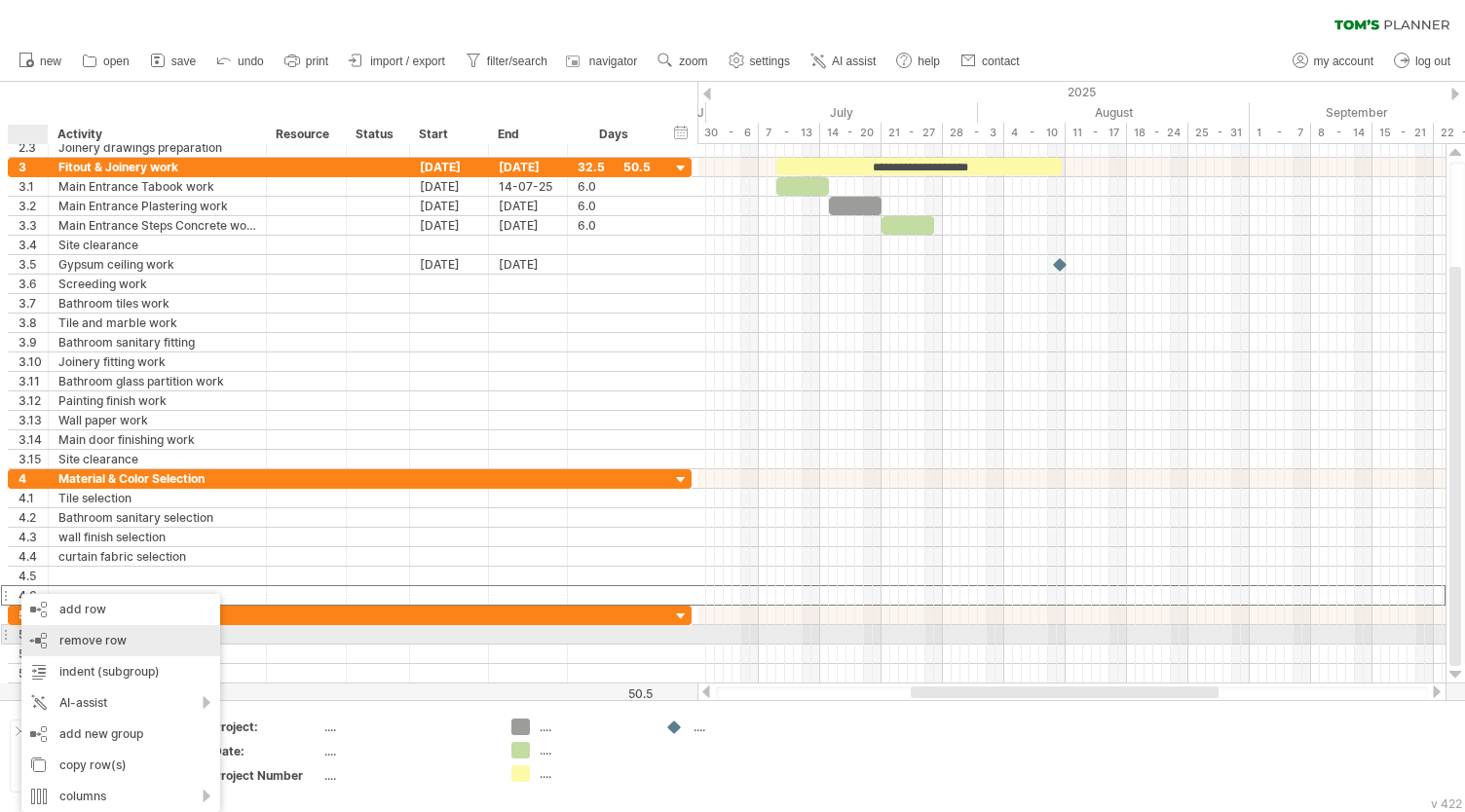 click on "remove row" at bounding box center [93, 640] 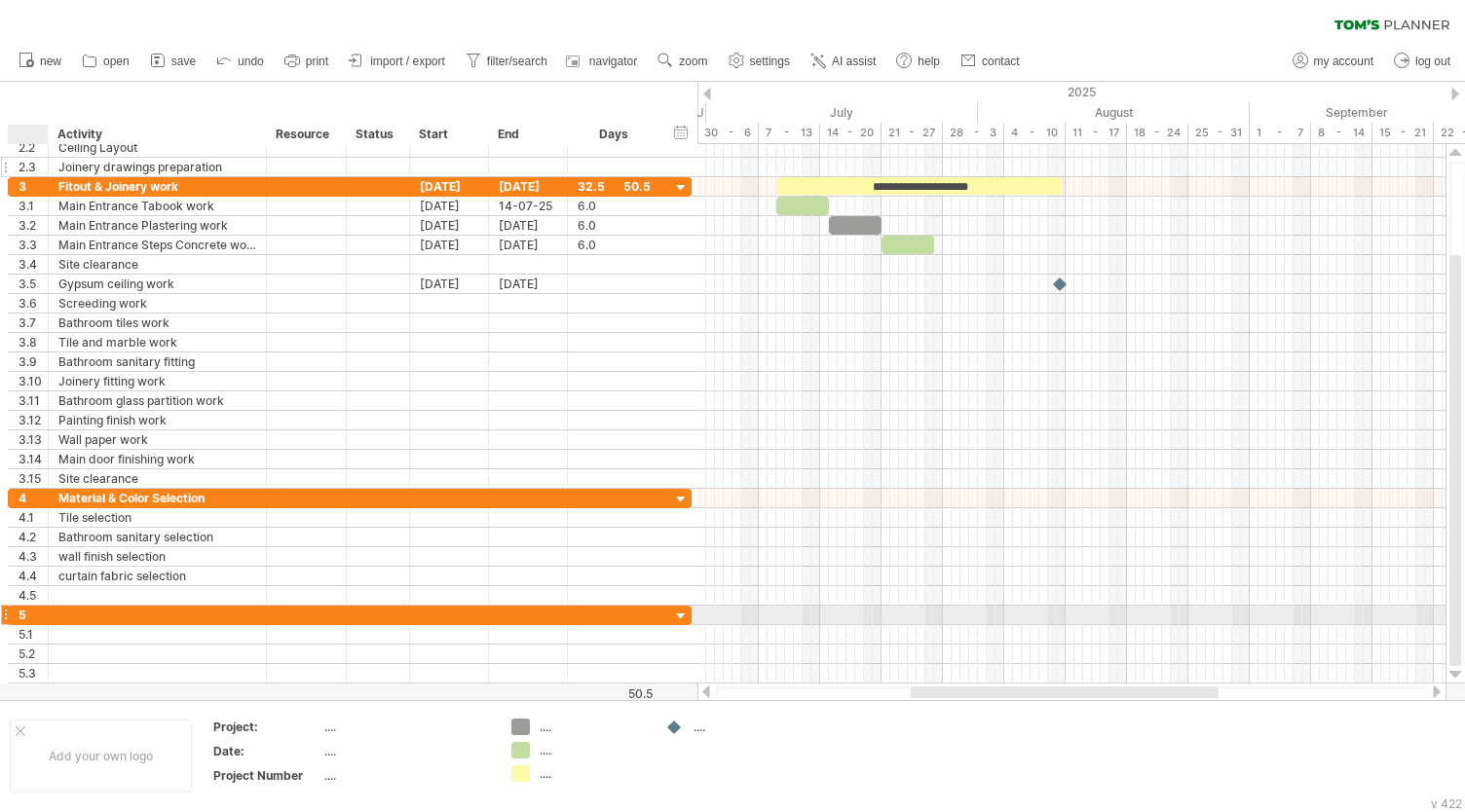 click on "Joinery drawings preparation" at bounding box center (157, 166) 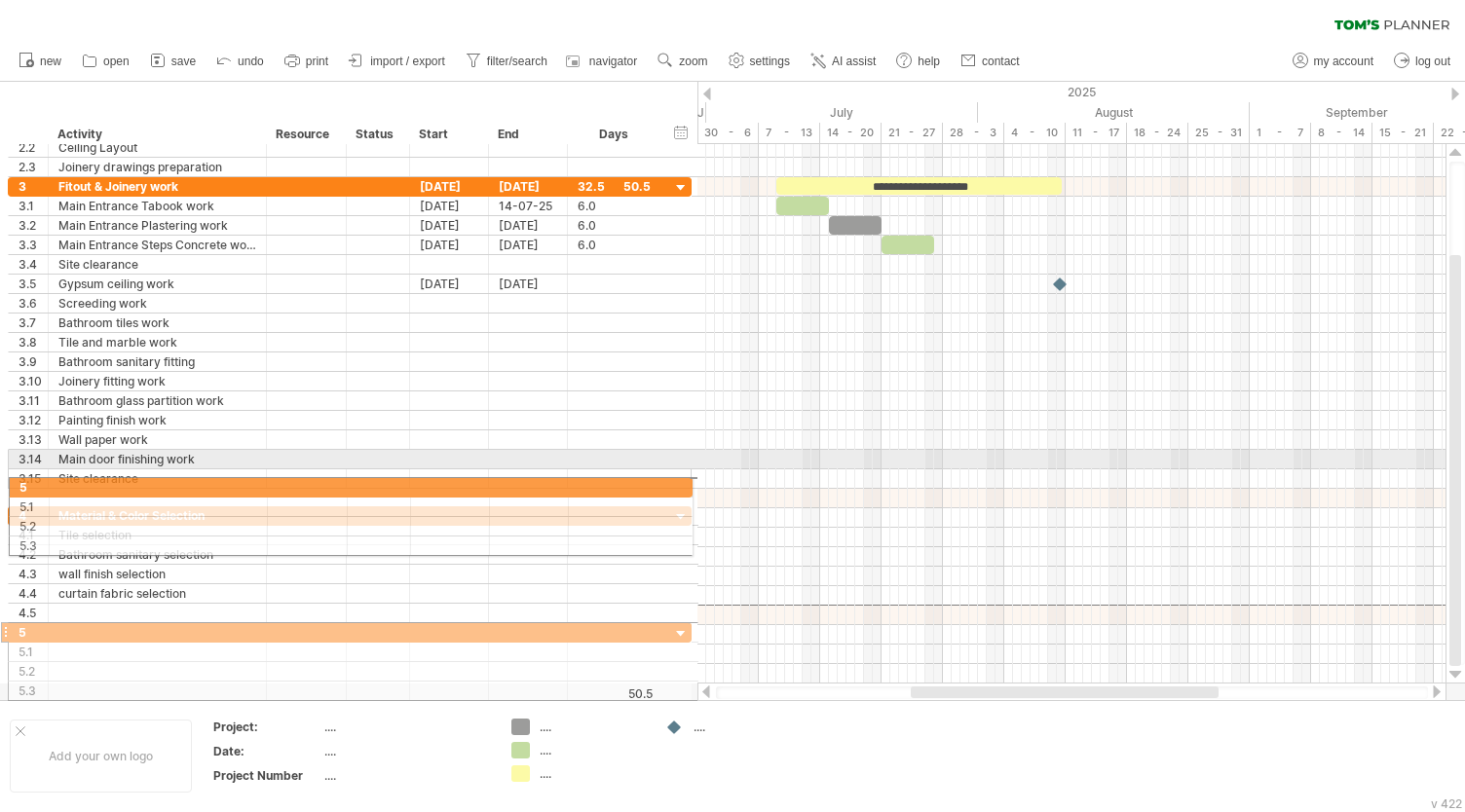 drag, startPoint x: 22, startPoint y: 610, endPoint x: 8, endPoint y: 484, distance: 126.77539 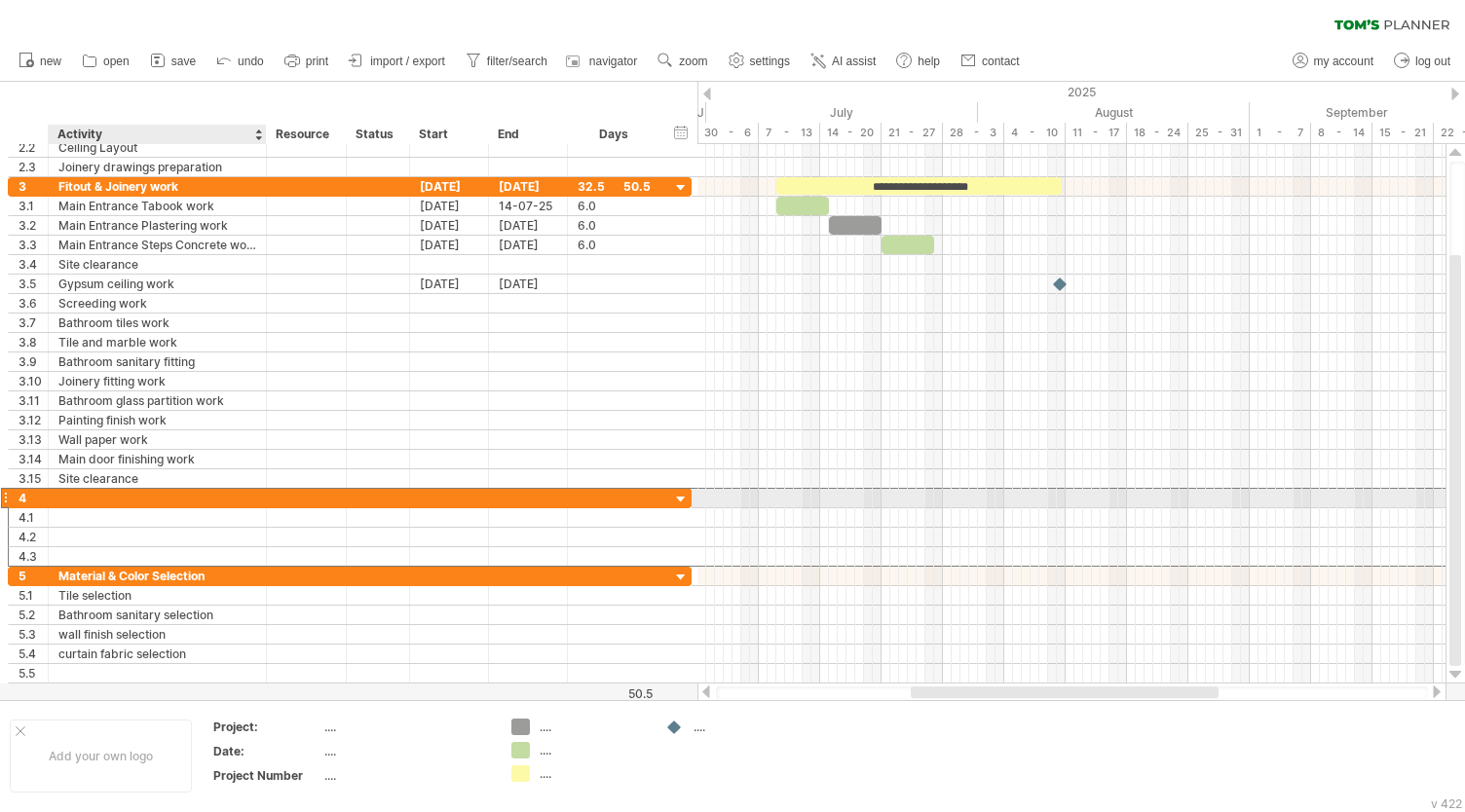 click at bounding box center [157, 498] 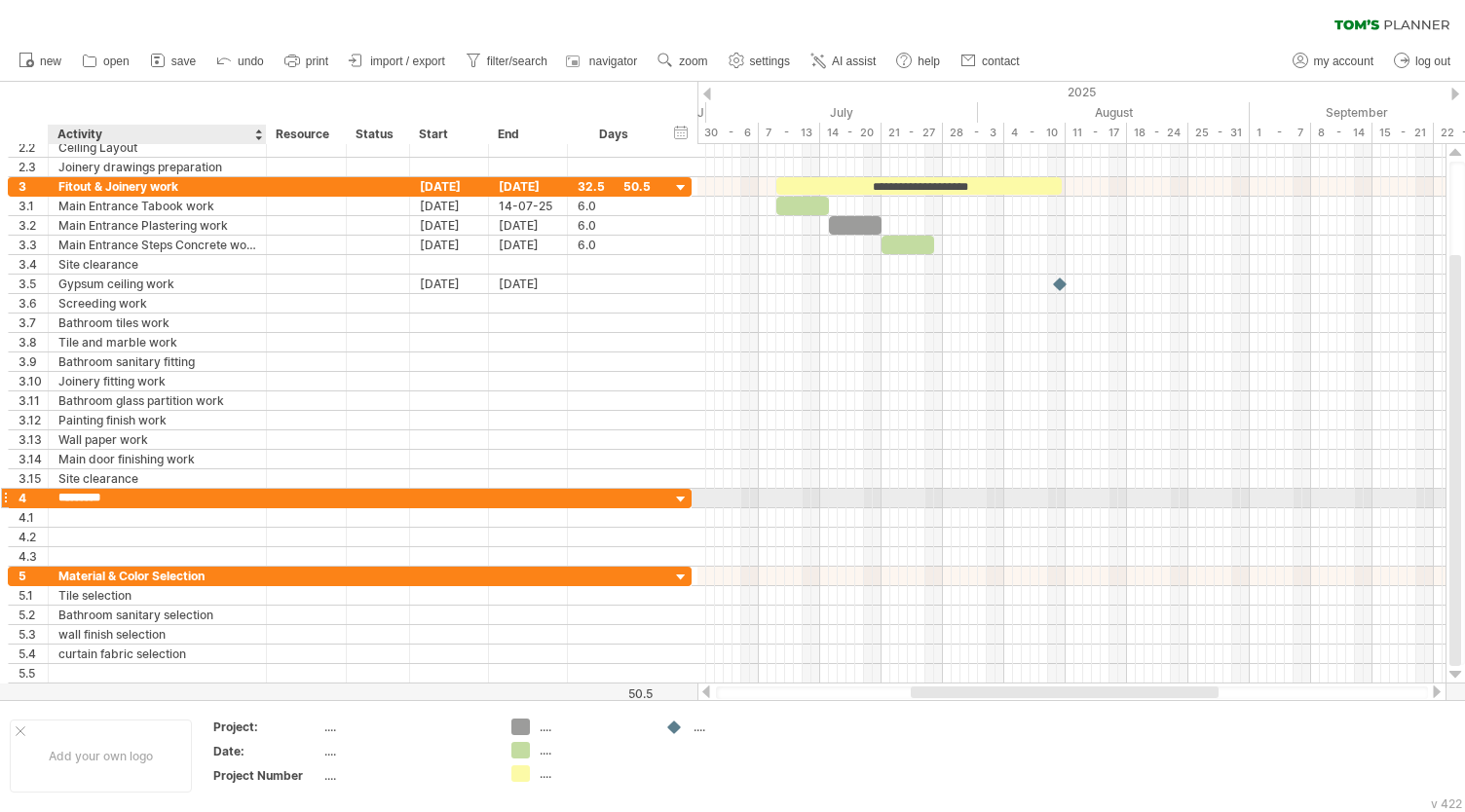 type on "*********" 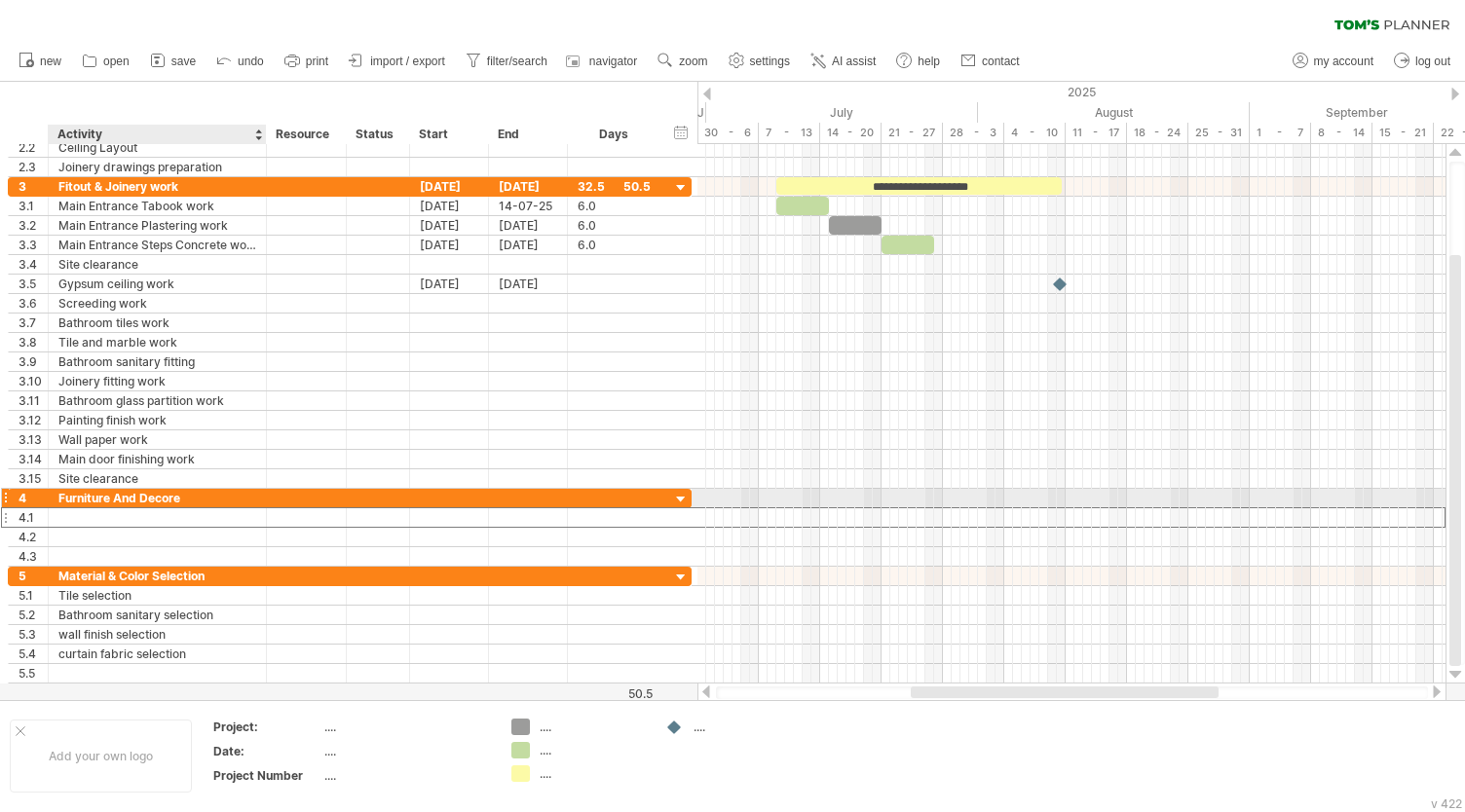 click at bounding box center (157, 517) 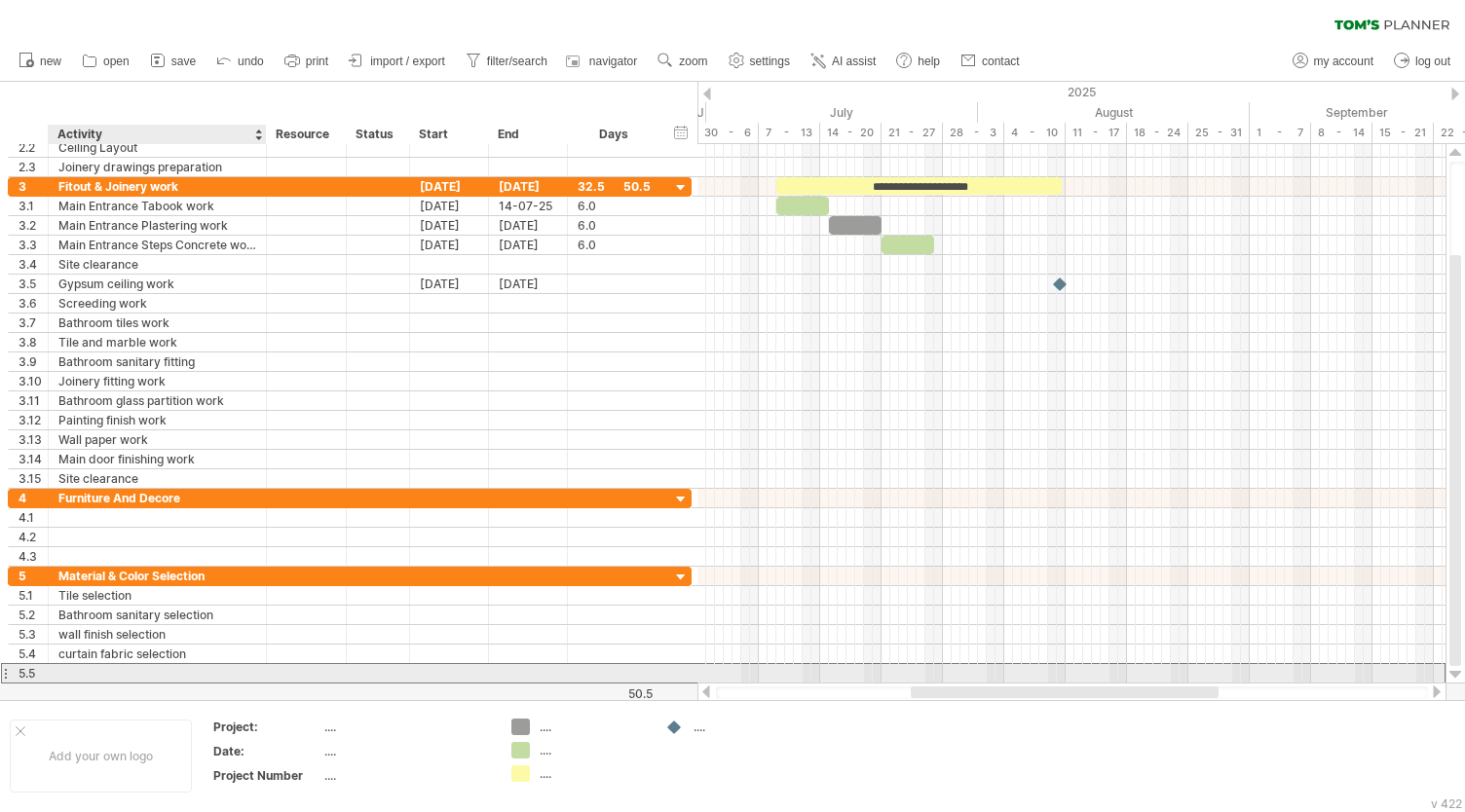 click at bounding box center (157, 673) 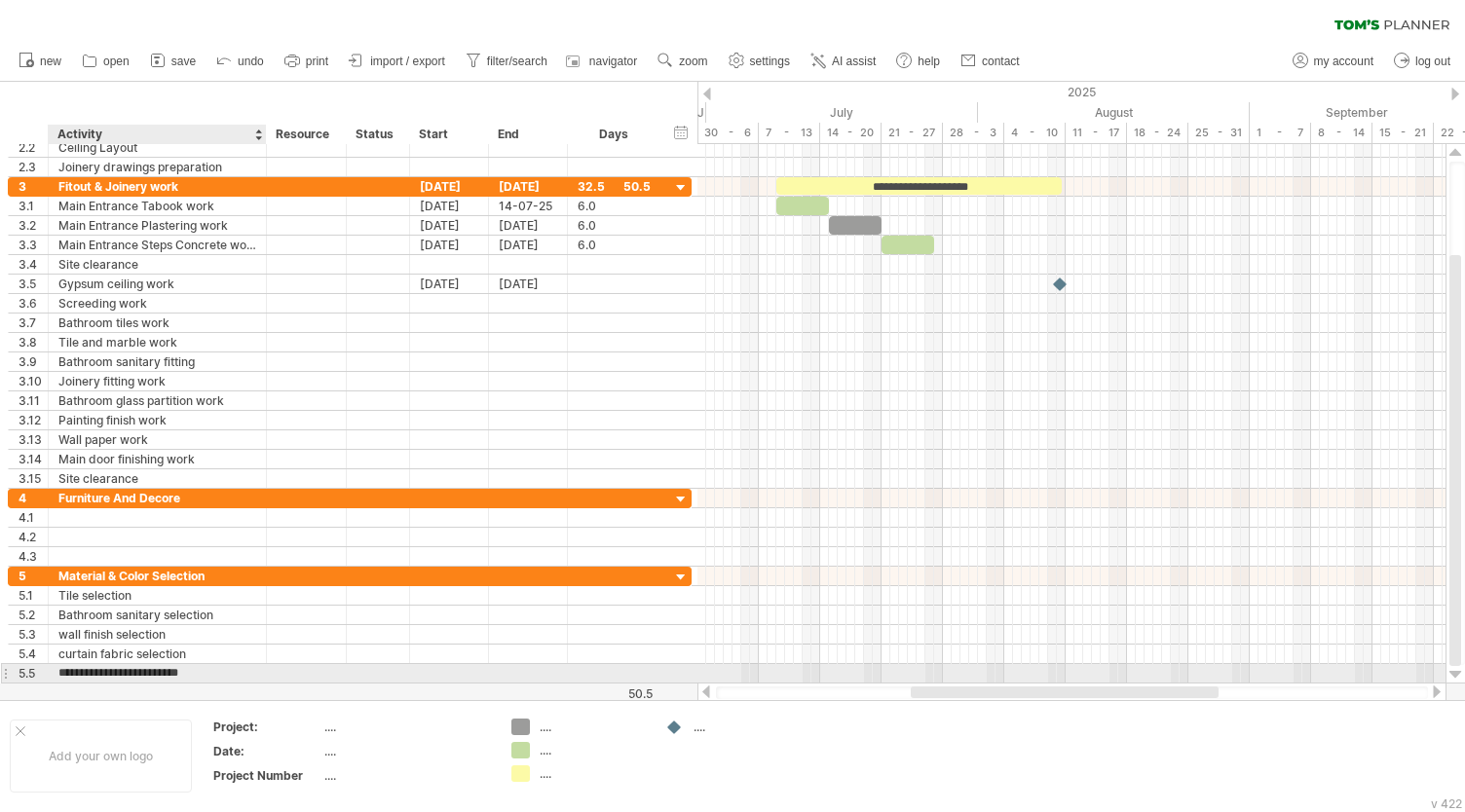 type on "*********" 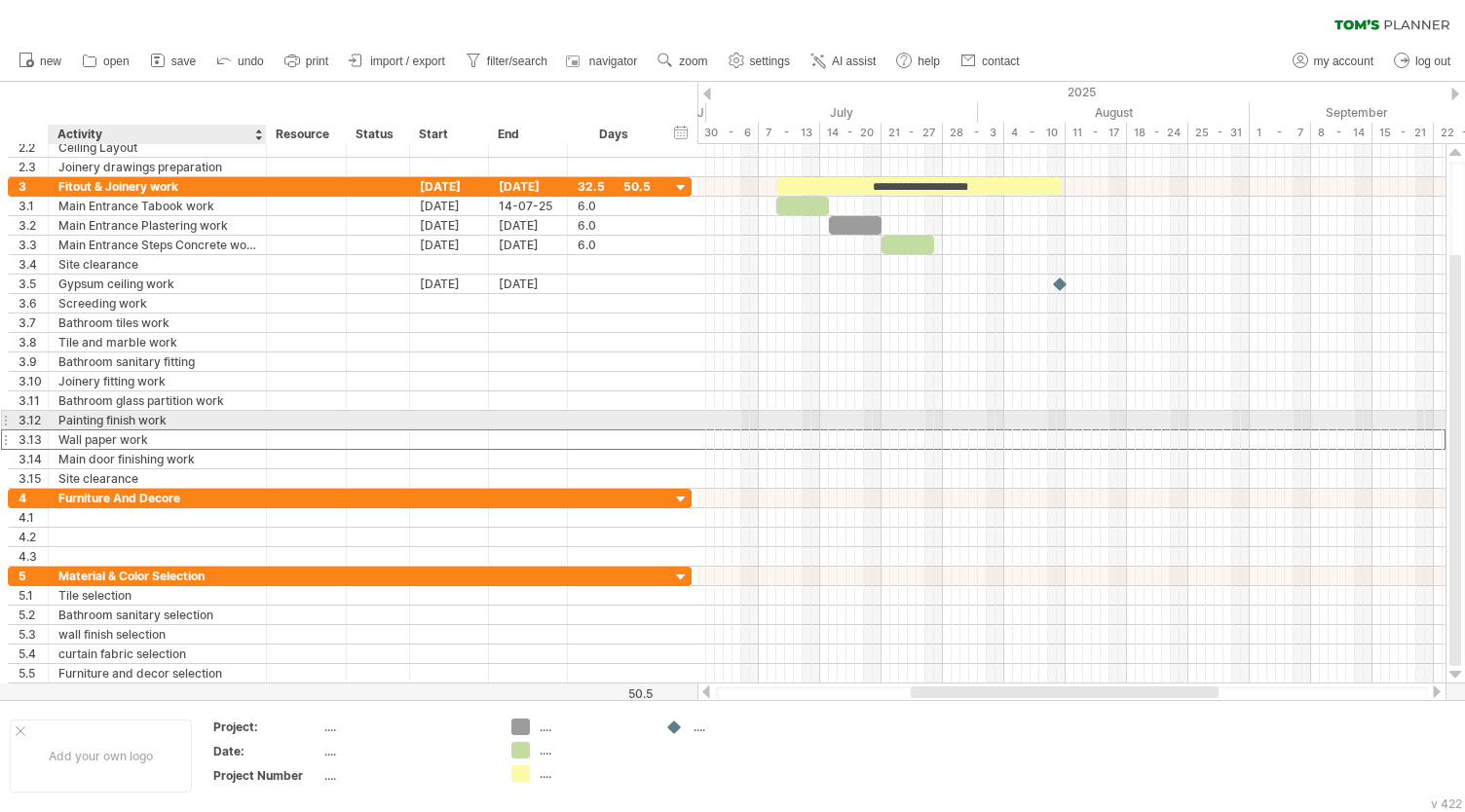 click on "Wall paper work" at bounding box center (157, 439) 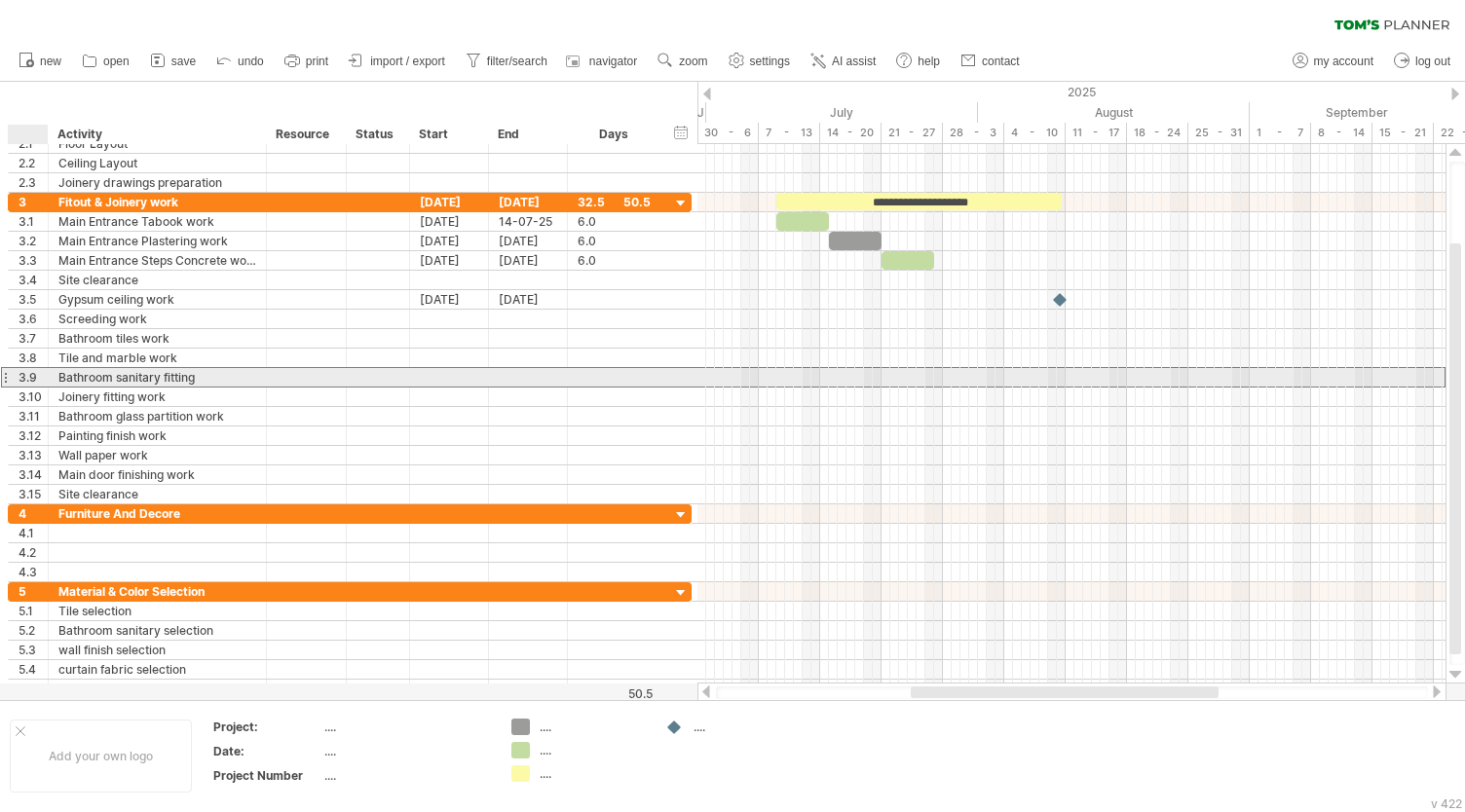 click at bounding box center [449, 377] 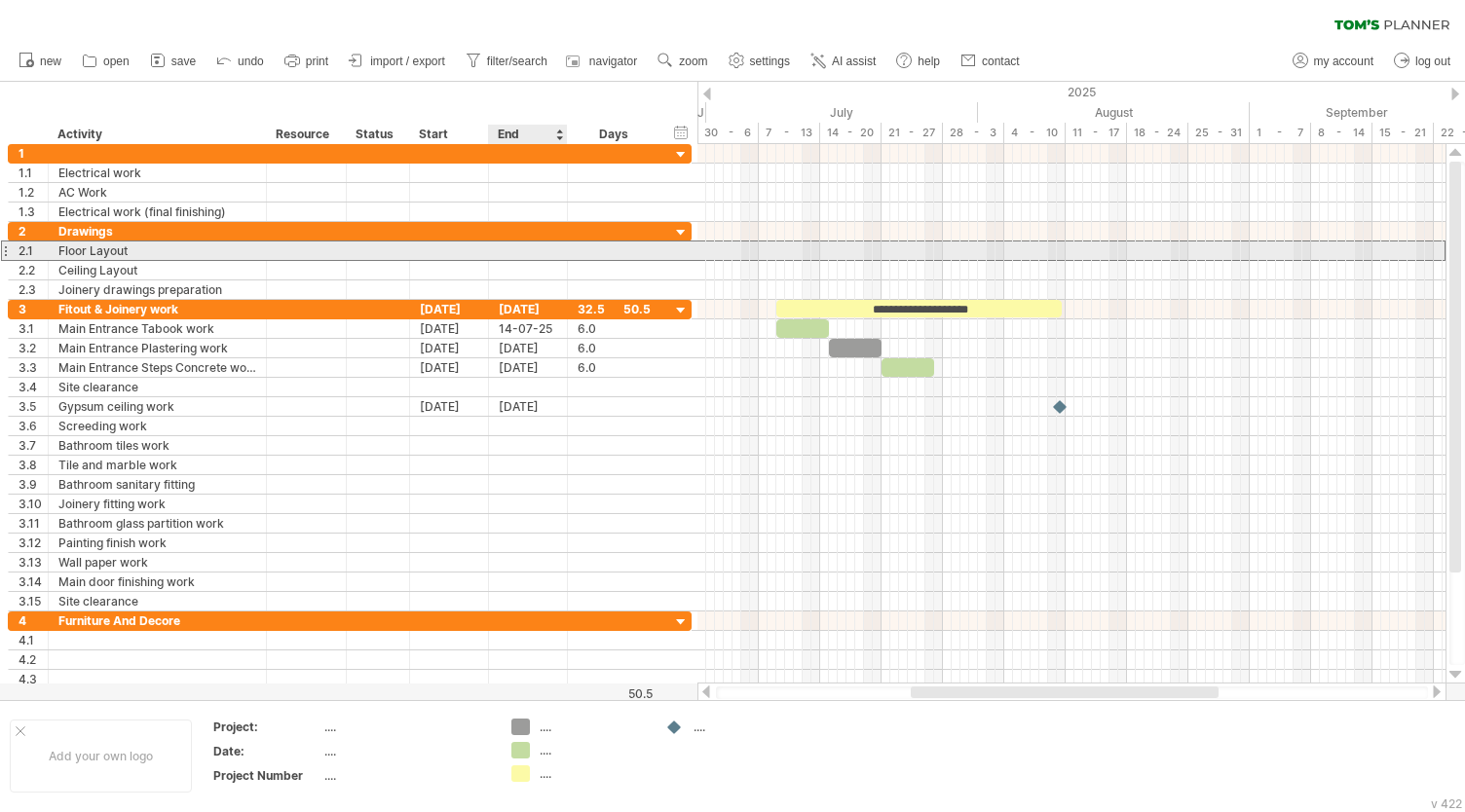 click at bounding box center [528, 250] 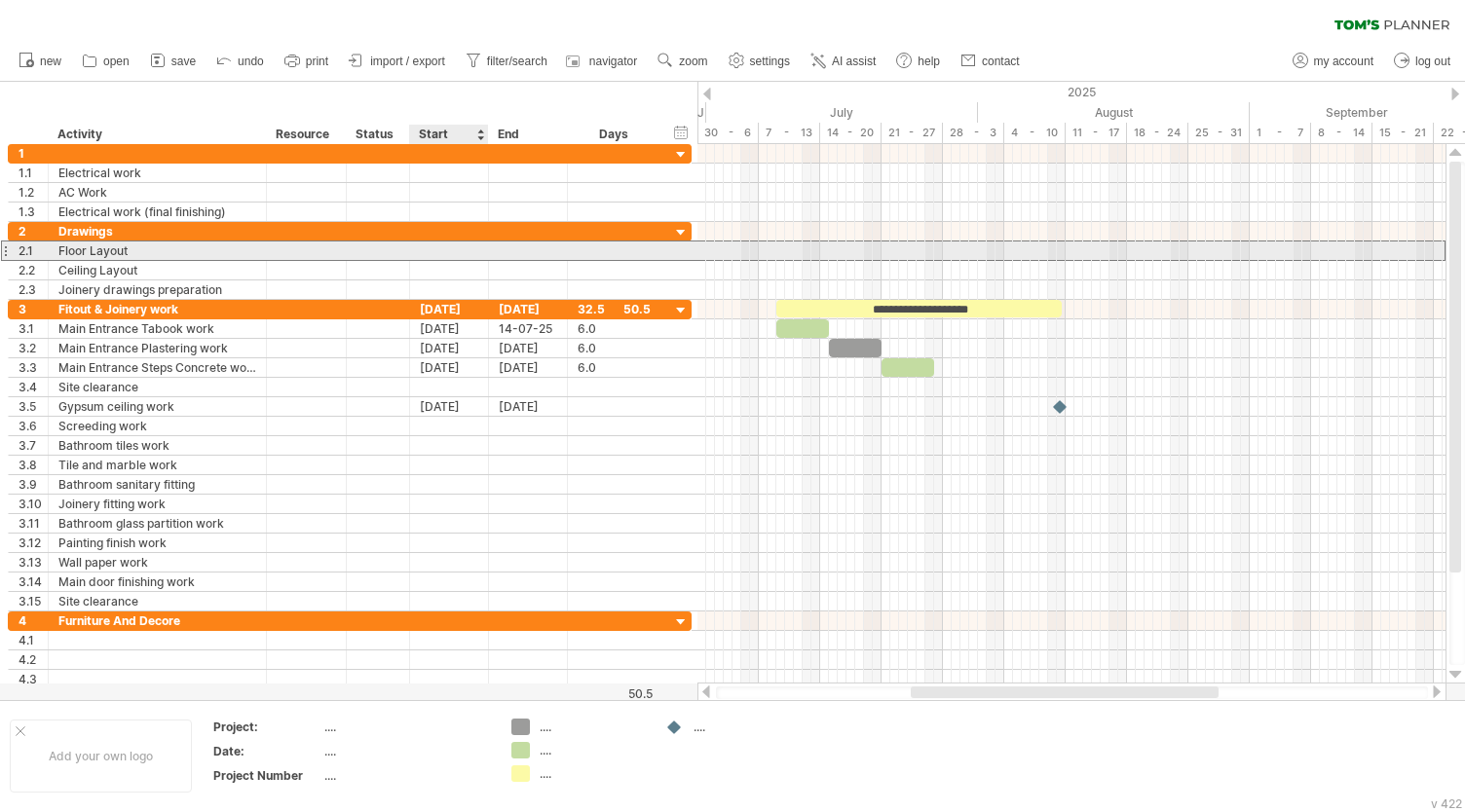 click at bounding box center [449, 250] 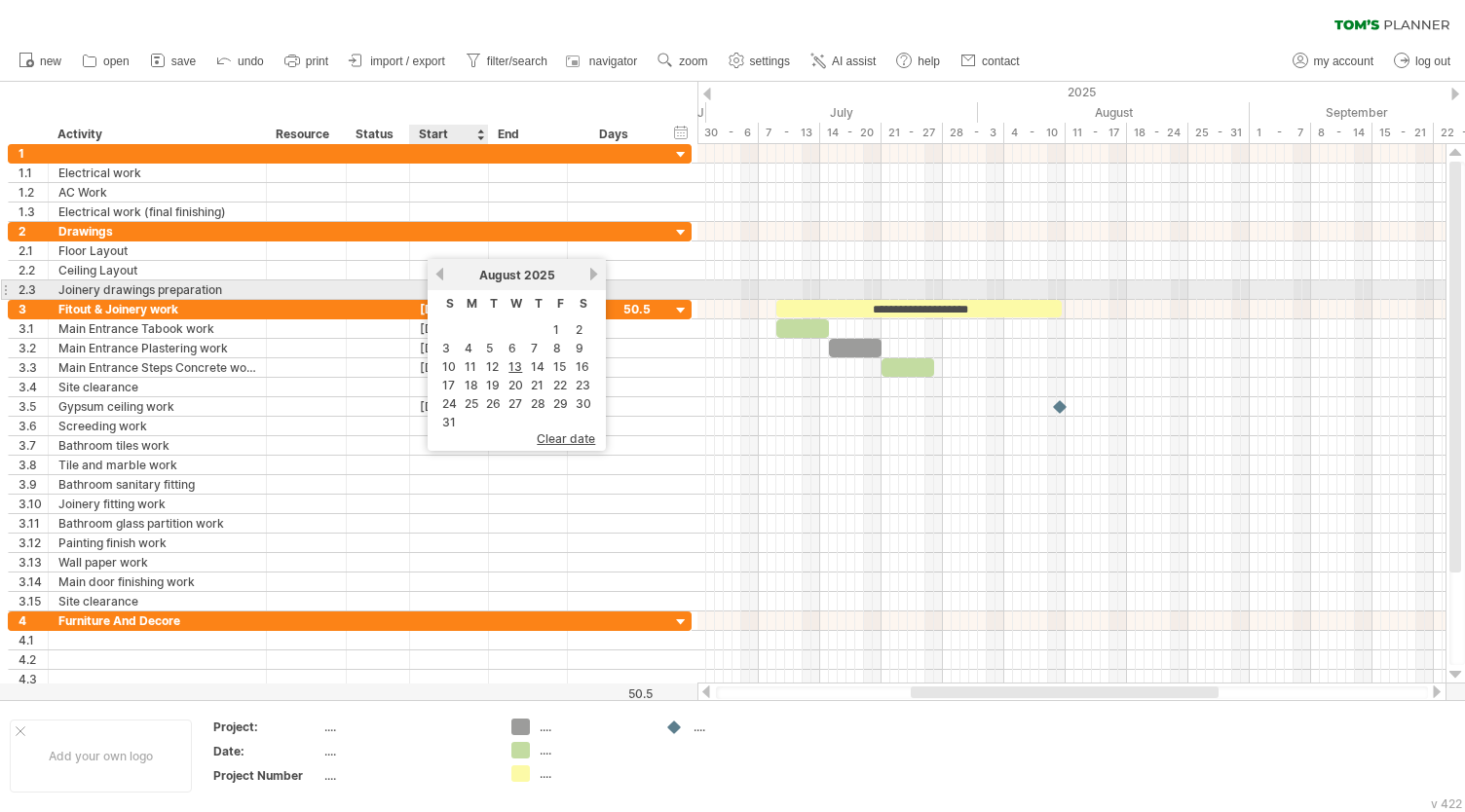 click on "previous" at bounding box center [439, 274] 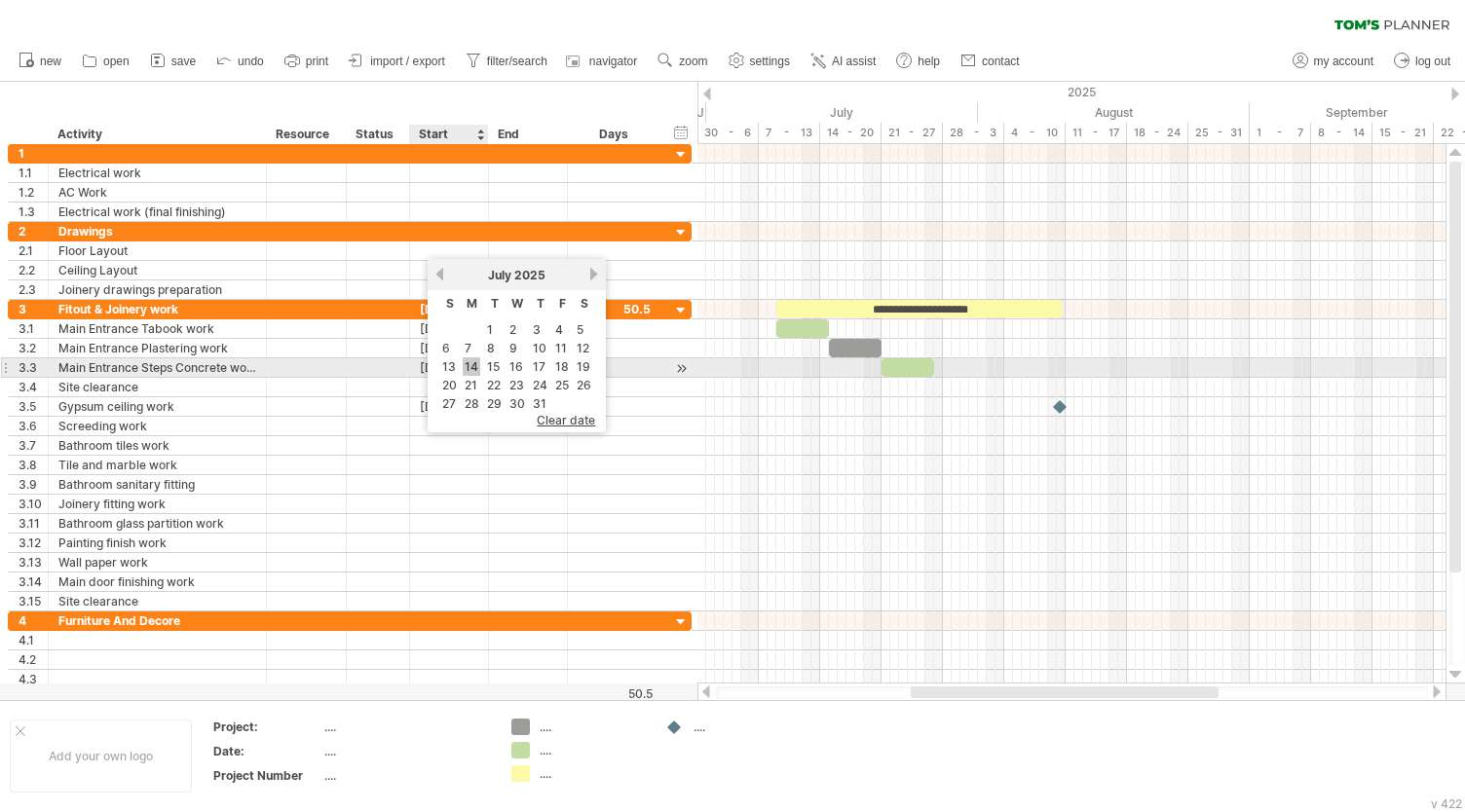 click on "14" at bounding box center (471, 366) 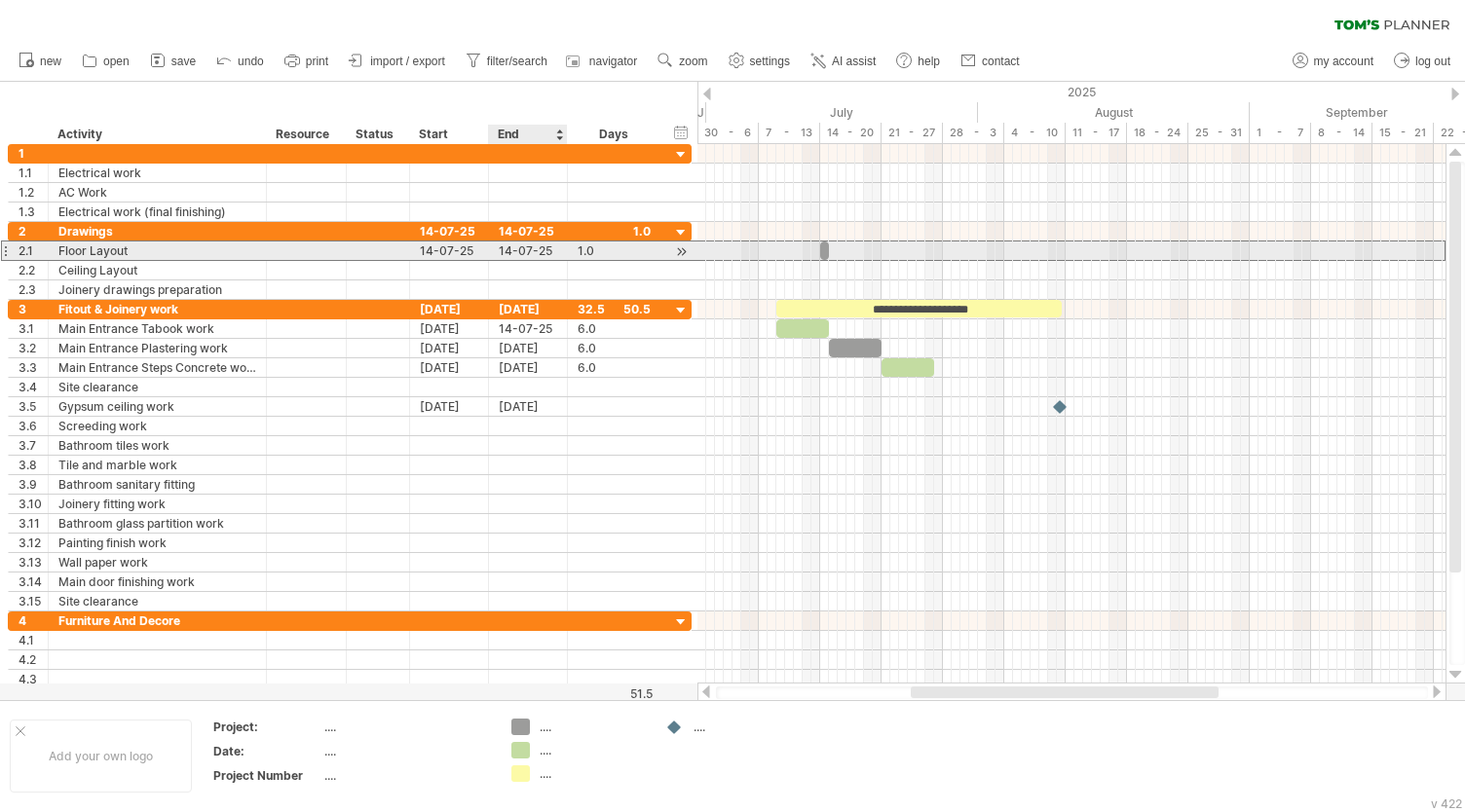 click on "14-07-25" at bounding box center [528, 250] 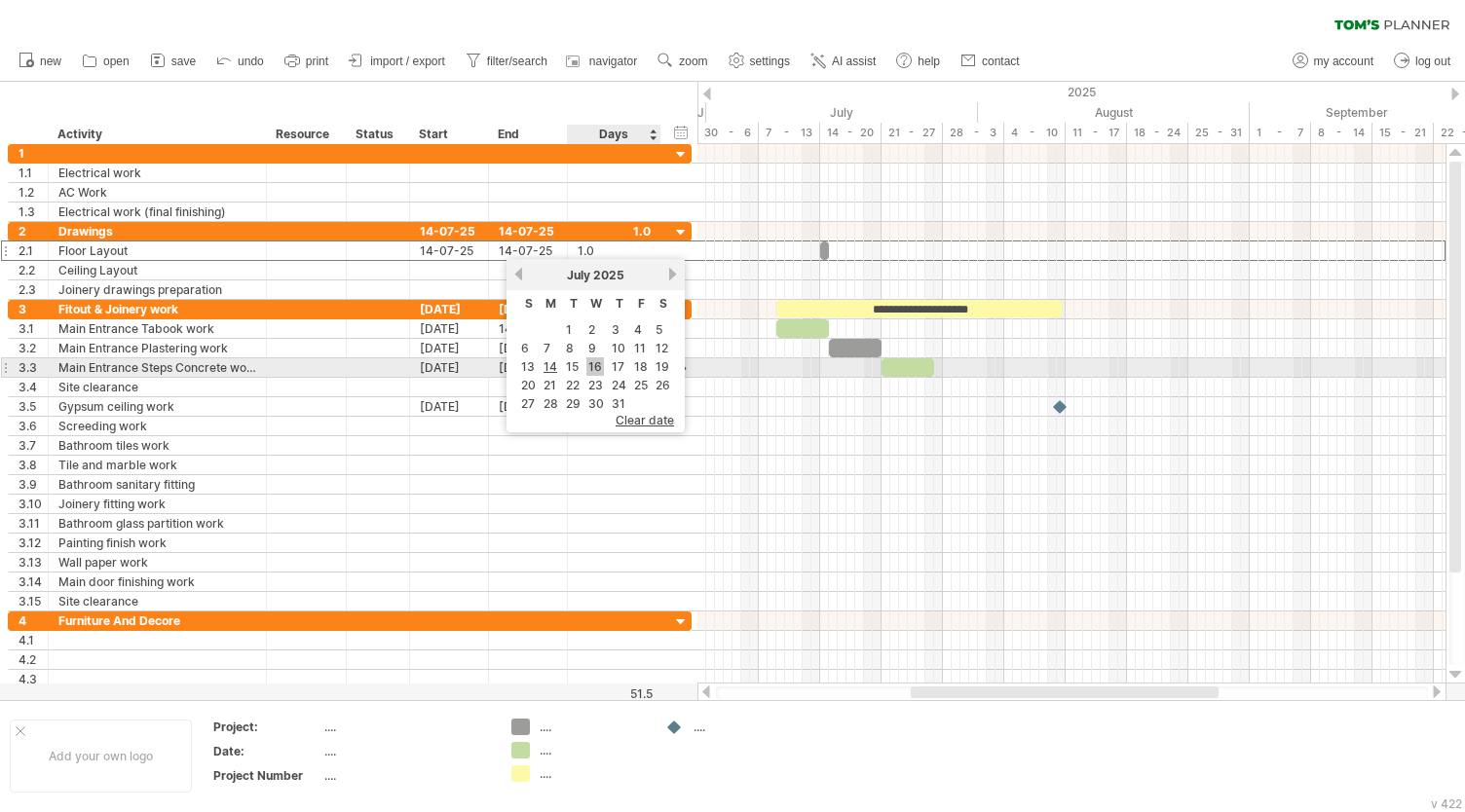 click on "16" at bounding box center (595, 366) 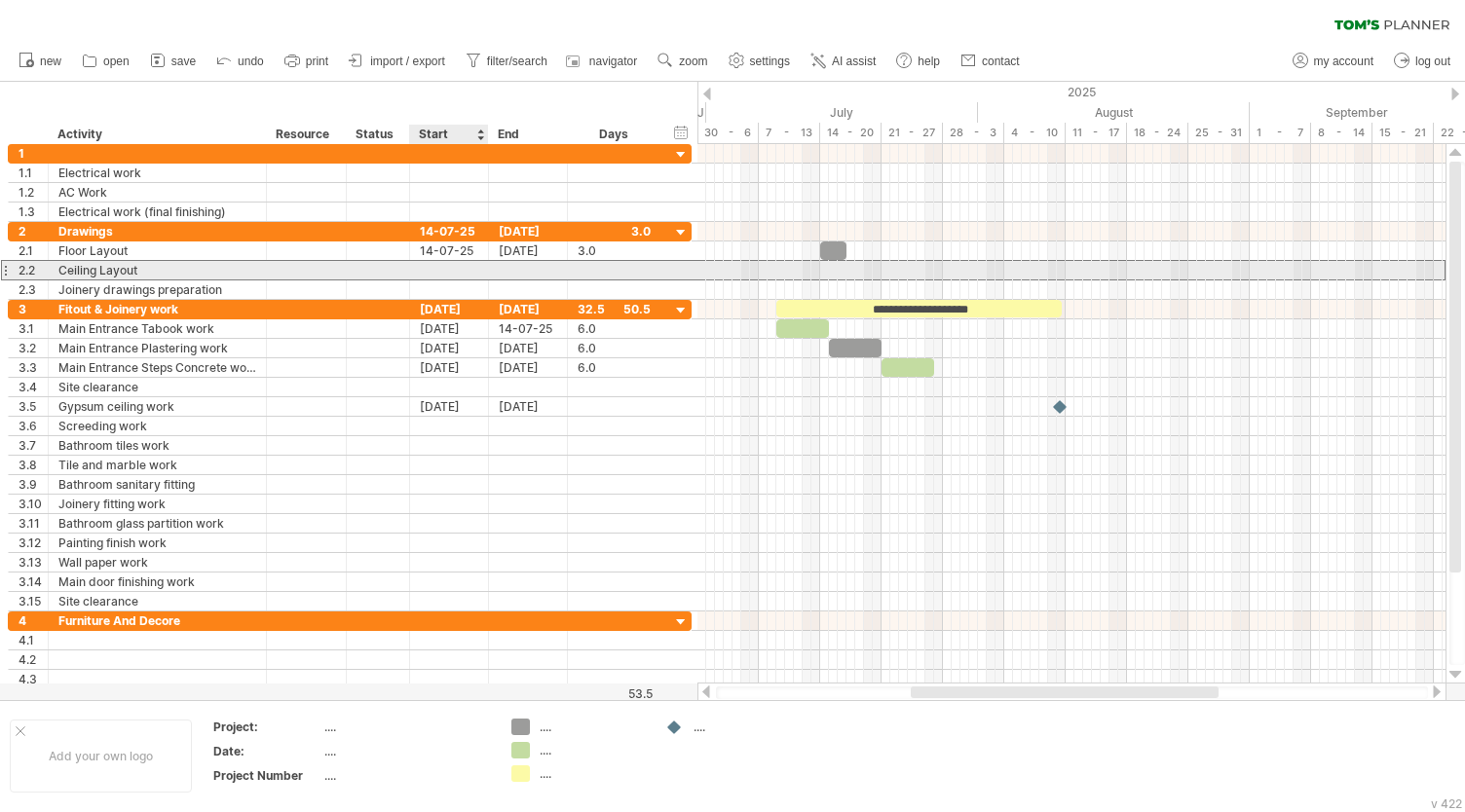 click at bounding box center (449, 270) 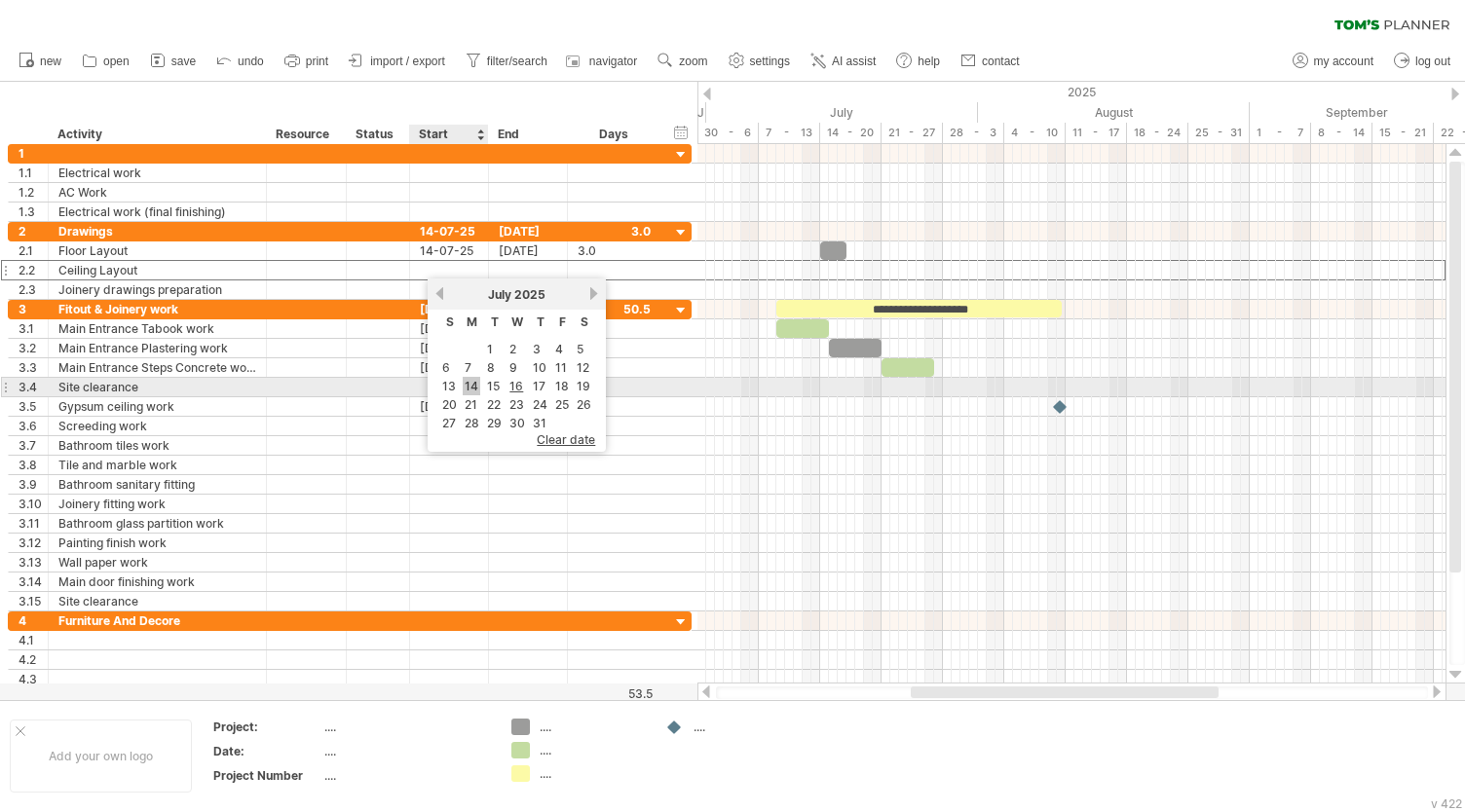 click on "14" at bounding box center [471, 386] 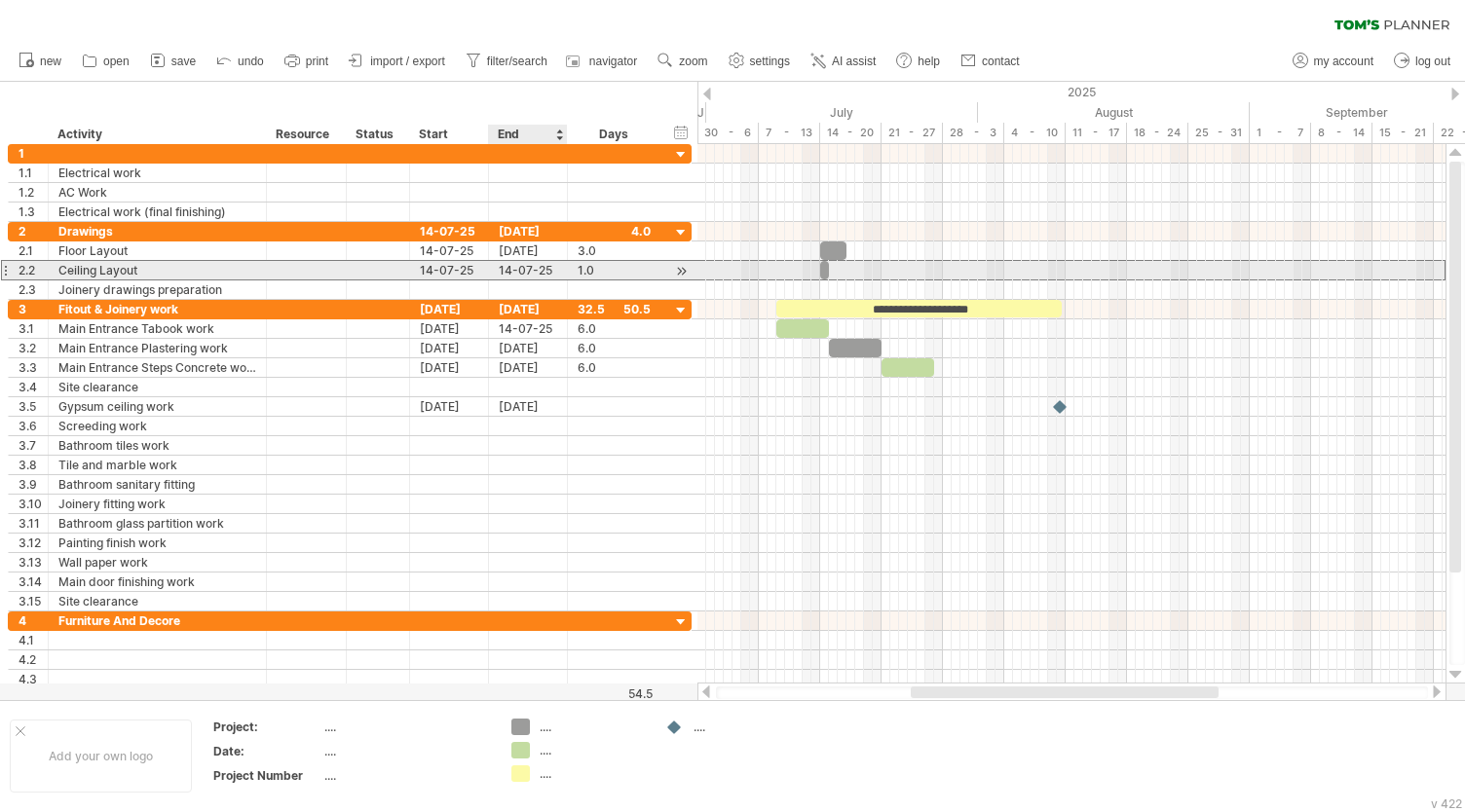 click on "14-07-25" at bounding box center [528, 270] 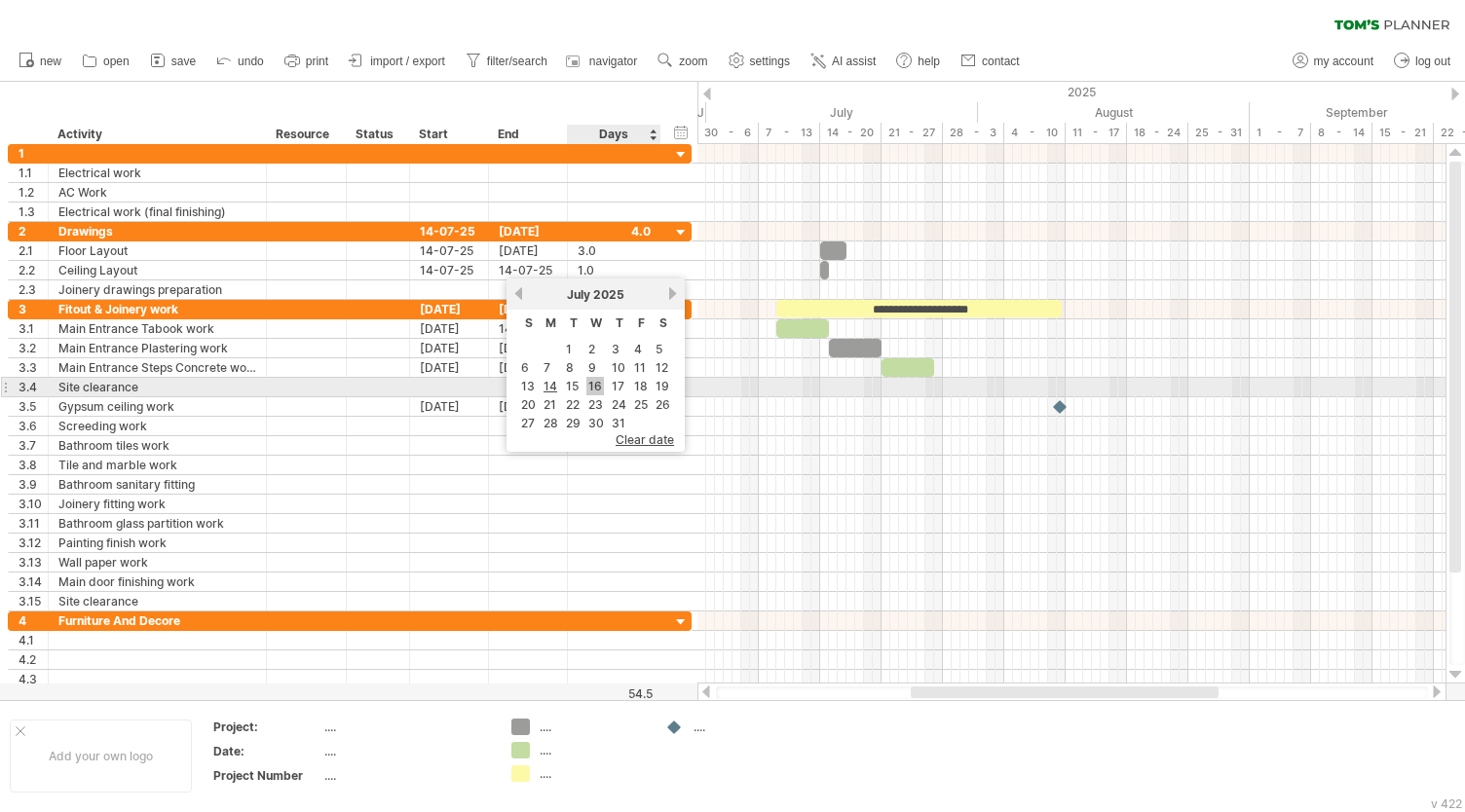 click on "16" at bounding box center (595, 386) 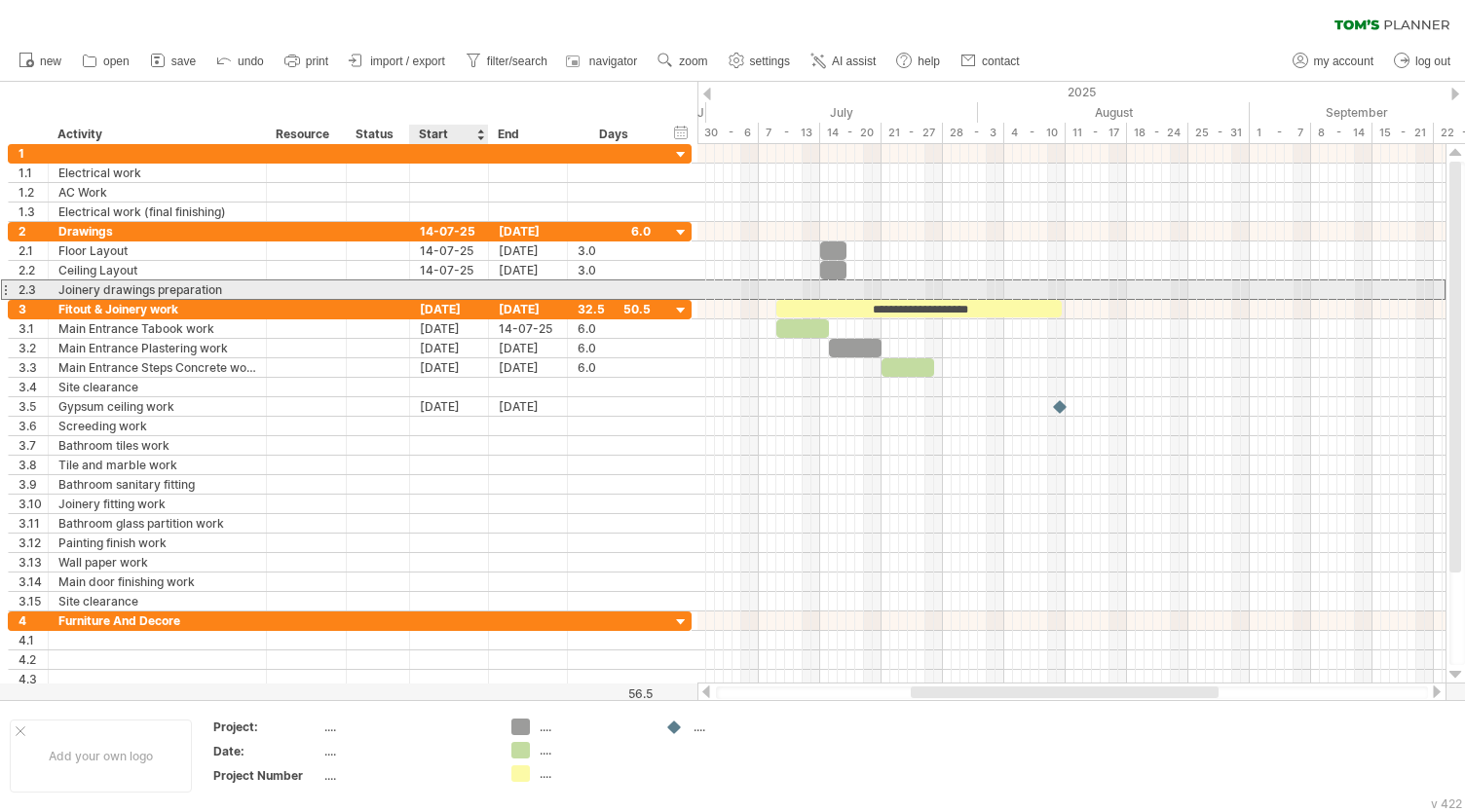 click at bounding box center [449, 289] 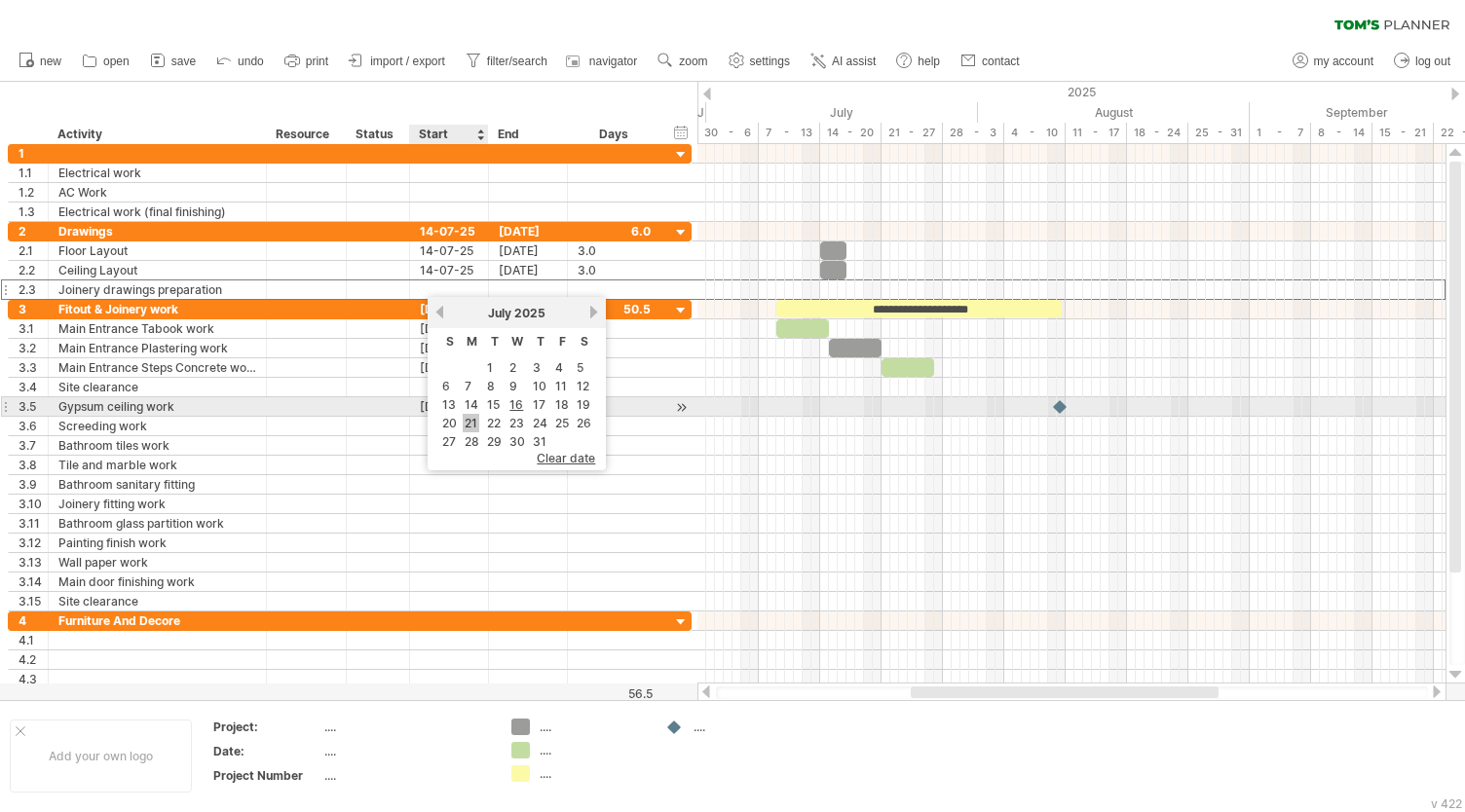 click on "21" at bounding box center [470, 423] 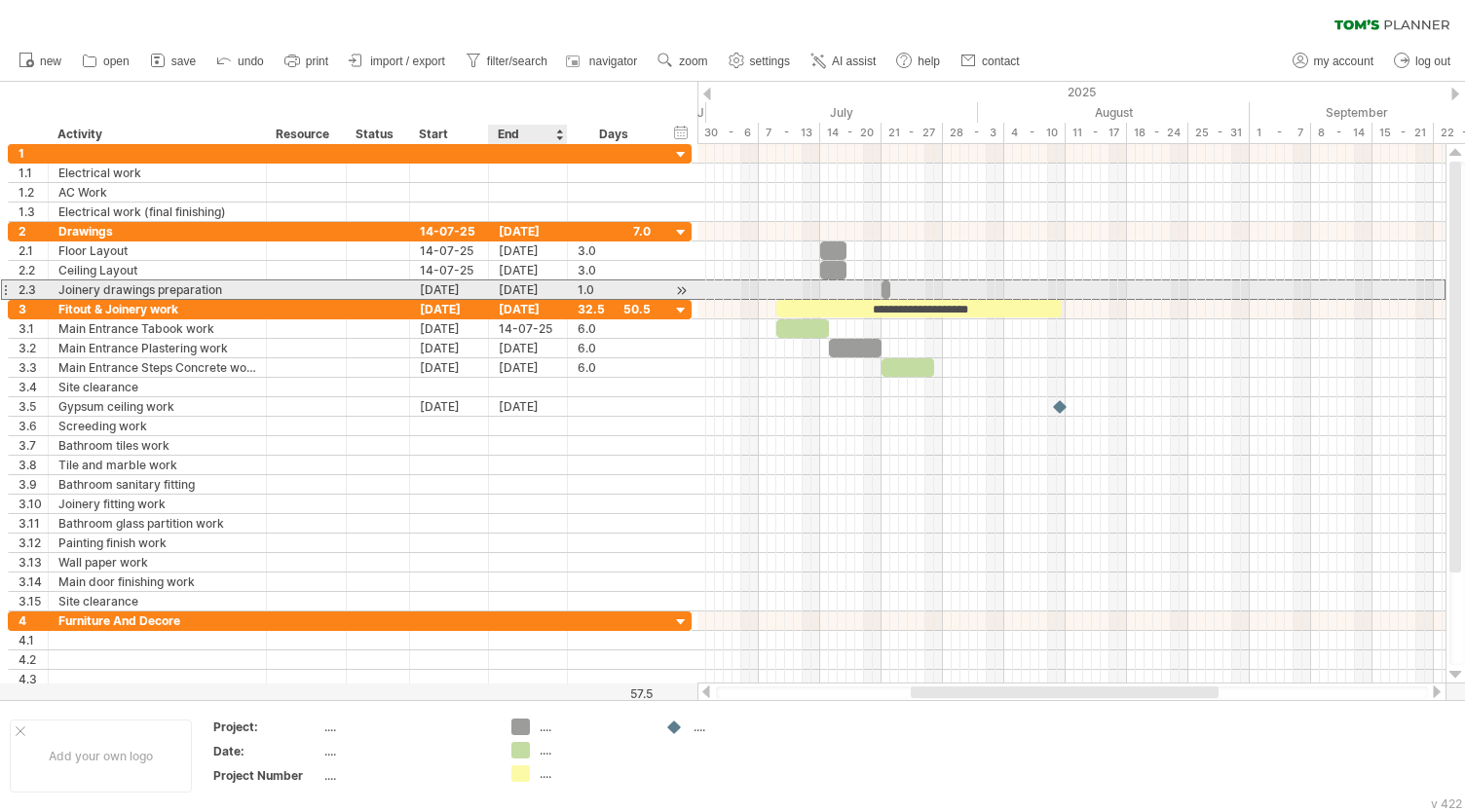 click on "[DATE]" at bounding box center (528, 289) 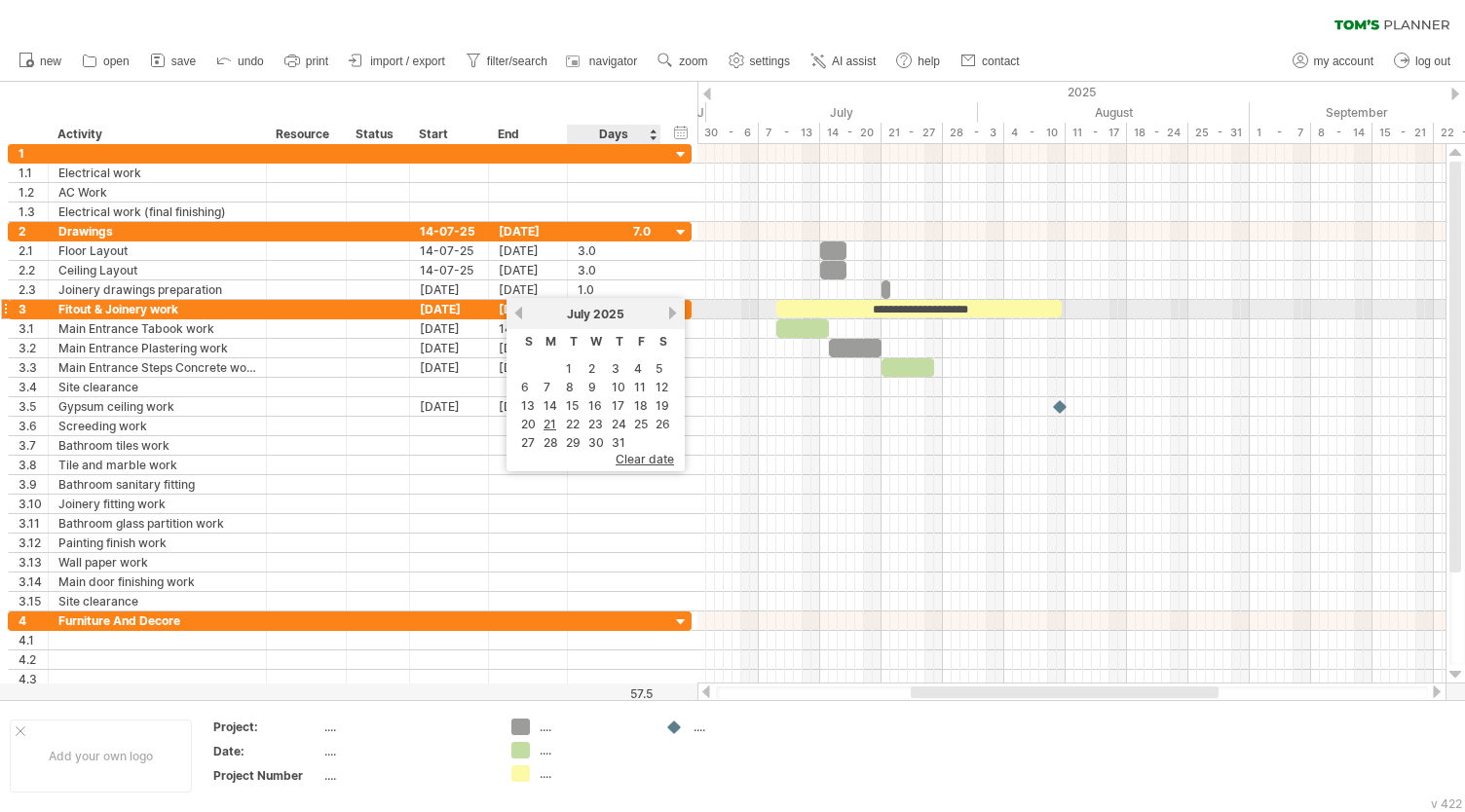click on "next" at bounding box center [672, 313] 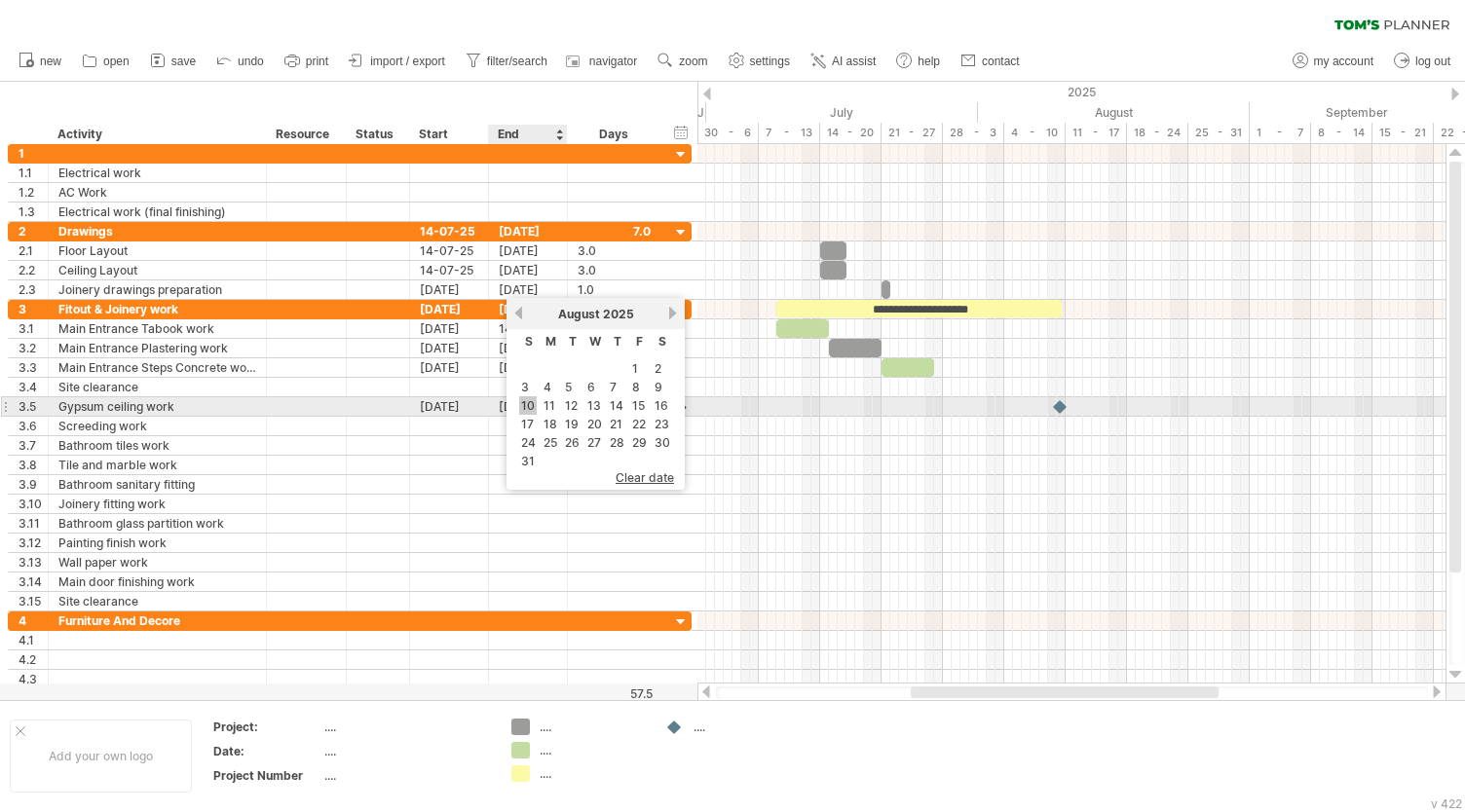 click on "10" at bounding box center [528, 405] 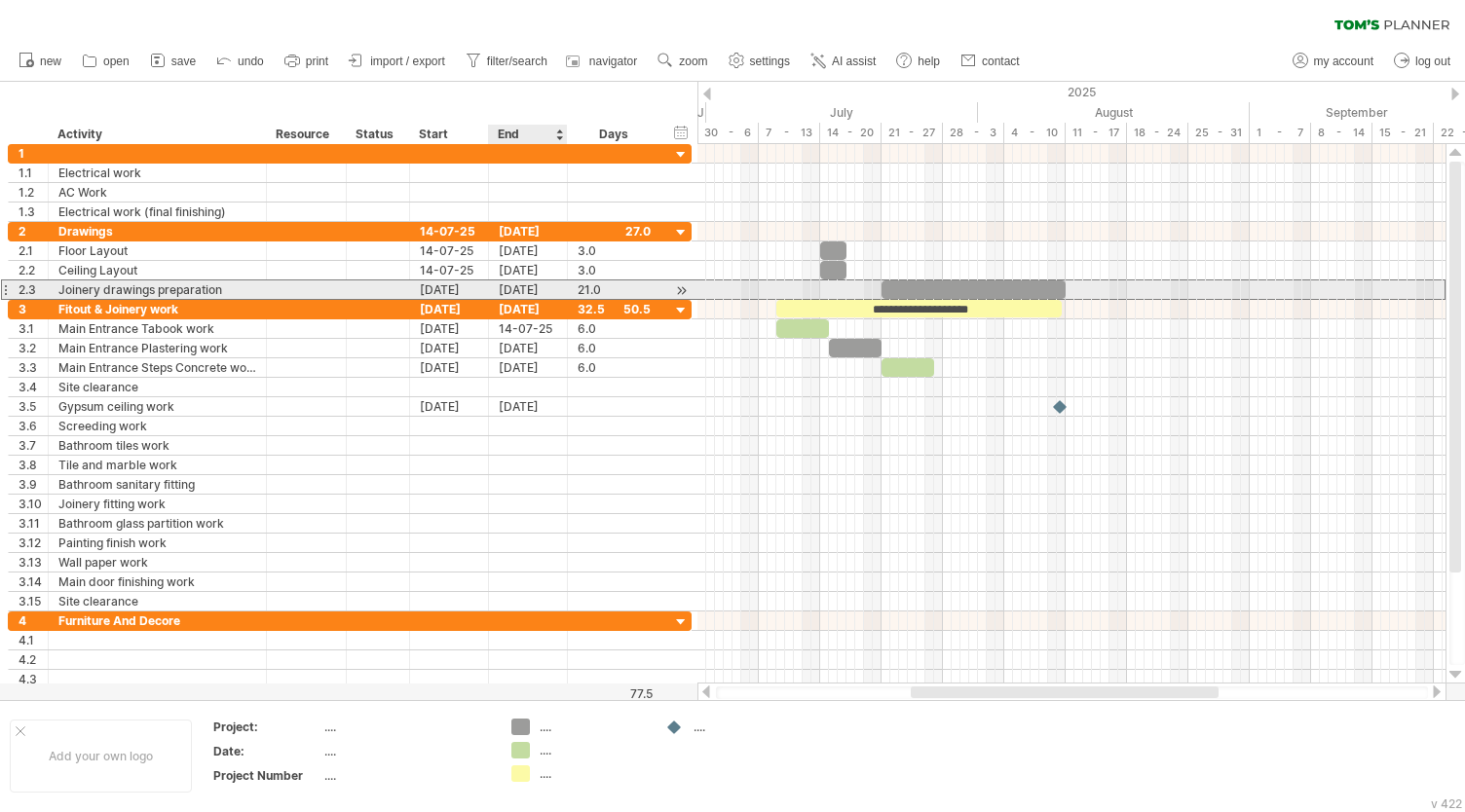 click on "[DATE]" at bounding box center (528, 289) 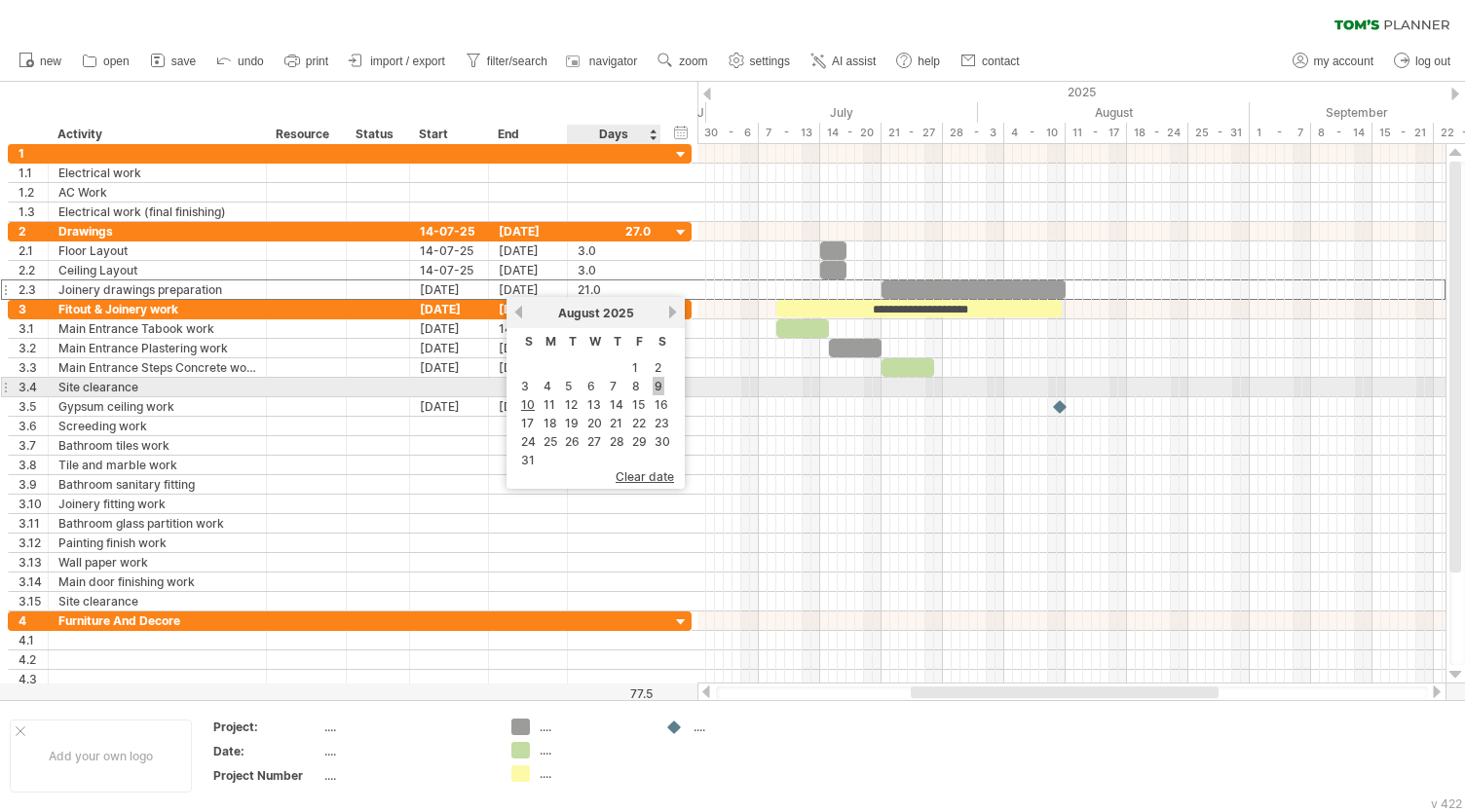 click on "9" at bounding box center (658, 386) 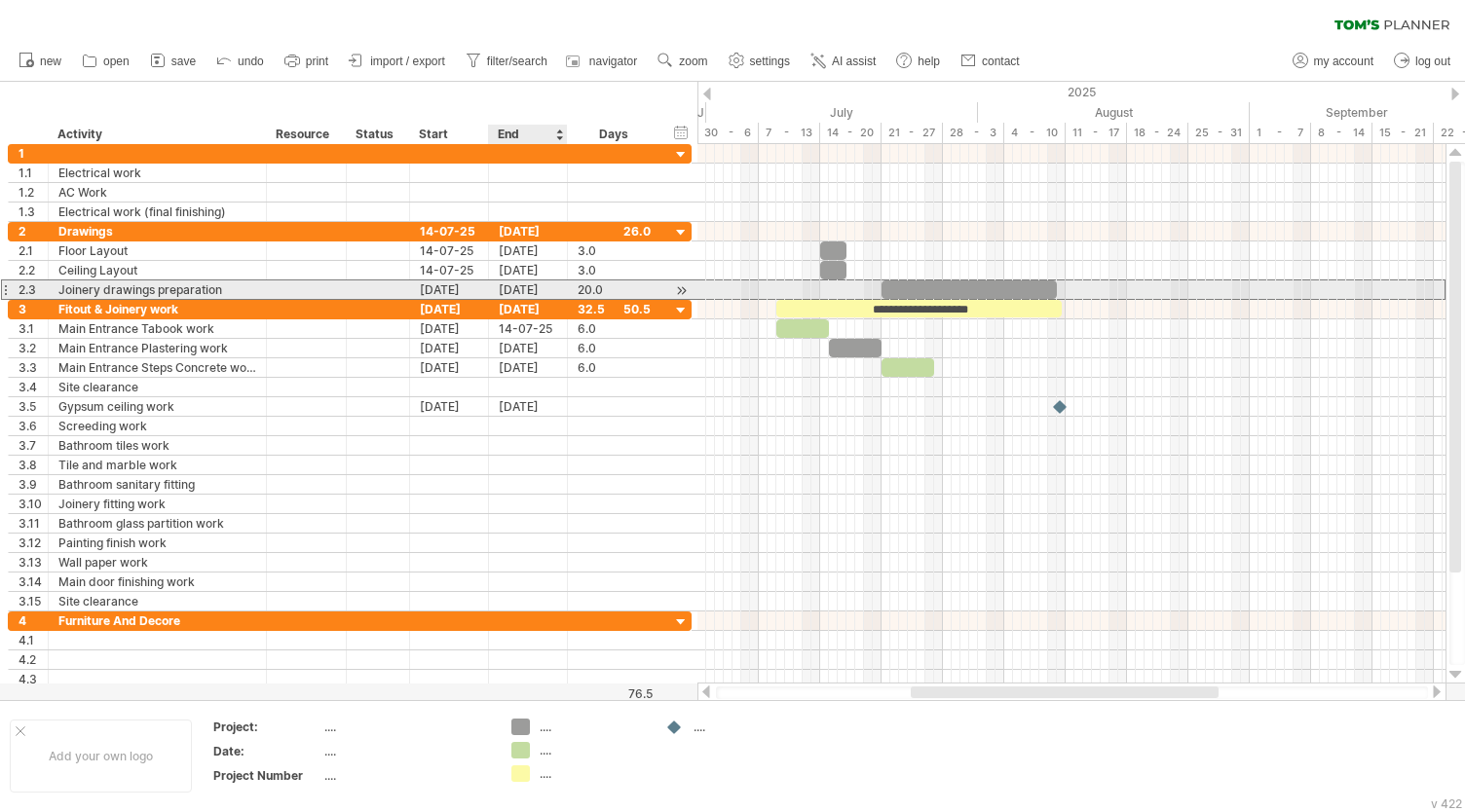 click on "[DATE]" at bounding box center (528, 289) 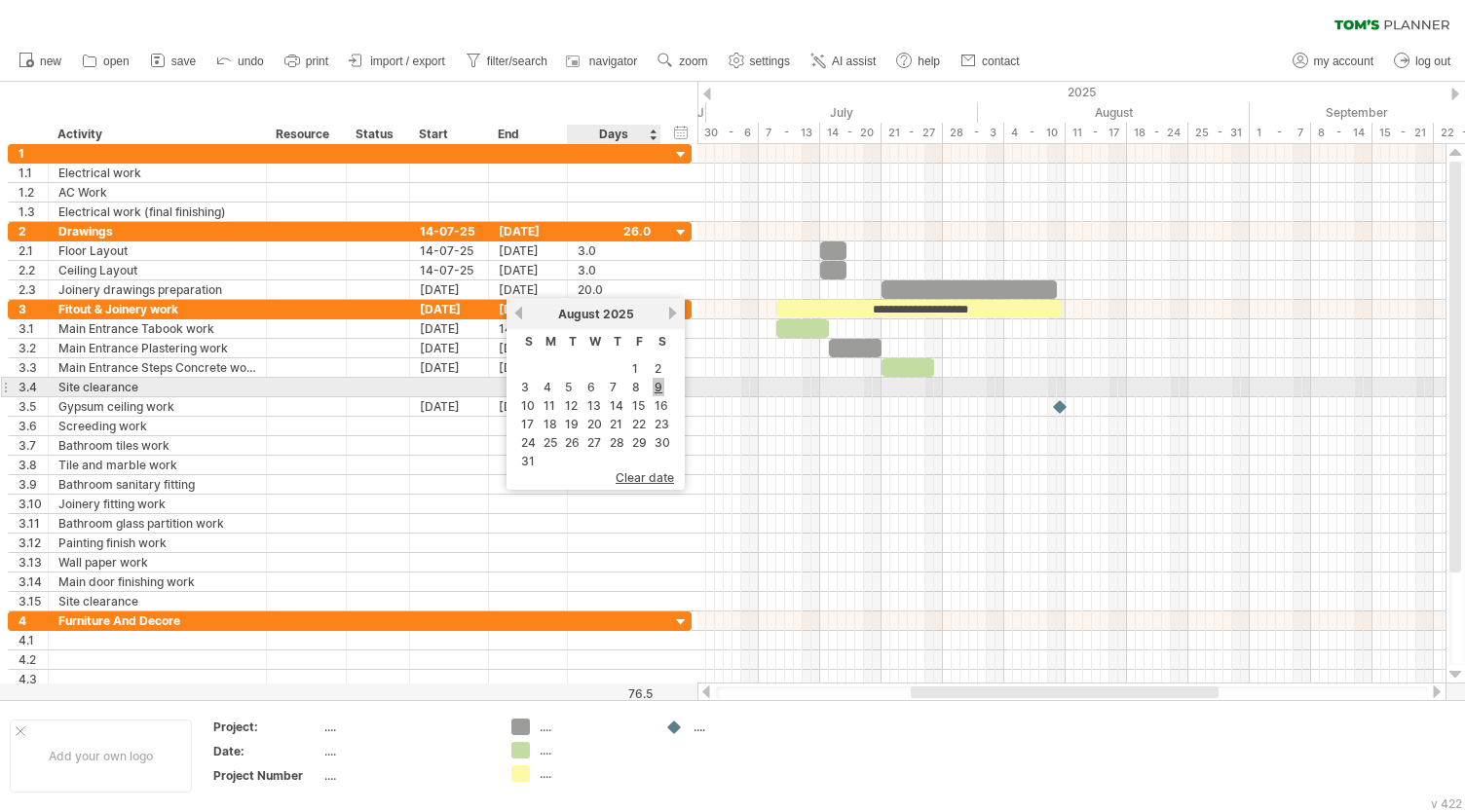 click on "9" at bounding box center (658, 387) 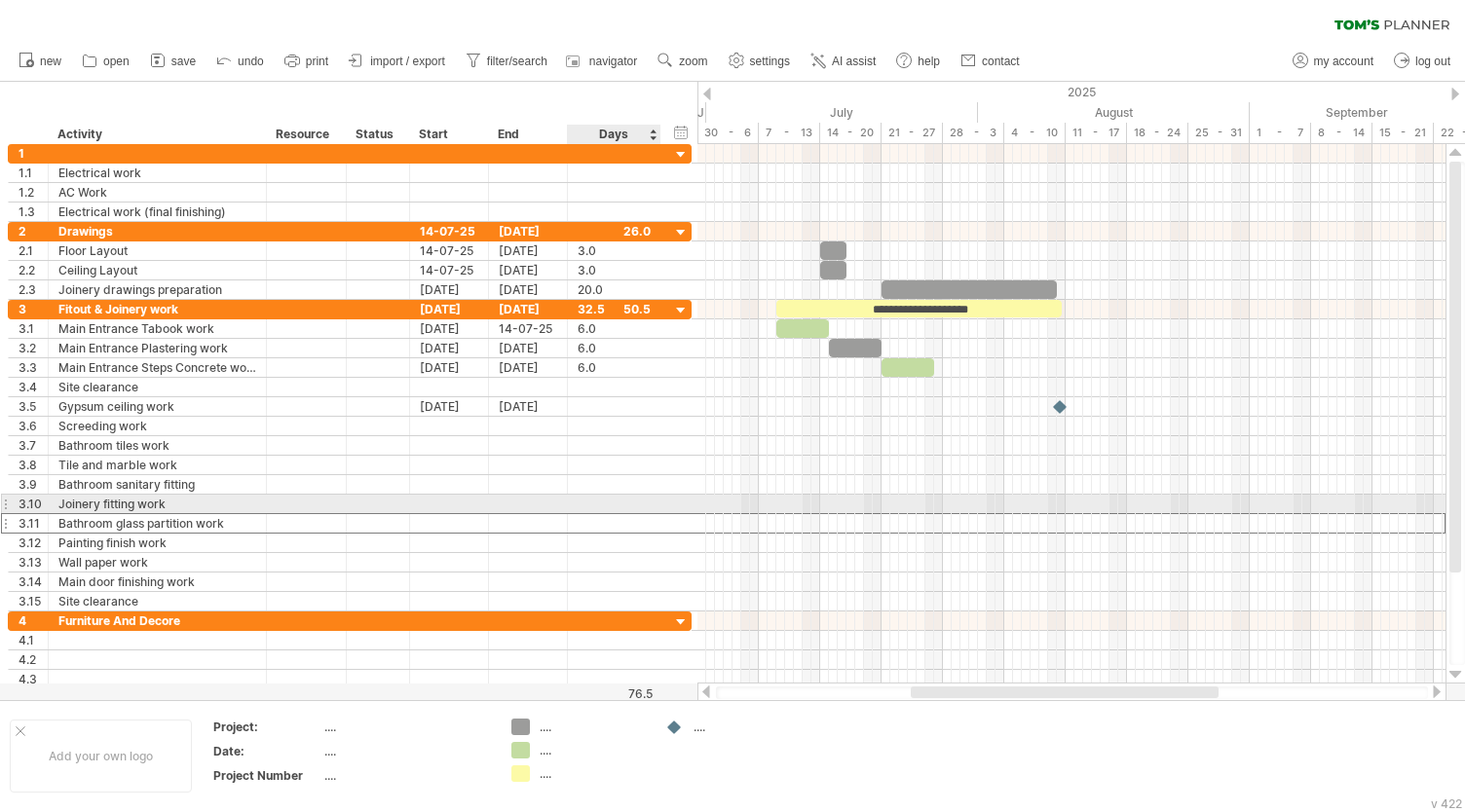 click at bounding box center [614, 523] 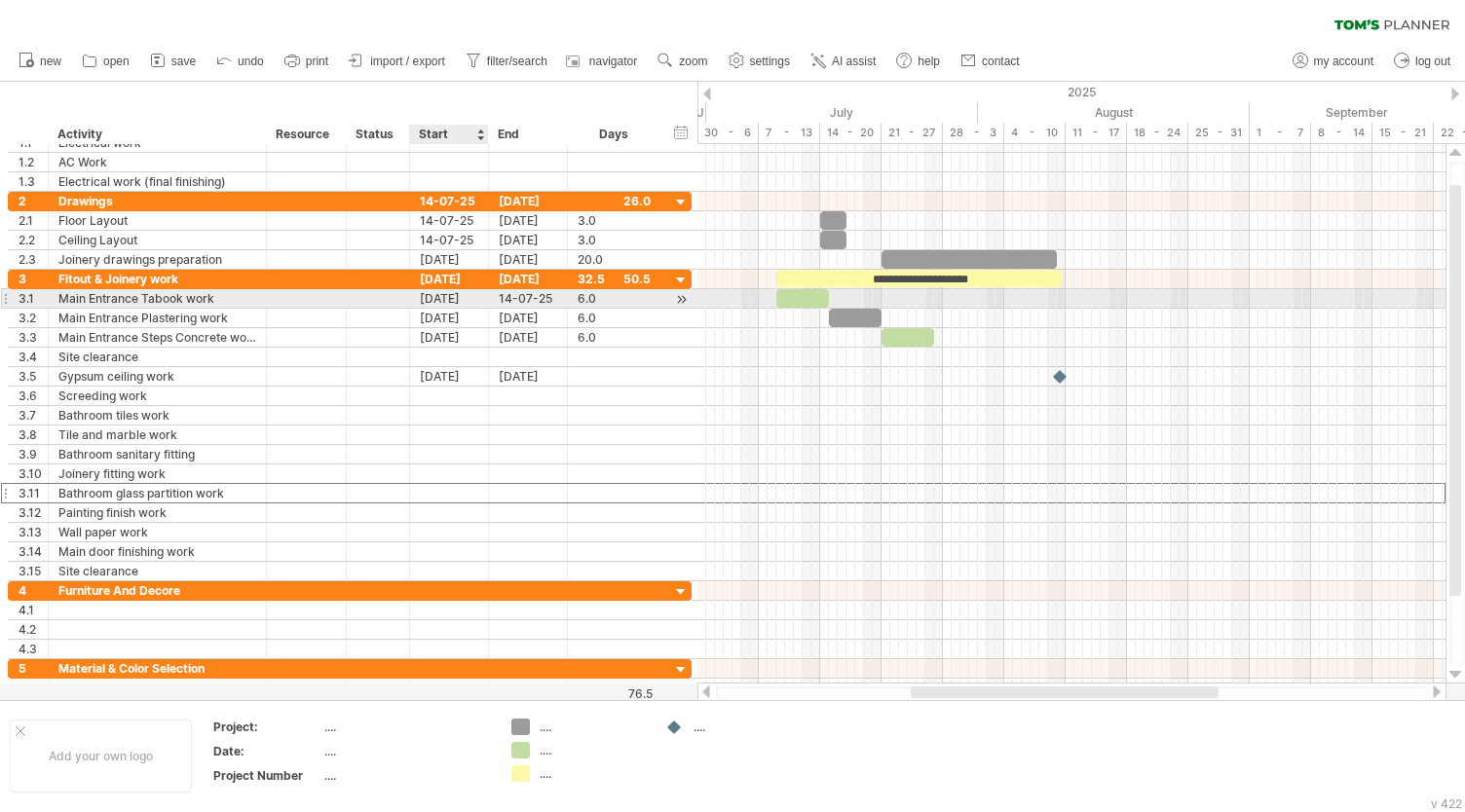 scroll, scrollTop: 0, scrollLeft: 0, axis: both 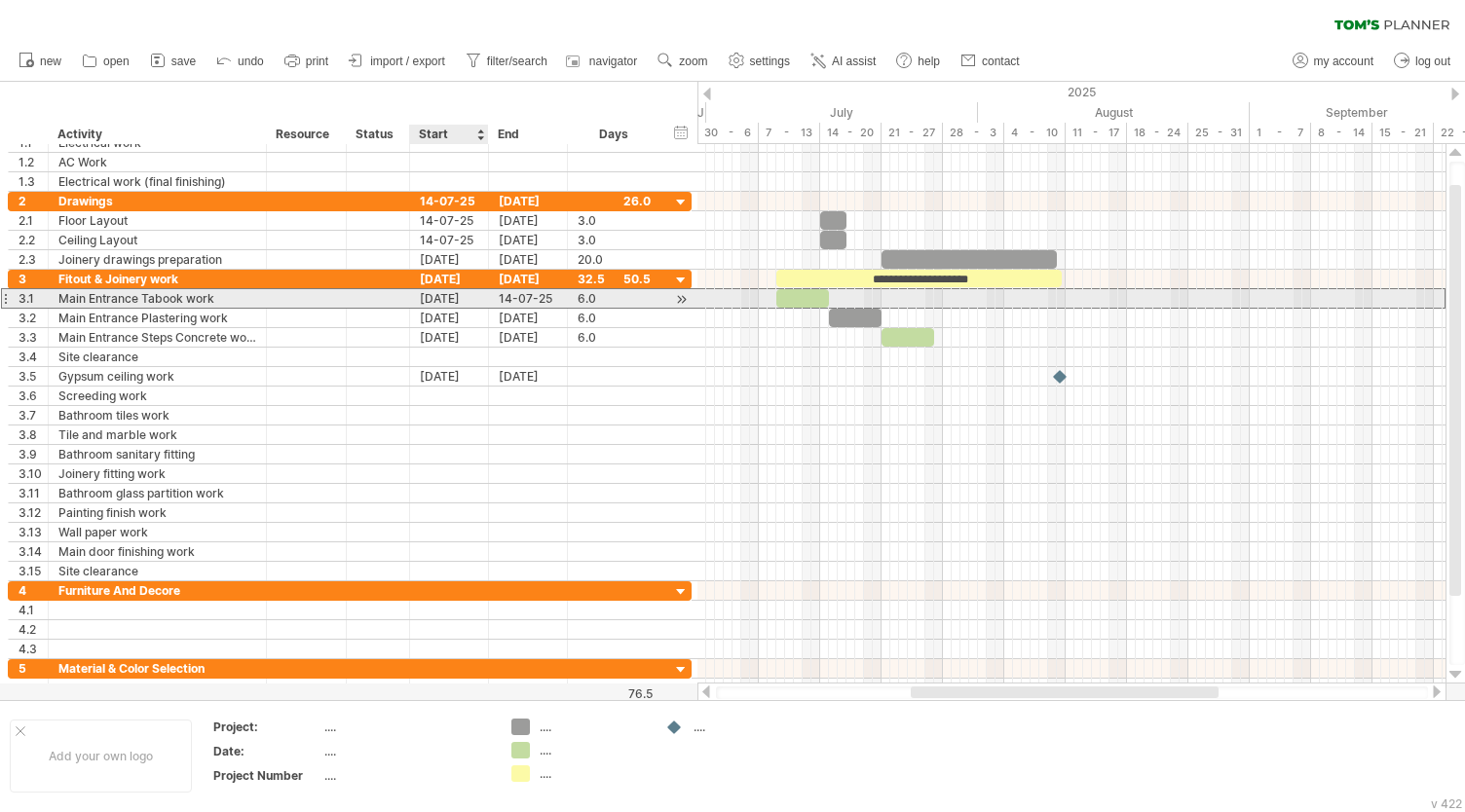 click on "[DATE]" at bounding box center (449, 298) 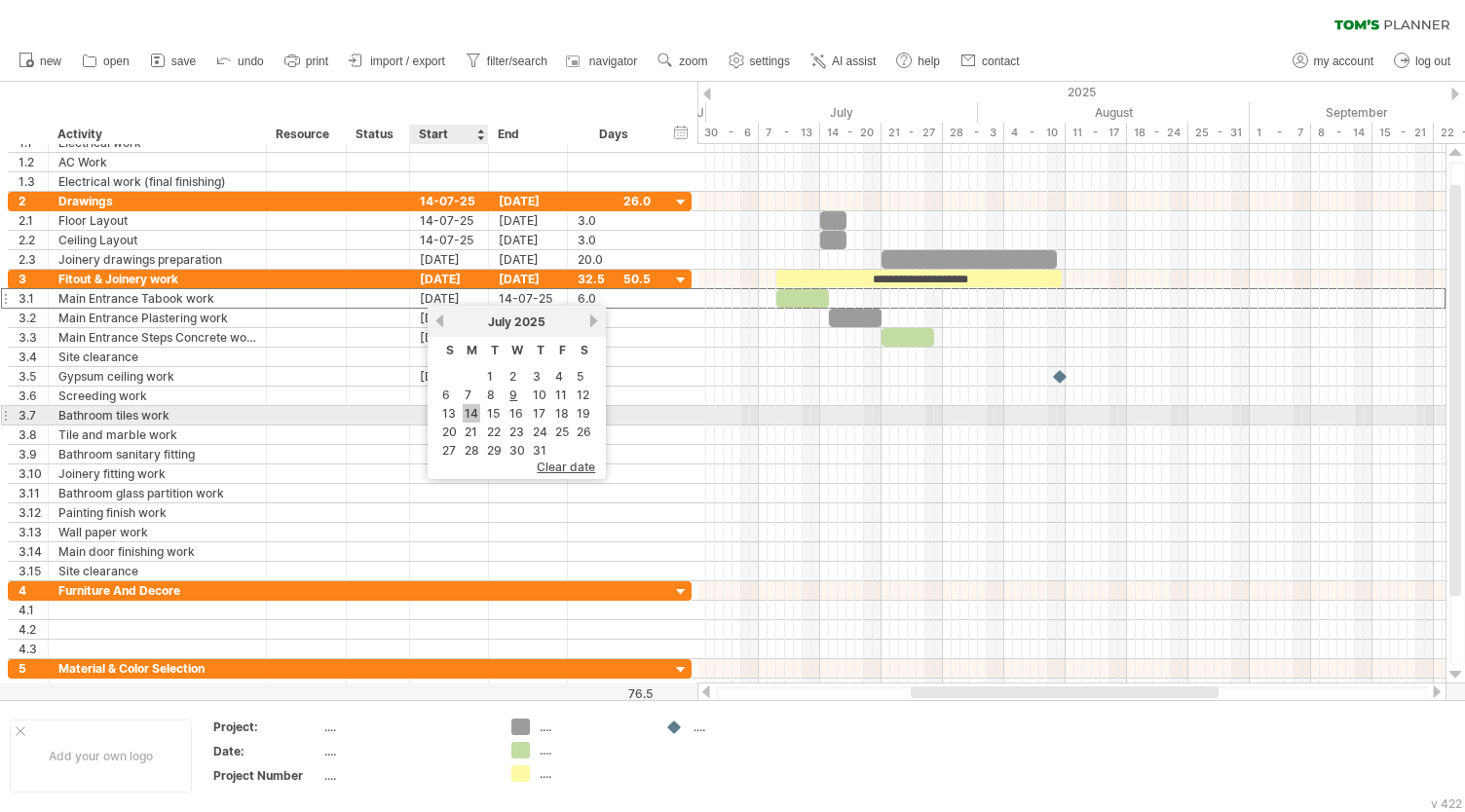 click on "14" at bounding box center [471, 413] 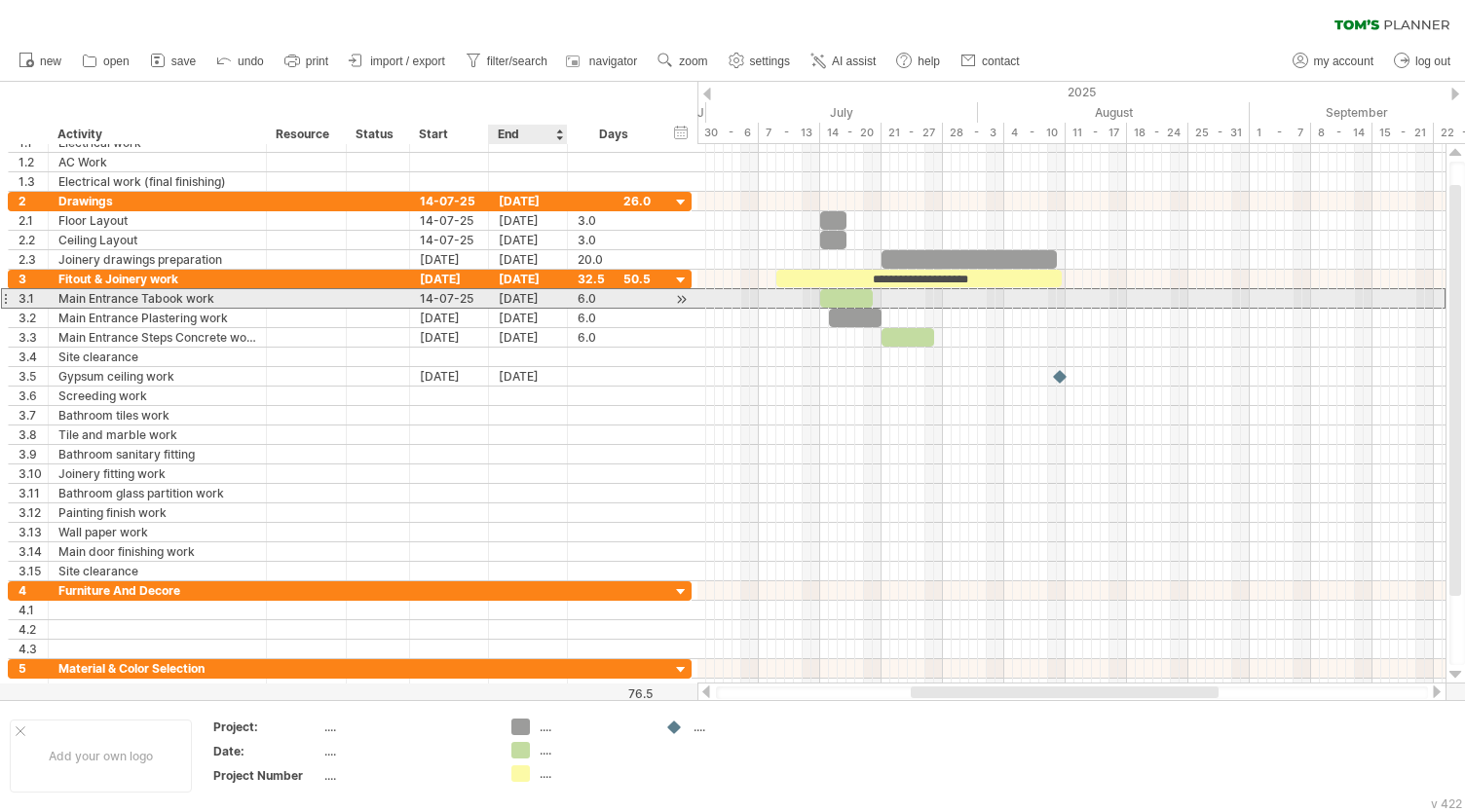 click on "[DATE]" at bounding box center (528, 298) 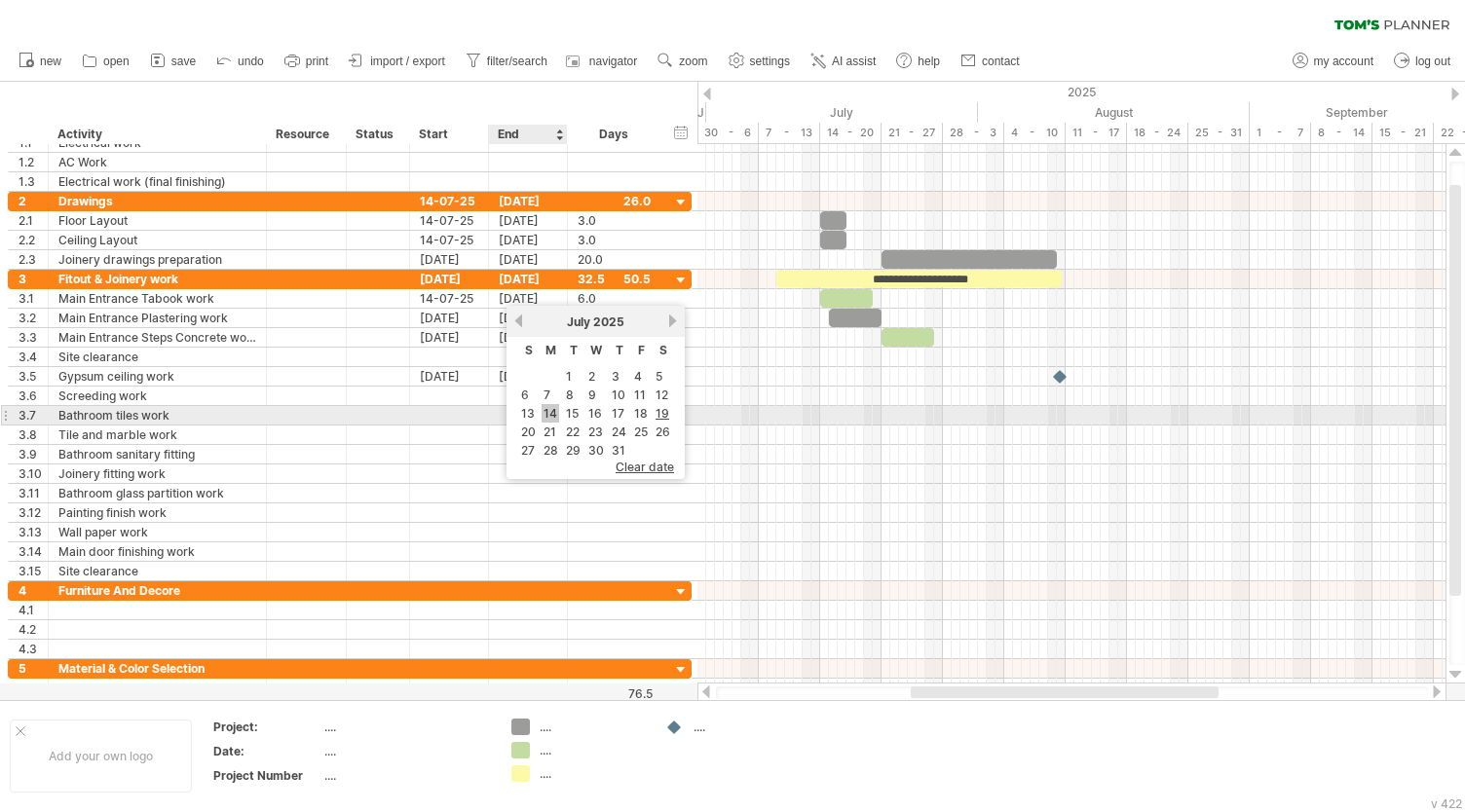click on "14" at bounding box center [550, 413] 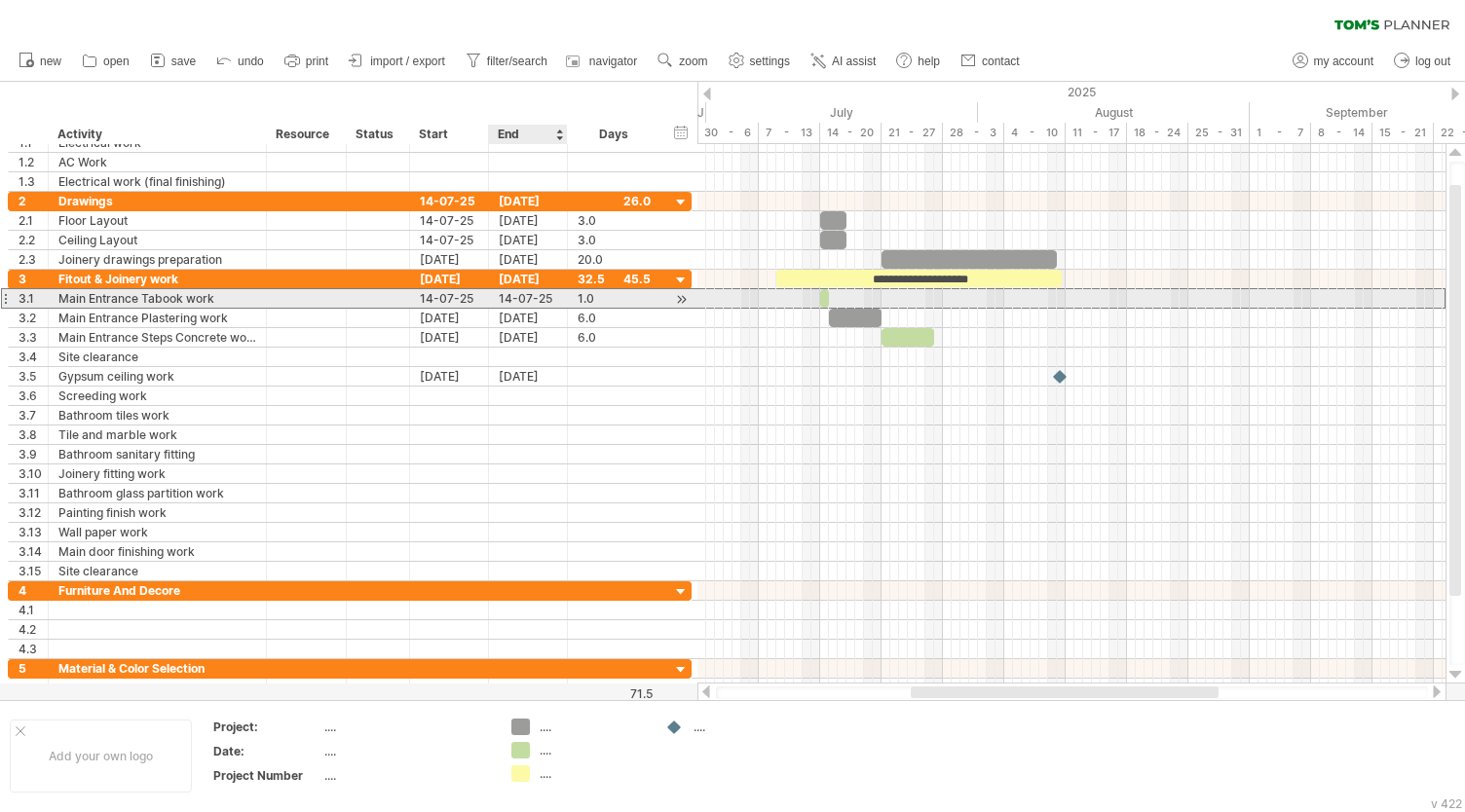 click on "14-07-25" at bounding box center [528, 298] 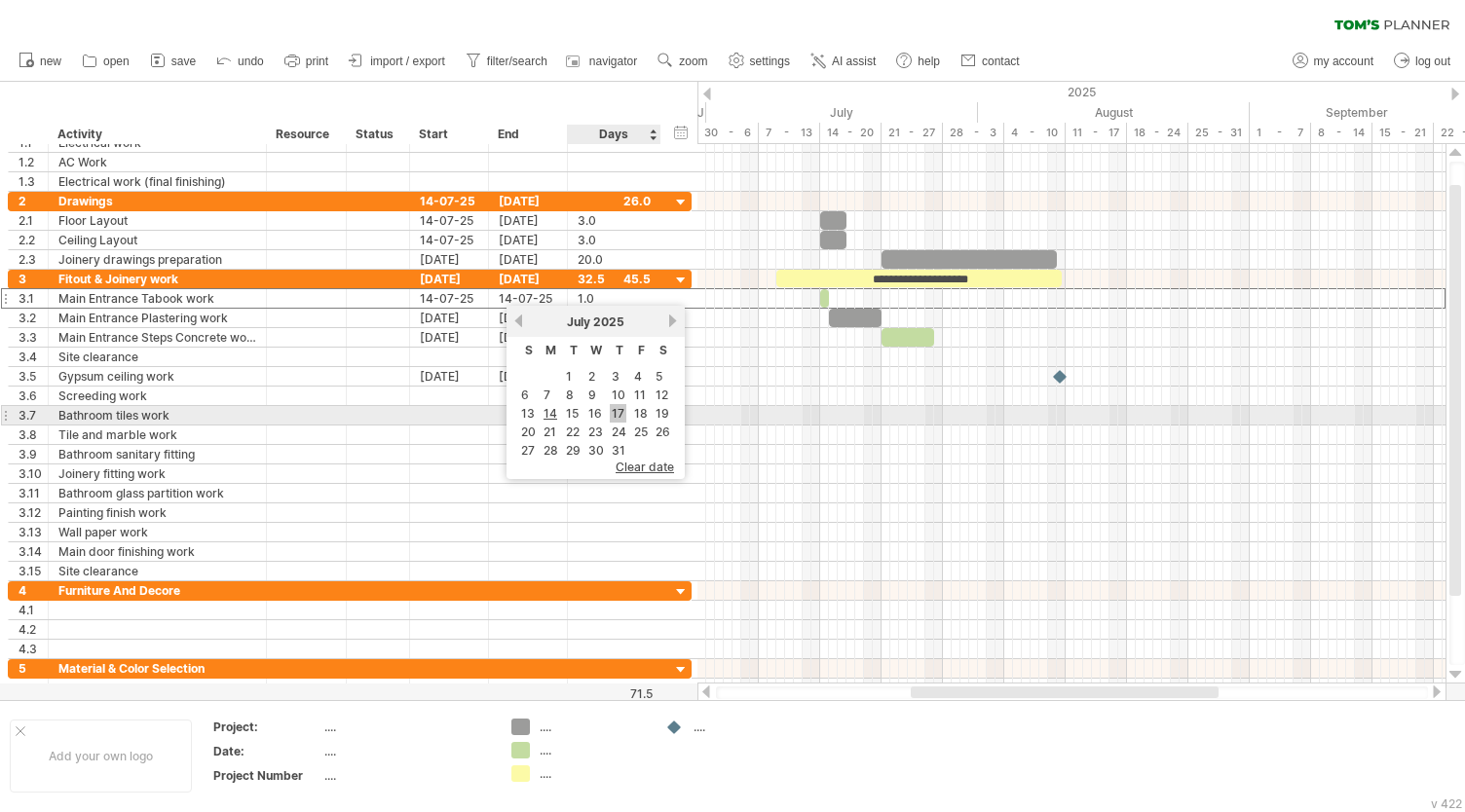 click on "17" at bounding box center [618, 413] 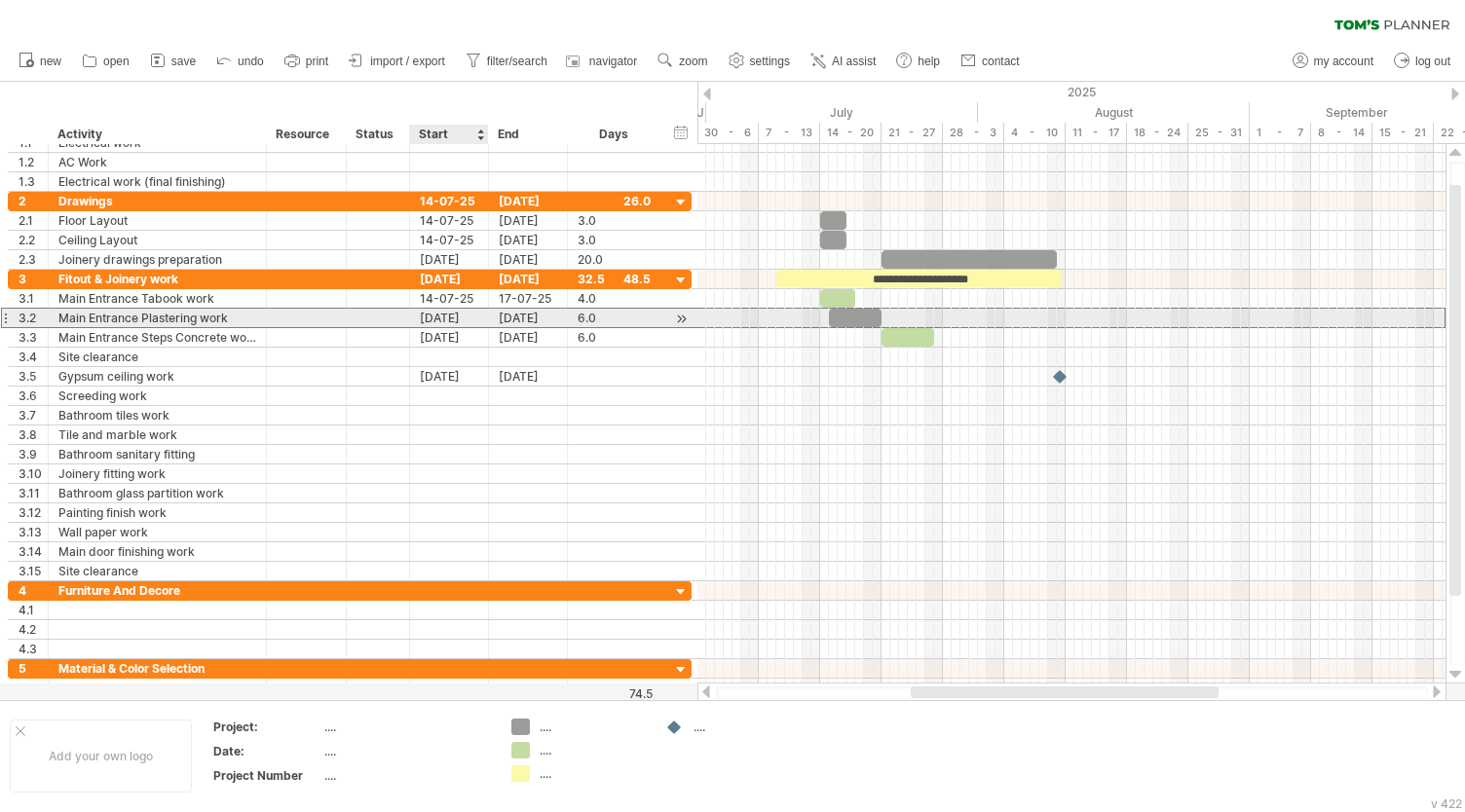 click on "[DATE]" at bounding box center (449, 317) 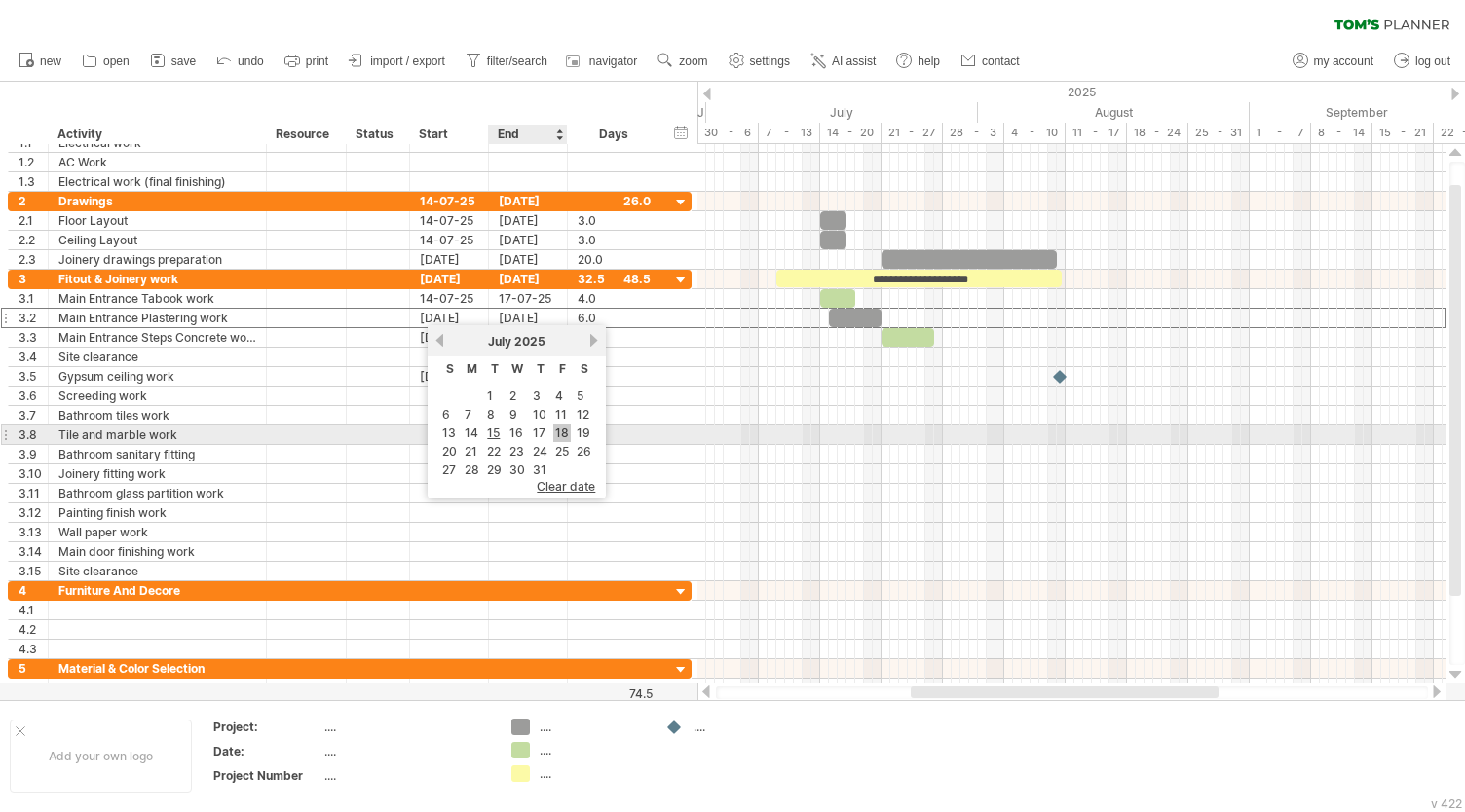 click on "18" at bounding box center [562, 432] 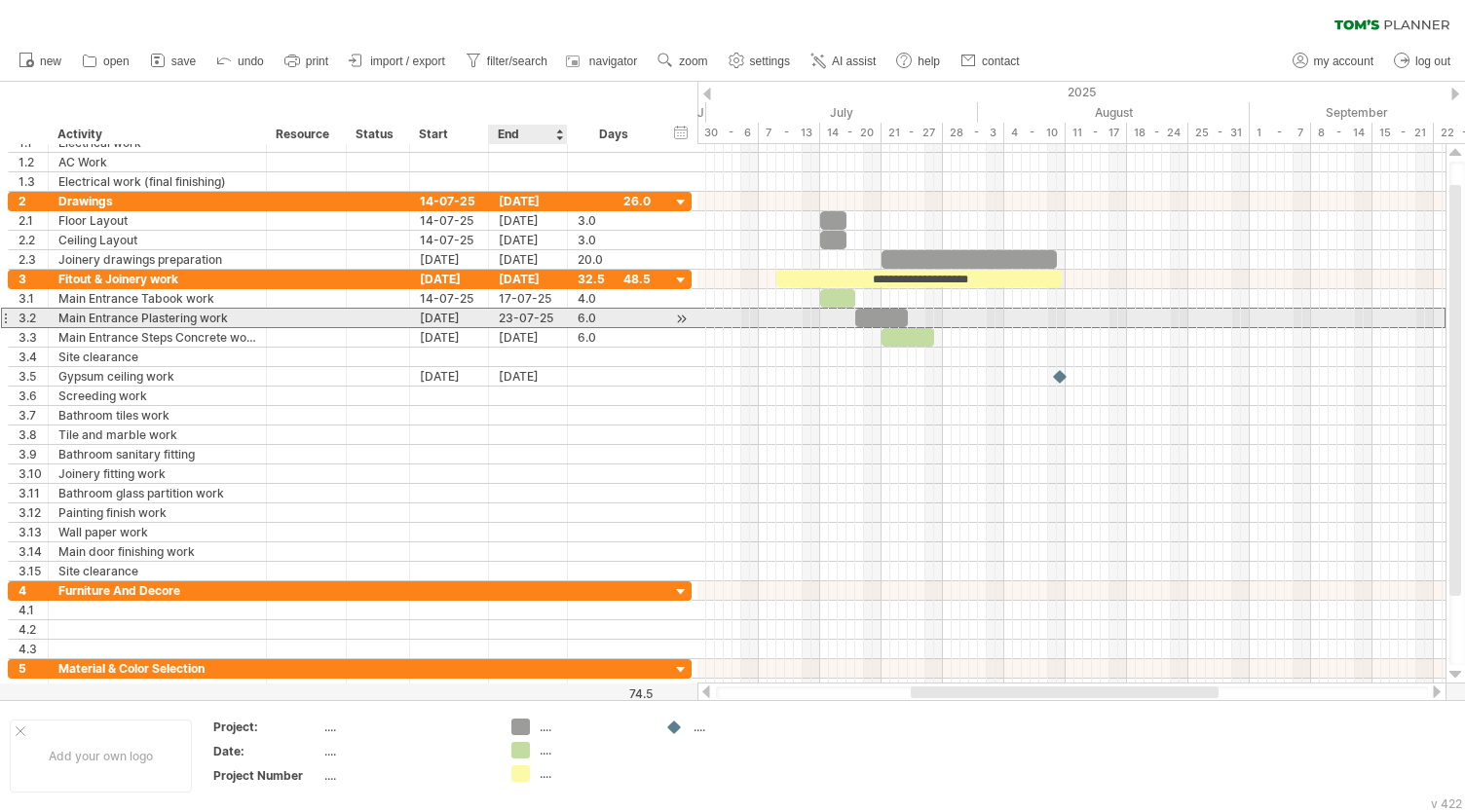 click on "23-07-25" at bounding box center (528, 317) 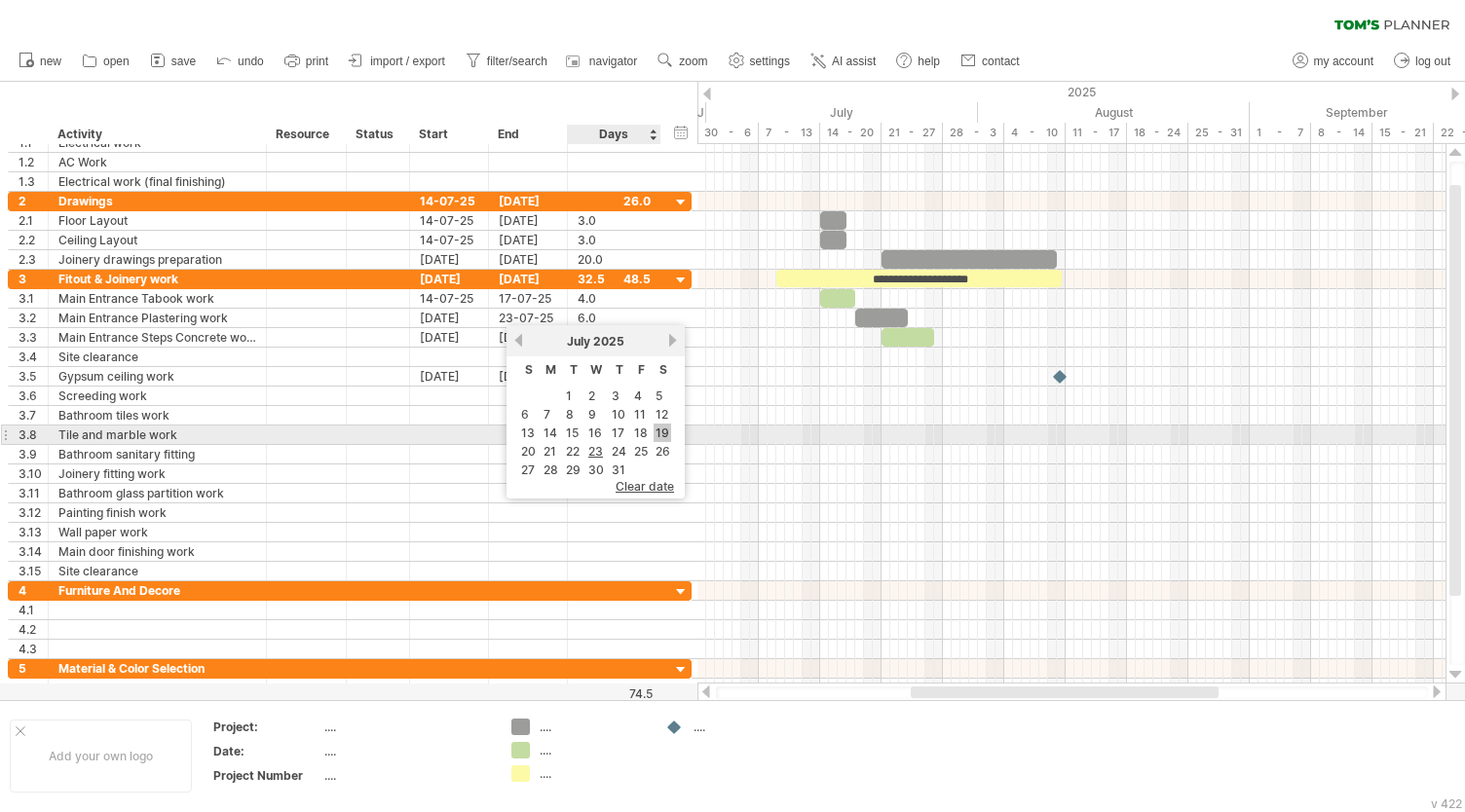 click on "19" at bounding box center [662, 432] 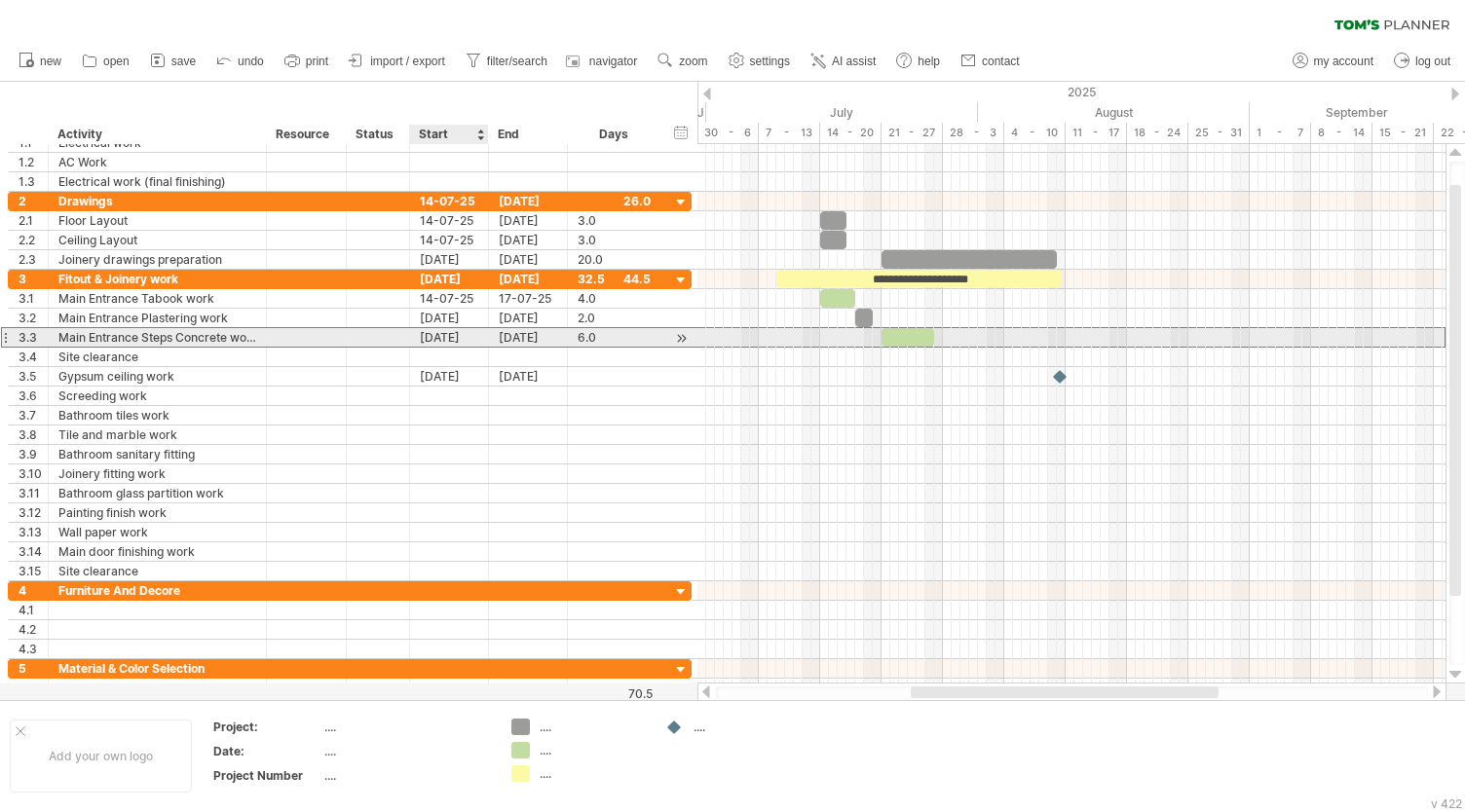 click on "[DATE]" at bounding box center (449, 337) 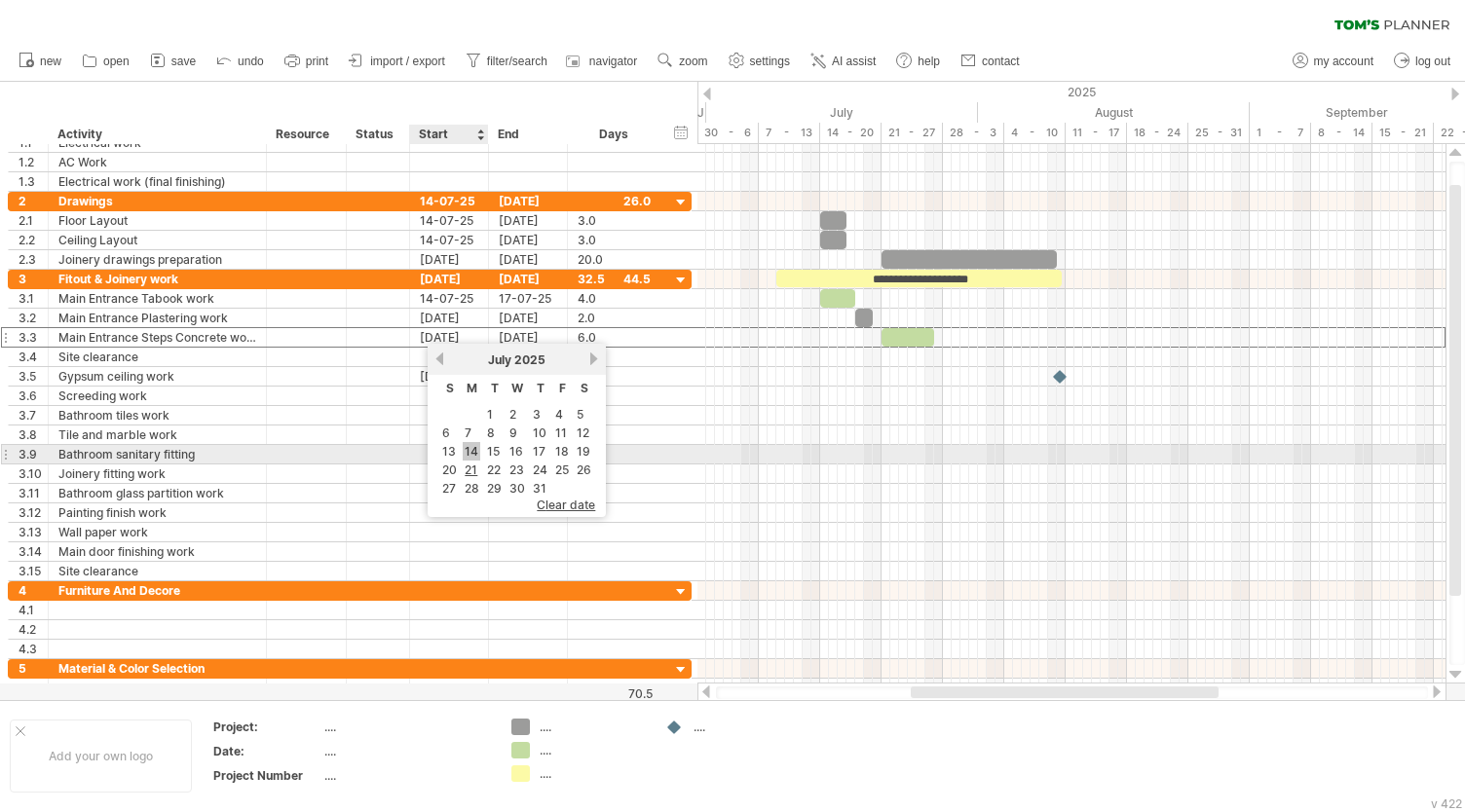 click on "14" at bounding box center (471, 451) 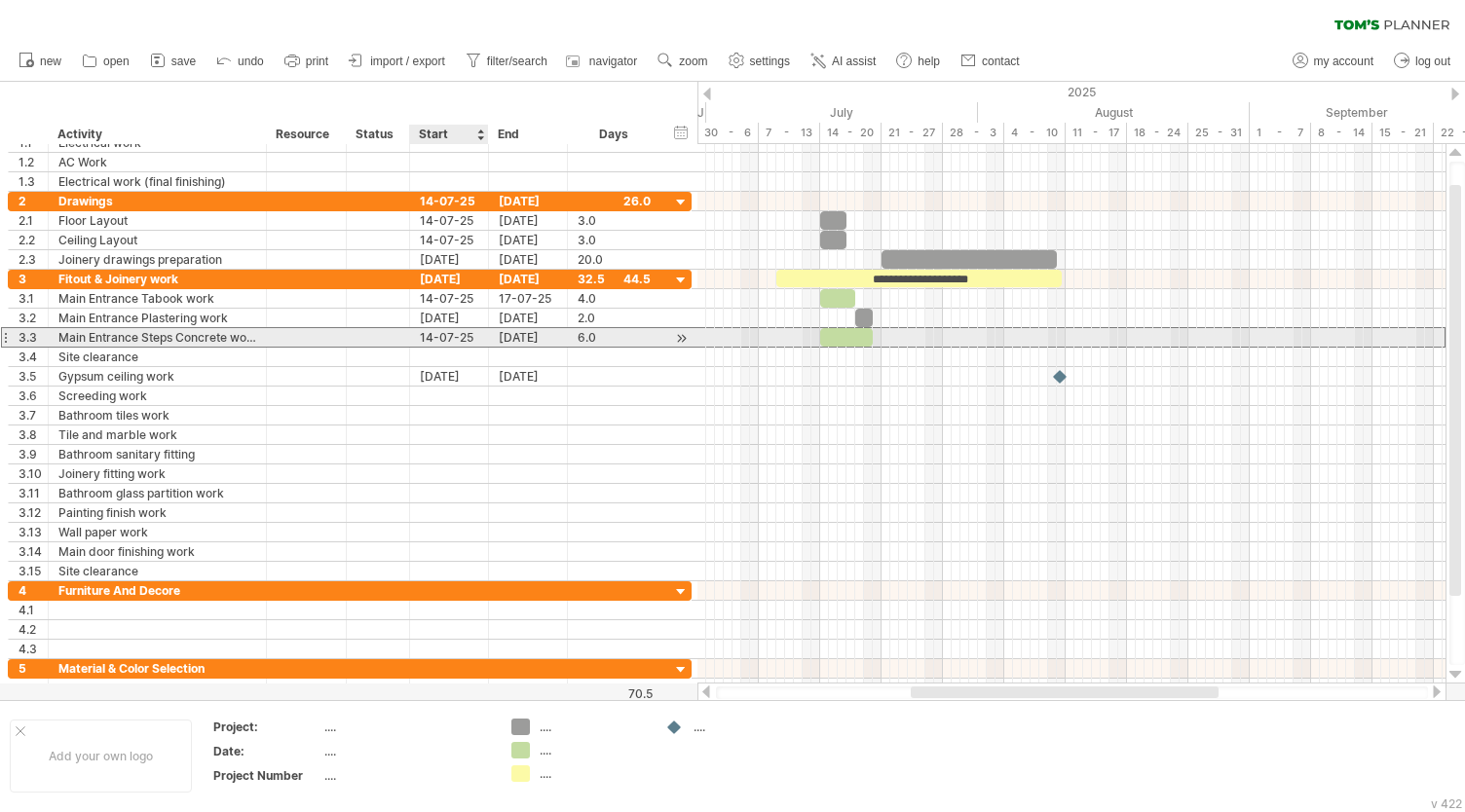 click on "14-07-25" at bounding box center [449, 337] 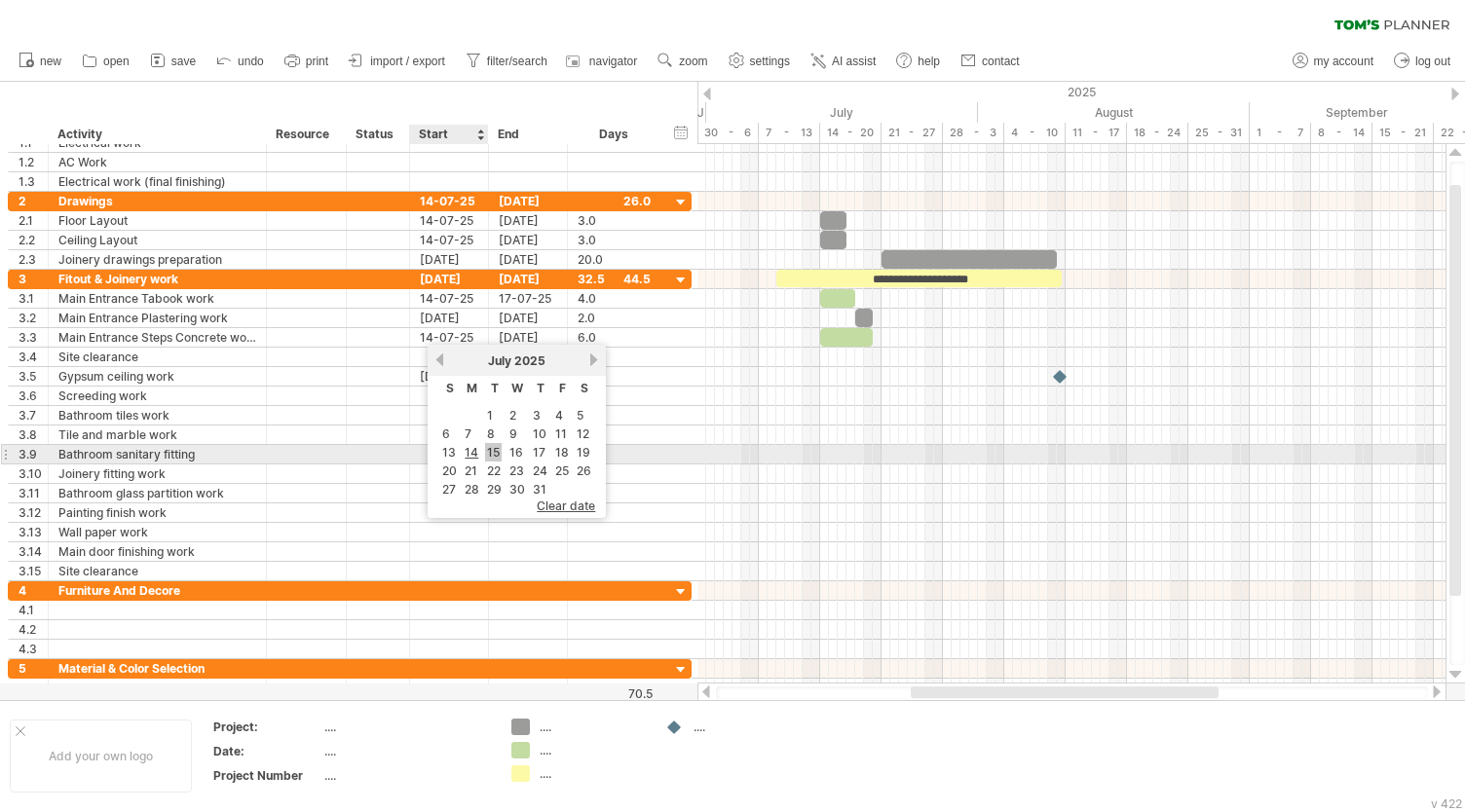 click on "15" at bounding box center (493, 452) 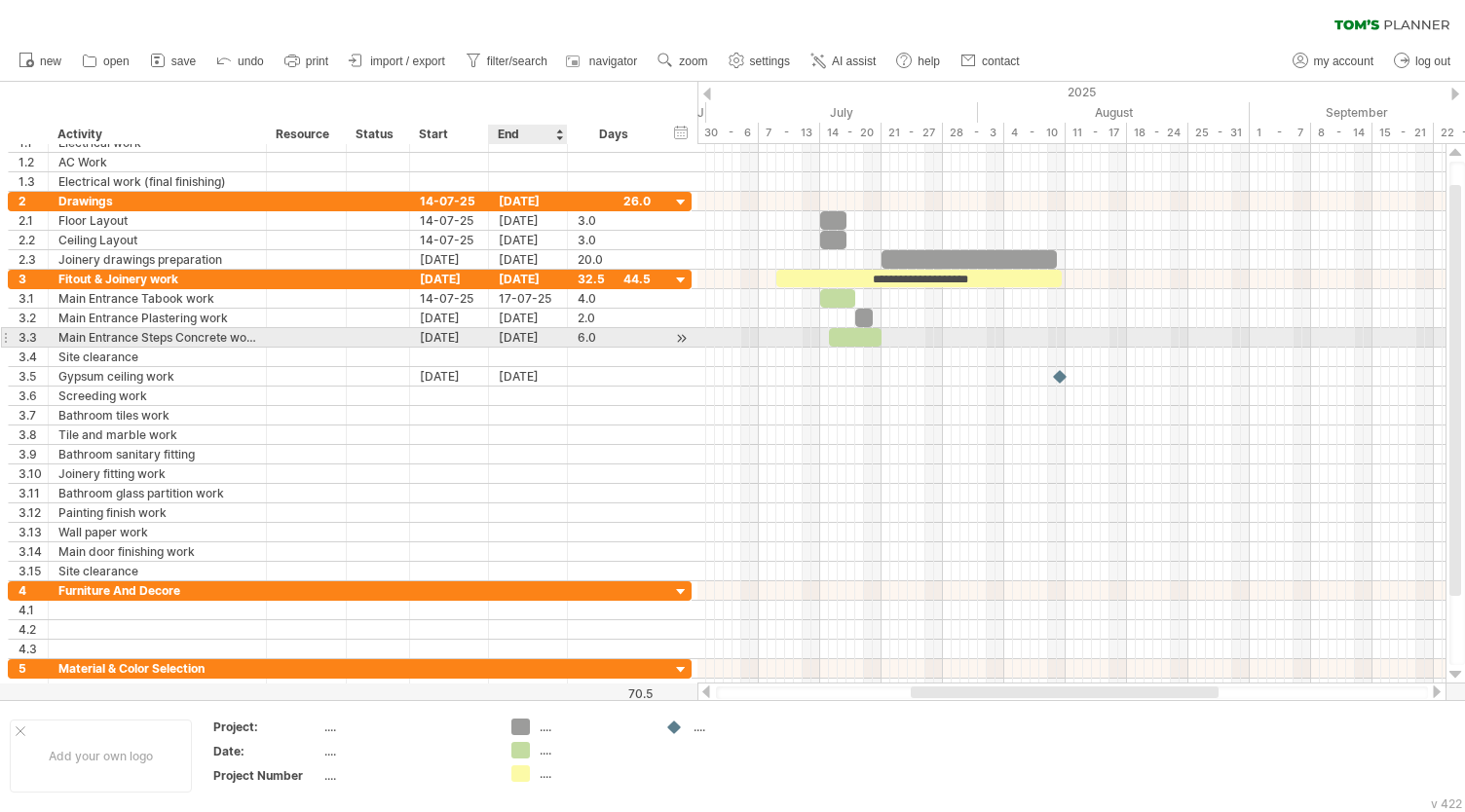 click on "[DATE]" at bounding box center (528, 337) 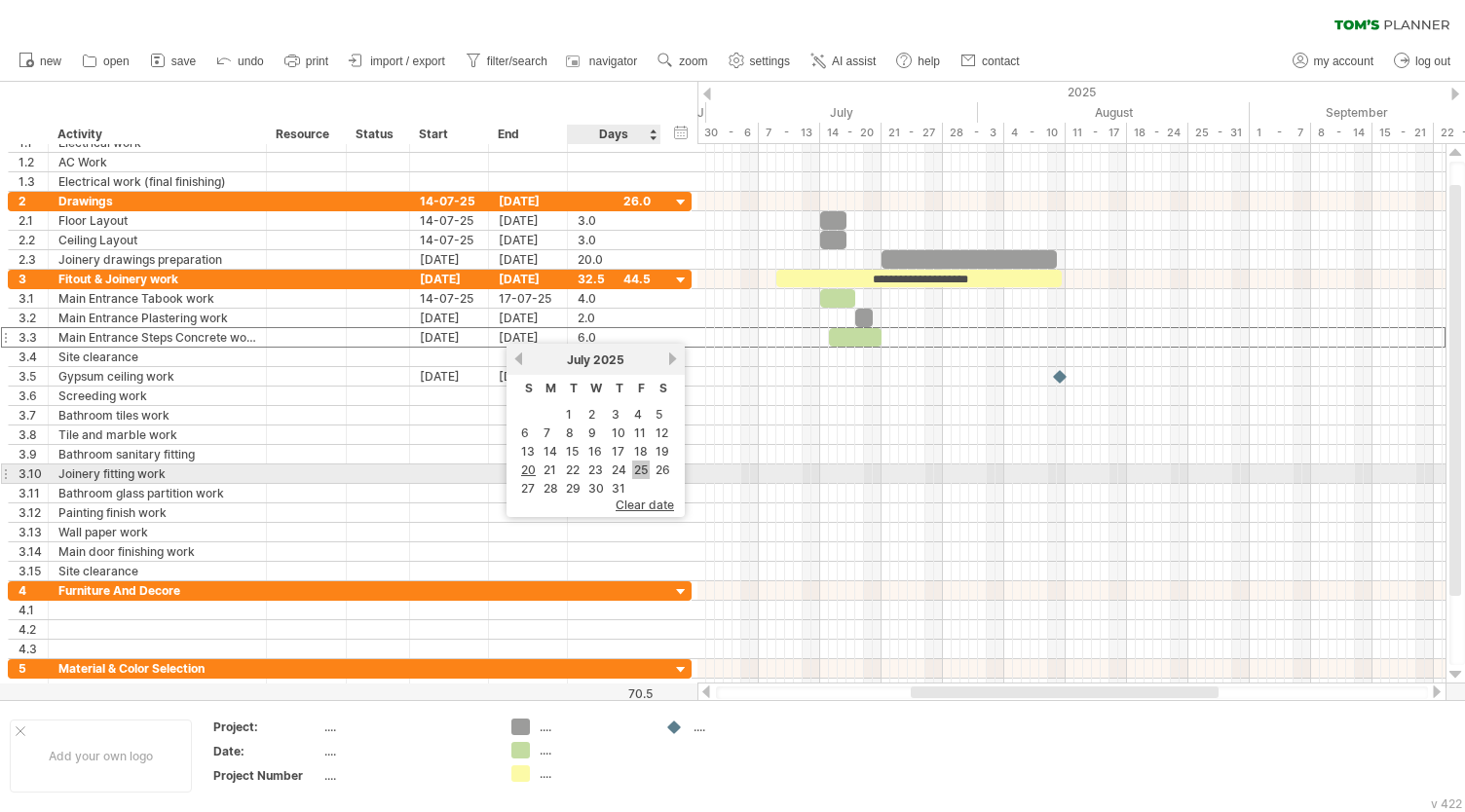 click on "25" at bounding box center (641, 469) 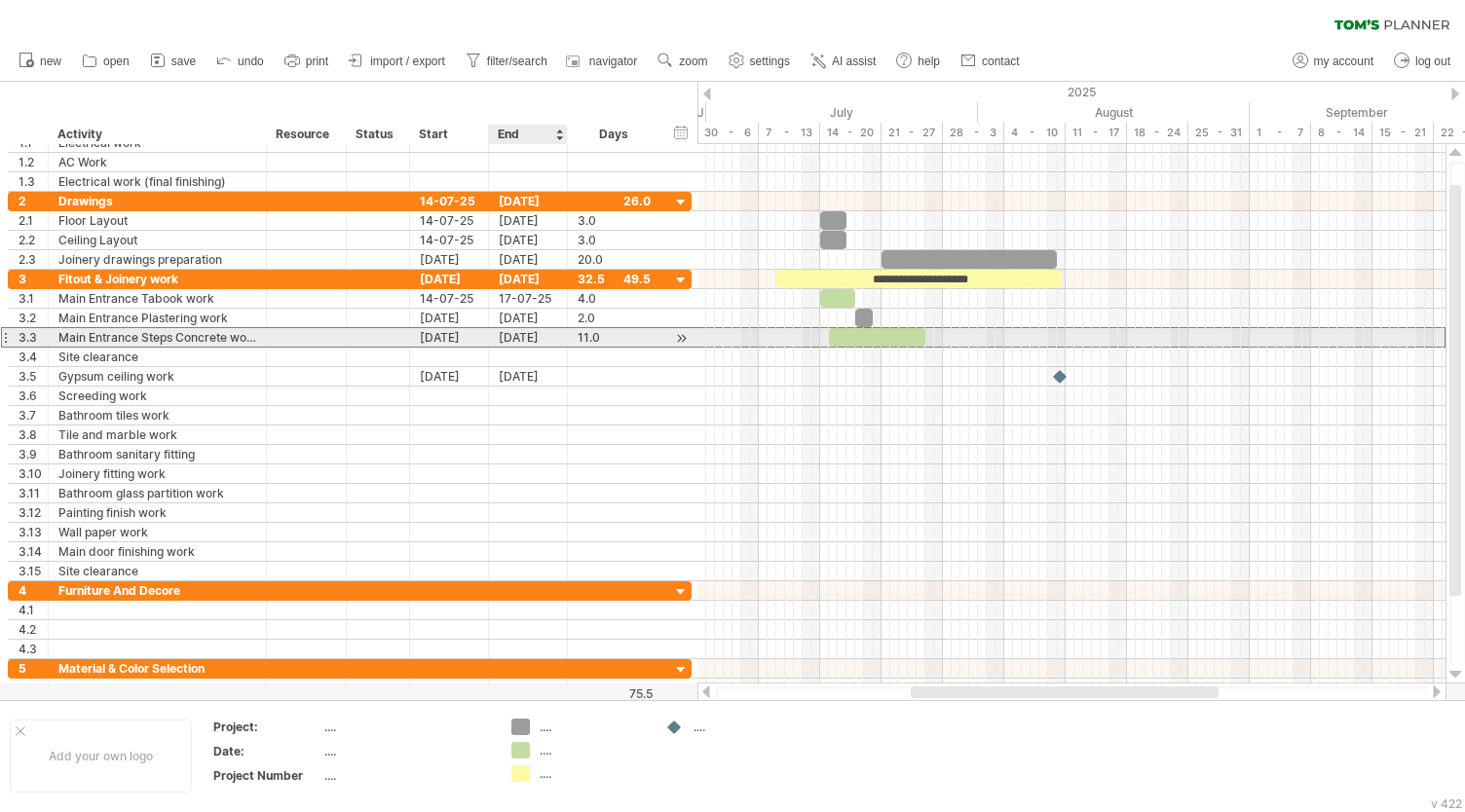 click on "[DATE]" at bounding box center (528, 337) 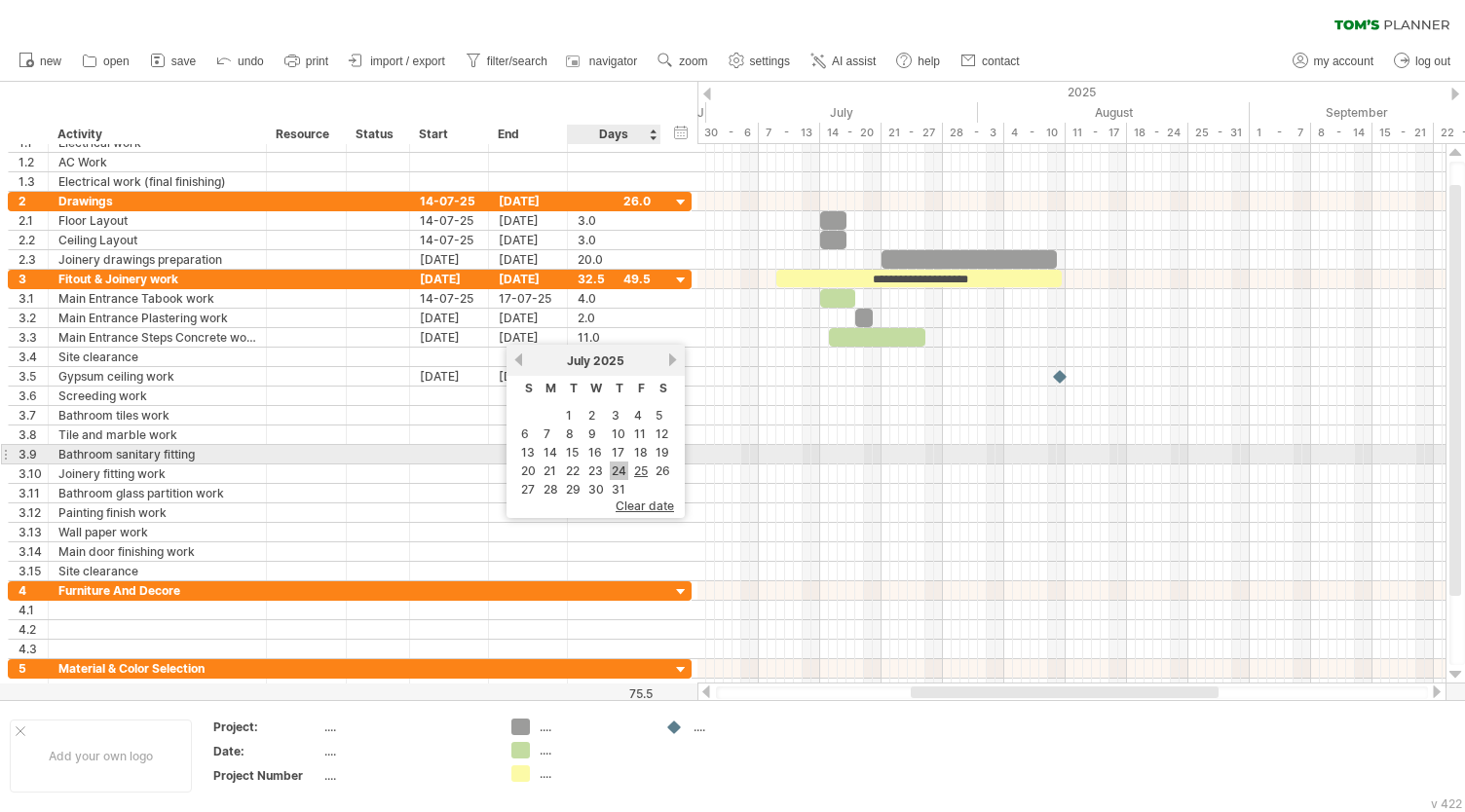 click on "24" at bounding box center (619, 470) 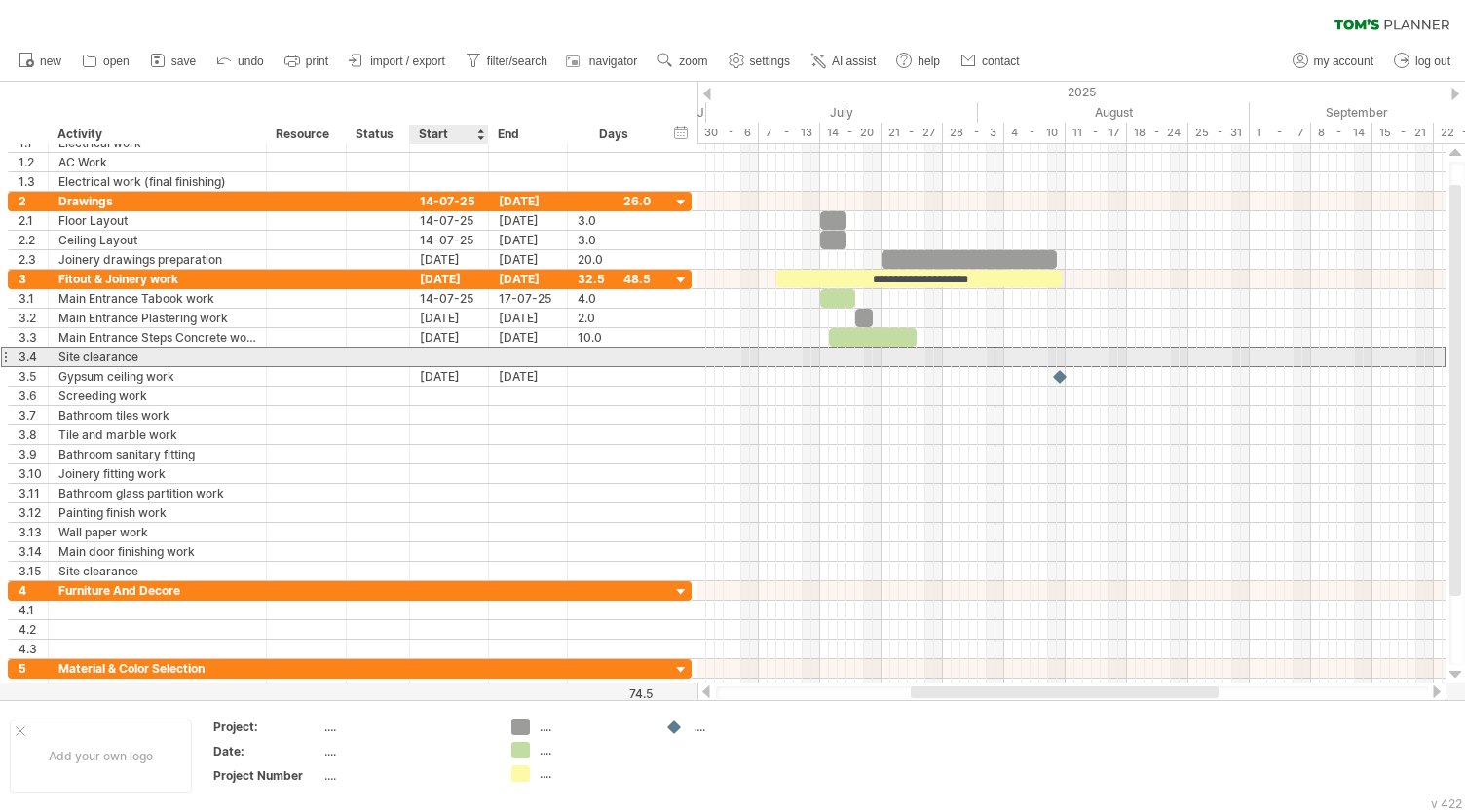 click at bounding box center [449, 356] 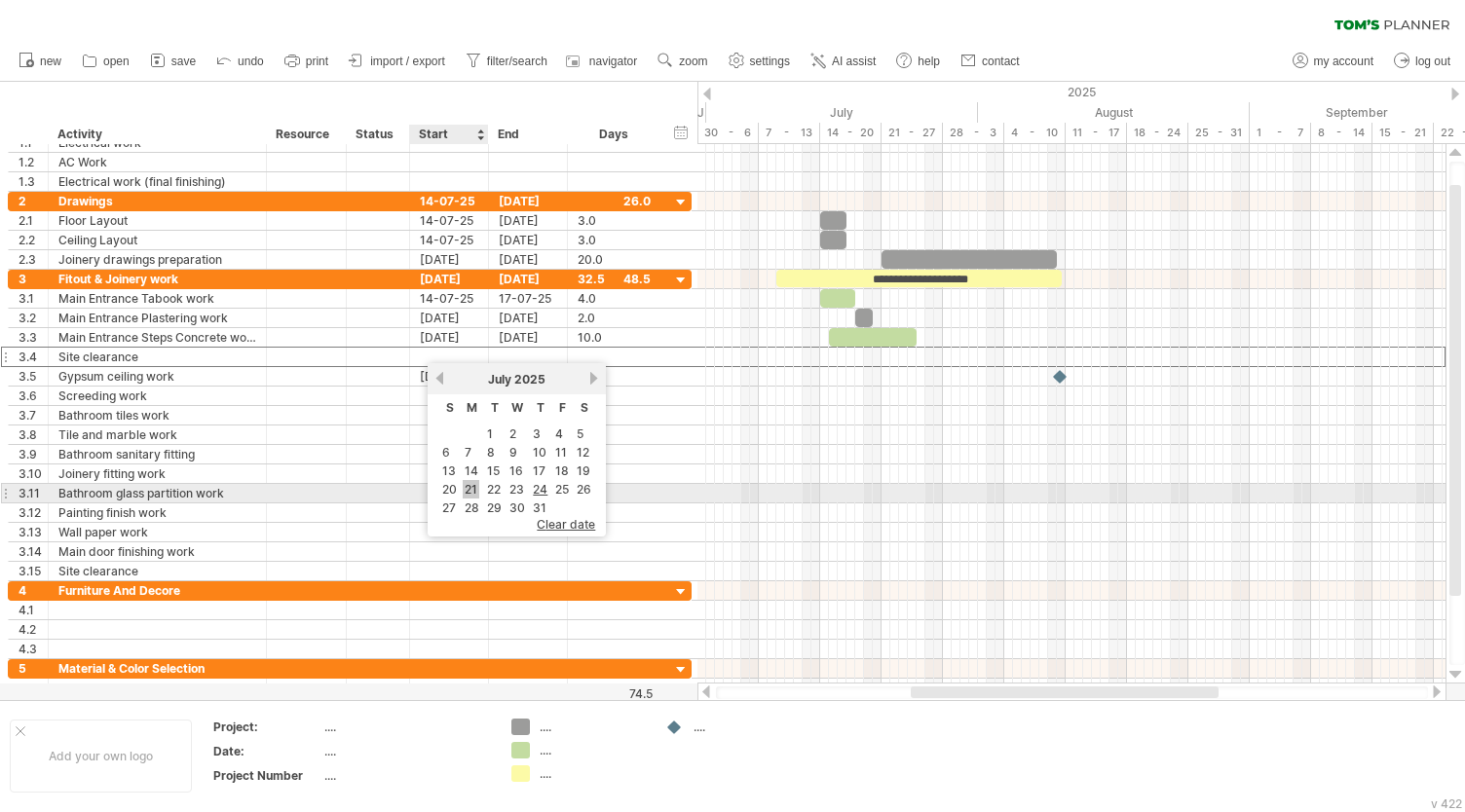 click on "21" at bounding box center (470, 489) 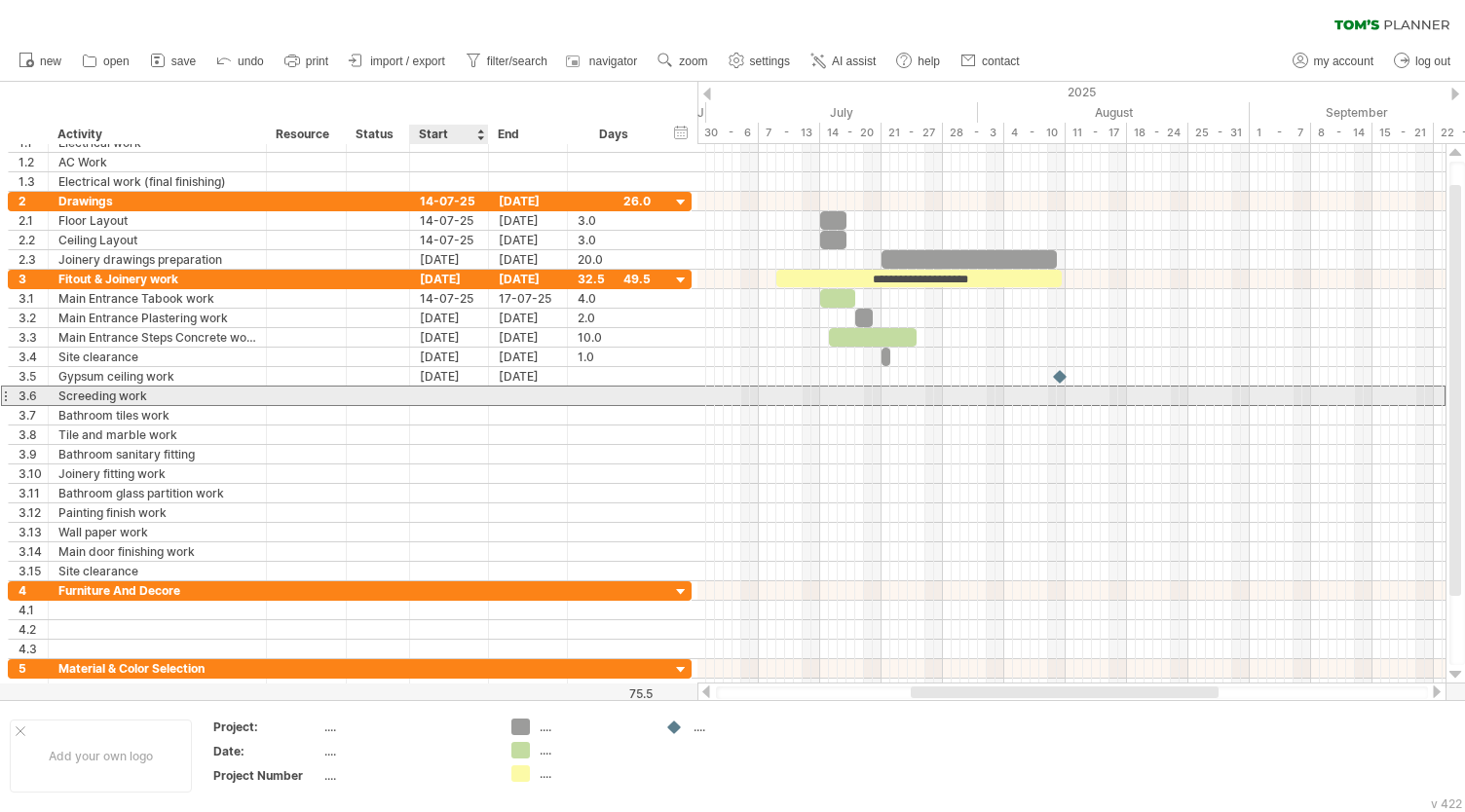 click at bounding box center (449, 395) 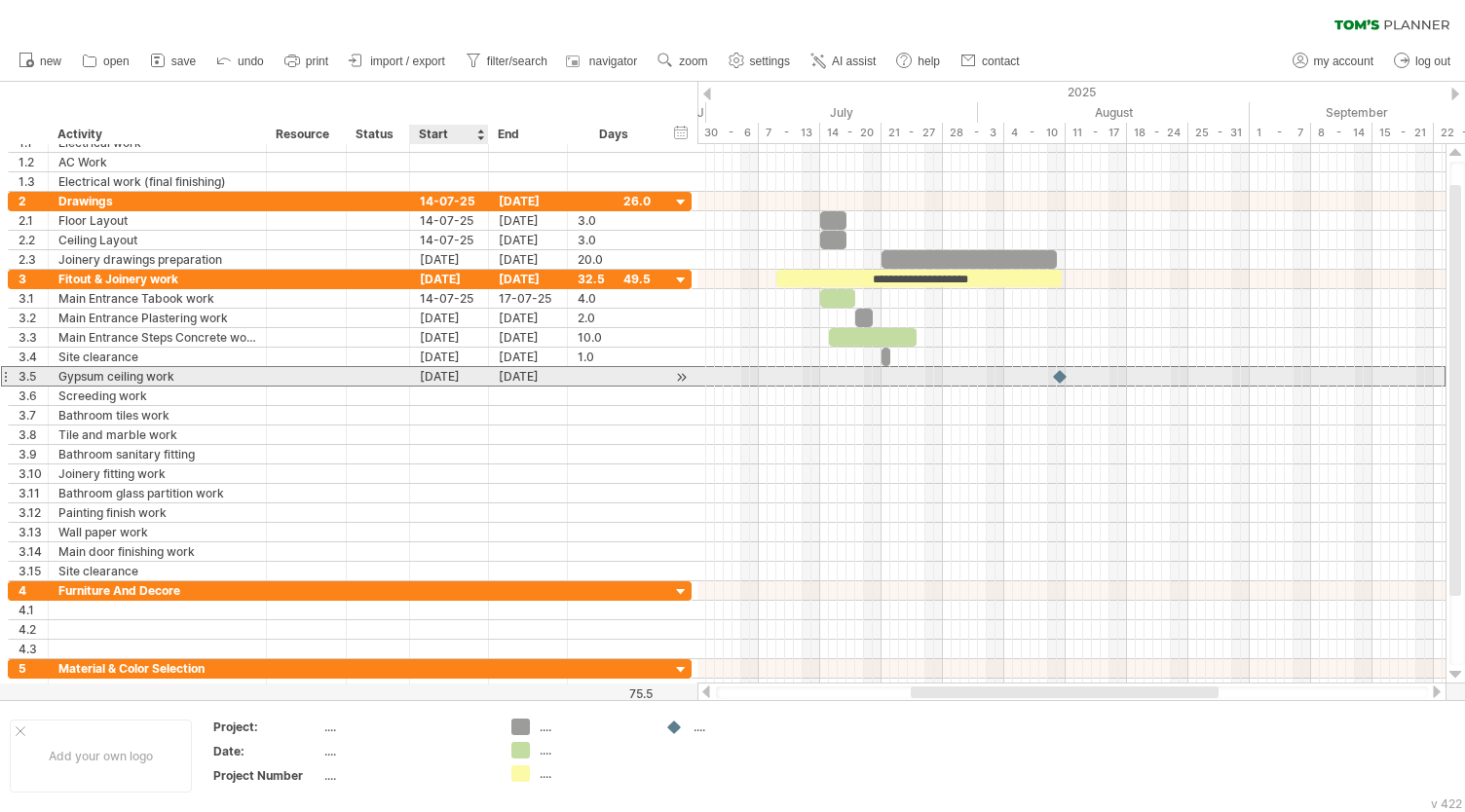 click on "[DATE]" at bounding box center (449, 376) 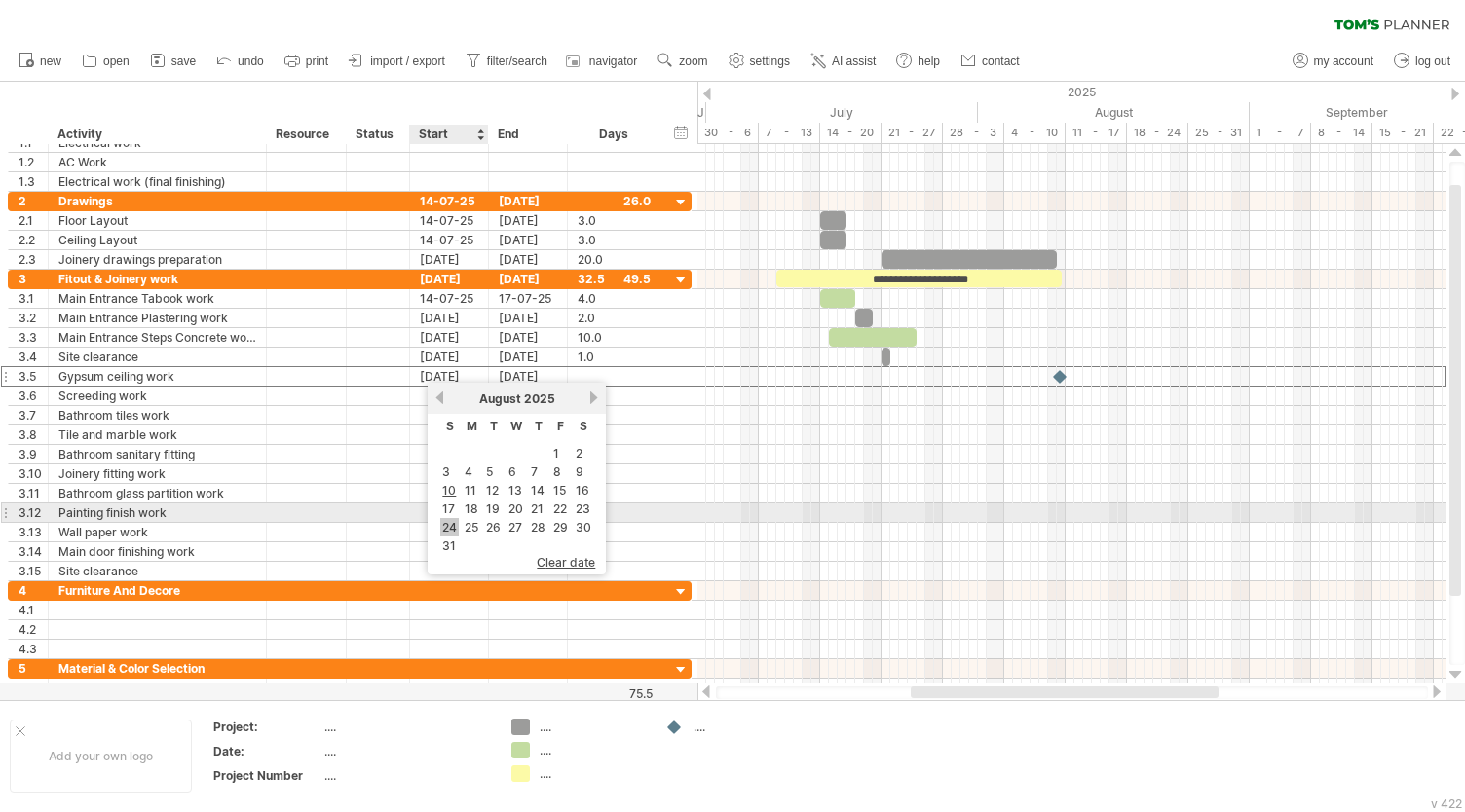click on "24" at bounding box center (449, 527) 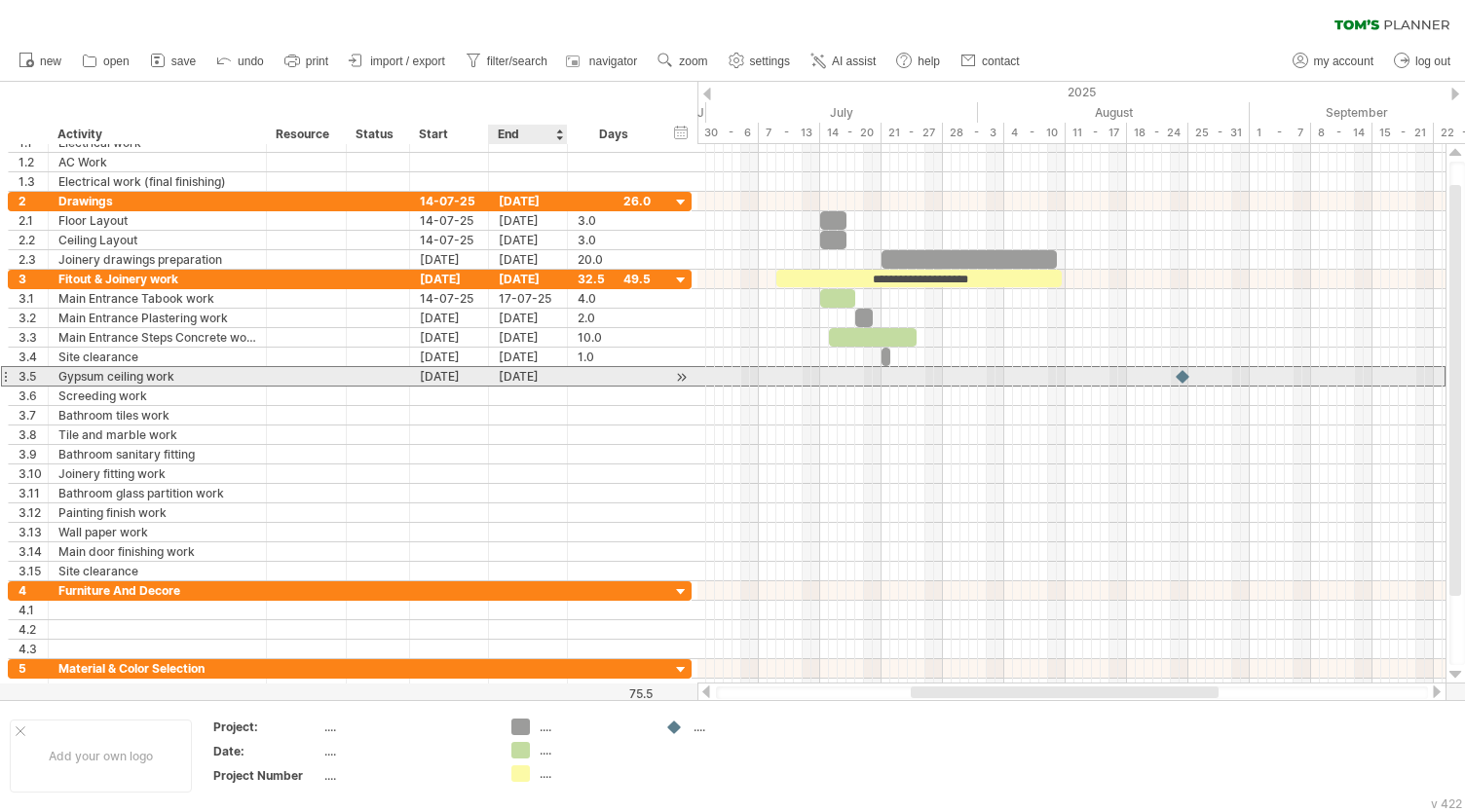 click on "[DATE]" at bounding box center (528, 376) 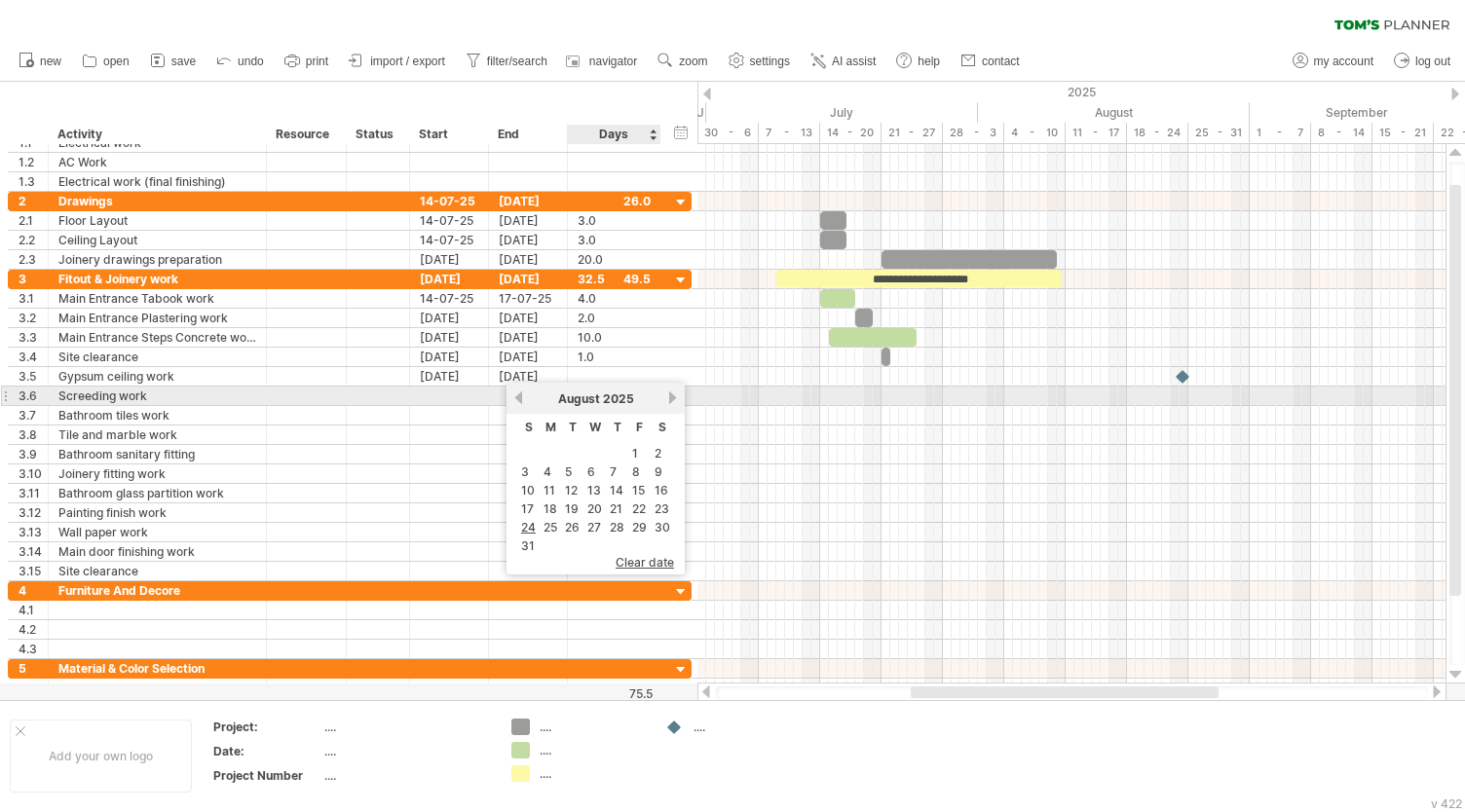 click on "next" at bounding box center (672, 397) 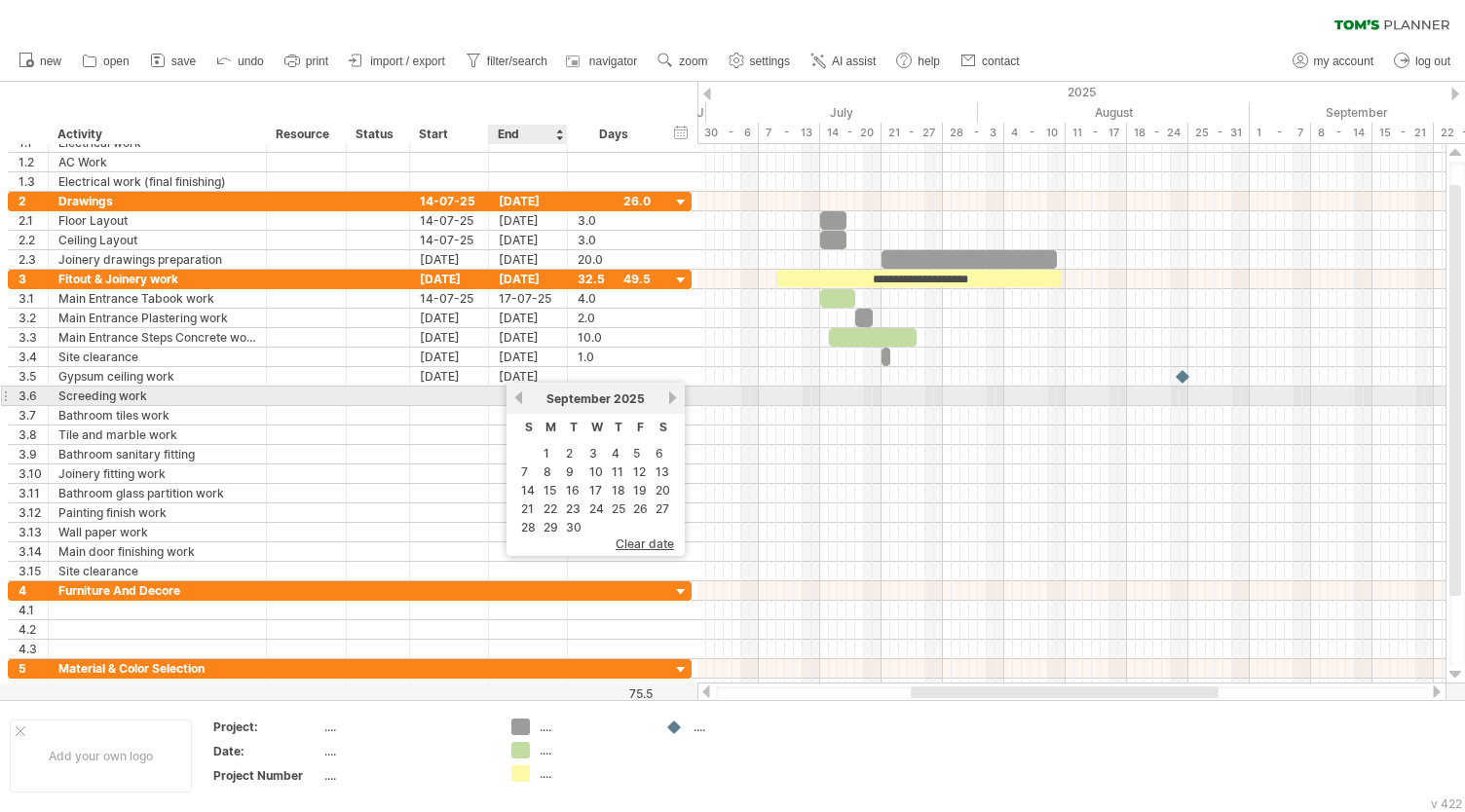 click on "previous" at bounding box center [518, 397] 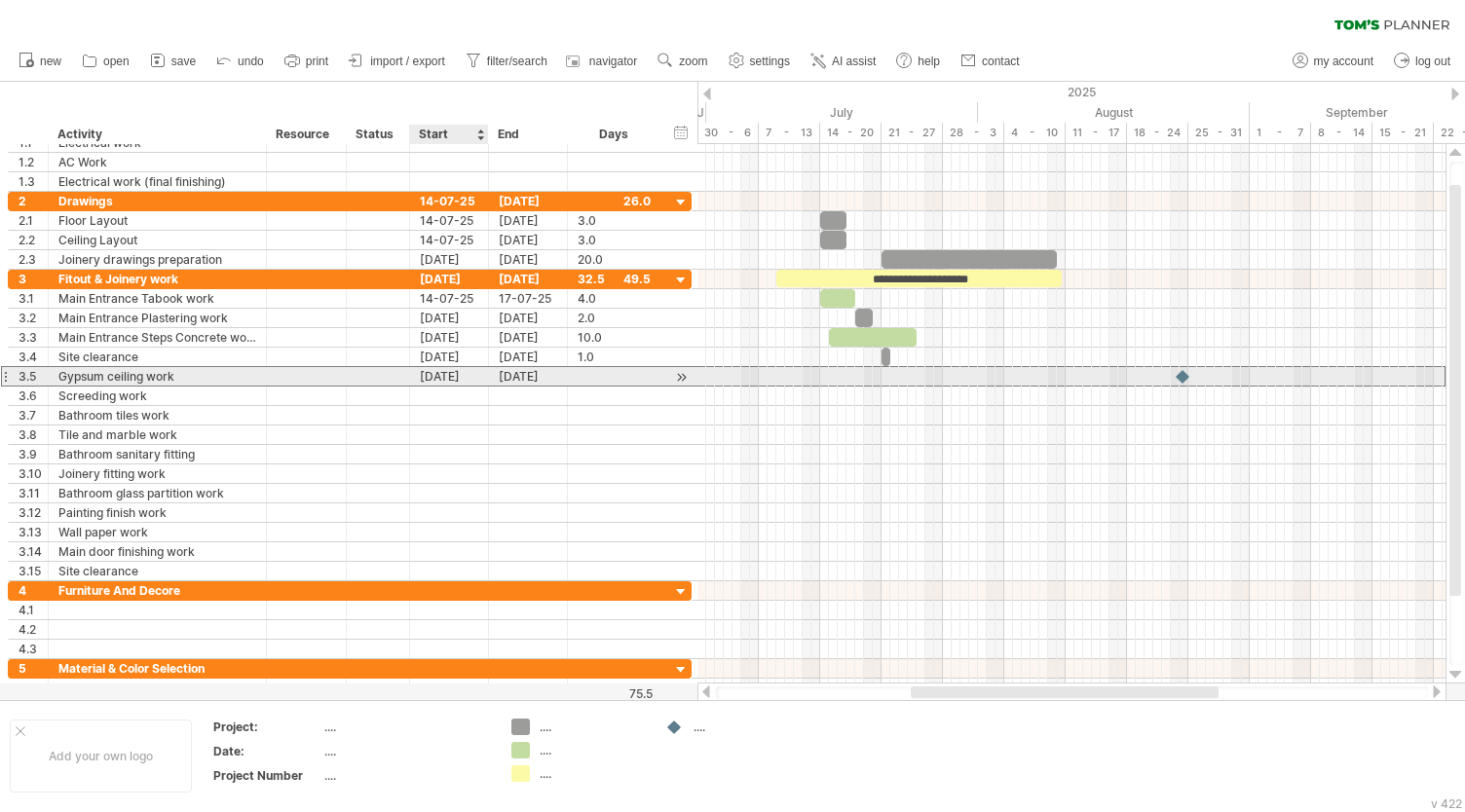 click on "[DATE]" at bounding box center (449, 376) 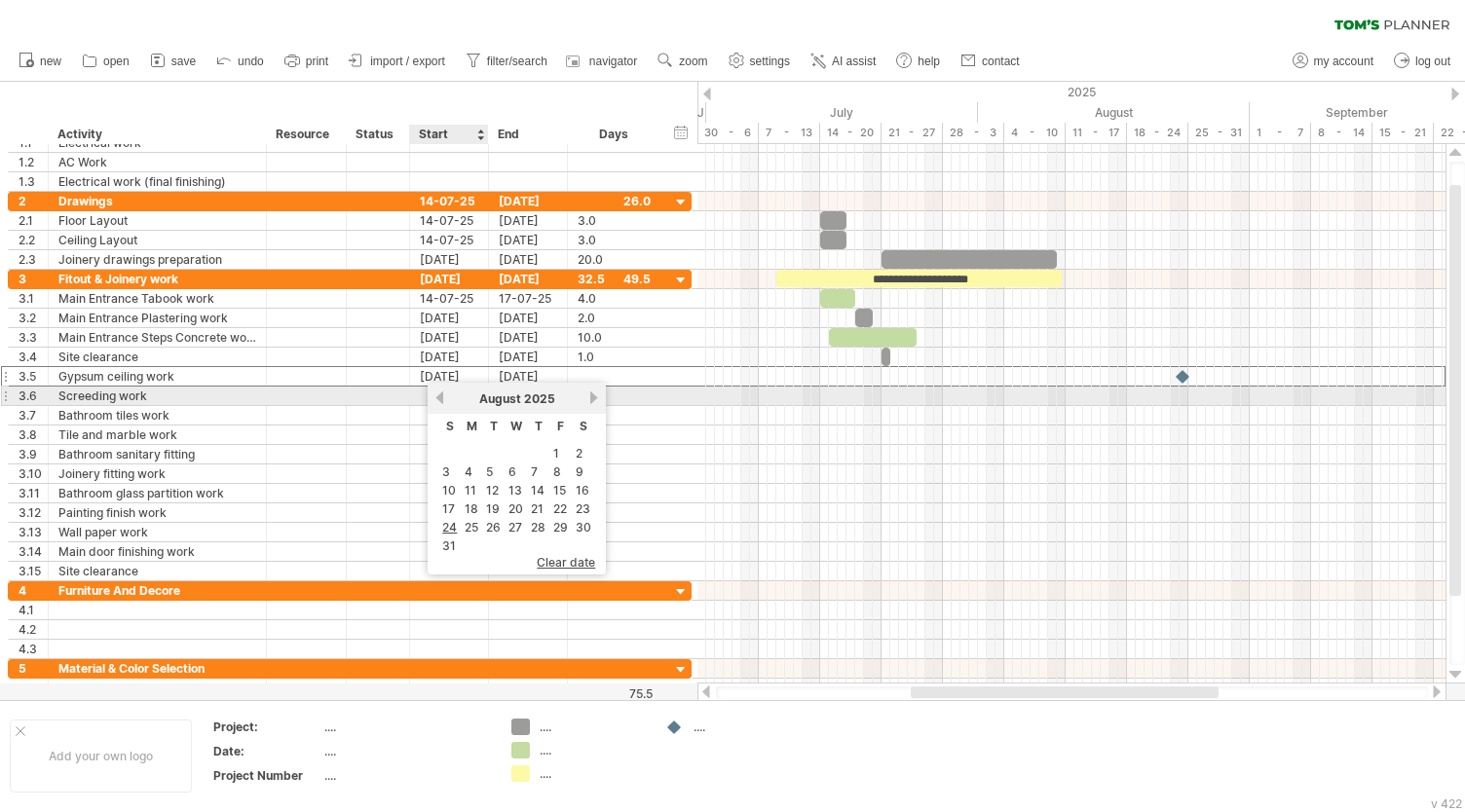 click on "previous" at bounding box center (439, 397) 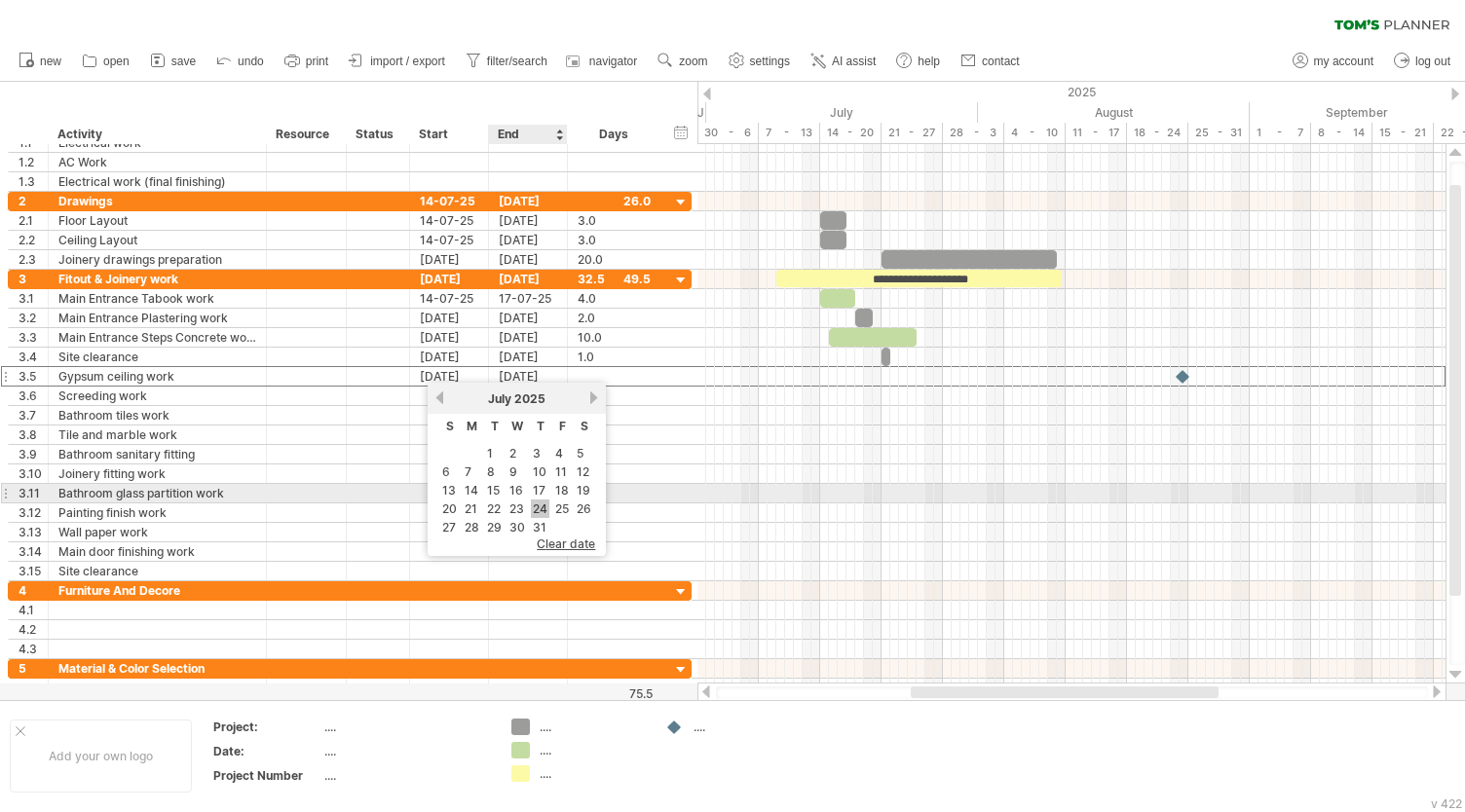click on "24" at bounding box center (540, 508) 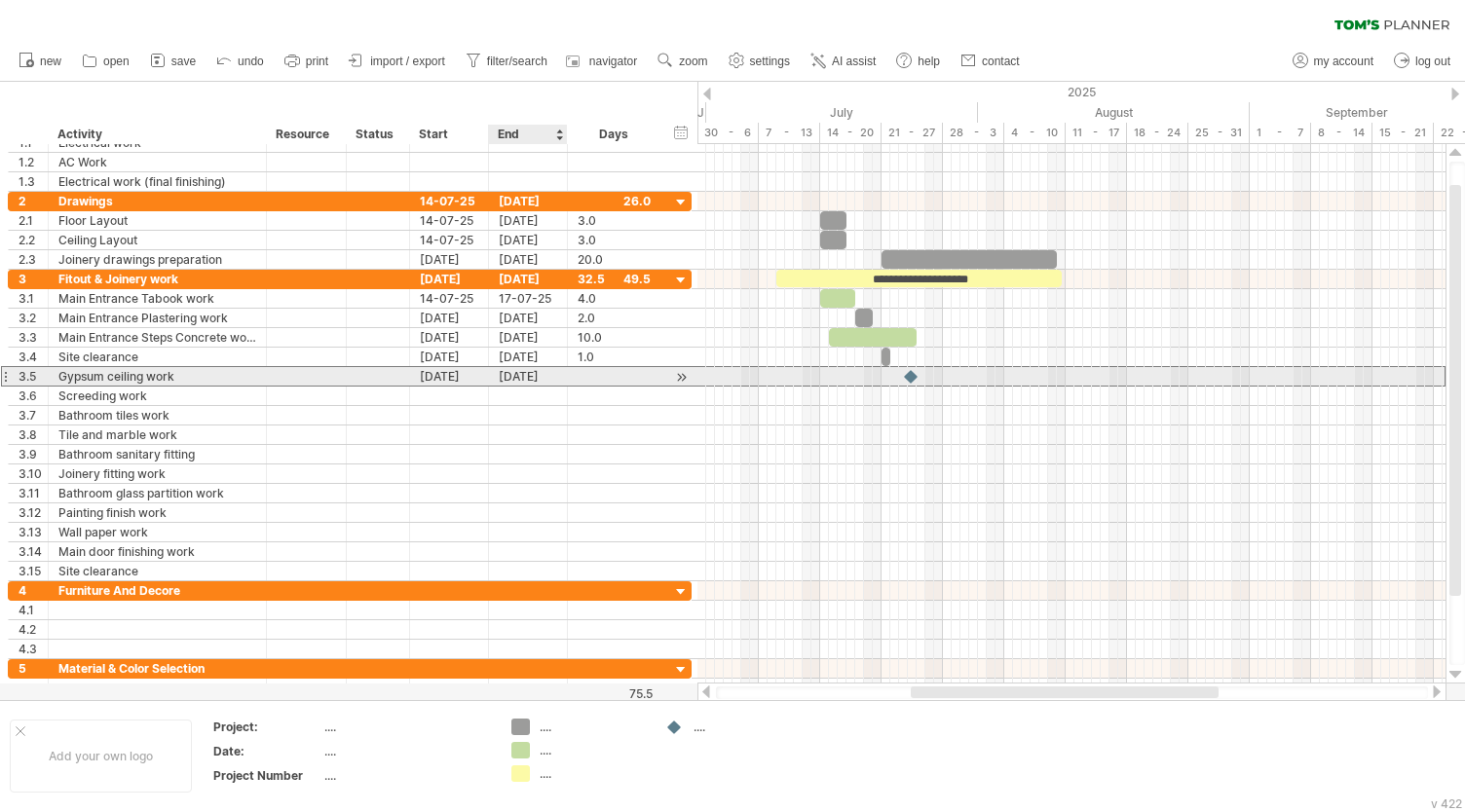 click on "[DATE]" at bounding box center [528, 376] 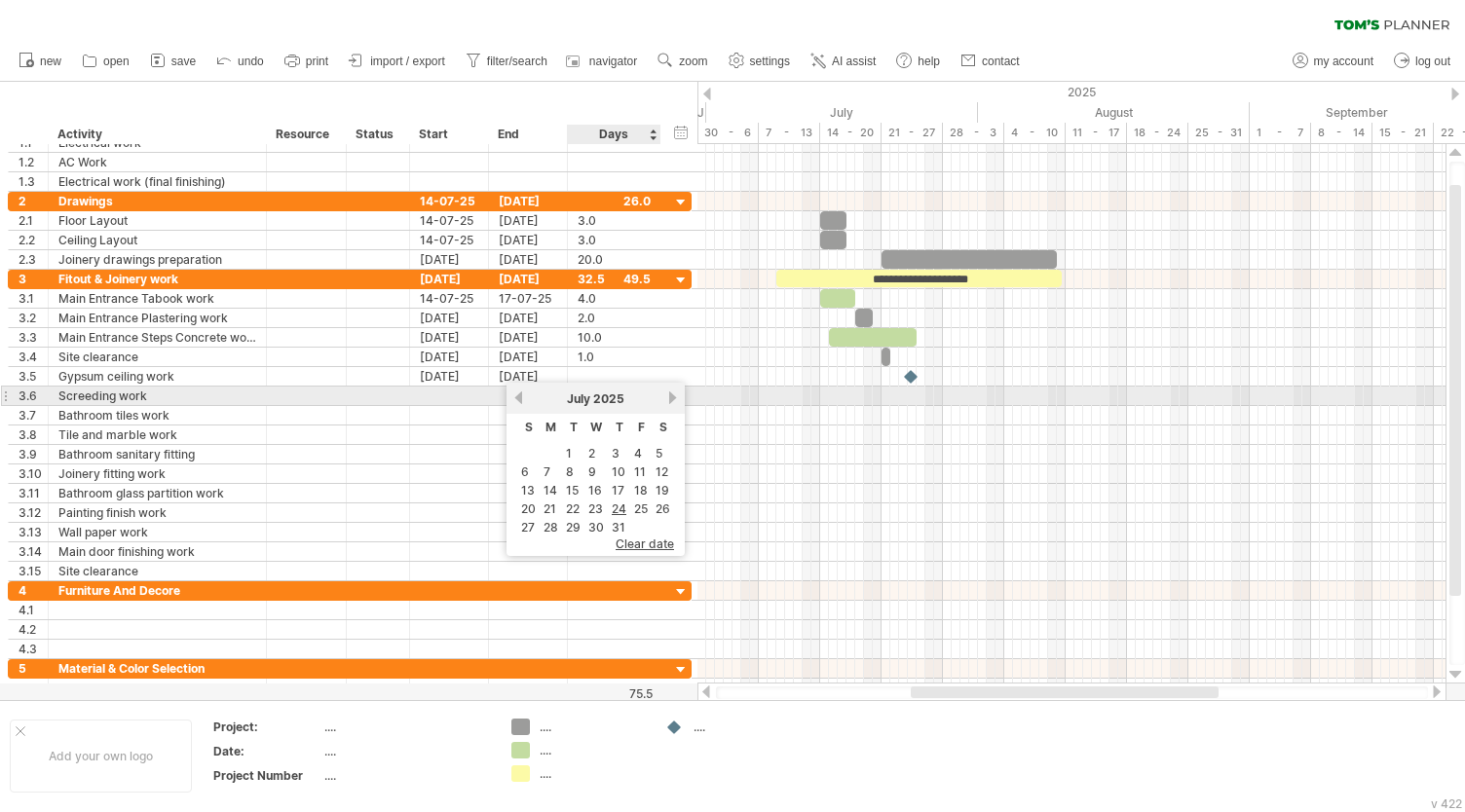 click on "next" at bounding box center [672, 397] 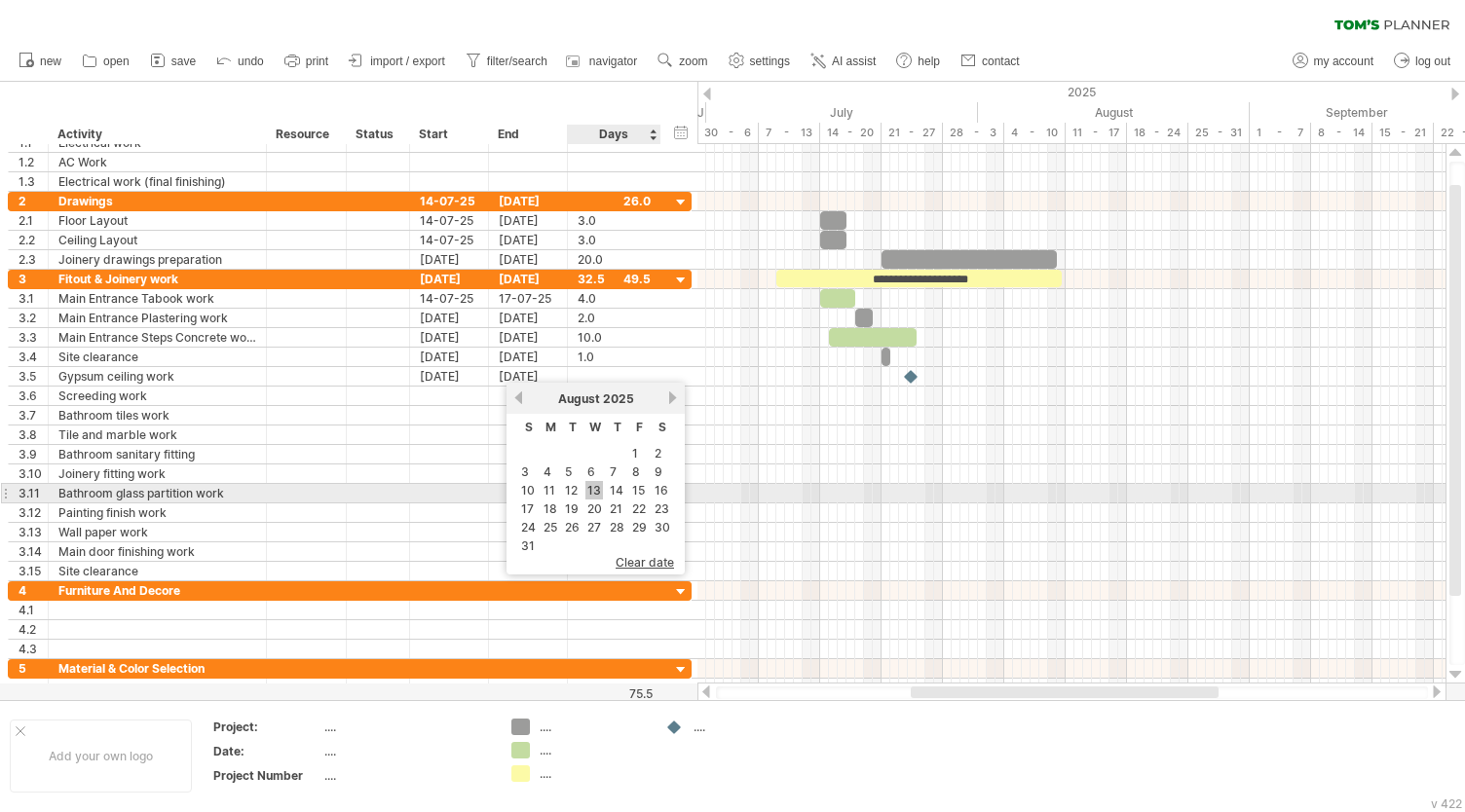 click on "13" at bounding box center [594, 490] 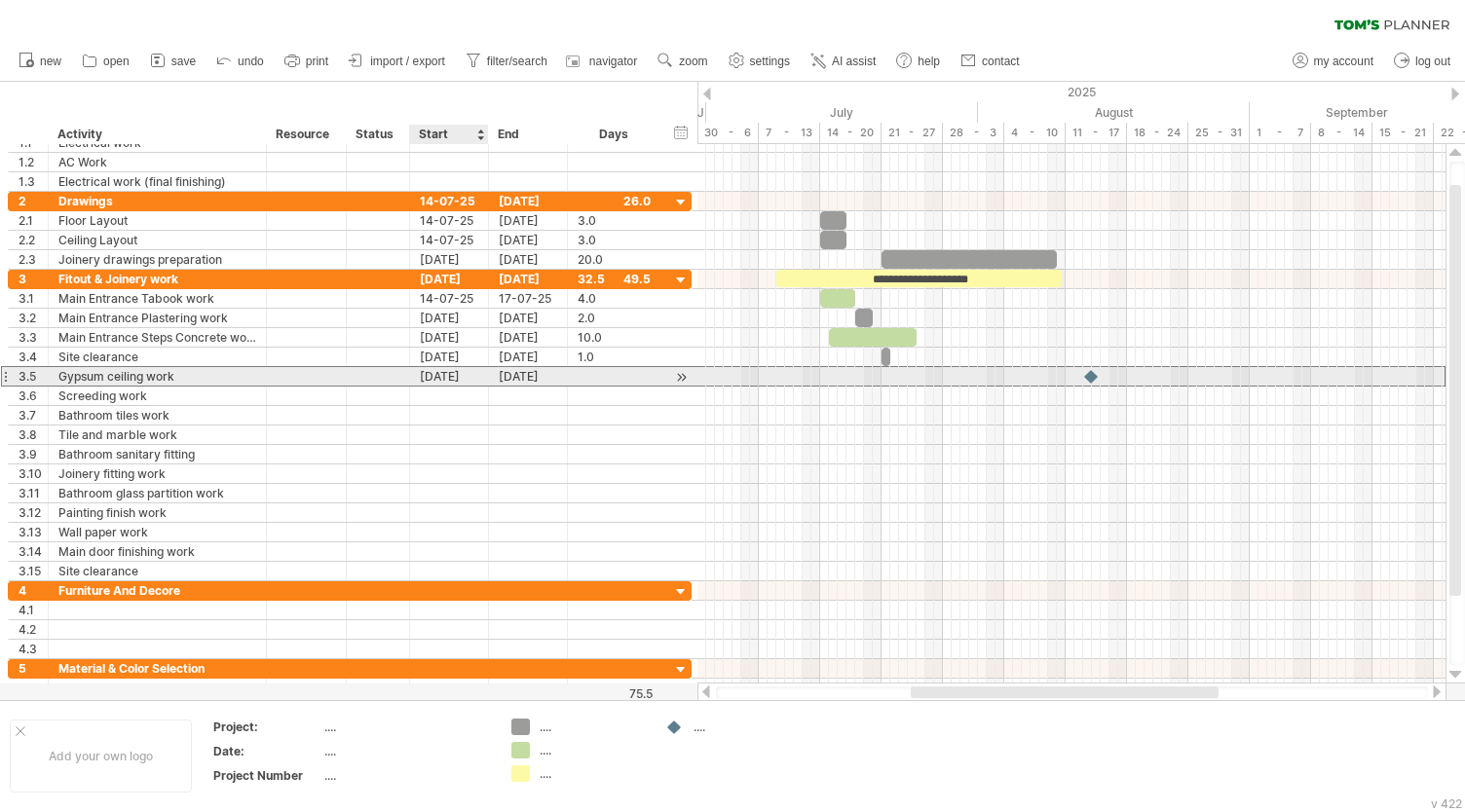 click on "[DATE]" at bounding box center [449, 376] 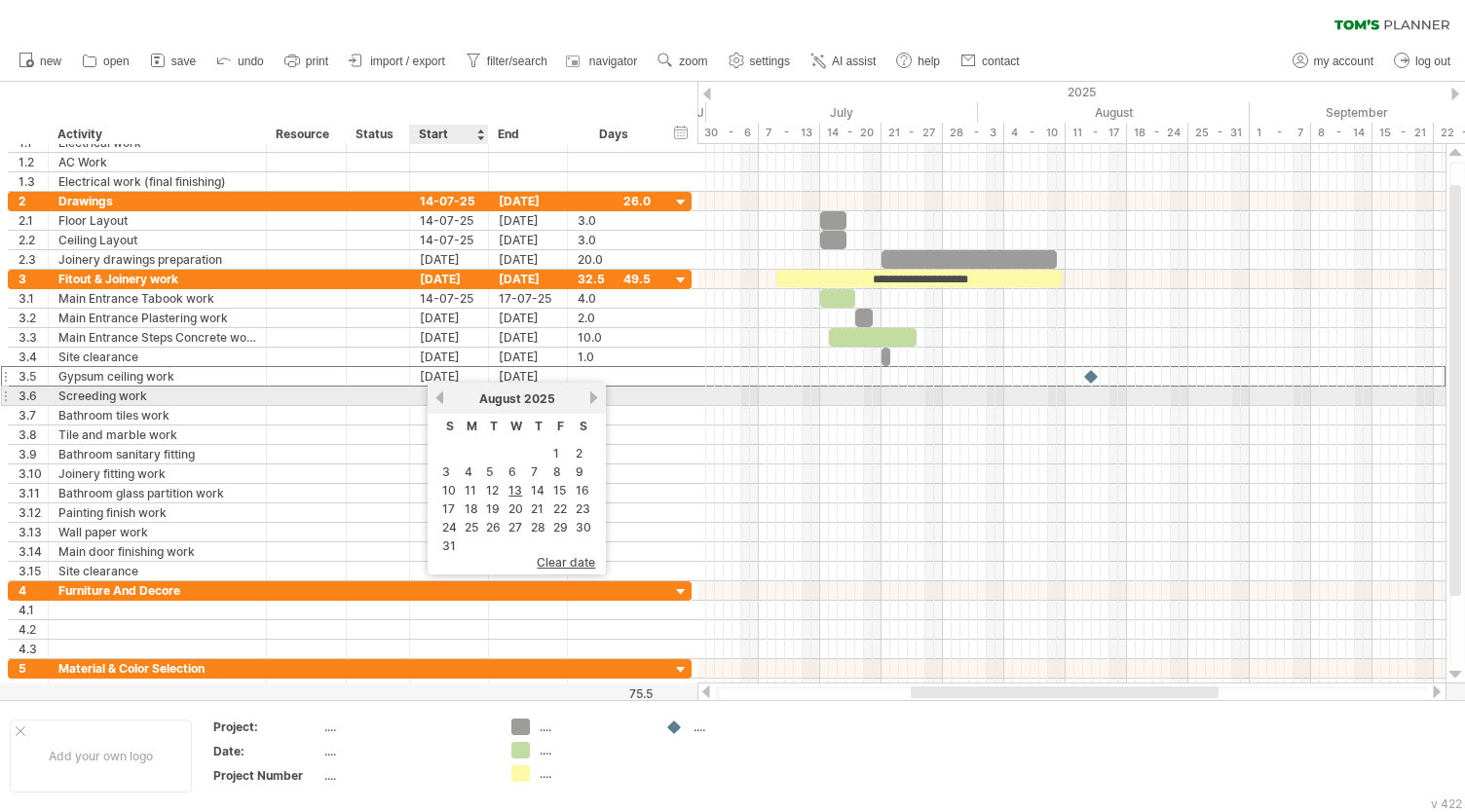 click on "previous" at bounding box center (439, 397) 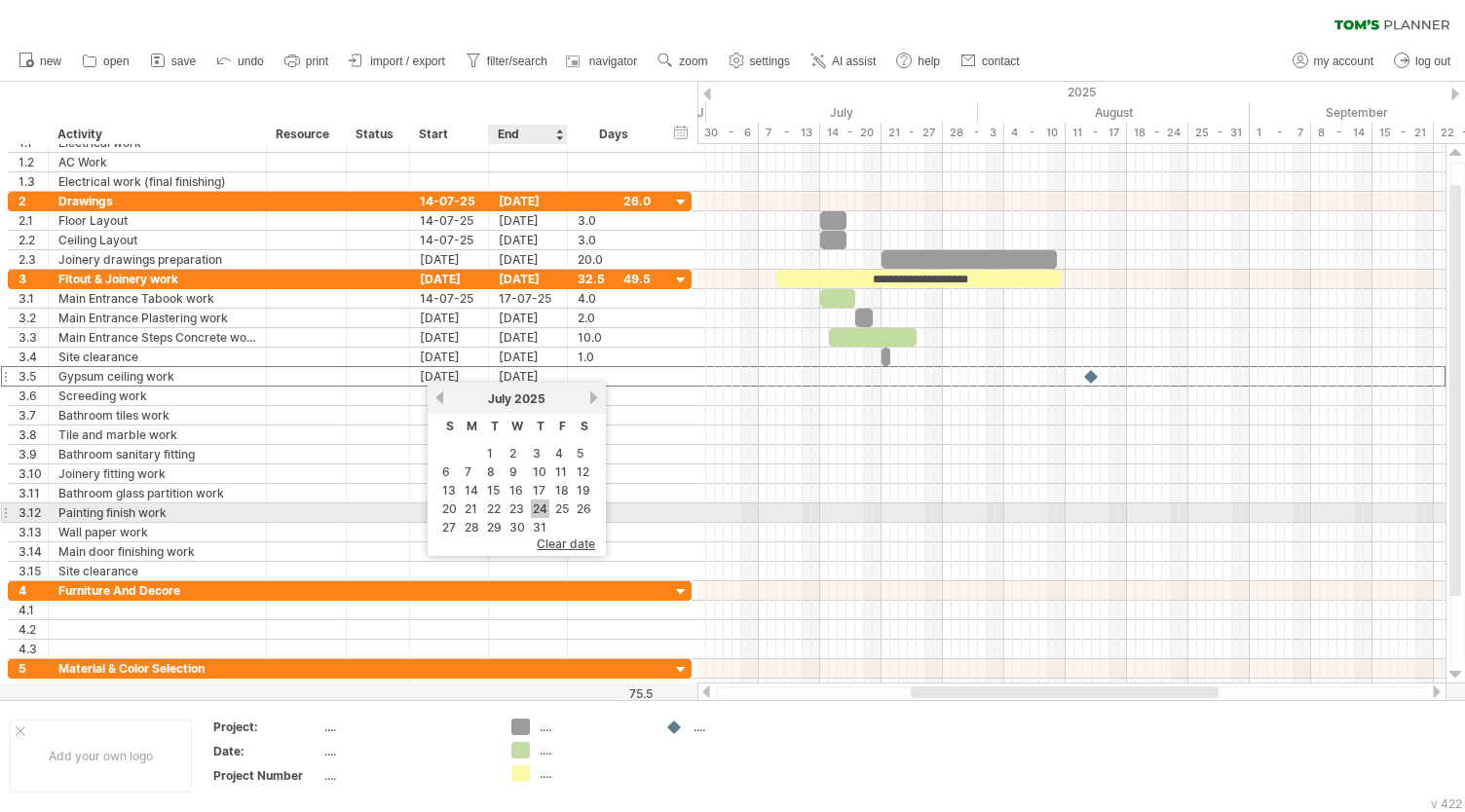 click on "24" at bounding box center [540, 508] 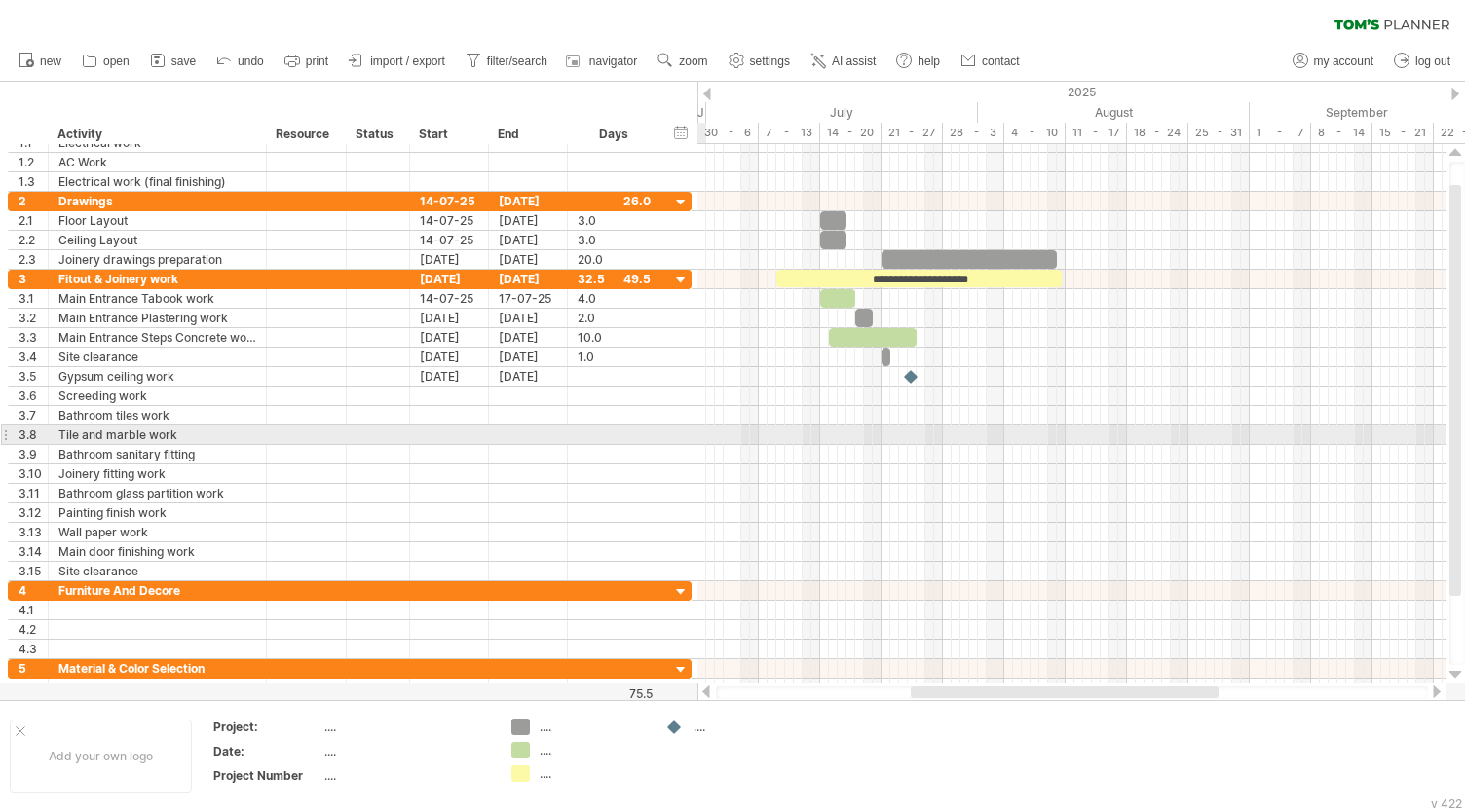 click at bounding box center [1071, 435] 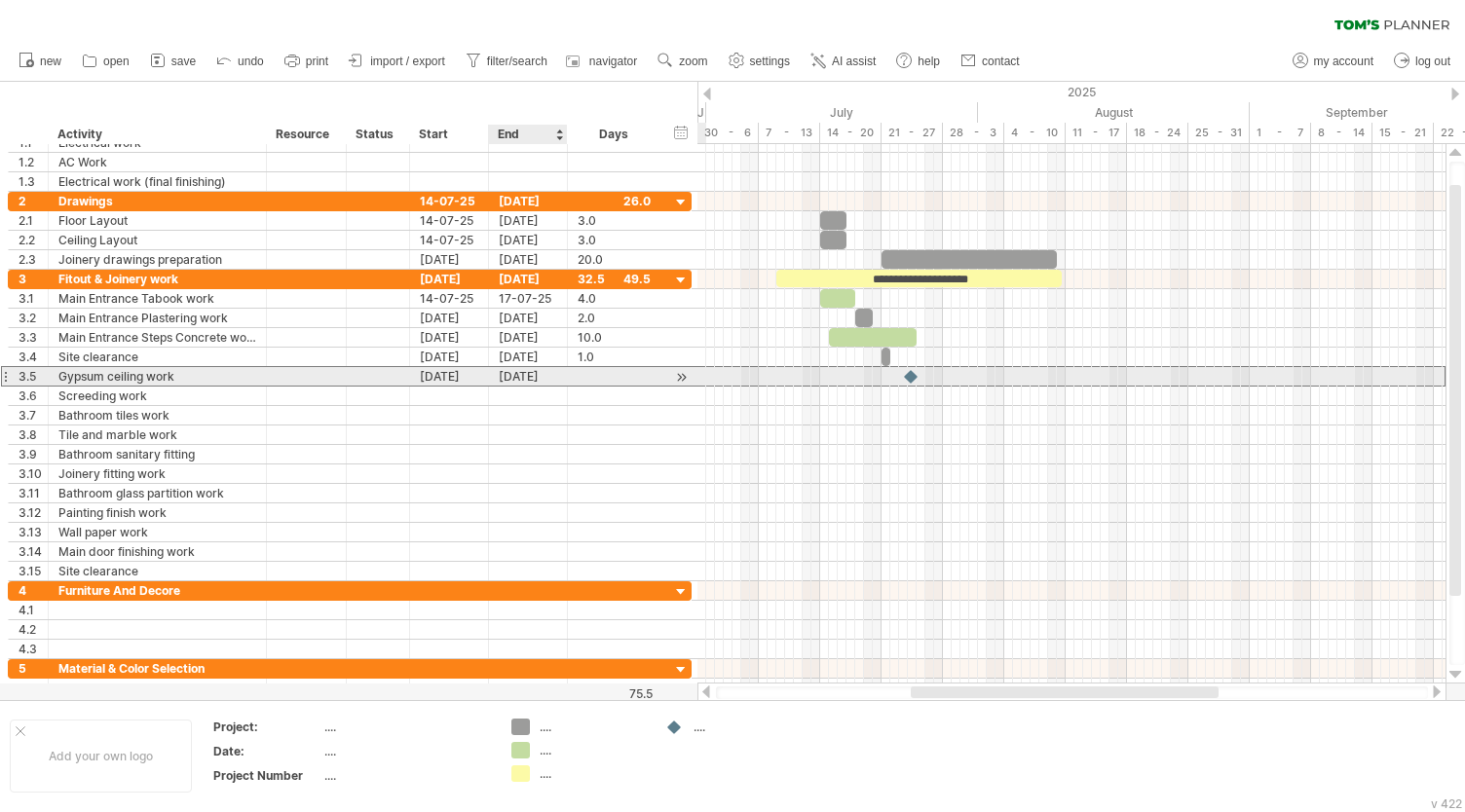 click on "[DATE]" at bounding box center (528, 376) 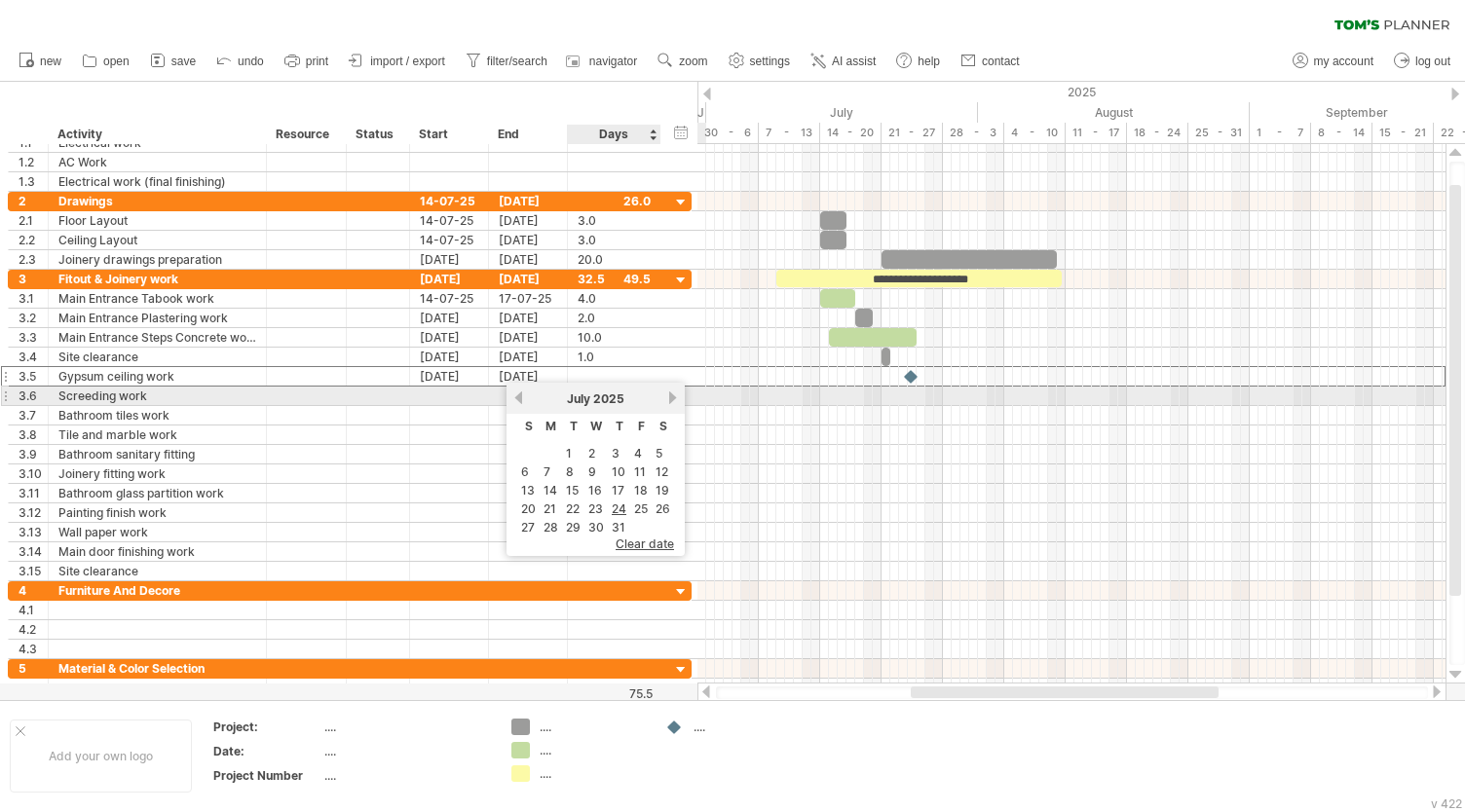 click on "next" at bounding box center (672, 397) 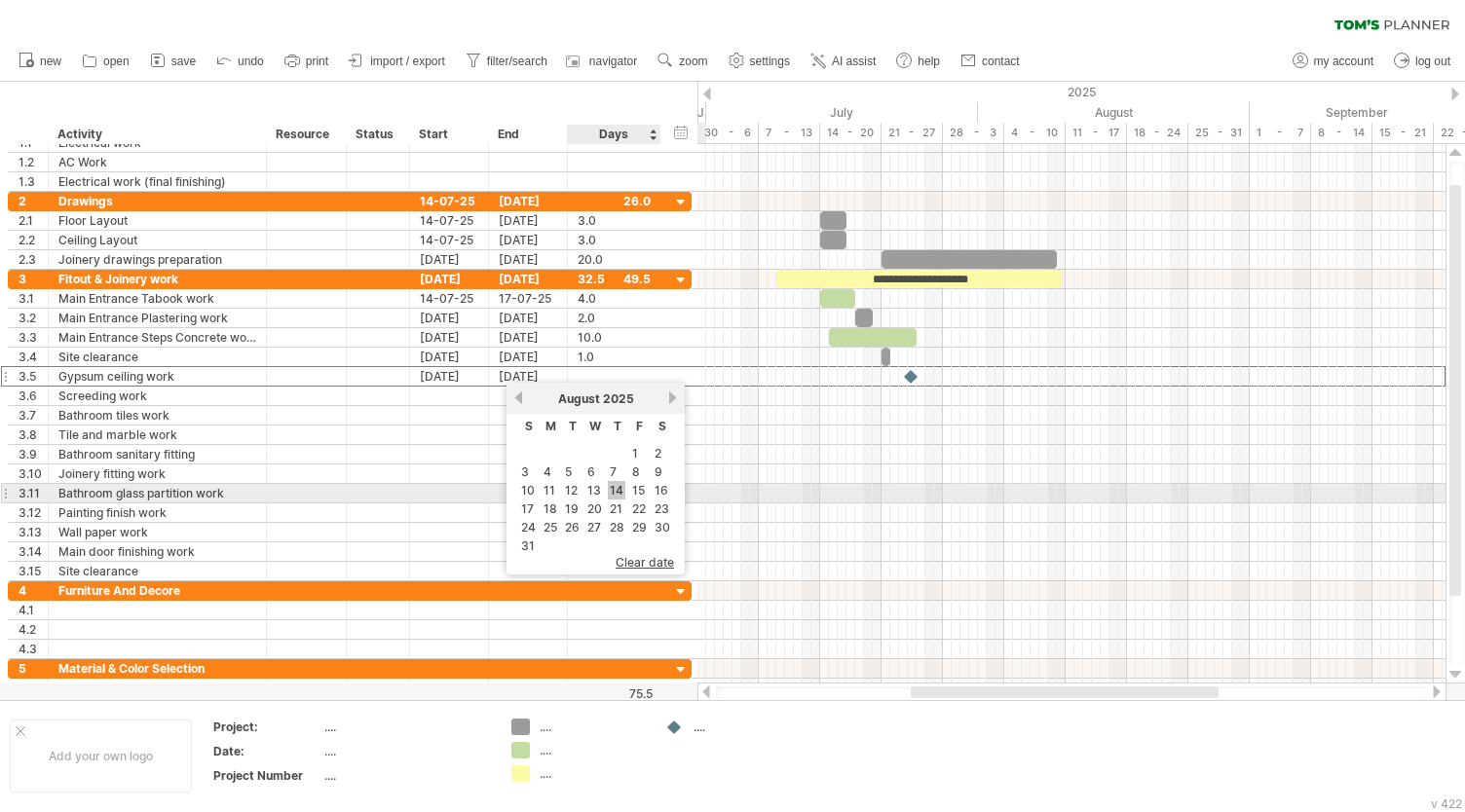 click on "14" at bounding box center (617, 490) 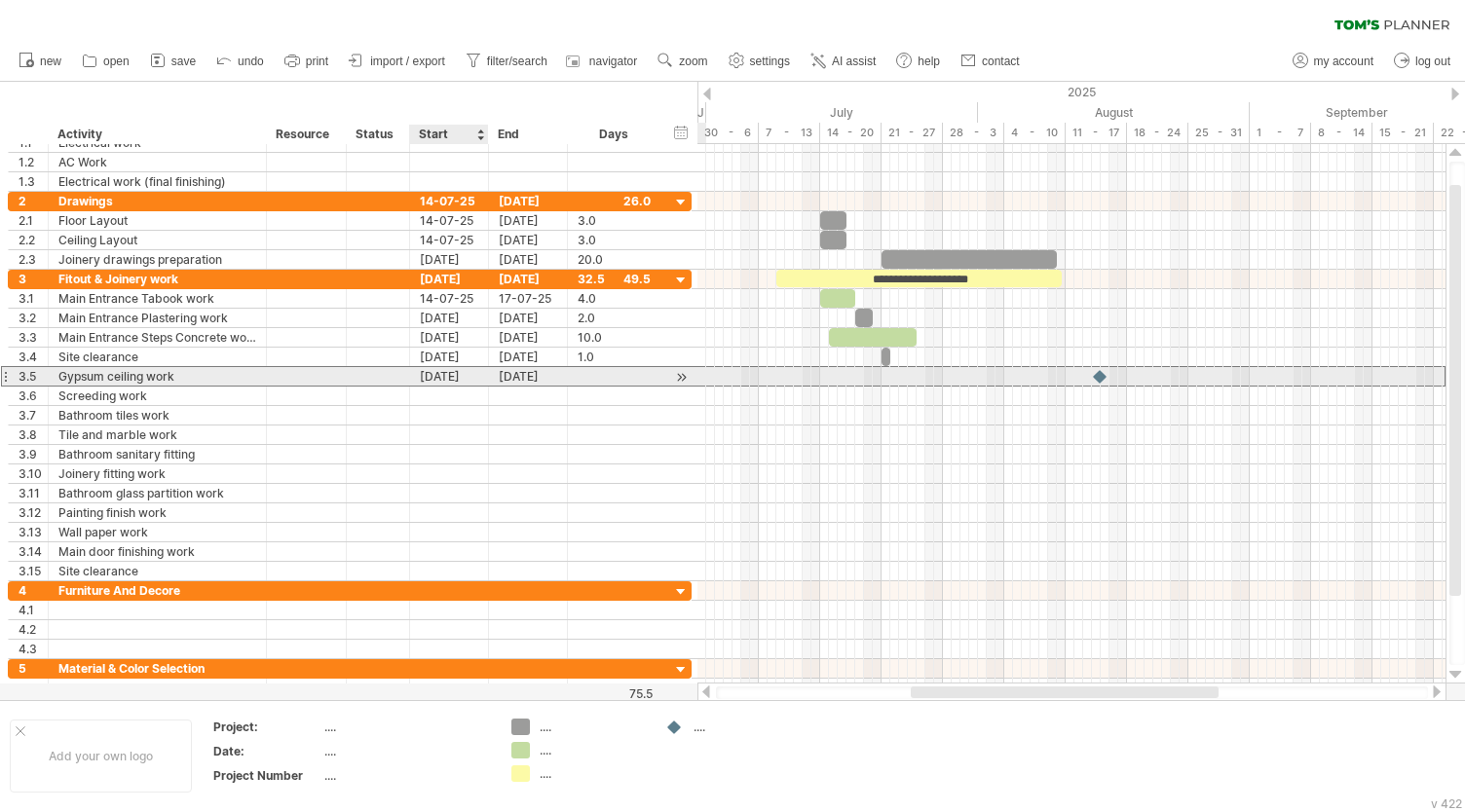 click on "[DATE]" at bounding box center [449, 376] 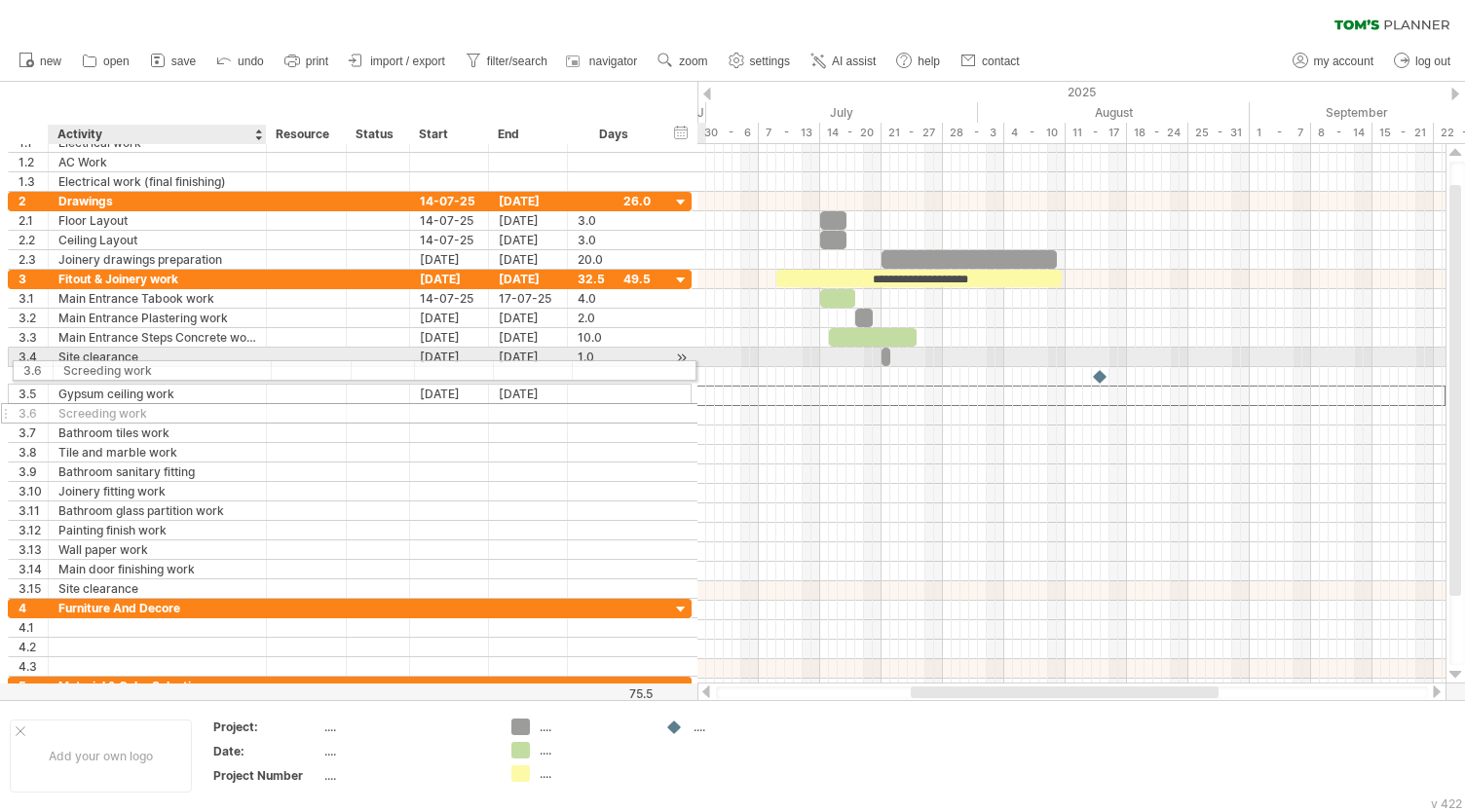 drag, startPoint x: 102, startPoint y: 391, endPoint x: 100, endPoint y: 367, distance: 24.083189 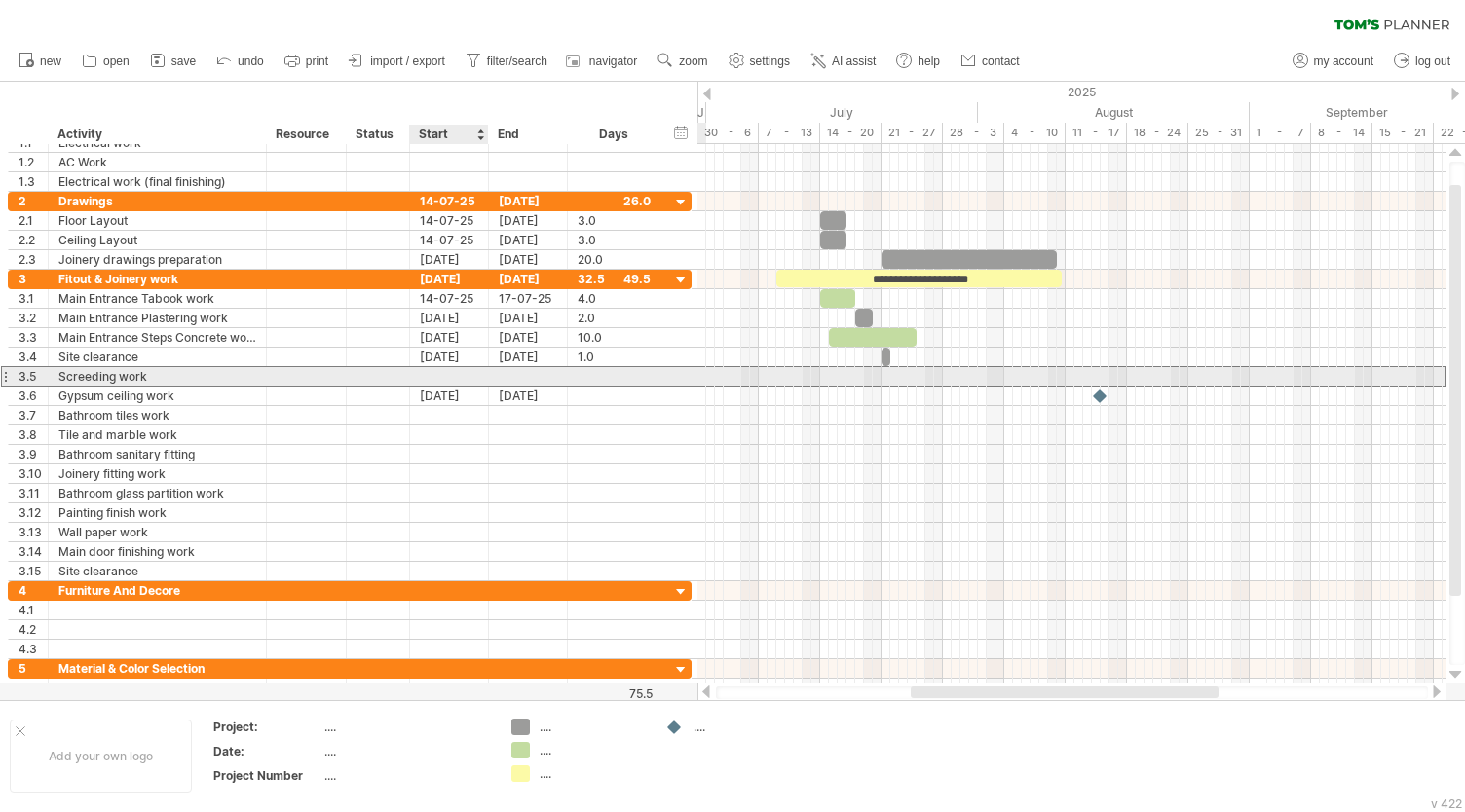 click at bounding box center (449, 376) 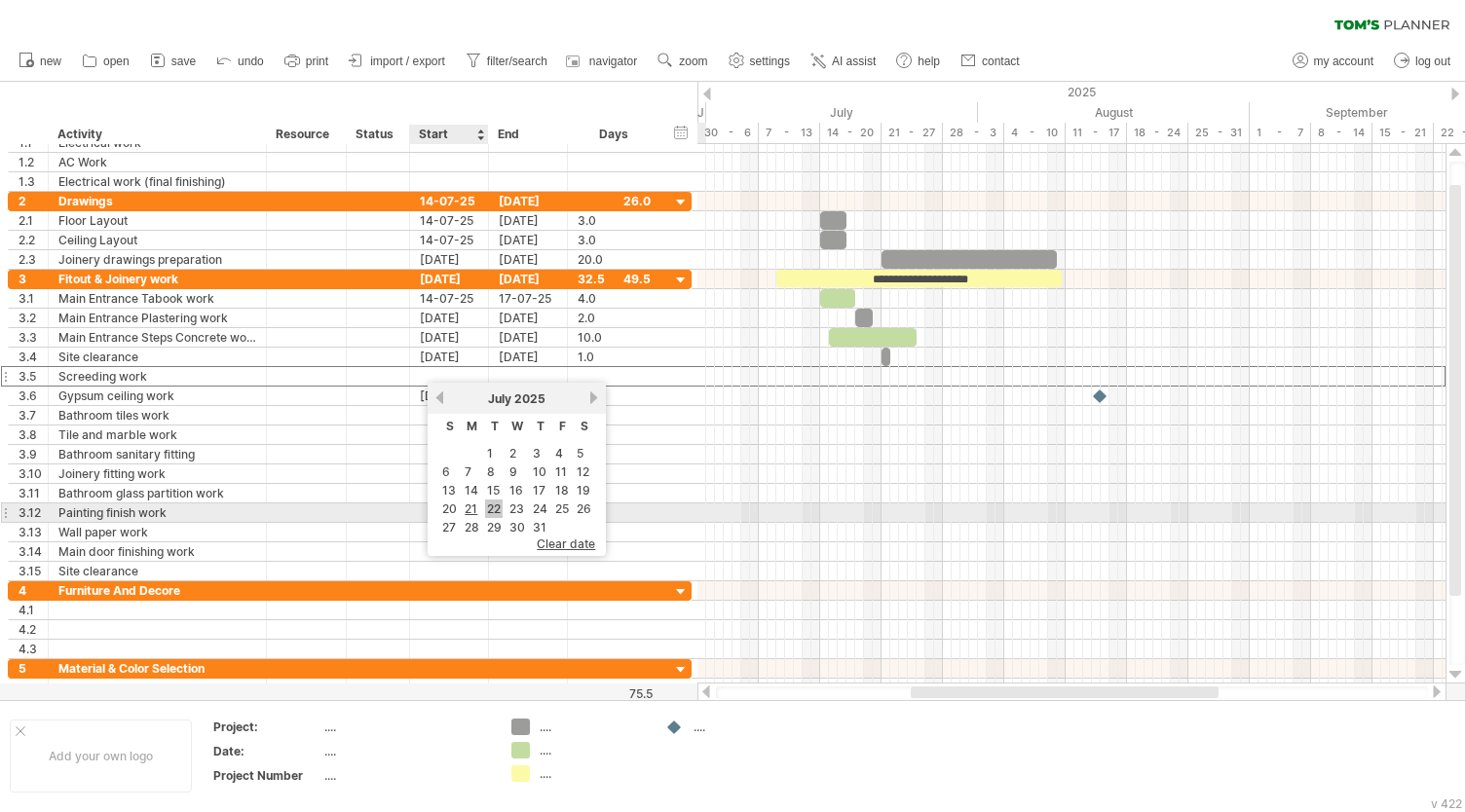 click on "22" at bounding box center [494, 508] 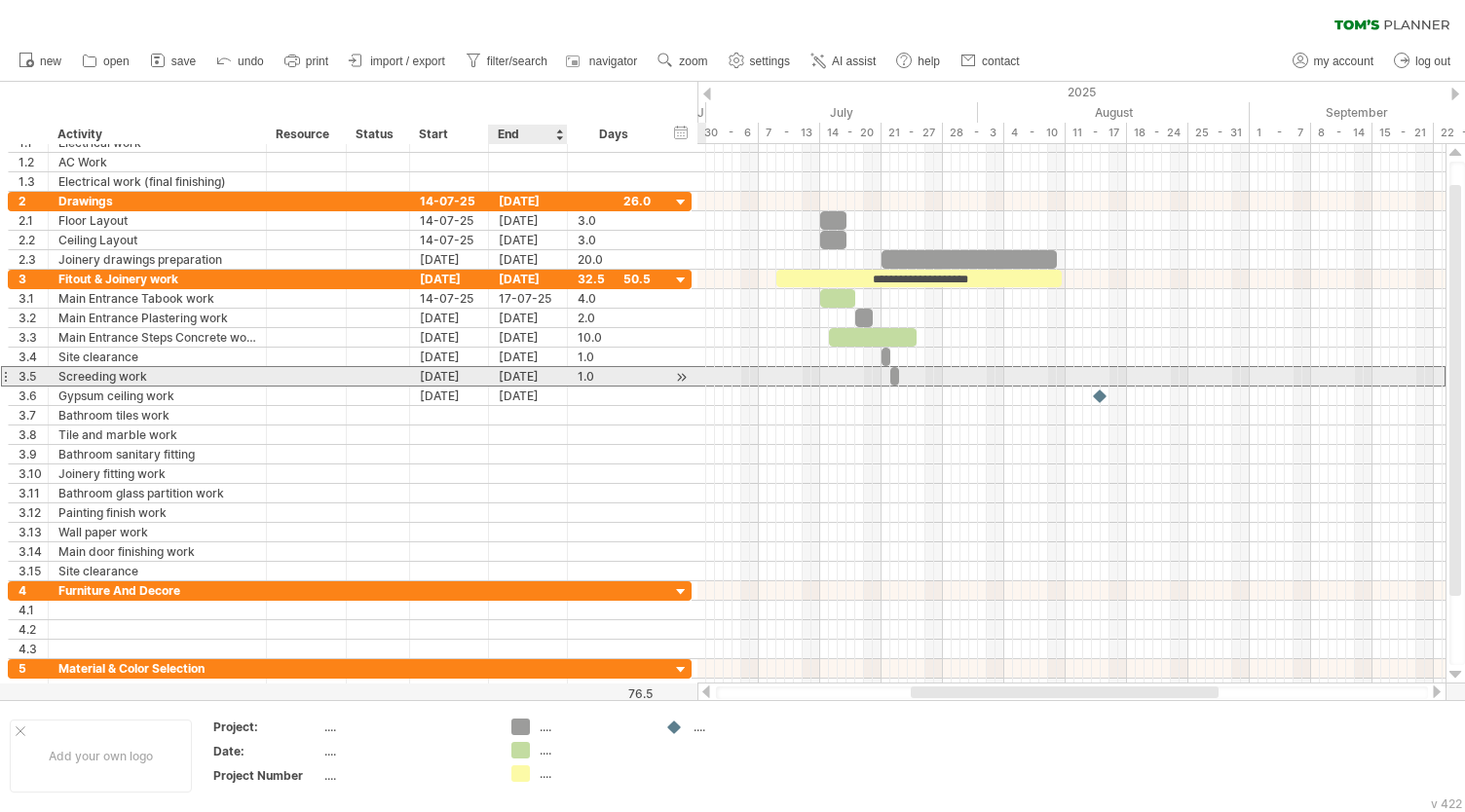 click on "[DATE]" at bounding box center (528, 376) 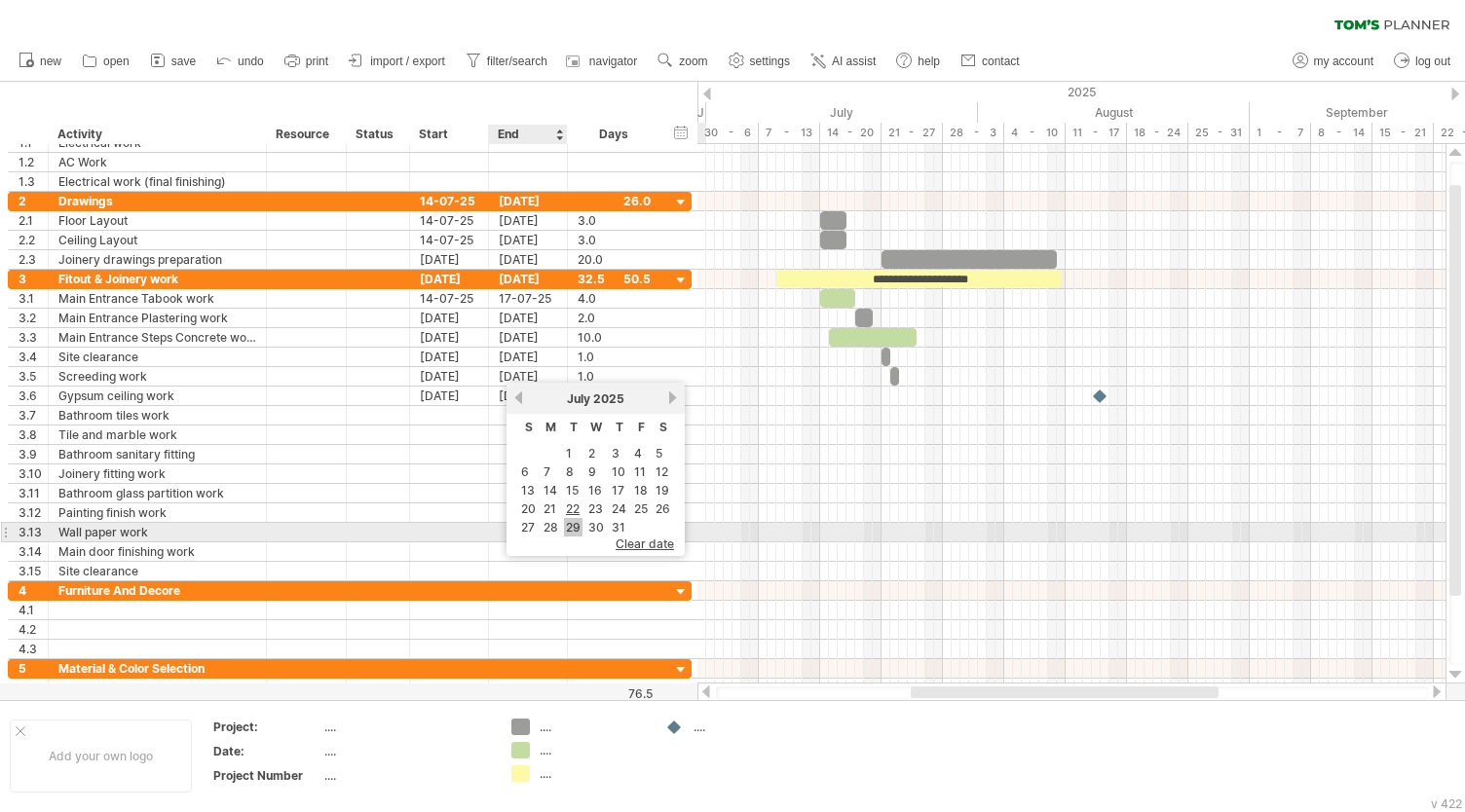 click on "29" at bounding box center [573, 527] 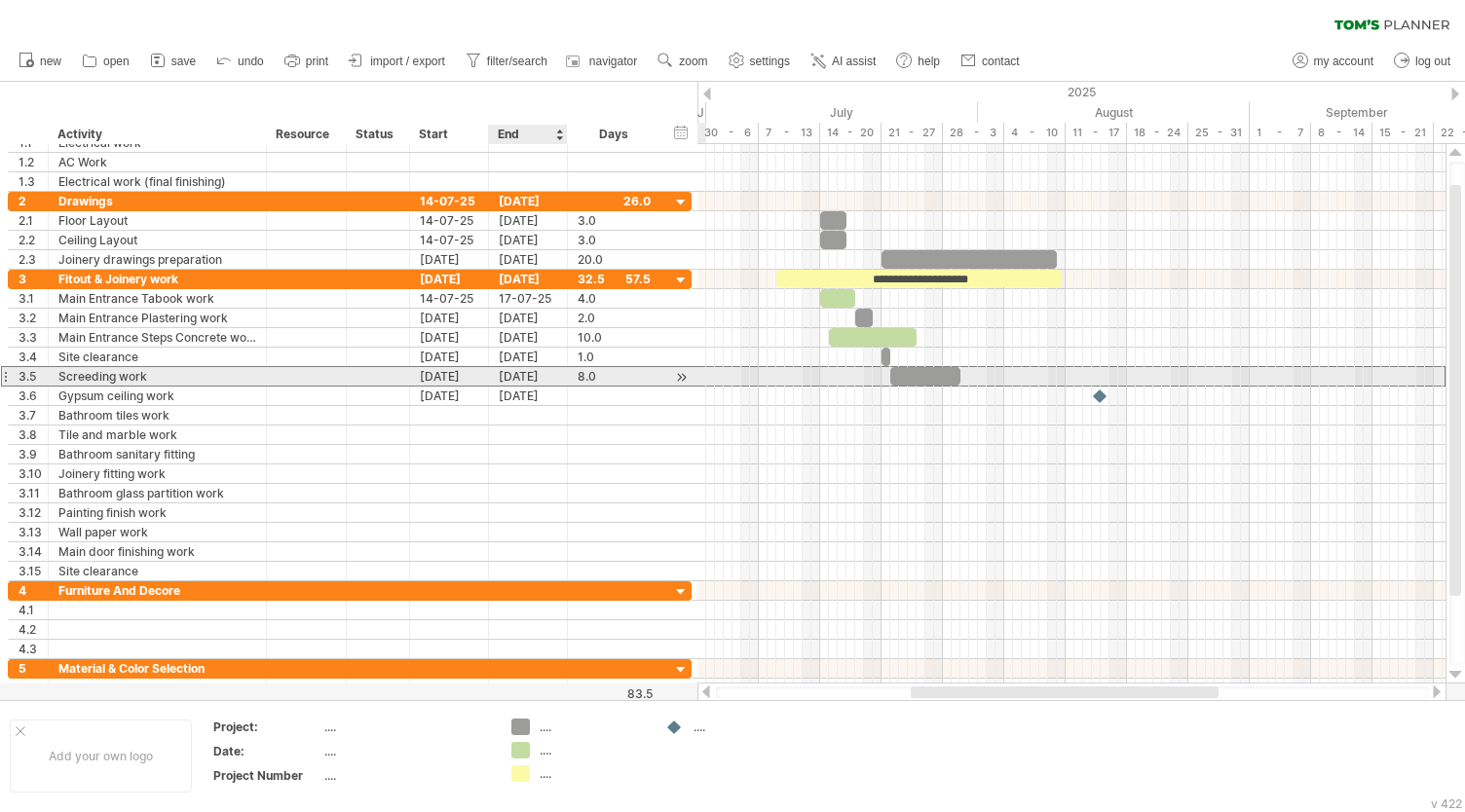 click on "[DATE]" at bounding box center [528, 376] 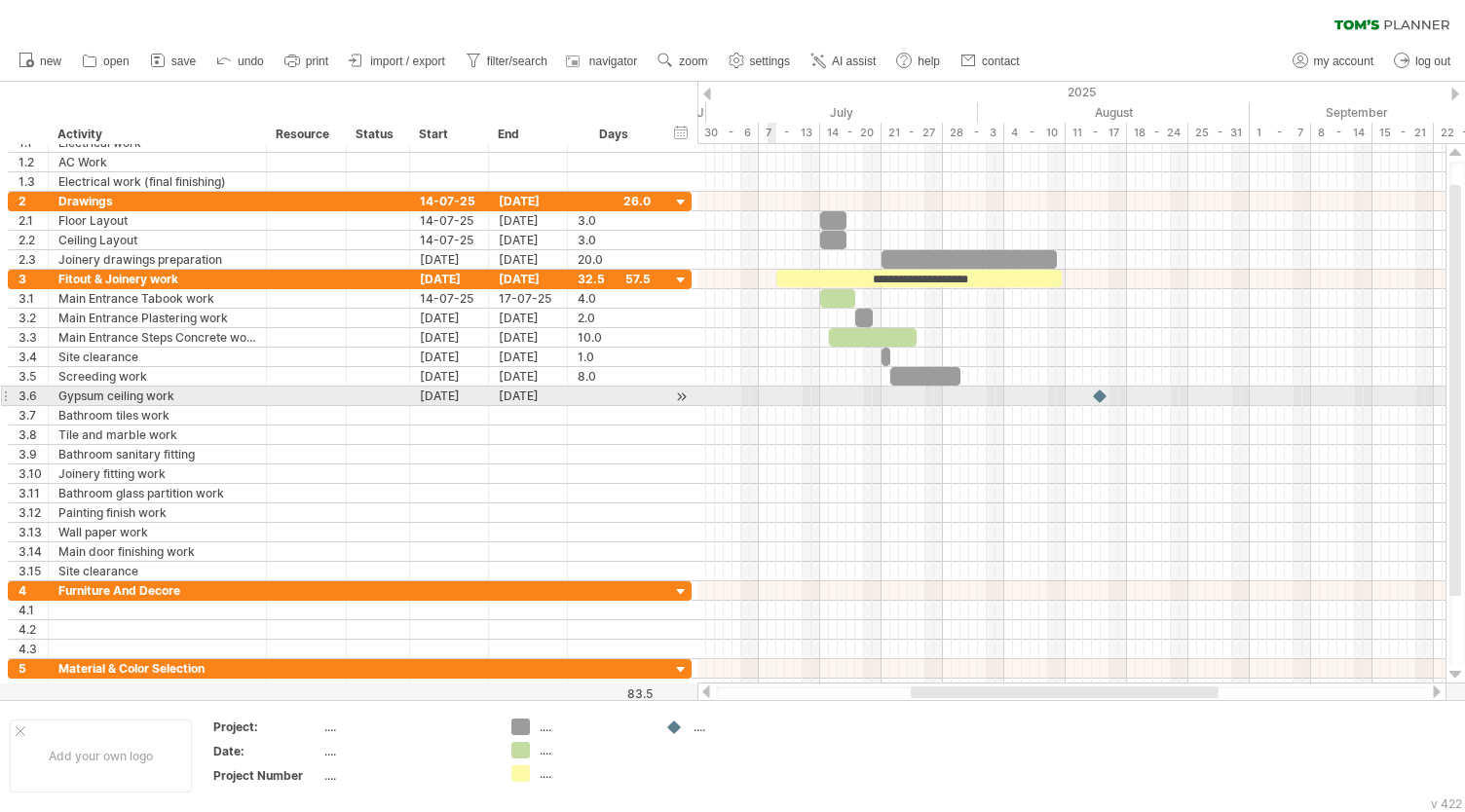 click at bounding box center [1071, 396] 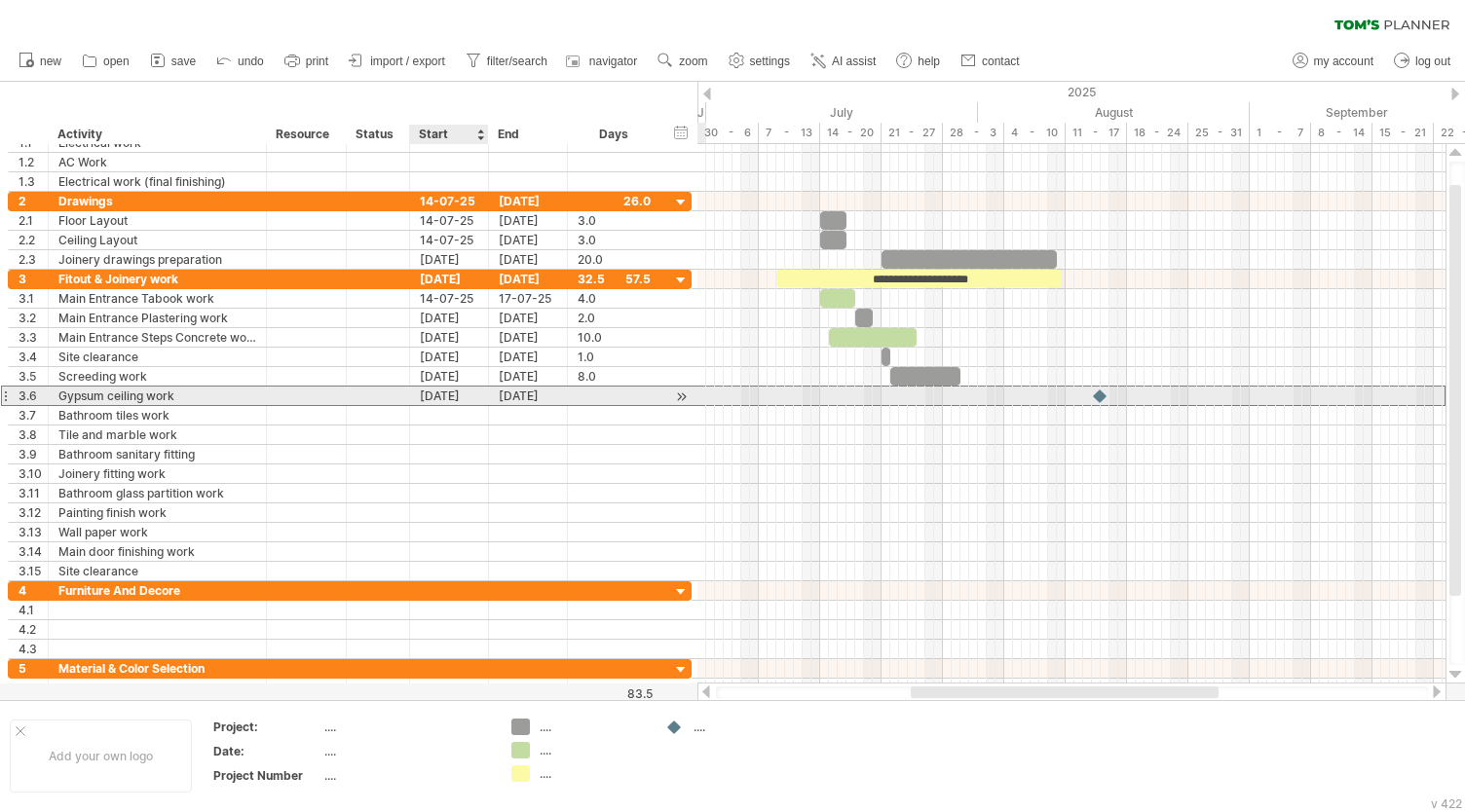click on "[DATE]" at bounding box center [449, 395] 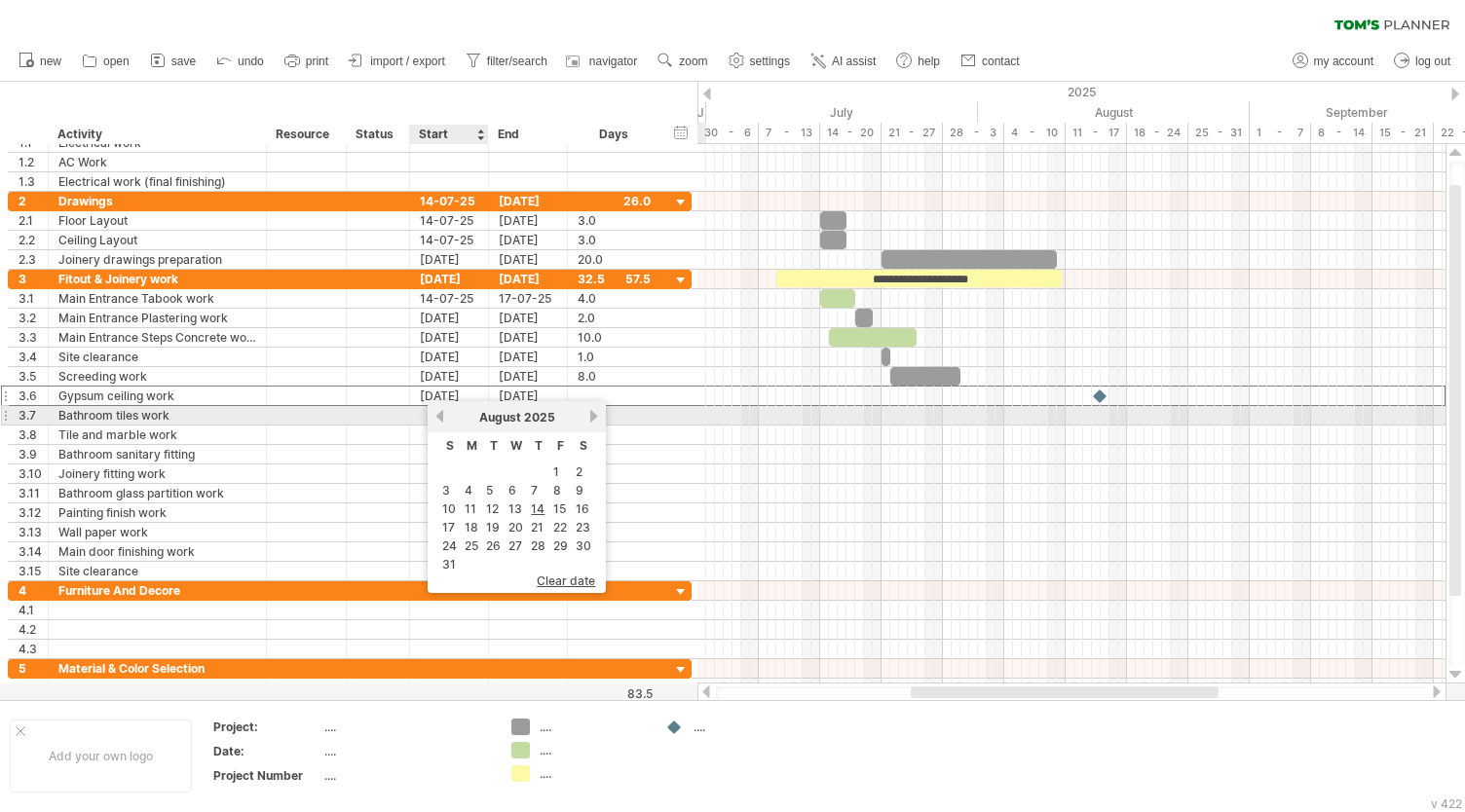 click on "previous" at bounding box center (439, 416) 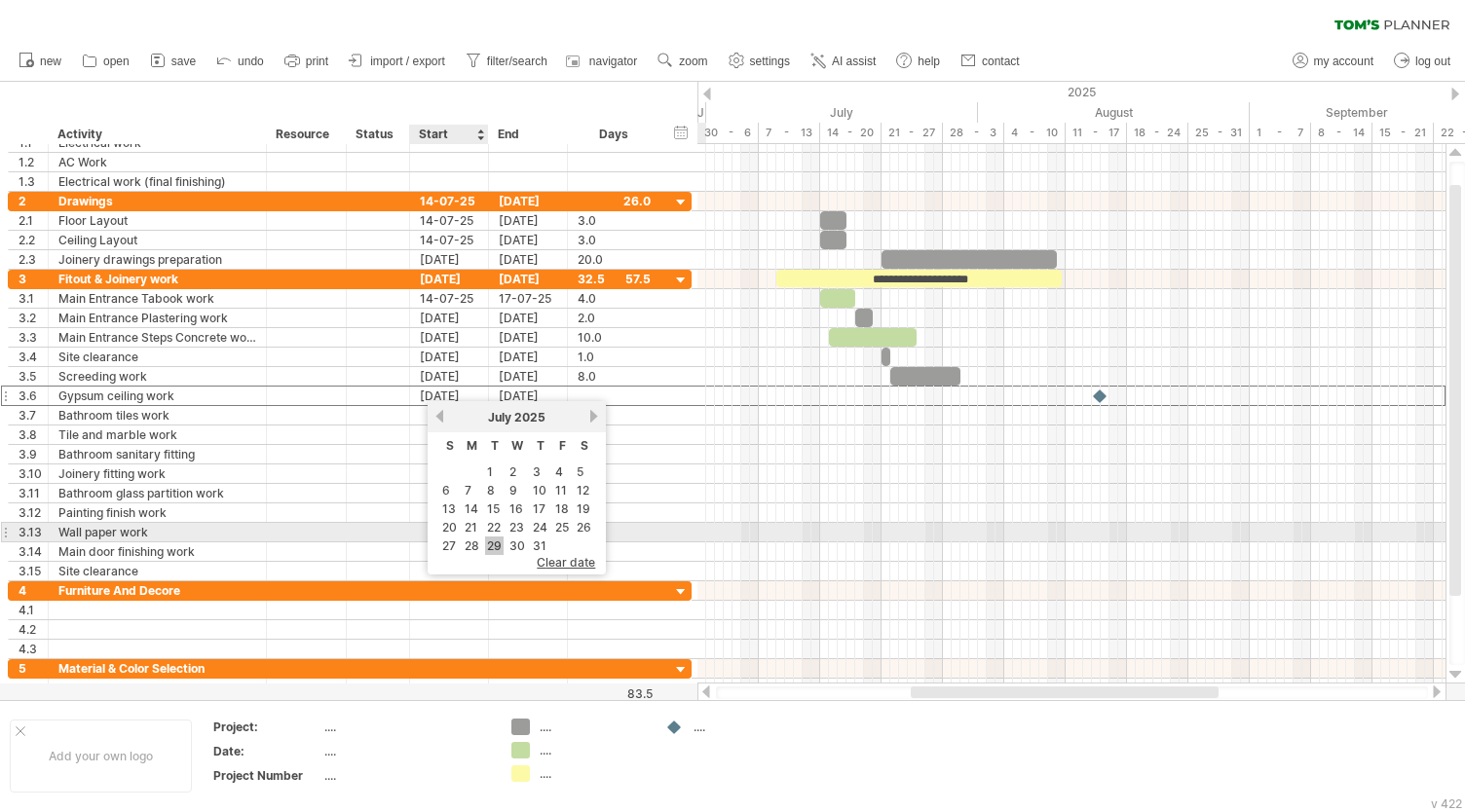 click on "29" at bounding box center [494, 545] 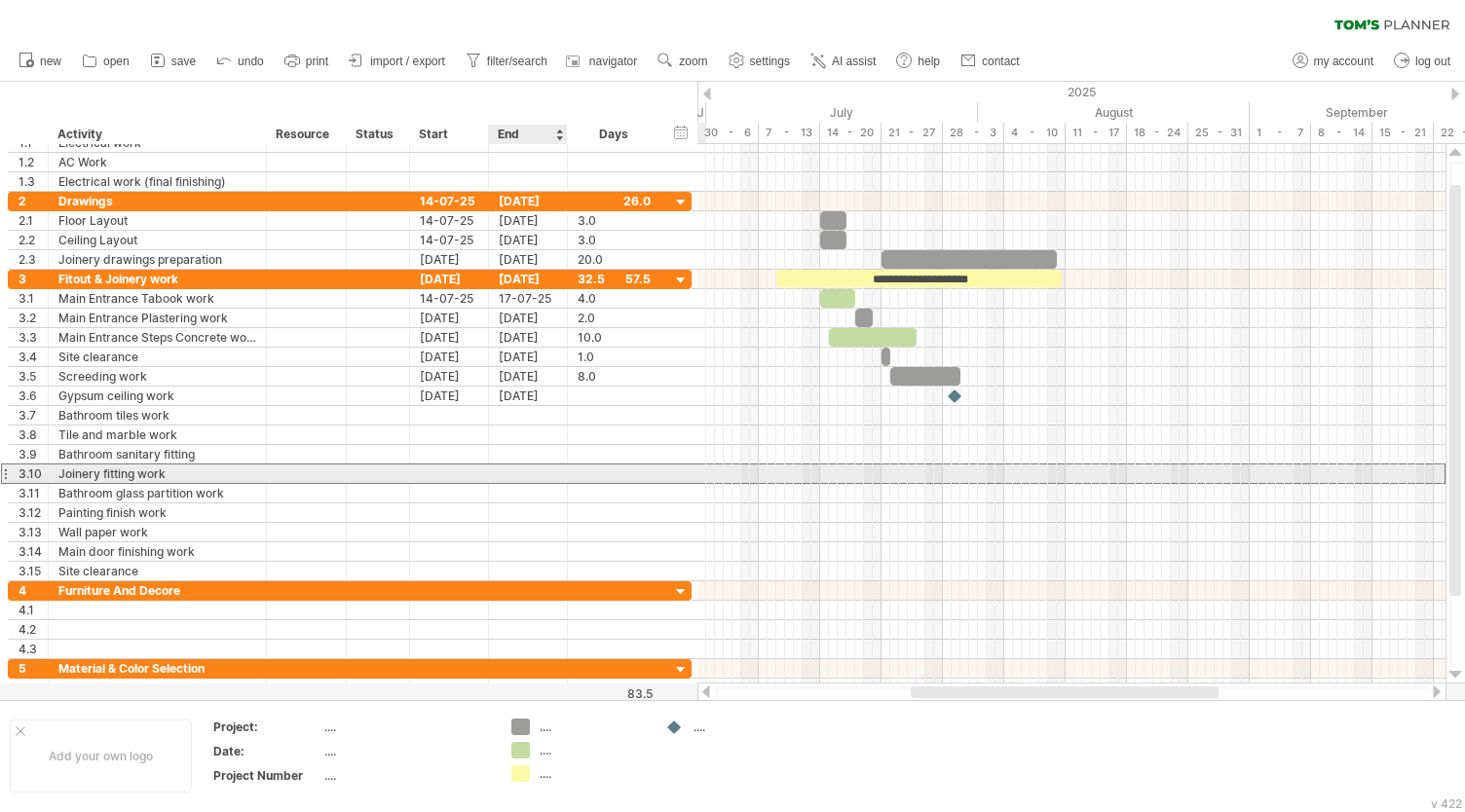click at bounding box center [528, 473] 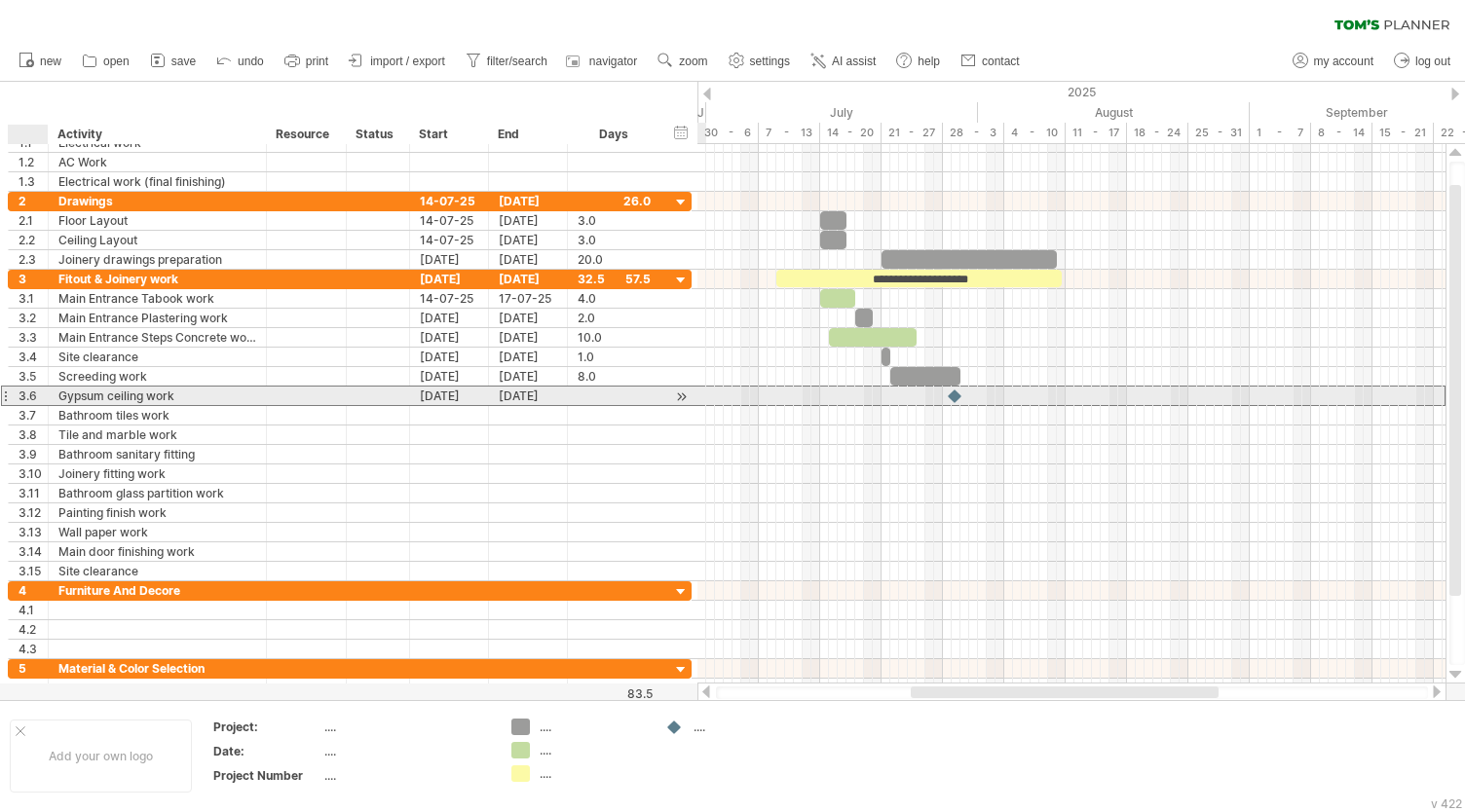 click on "3.6" at bounding box center (33, 395) 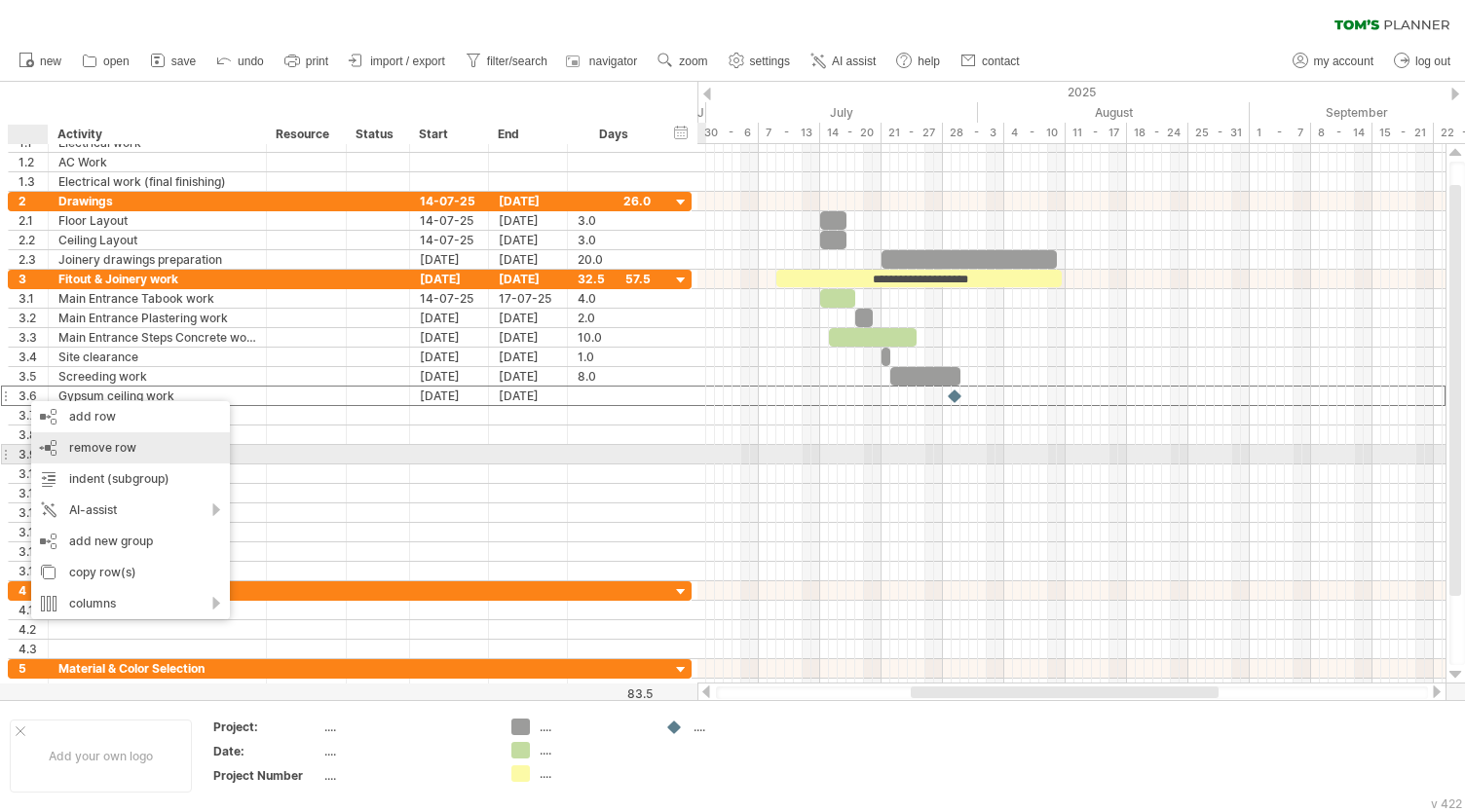 click on "remove row" at bounding box center [102, 447] 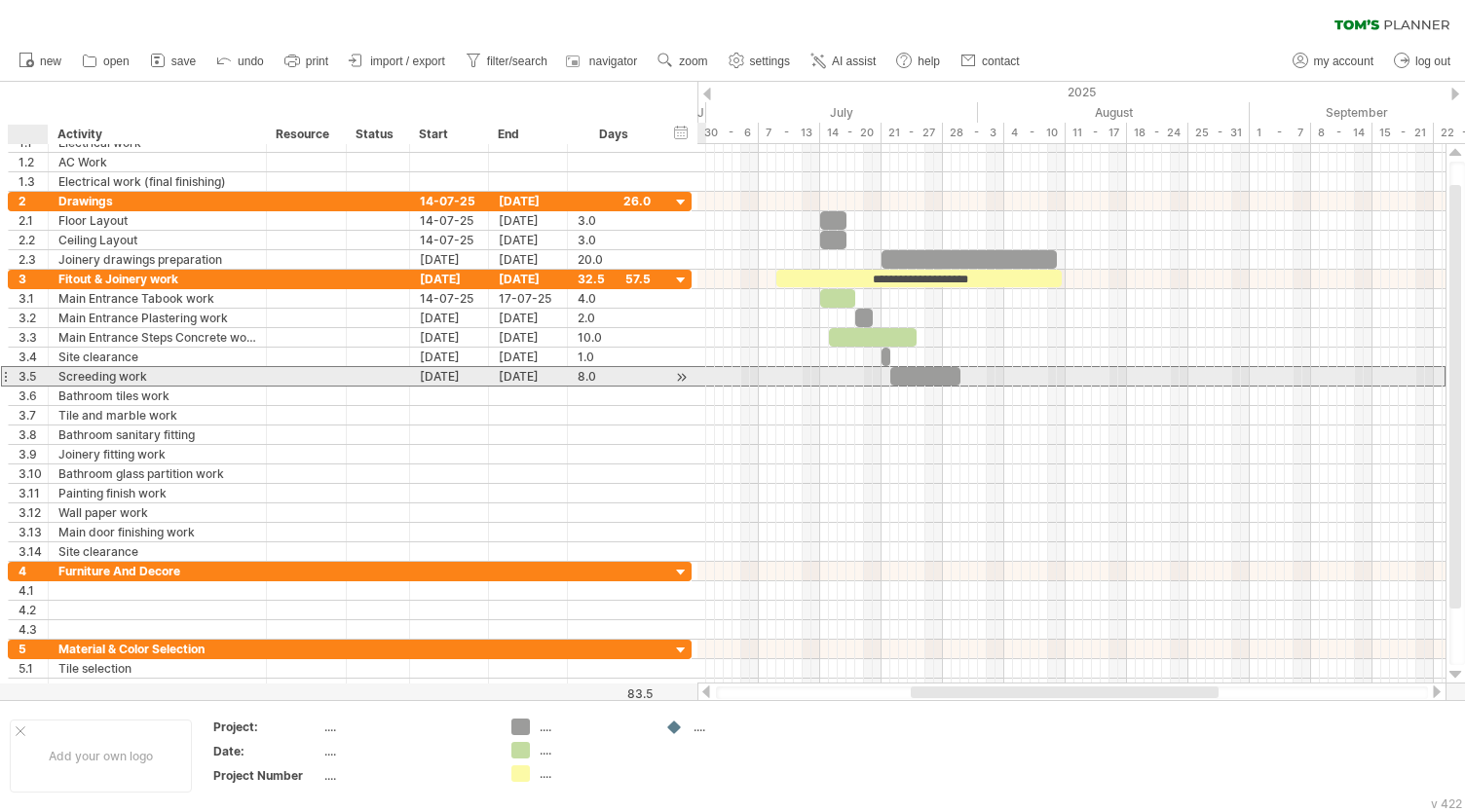 click on "3.5" at bounding box center [33, 376] 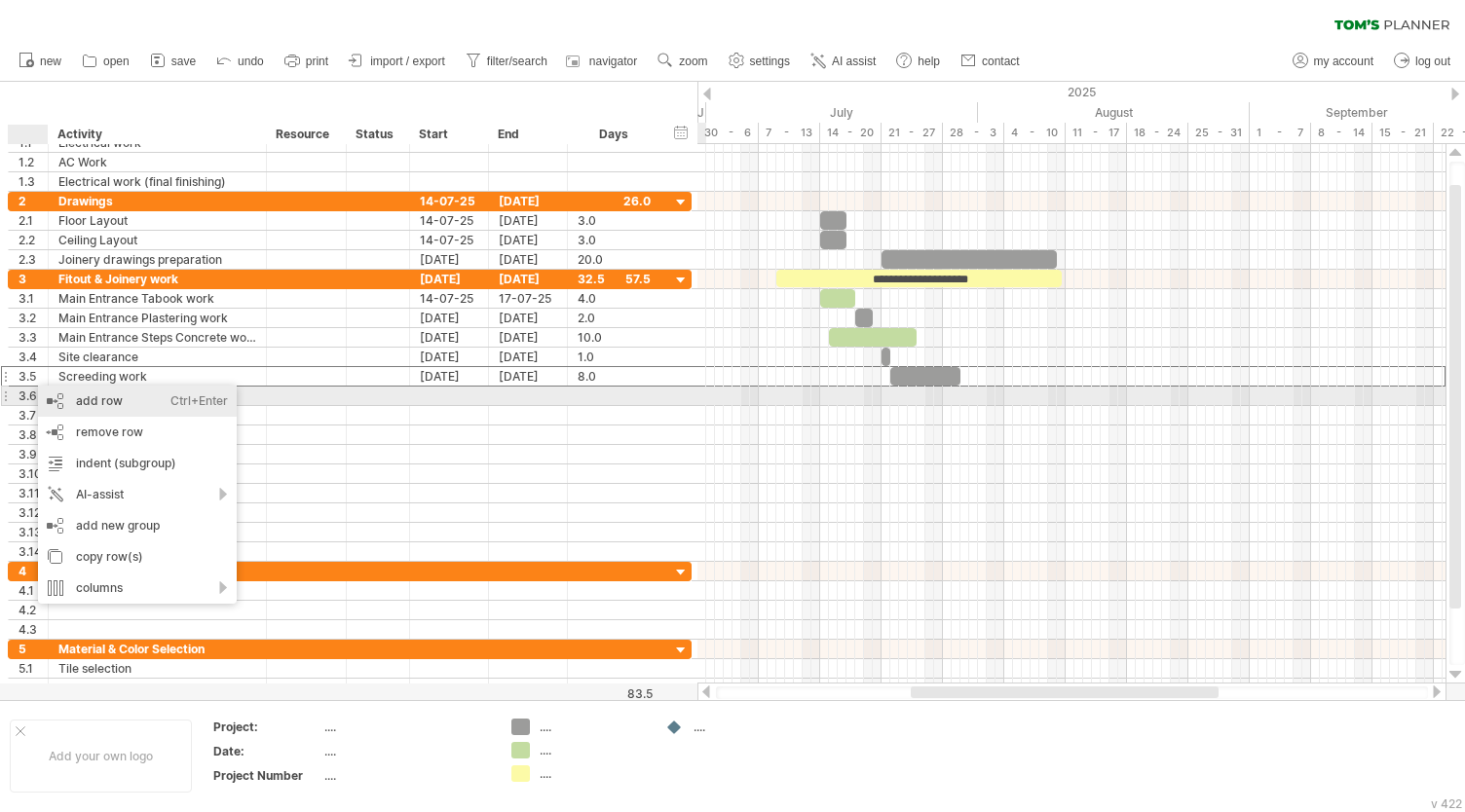 click on "add row Ctrl+Enter Cmd+Enter" at bounding box center [137, 401] 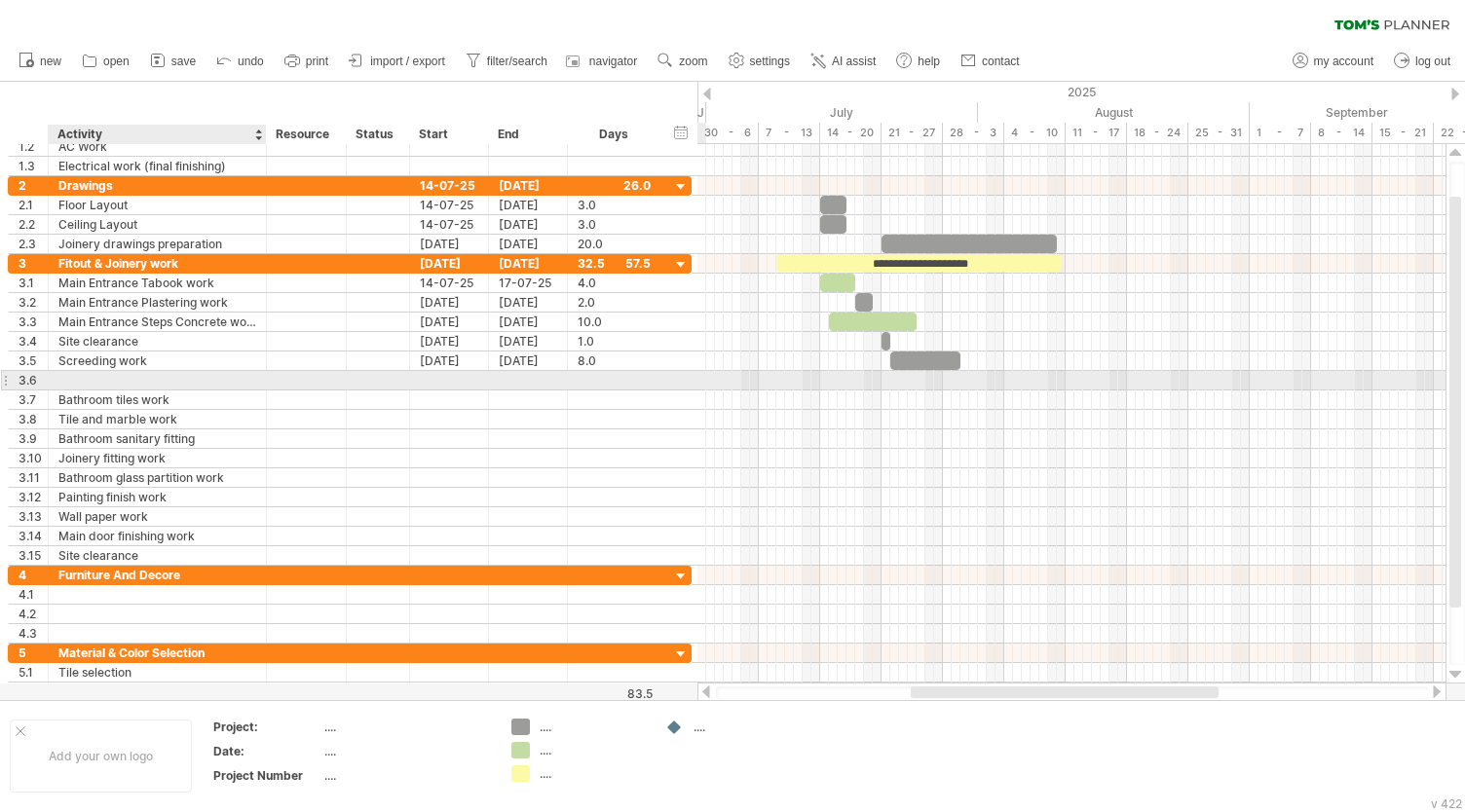 click at bounding box center (157, 380) 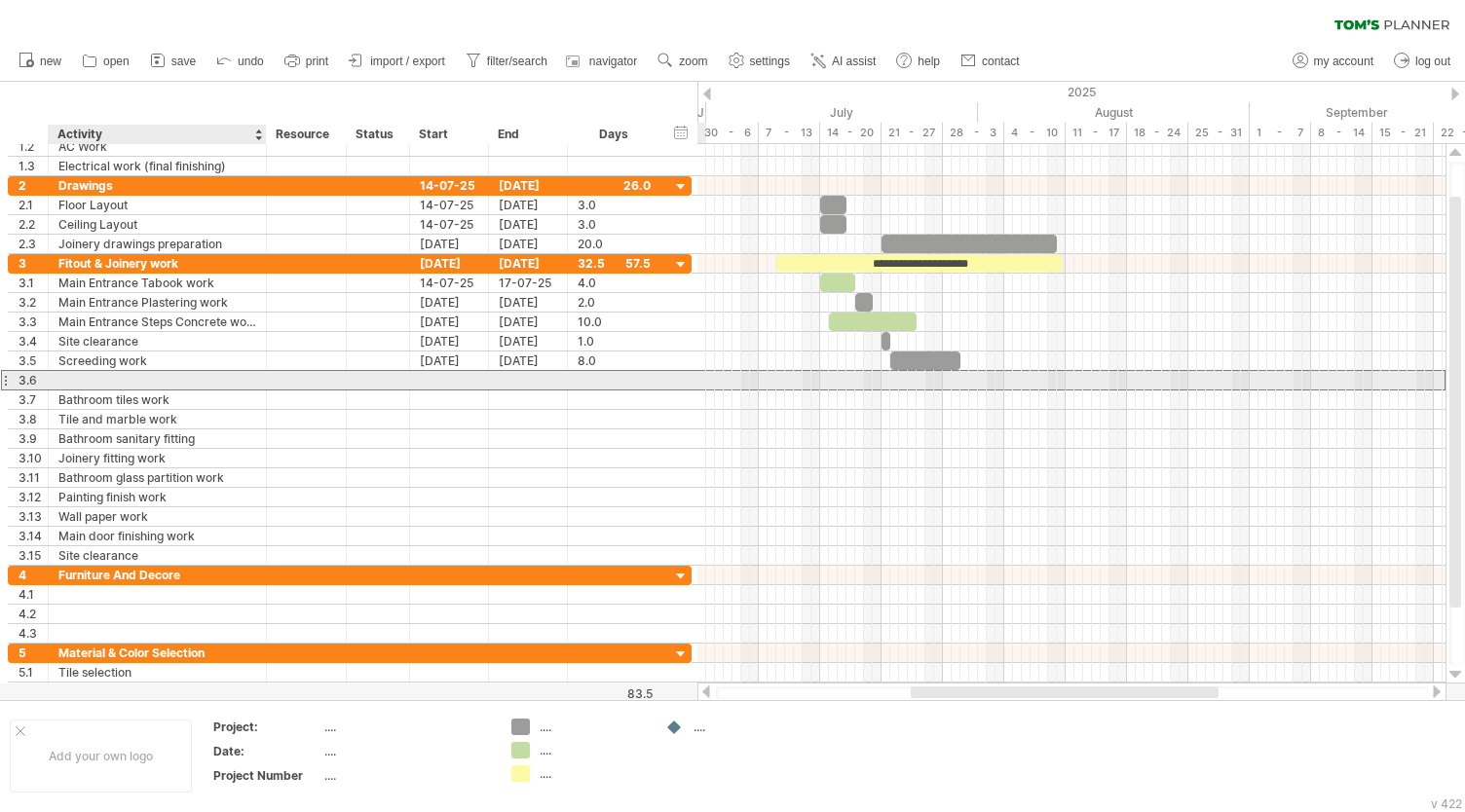 click at bounding box center (157, 380) 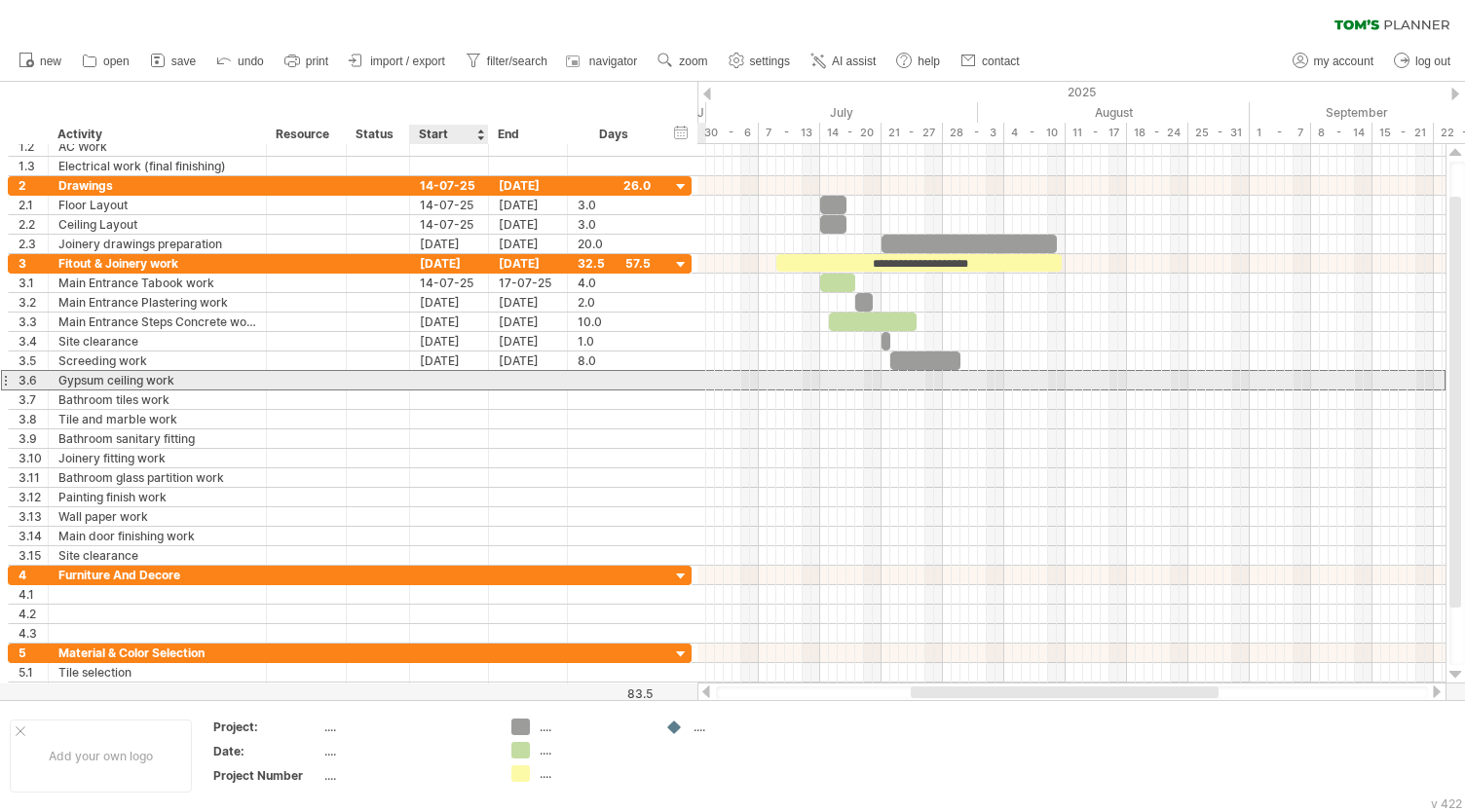 click at bounding box center (449, 380) 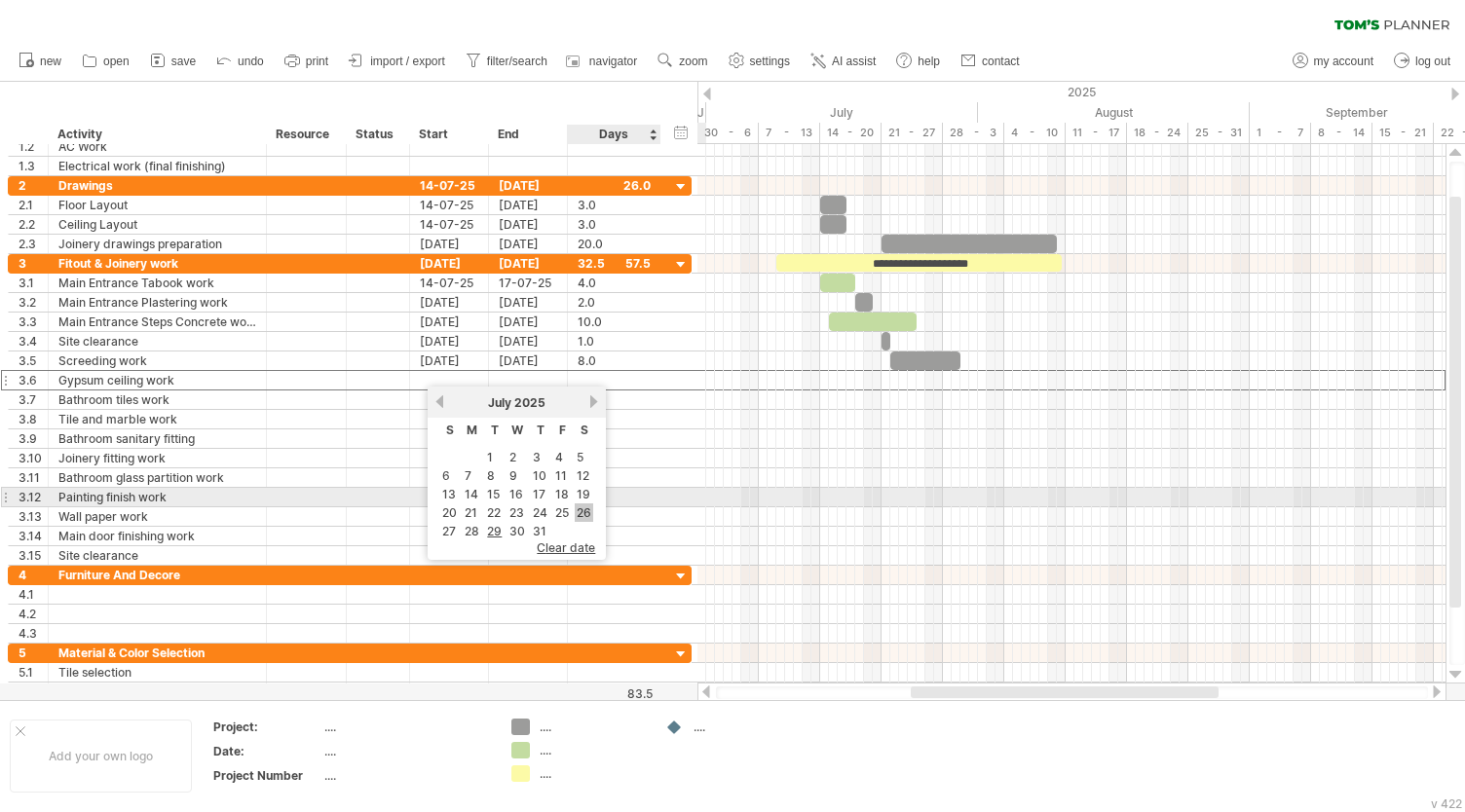 click on "26" at bounding box center (583, 512) 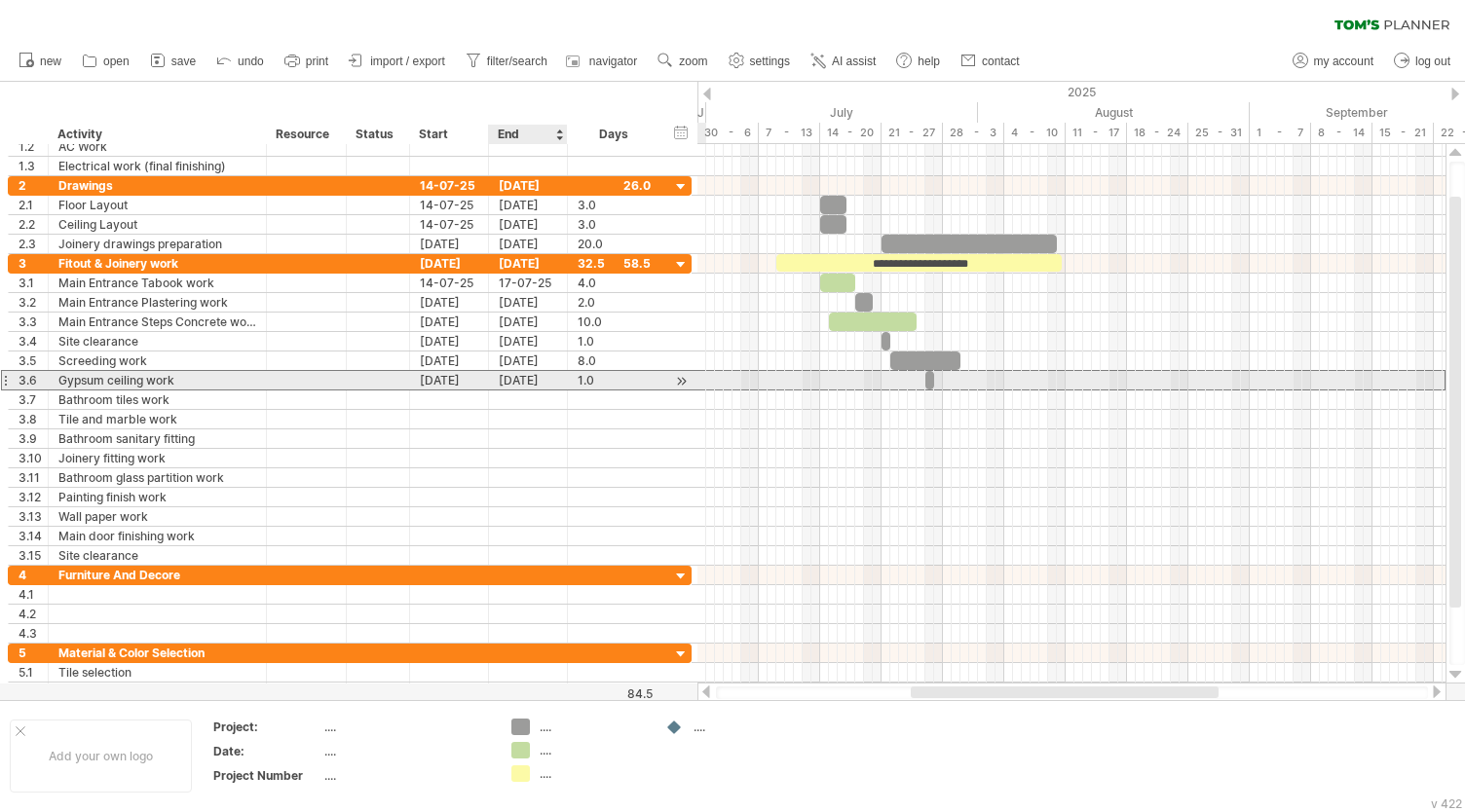 click on "[DATE]" at bounding box center [528, 380] 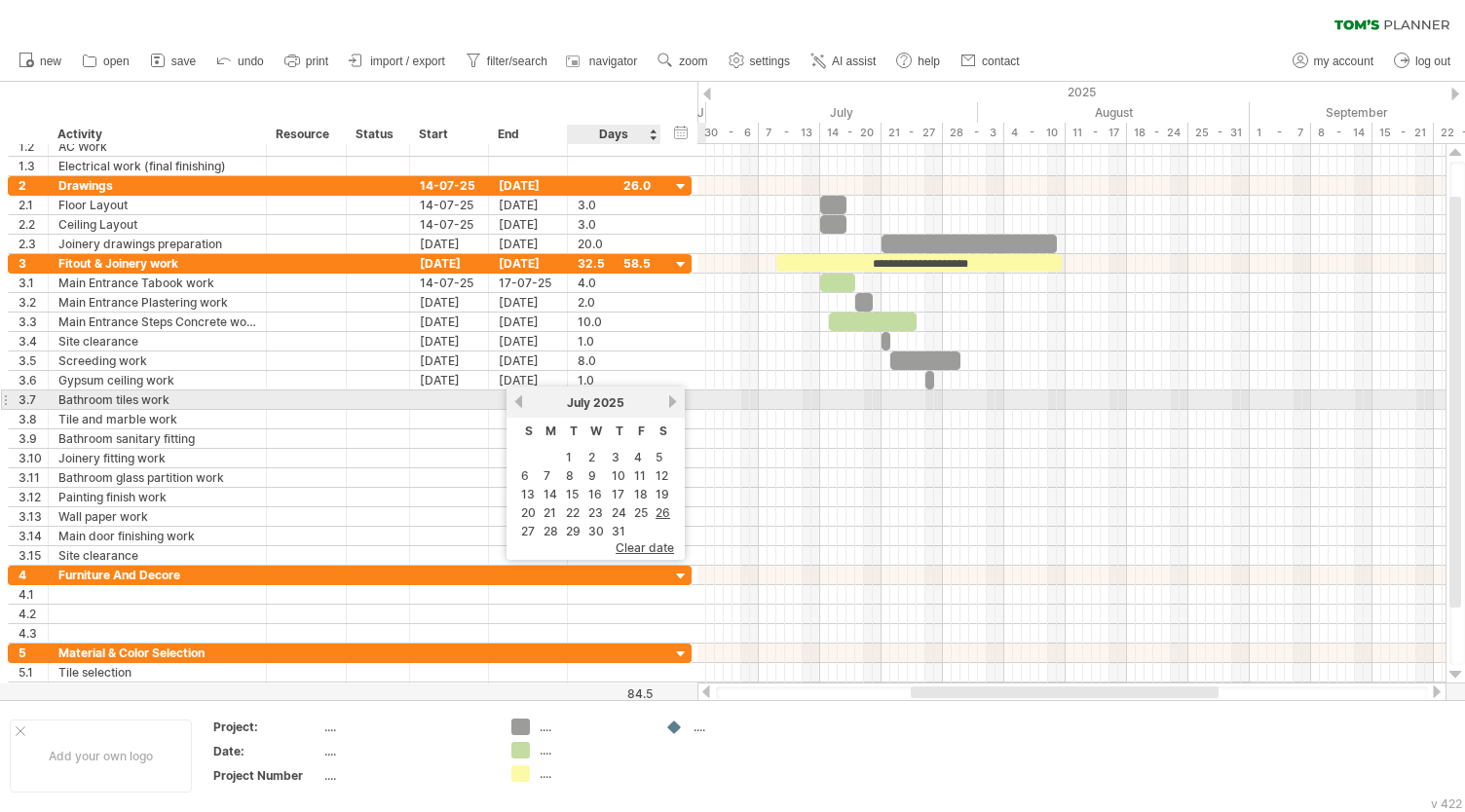 click on "next" at bounding box center (672, 401) 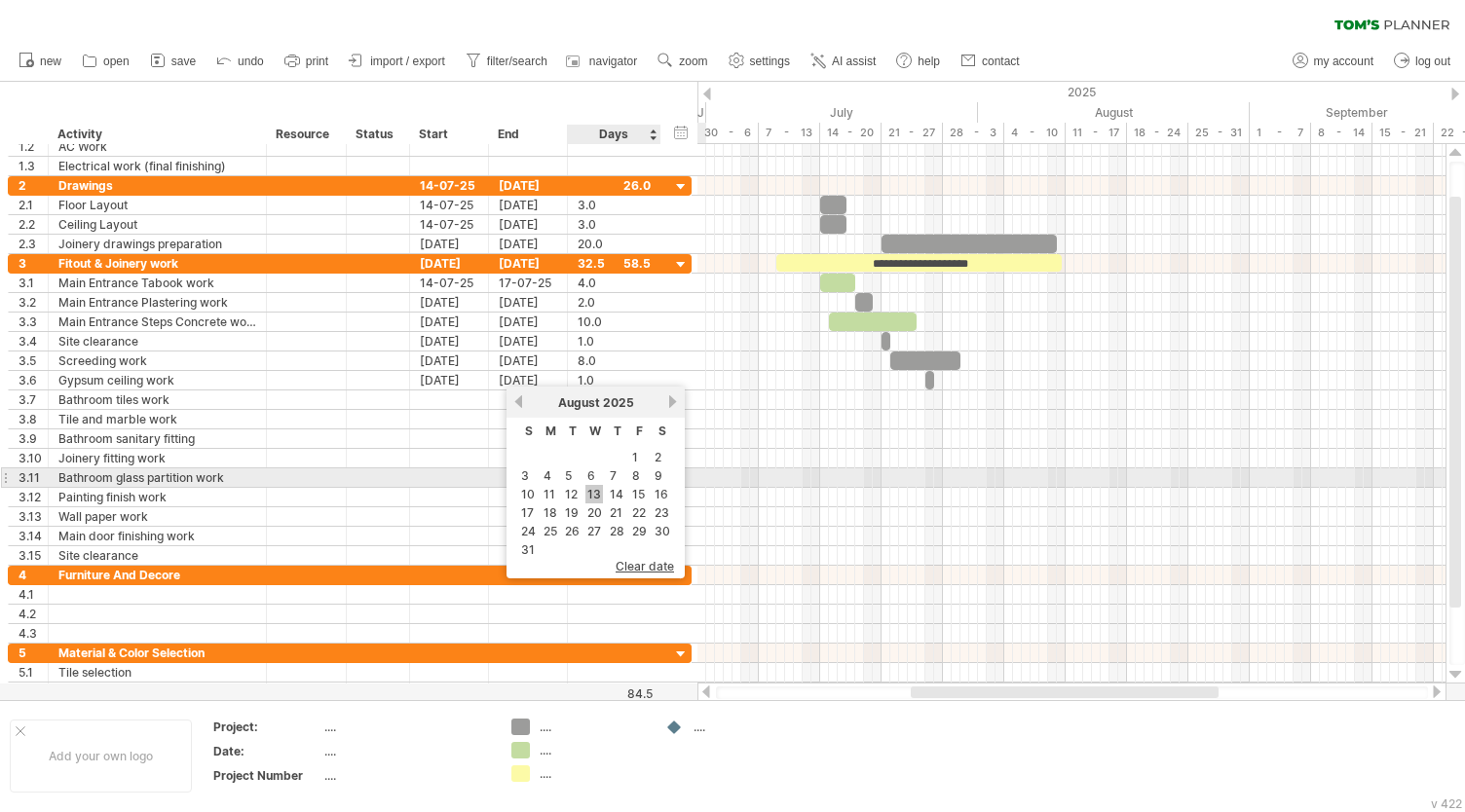 click on "13" at bounding box center [594, 494] 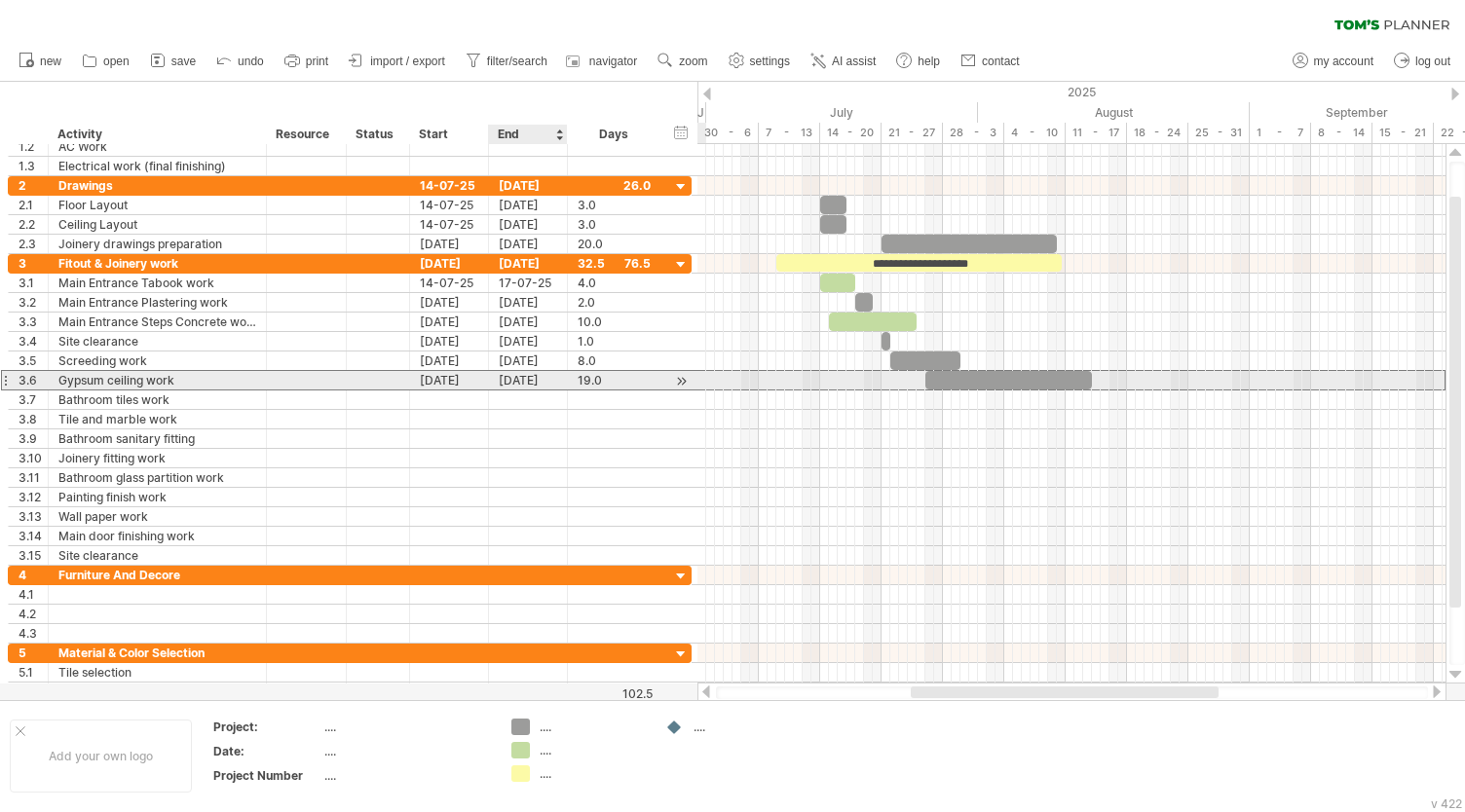 click on "[DATE]" at bounding box center (528, 380) 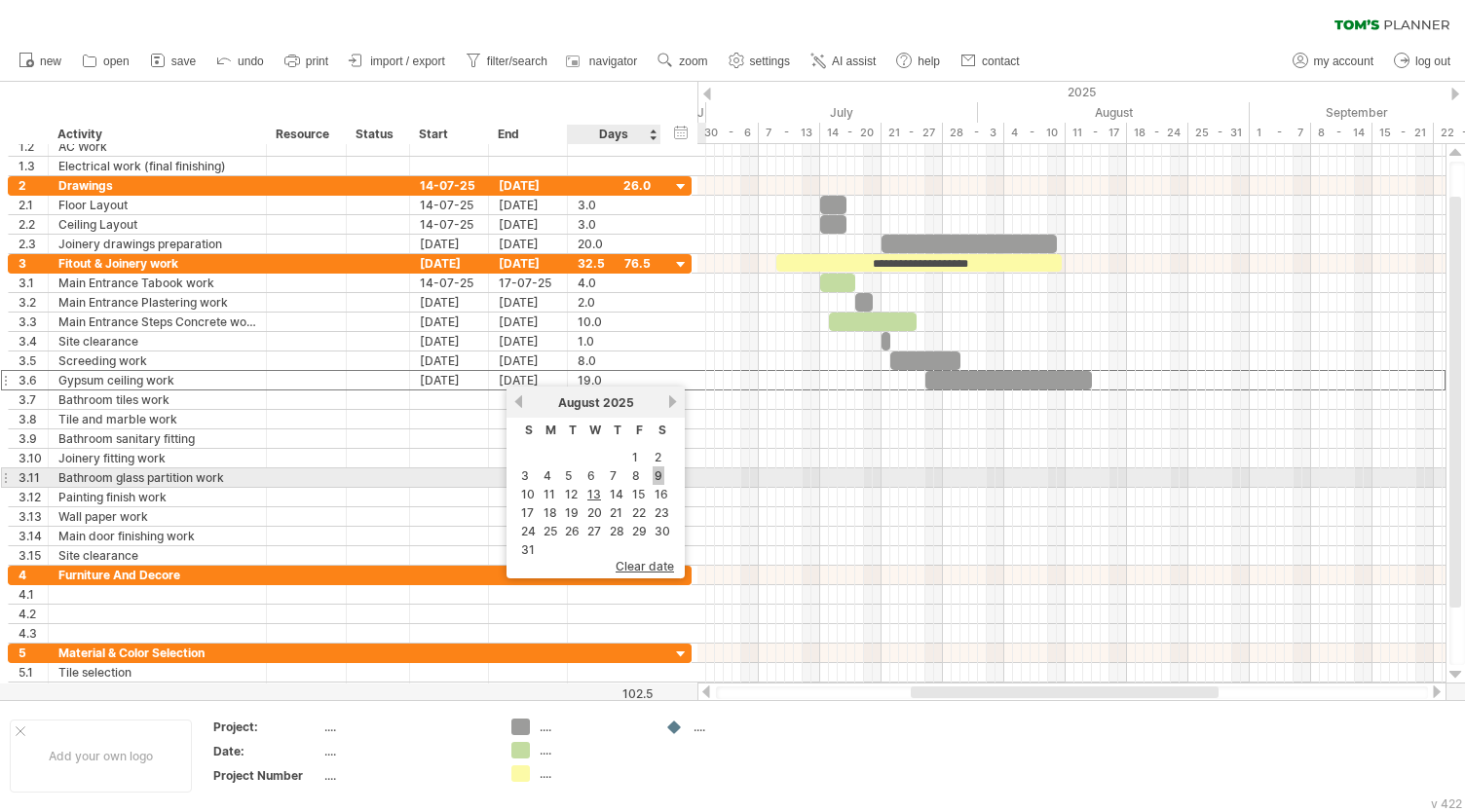 click on "9" at bounding box center [658, 475] 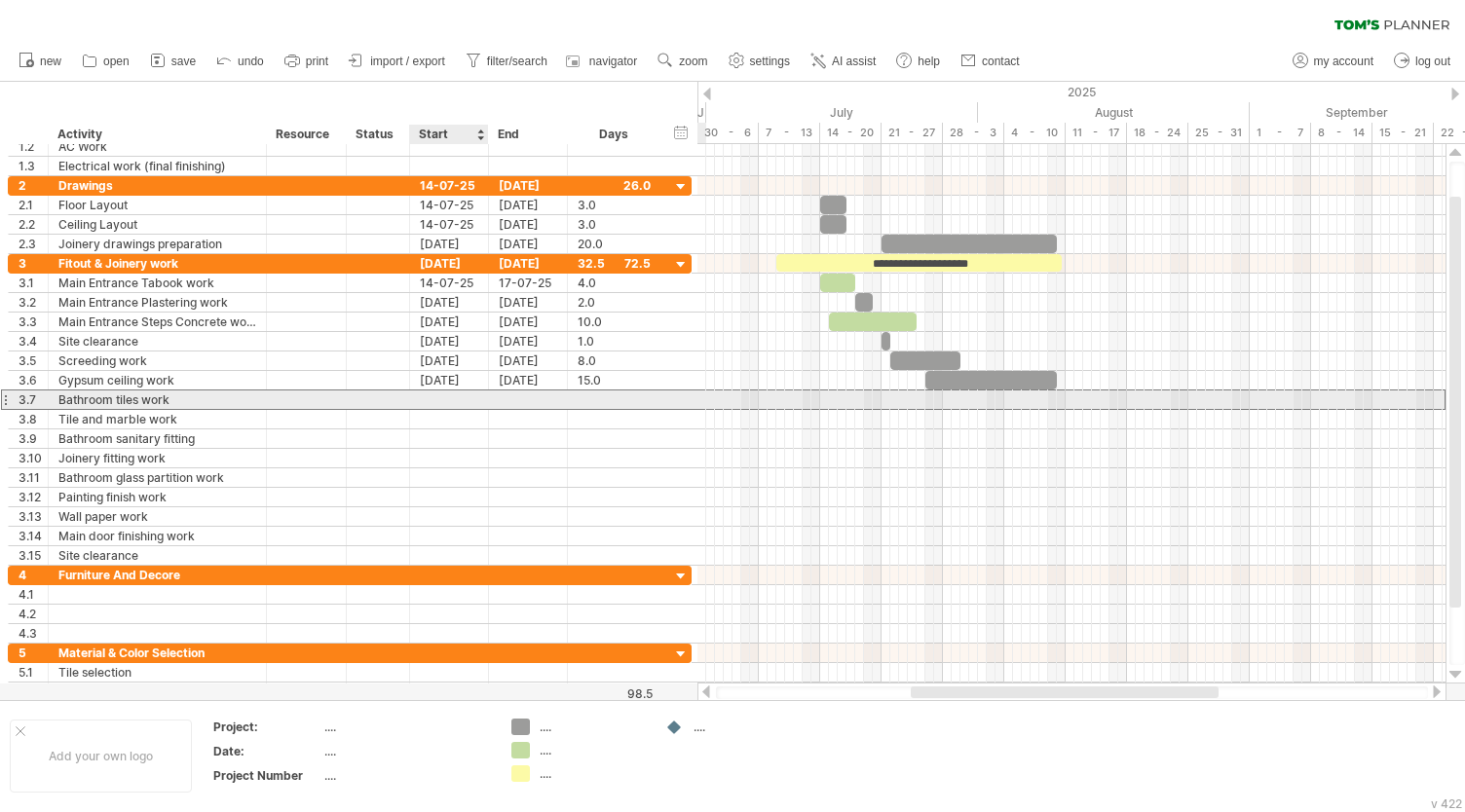 click at bounding box center (449, 399) 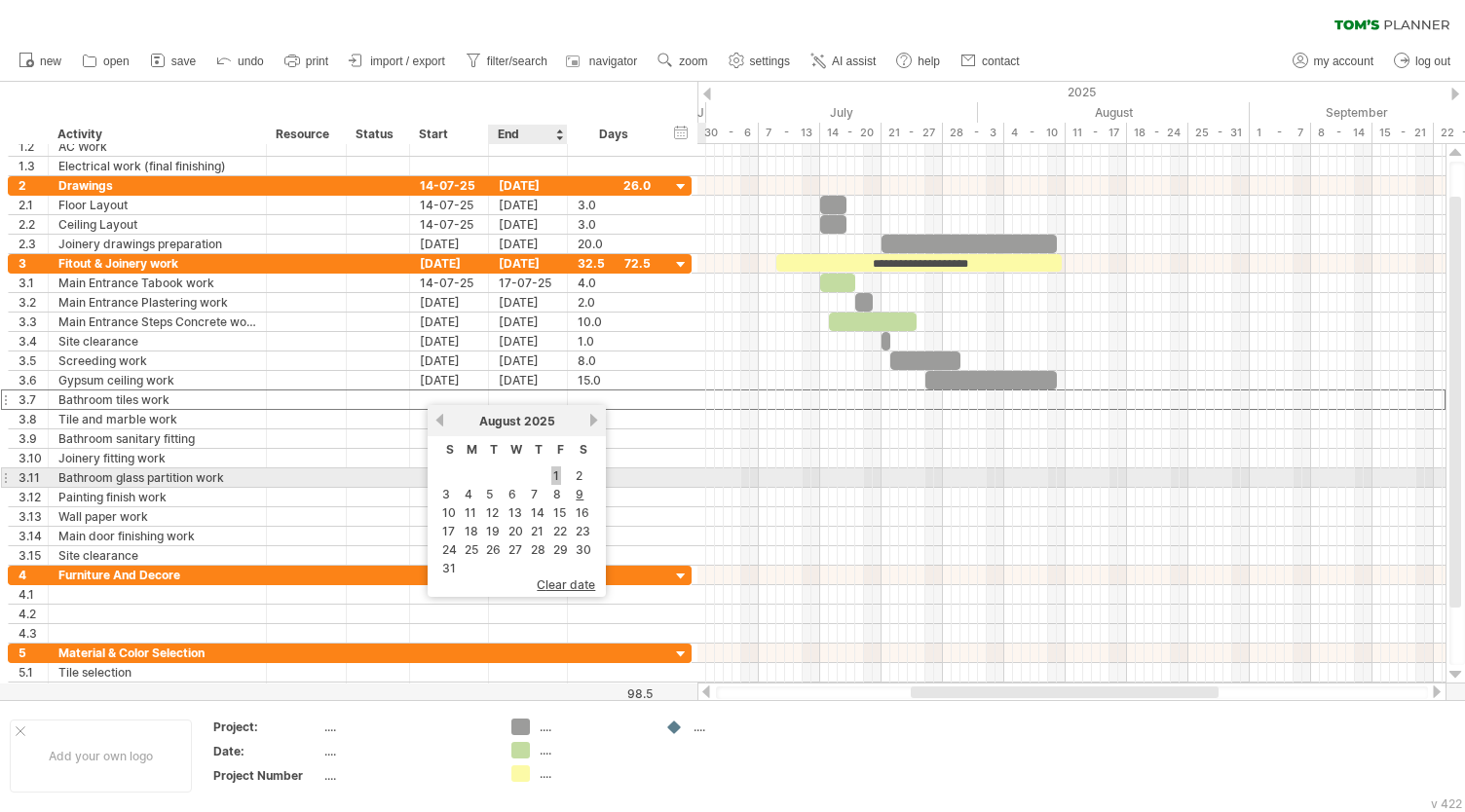 click on "1" at bounding box center (556, 475) 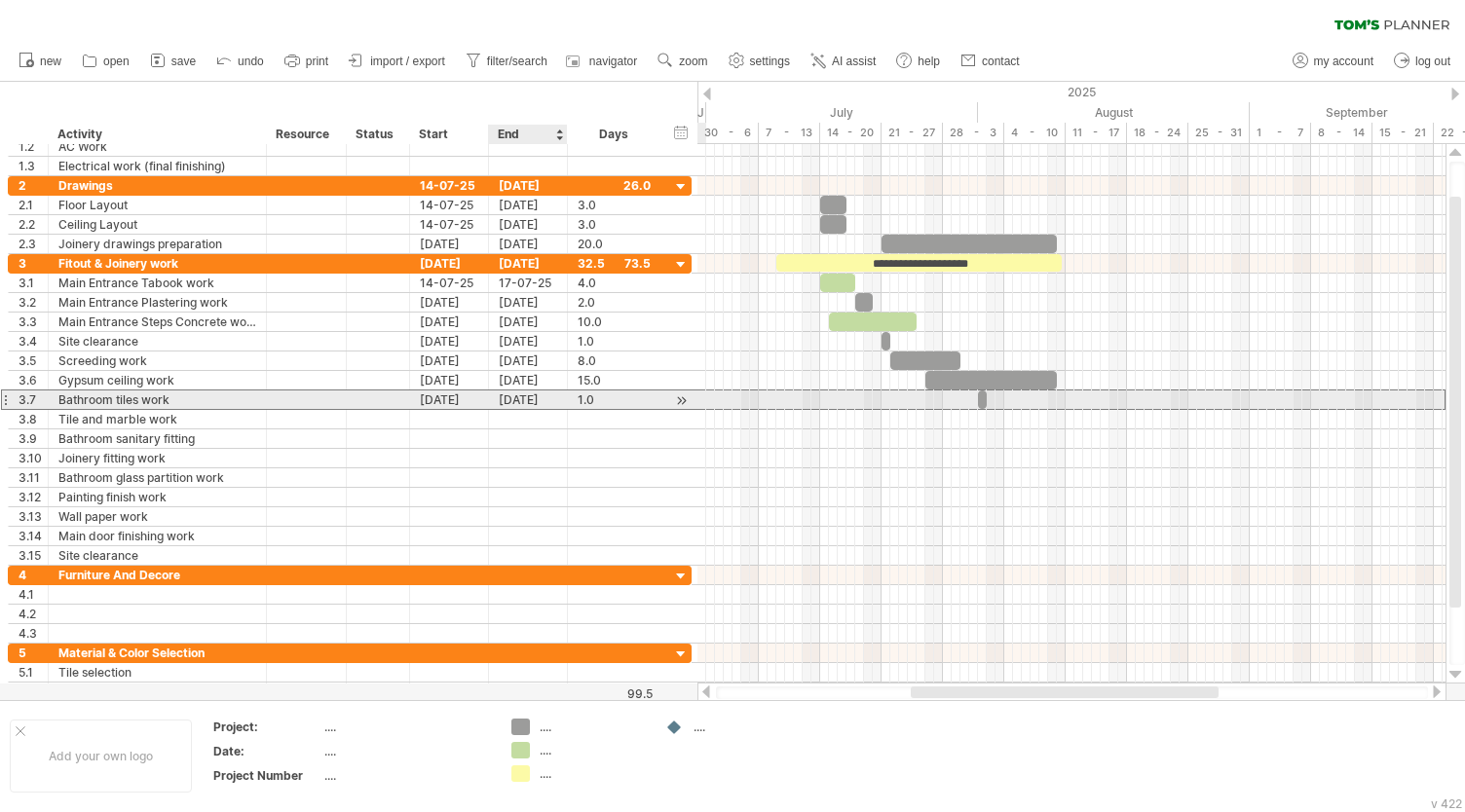 click on "[DATE]" at bounding box center (528, 399) 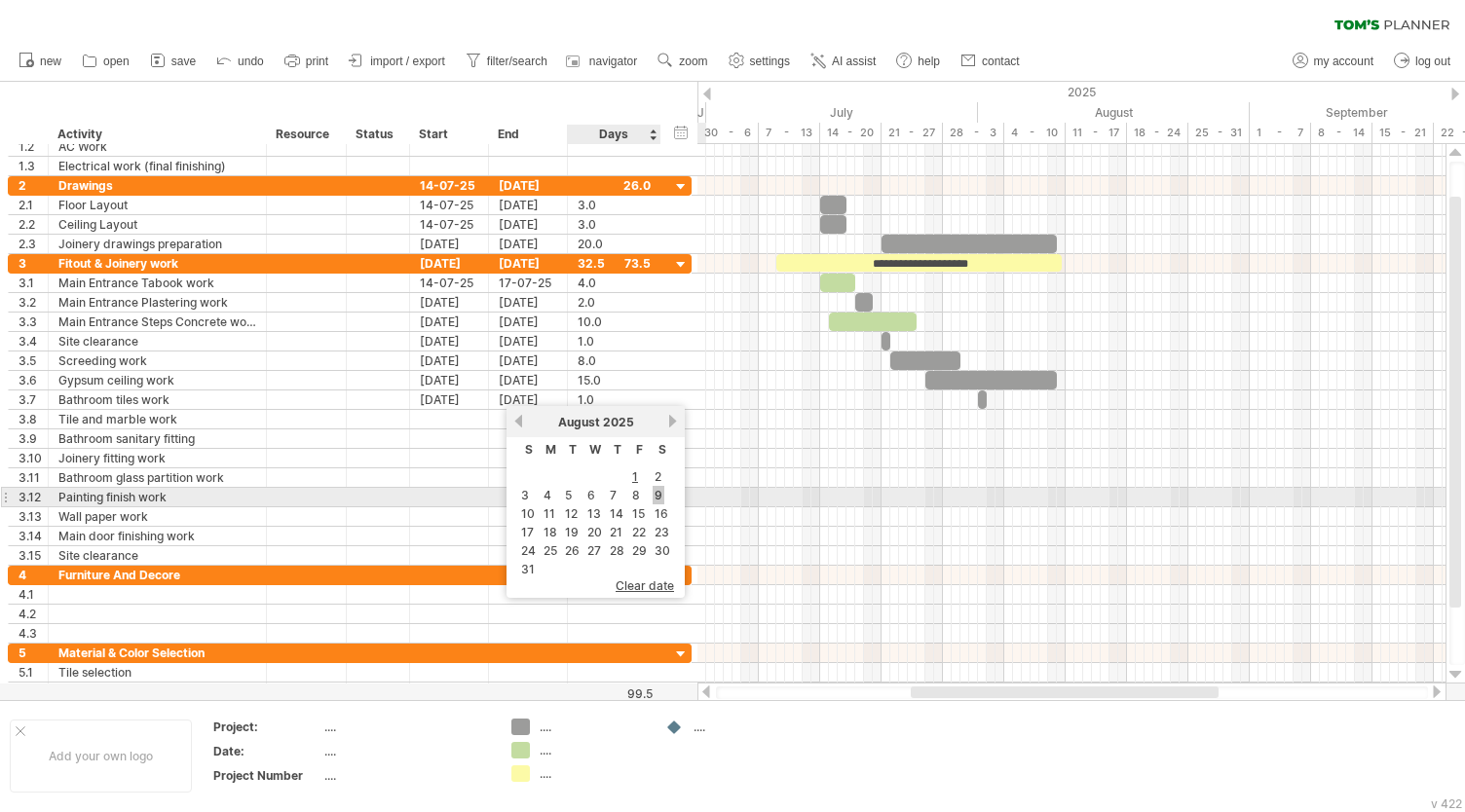 click on "9" at bounding box center [658, 495] 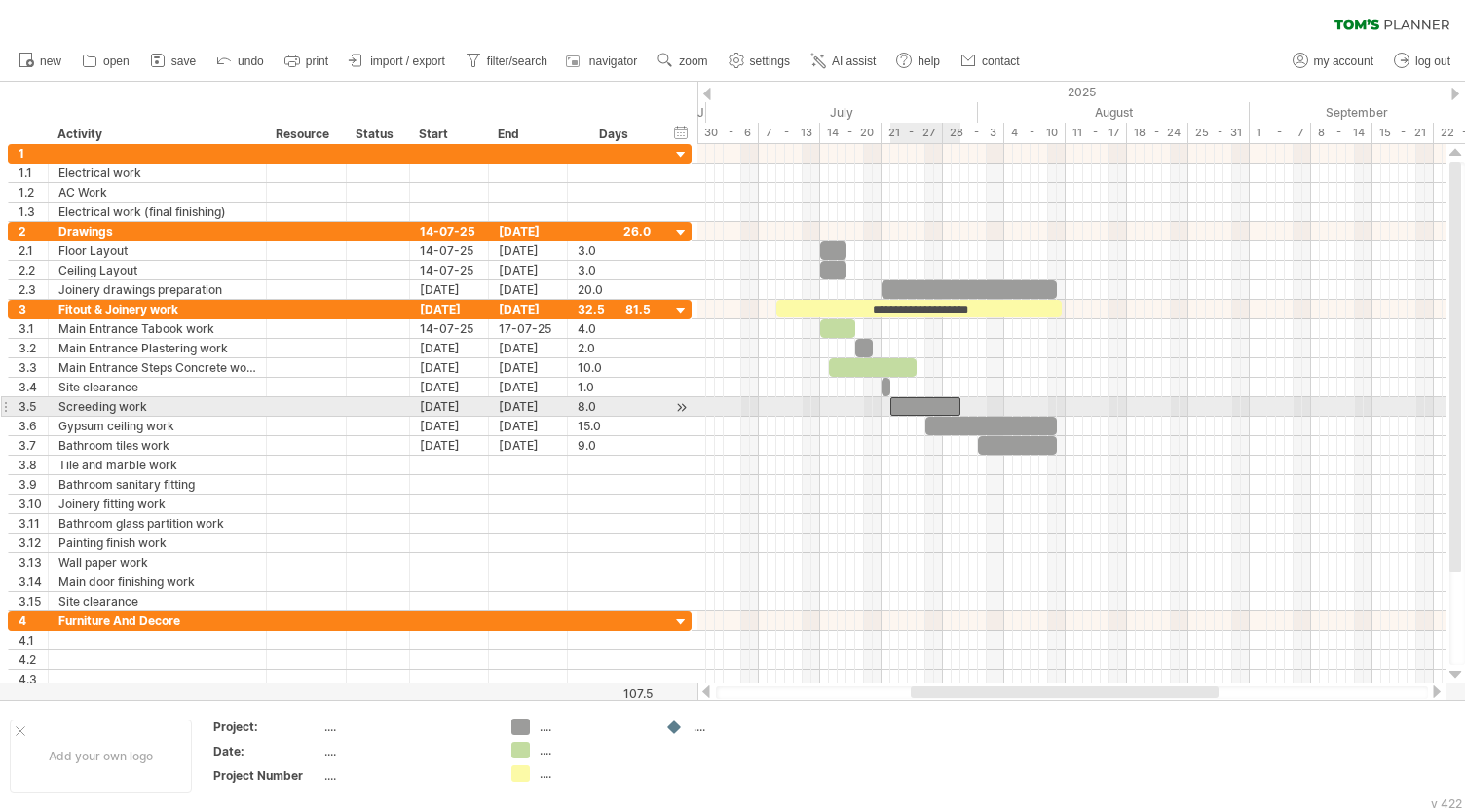 click at bounding box center (925, 406) 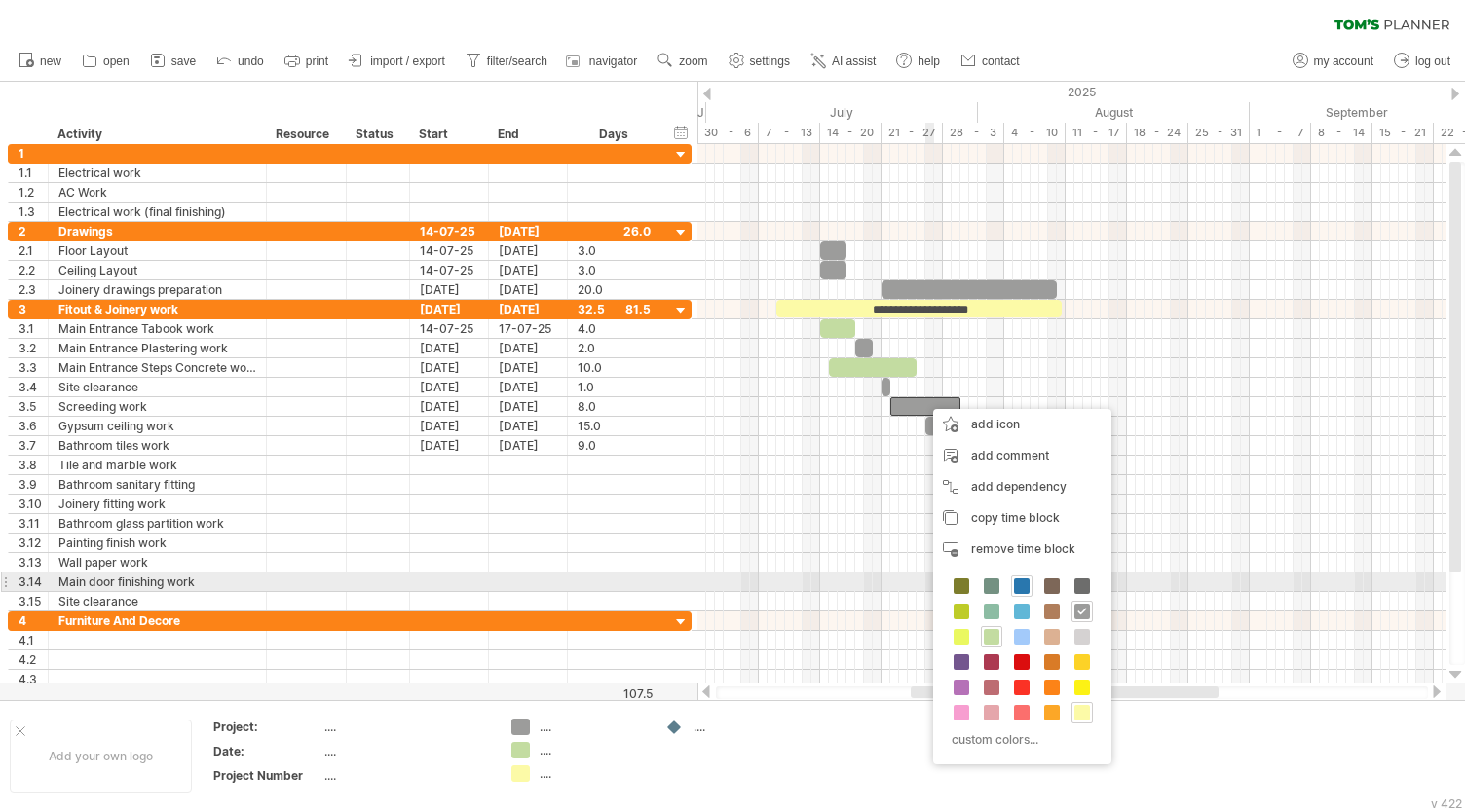 click at bounding box center [1022, 586] 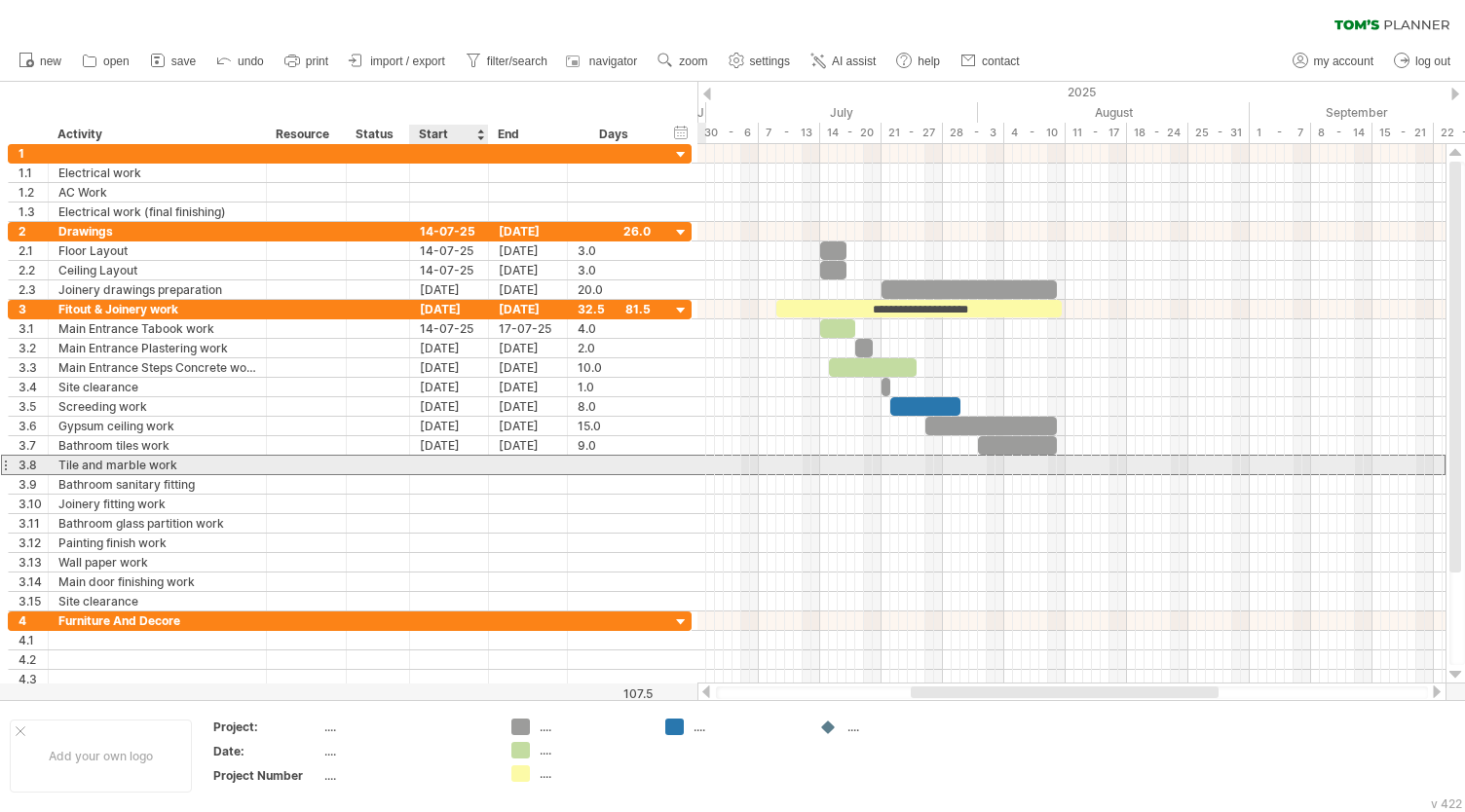 click at bounding box center [449, 464] 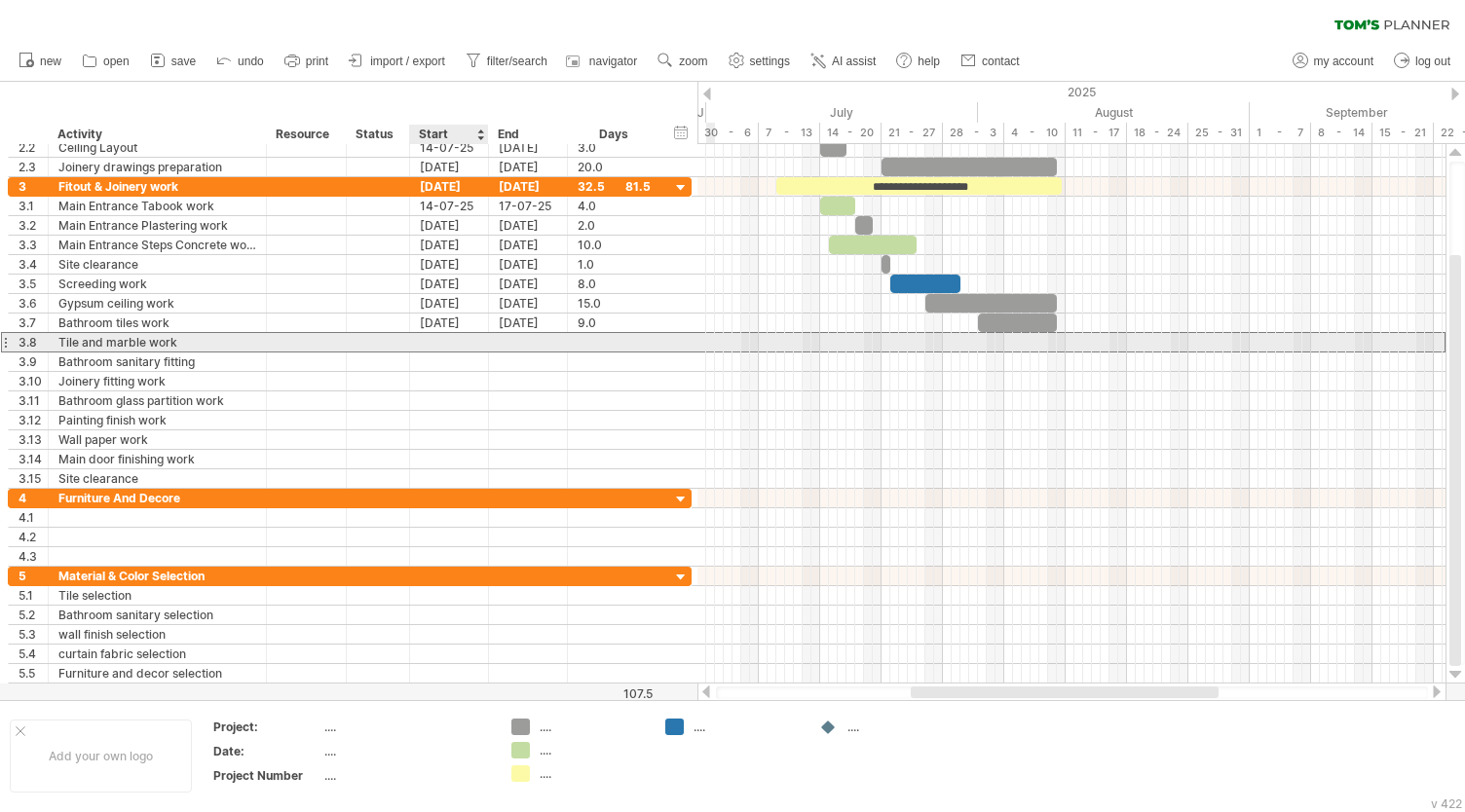 click at bounding box center [449, 342] 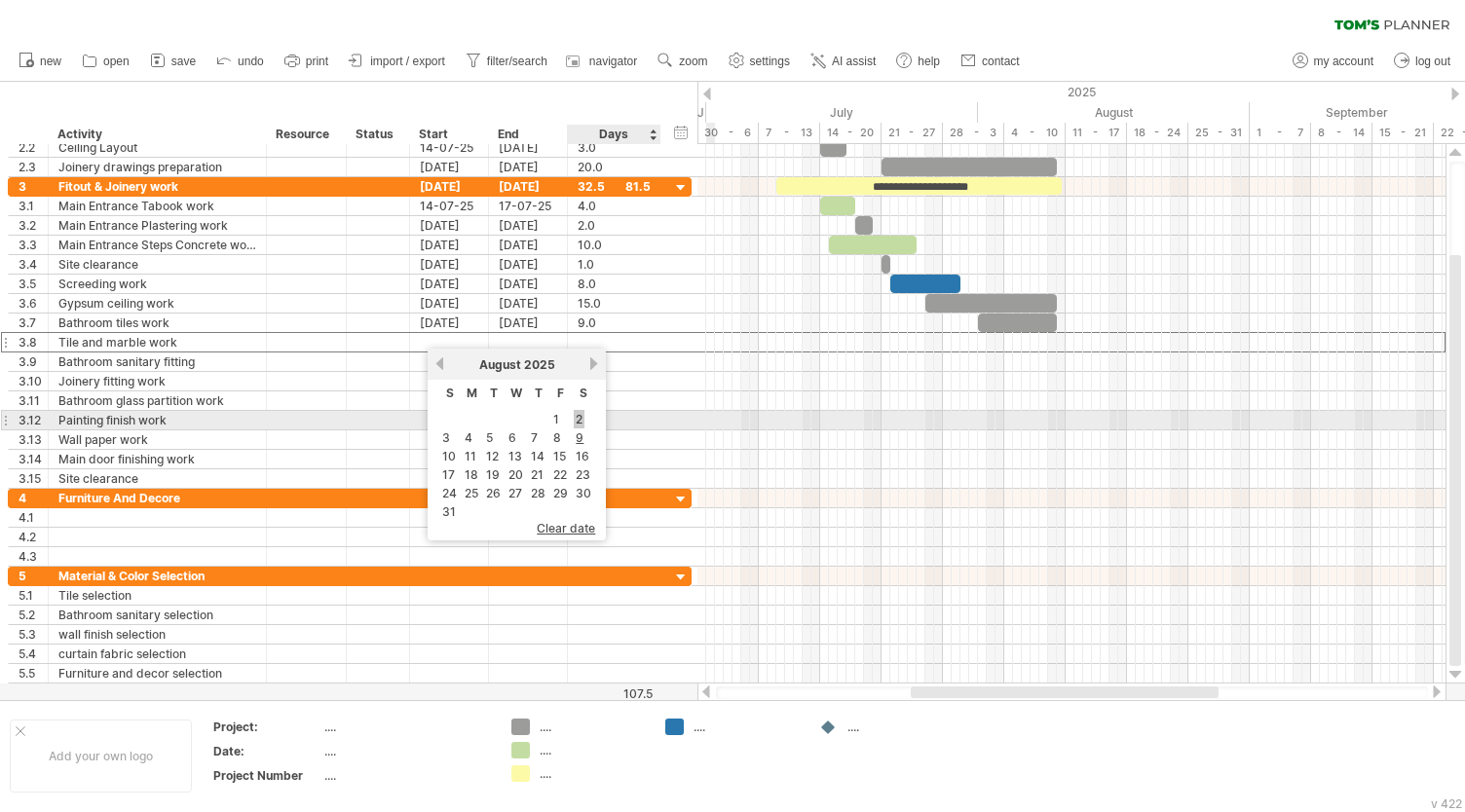 click on "2" at bounding box center (579, 419) 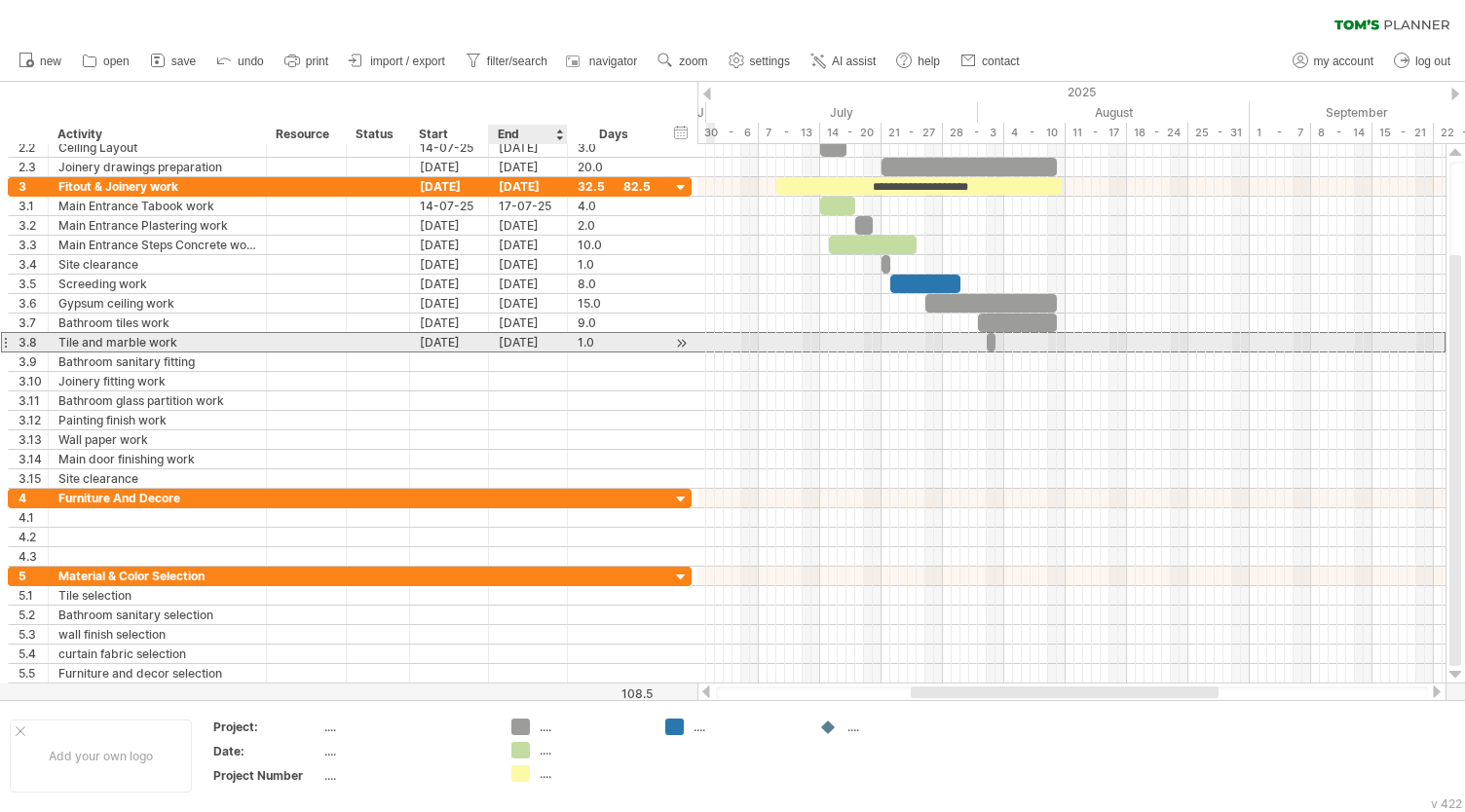 click on "[DATE]" at bounding box center [528, 342] 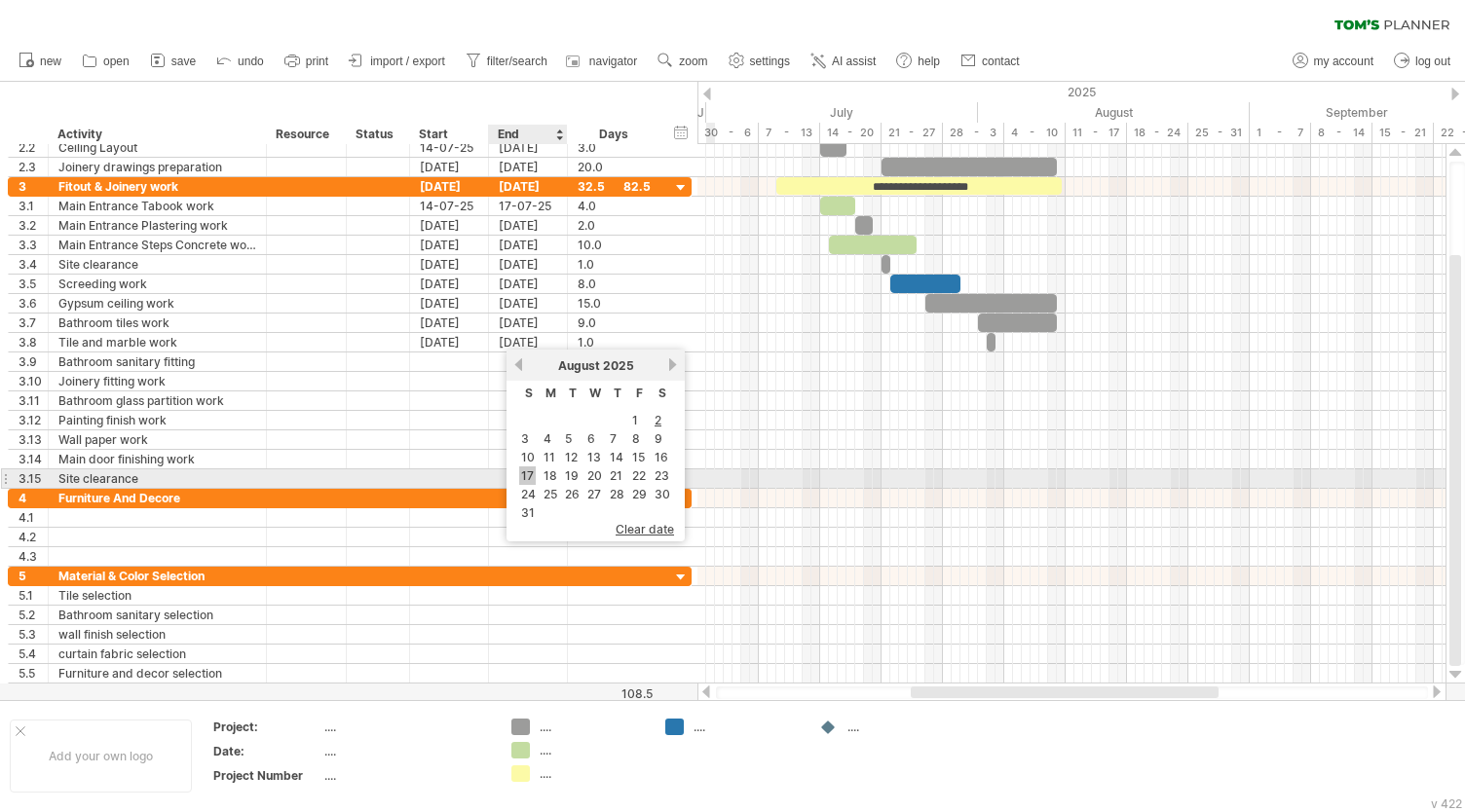click on "17" at bounding box center (527, 475) 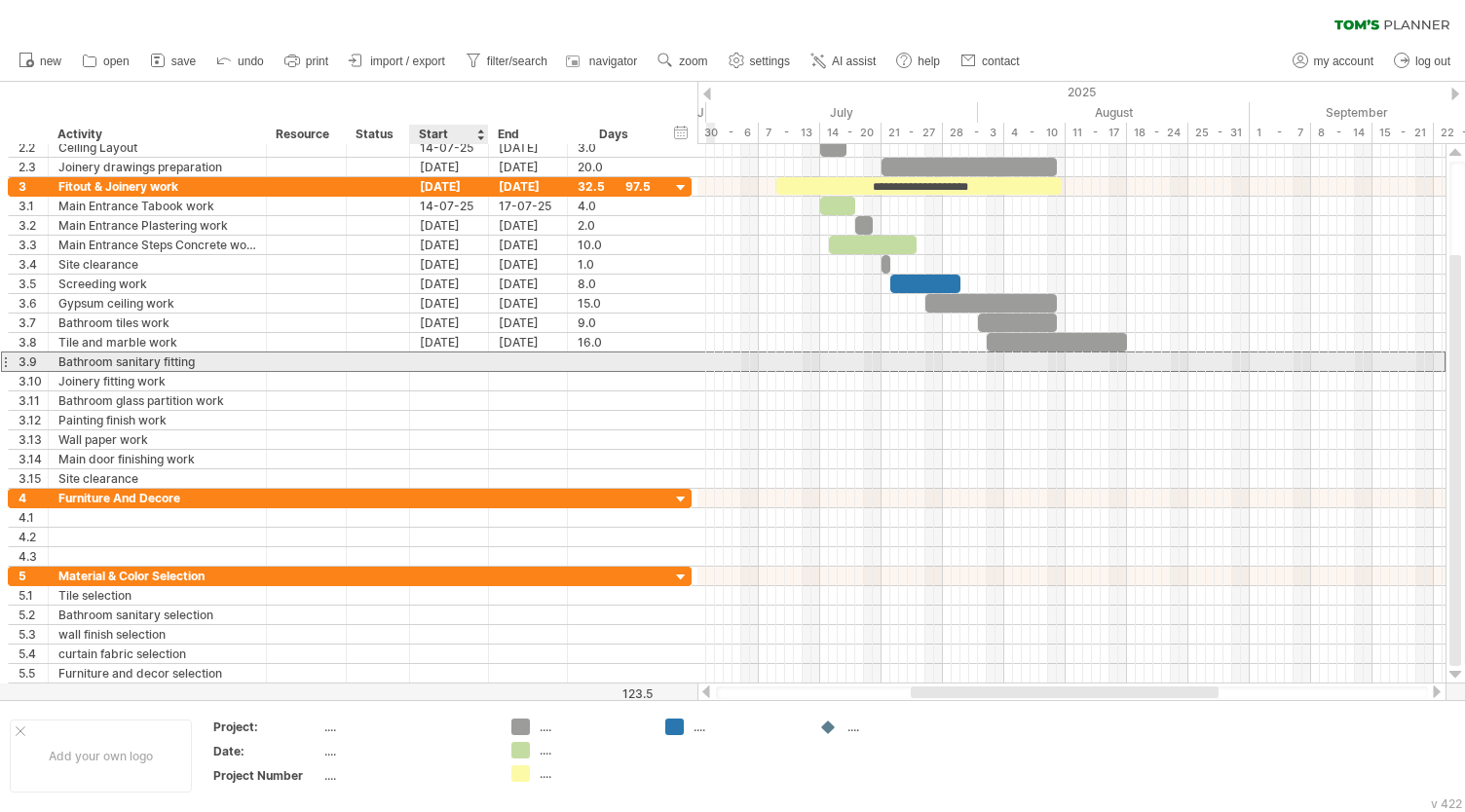 click at bounding box center (449, 361) 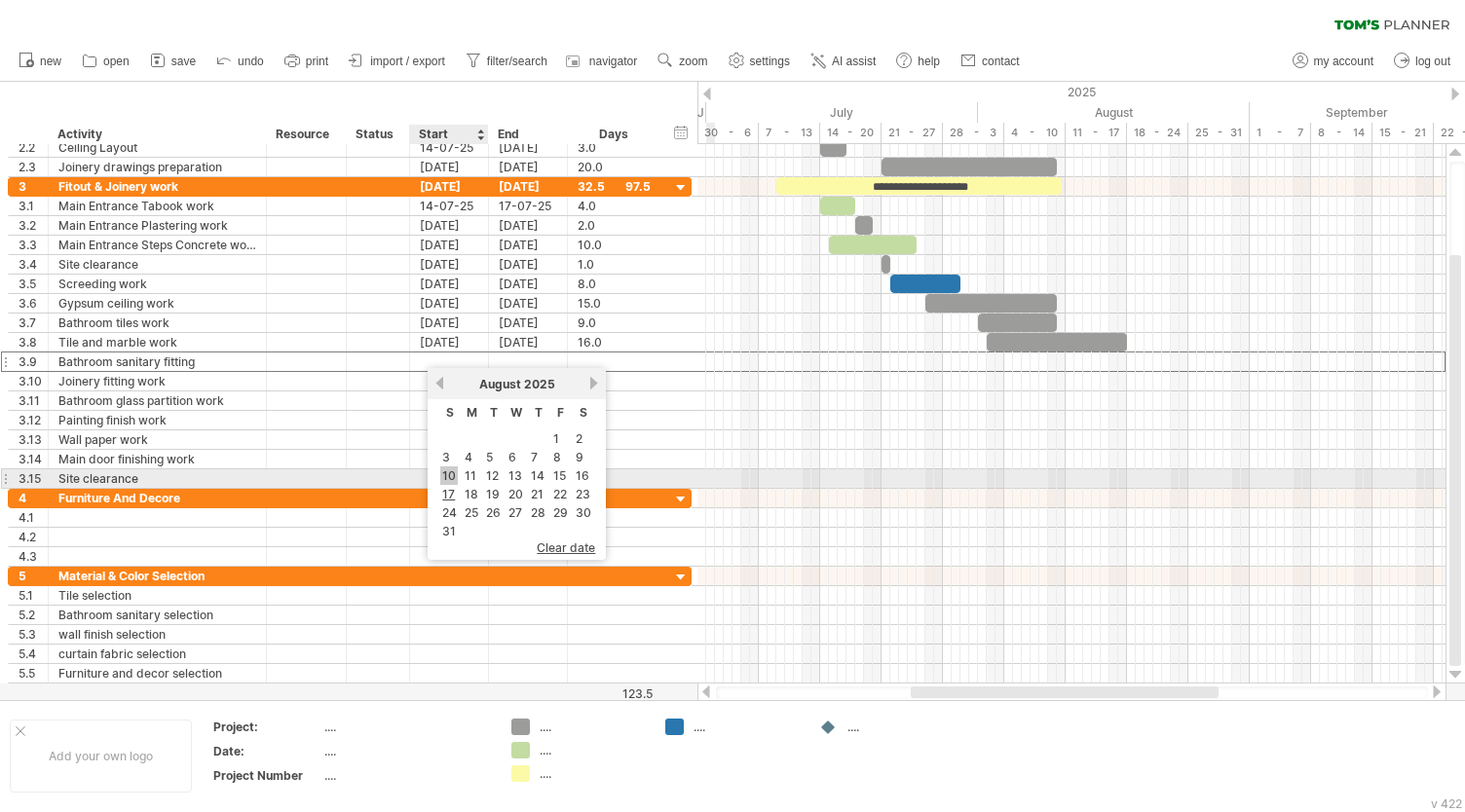 click on "10" at bounding box center (449, 475) 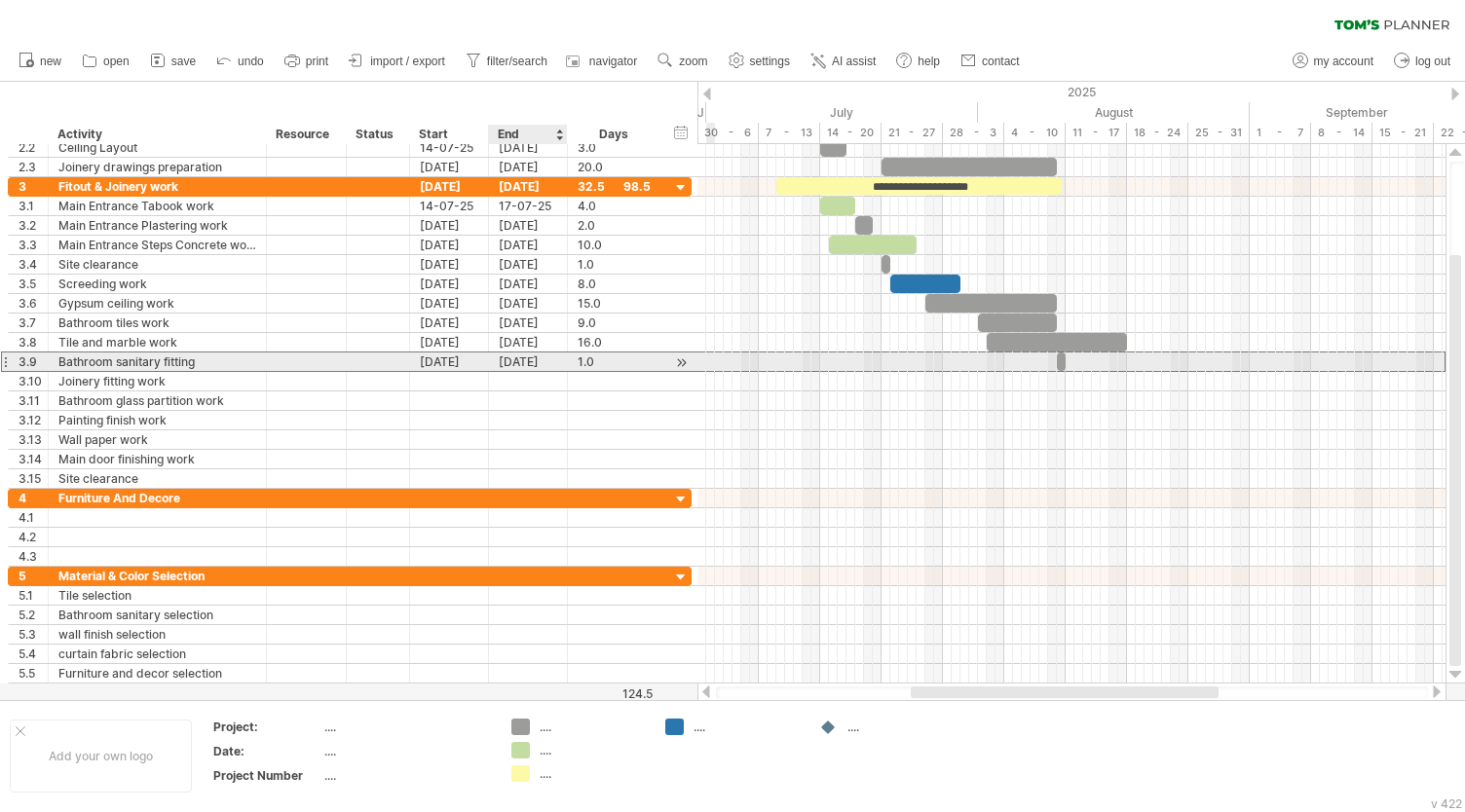click on "[DATE]" at bounding box center (528, 361) 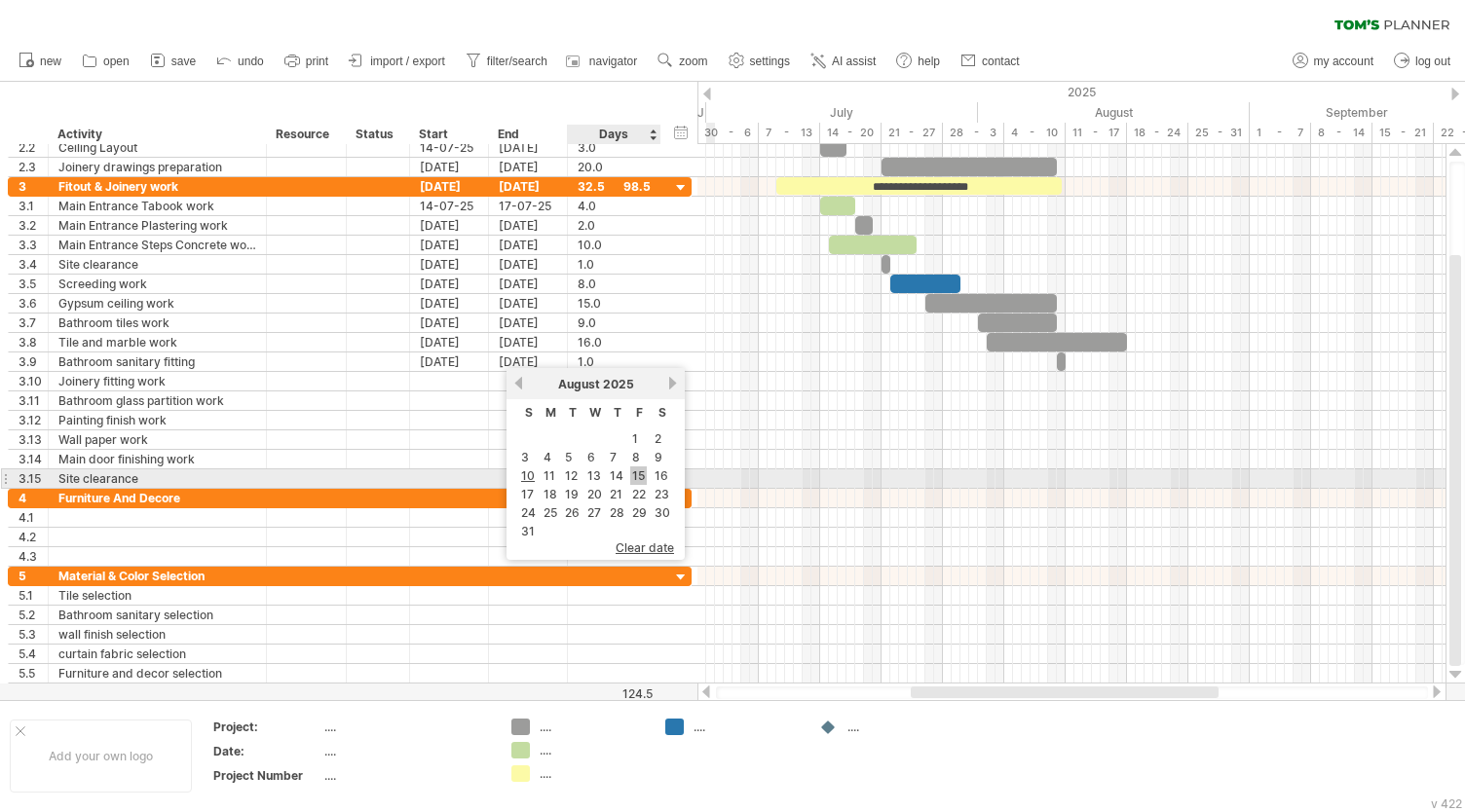 click on "15" at bounding box center (638, 475) 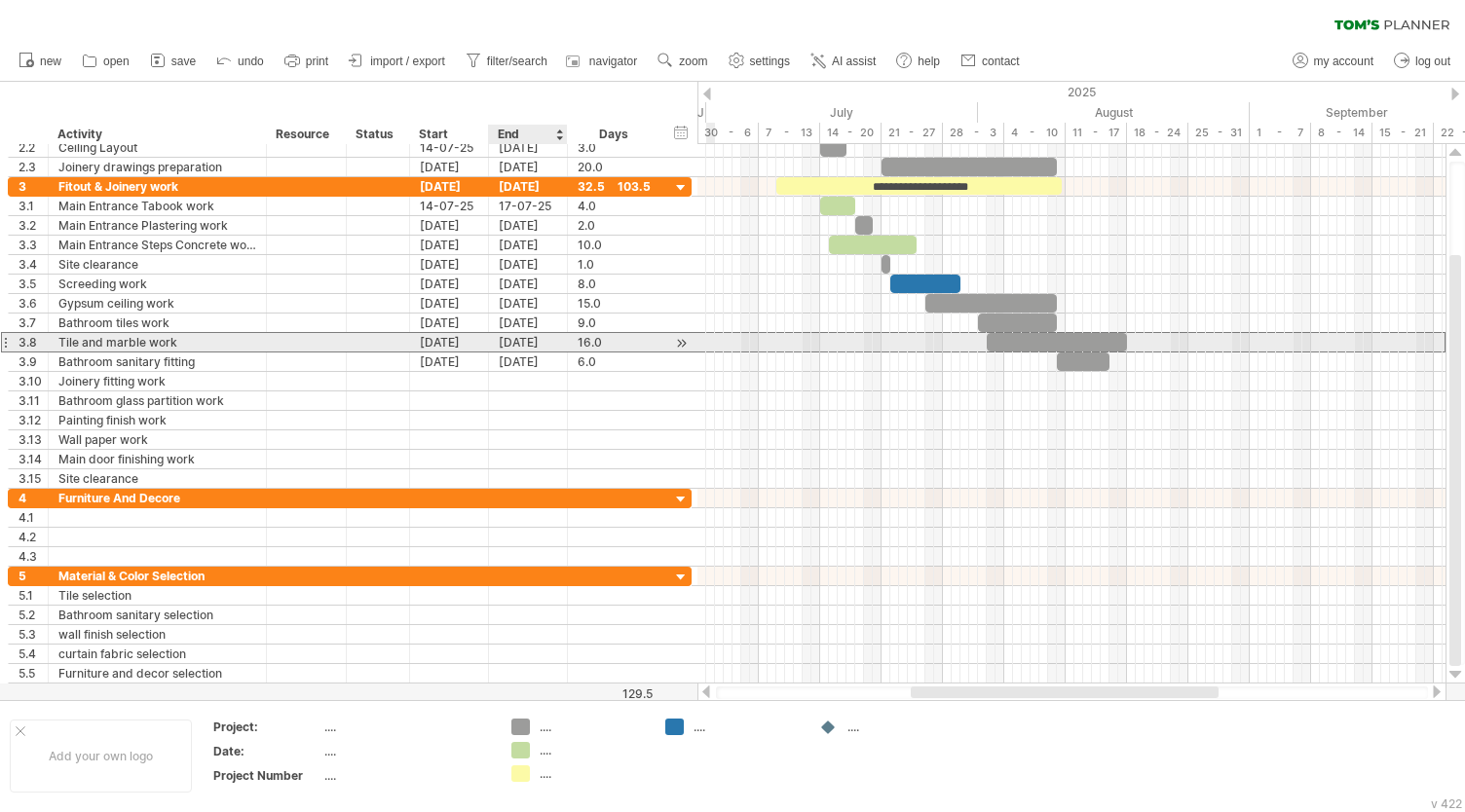 click on "[DATE]" at bounding box center [528, 342] 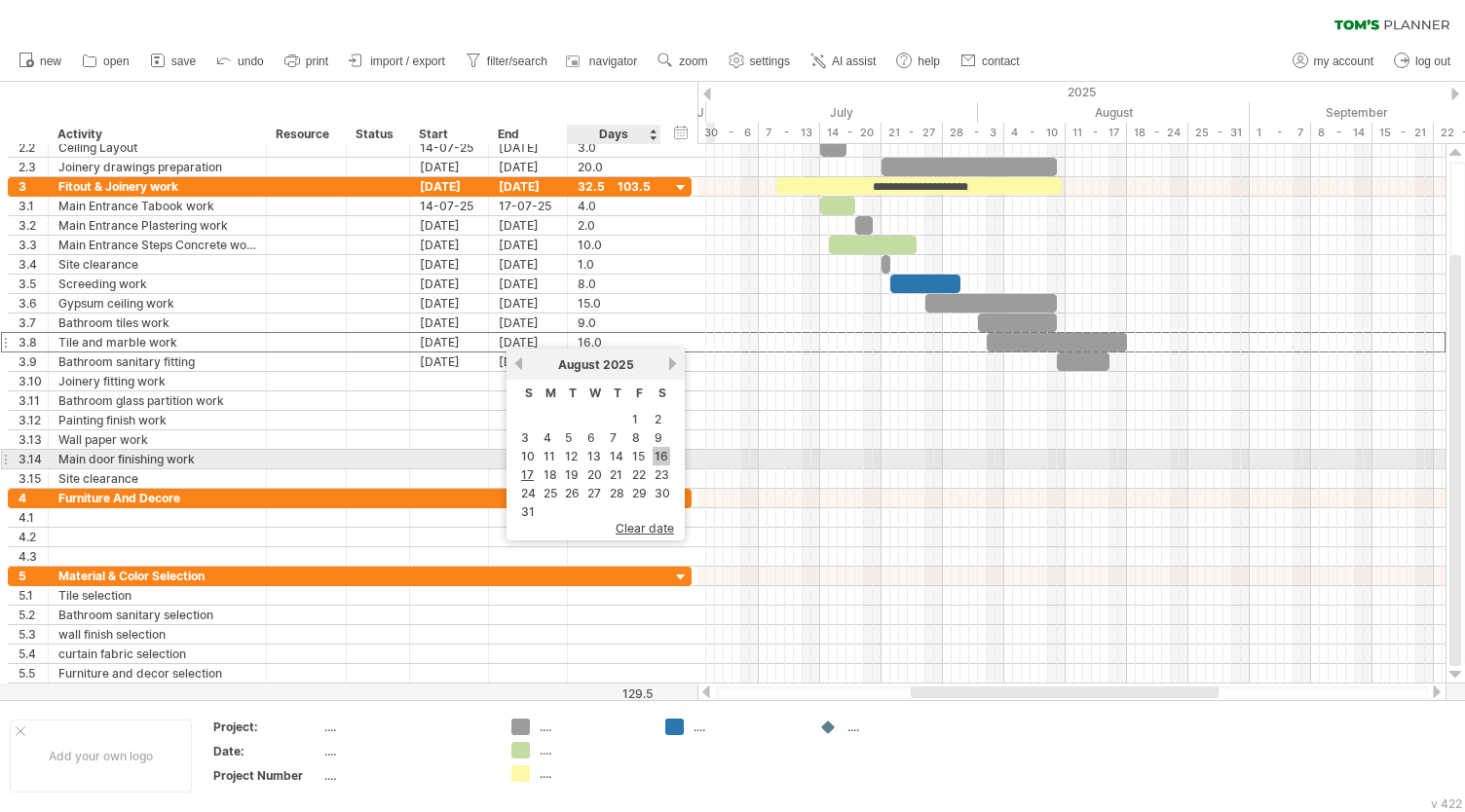 click on "16" at bounding box center (661, 456) 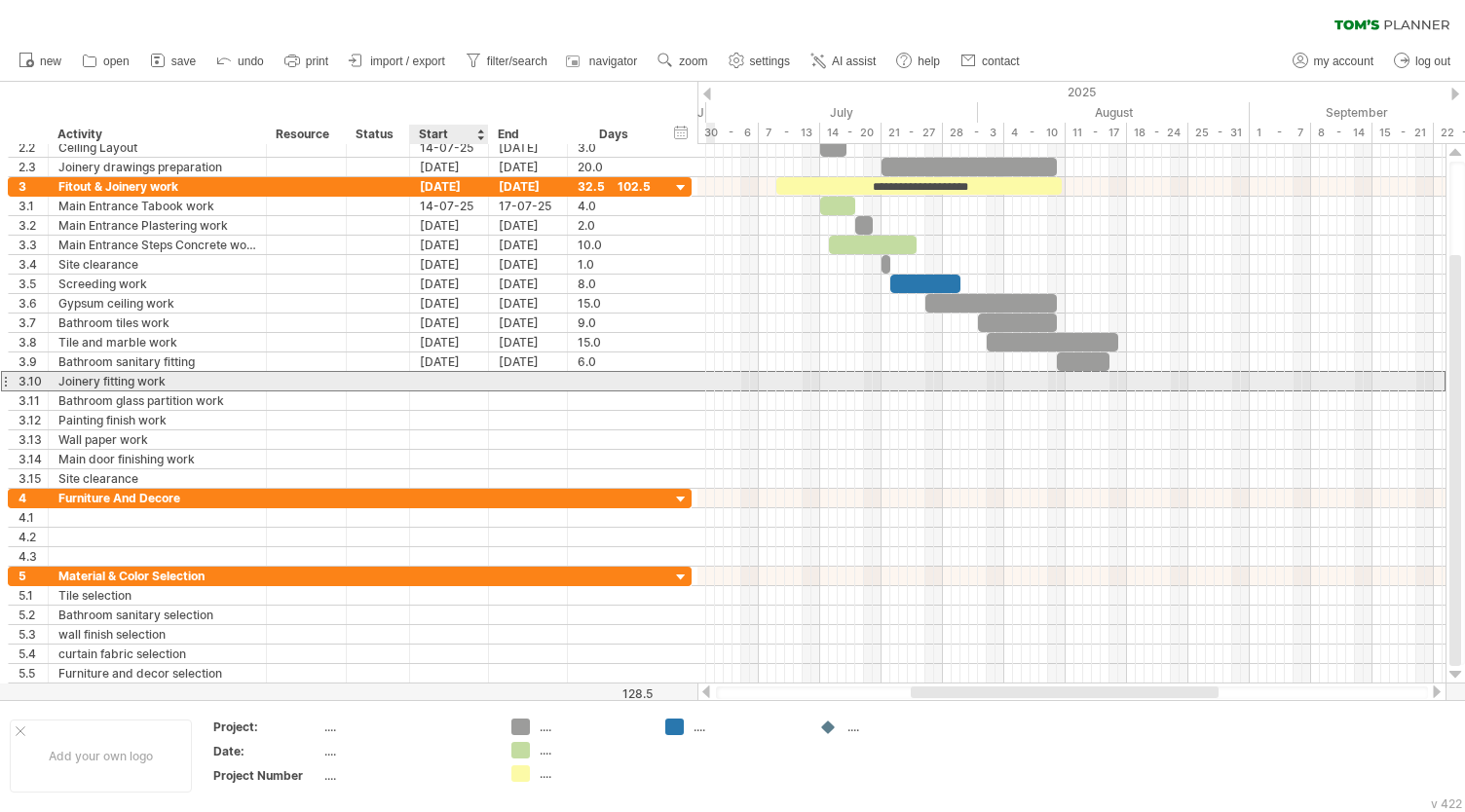 click at bounding box center (449, 381) 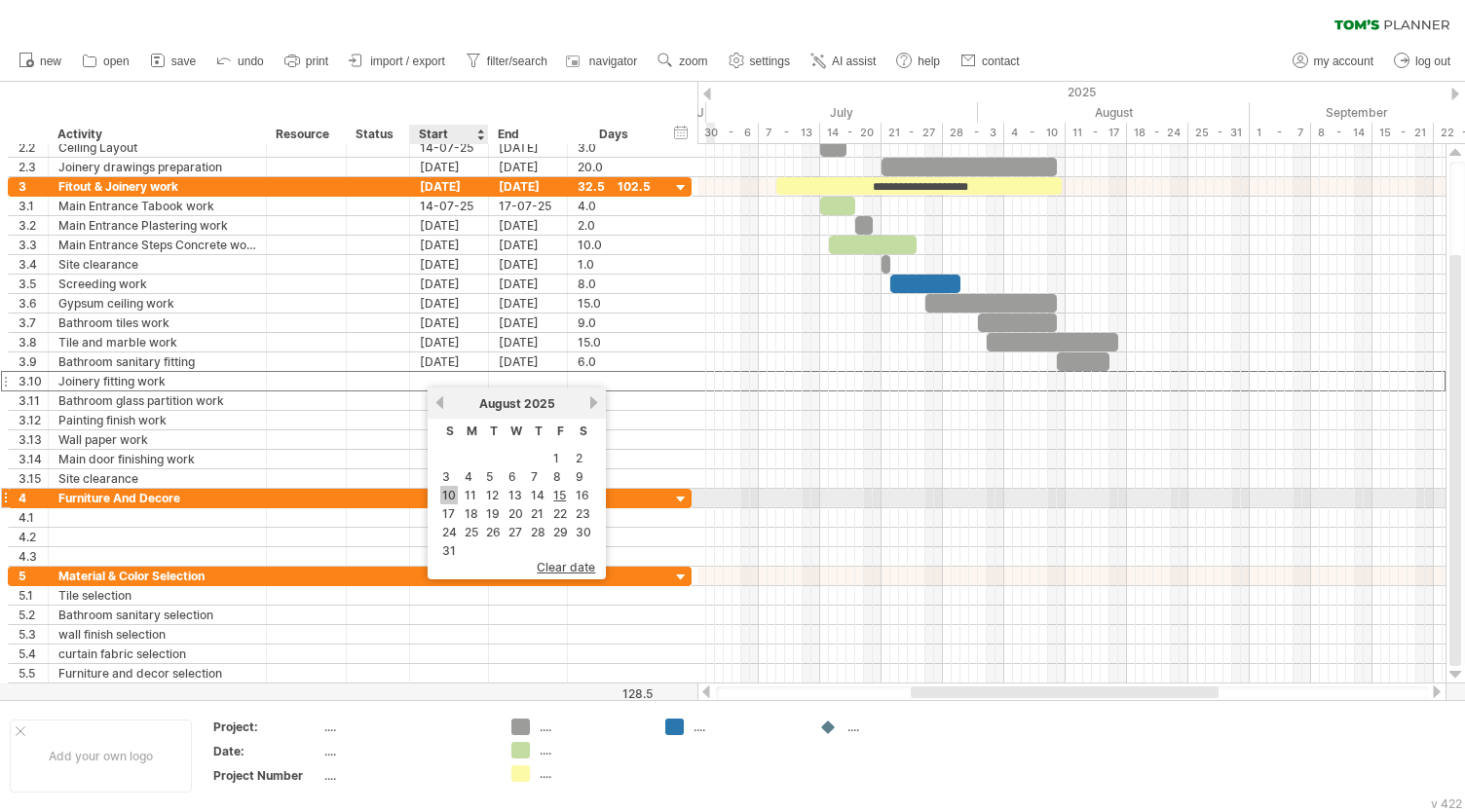 click on "10" at bounding box center [449, 495] 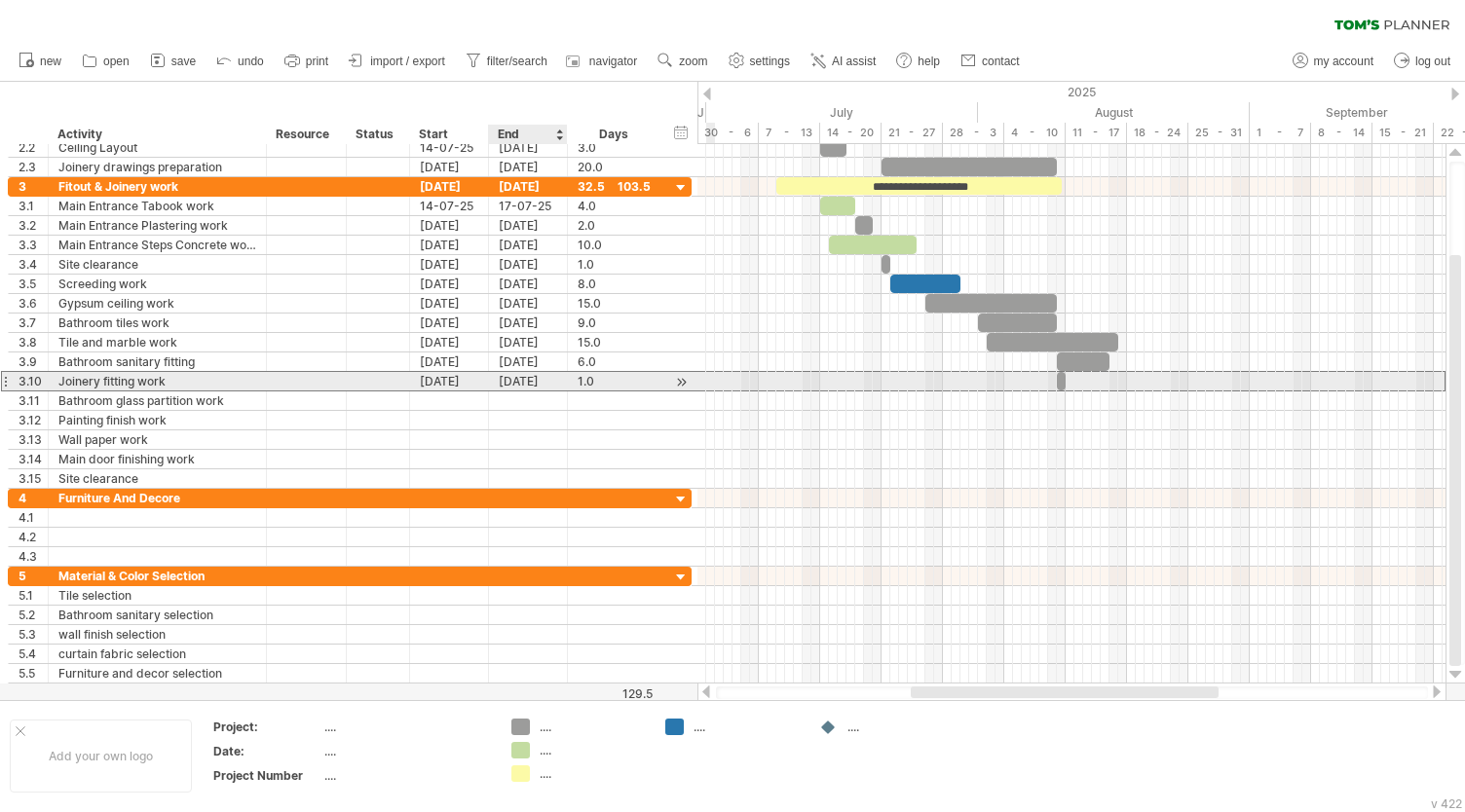 click on "[DATE]" at bounding box center (528, 381) 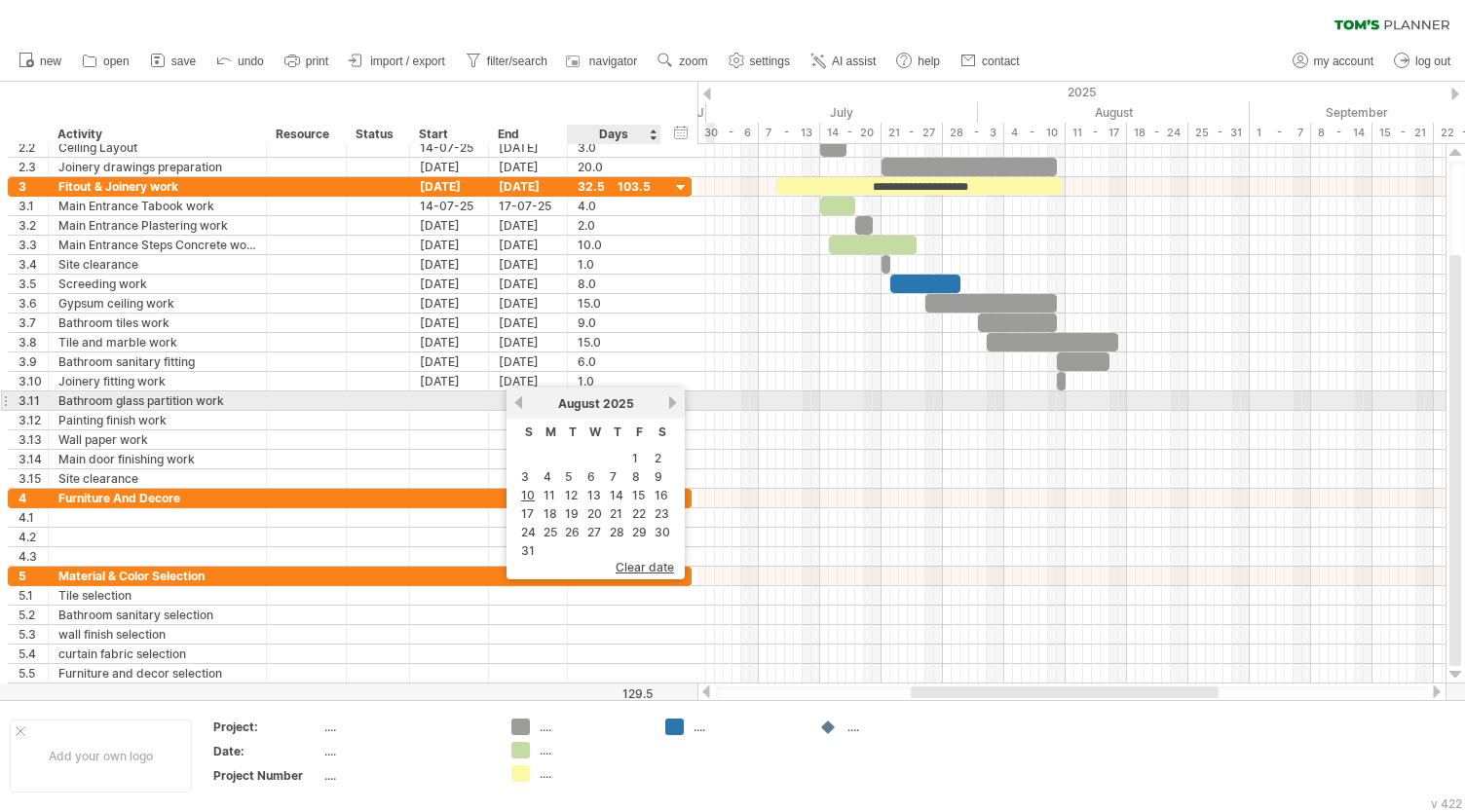 click on "next" at bounding box center (672, 402) 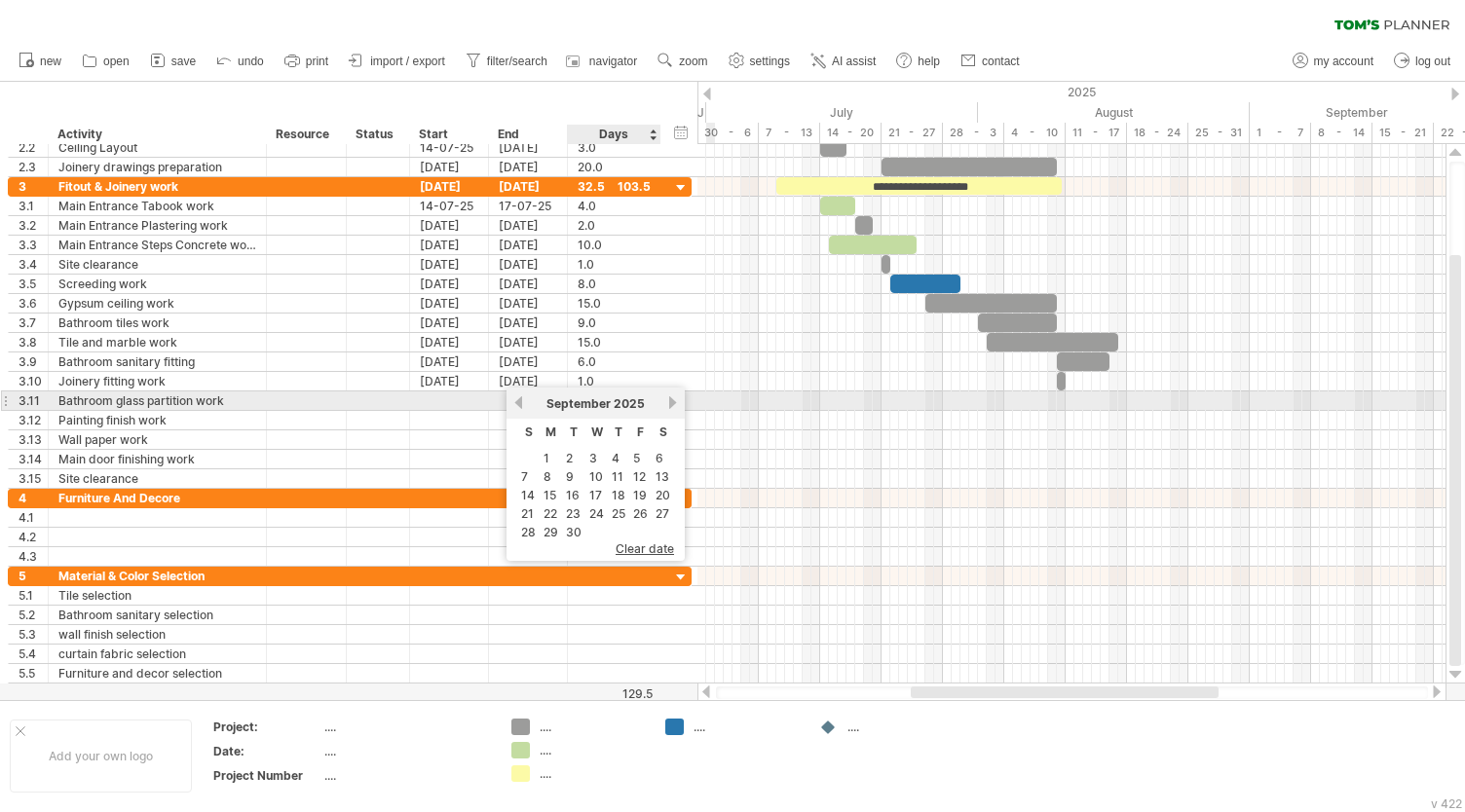 click on "next" at bounding box center [672, 402] 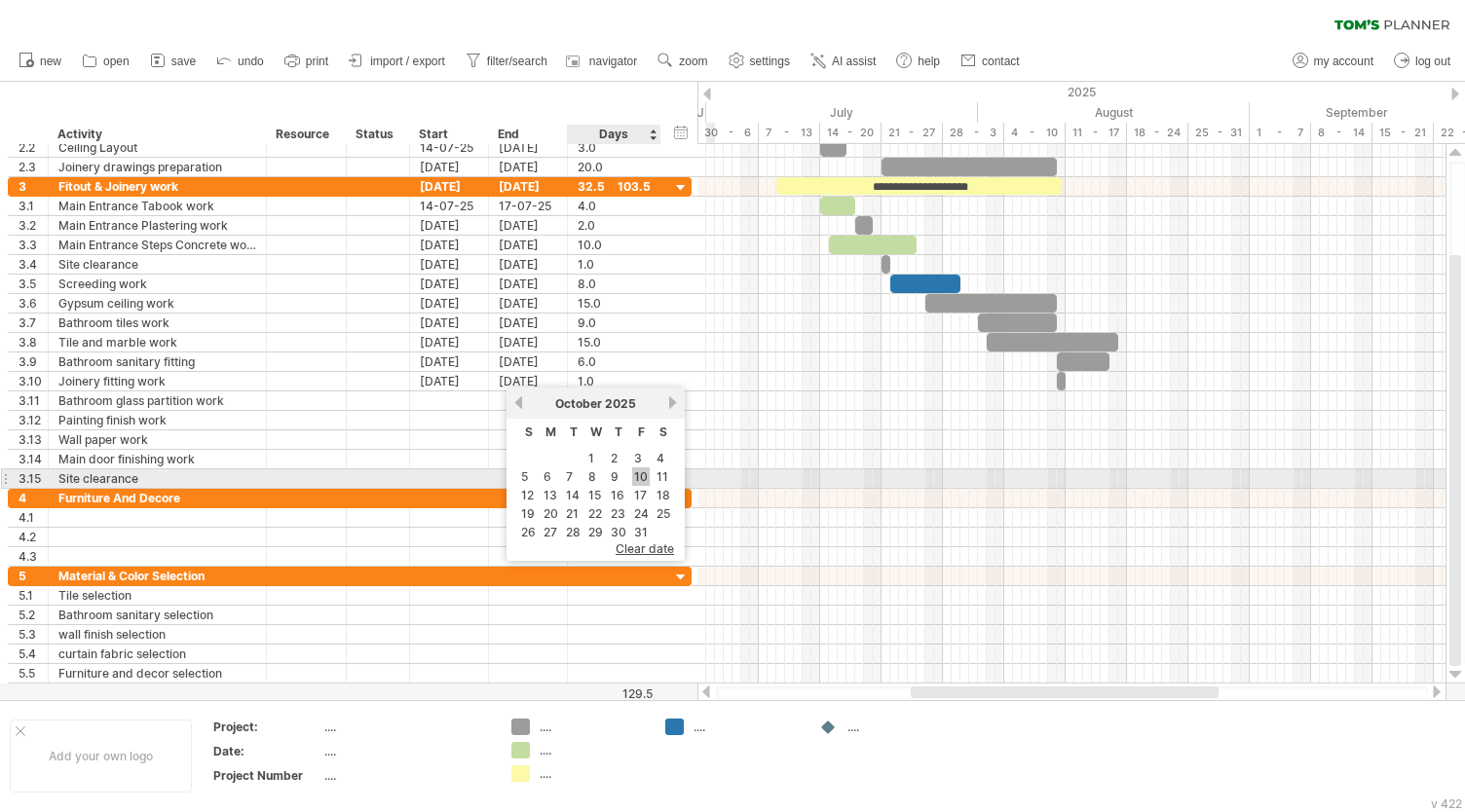 click on "10" at bounding box center [641, 476] 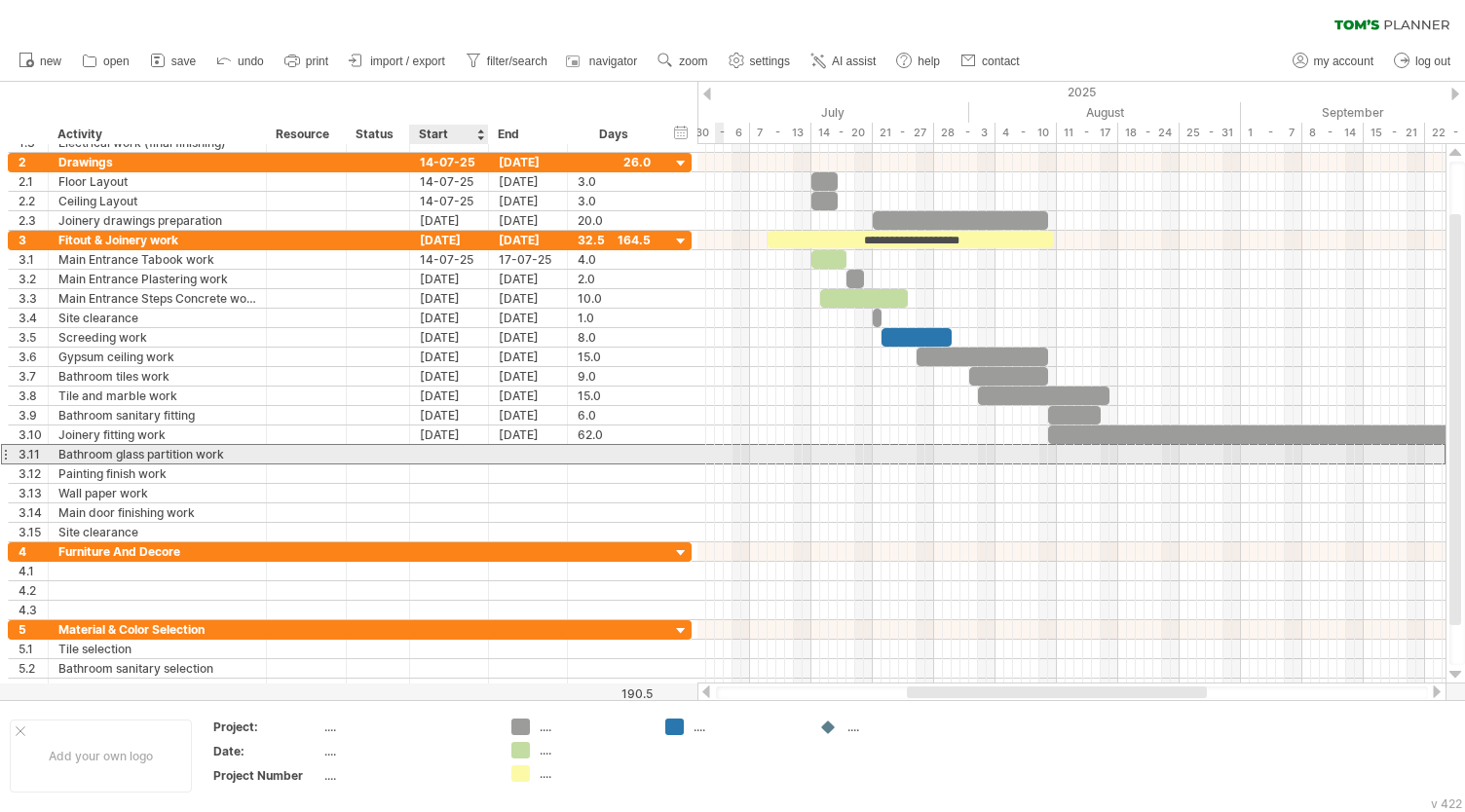 click at bounding box center (449, 454) 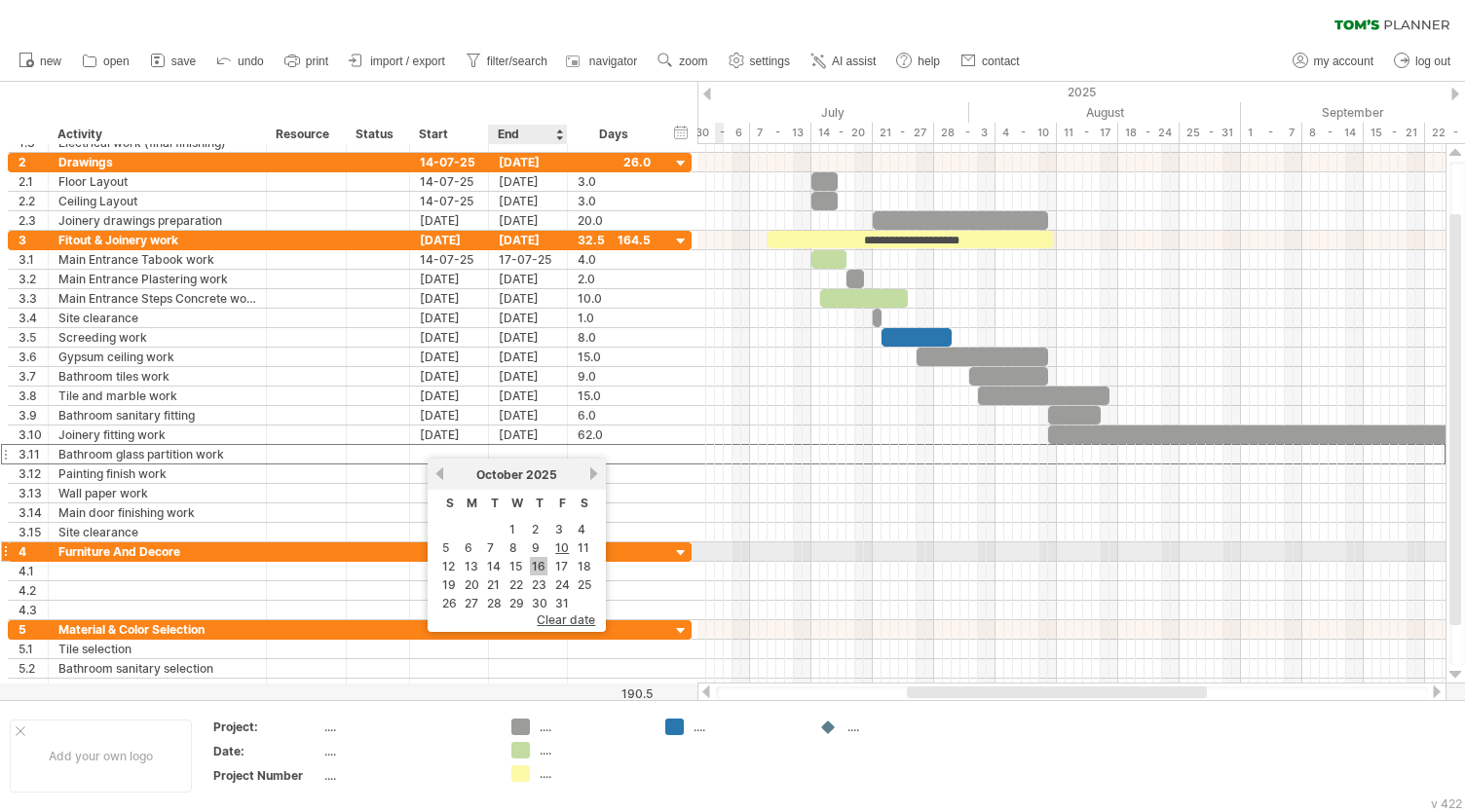 click on "16" at bounding box center (539, 566) 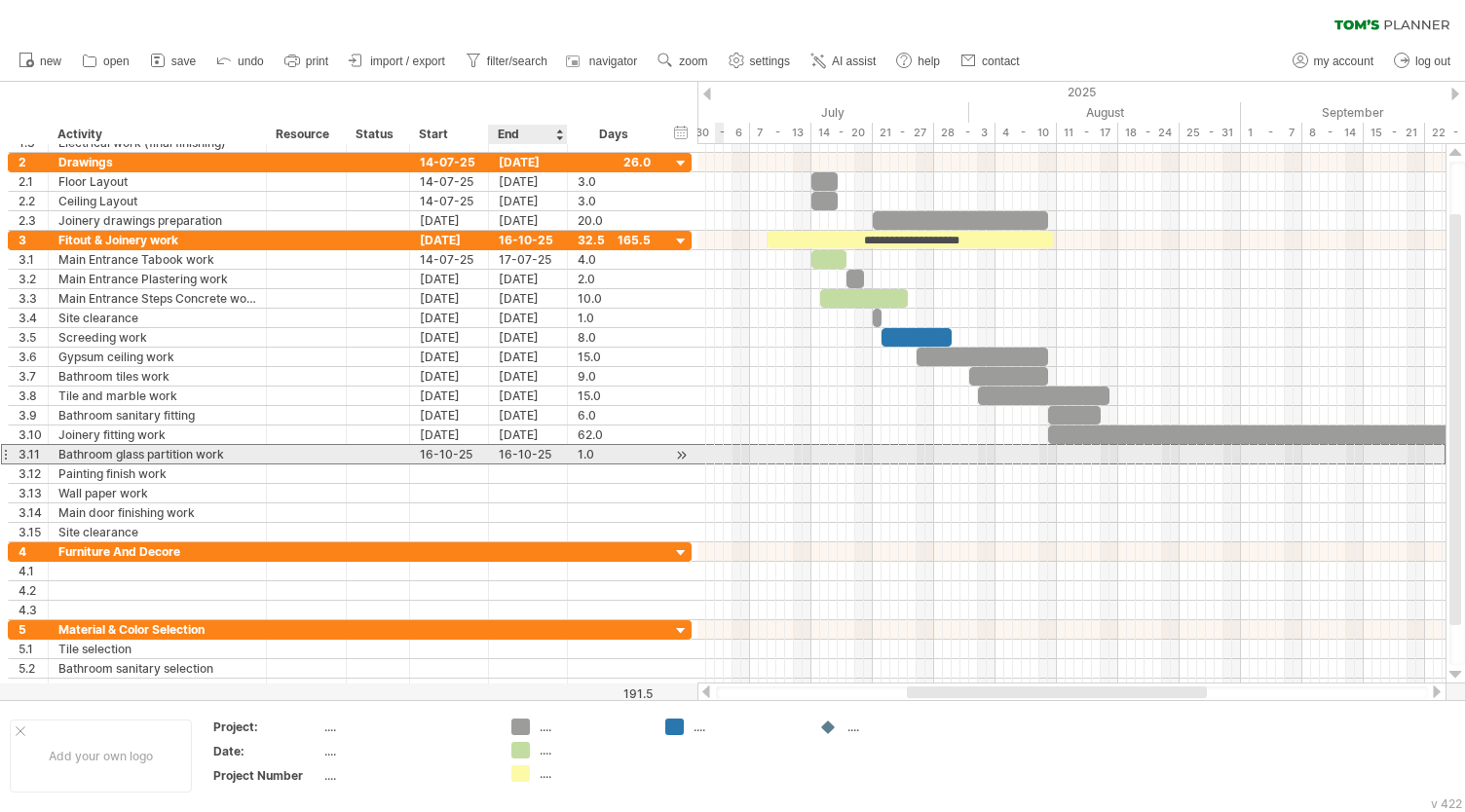 click on "16-10-25" at bounding box center (528, 454) 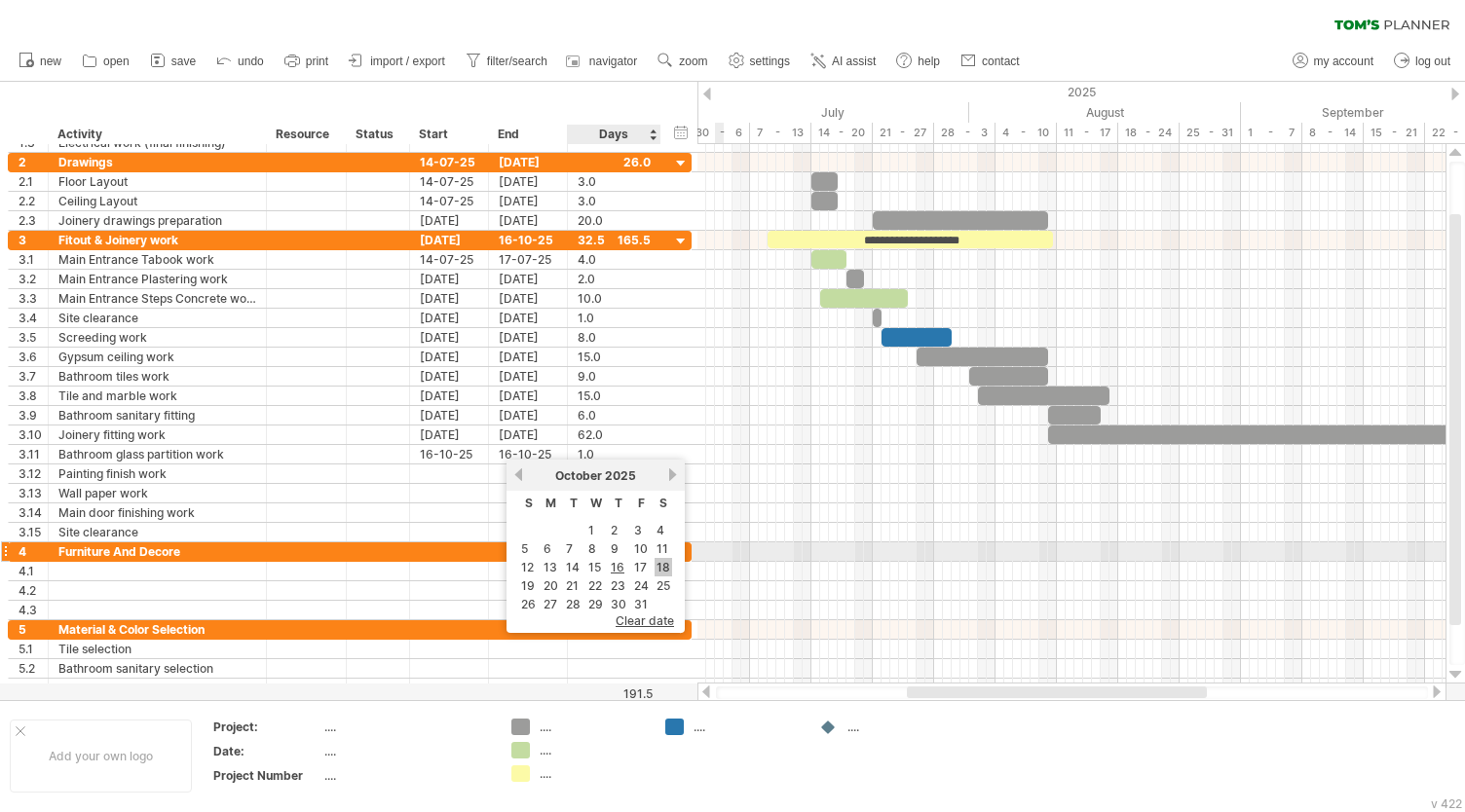 click on "18" at bounding box center (663, 567) 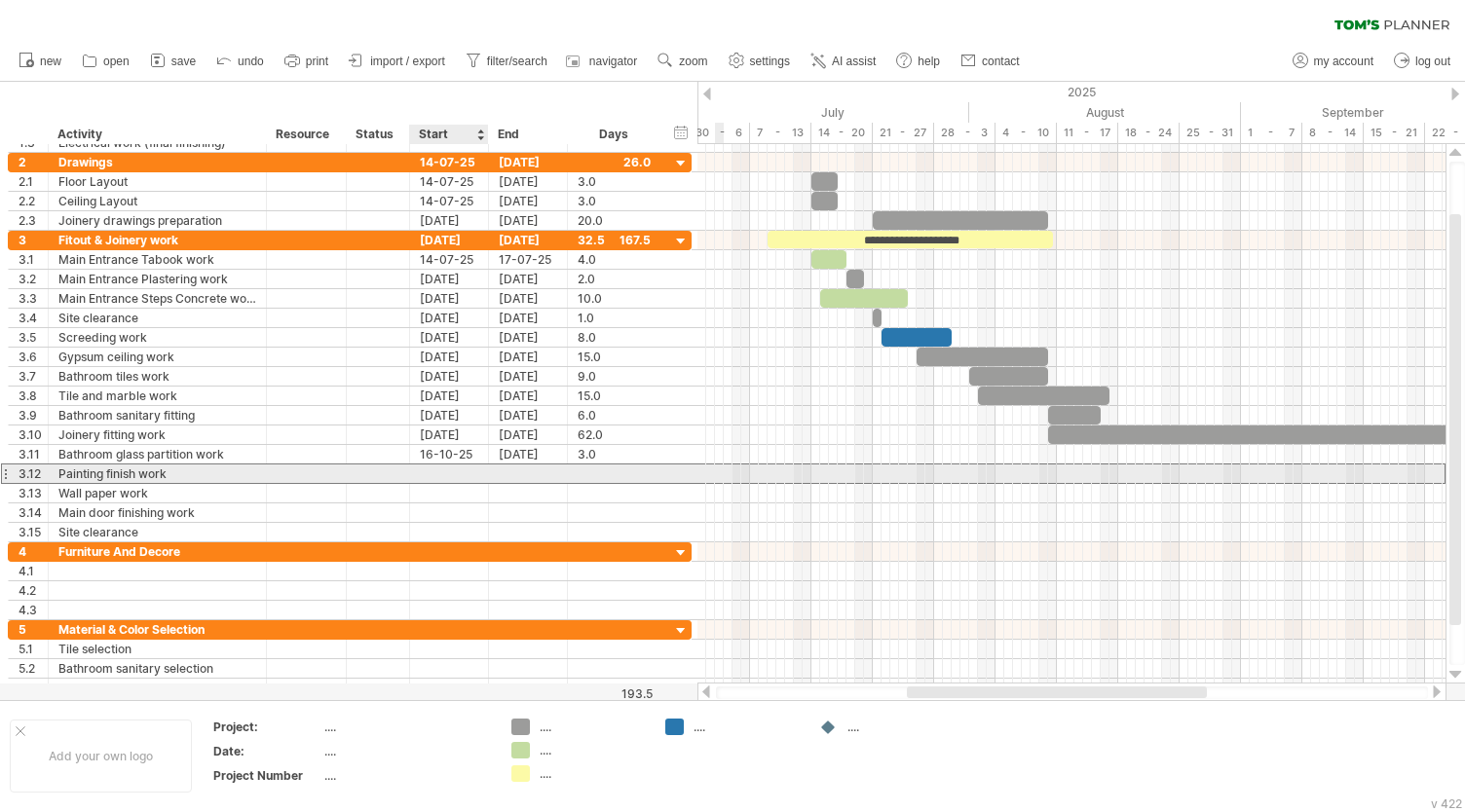 click at bounding box center [449, 473] 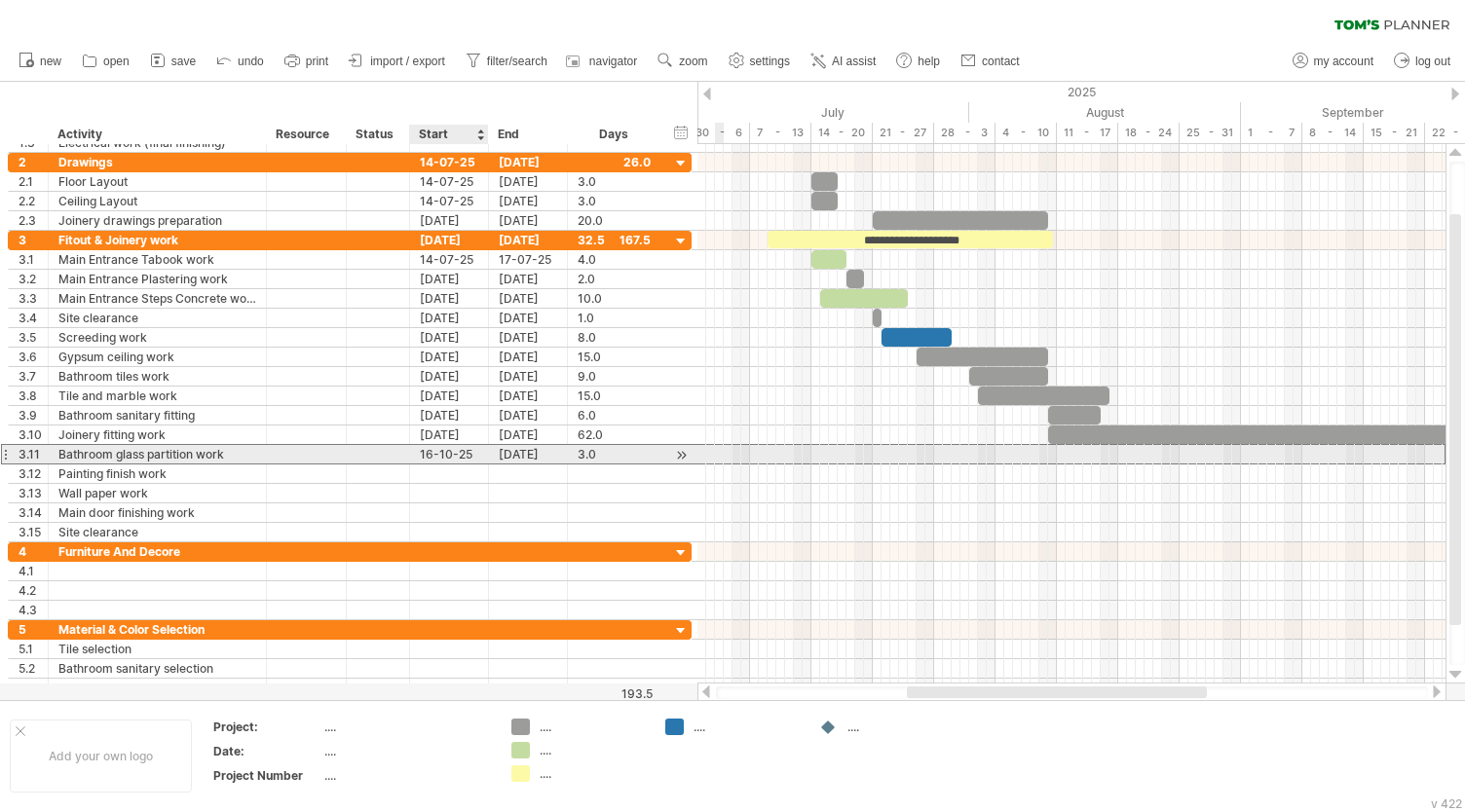 click on "16-10-25" at bounding box center [449, 454] 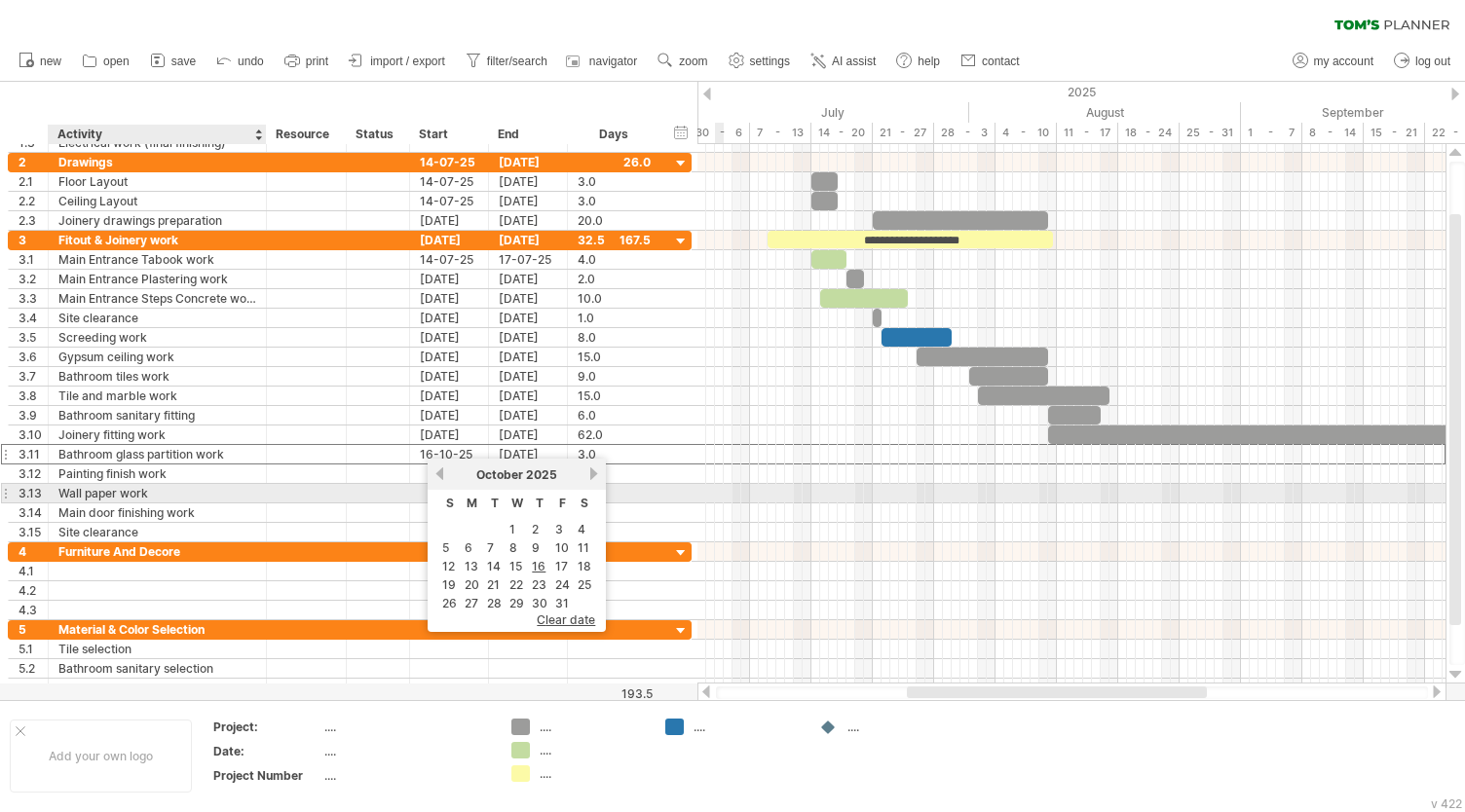 click on "Wall paper work" at bounding box center (157, 493) 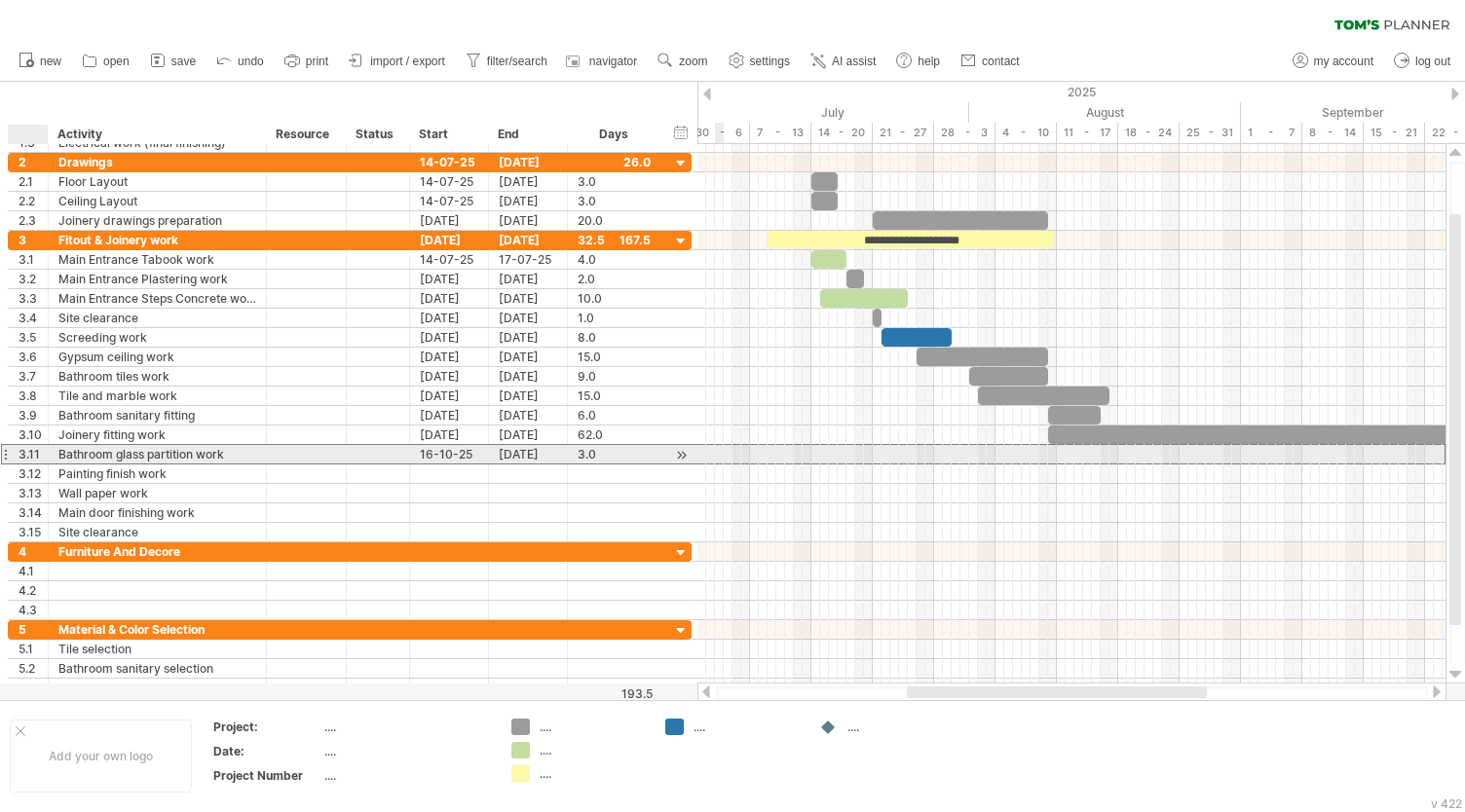 click on "3.11" at bounding box center [33, 454] 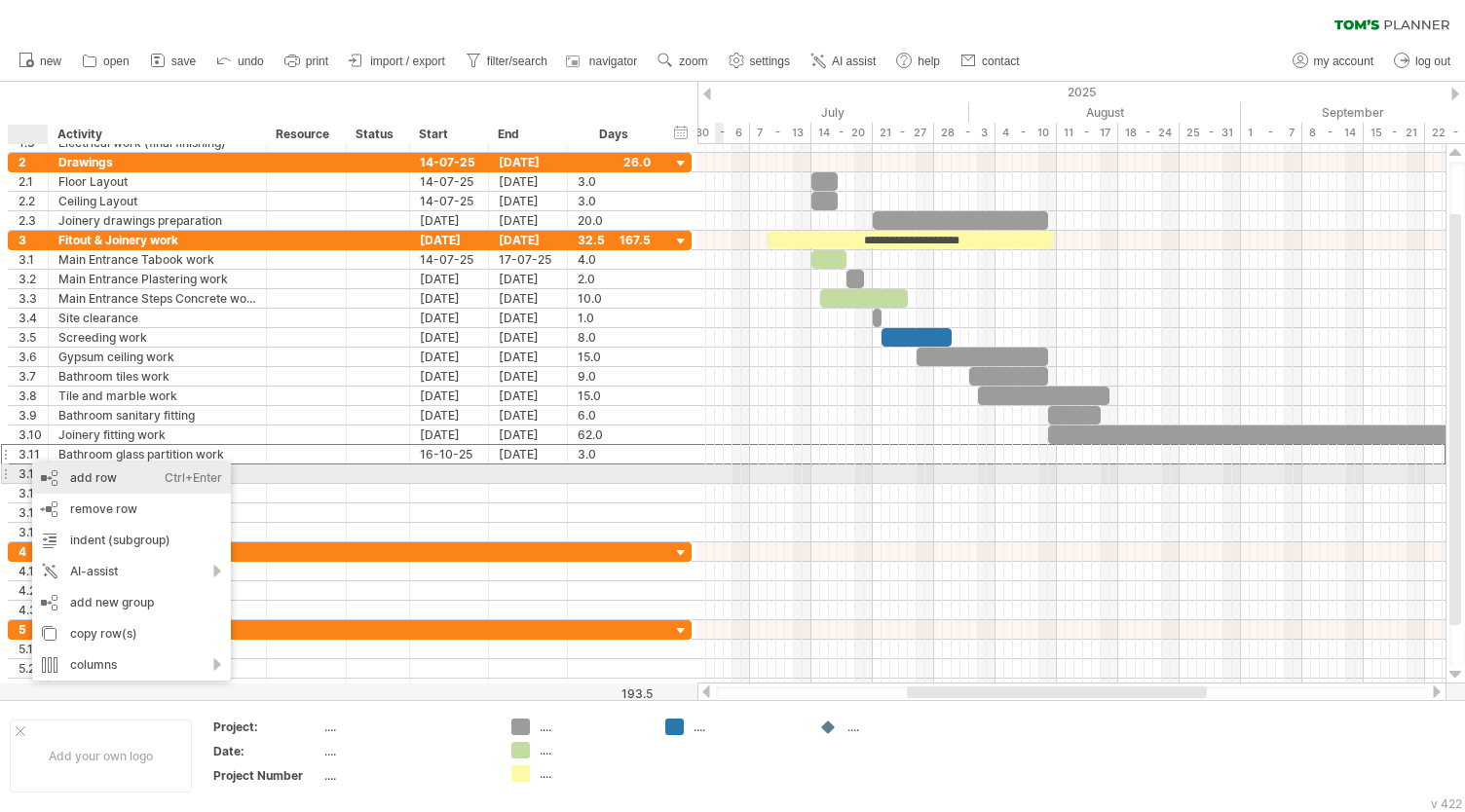 click on "add row Ctrl+Enter Cmd+Enter" at bounding box center [131, 478] 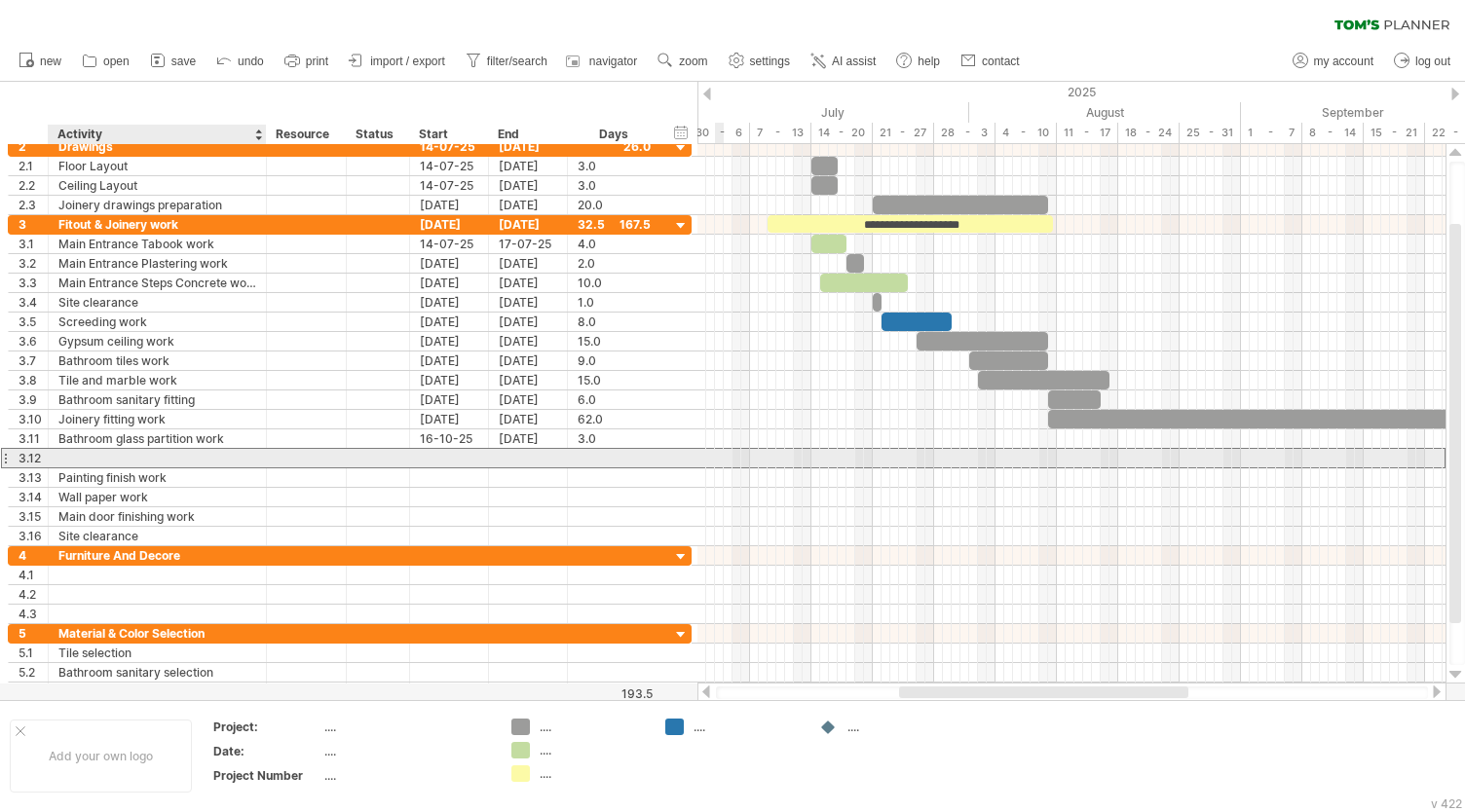 click at bounding box center (157, 458) 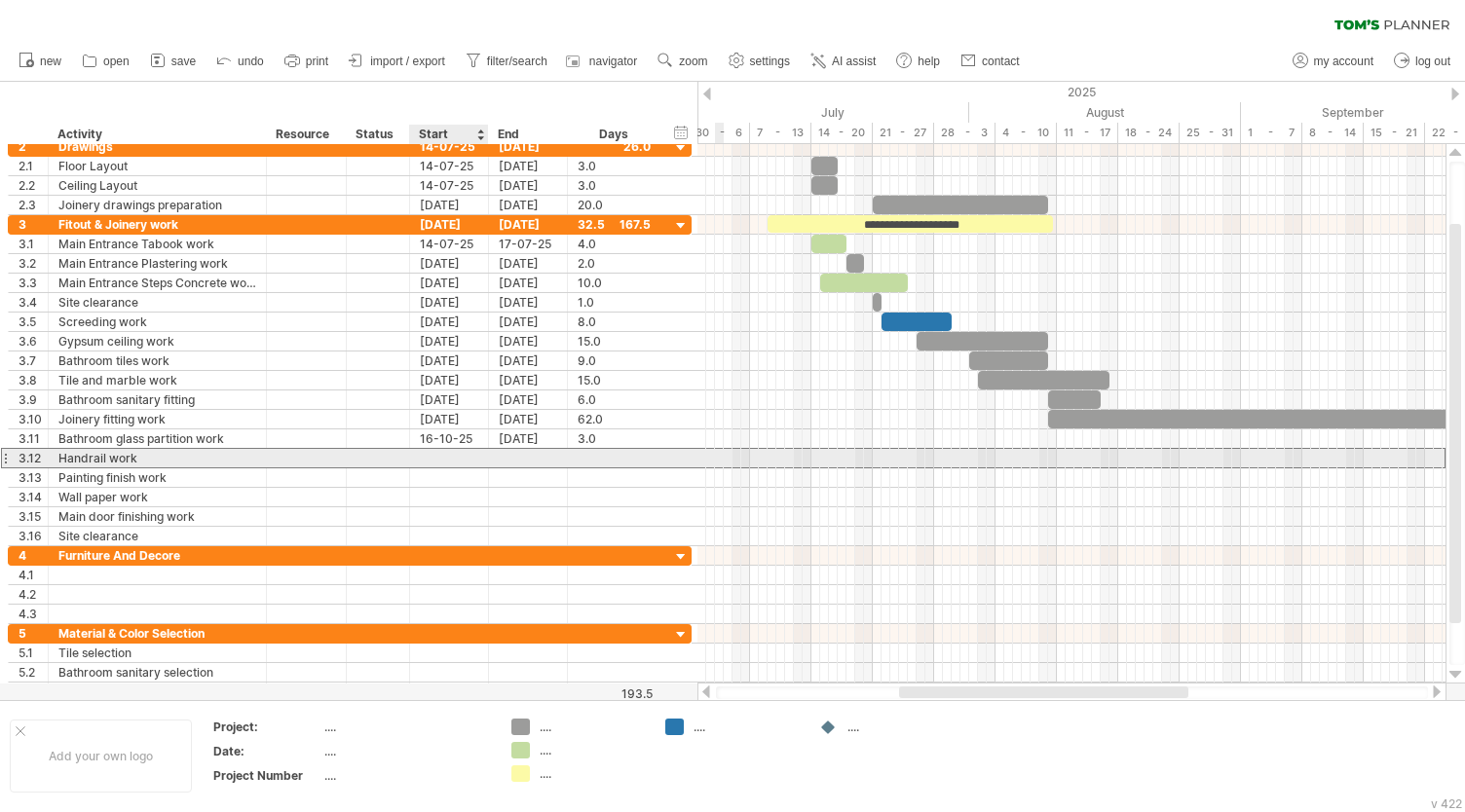 click at bounding box center (449, 458) 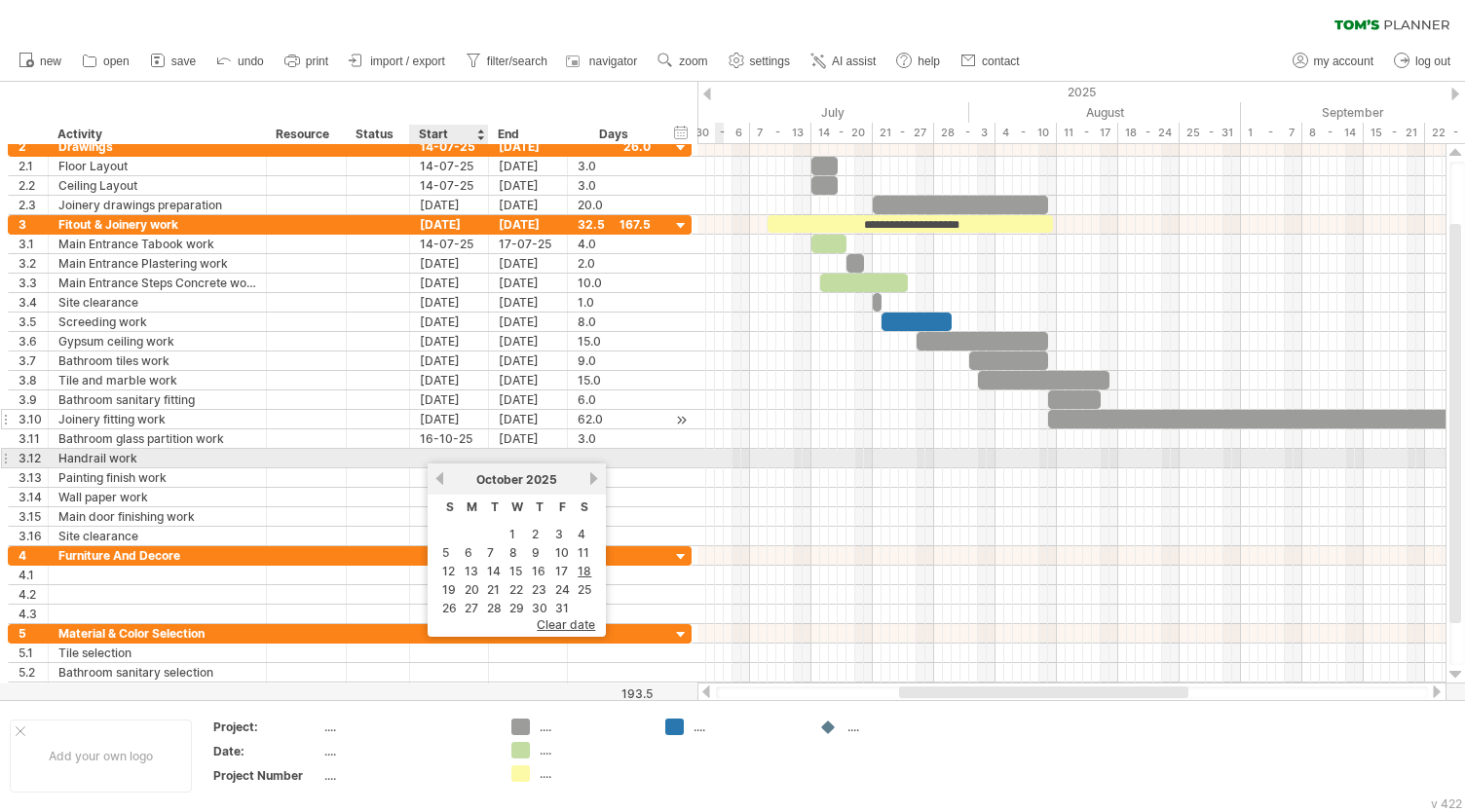 click on "**********" at bounding box center (350, 381) 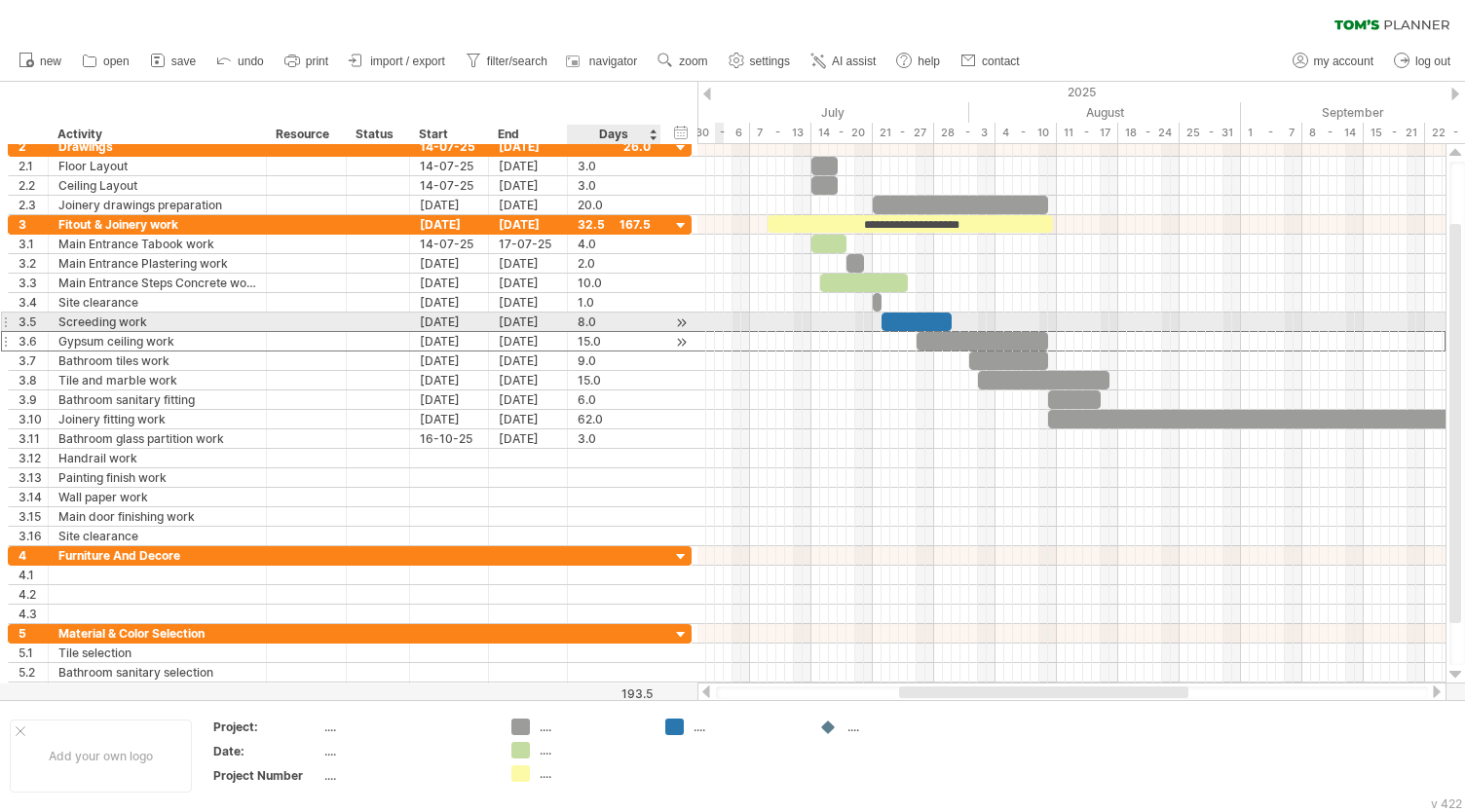 click on "15.0" at bounding box center (614, 341) 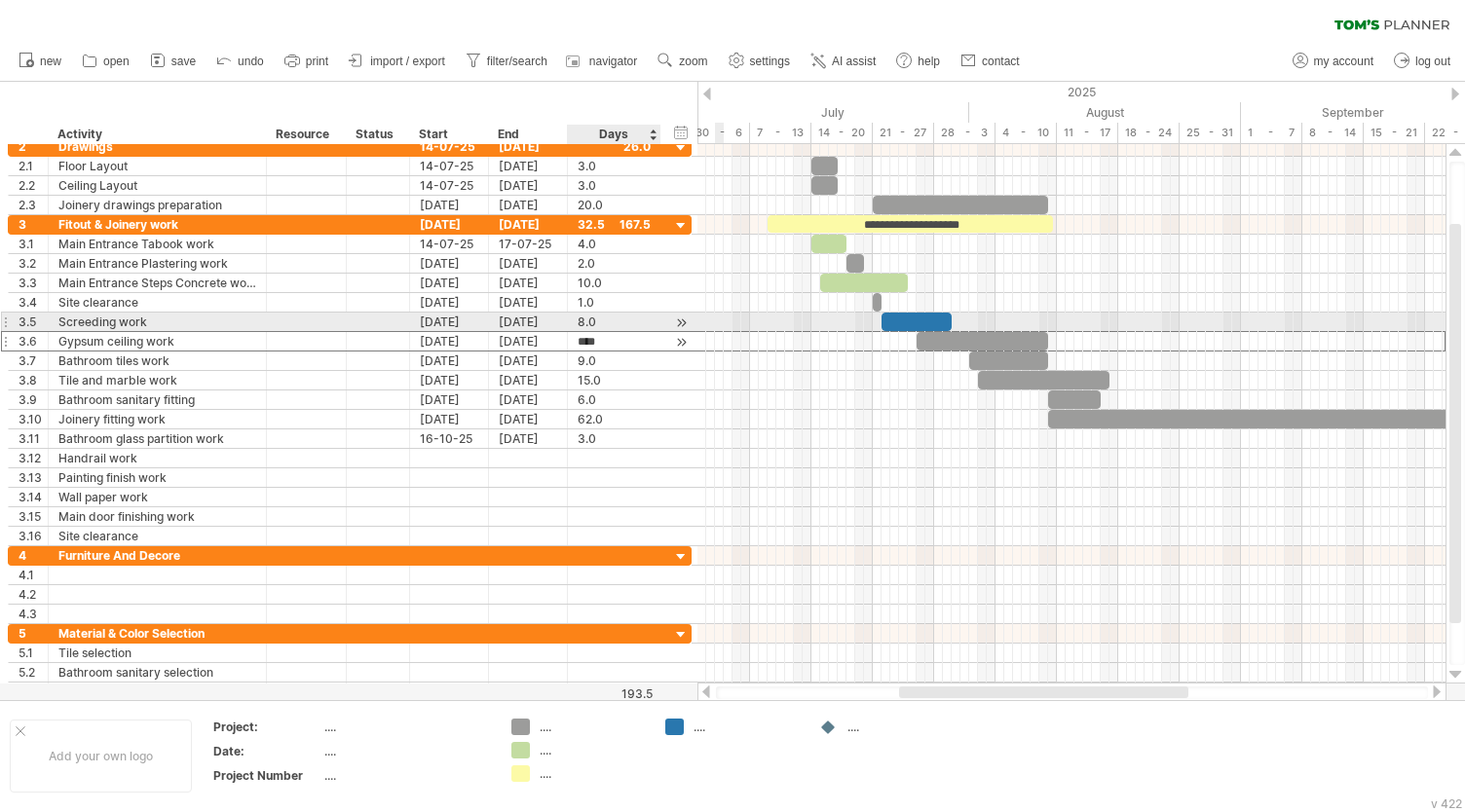 scroll, scrollTop: 0, scrollLeft: 0, axis: both 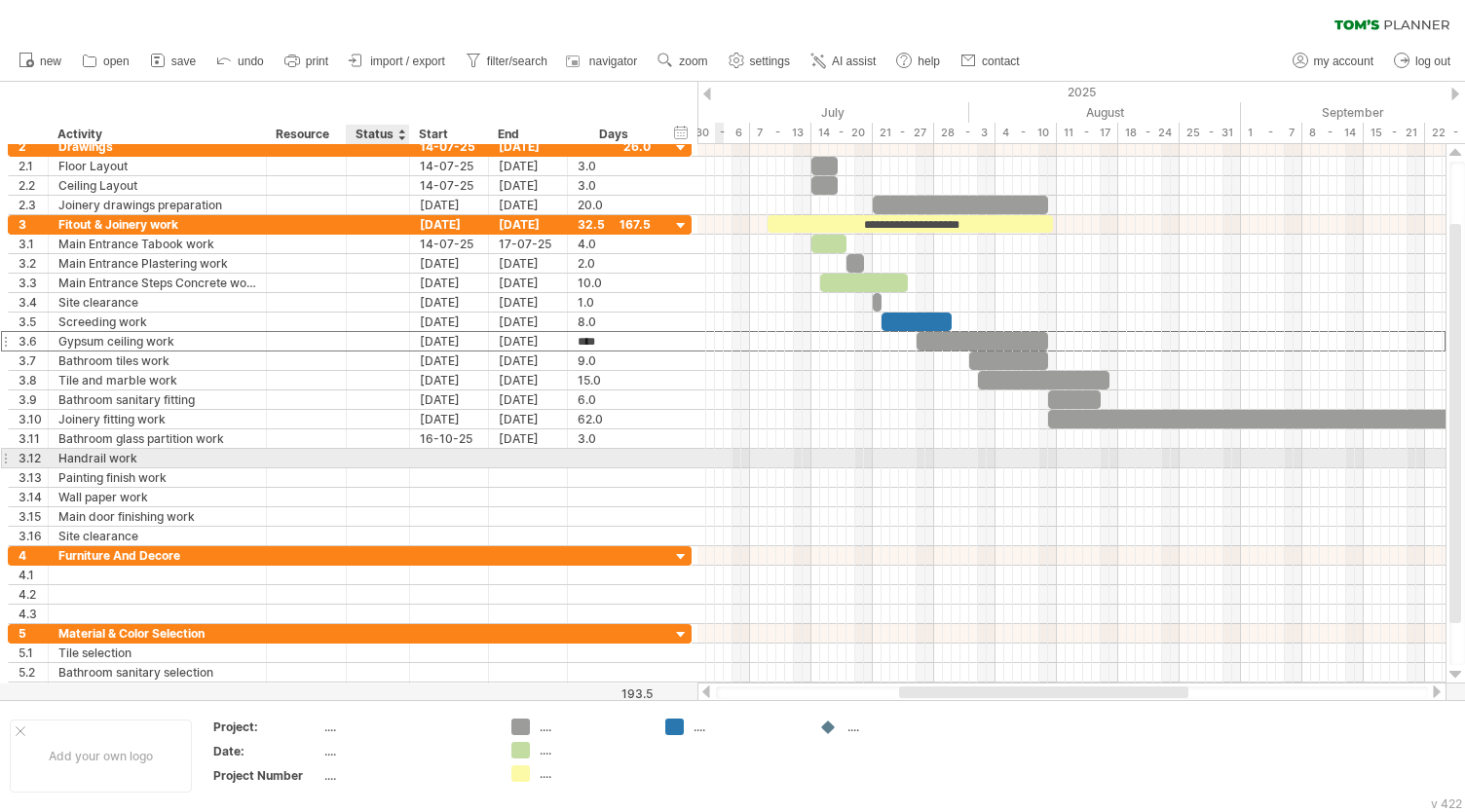click at bounding box center (449, 458) 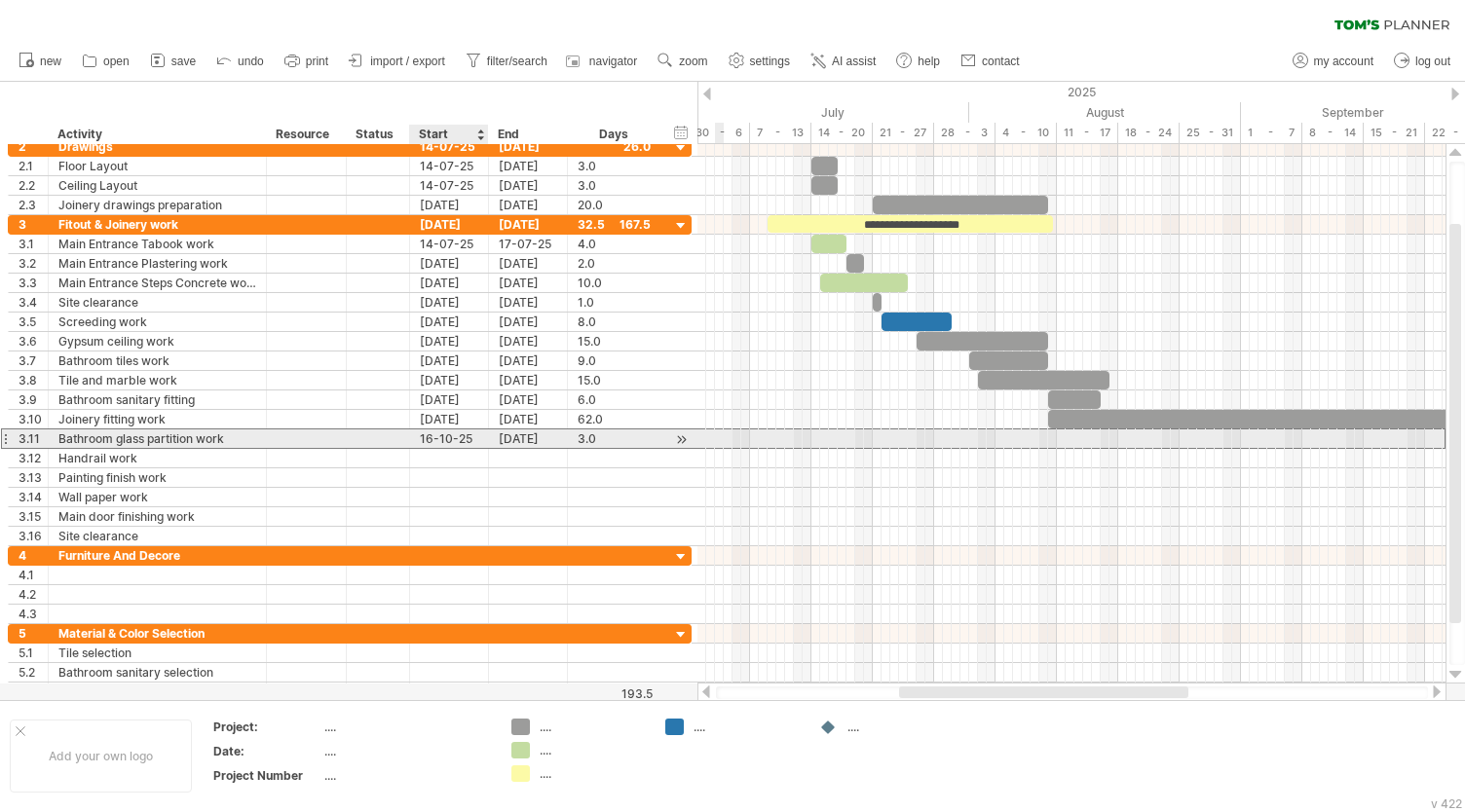 click on "16-10-25" at bounding box center [449, 438] 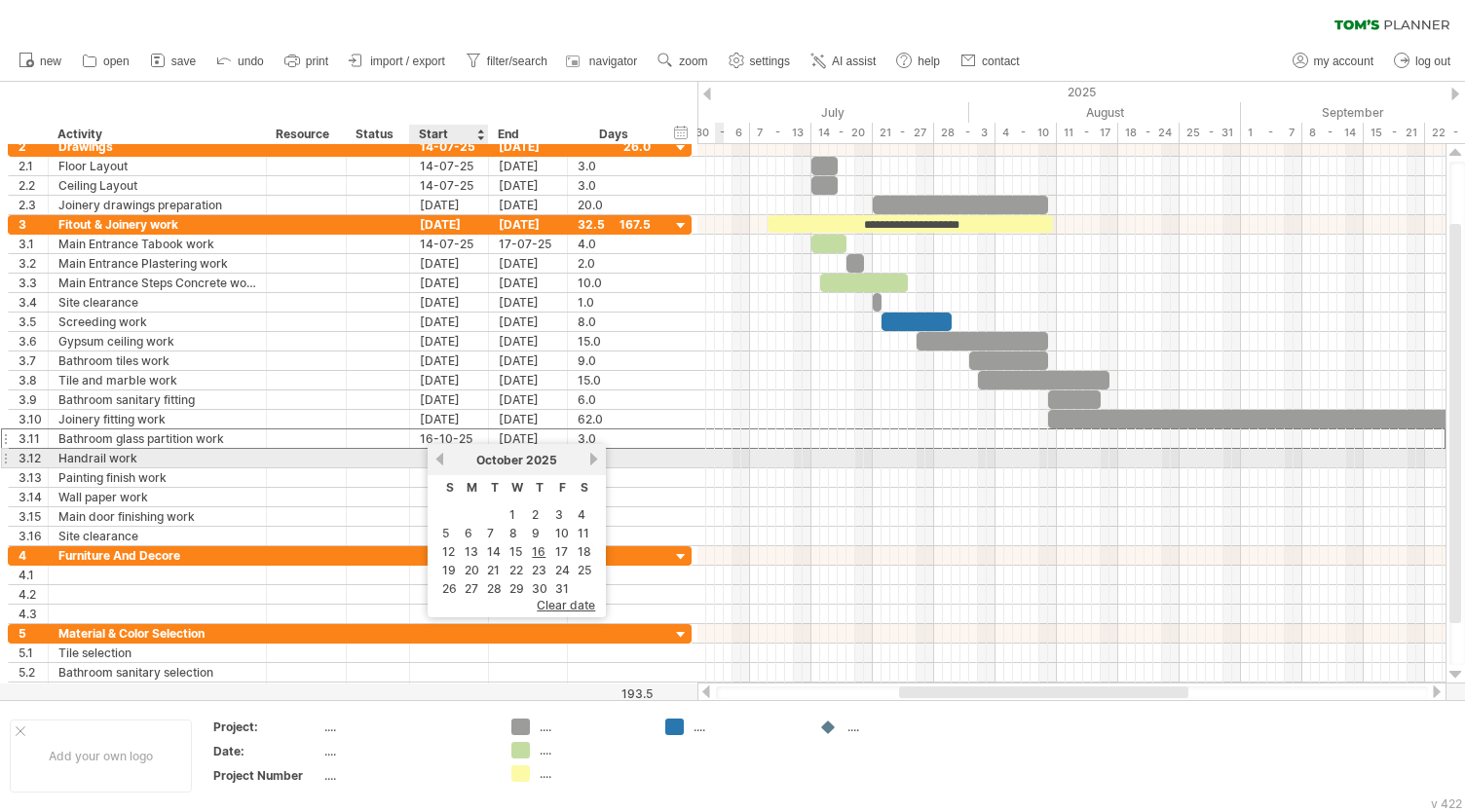 click on "previous next [MONTH] [YEAR]" at bounding box center (516, 460) 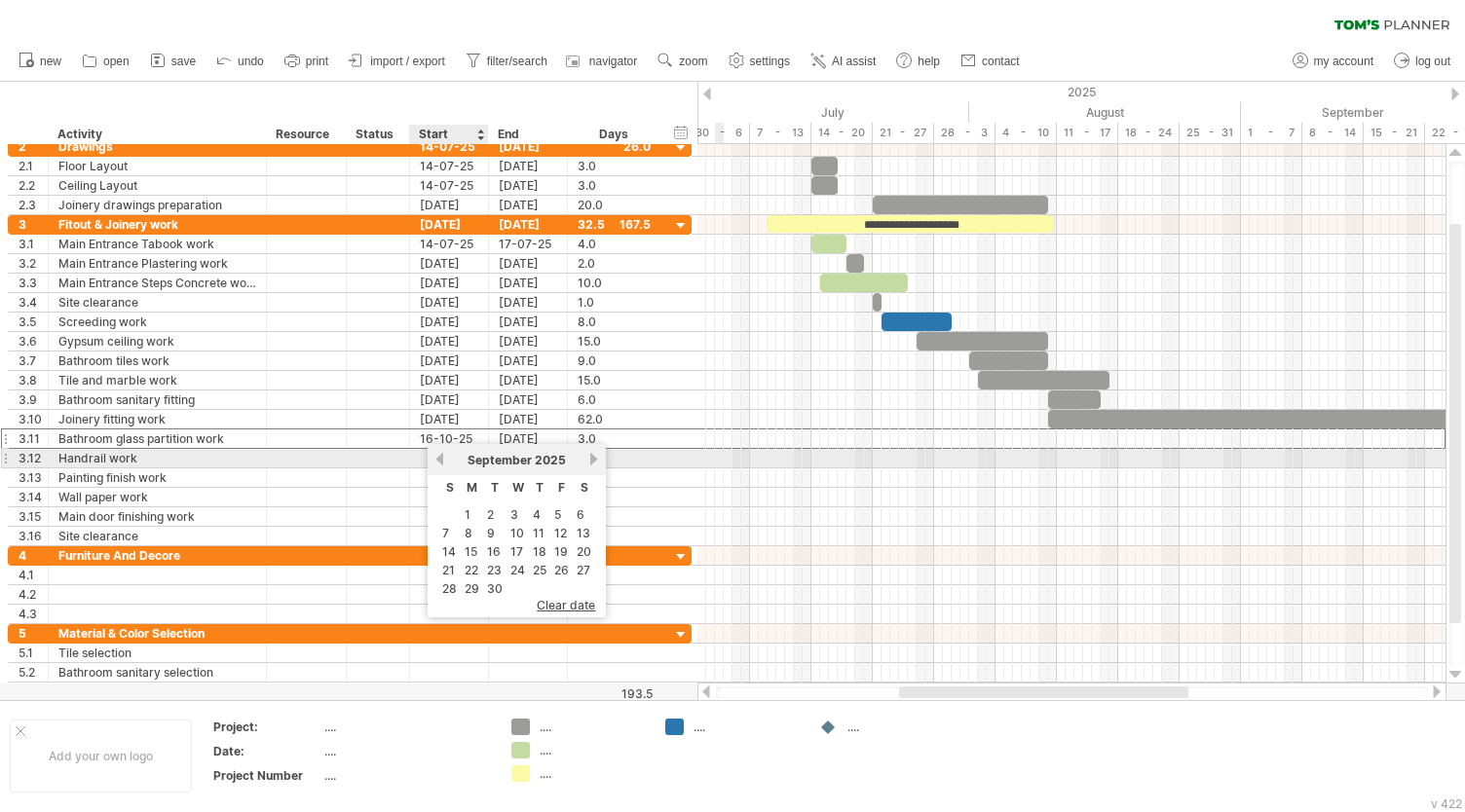 click on "previous" at bounding box center [439, 459] 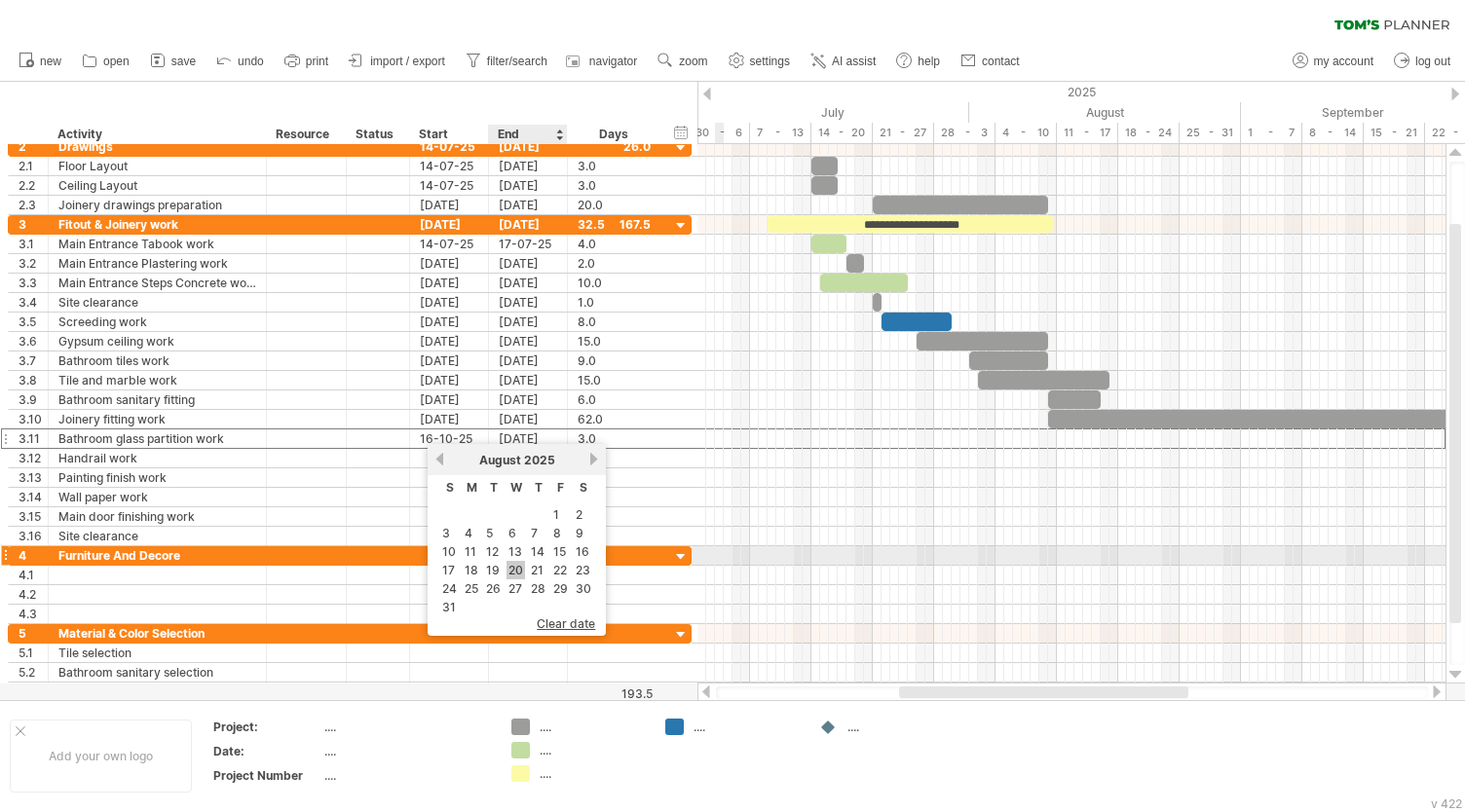 click on "20" at bounding box center [515, 570] 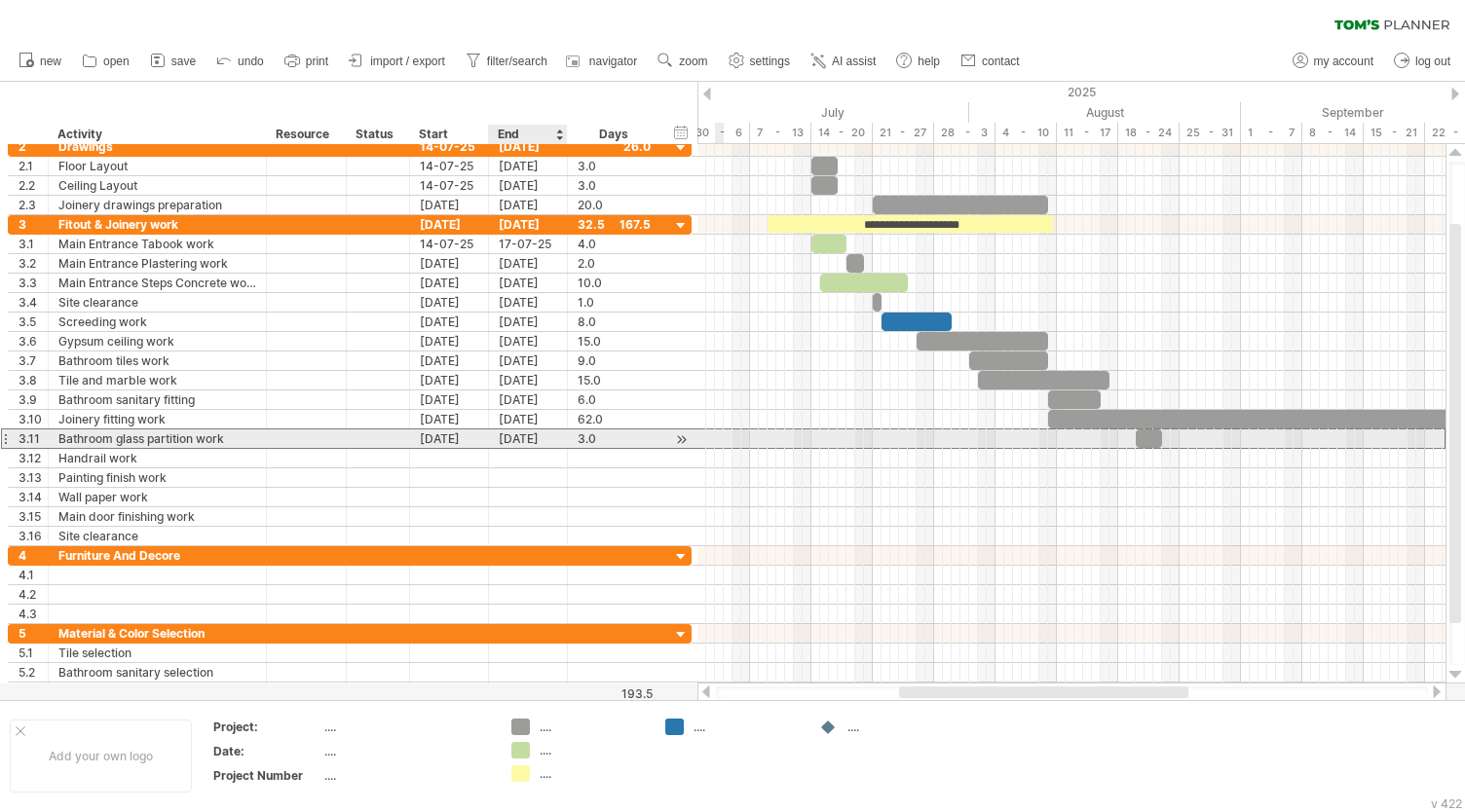 click on "[DATE]" at bounding box center (528, 438) 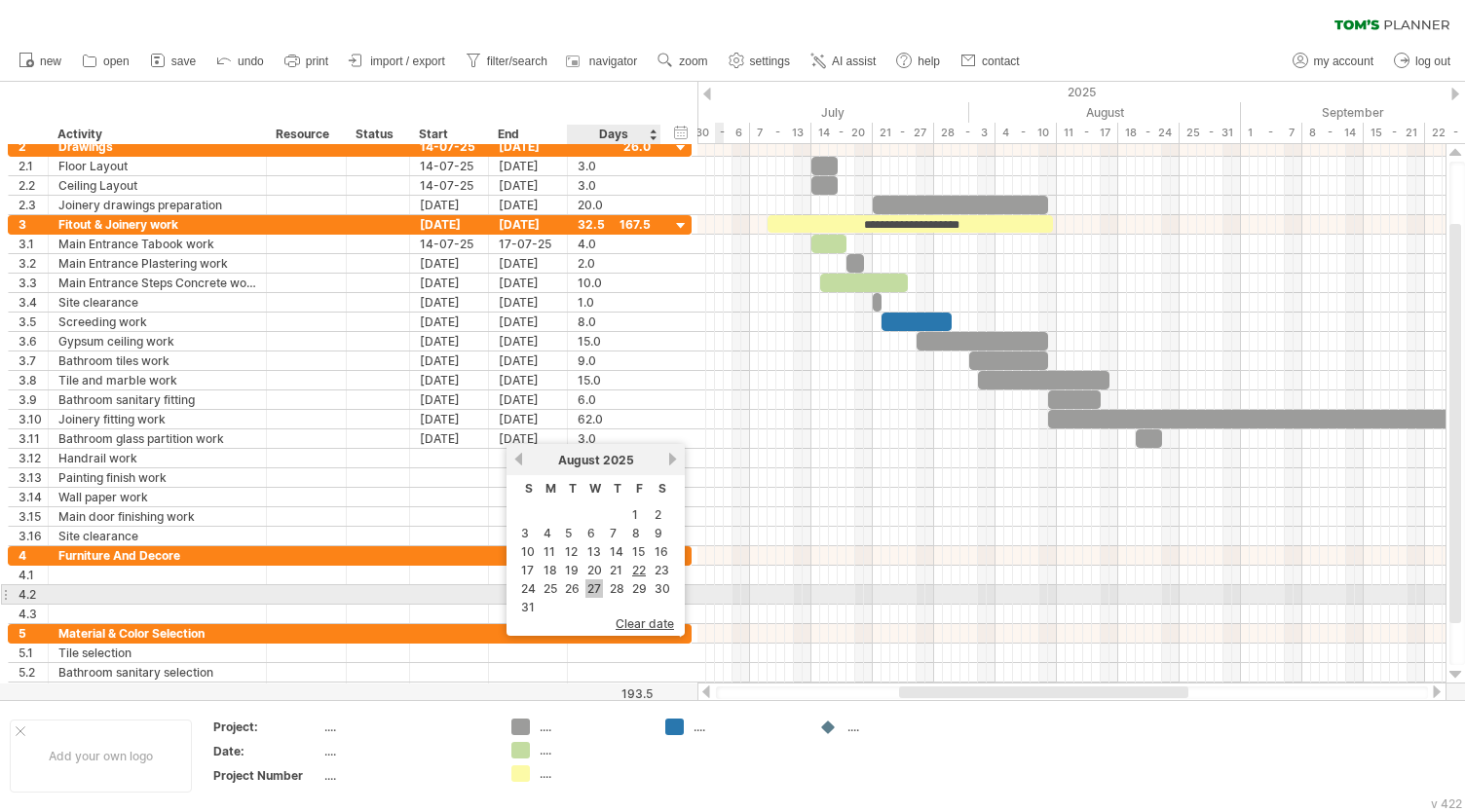 click on "27" at bounding box center [594, 588] 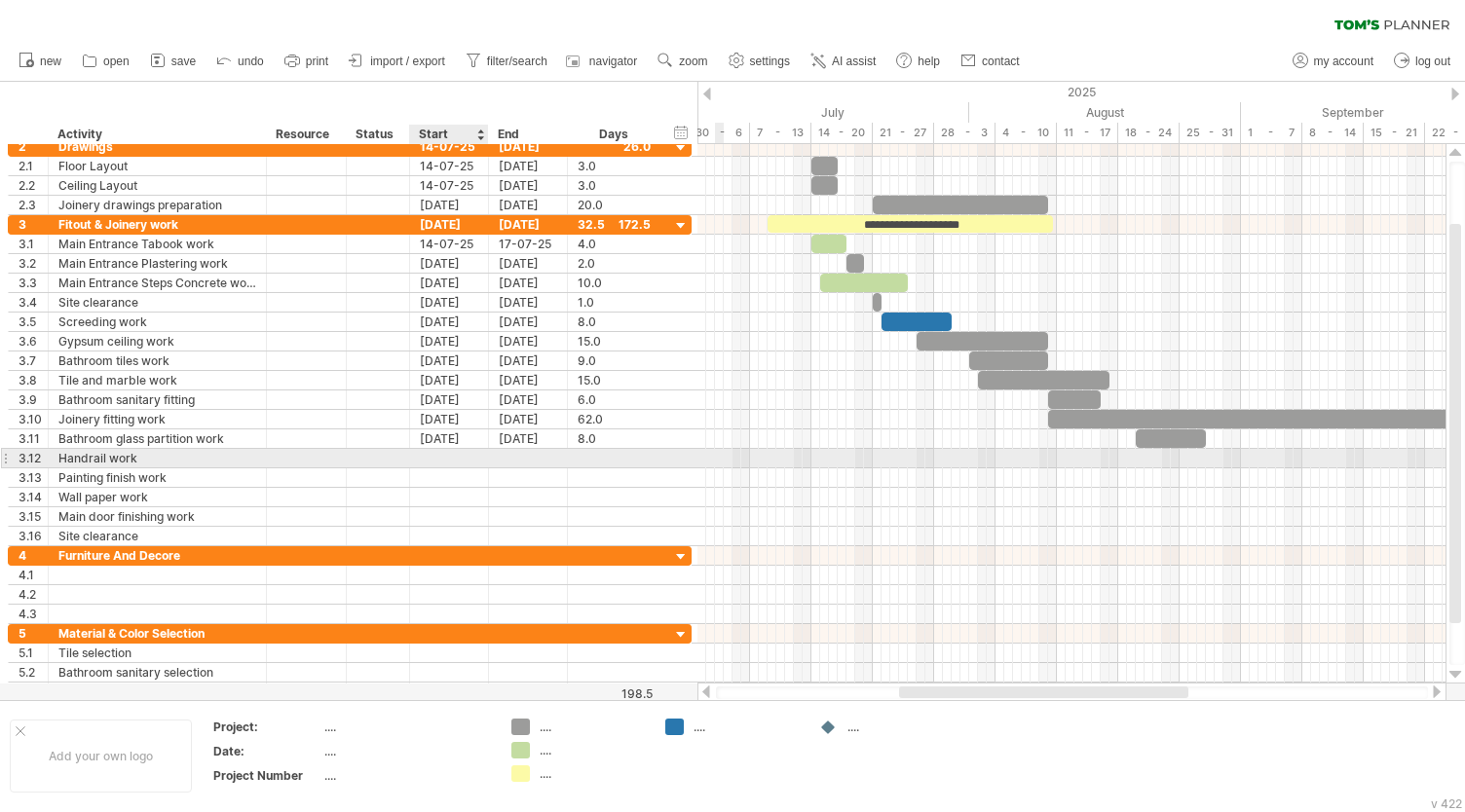 click at bounding box center (449, 458) 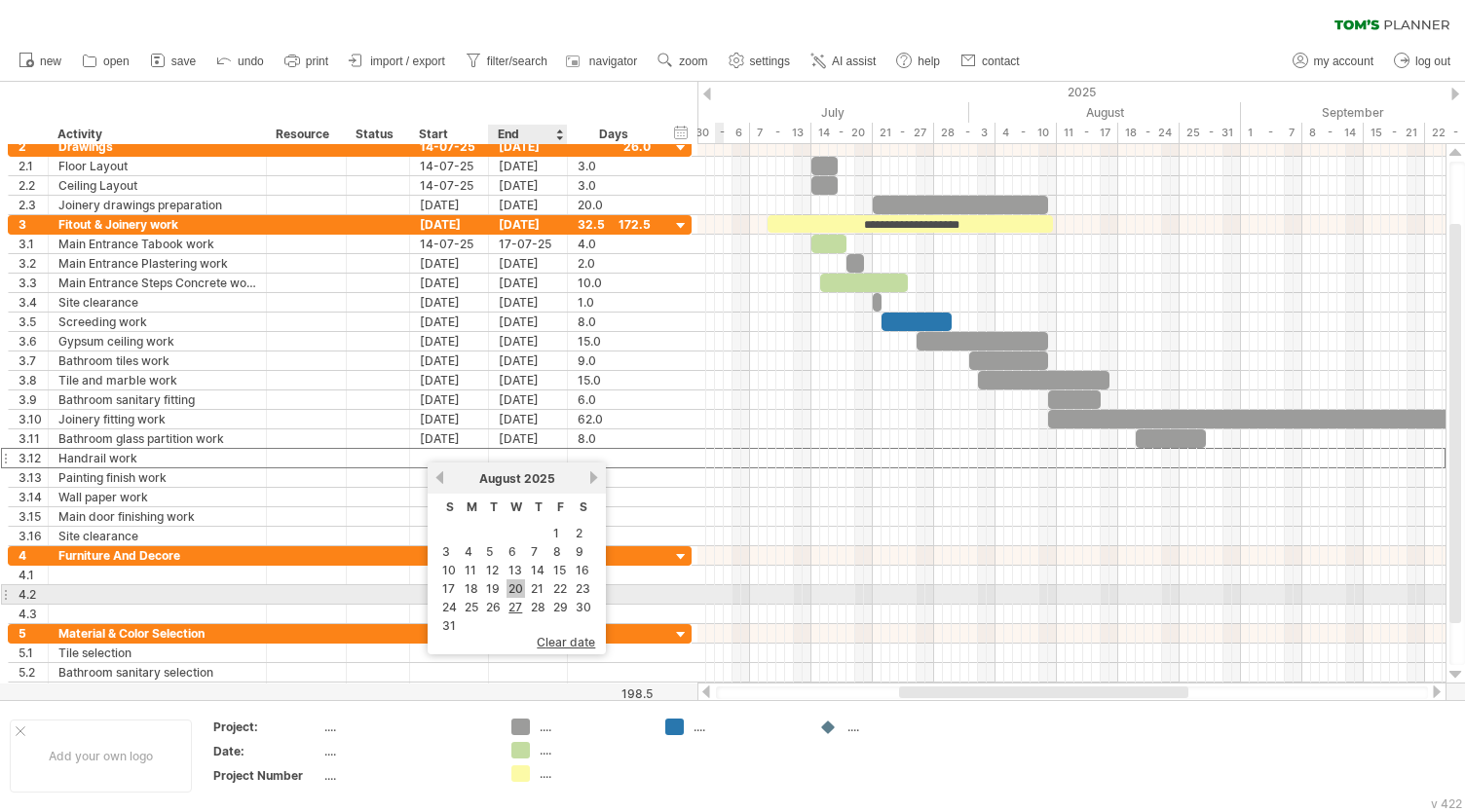 click on "20" at bounding box center (515, 588) 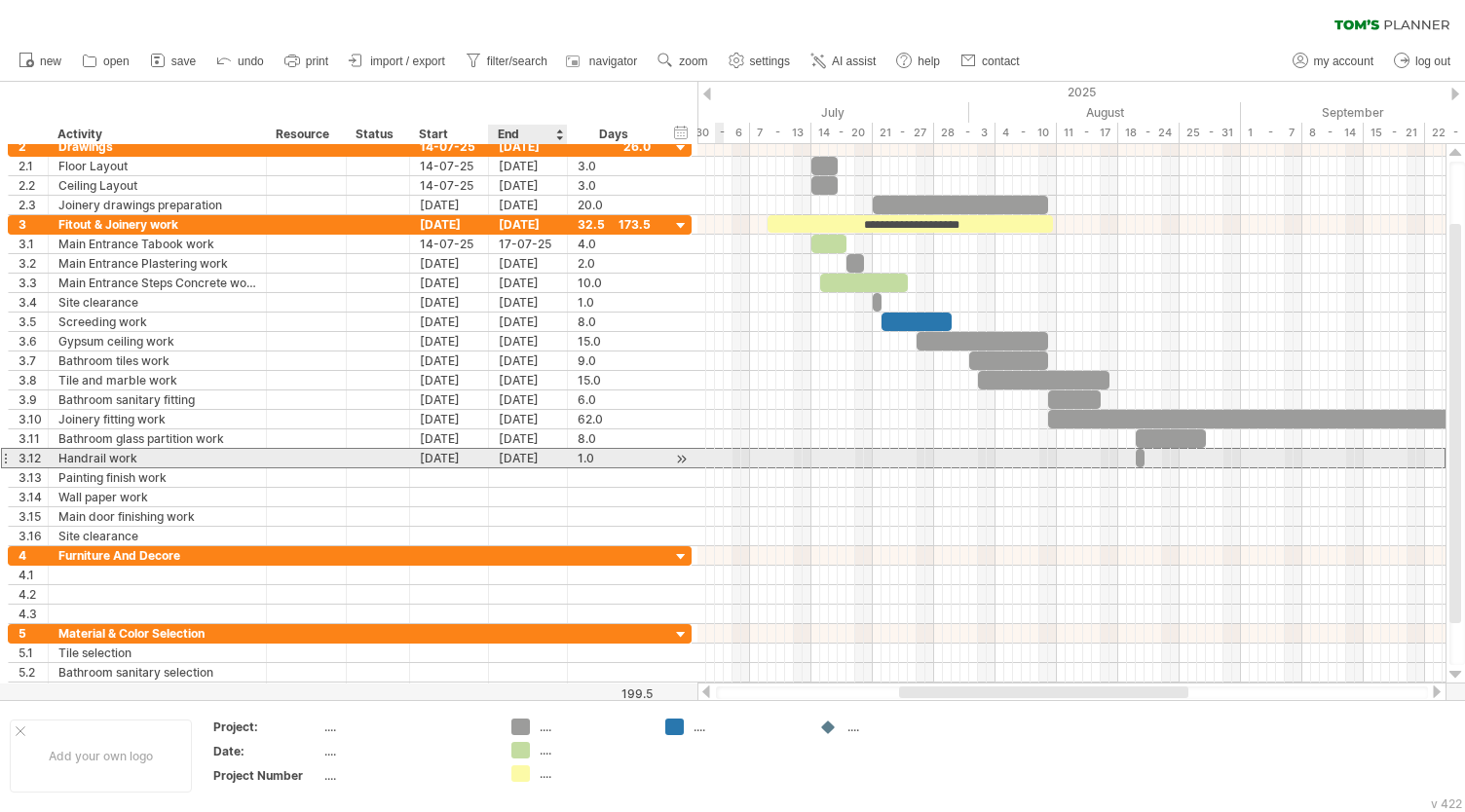 click on "[DATE]" at bounding box center (528, 458) 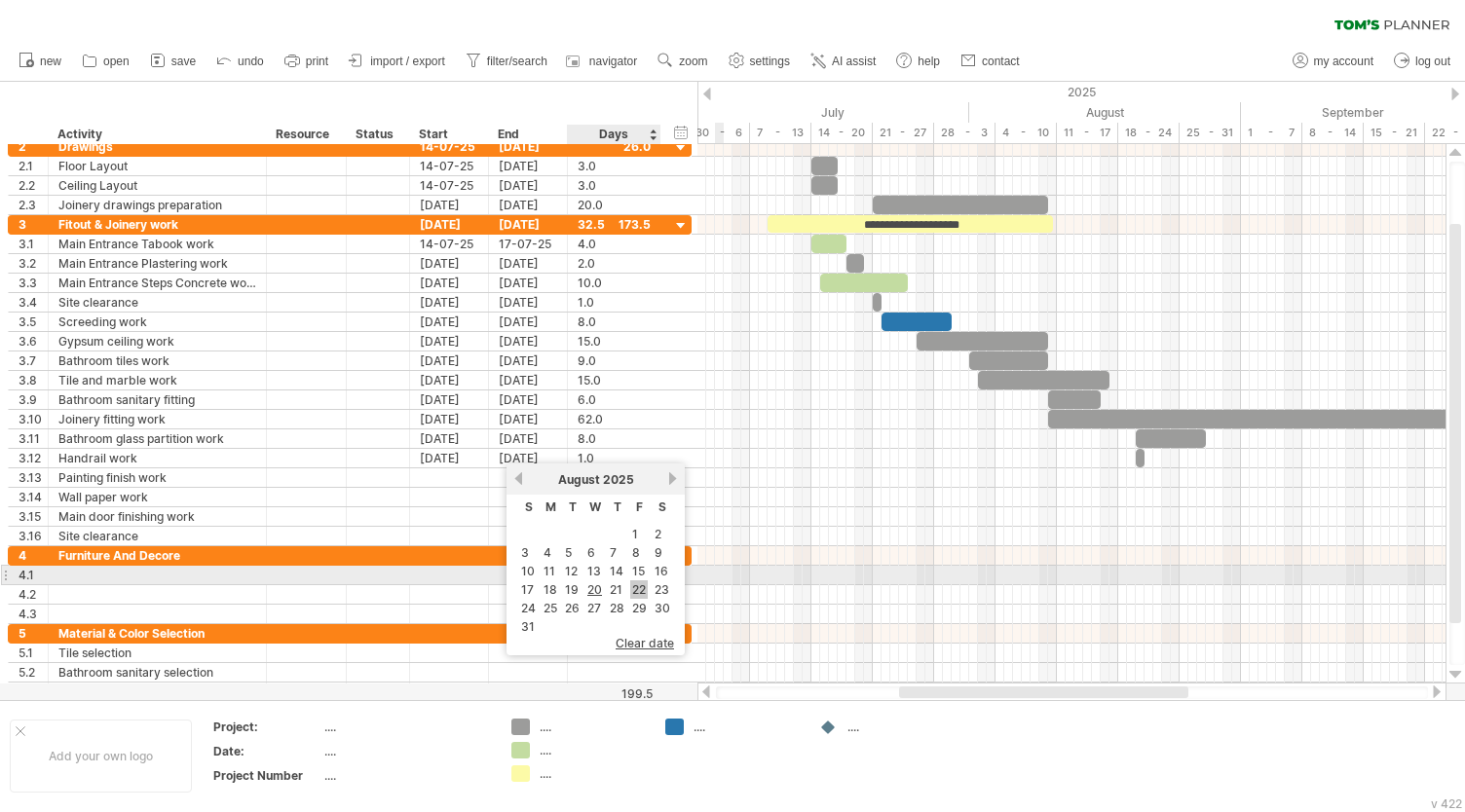 click on "22" at bounding box center (639, 589) 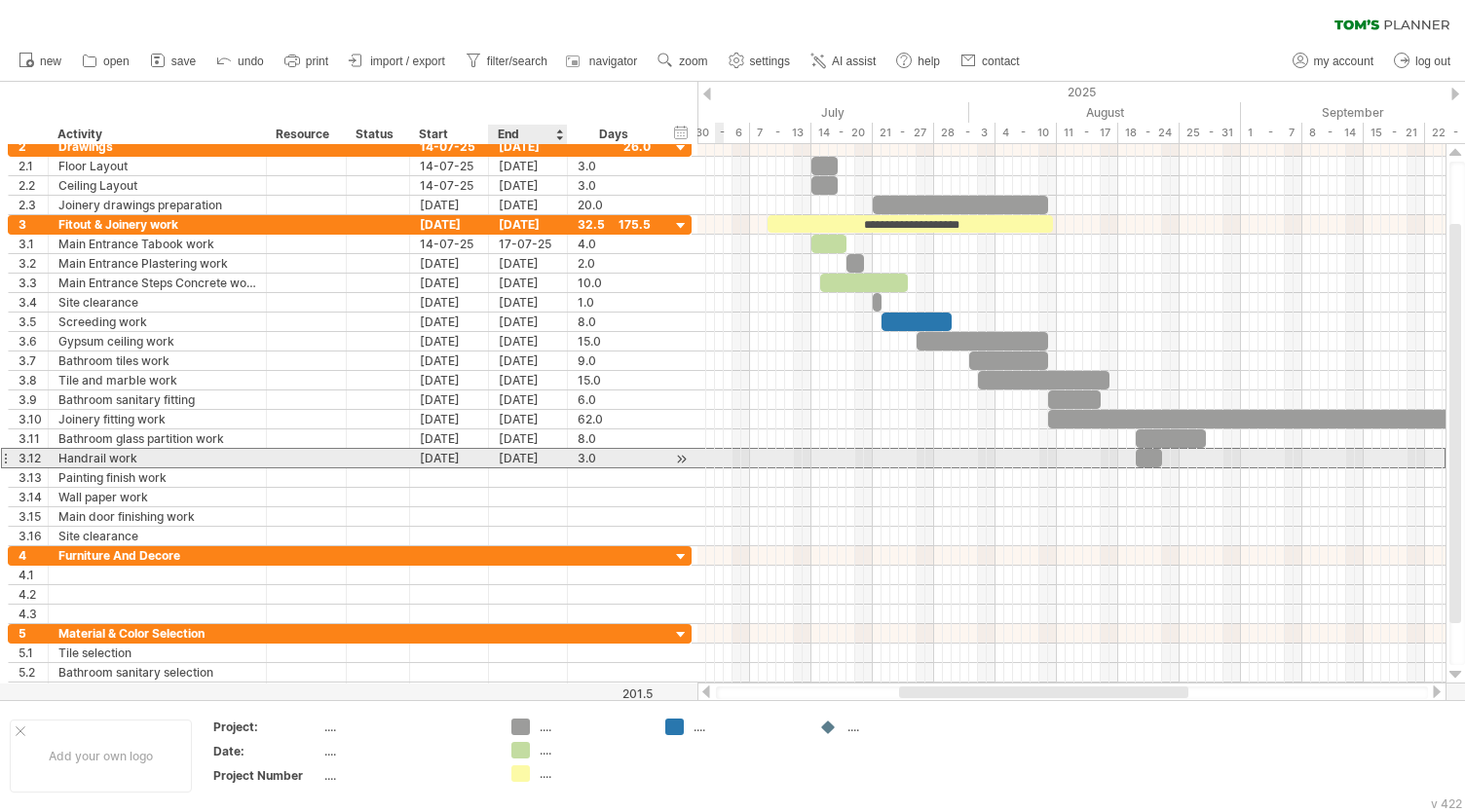 click on "[DATE]" at bounding box center [528, 458] 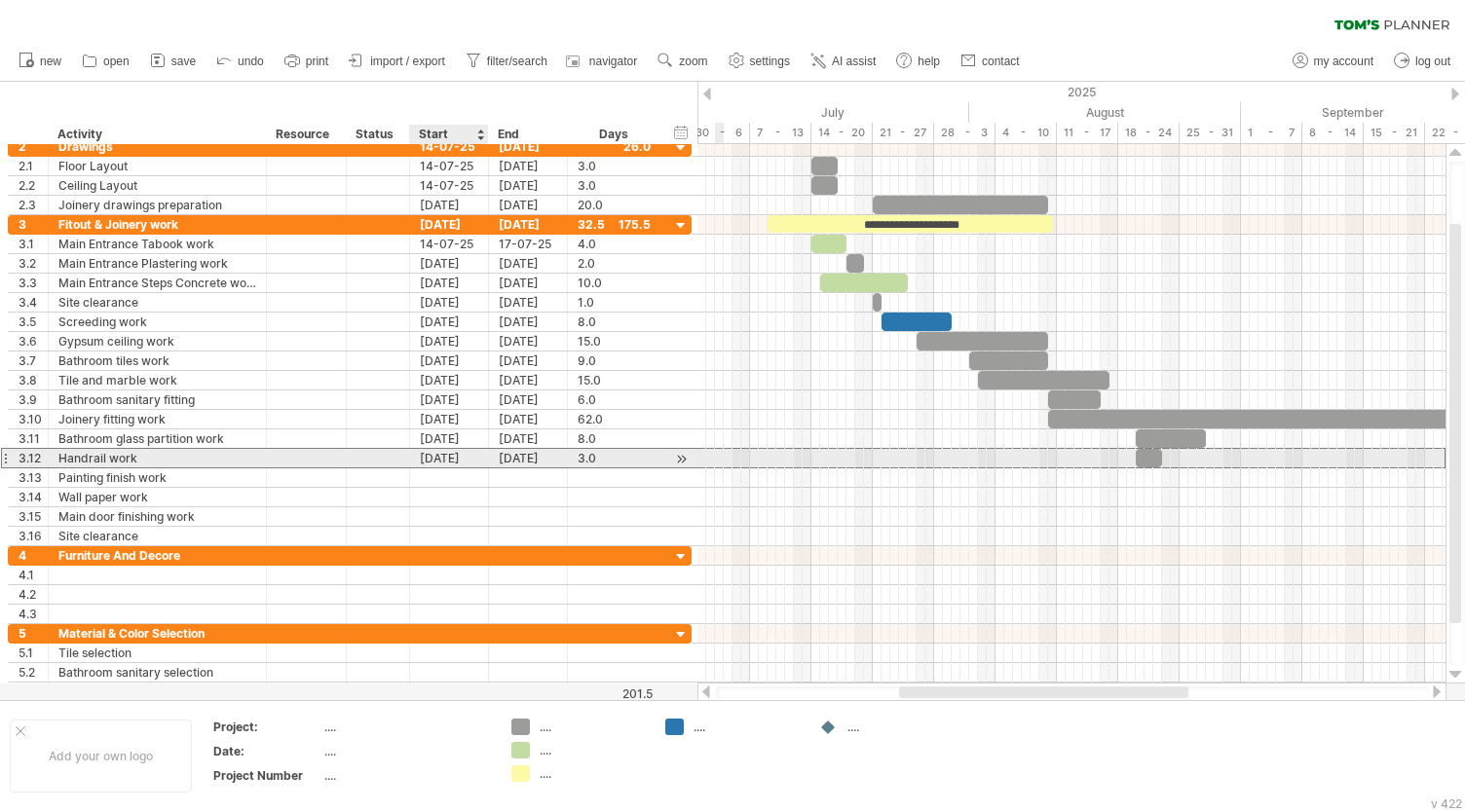 click on "[DATE]" at bounding box center [449, 458] 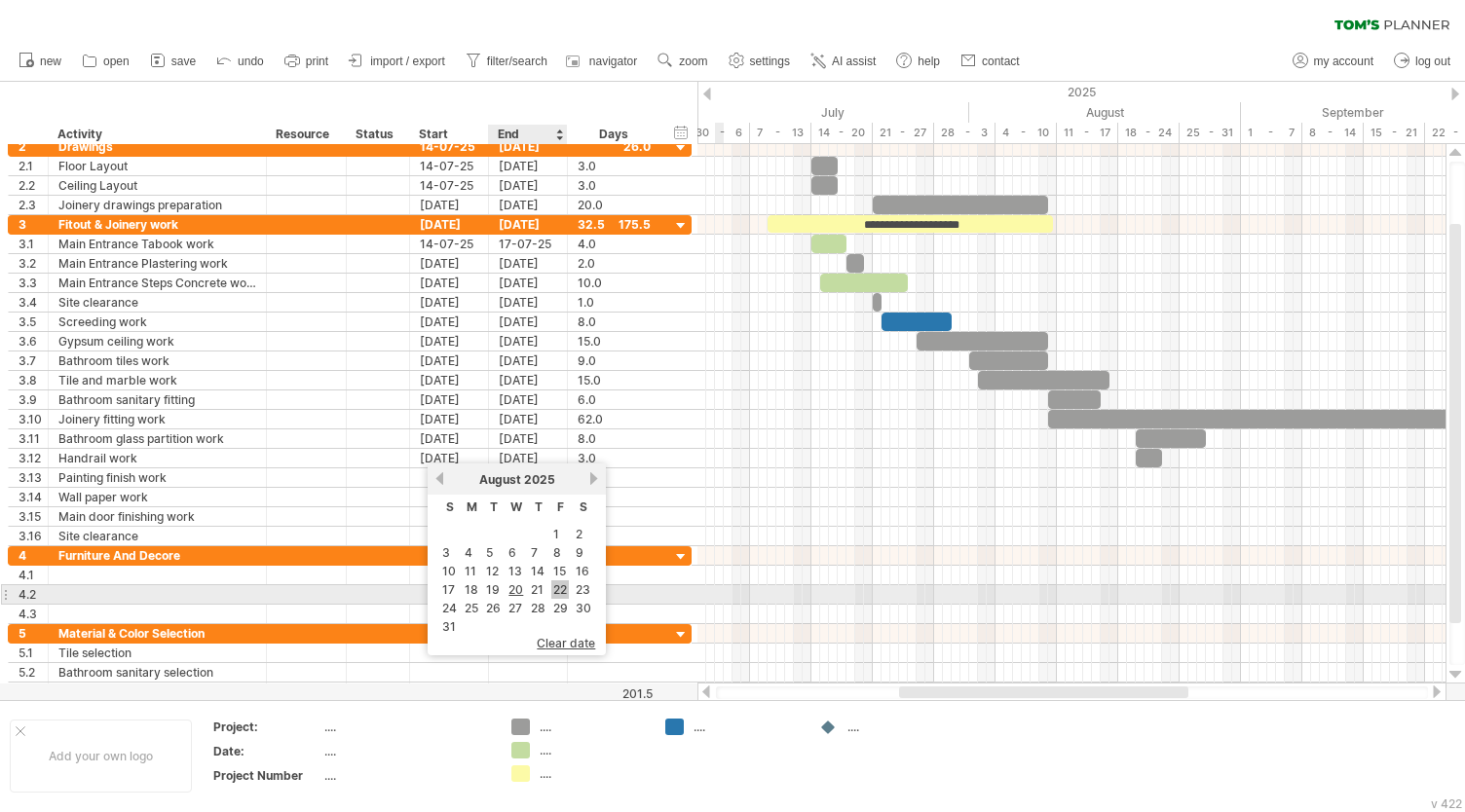 click on "22" at bounding box center (560, 589) 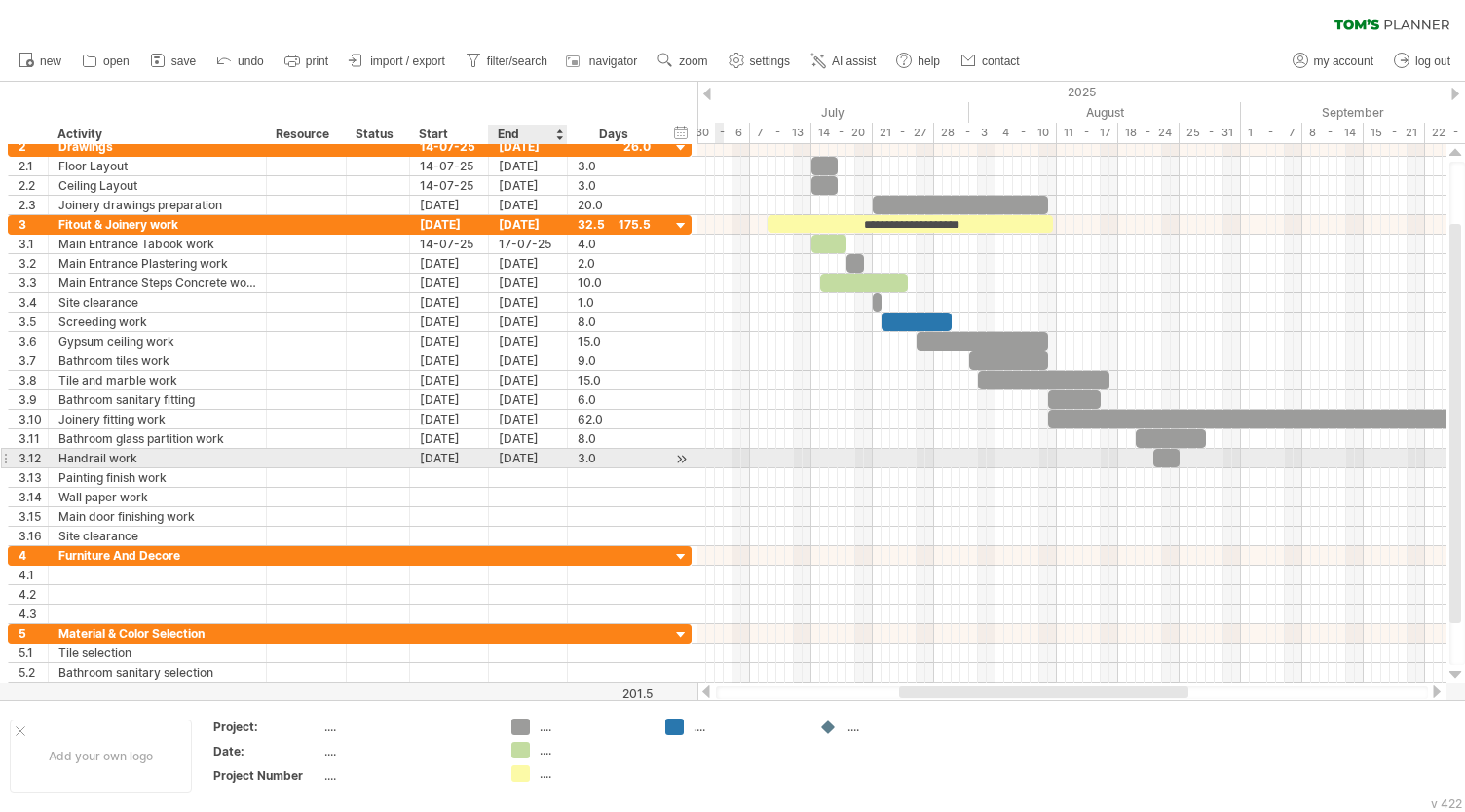 click on "[DATE]" at bounding box center (528, 458) 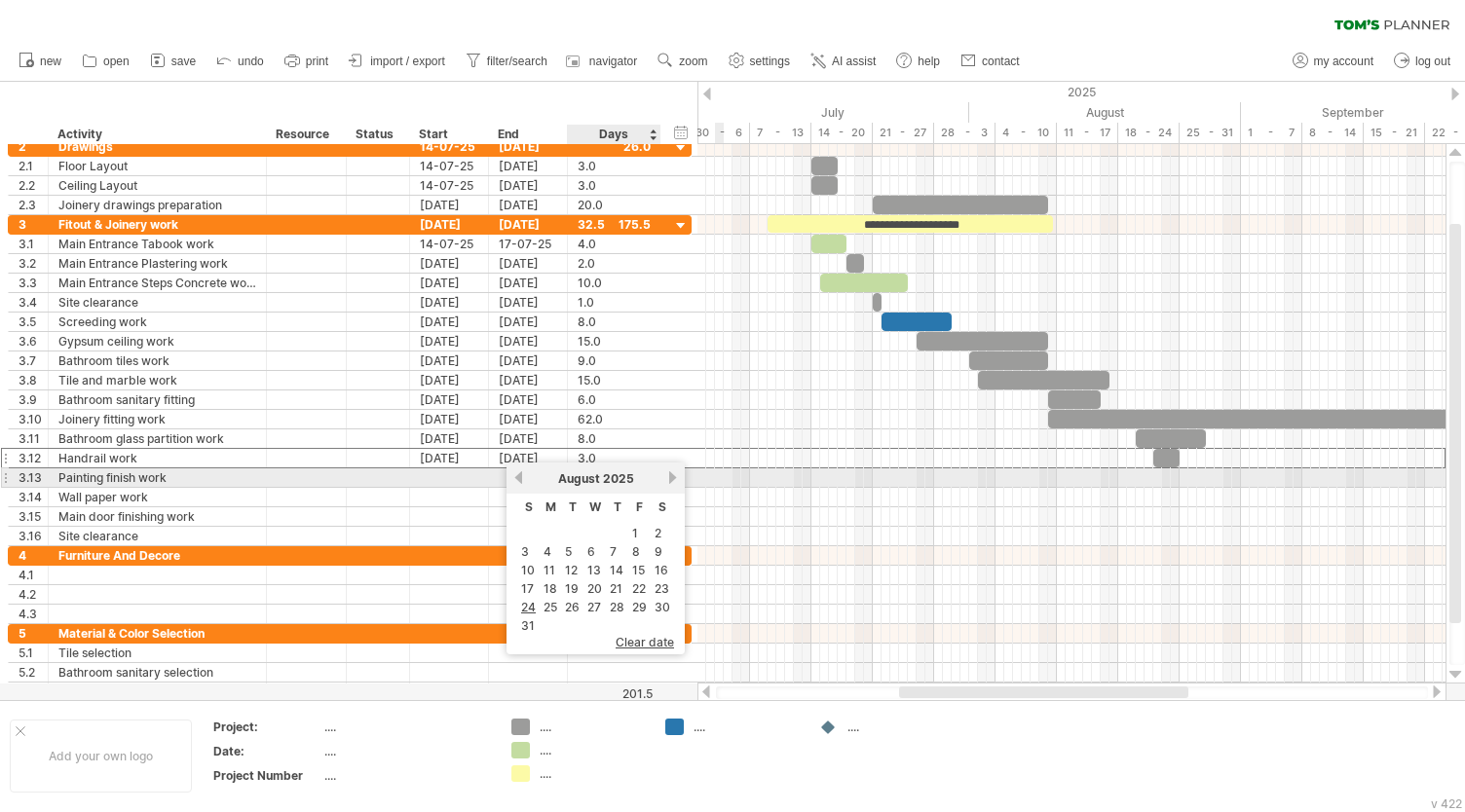 click on "next" at bounding box center [672, 477] 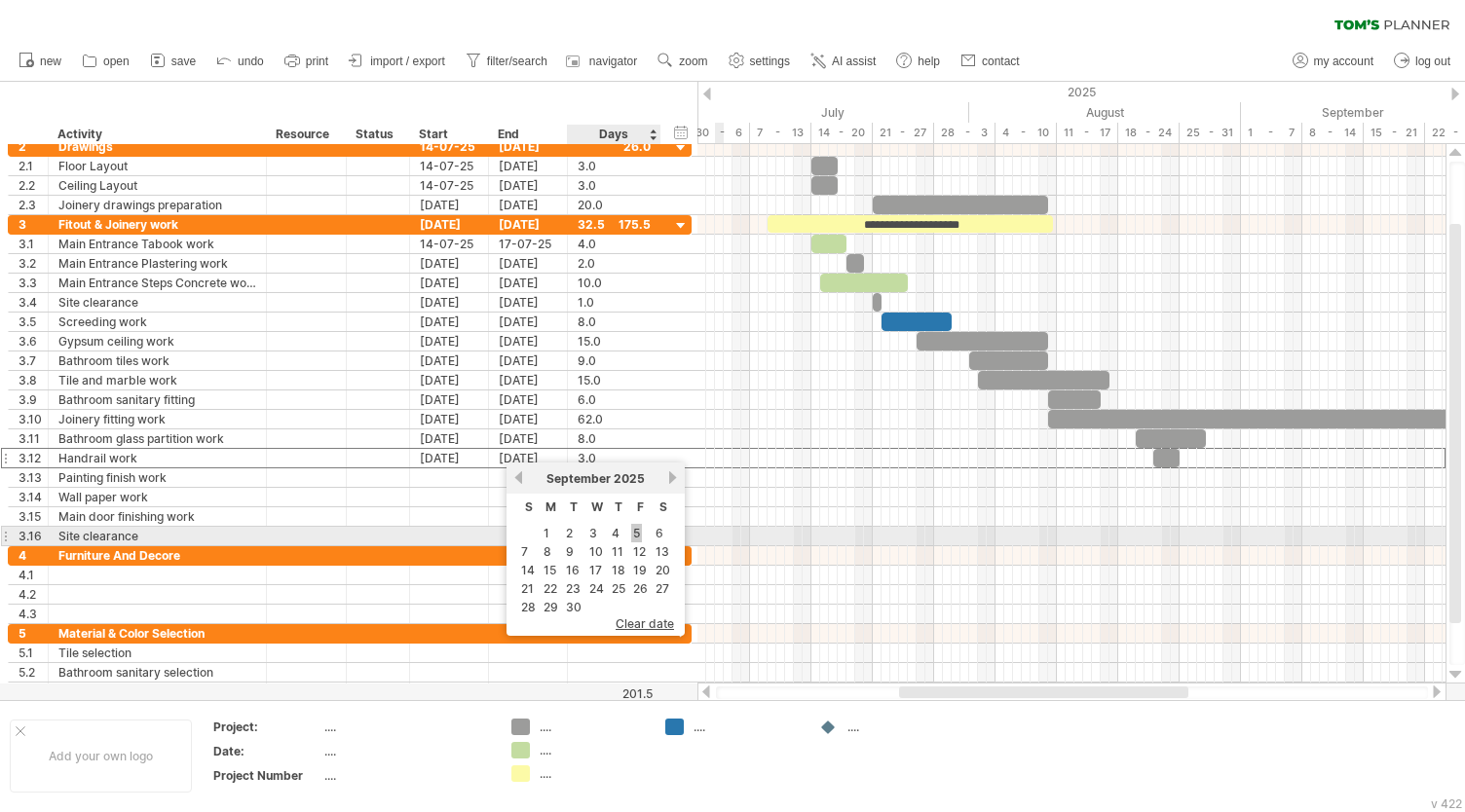 click on "5" at bounding box center [636, 533] 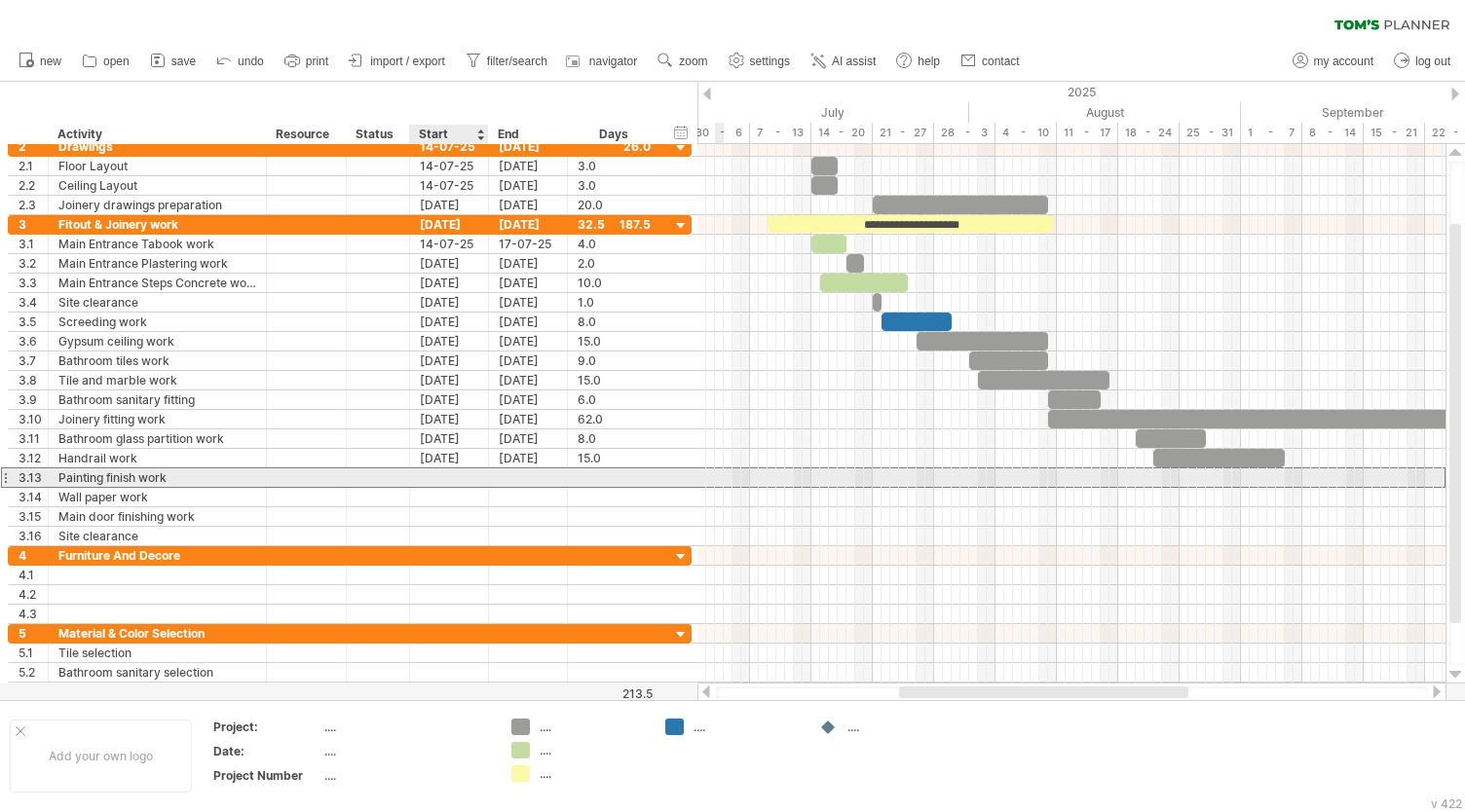 click at bounding box center [449, 477] 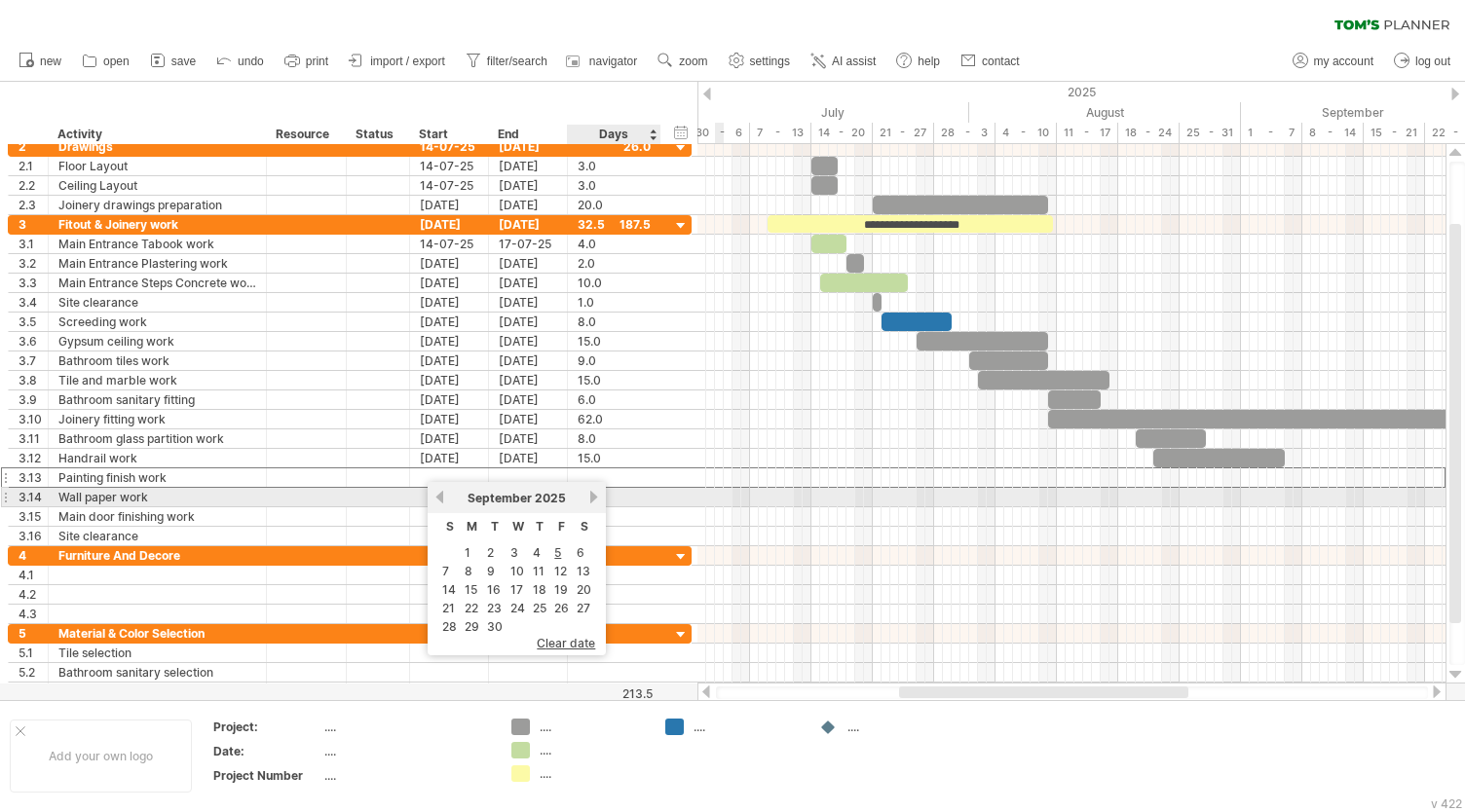 click on "[MONTH] [YEAR]" at bounding box center (516, 498) 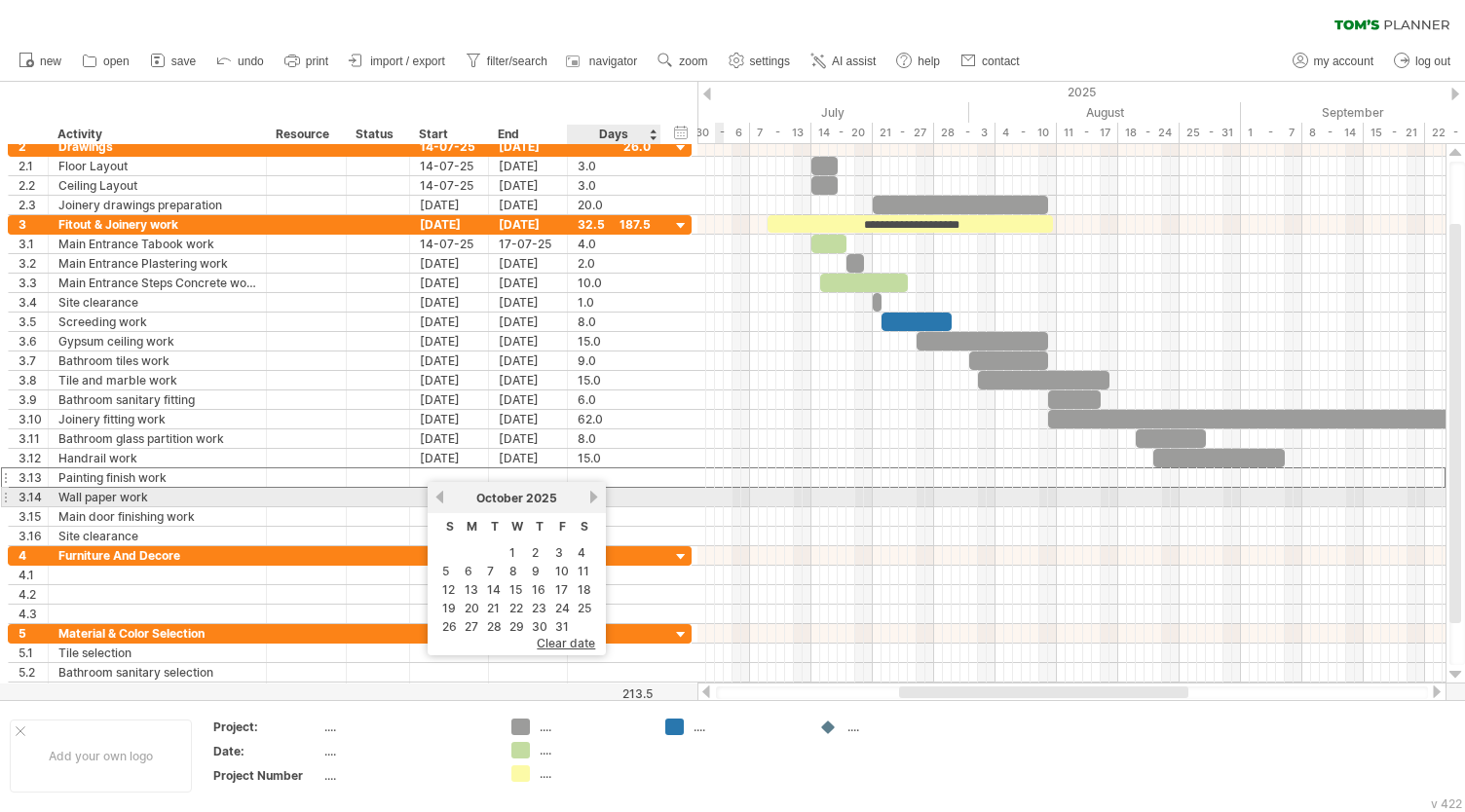 click on "next" at bounding box center [593, 497] 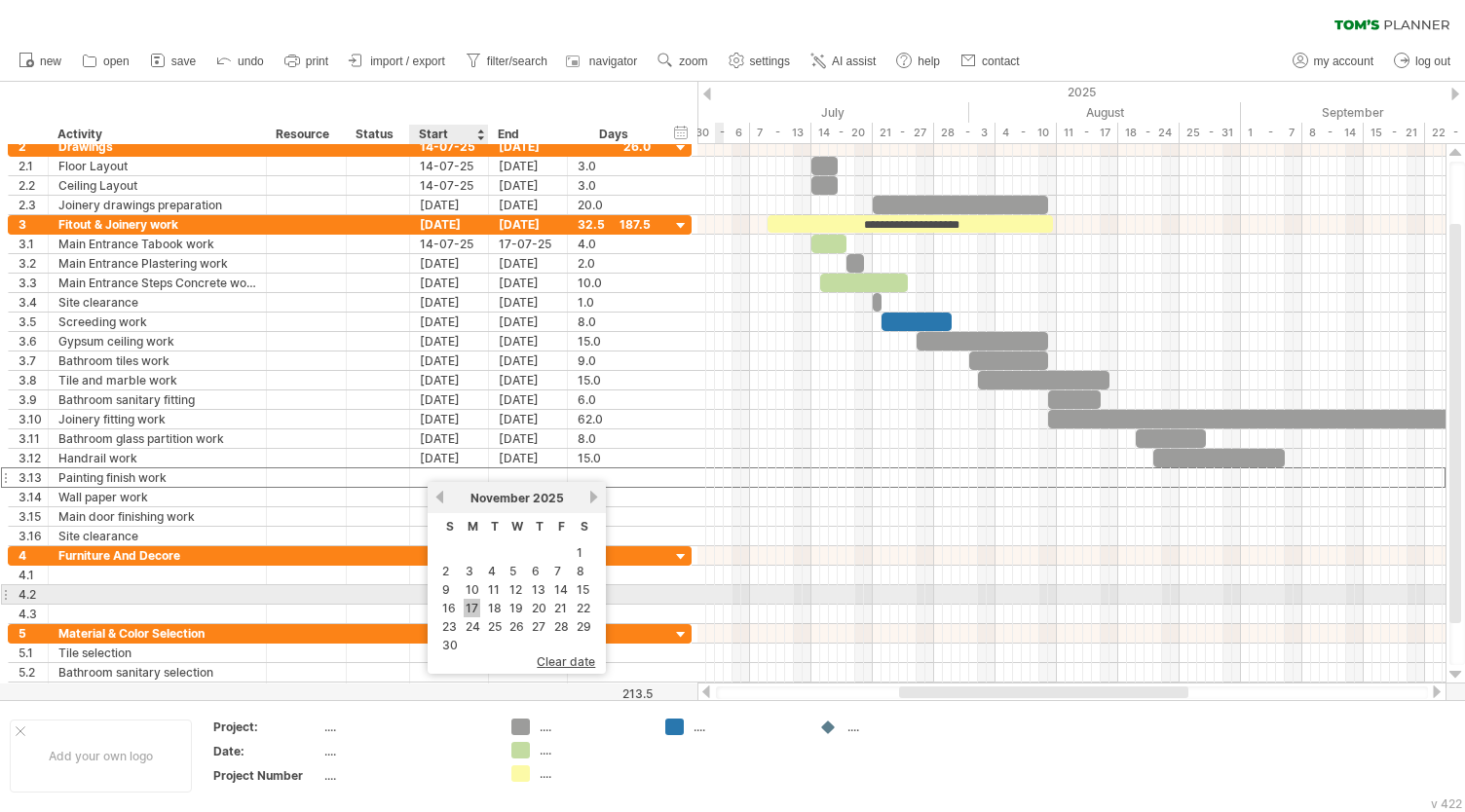 click on "17" at bounding box center [471, 608] 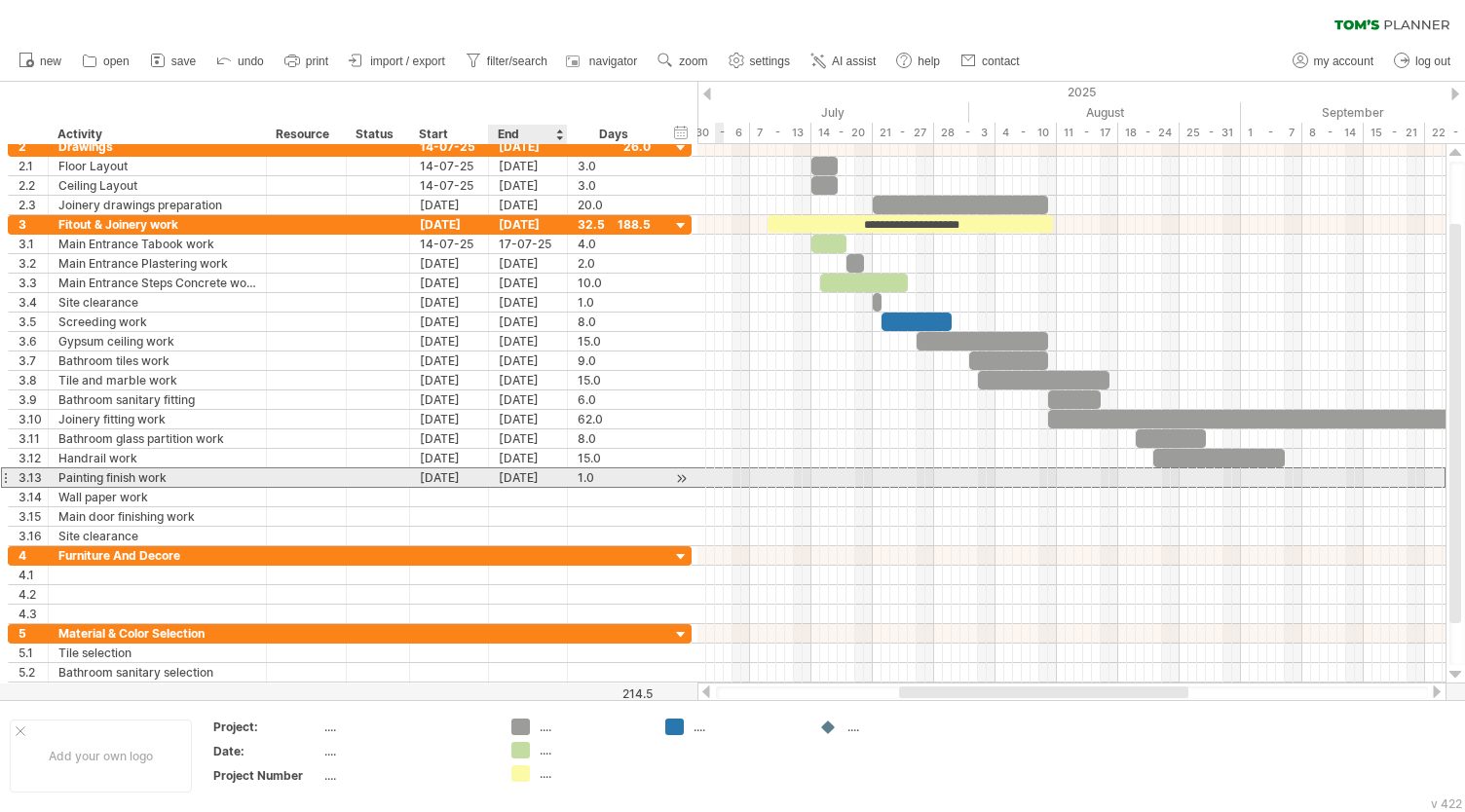 click on "[DATE]" at bounding box center [528, 477] 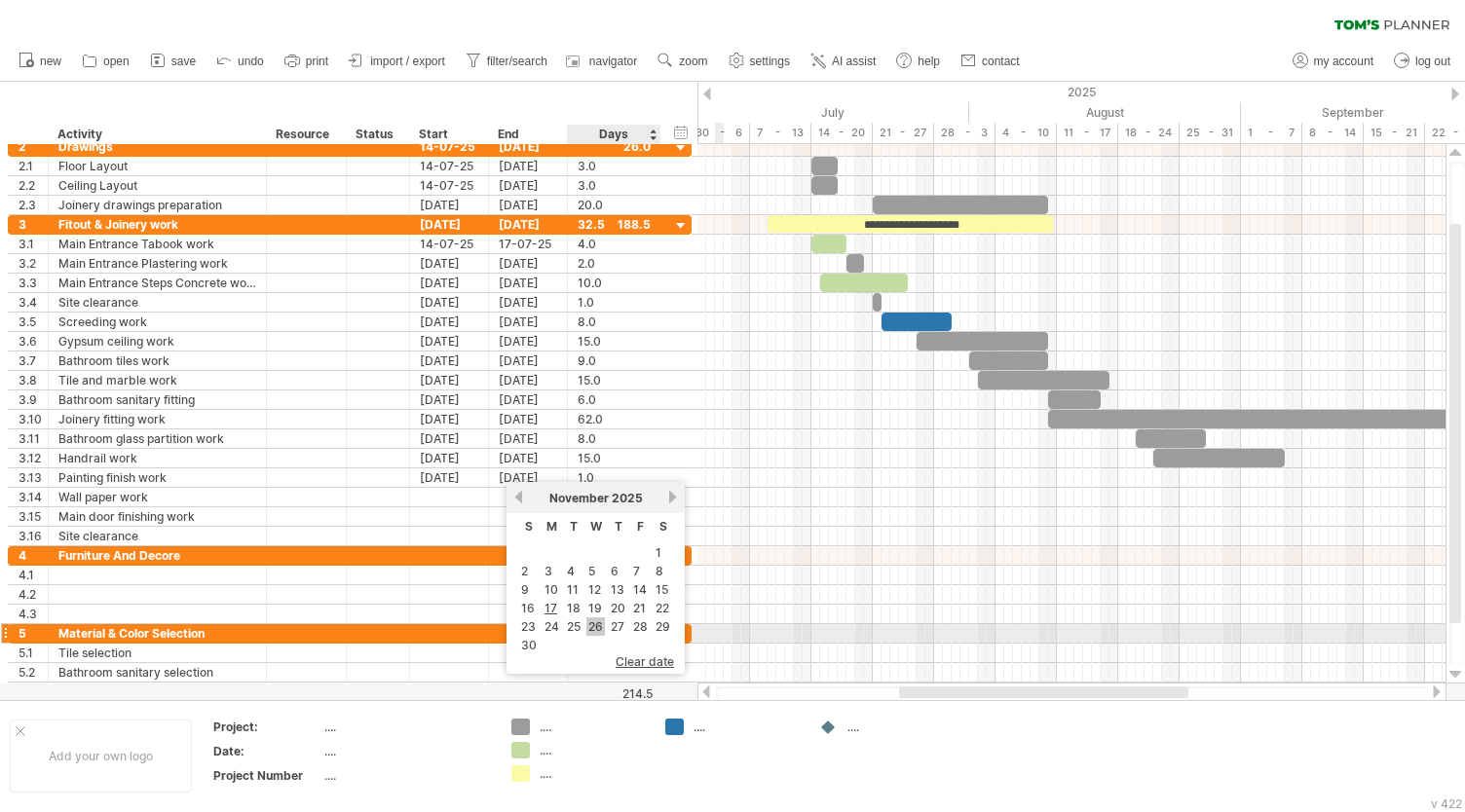click on "26" at bounding box center (595, 626) 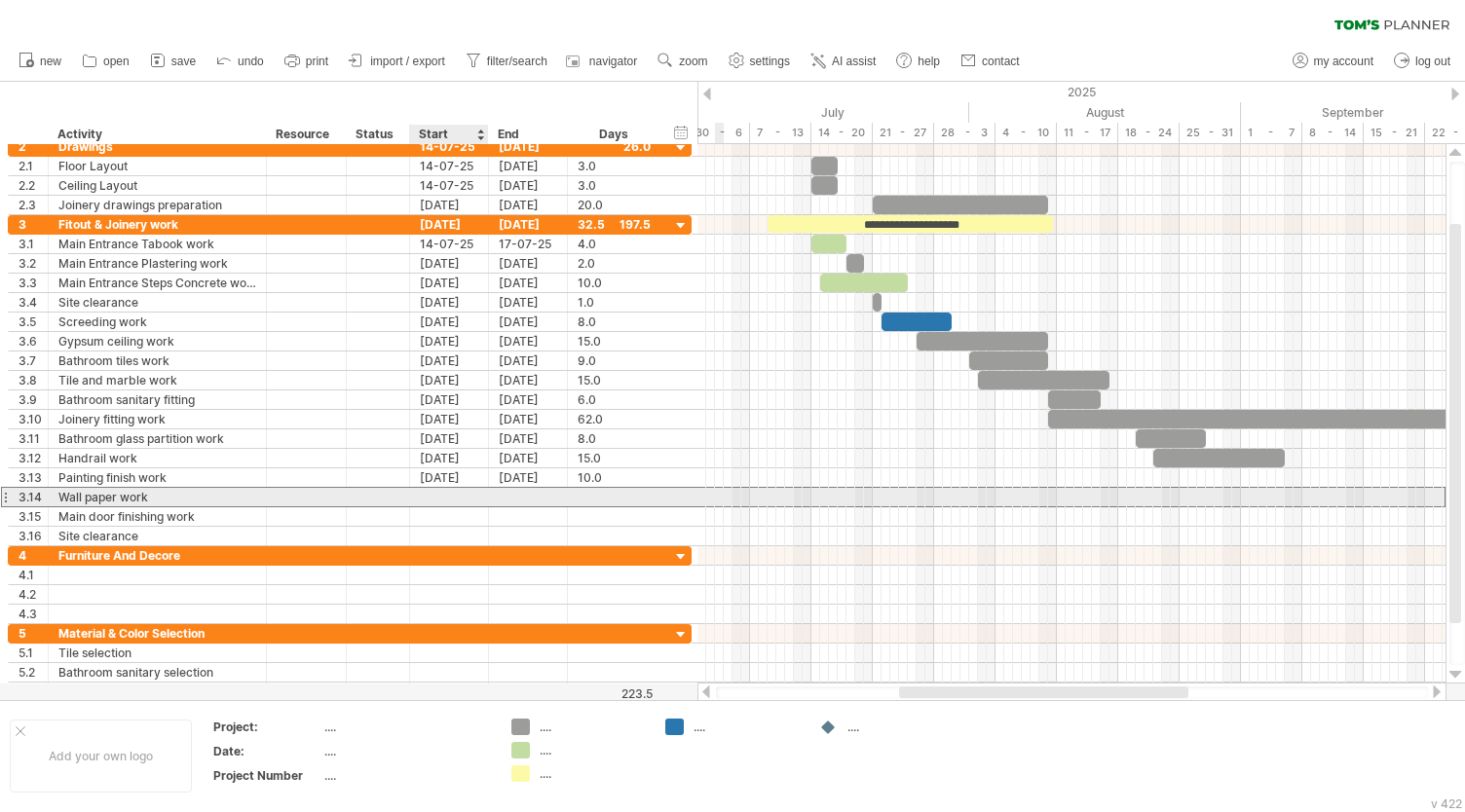 click at bounding box center [449, 497] 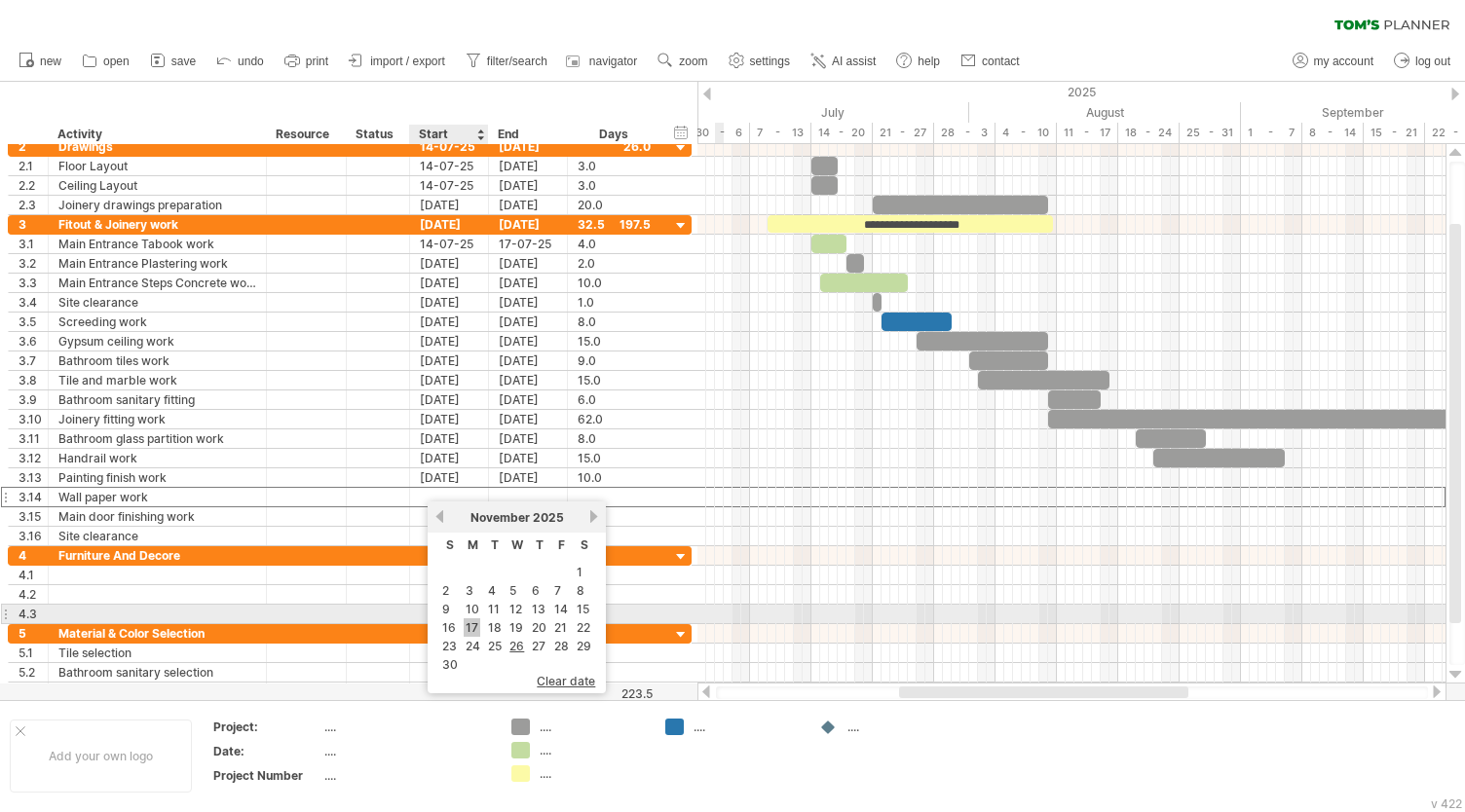 click on "17" at bounding box center [471, 627] 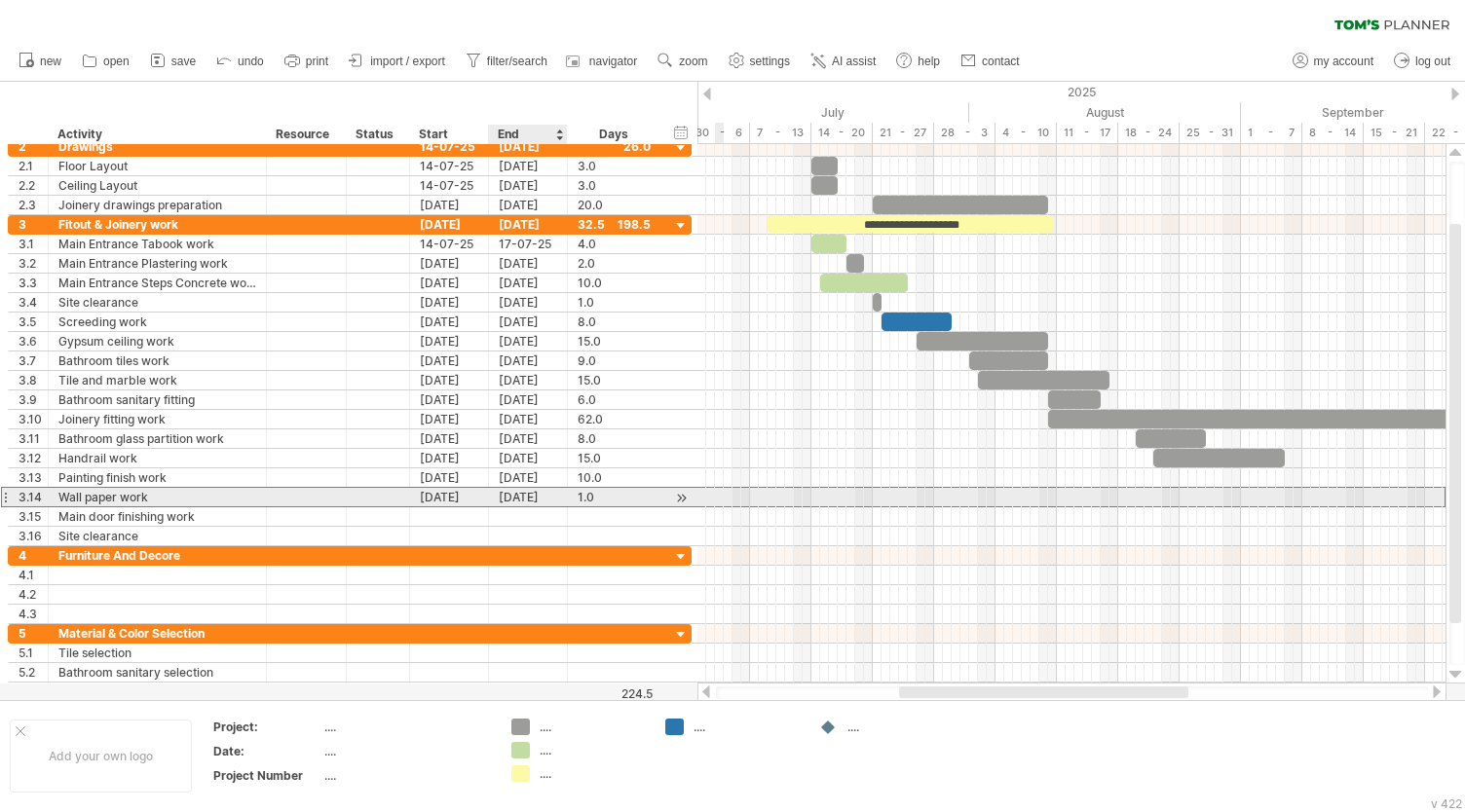click on "[DATE]" at bounding box center [528, 497] 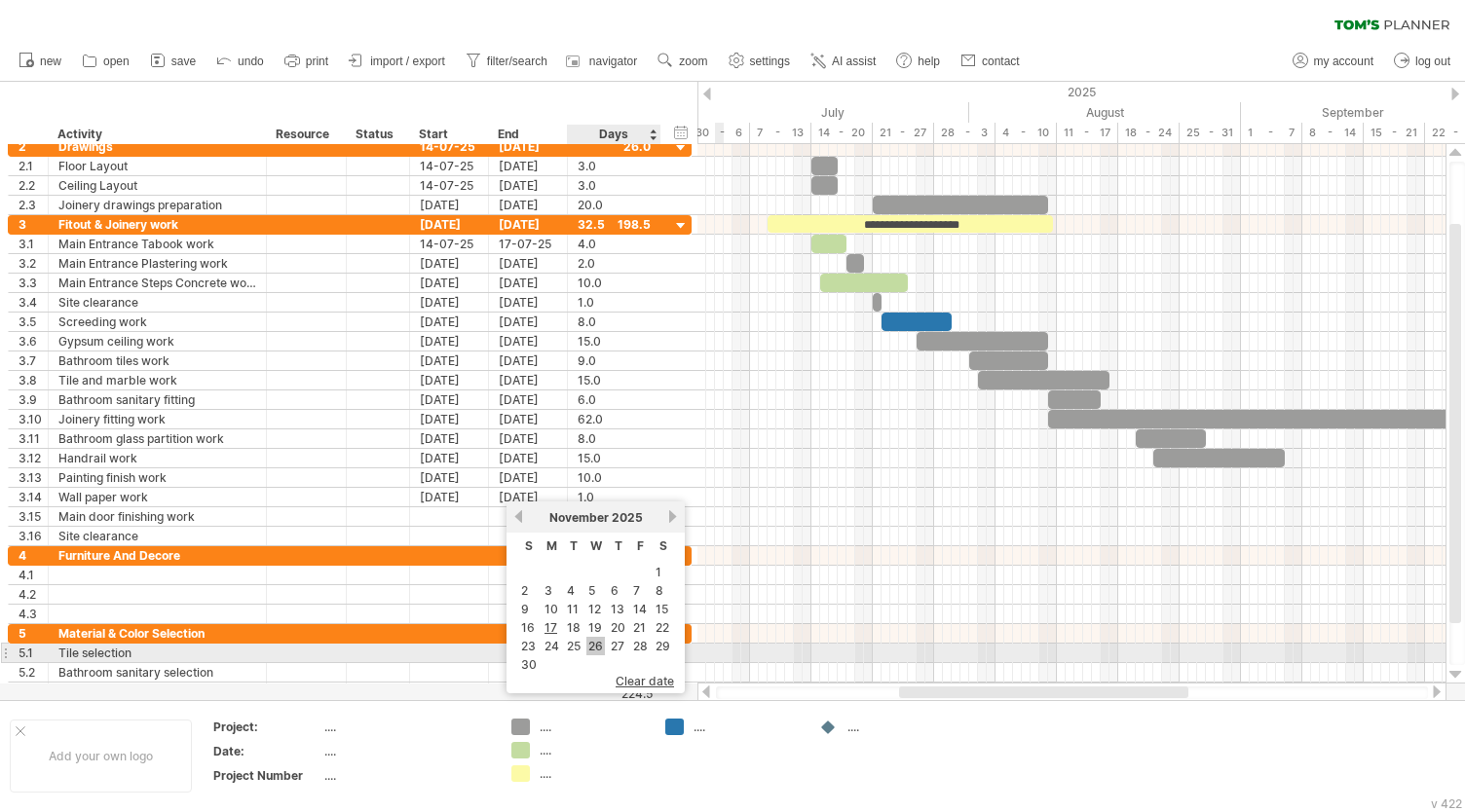 click on "26" at bounding box center [595, 646] 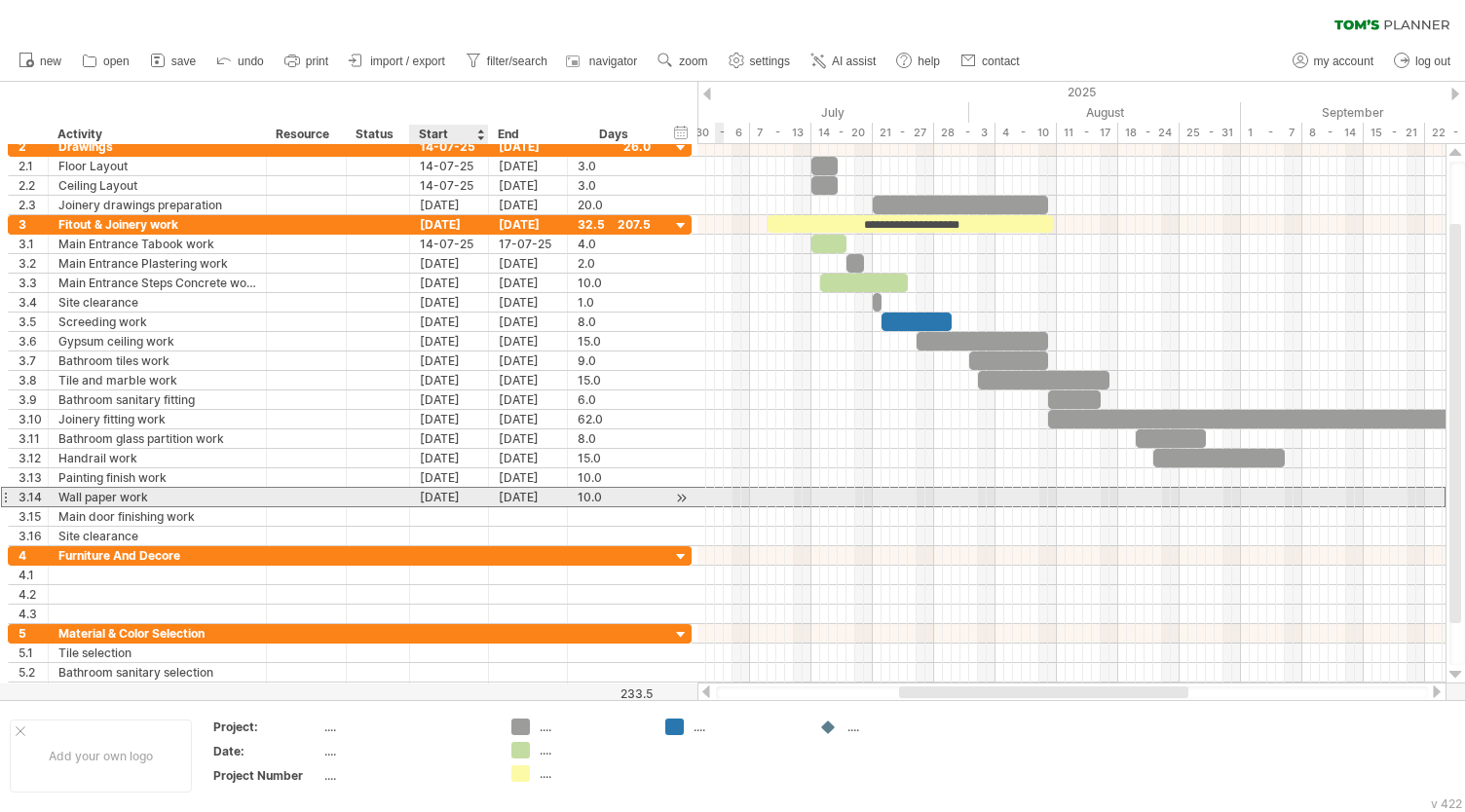 click on "[DATE]" at bounding box center (449, 497) 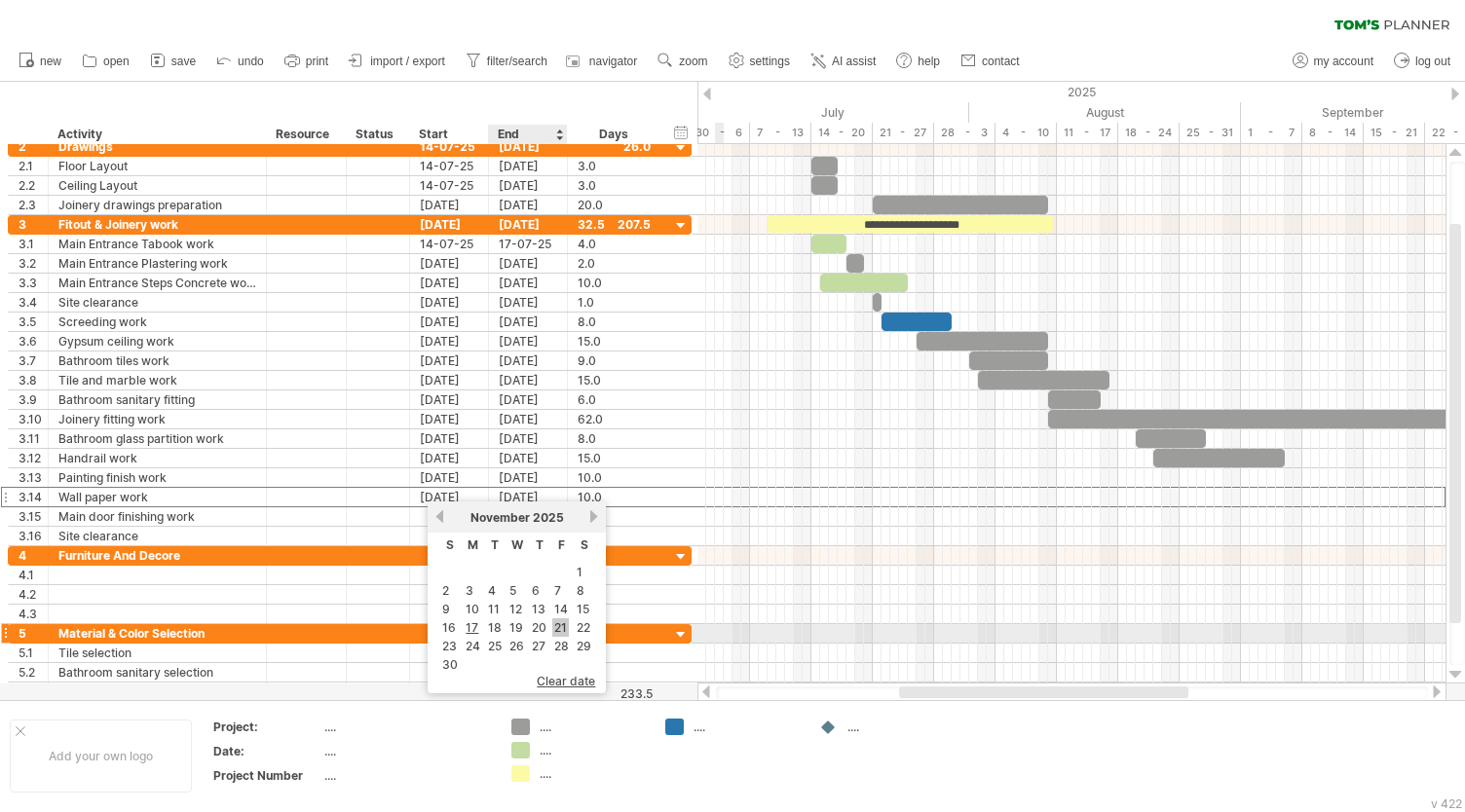 click on "21" at bounding box center [560, 627] 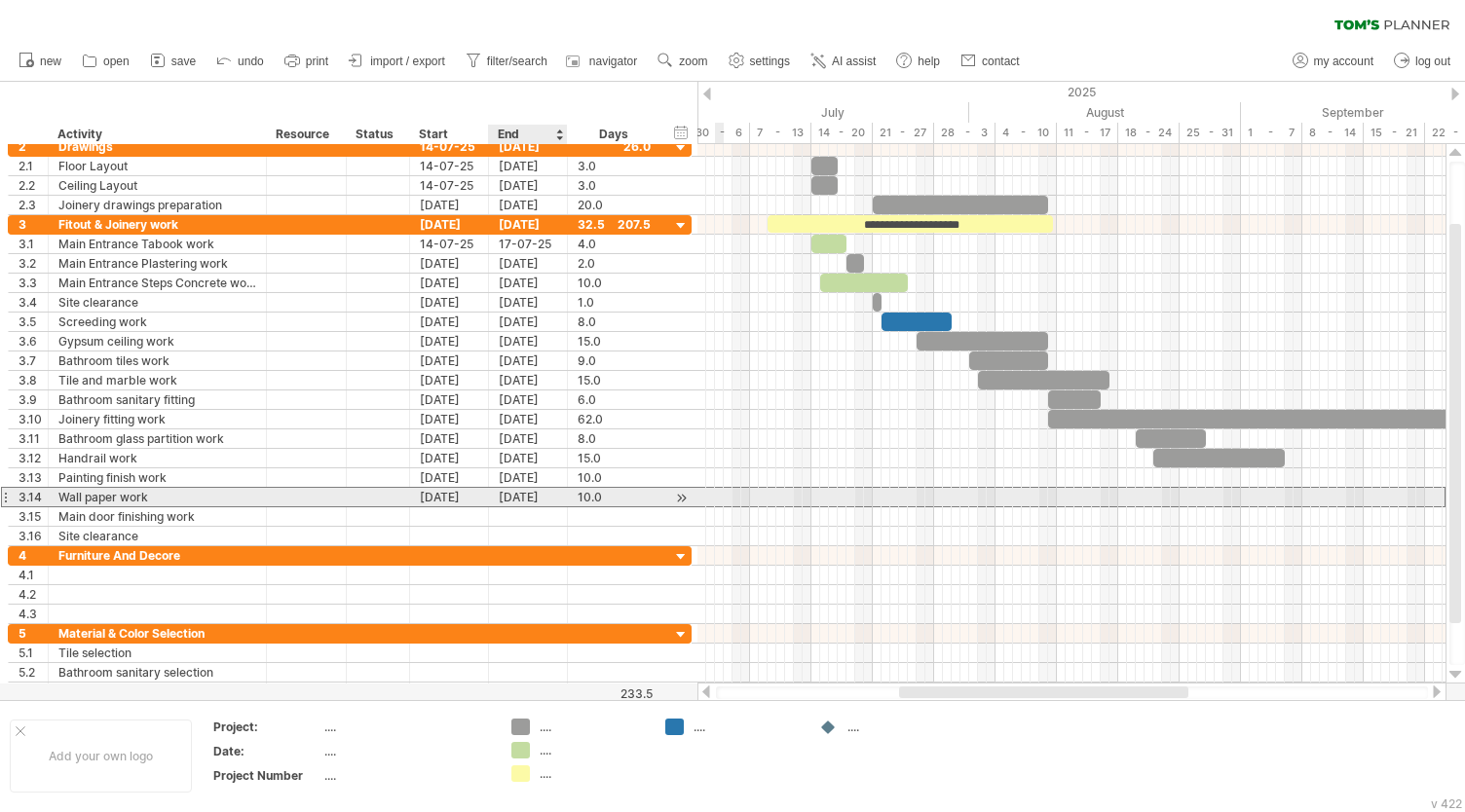 click on "[DATE]" at bounding box center (528, 497) 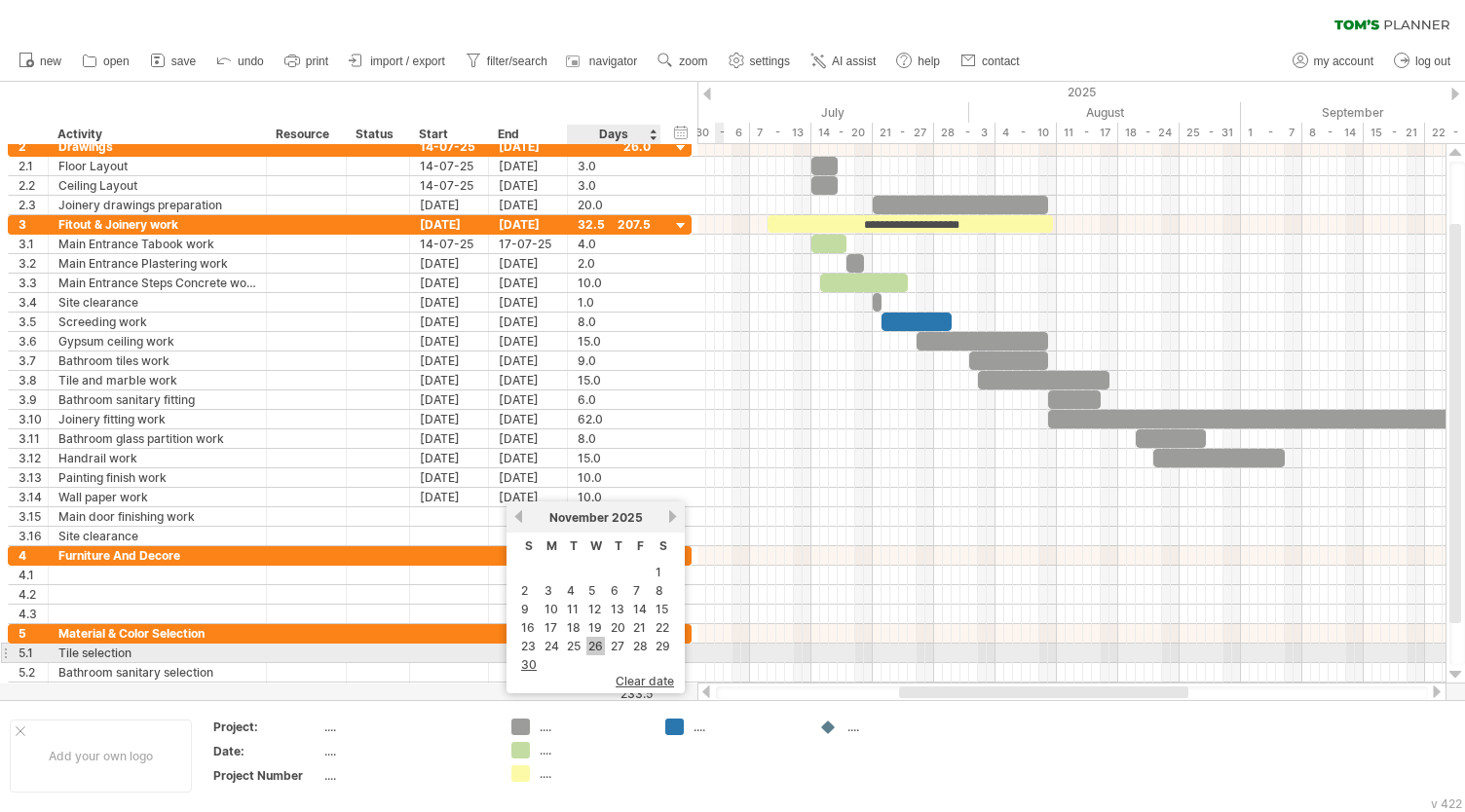 click on "26" at bounding box center [595, 646] 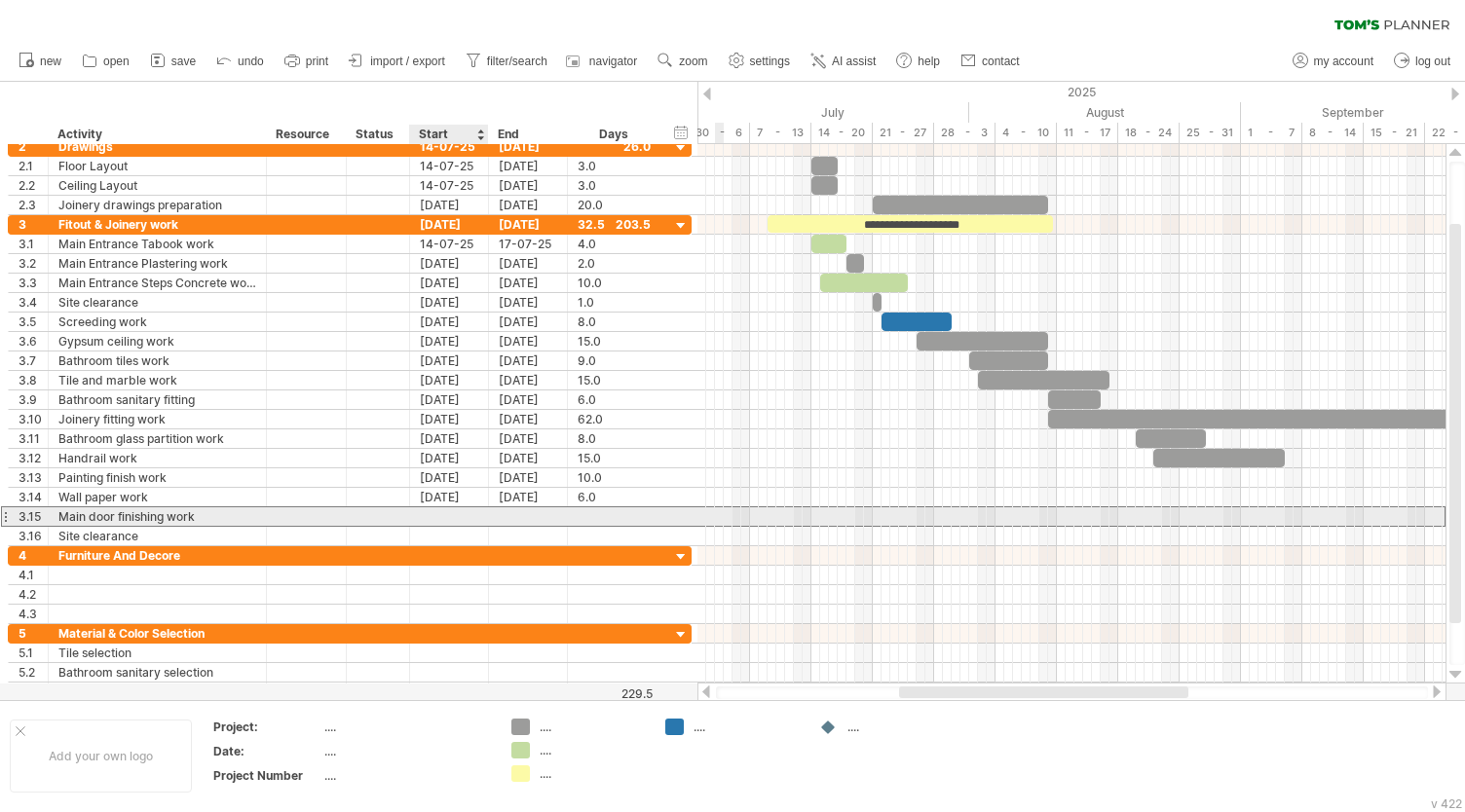 click at bounding box center [449, 516] 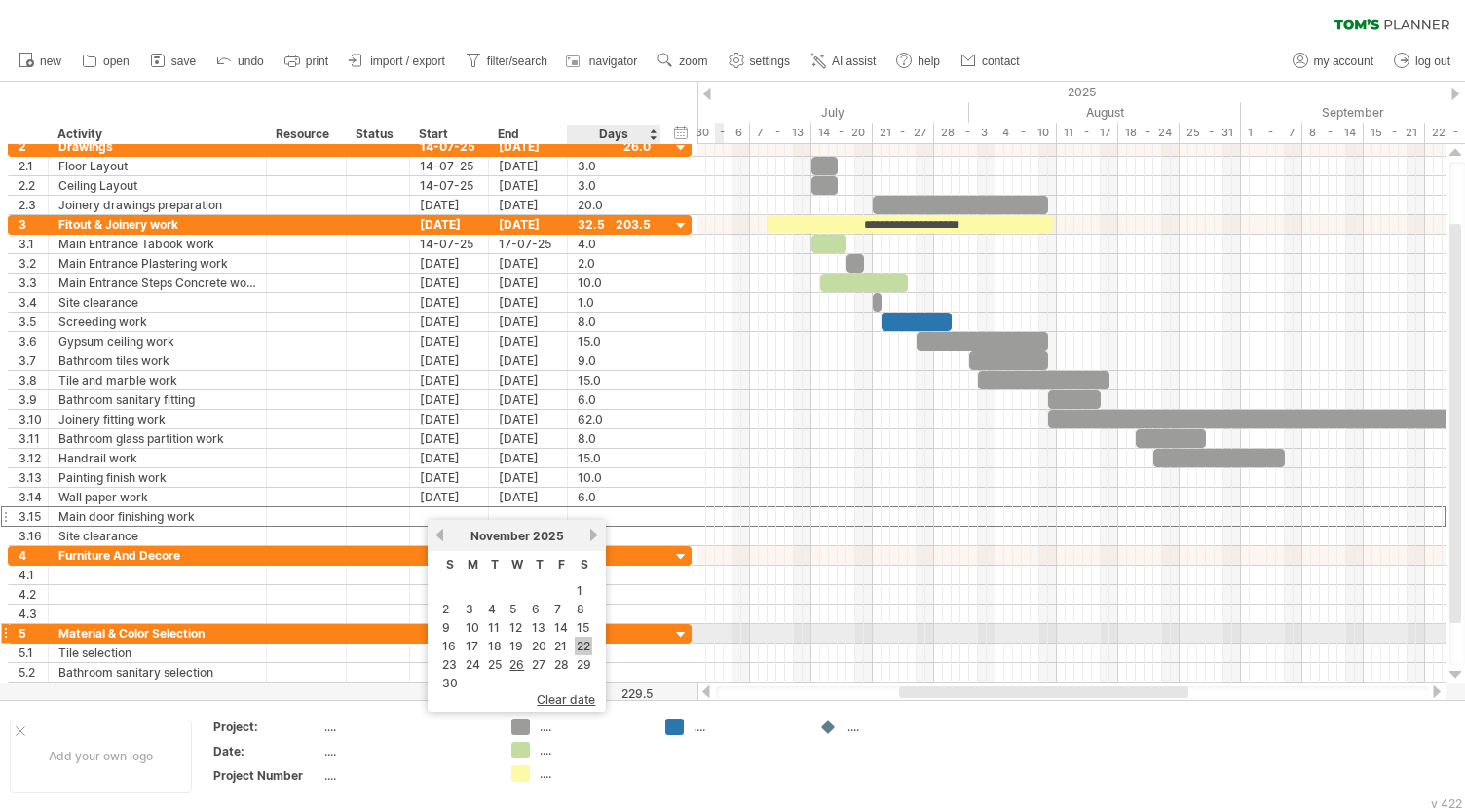 click on "22" at bounding box center (583, 646) 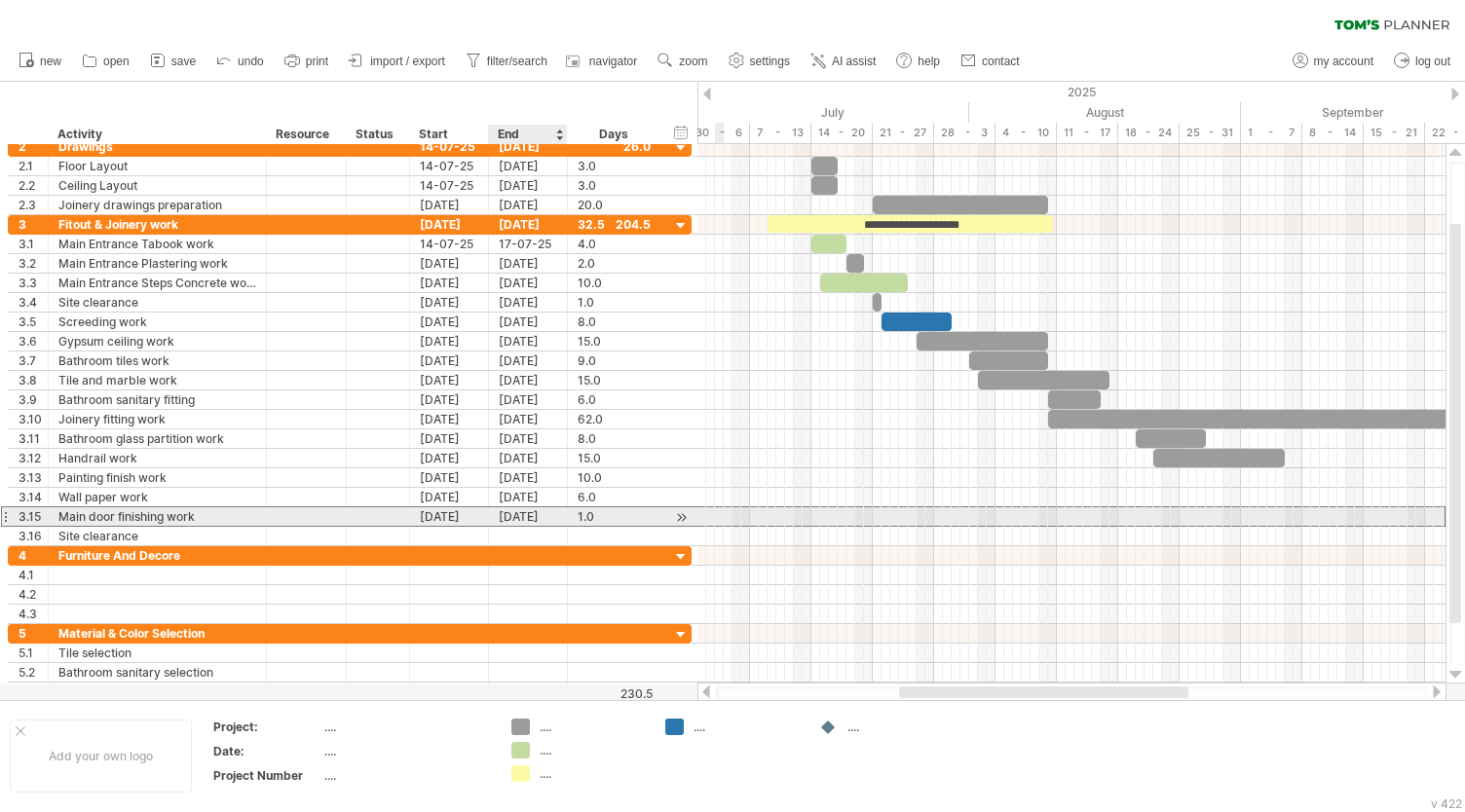 click on "[DATE]" at bounding box center [528, 516] 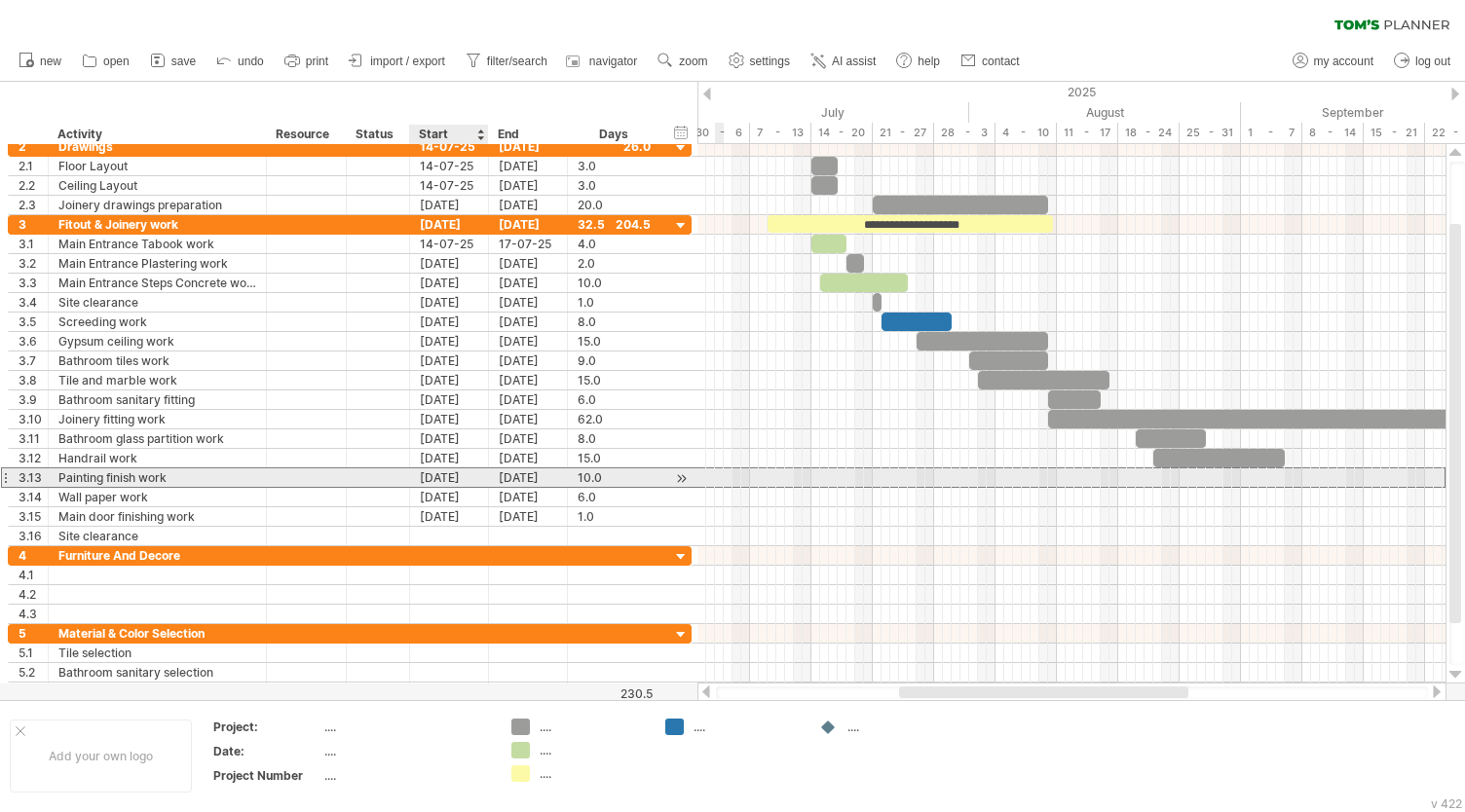 click on "[DATE]" at bounding box center [449, 477] 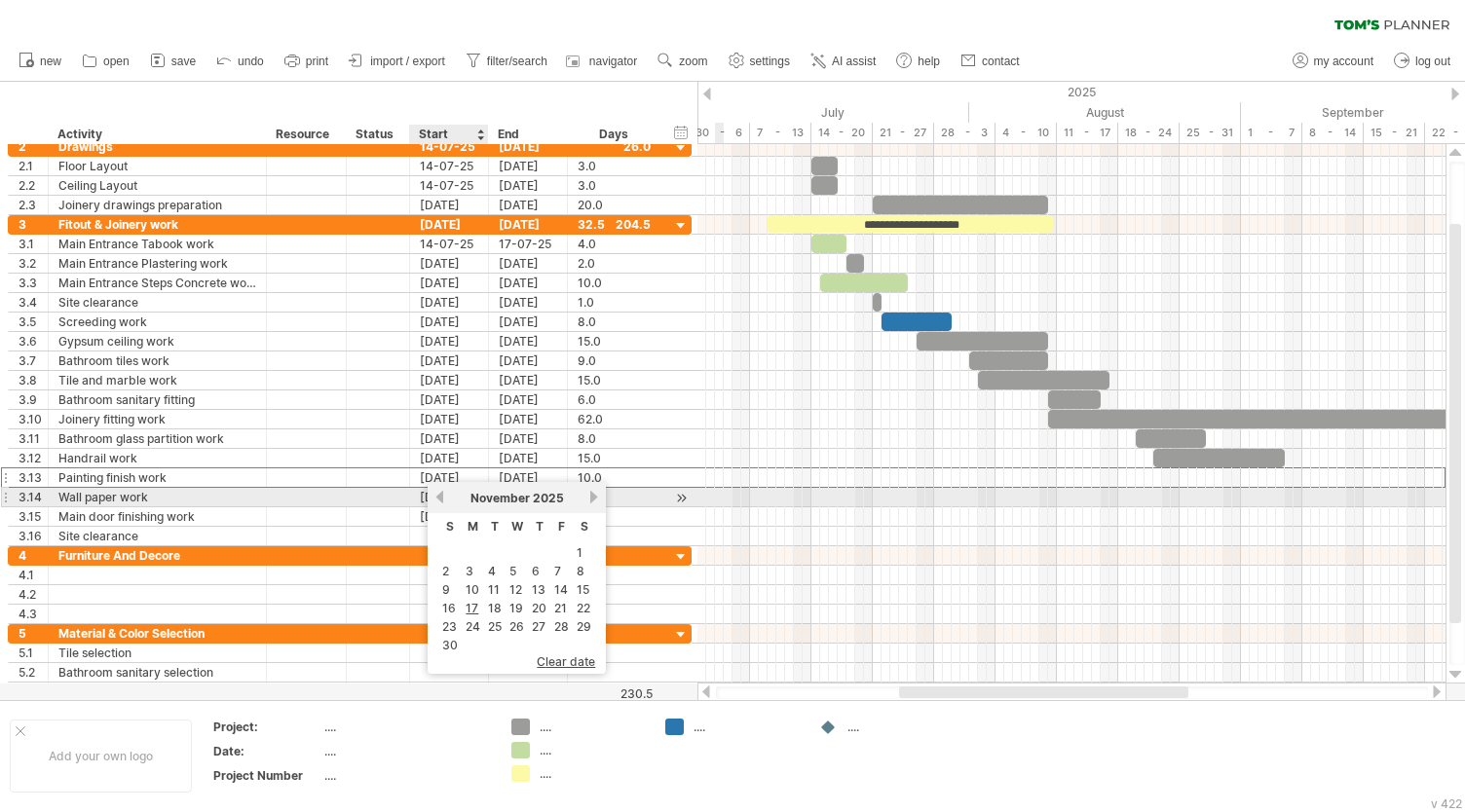 click on "previous" at bounding box center [439, 497] 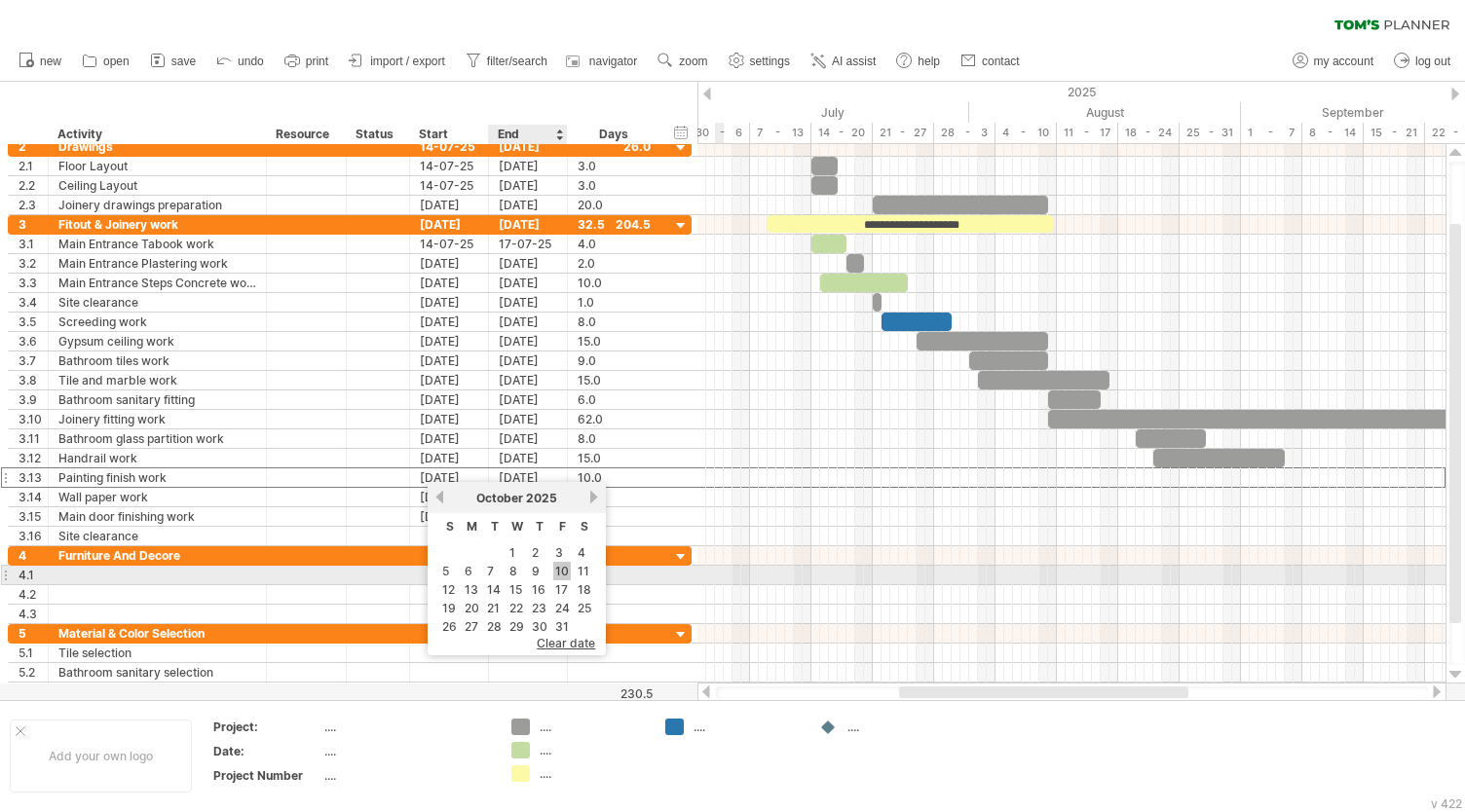 click on "10" at bounding box center (562, 571) 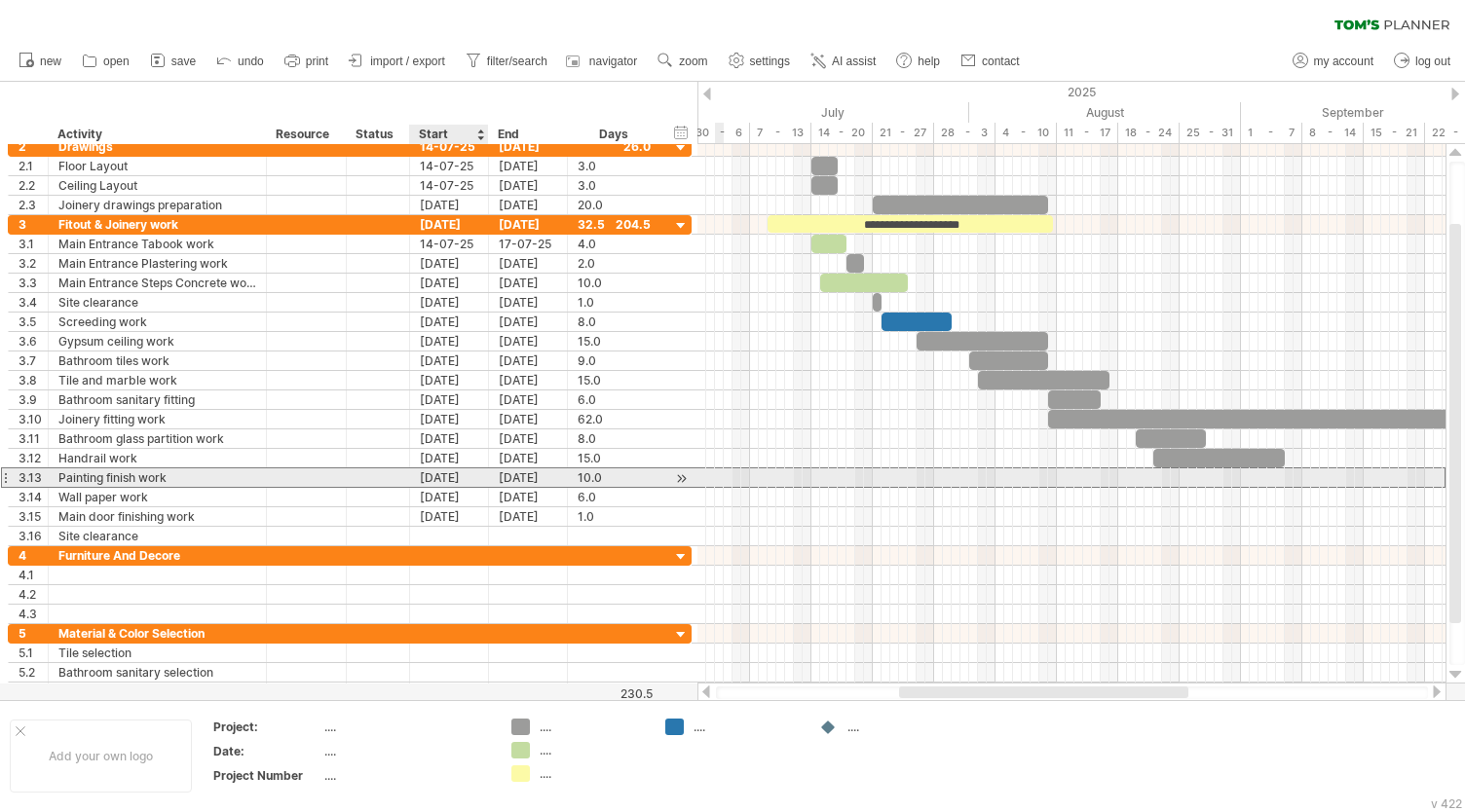 click on "[DATE]" at bounding box center [449, 477] 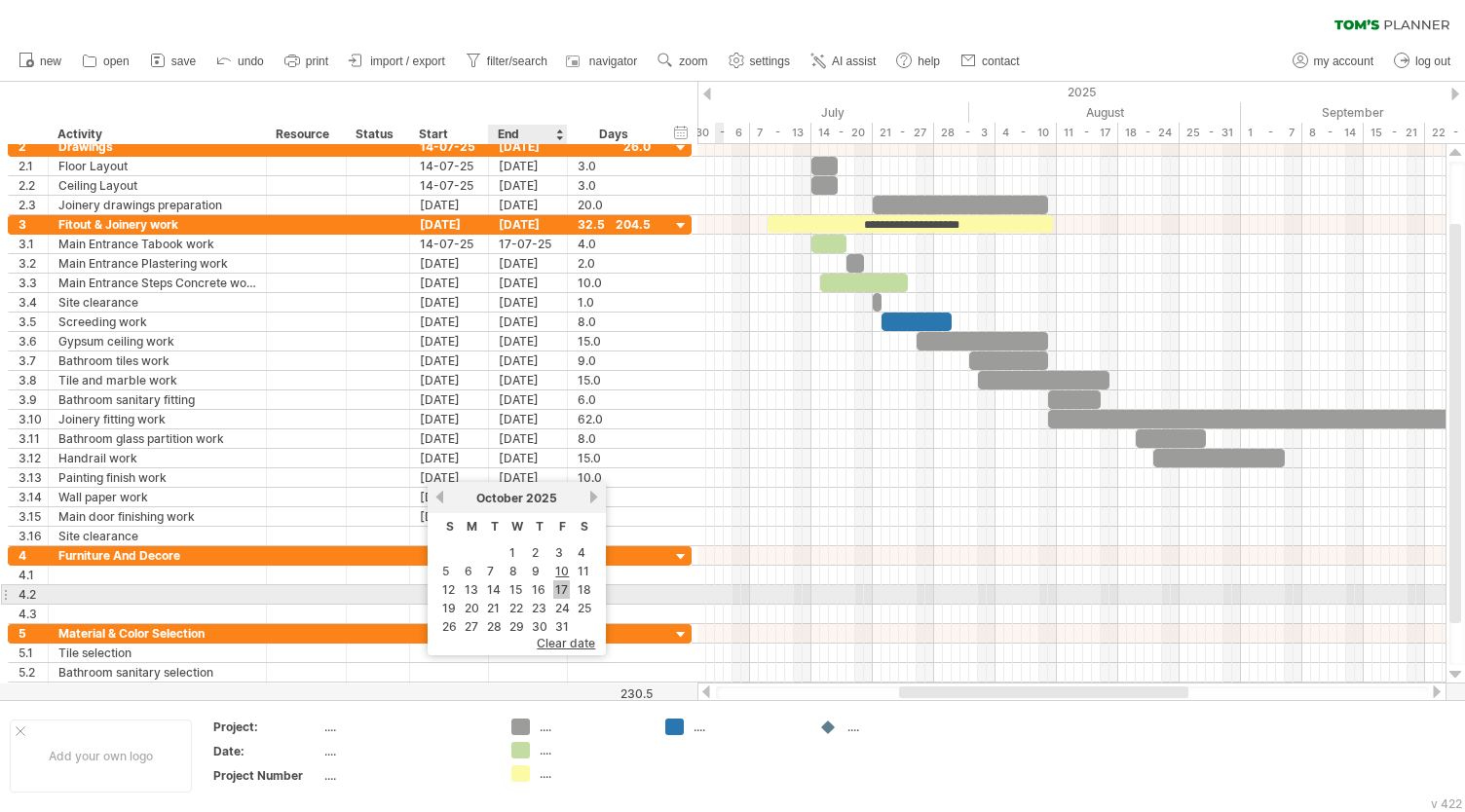 click on "17" at bounding box center [561, 589] 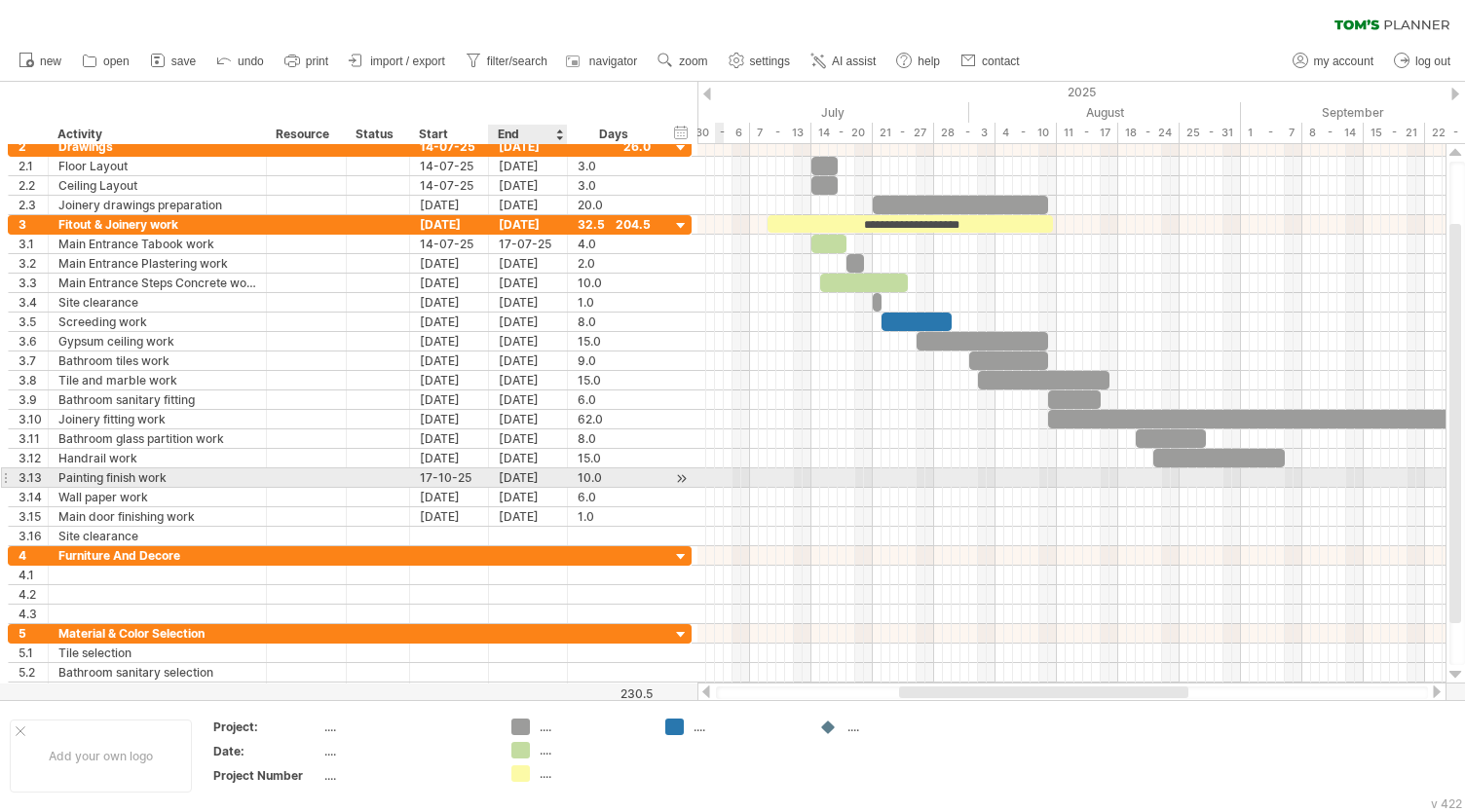 click on "[DATE]" at bounding box center [528, 477] 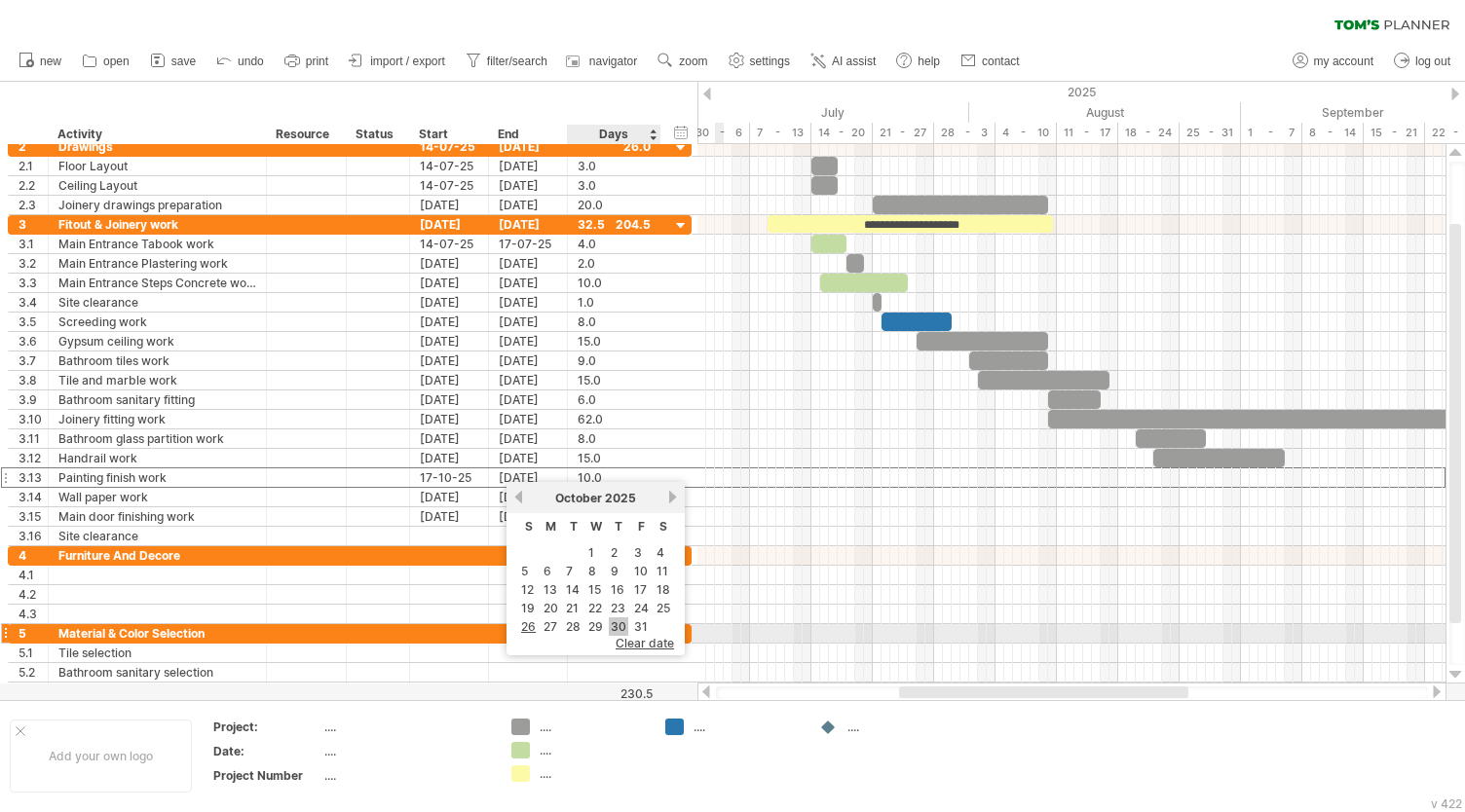 click on "30" at bounding box center (619, 626) 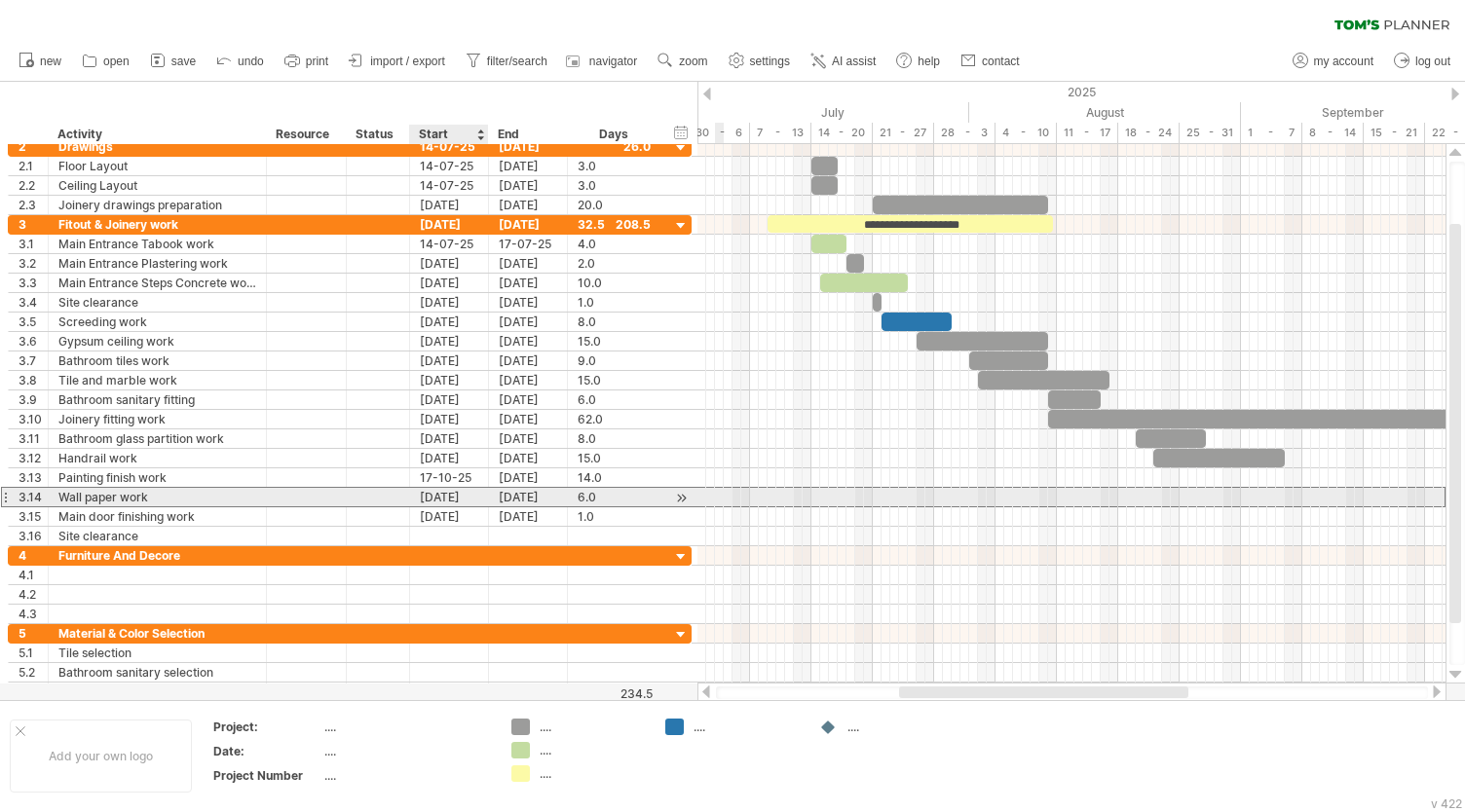 click on "[DATE]" at bounding box center [449, 497] 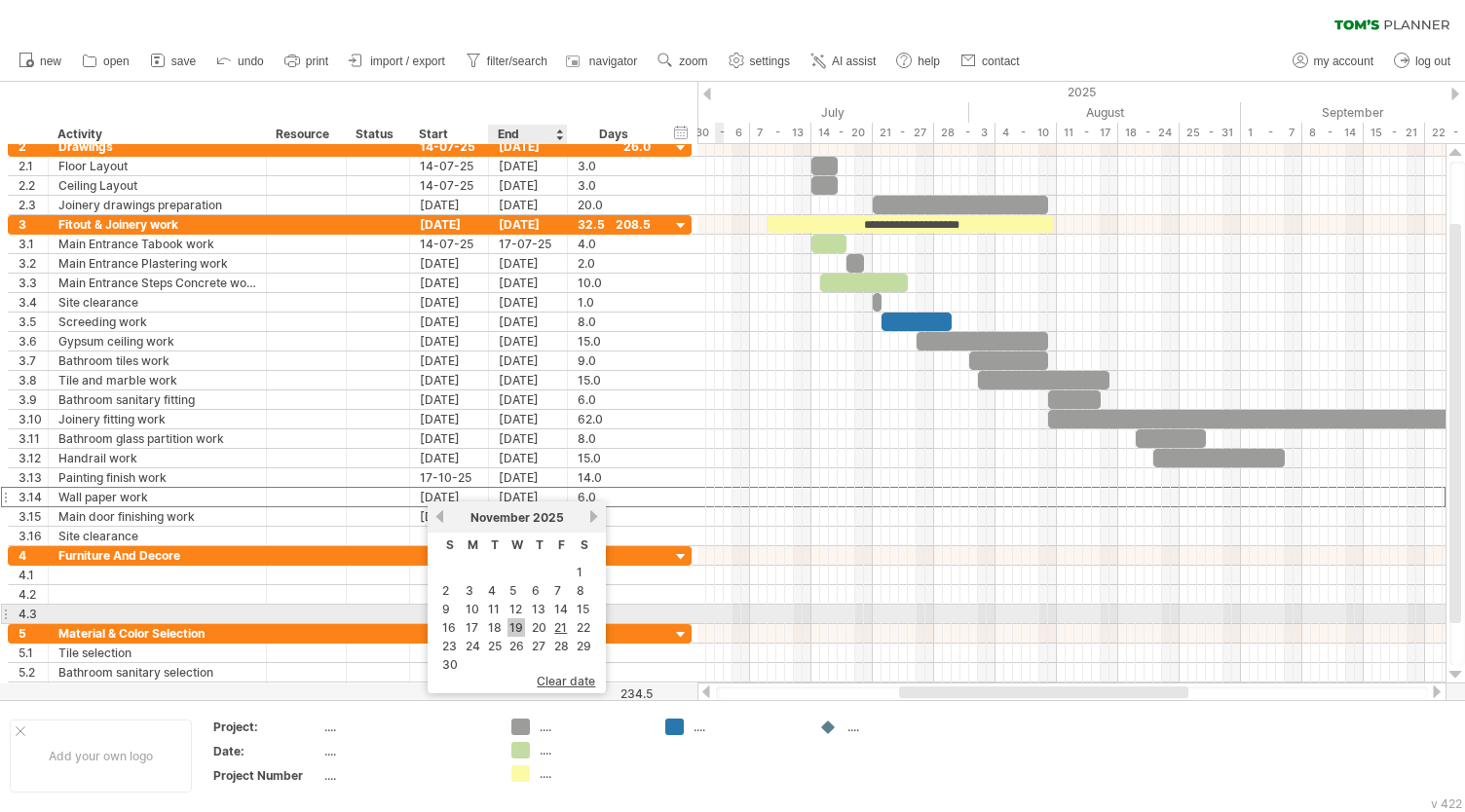 click on "19" at bounding box center (516, 627) 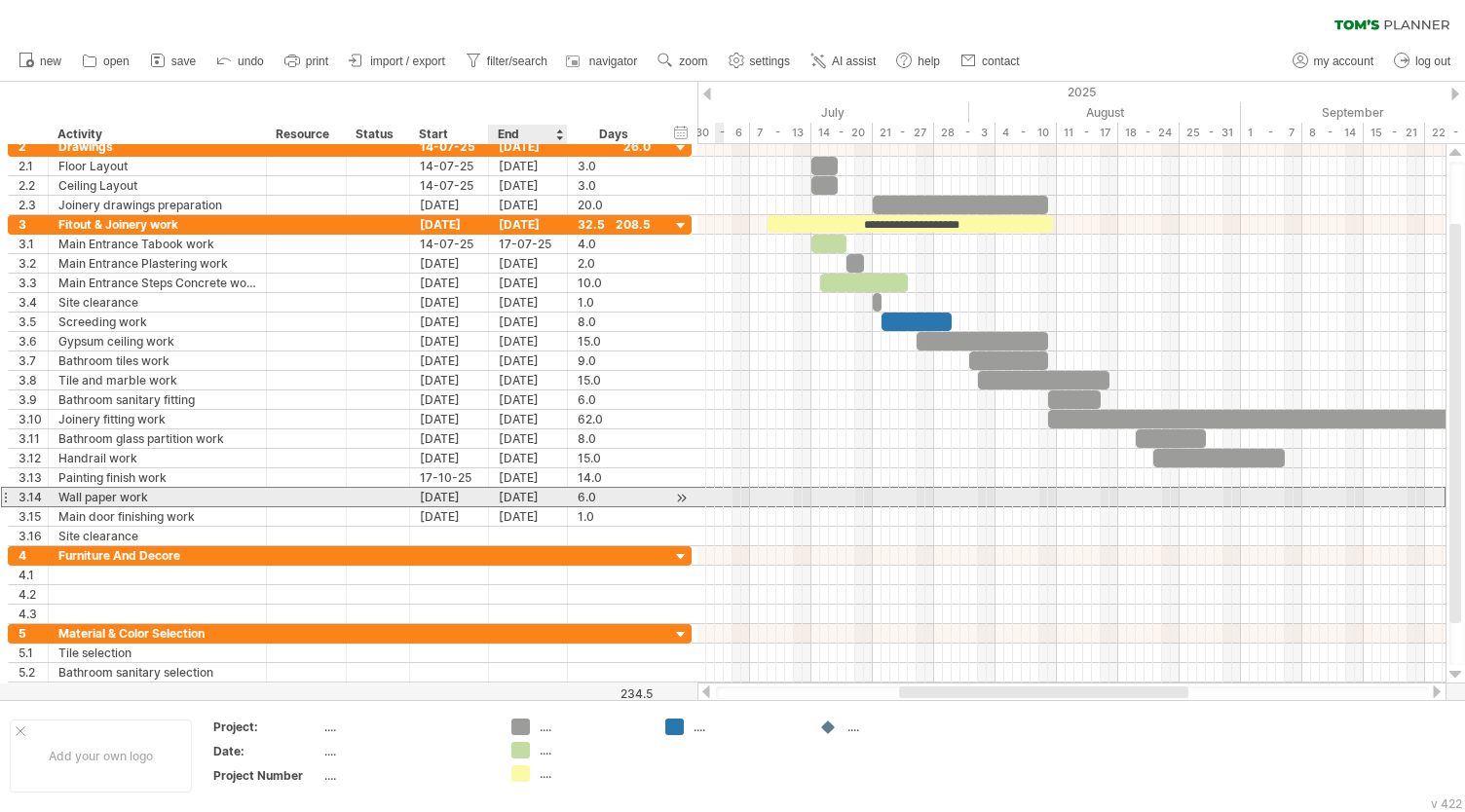 click on "[DATE]" at bounding box center [528, 497] 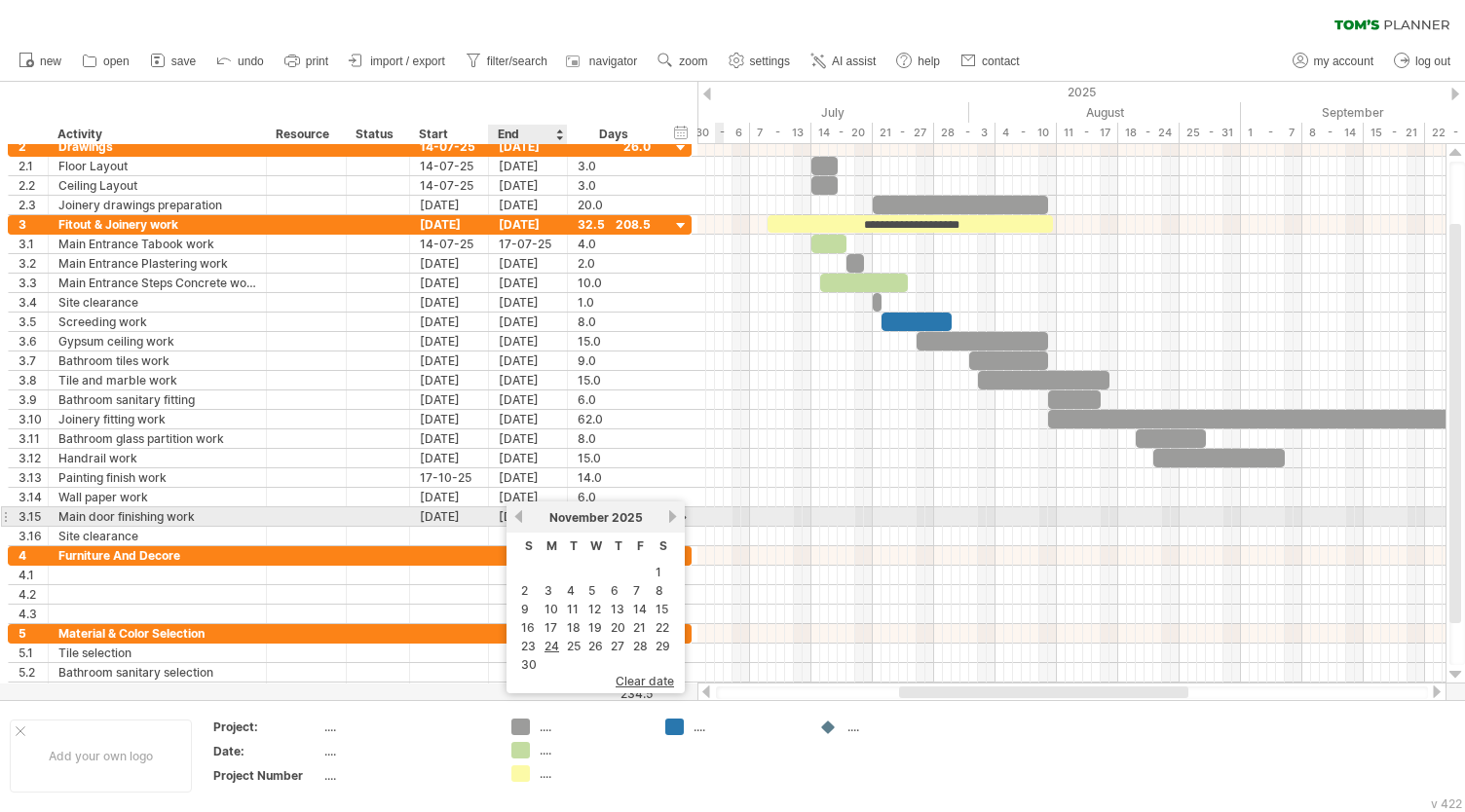 click on "previous" at bounding box center (518, 516) 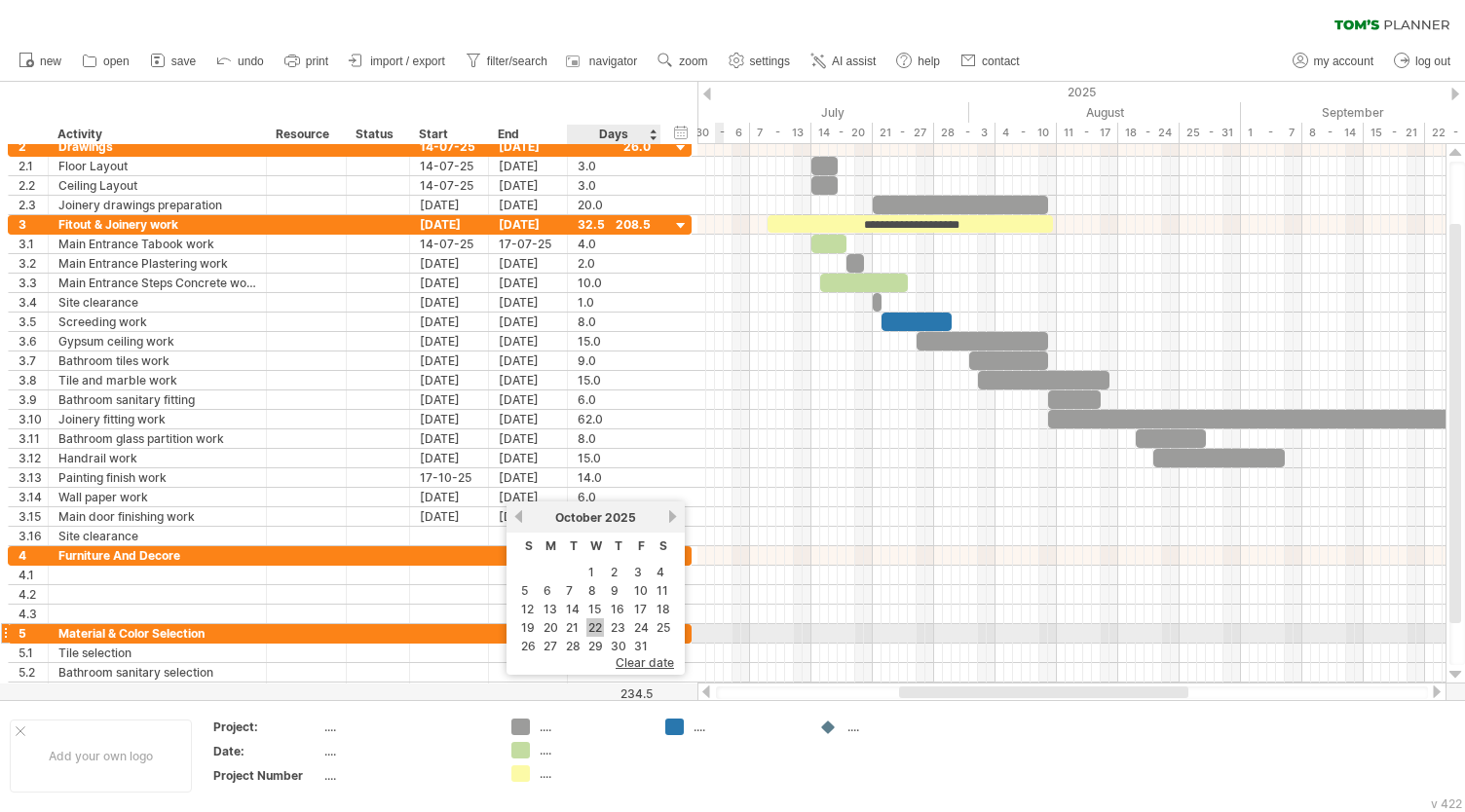 click on "22" at bounding box center [595, 627] 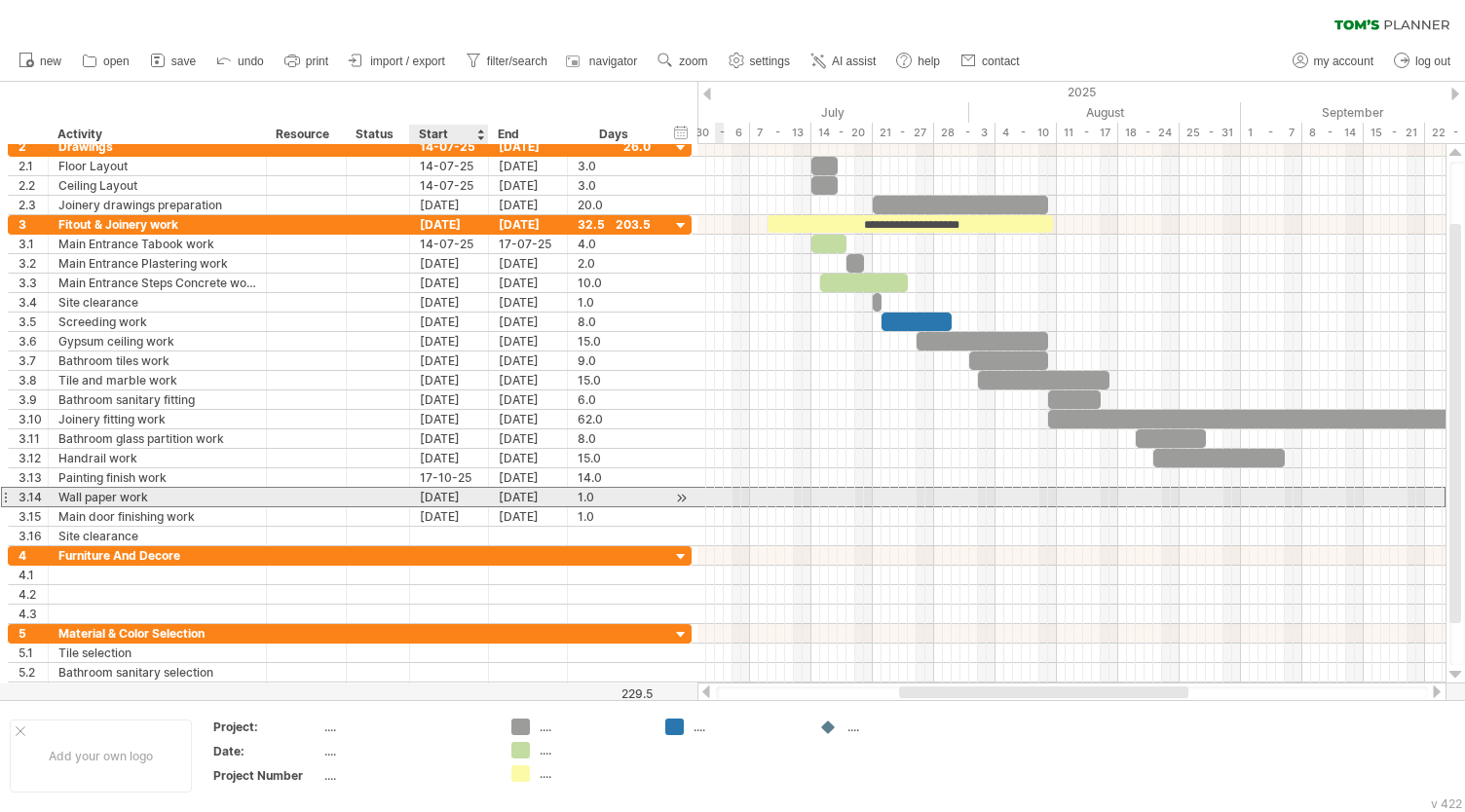 click on "[DATE]" at bounding box center [449, 497] 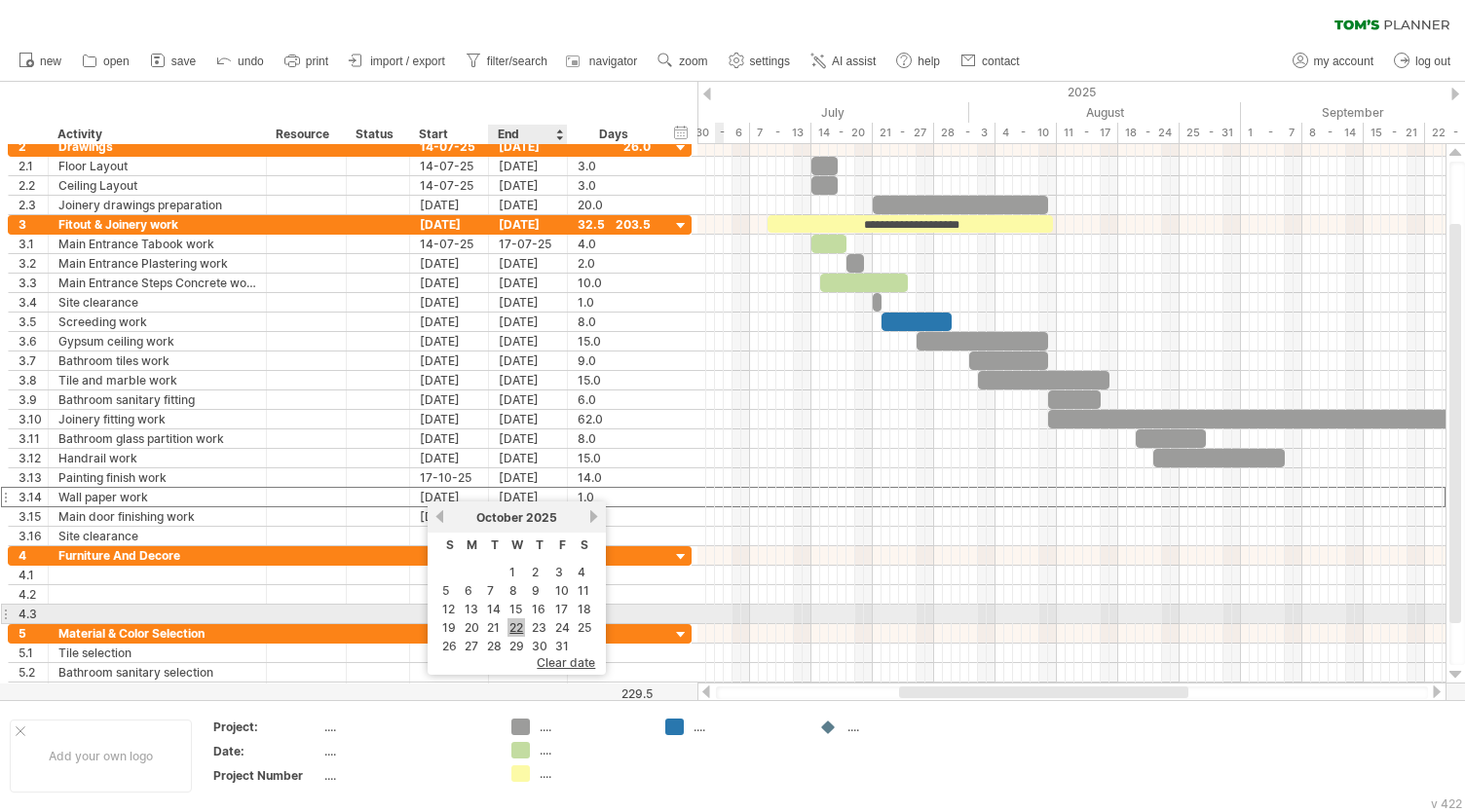 click on "22" at bounding box center [516, 627] 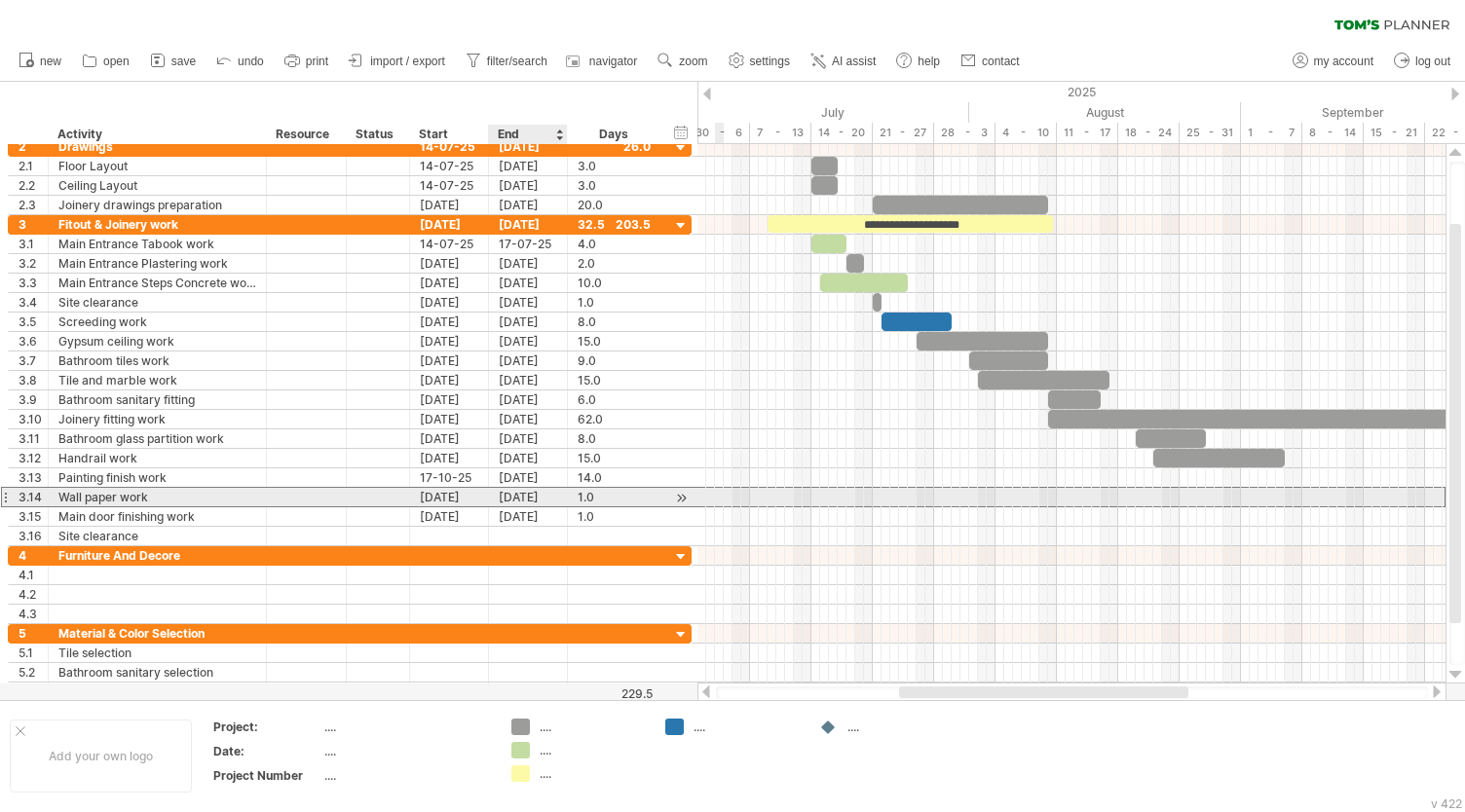 click on "[DATE]" at bounding box center [528, 497] 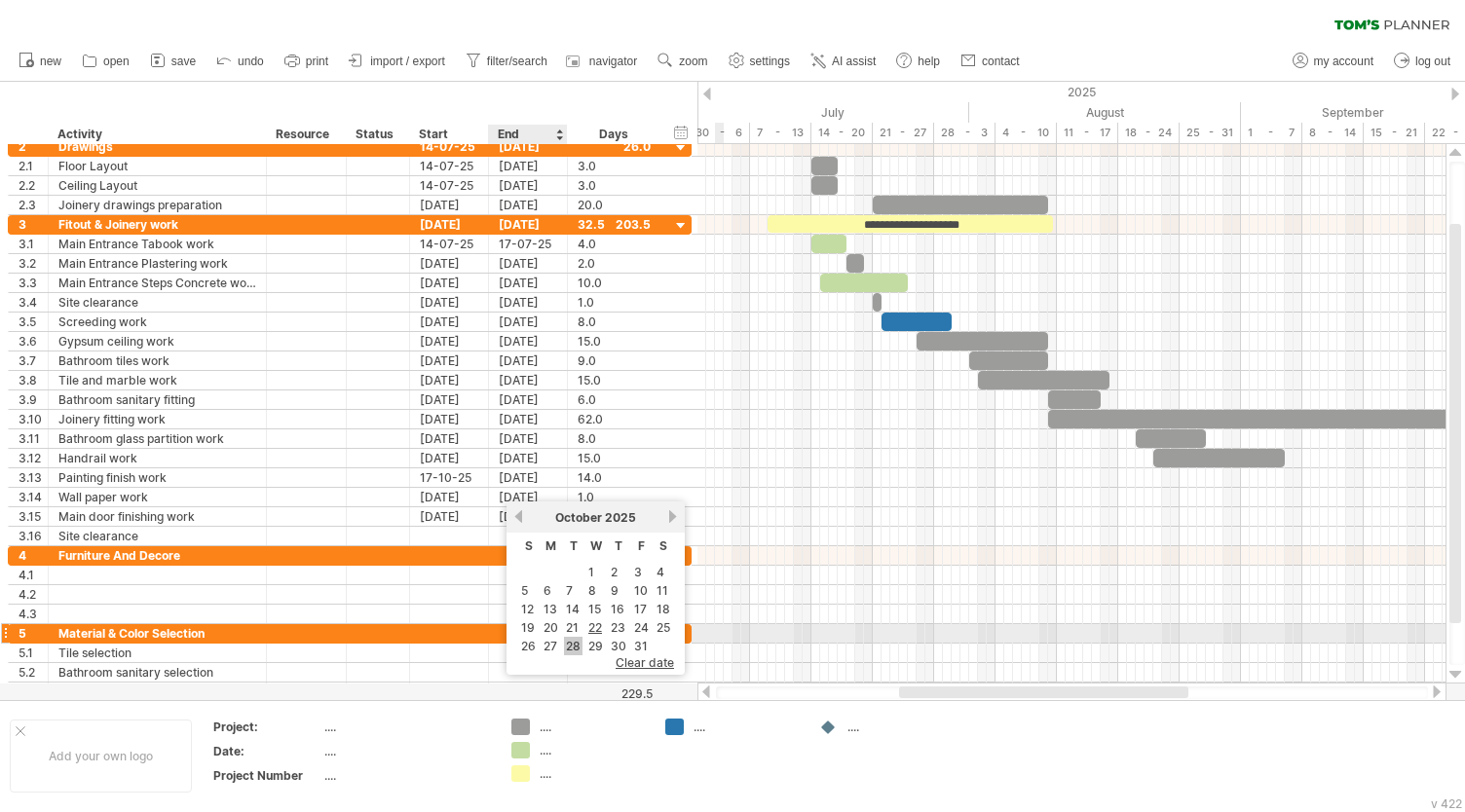 click on "28" at bounding box center [573, 646] 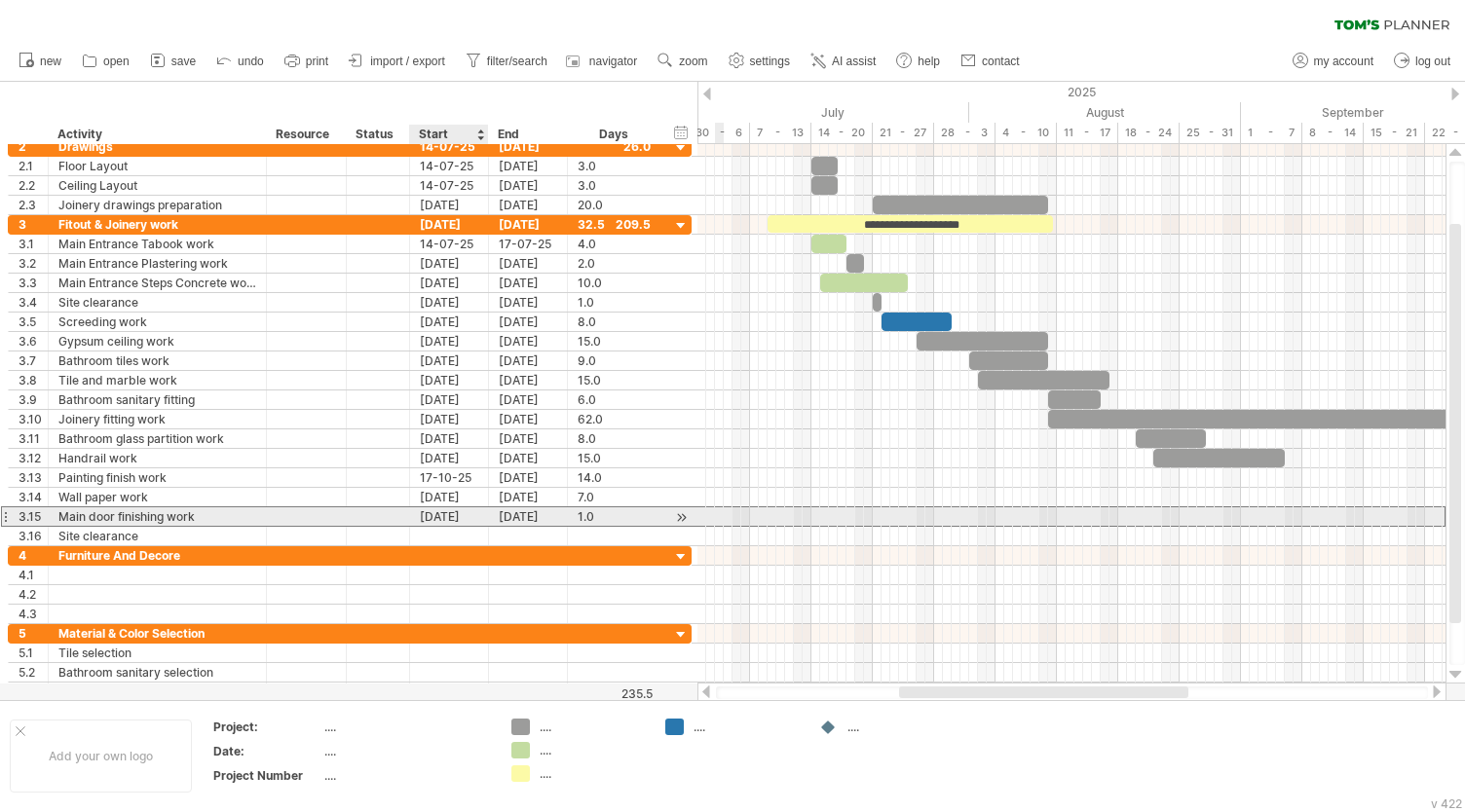 click on "[DATE]" at bounding box center (449, 516) 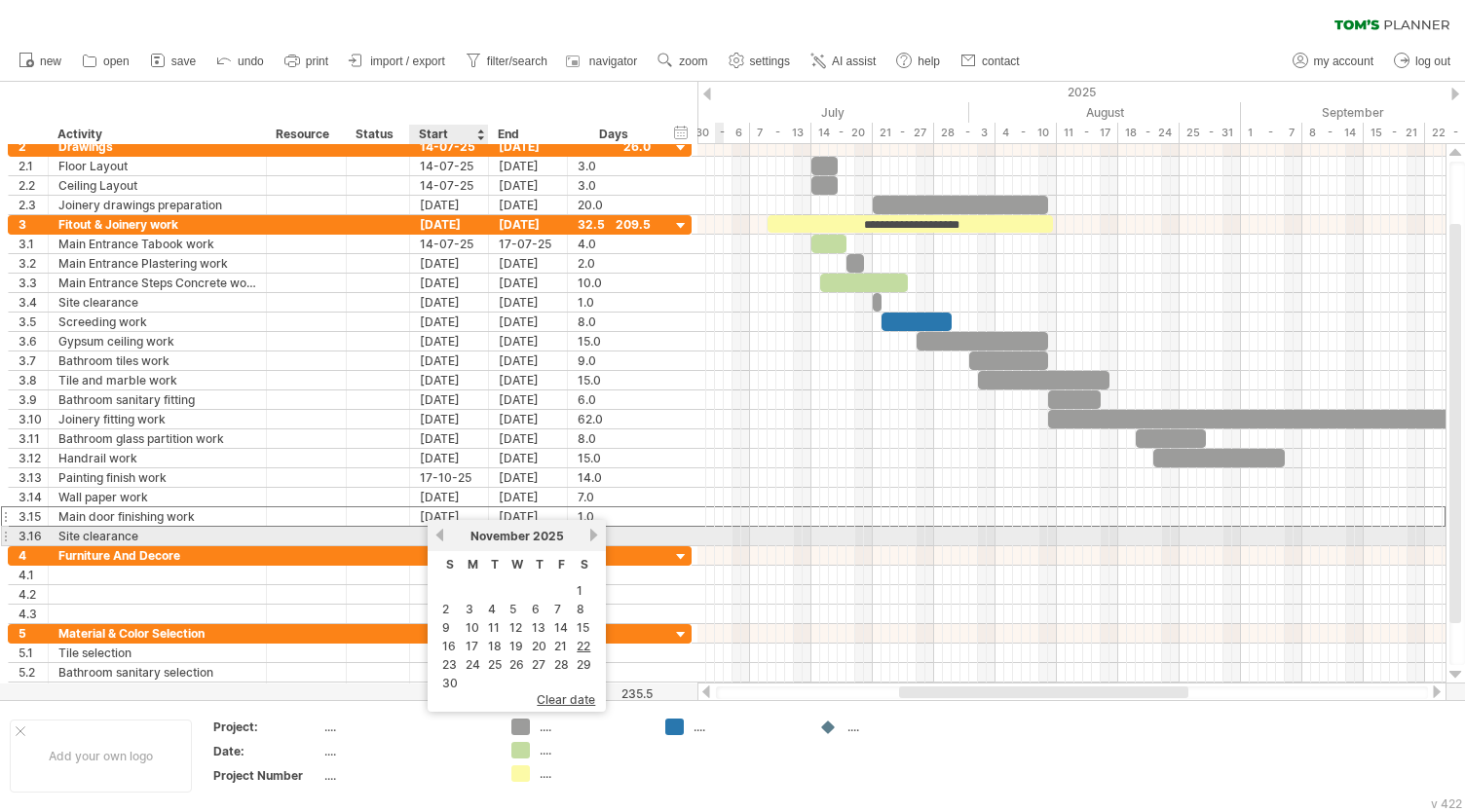 click on "previous" at bounding box center (439, 535) 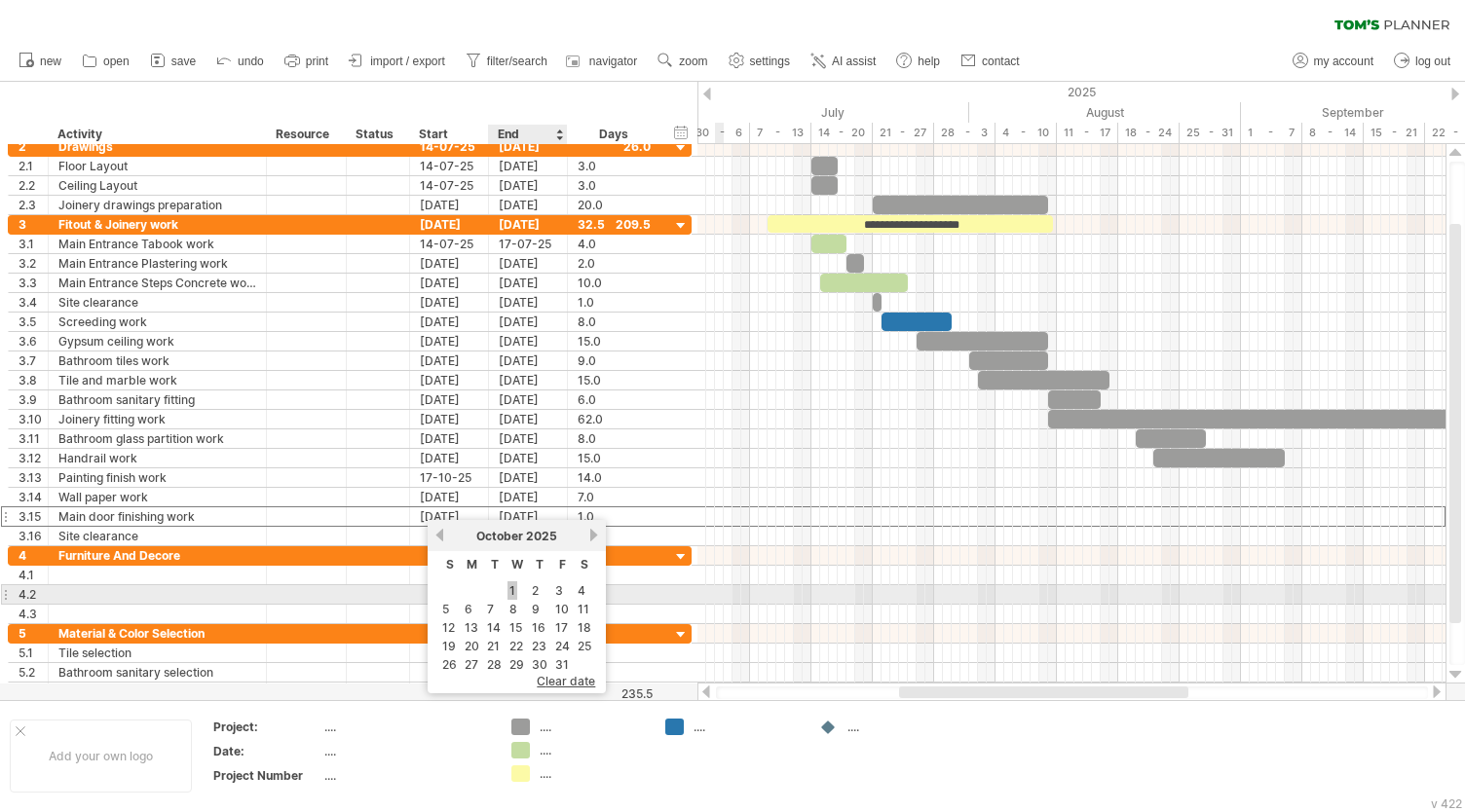 click on "1" at bounding box center (512, 590) 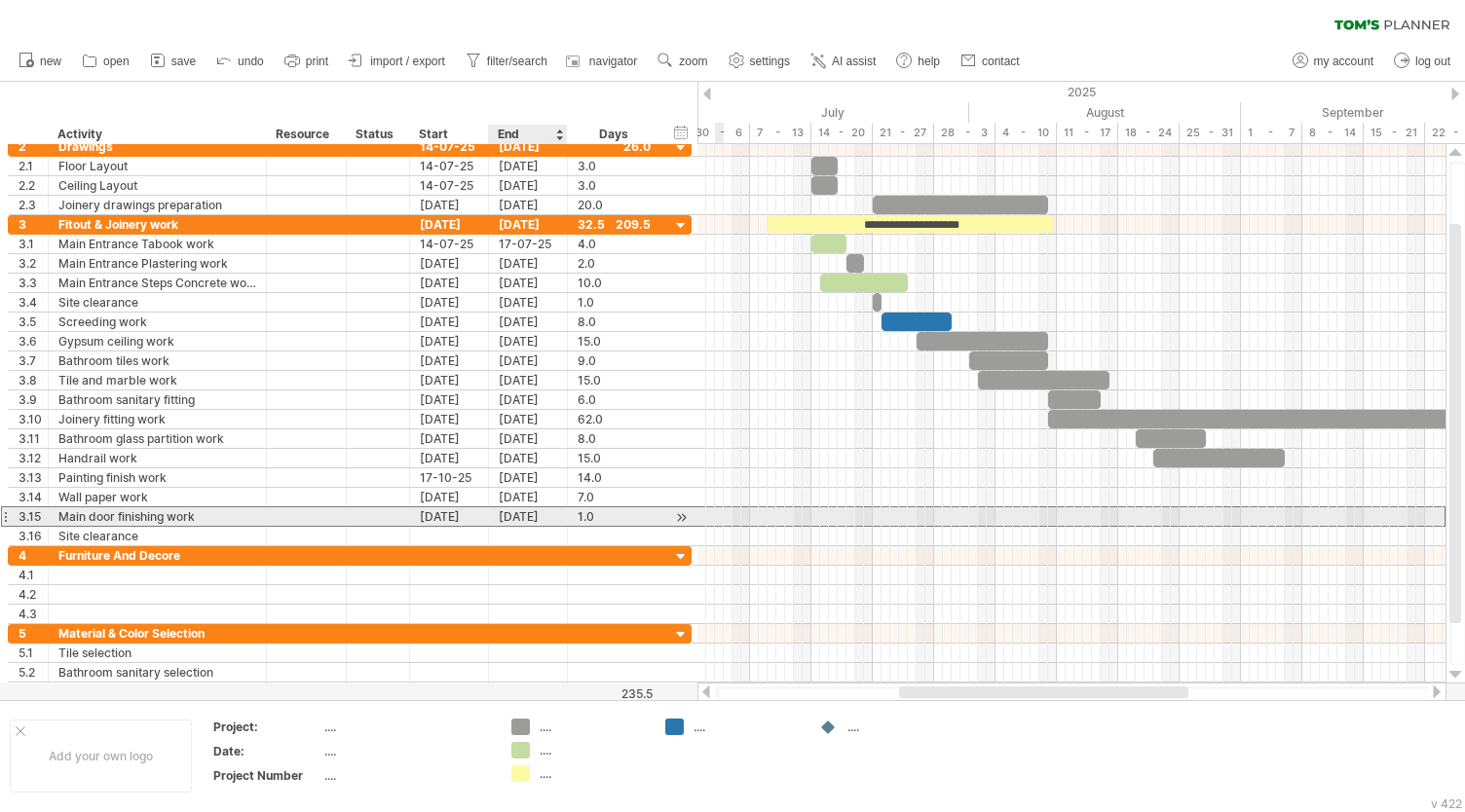 click on "[DATE]" at bounding box center (528, 516) 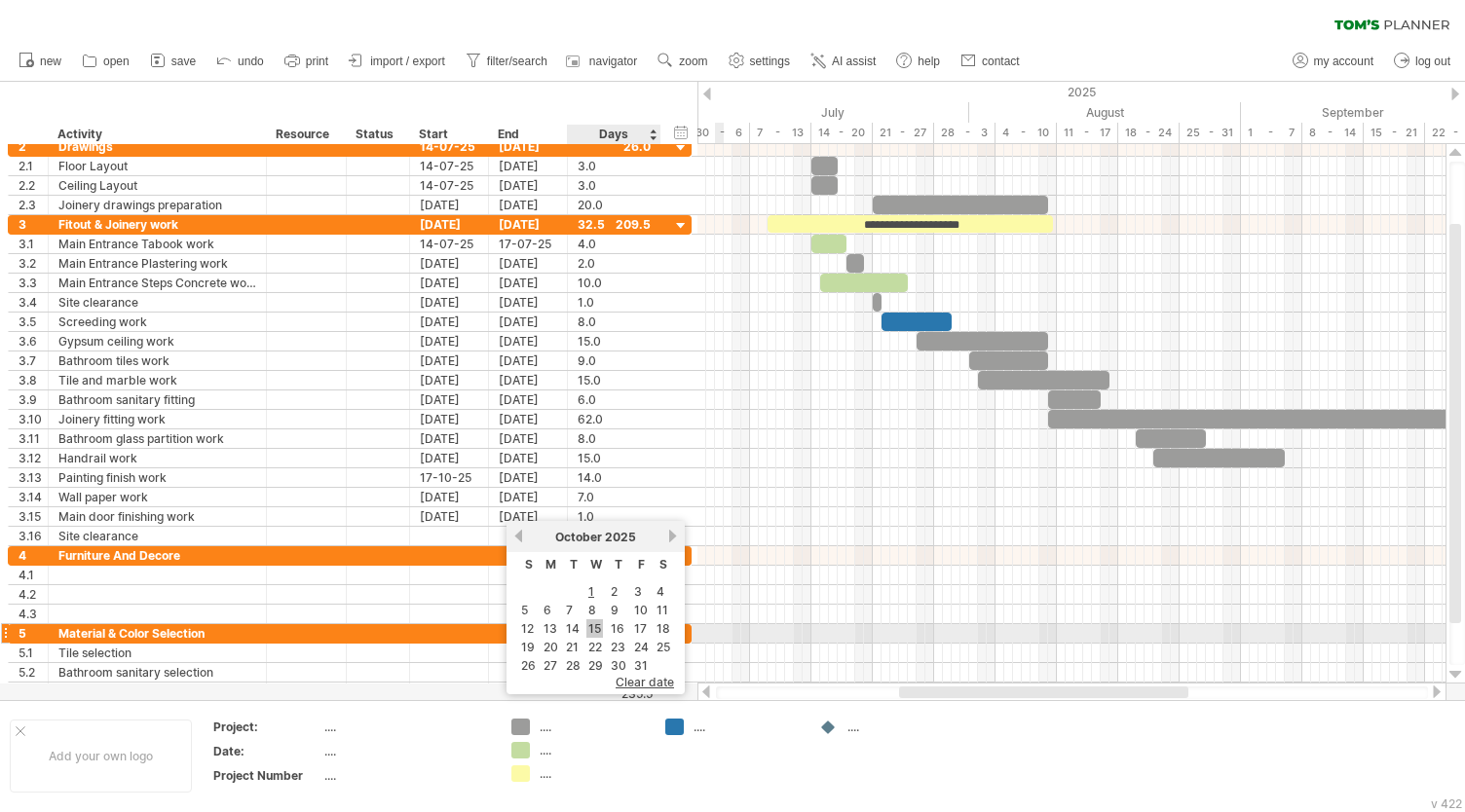 click on "15" at bounding box center (594, 628) 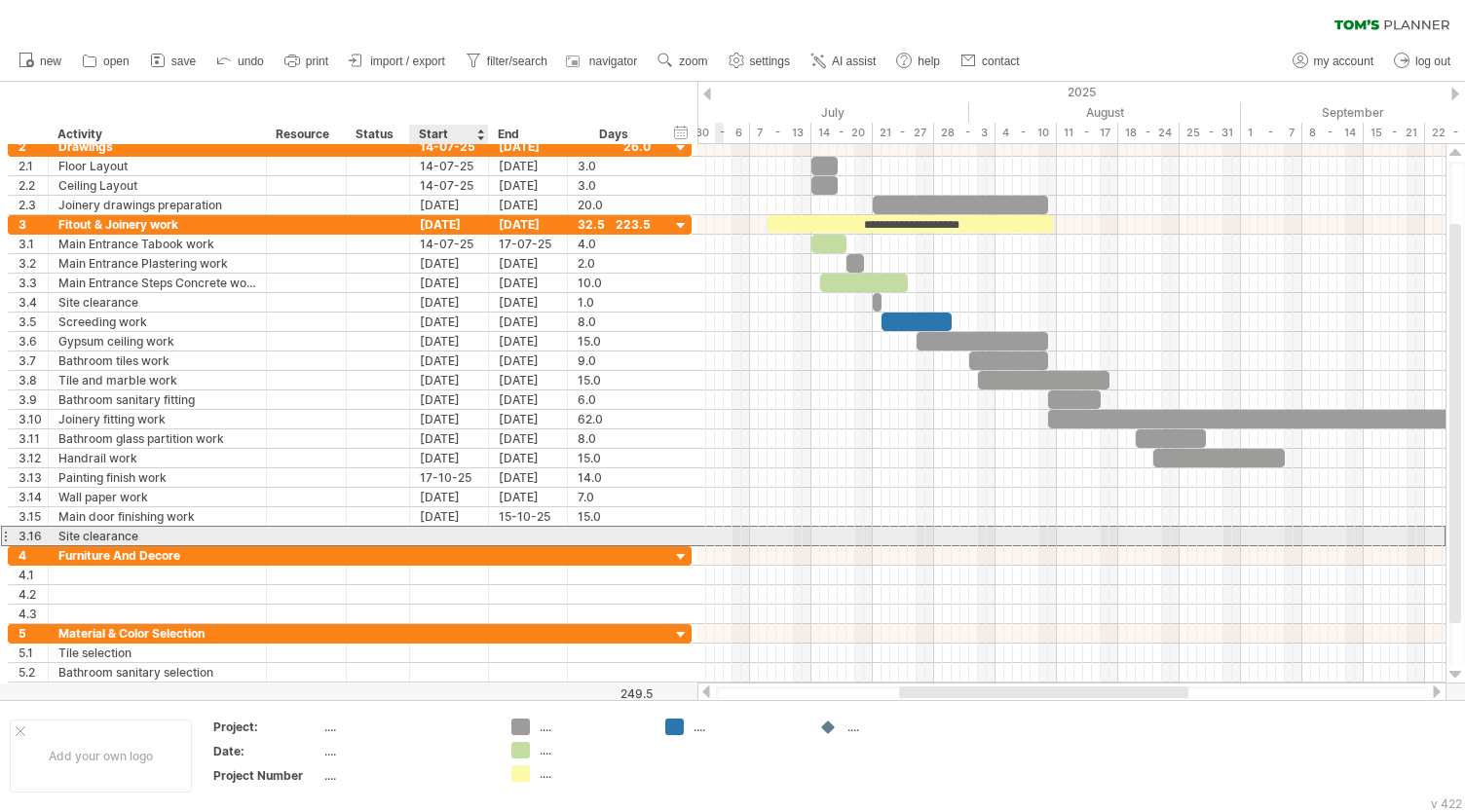 click at bounding box center [449, 535] 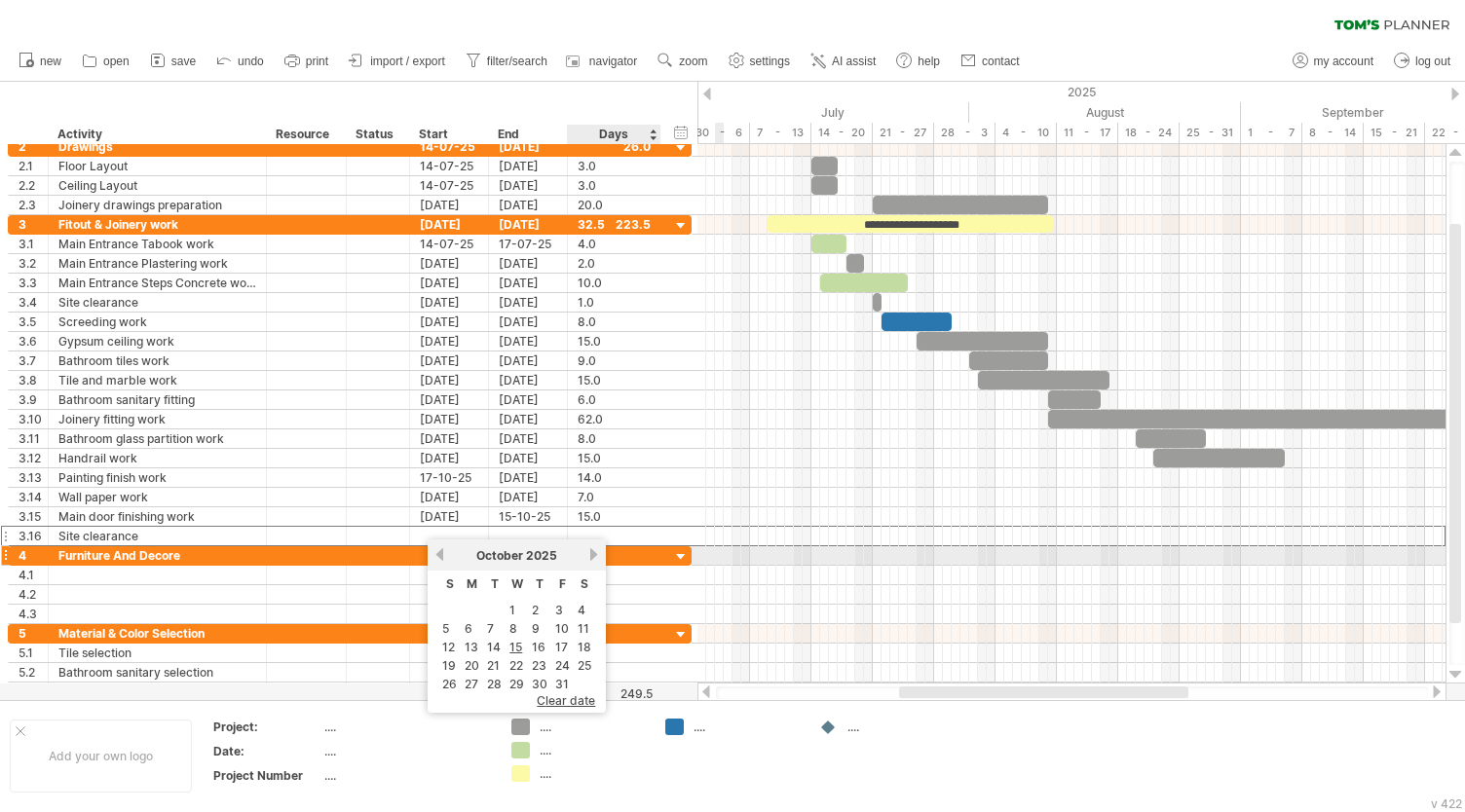 click on "next" at bounding box center (593, 554) 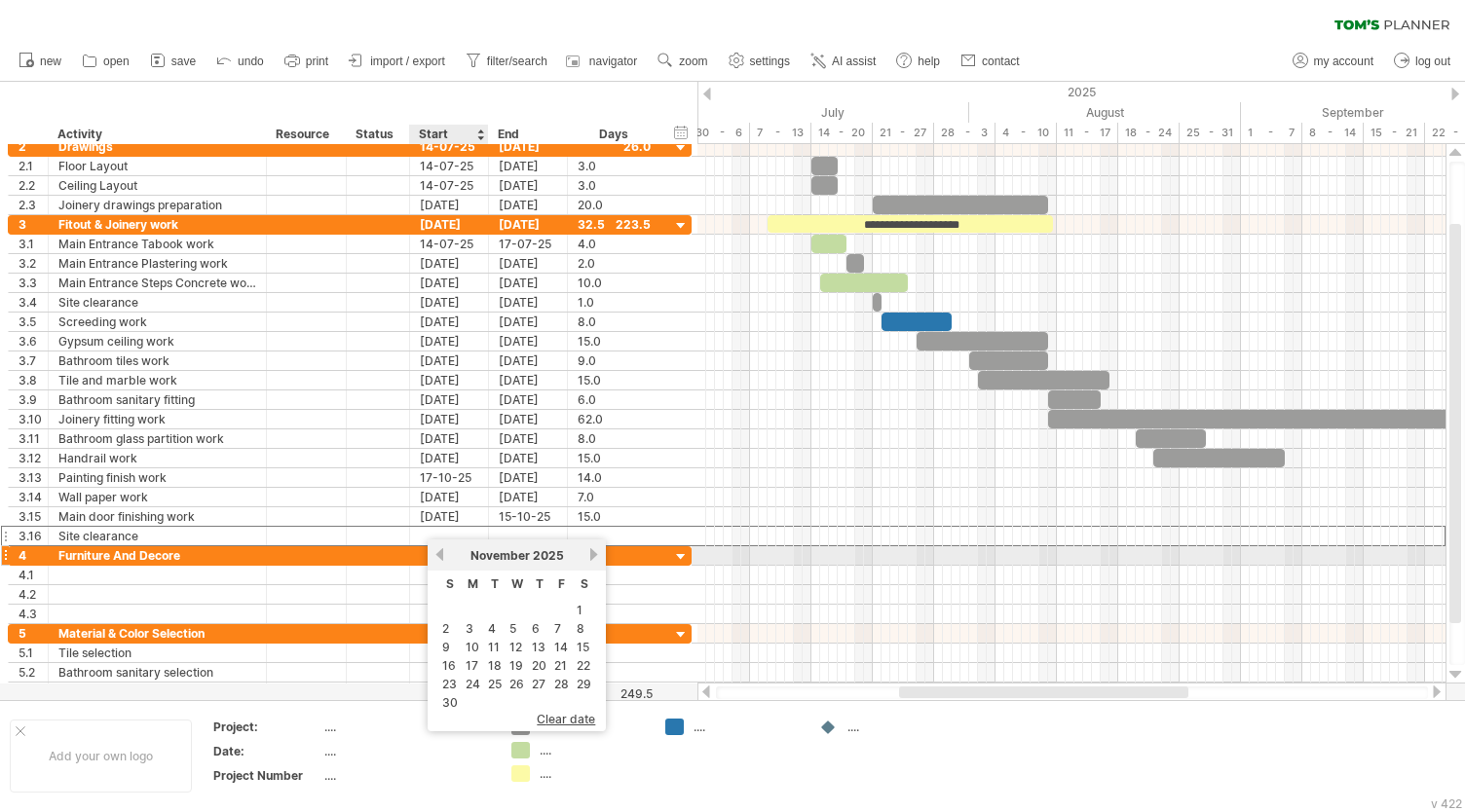 click on "previous" at bounding box center (439, 554) 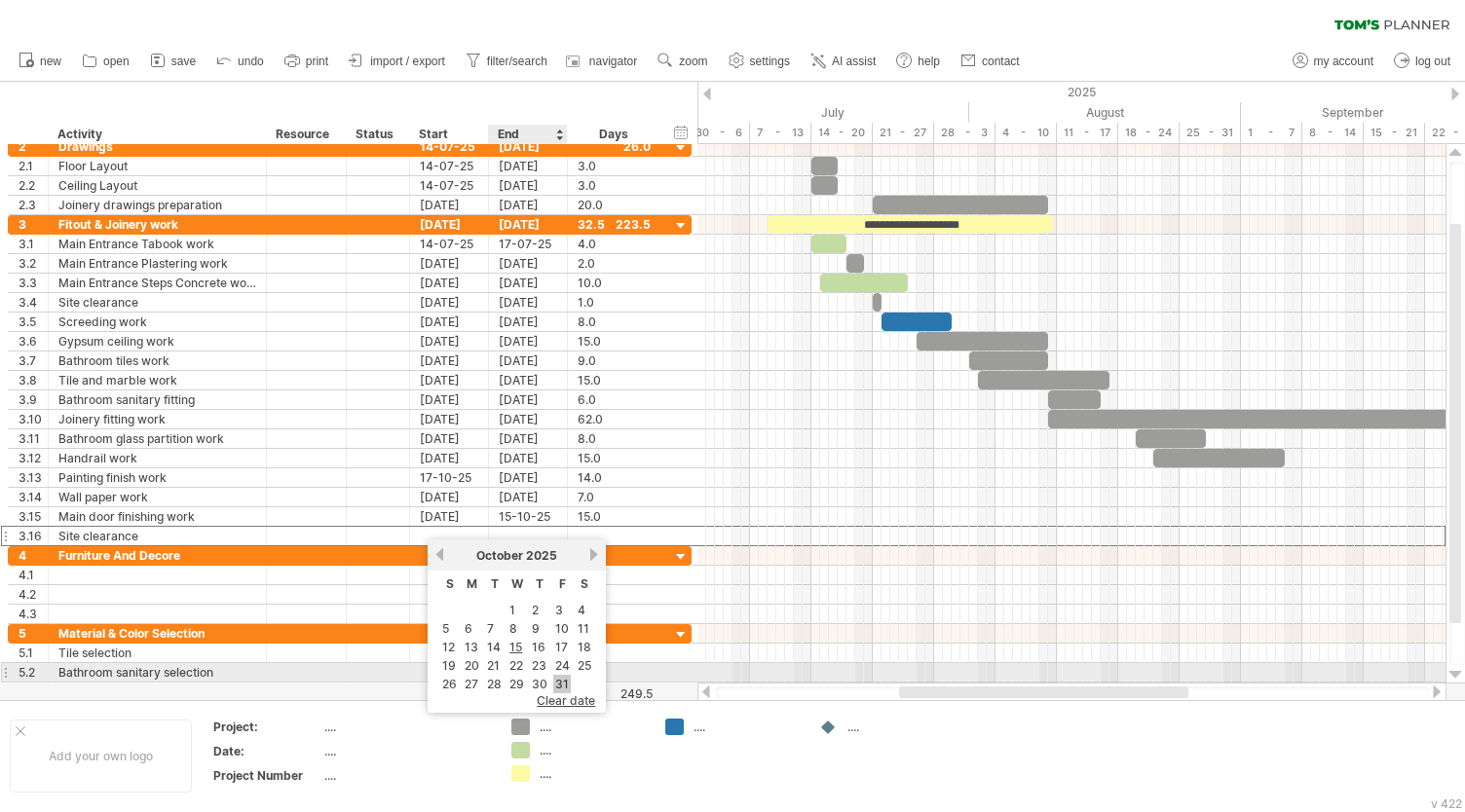 click on "31" at bounding box center [562, 683] 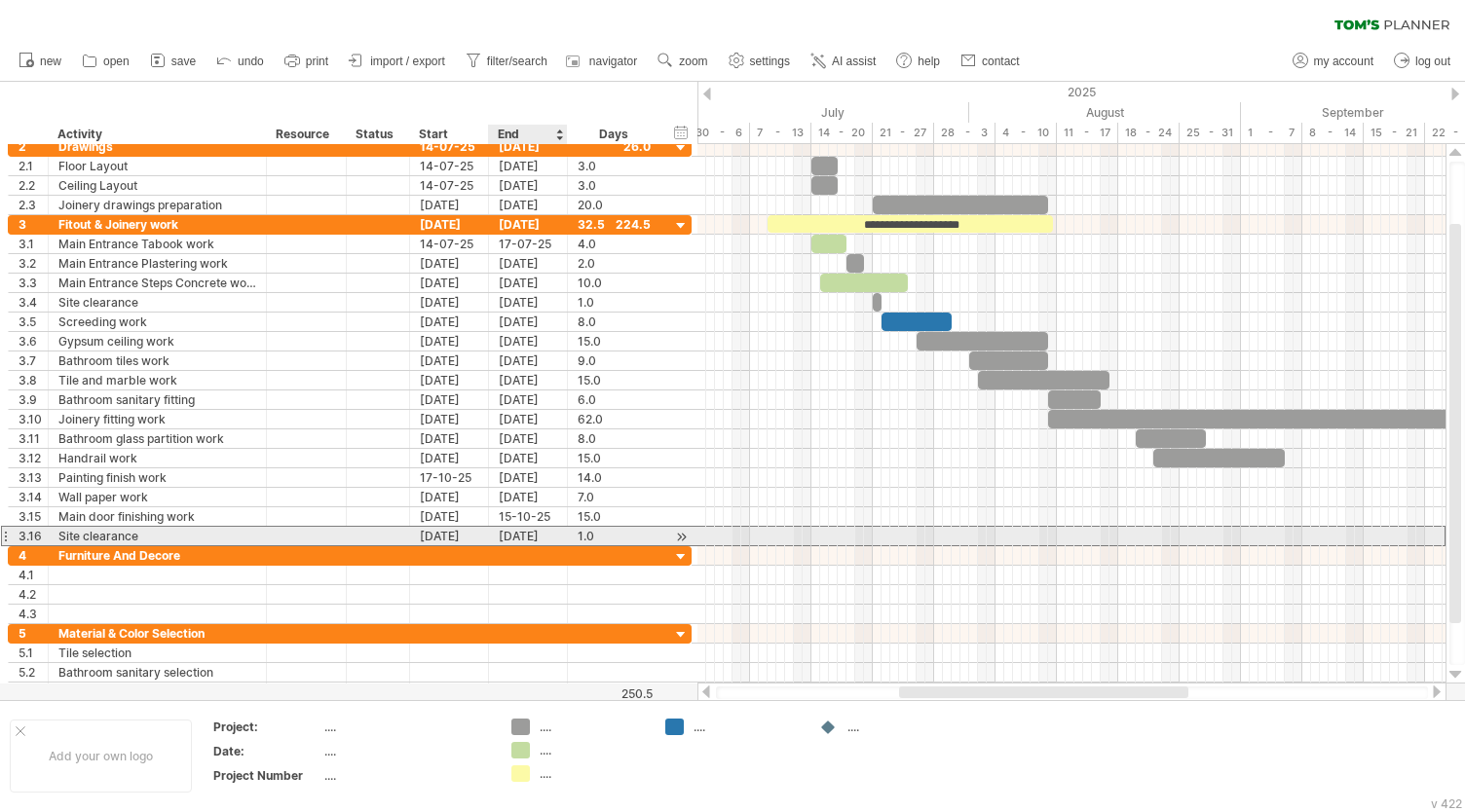 click on "[DATE]" at bounding box center (528, 535) 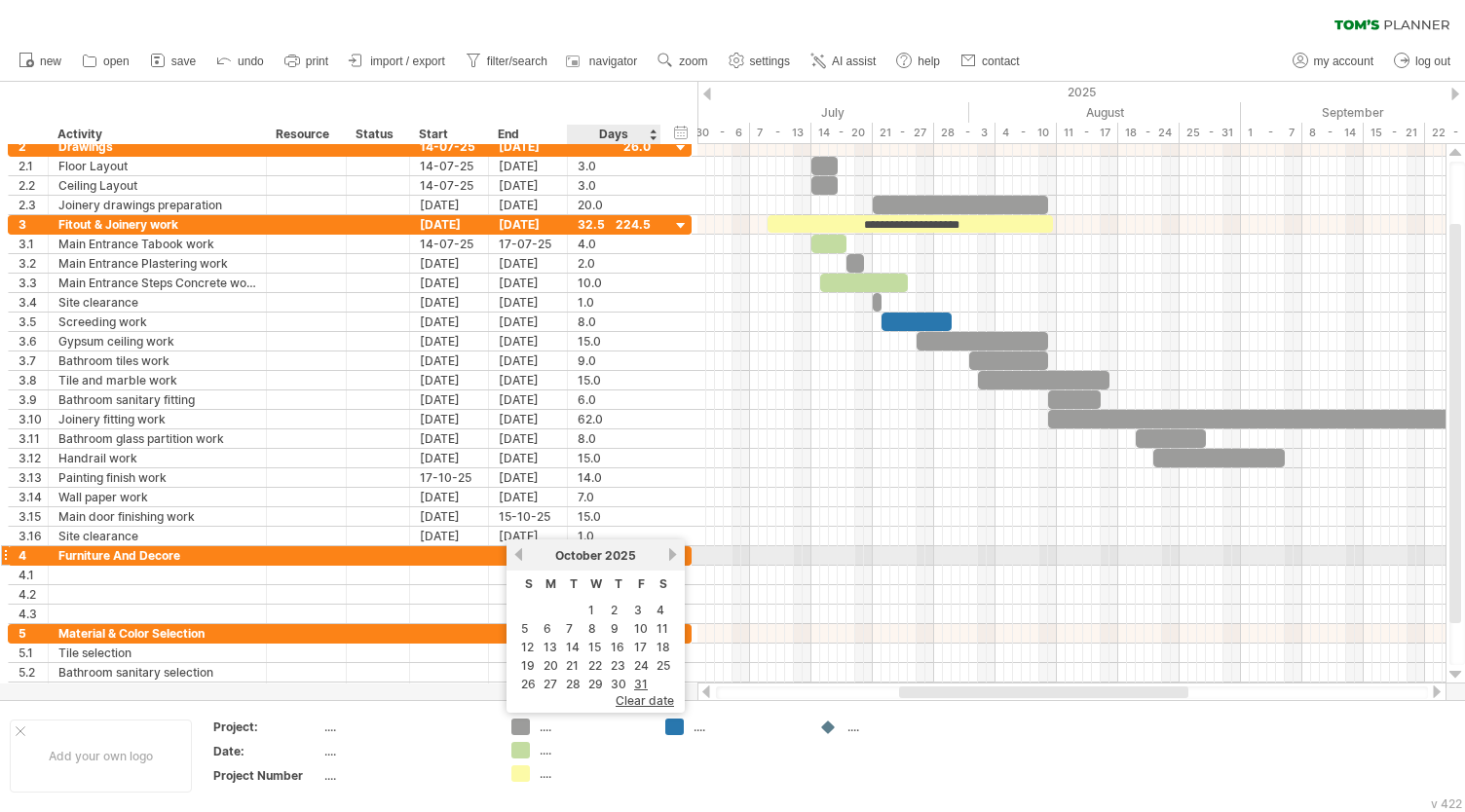 click on "next" at bounding box center (672, 554) 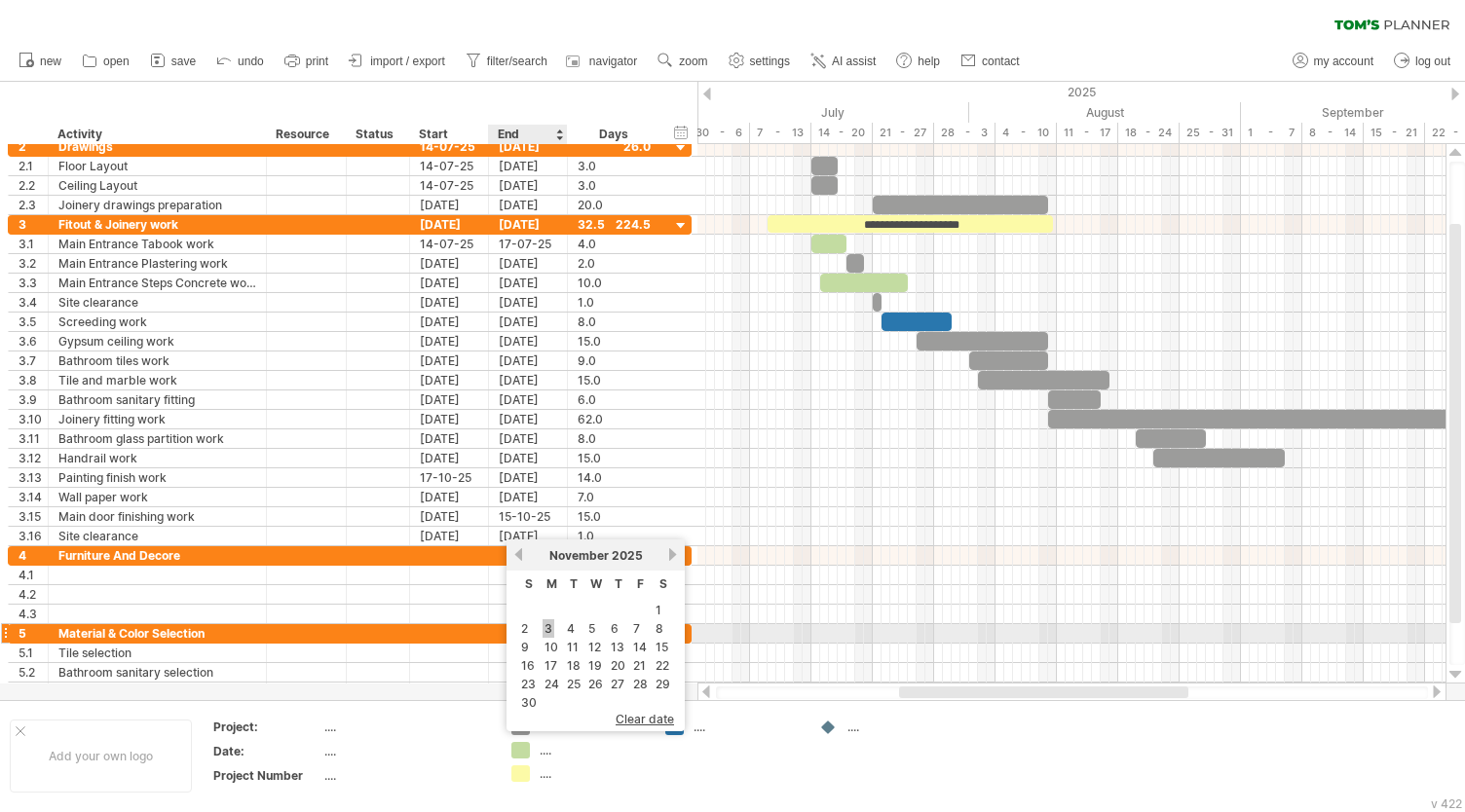 click on "3" at bounding box center (548, 628) 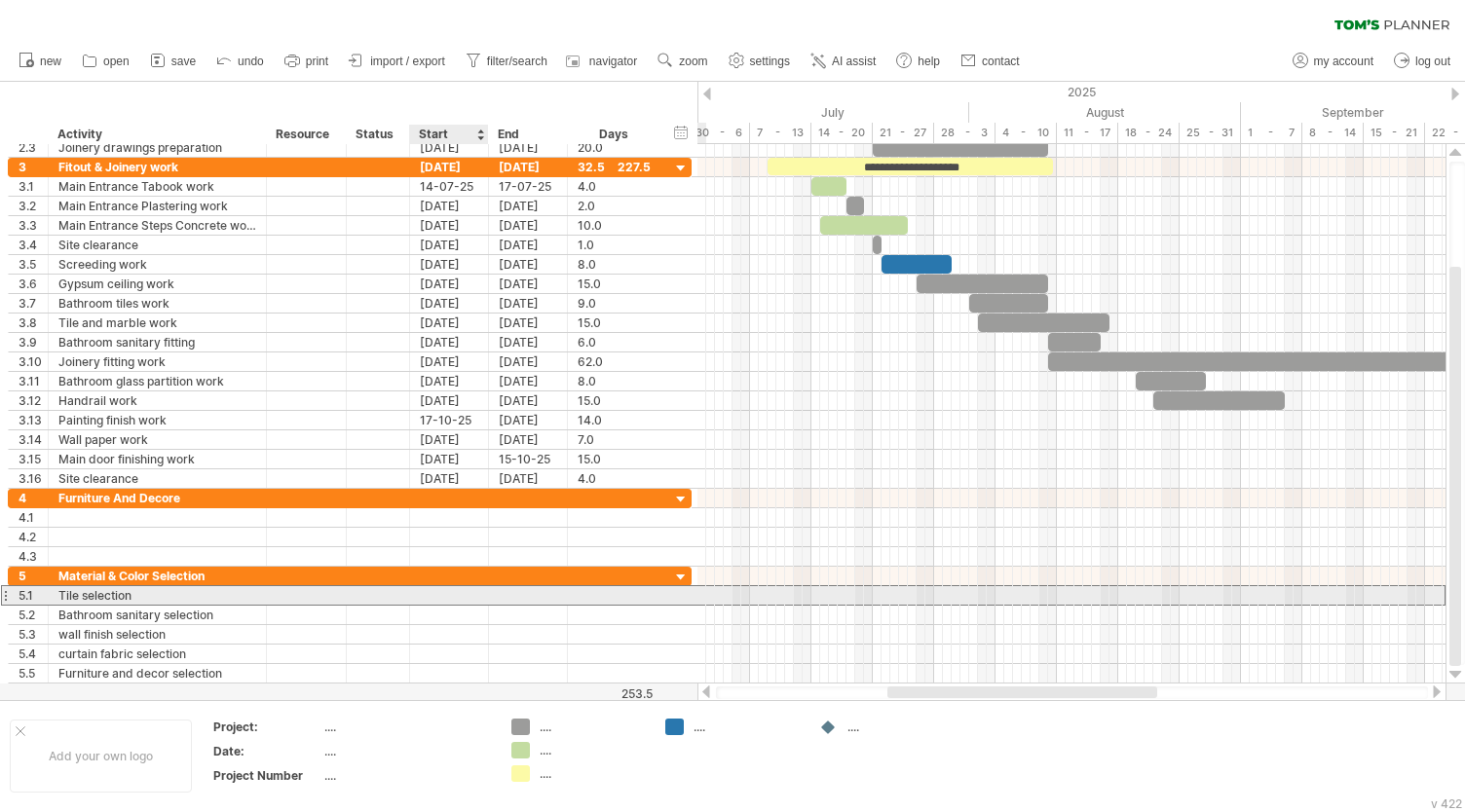 click at bounding box center (449, 595) 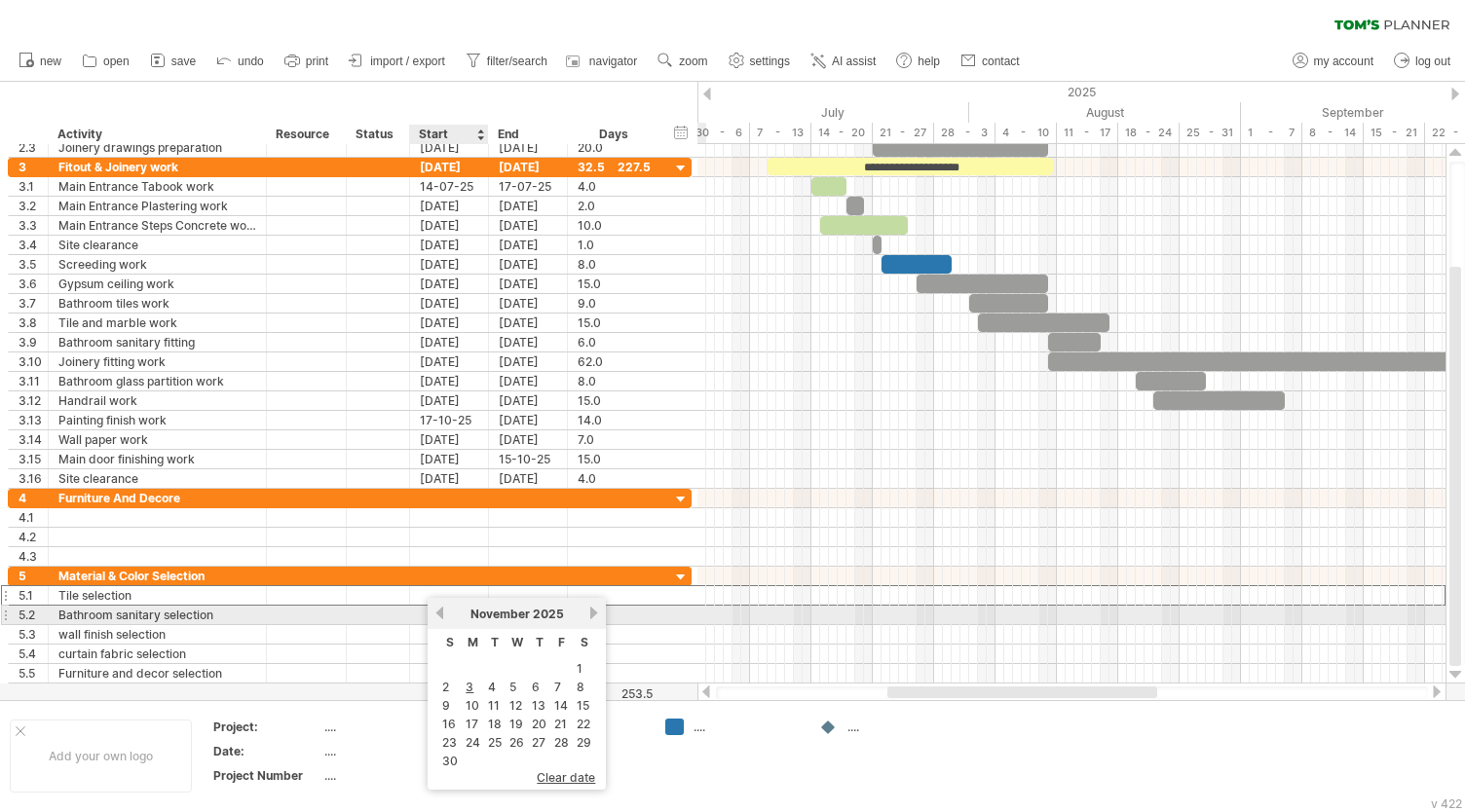 click on "previous" at bounding box center (439, 612) 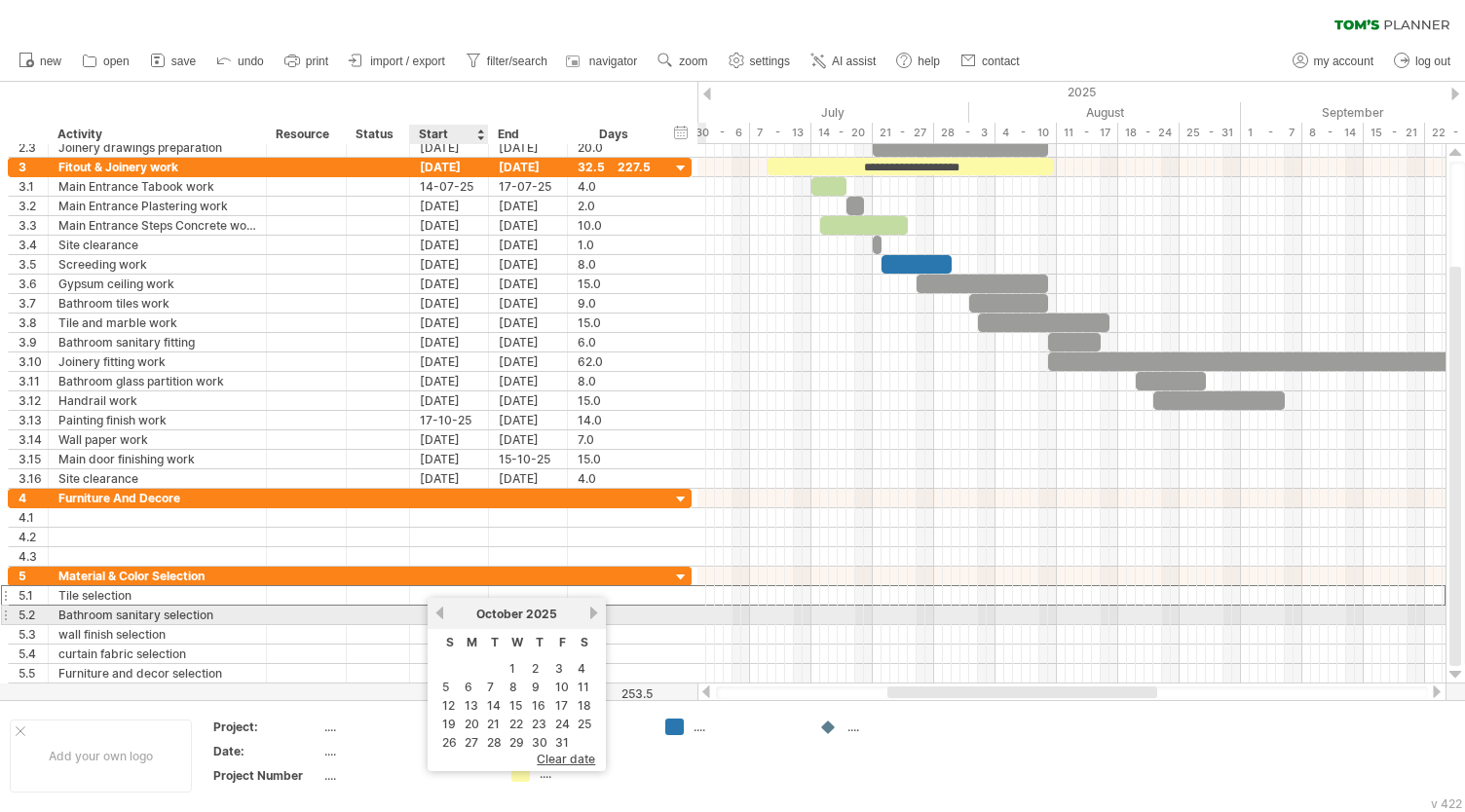 click on "previous" at bounding box center (439, 612) 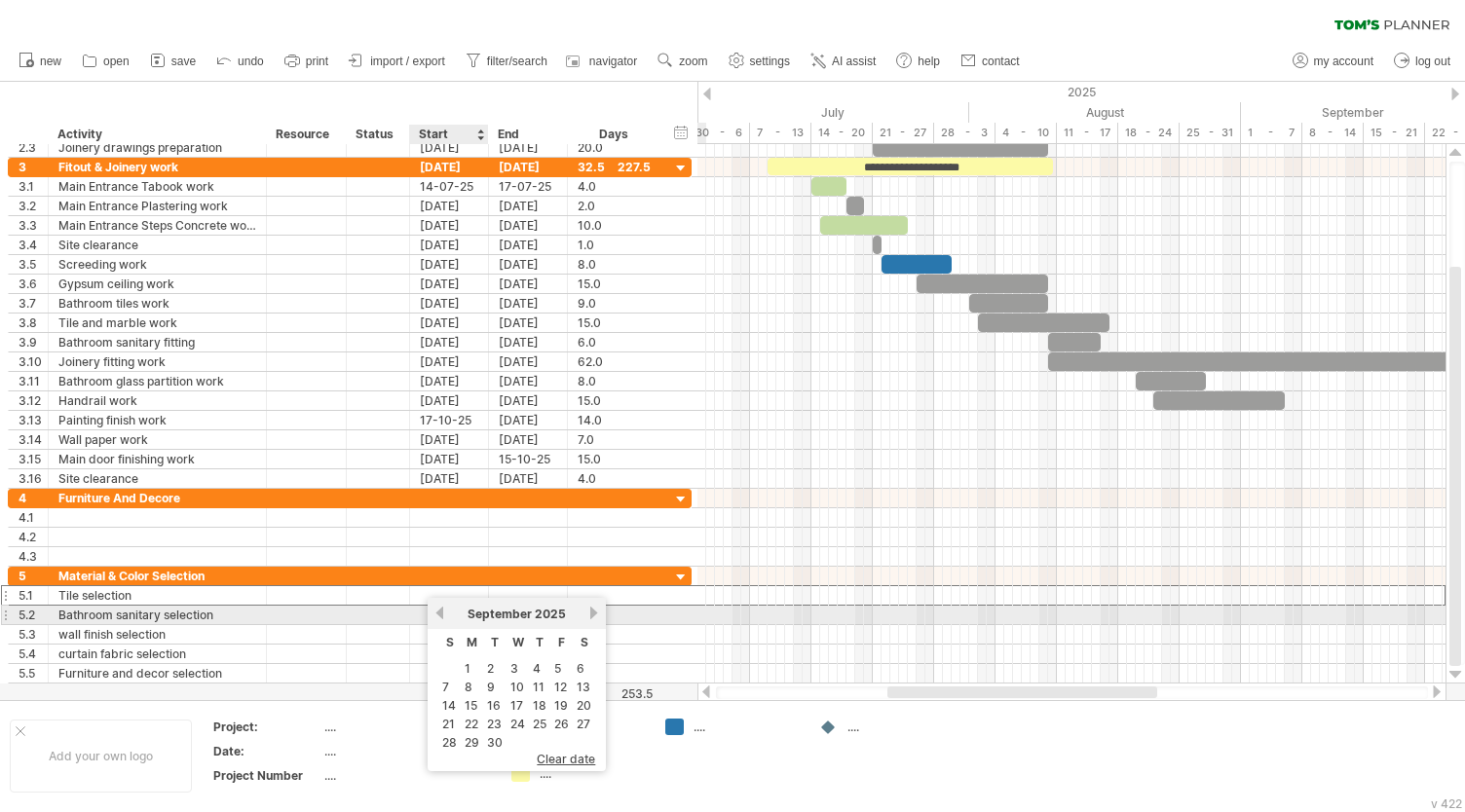 click on "previous" at bounding box center (439, 612) 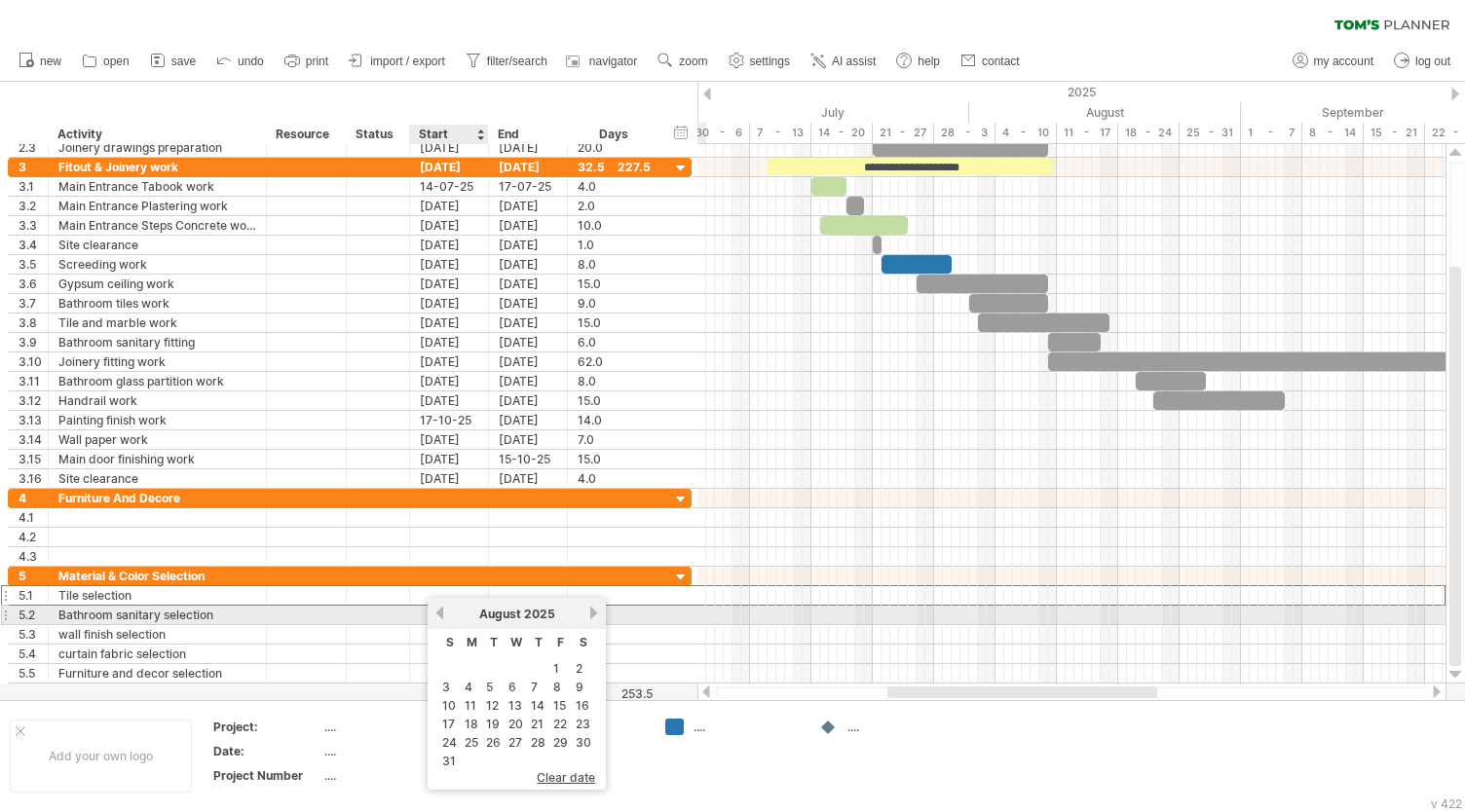 click on "previous" at bounding box center (439, 612) 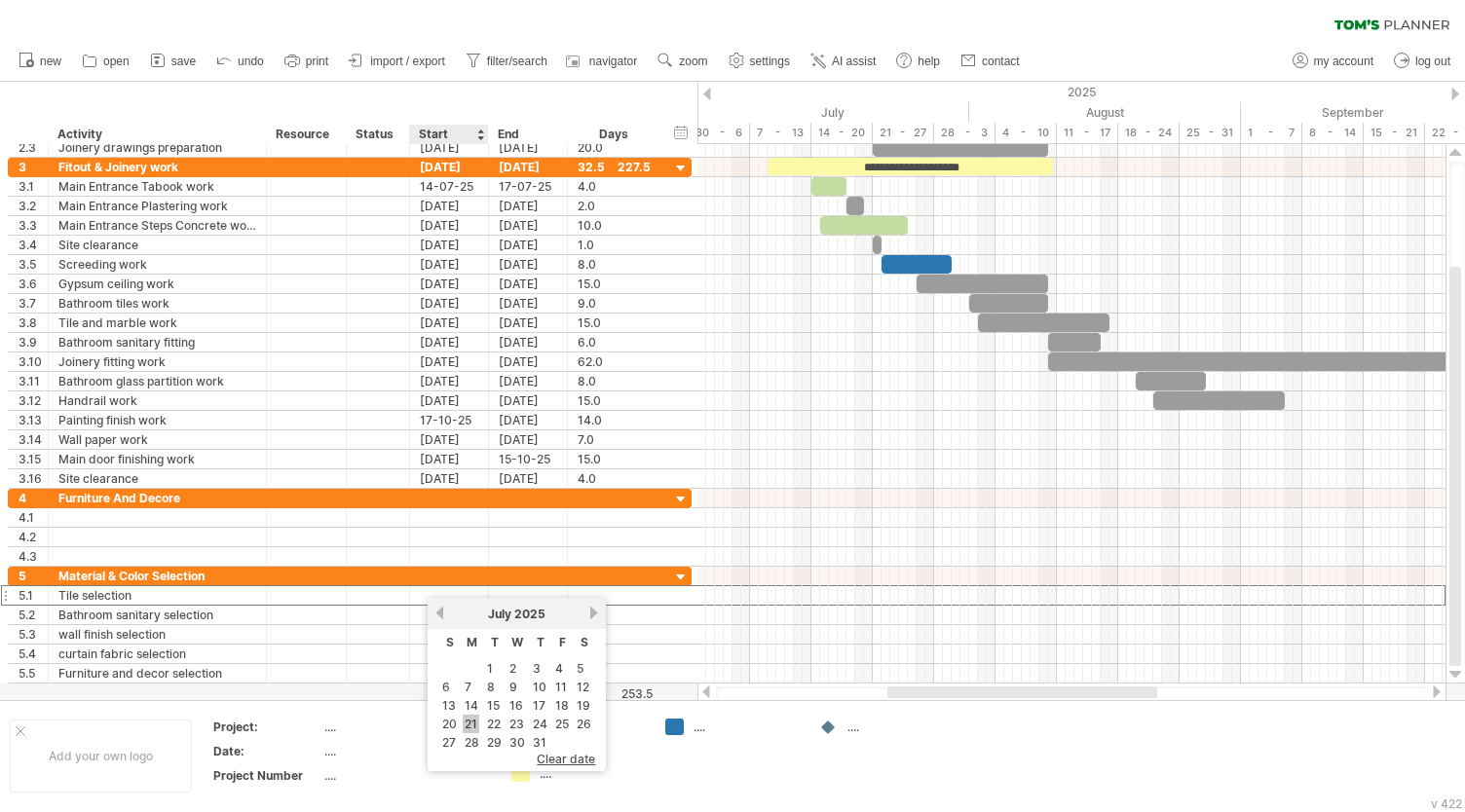 click on "21" at bounding box center (470, 723) 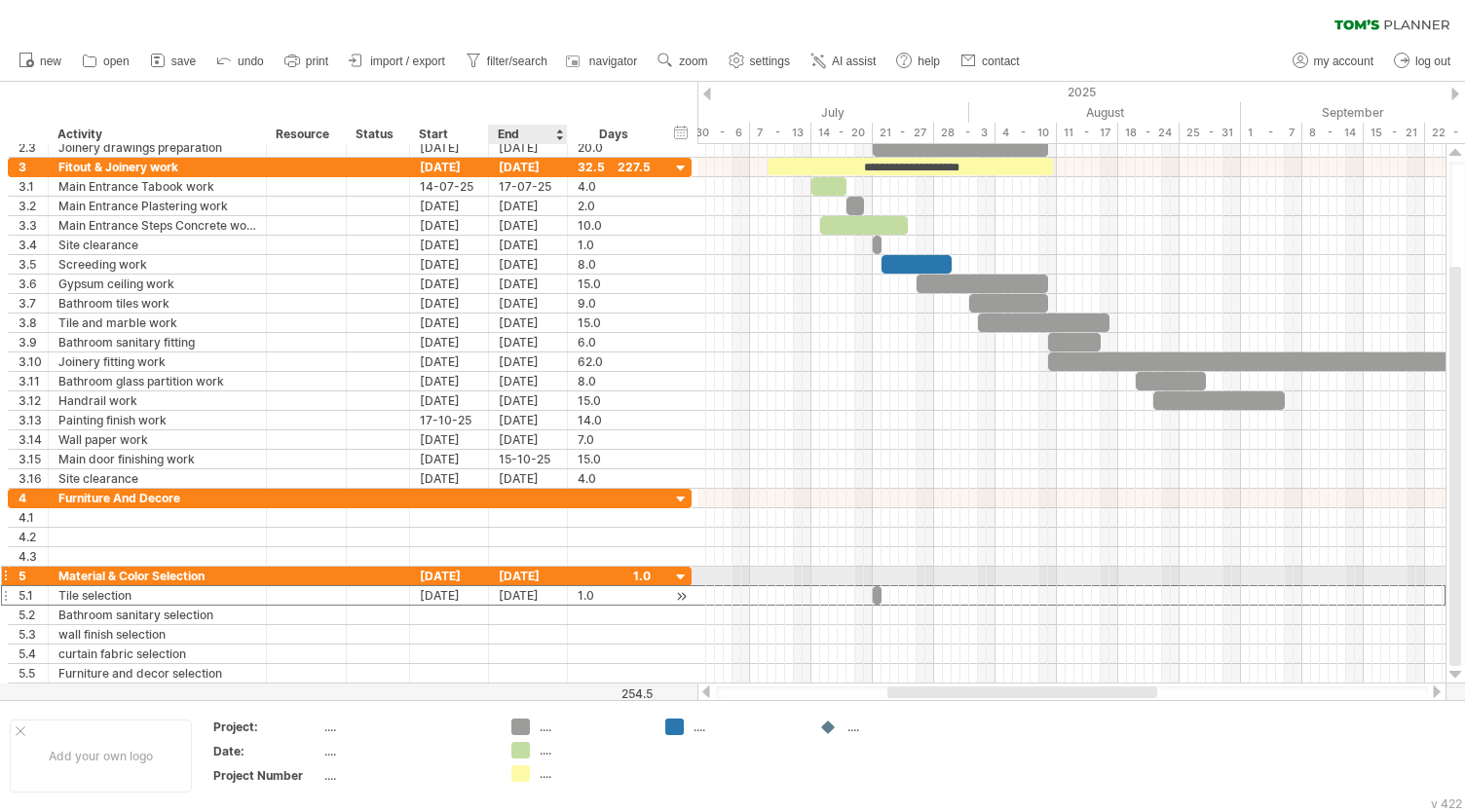 click on "[DATE]" at bounding box center [528, 595] 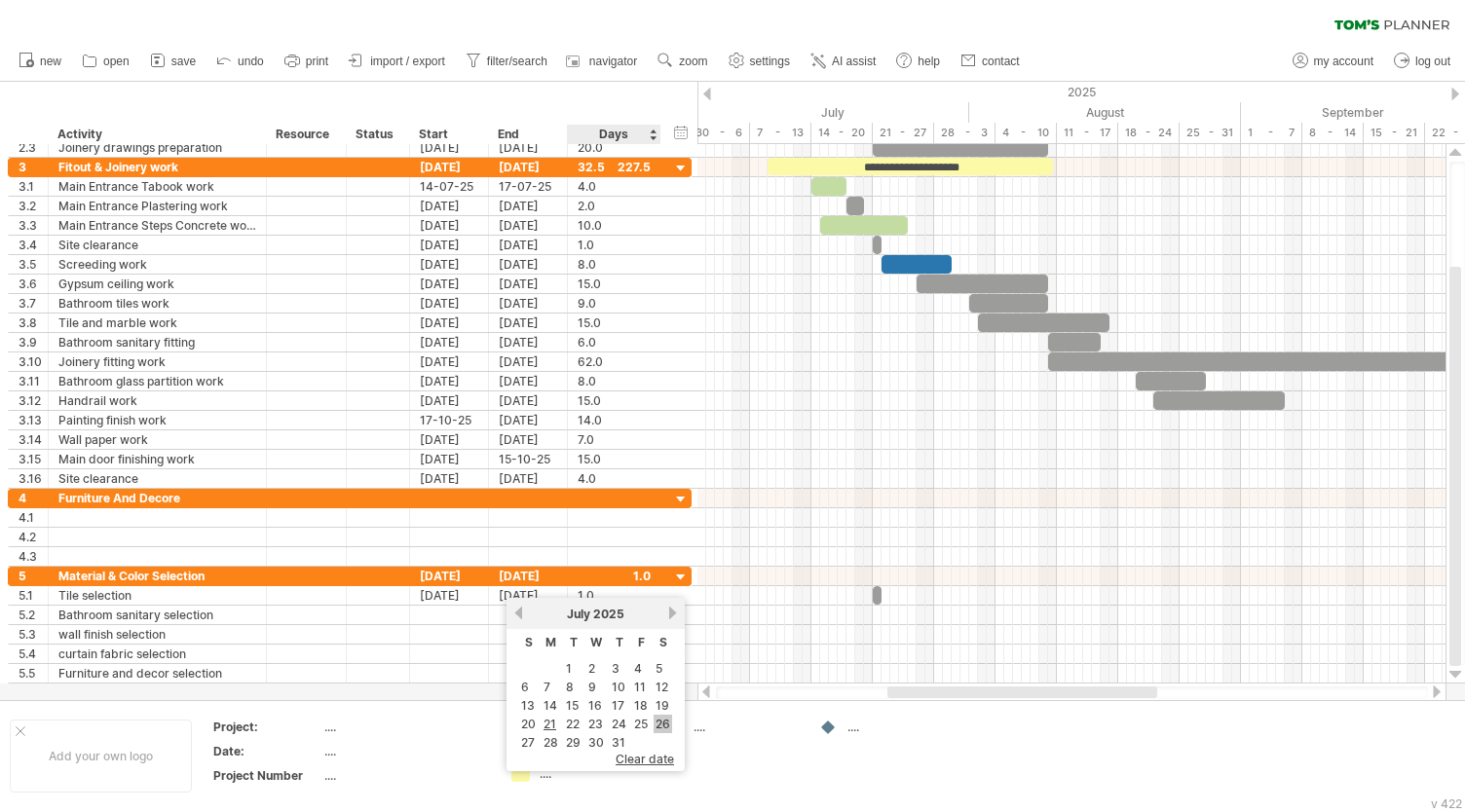 click on "26" at bounding box center [662, 723] 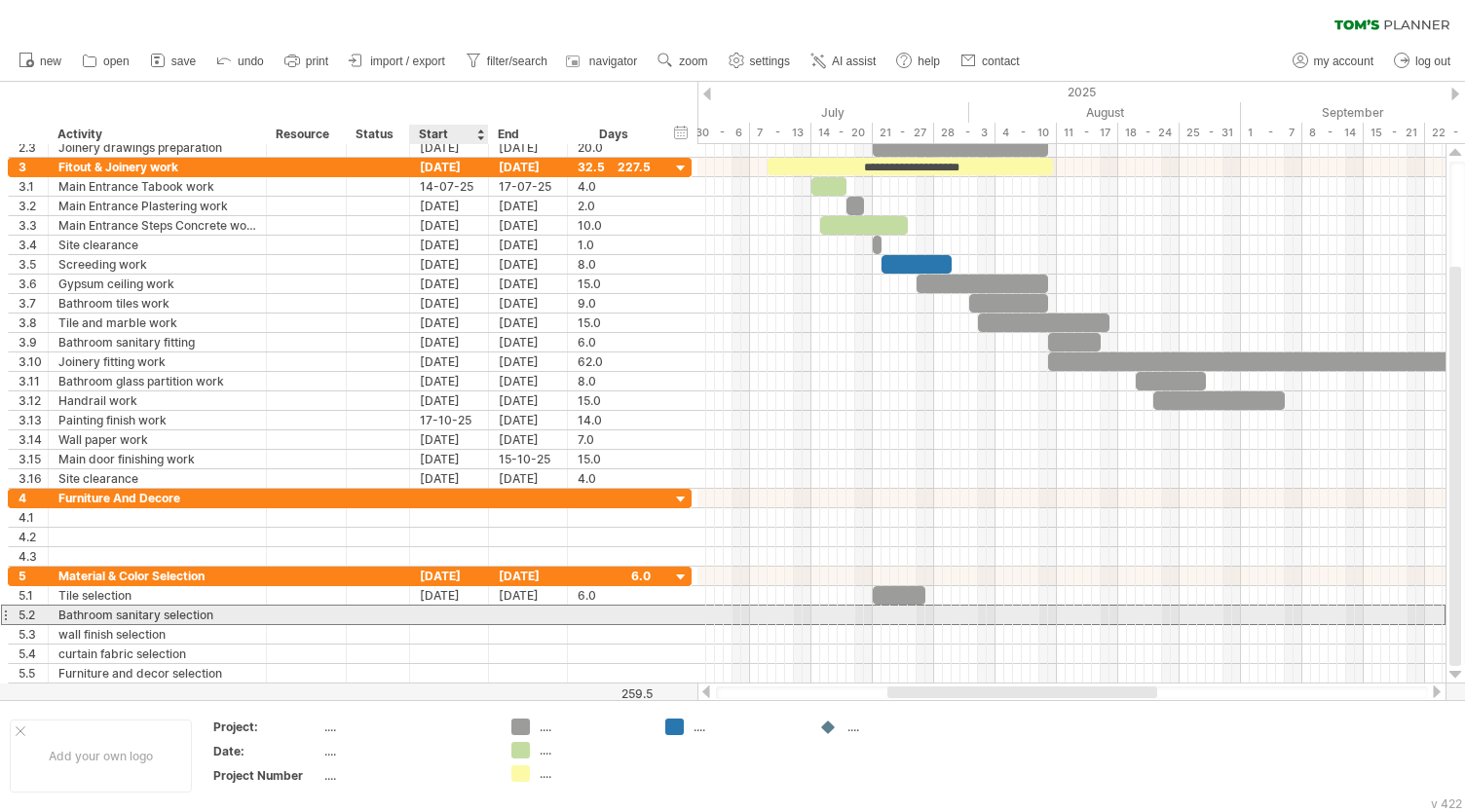 click at bounding box center [449, 614] 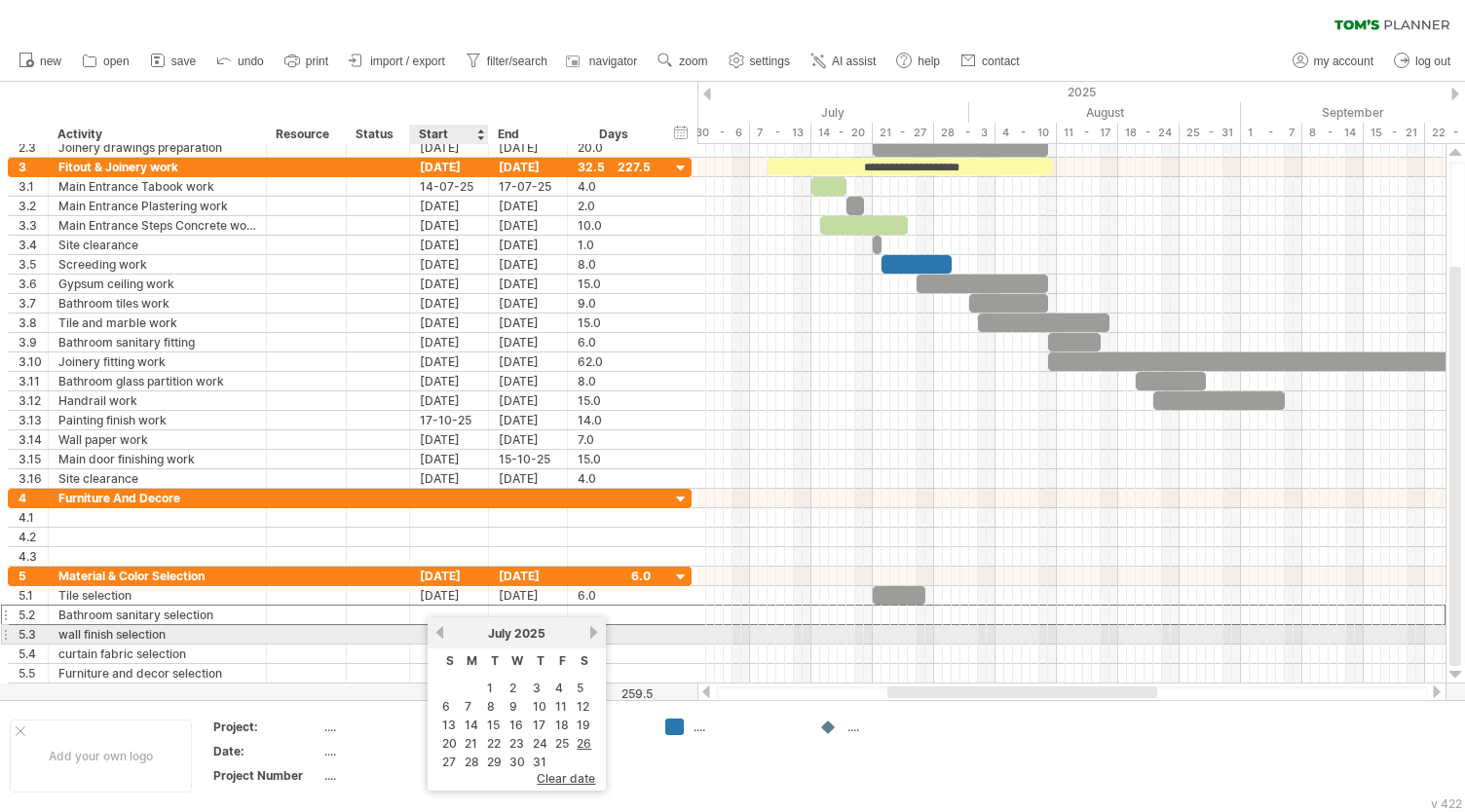 click on "previous" at bounding box center (439, 632) 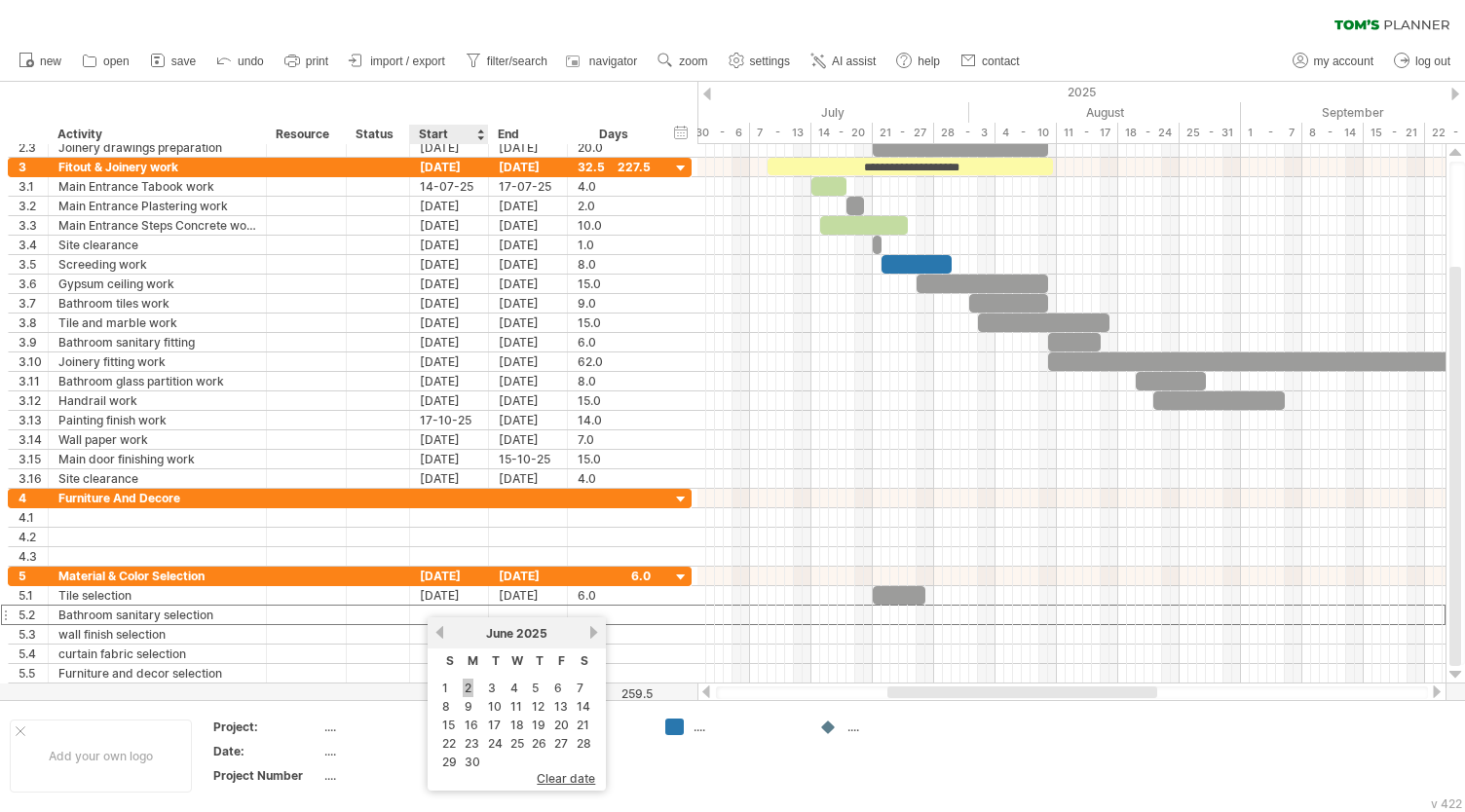 click on "2" at bounding box center (468, 687) 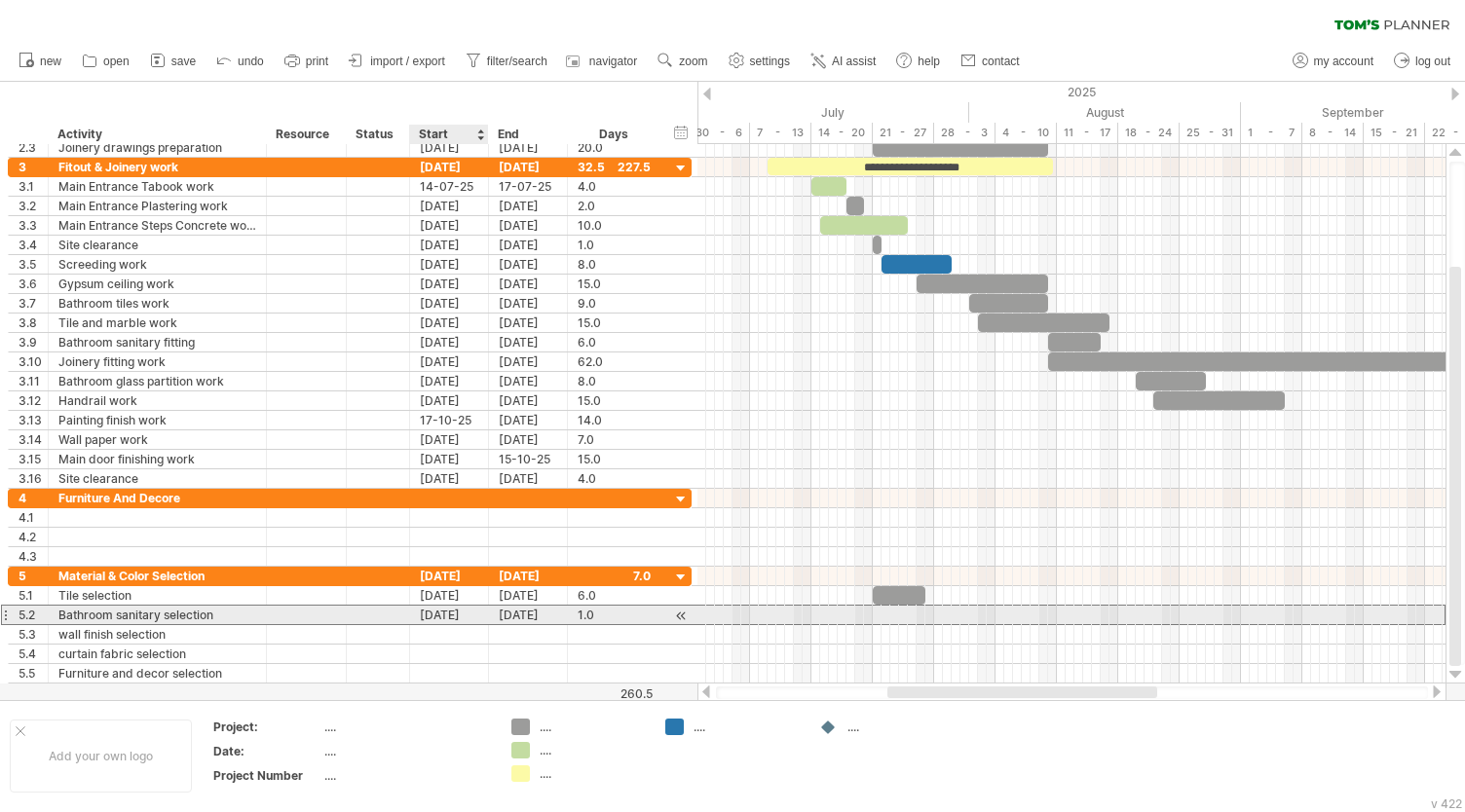 click on "[DATE]" at bounding box center (449, 614) 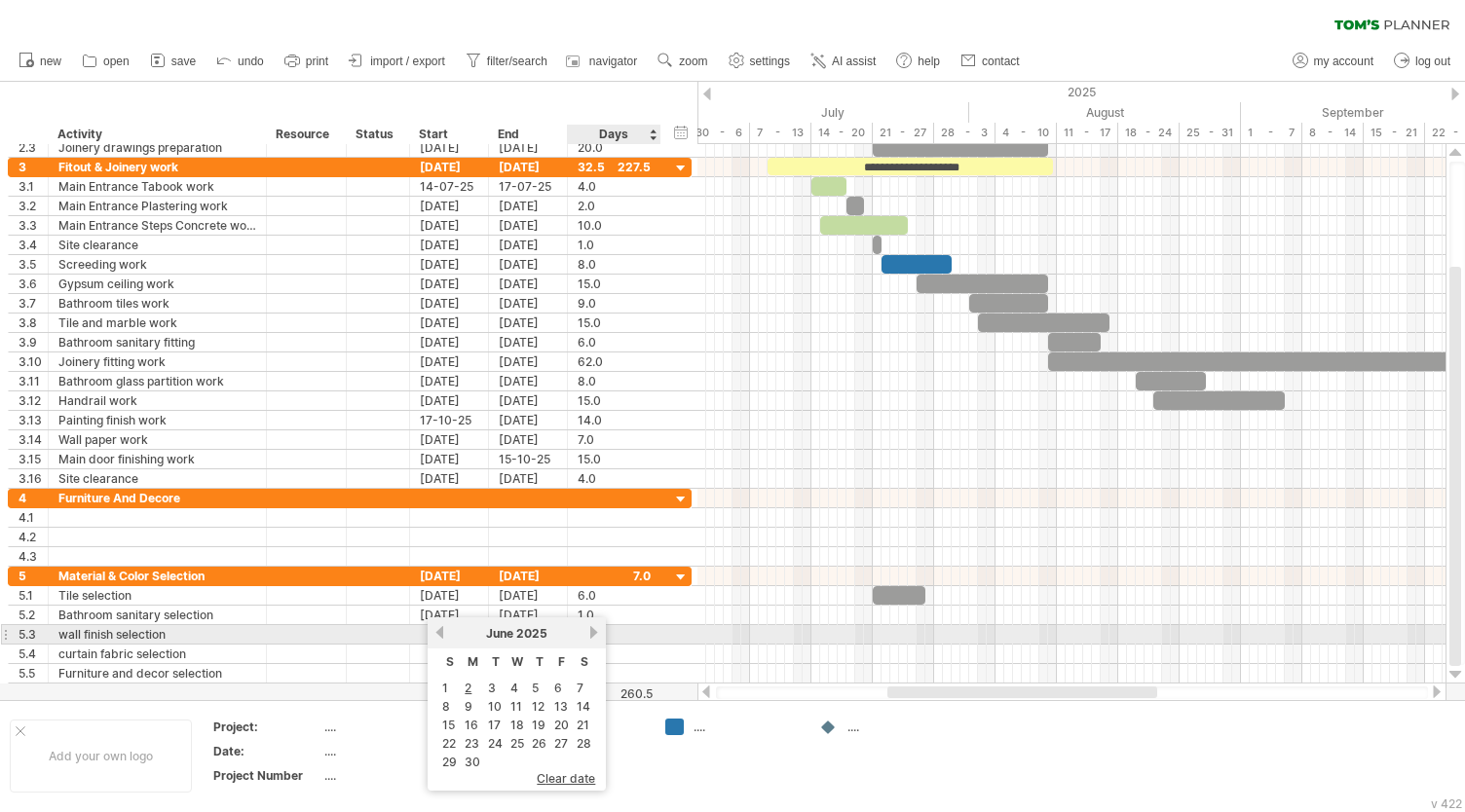 click on "previous next [MONTH] [YEAR]" at bounding box center [516, 633] 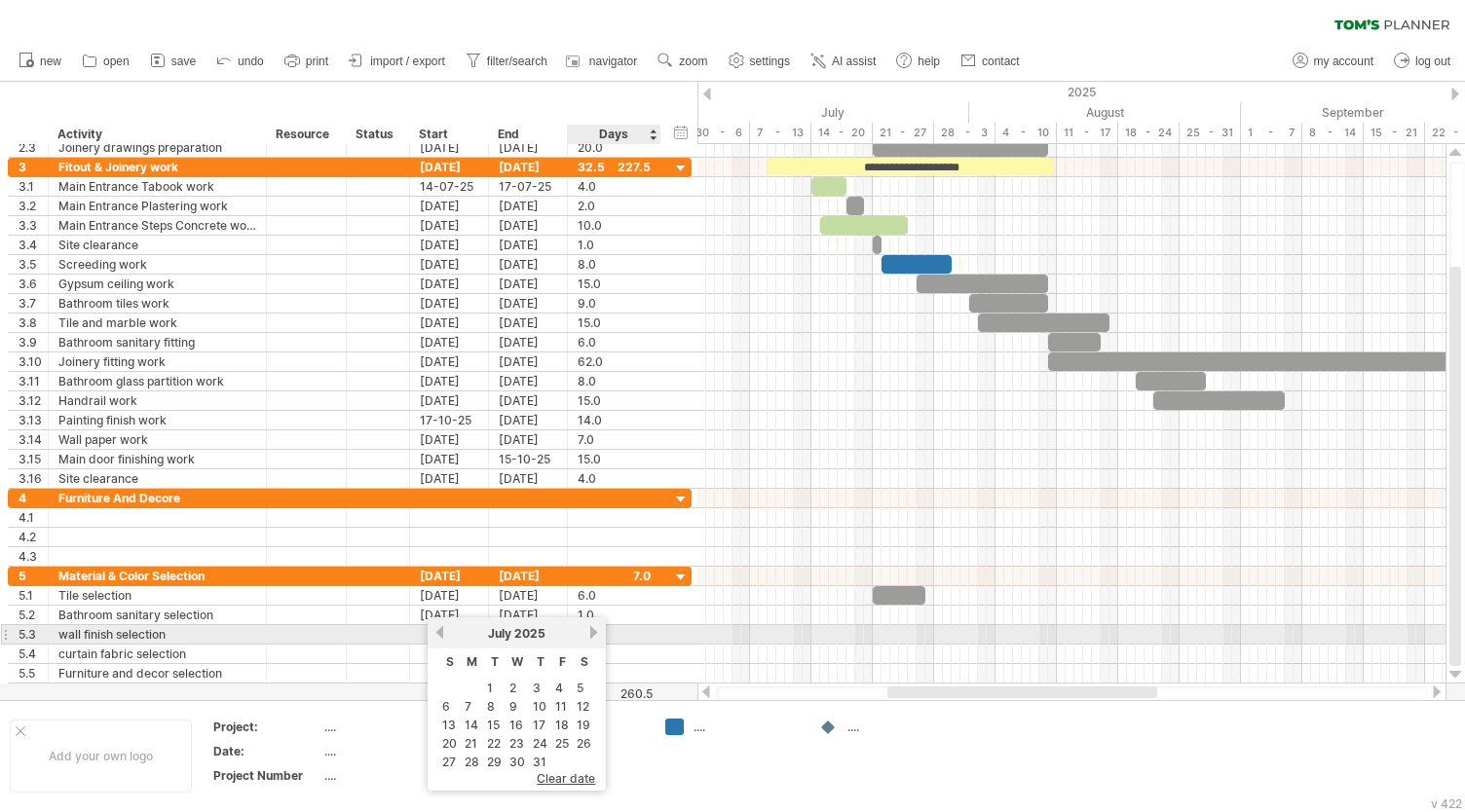 click on "next" at bounding box center (593, 632) 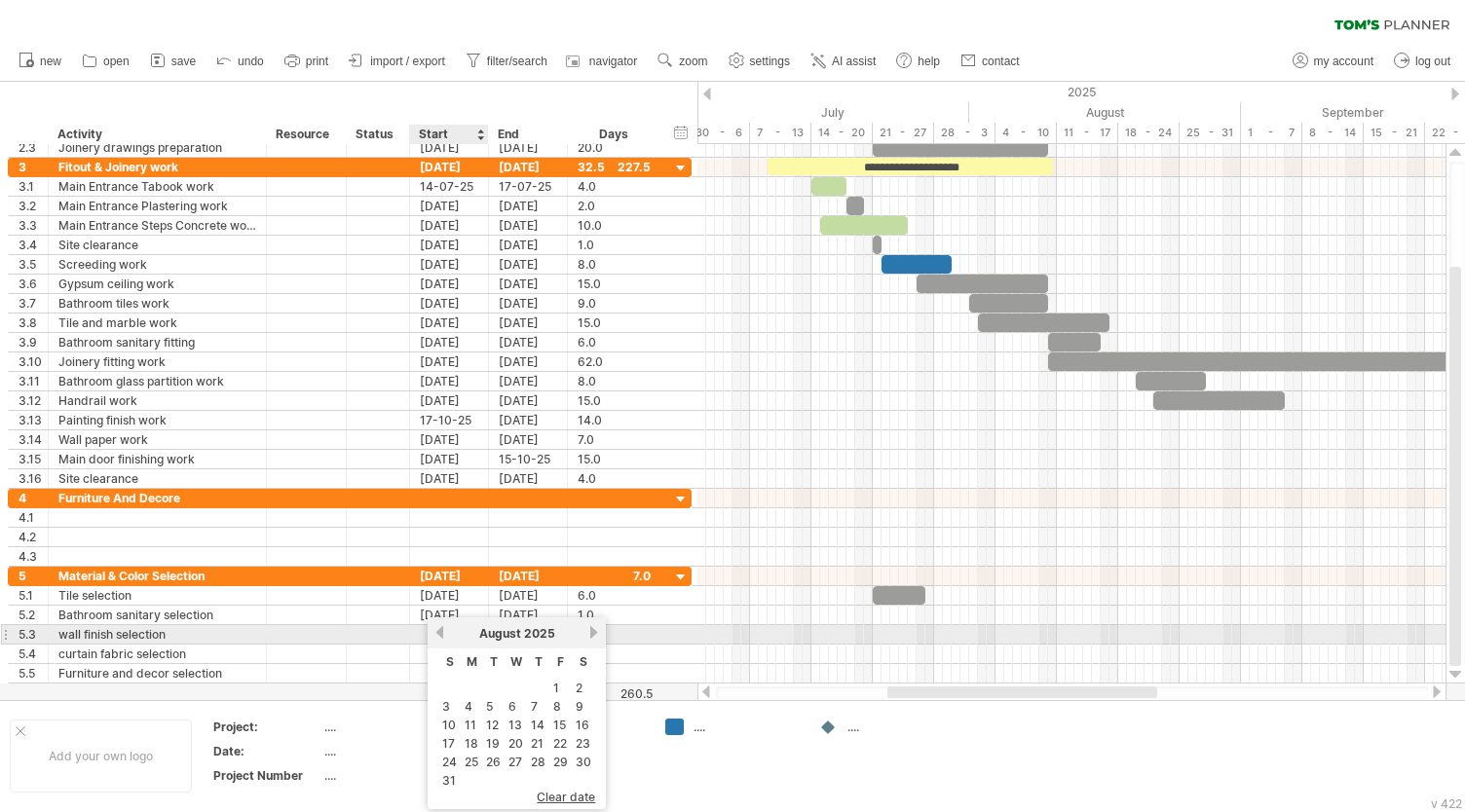 click on "previous" at bounding box center (439, 632) 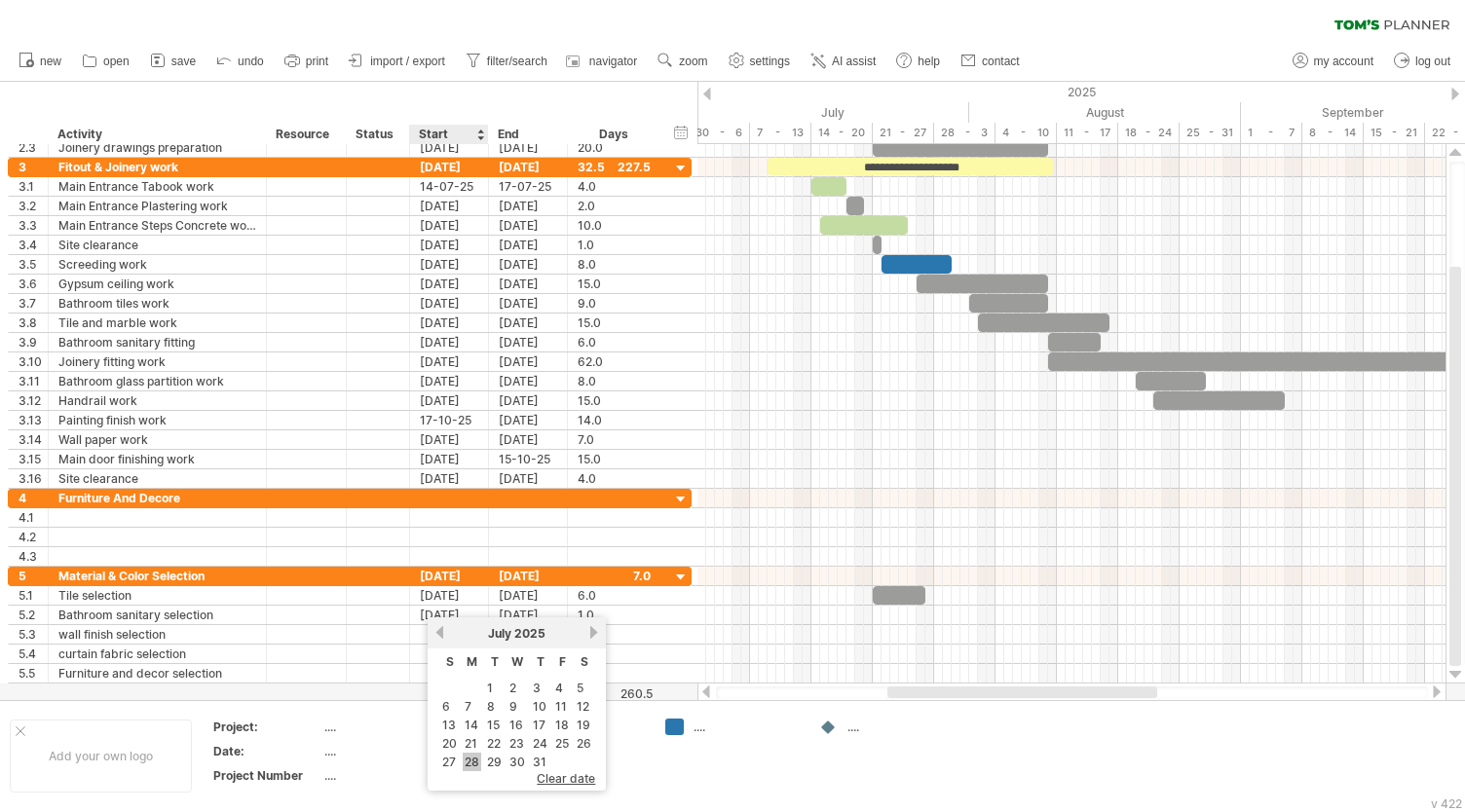 click on "28" at bounding box center (471, 761) 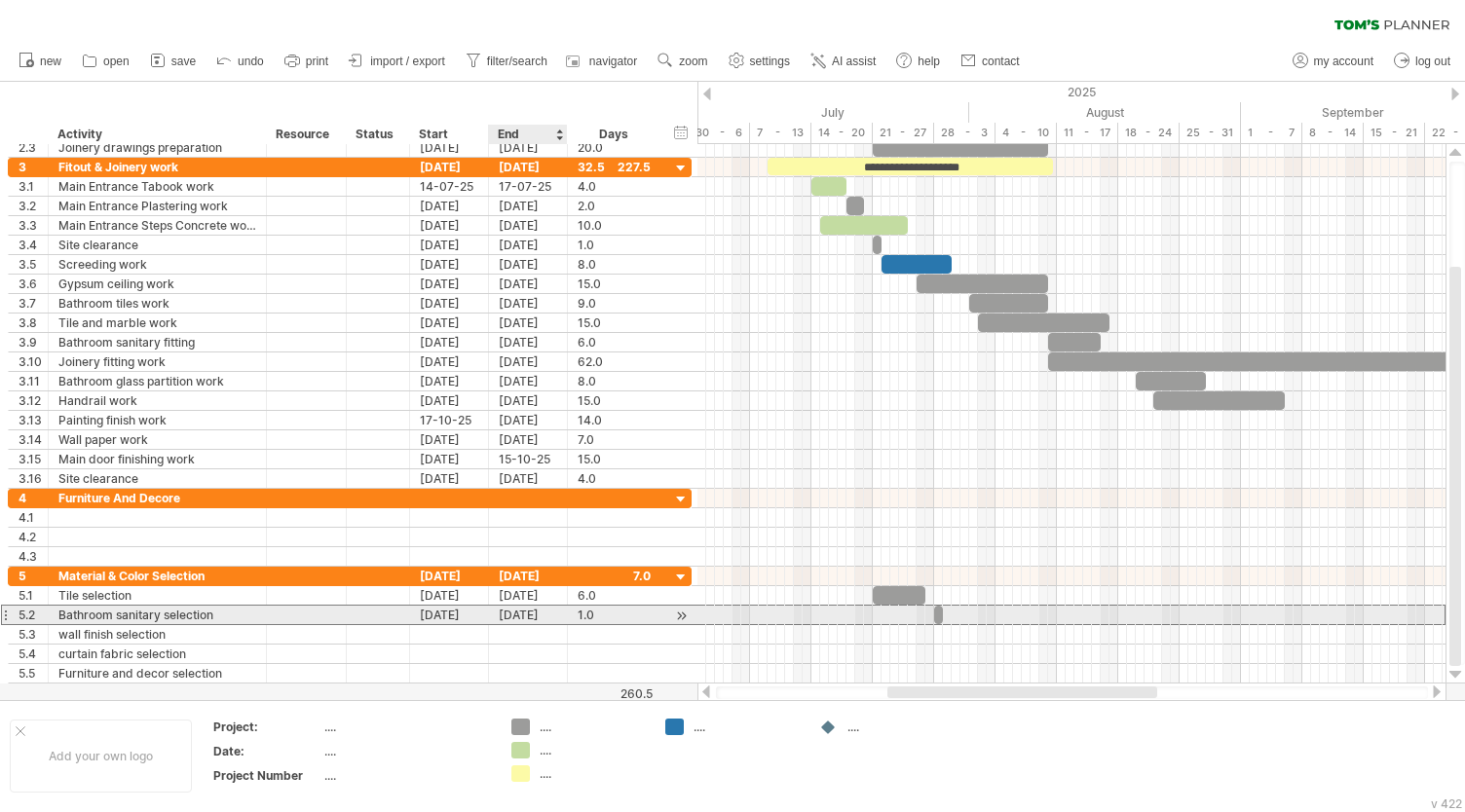 click on "[DATE]" at bounding box center (528, 614) 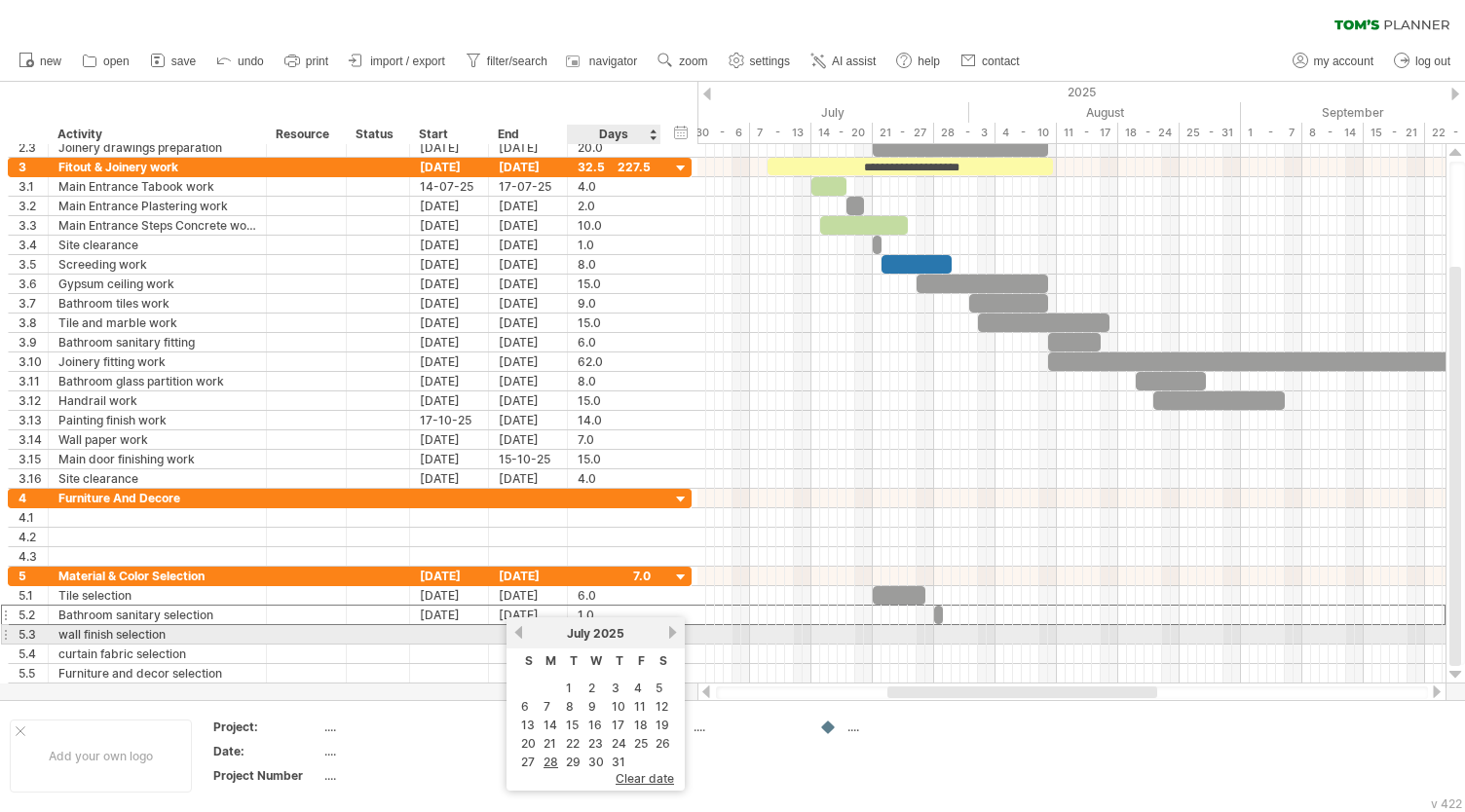 click on "next" at bounding box center [672, 632] 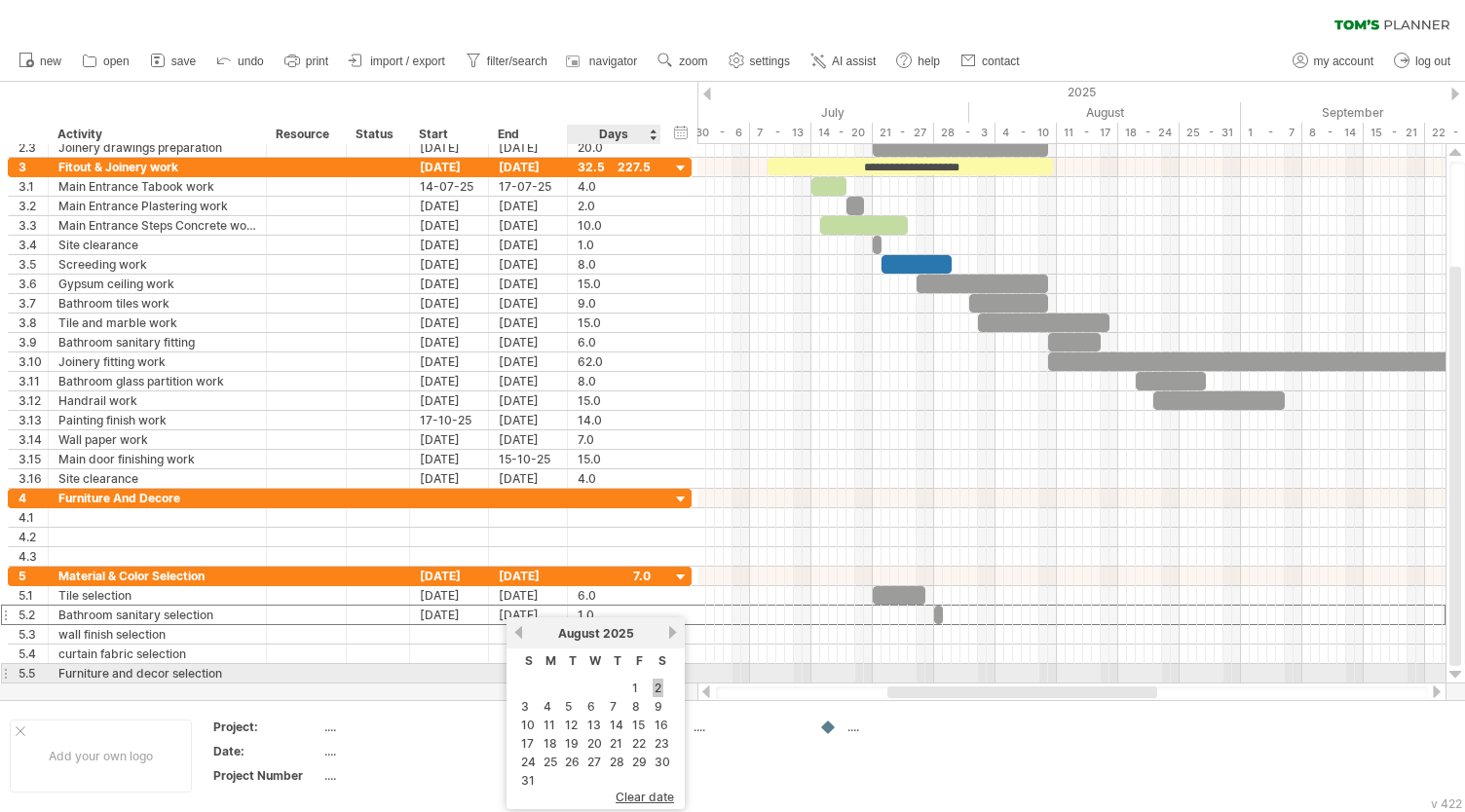 click on "2" at bounding box center (657, 687) 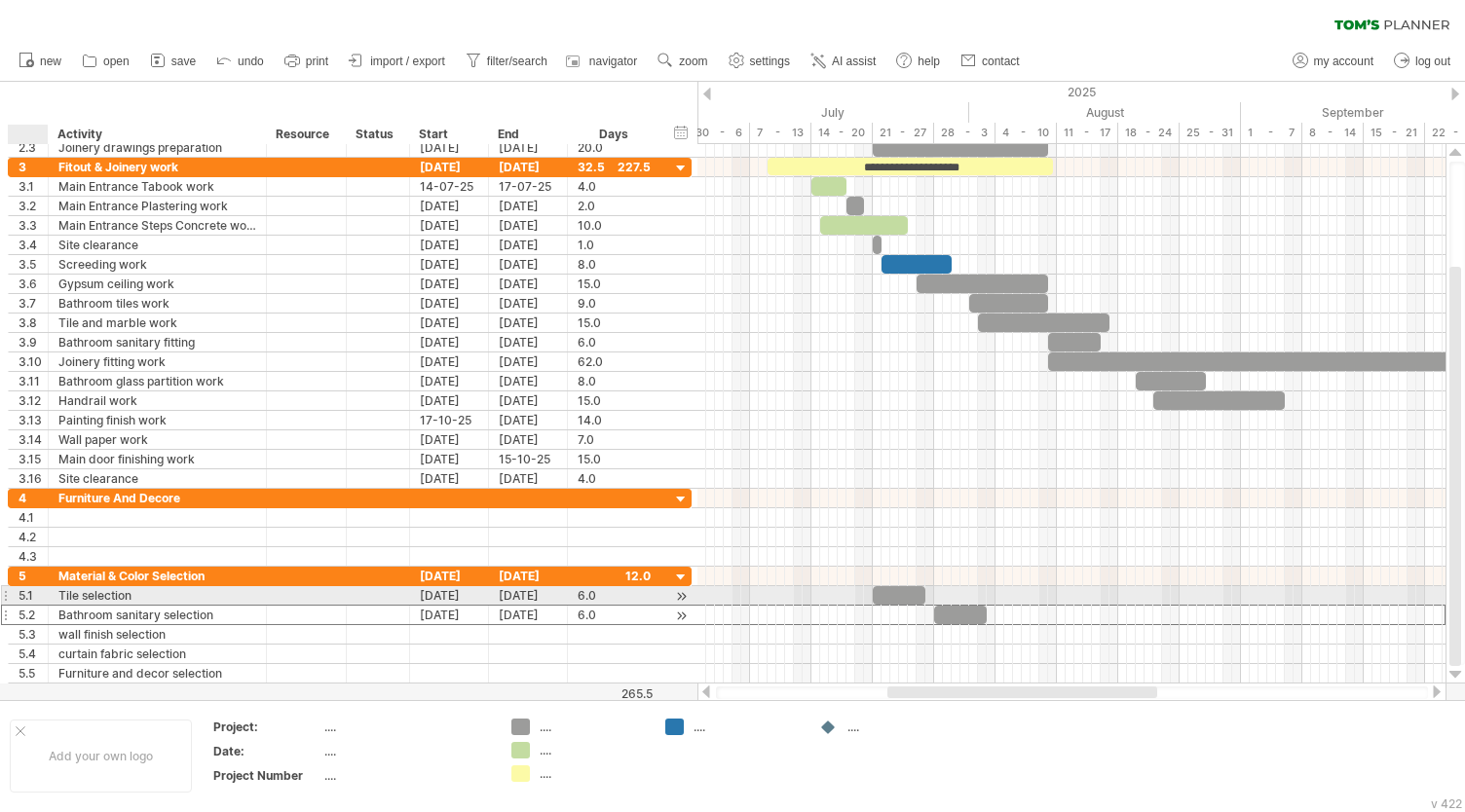 click on "5.2" at bounding box center [33, 614] 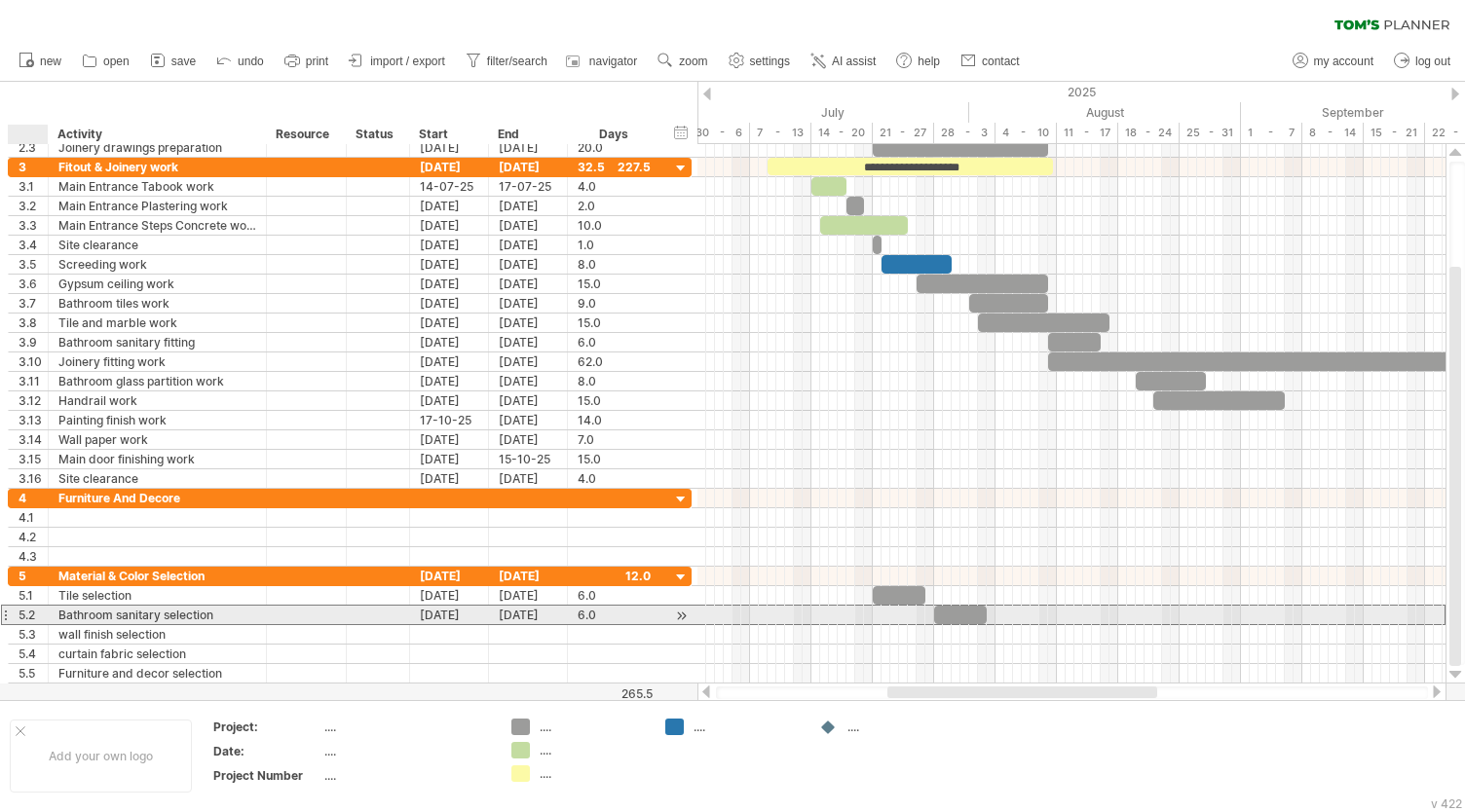 click on "5.2" at bounding box center [33, 614] 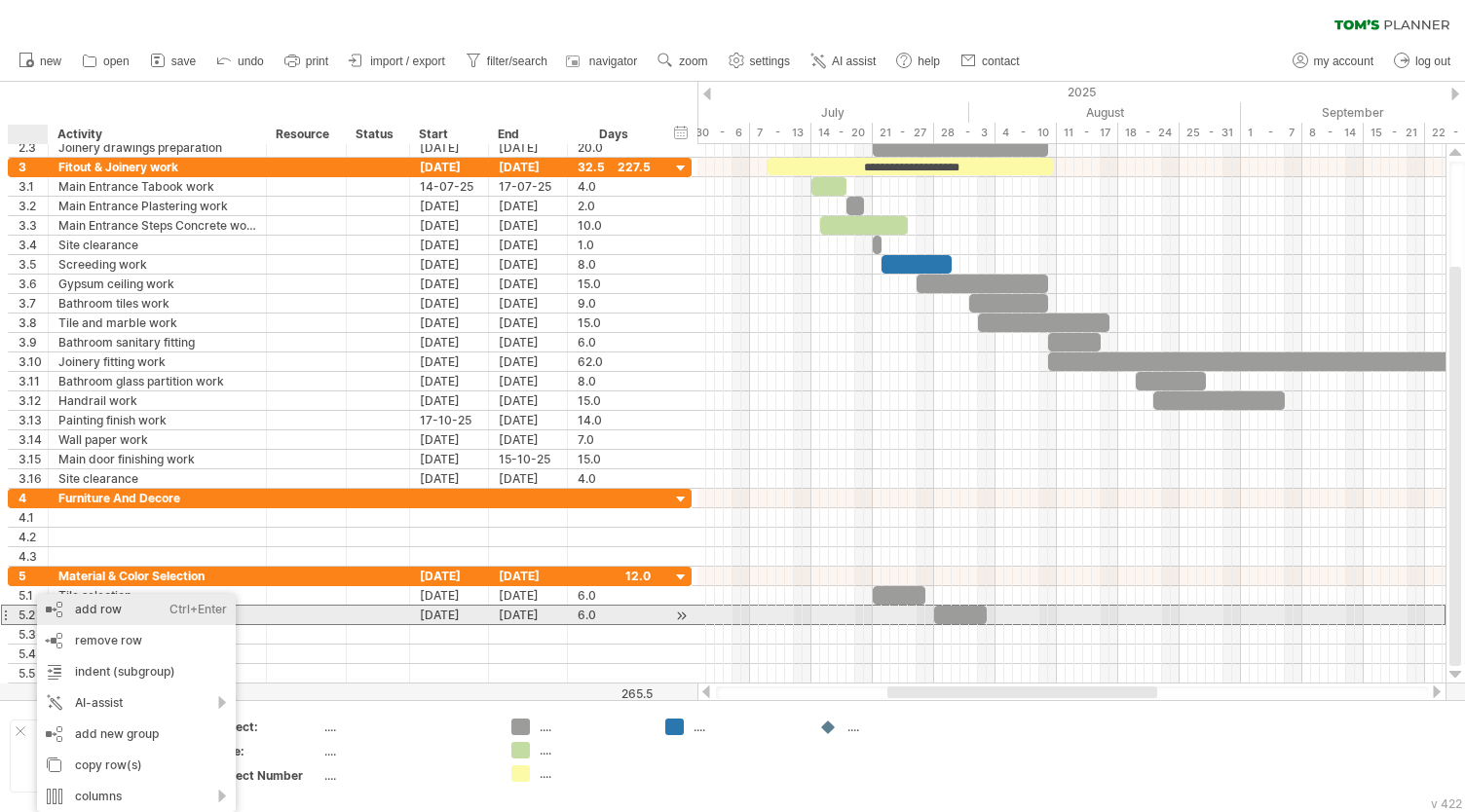 click on "add row Ctrl+Enter Cmd+Enter" at bounding box center [136, 609] 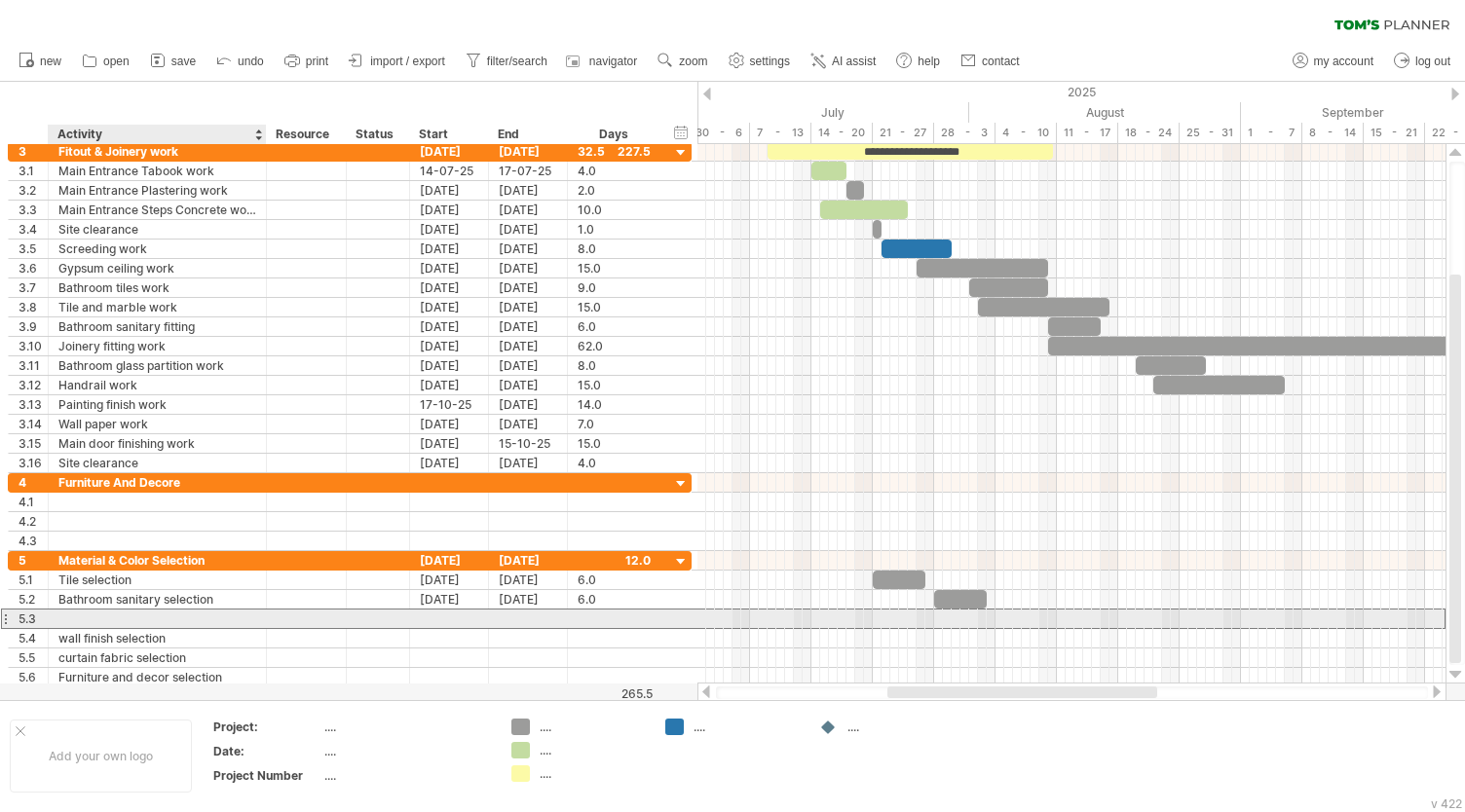 click at bounding box center [157, 618] 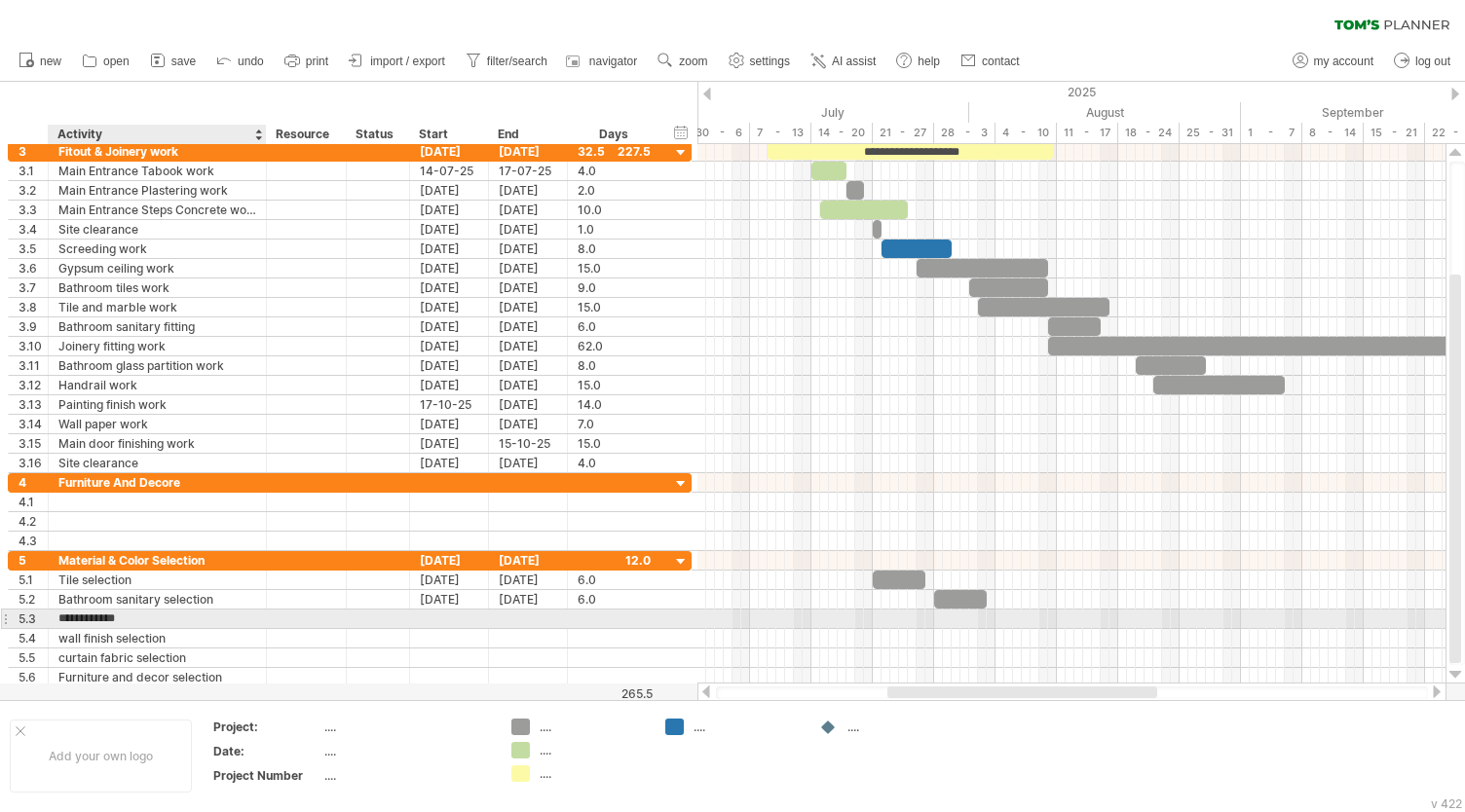 type on "**********" 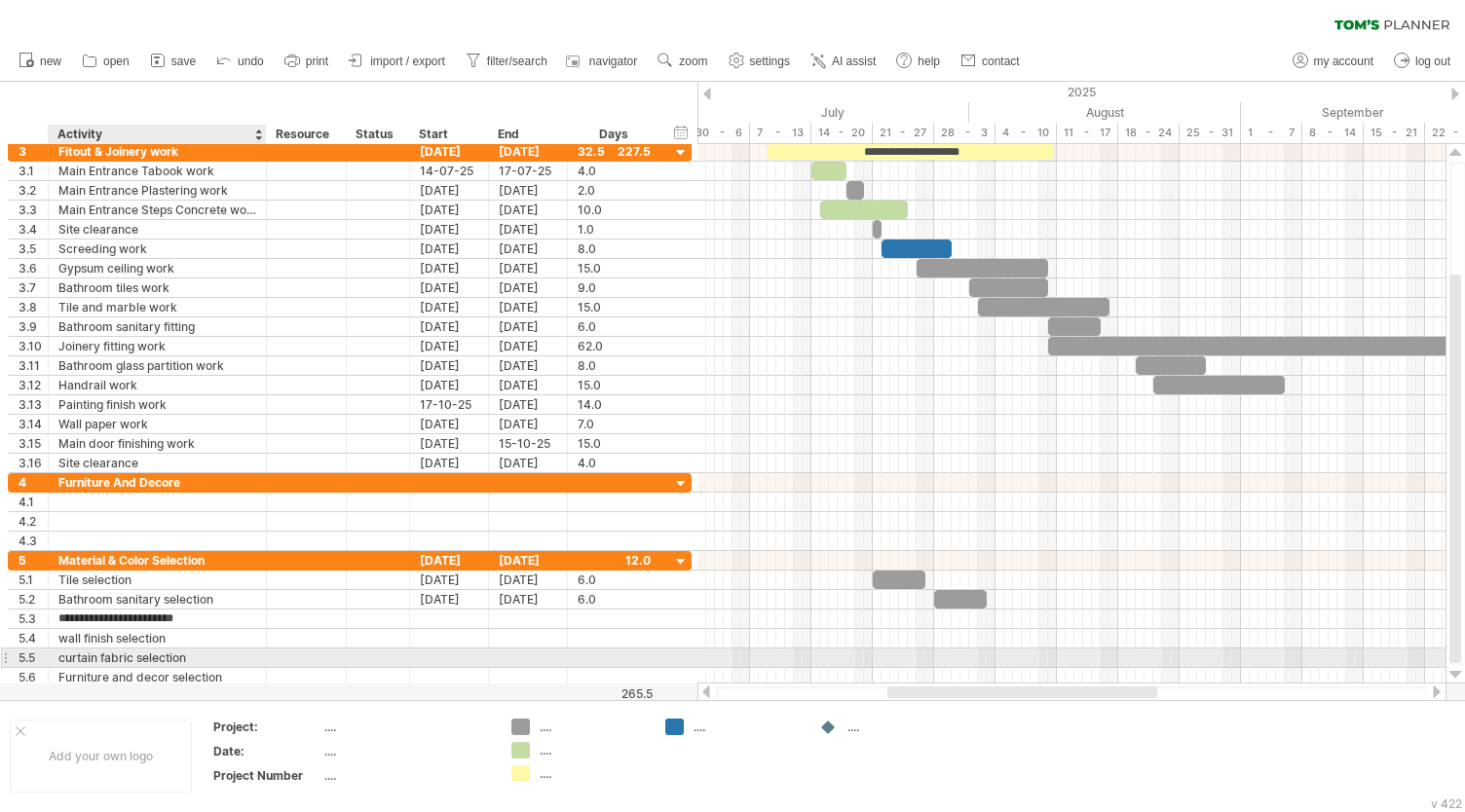 click at bounding box center (307, 657) 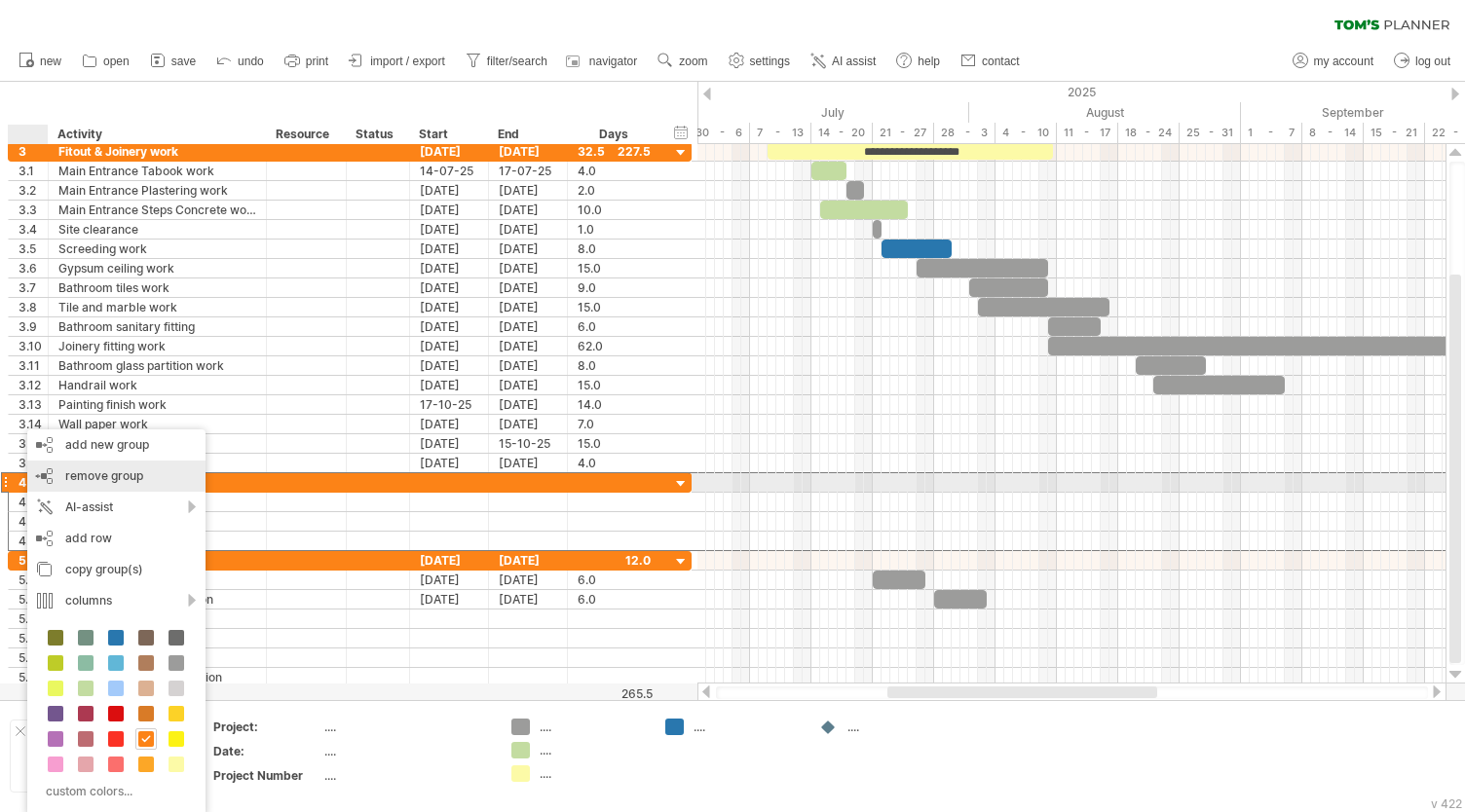 click on "remove group" at bounding box center [104, 475] 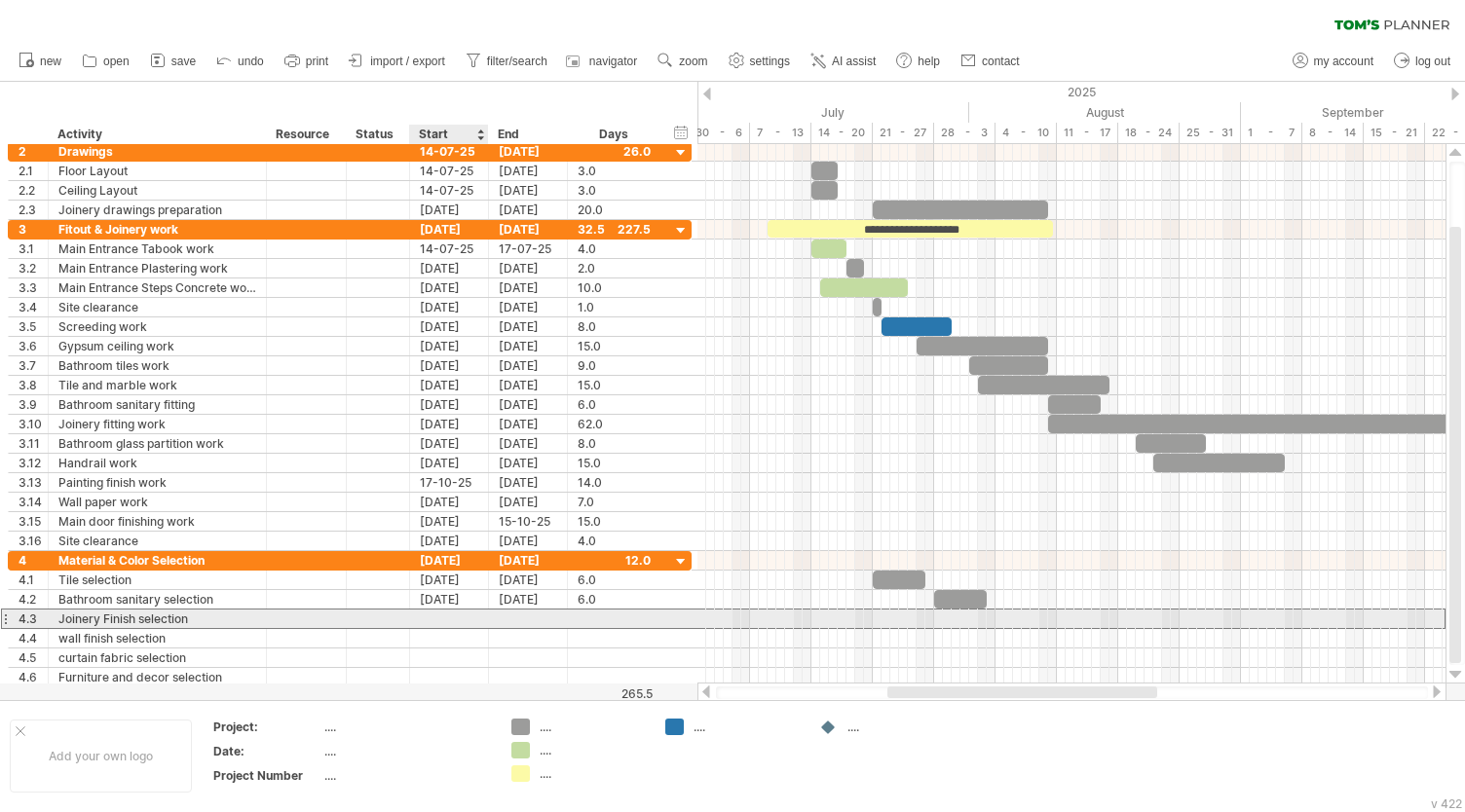 click at bounding box center (449, 618) 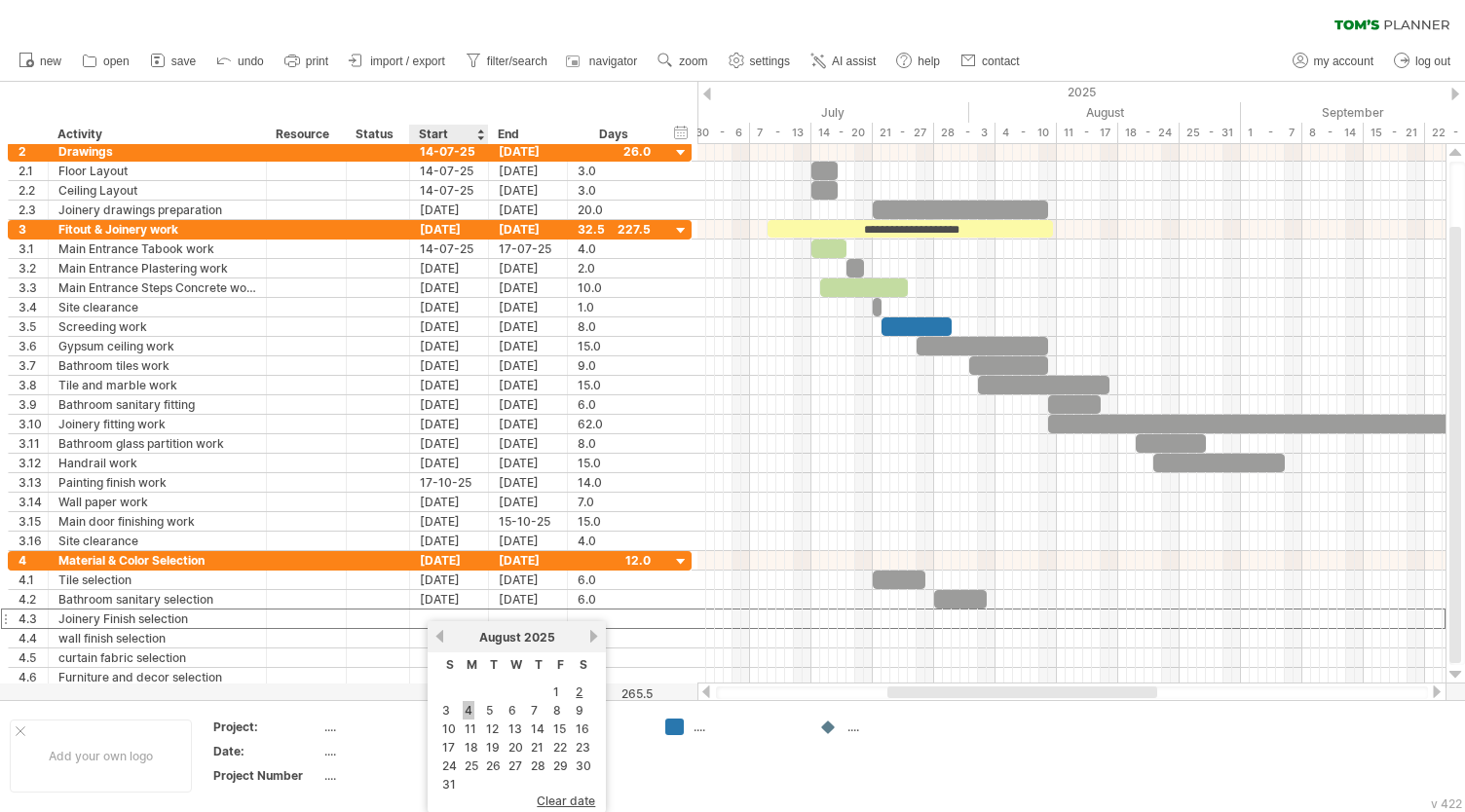 click on "4" at bounding box center (469, 710) 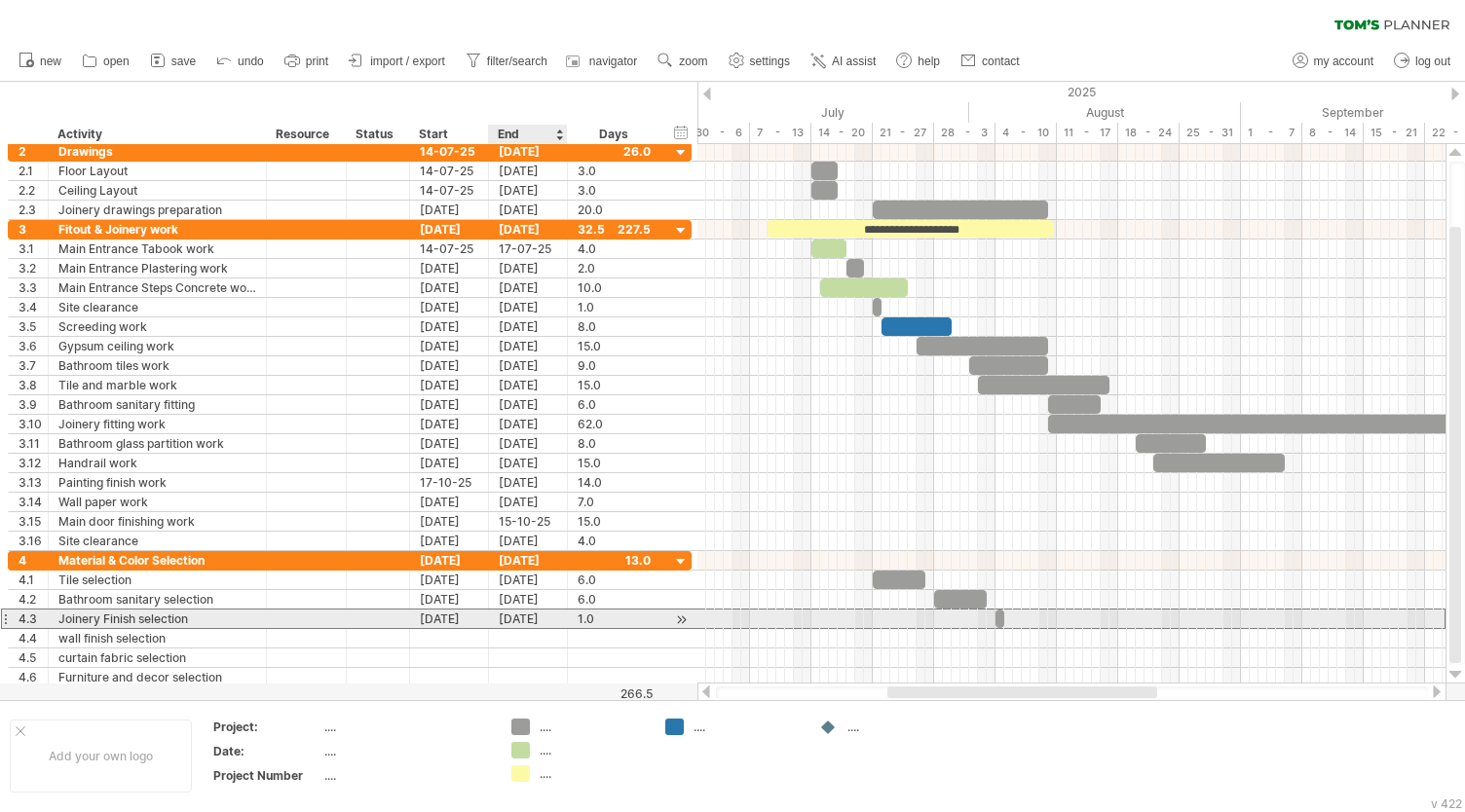 click on "[DATE]" at bounding box center [528, 618] 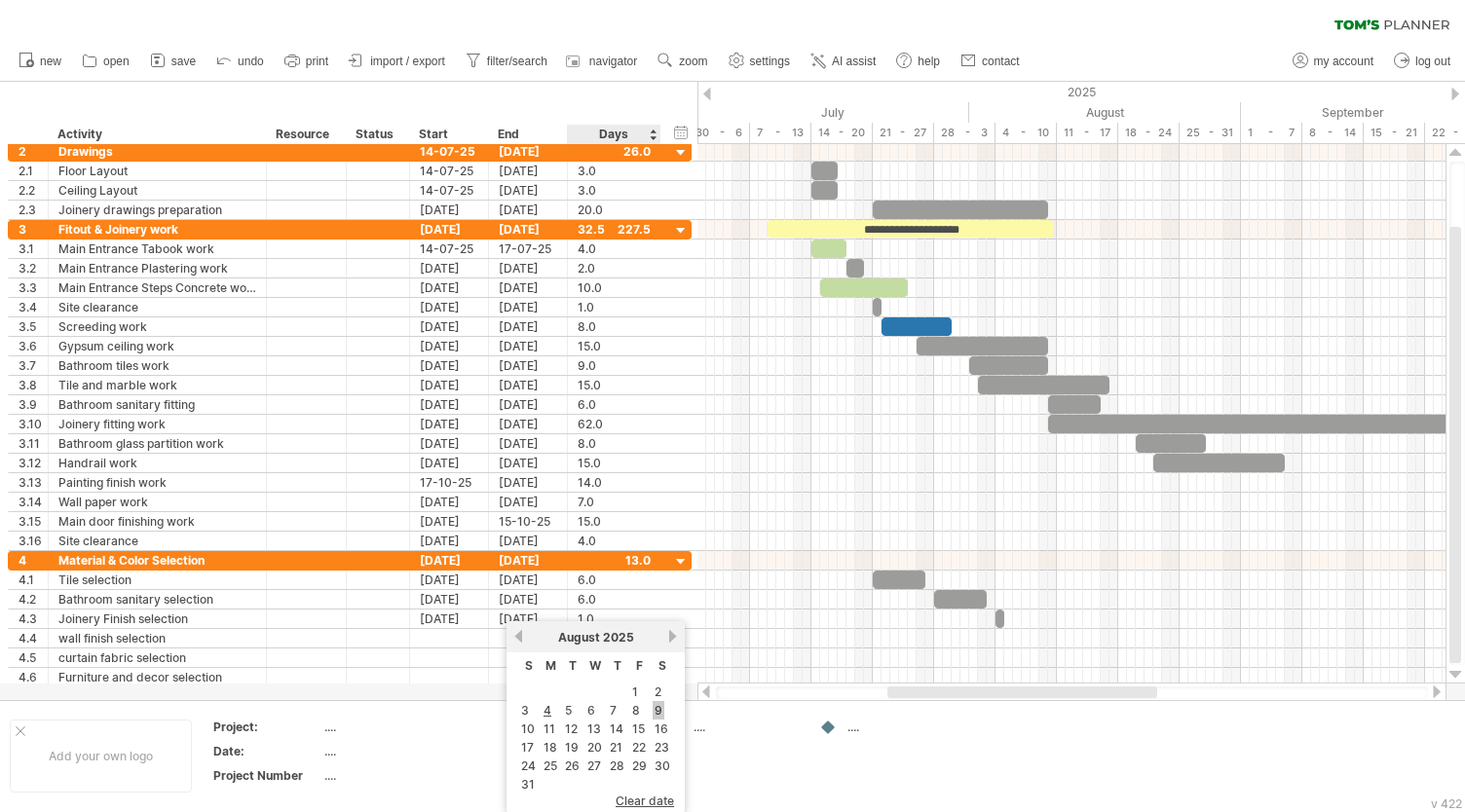 click on "9" at bounding box center (658, 710) 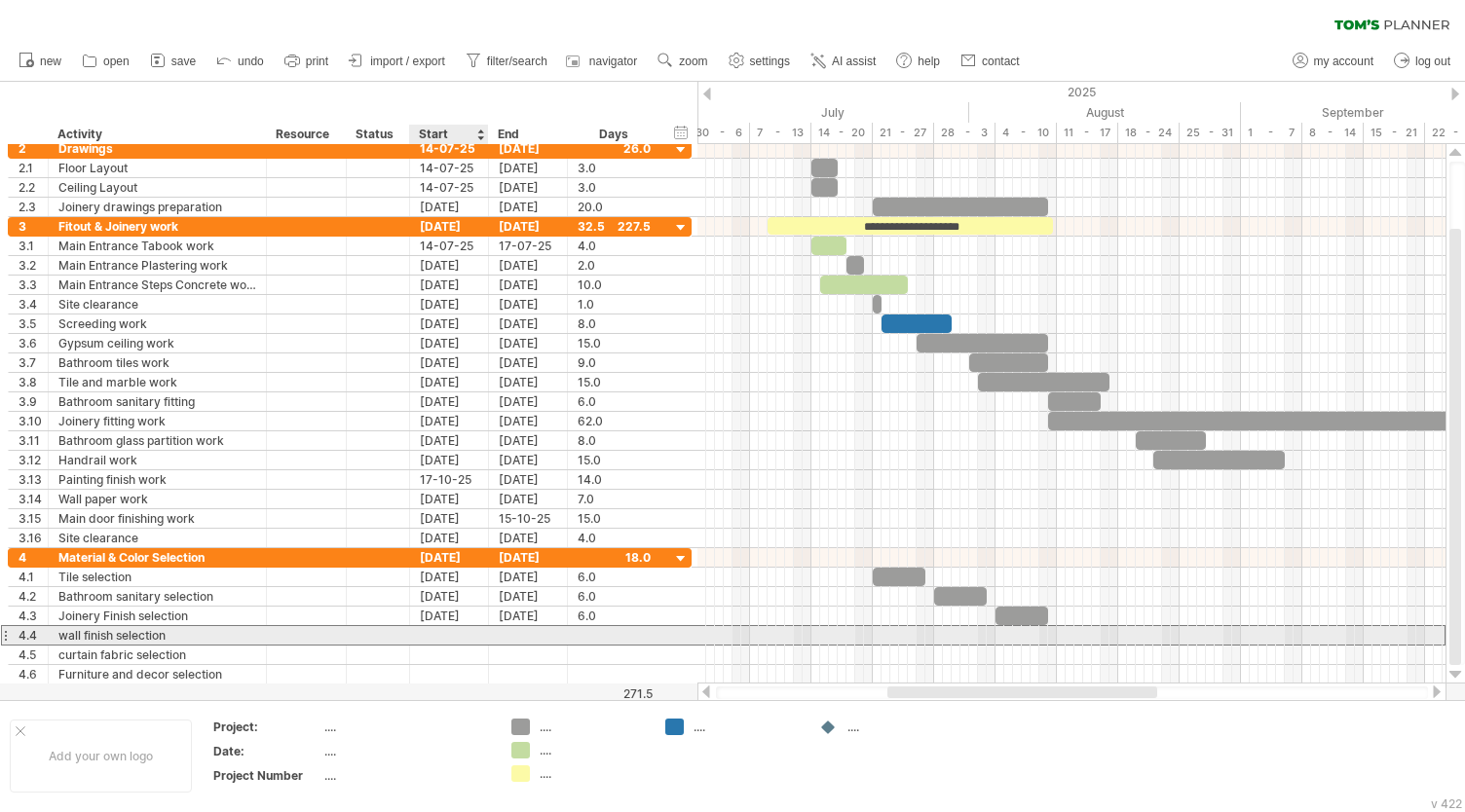 click at bounding box center [449, 635] 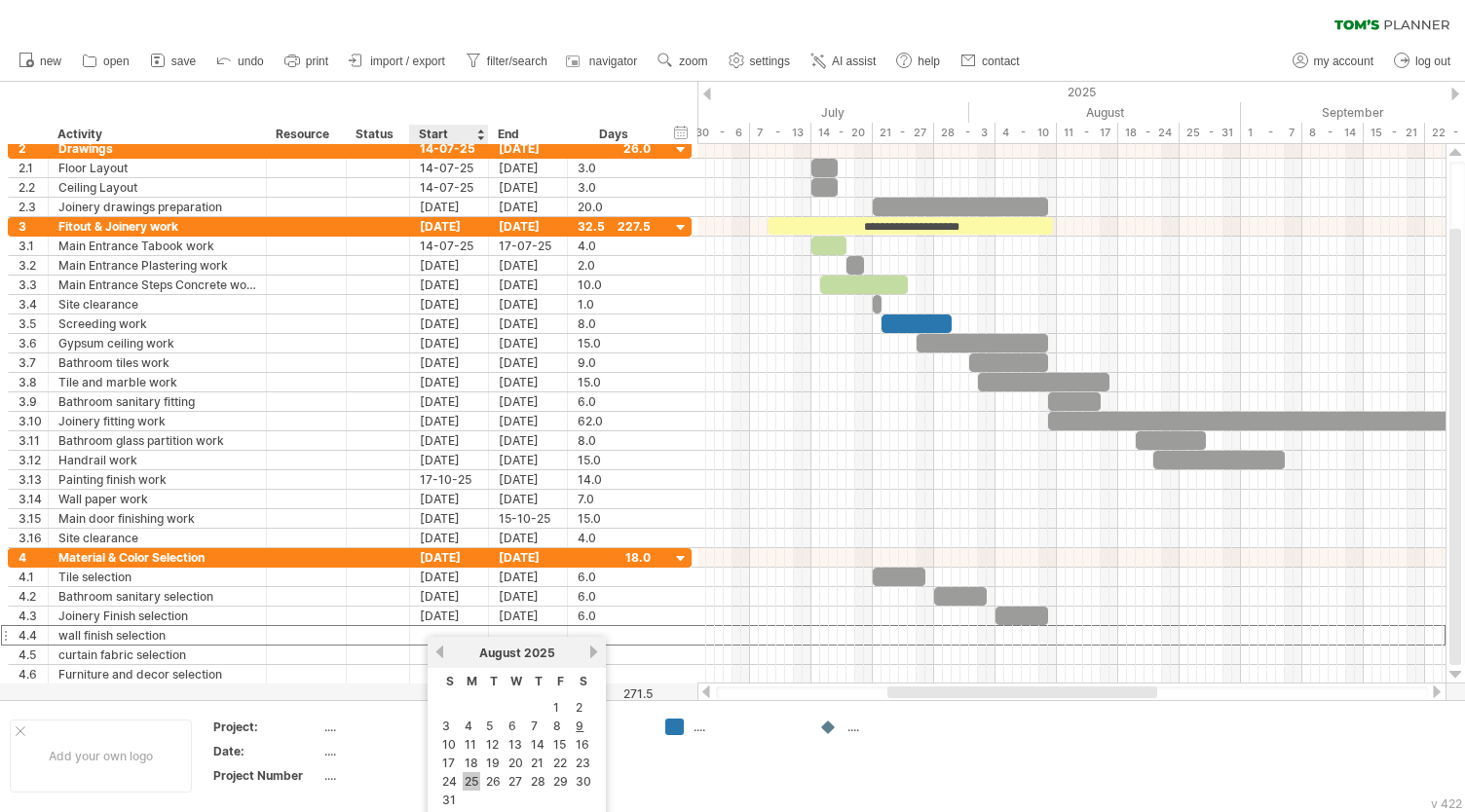 click on "25" at bounding box center [471, 781] 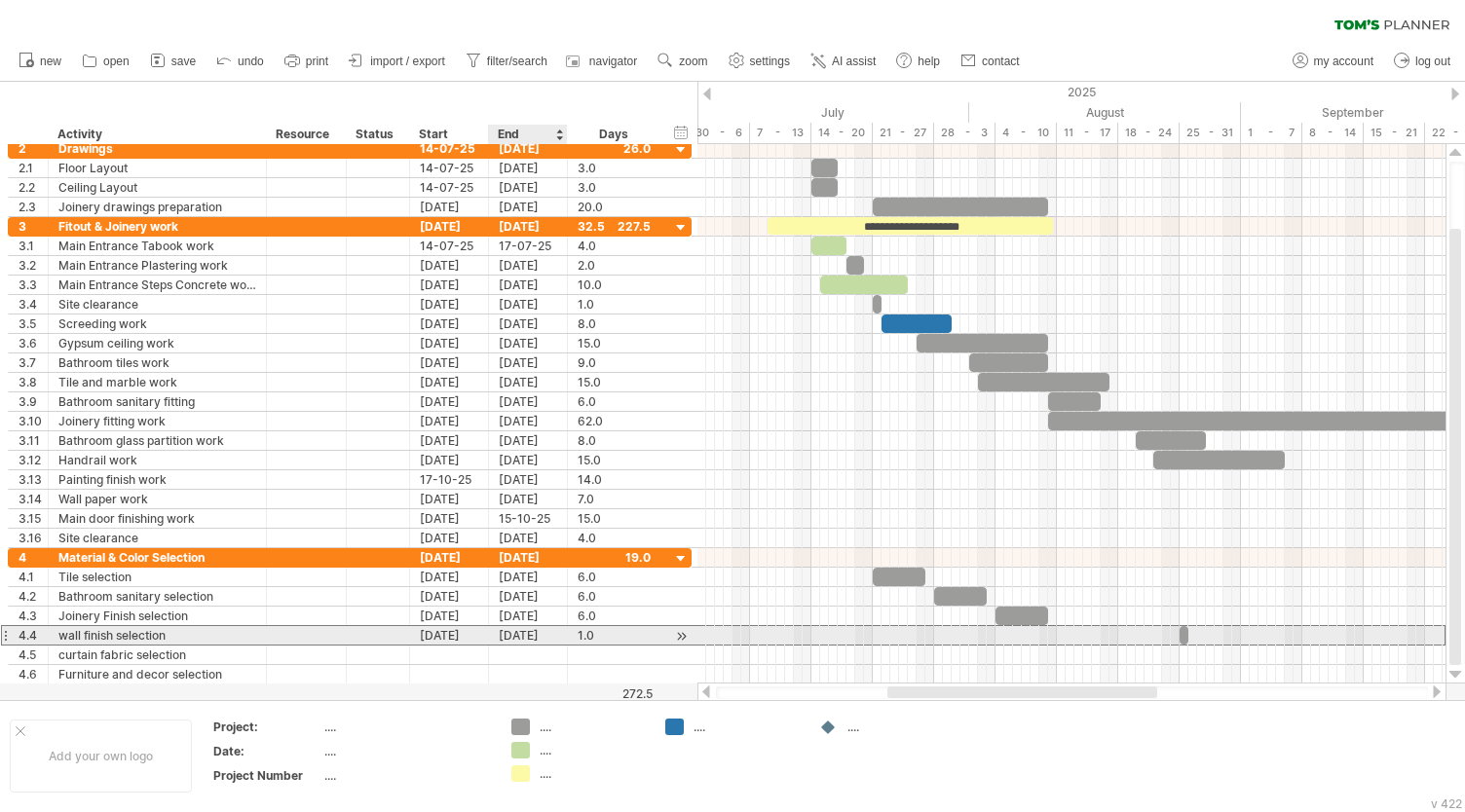 click on "[DATE]" at bounding box center (528, 635) 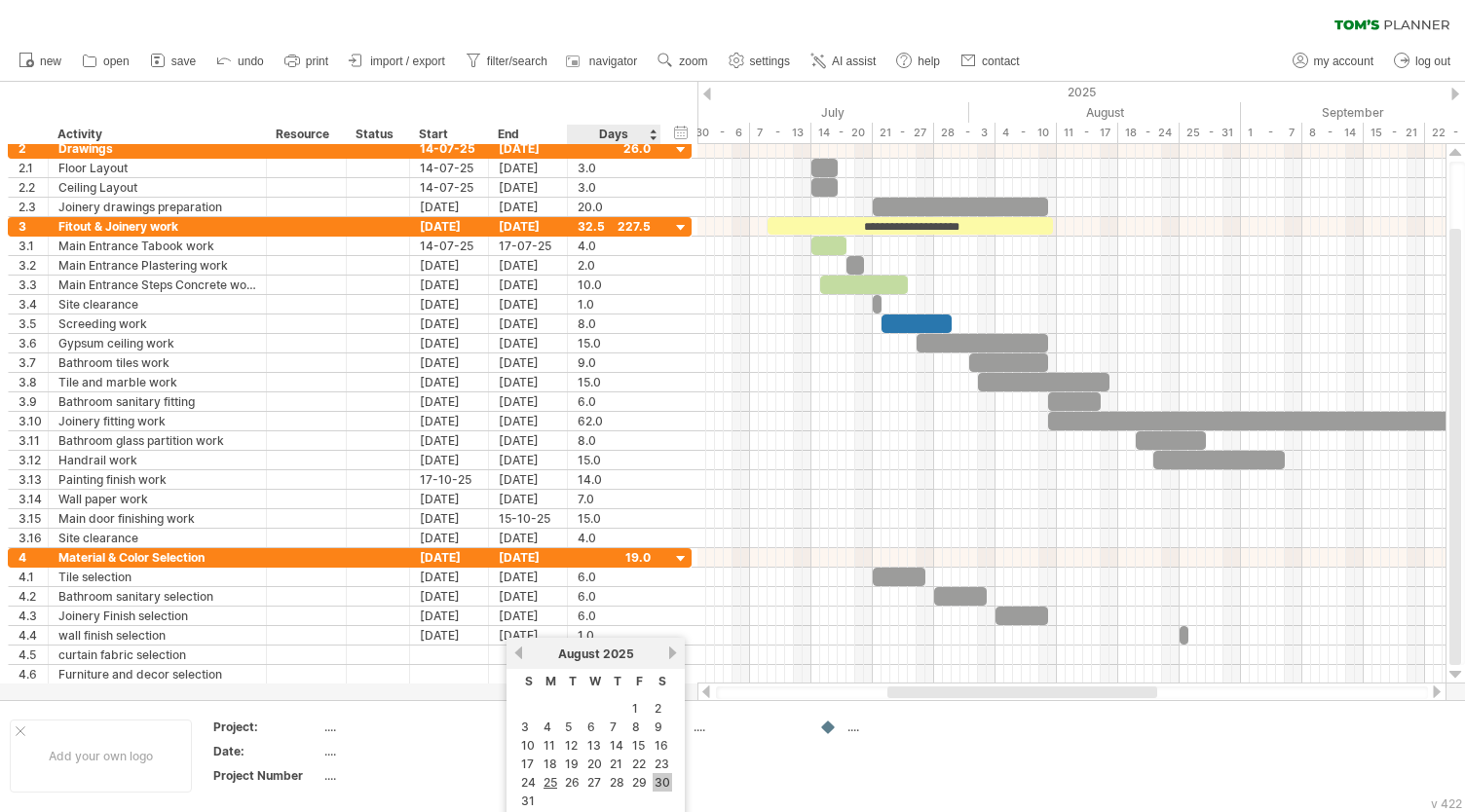 click on "30" at bounding box center (662, 782) 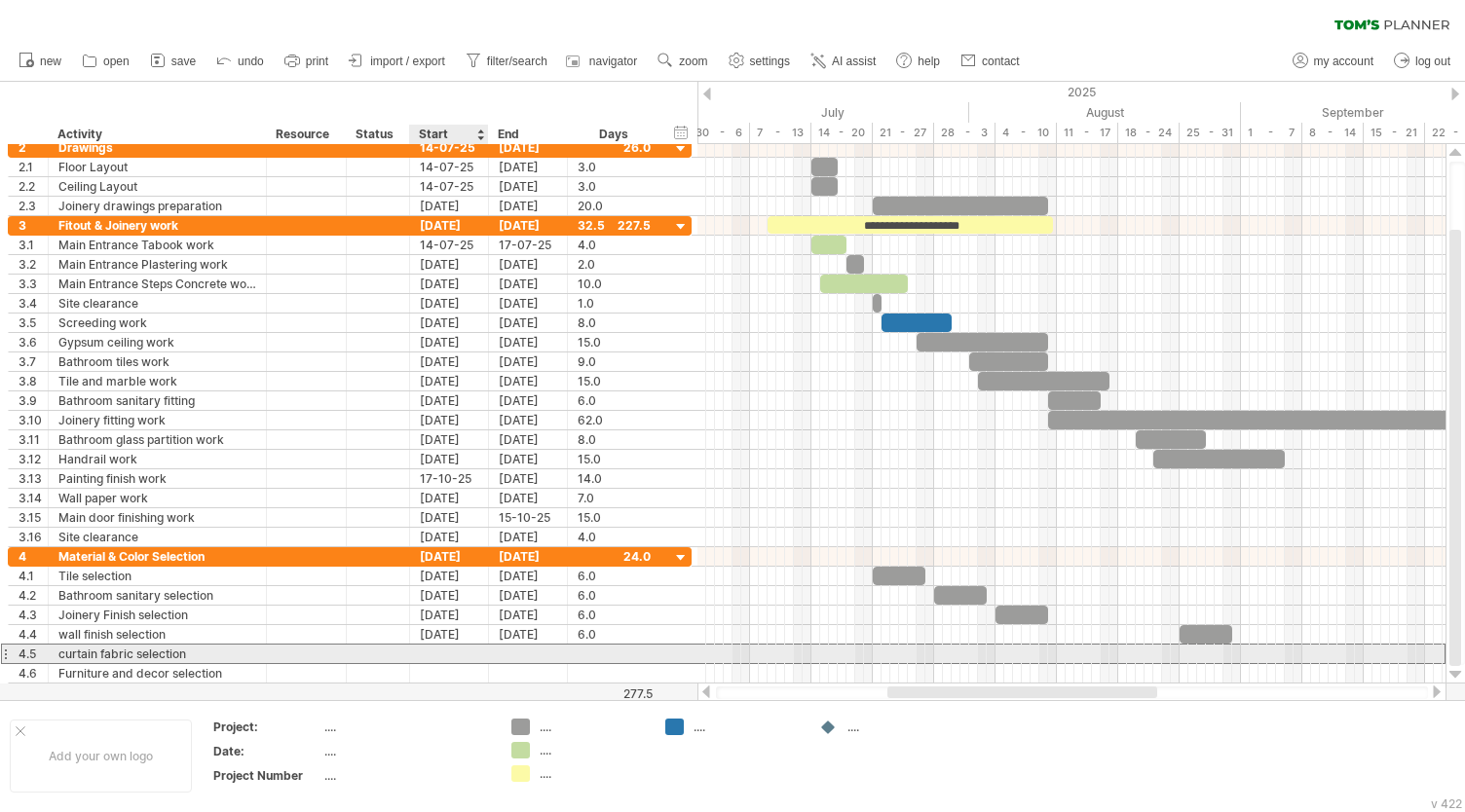 click at bounding box center [449, 653] 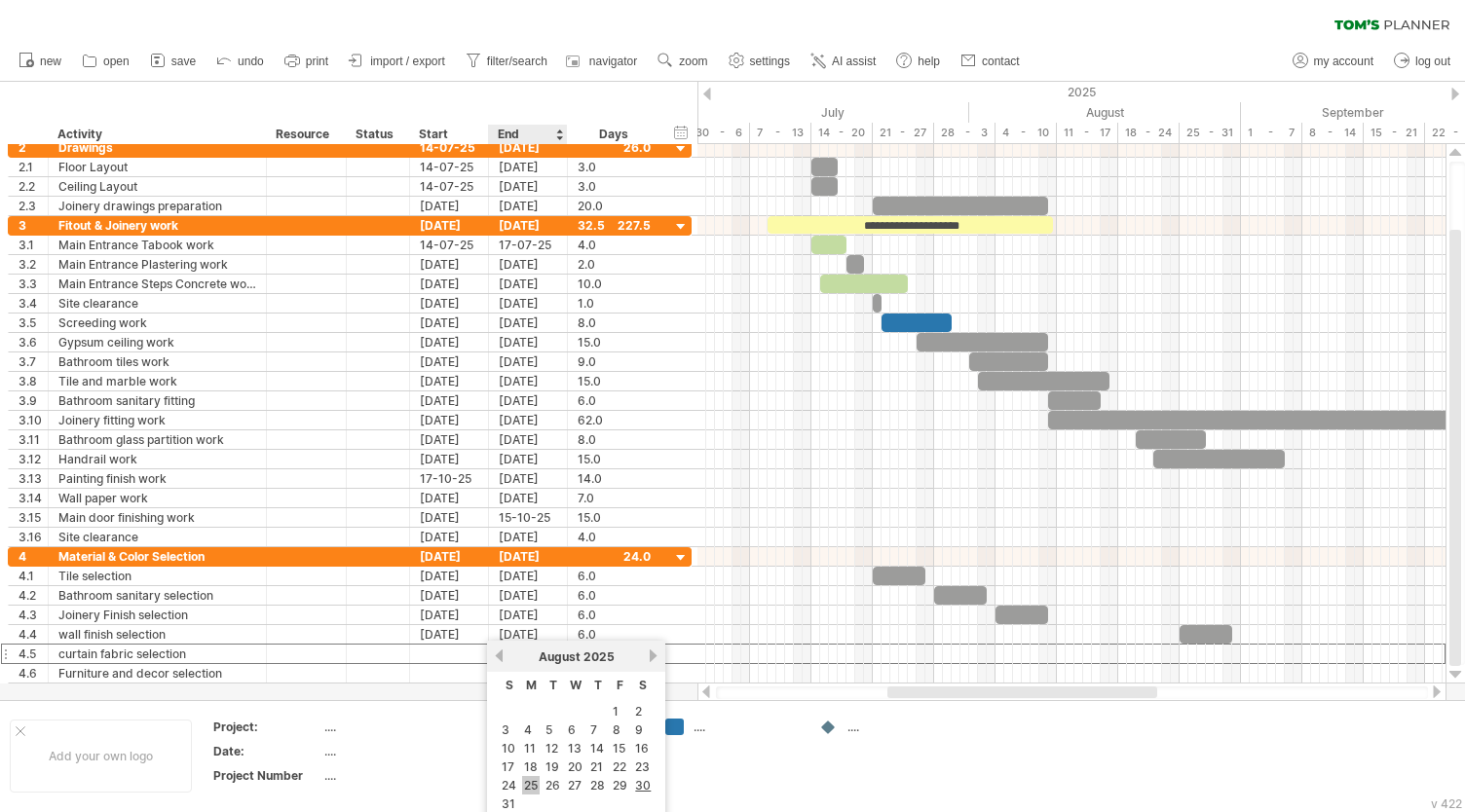 click on "25" at bounding box center (531, 785) 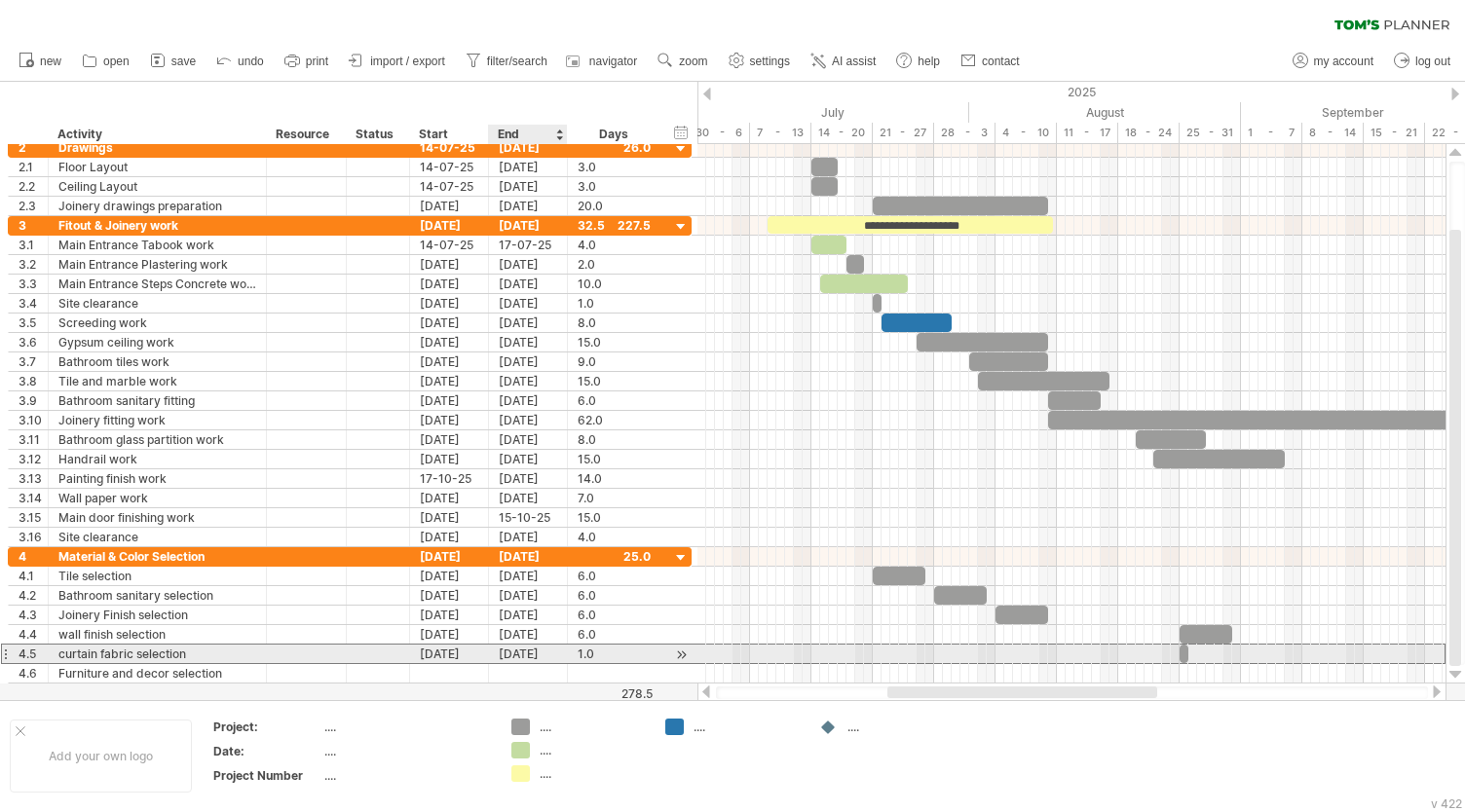 click on "[DATE]" at bounding box center [528, 653] 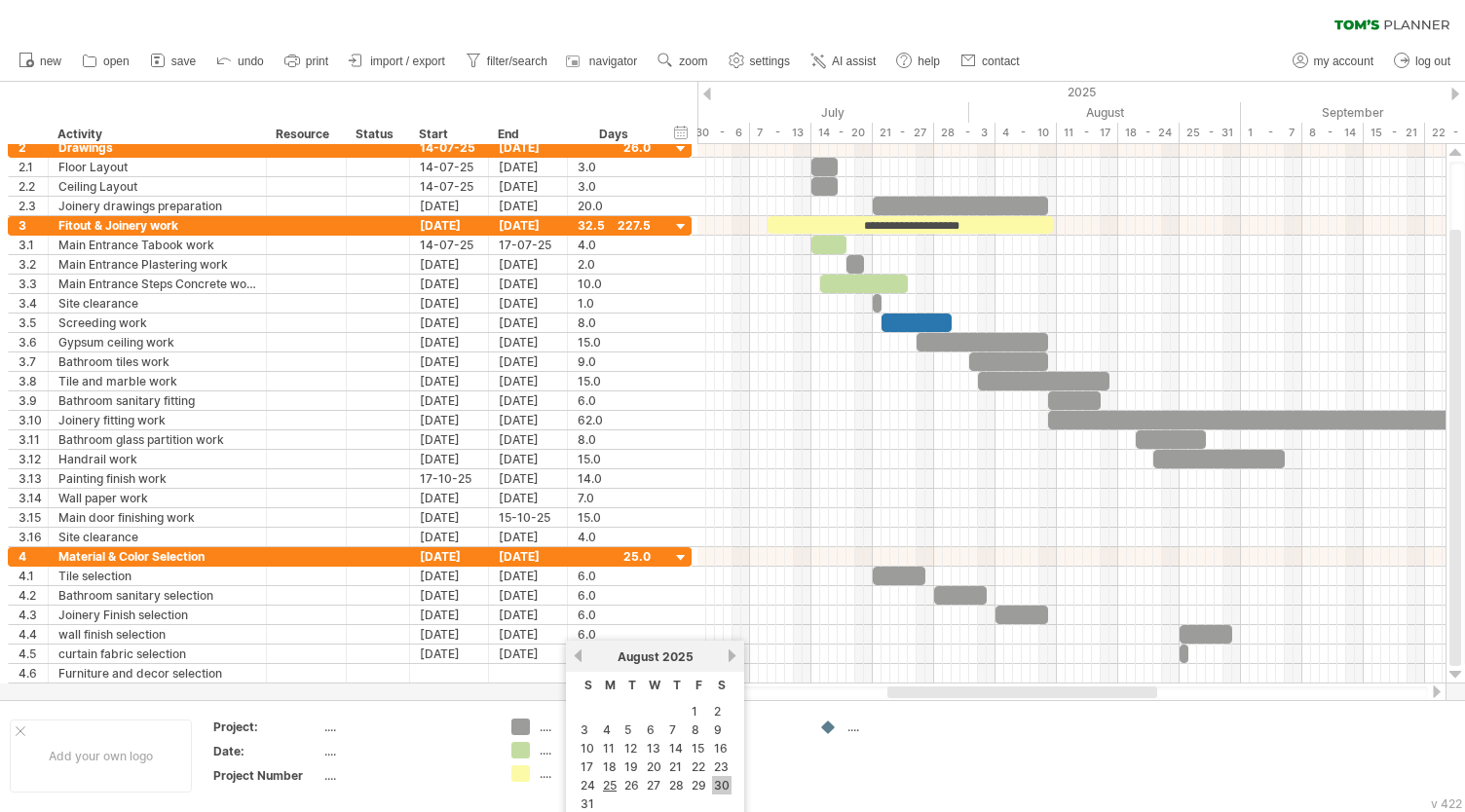 click on "30" at bounding box center [722, 785] 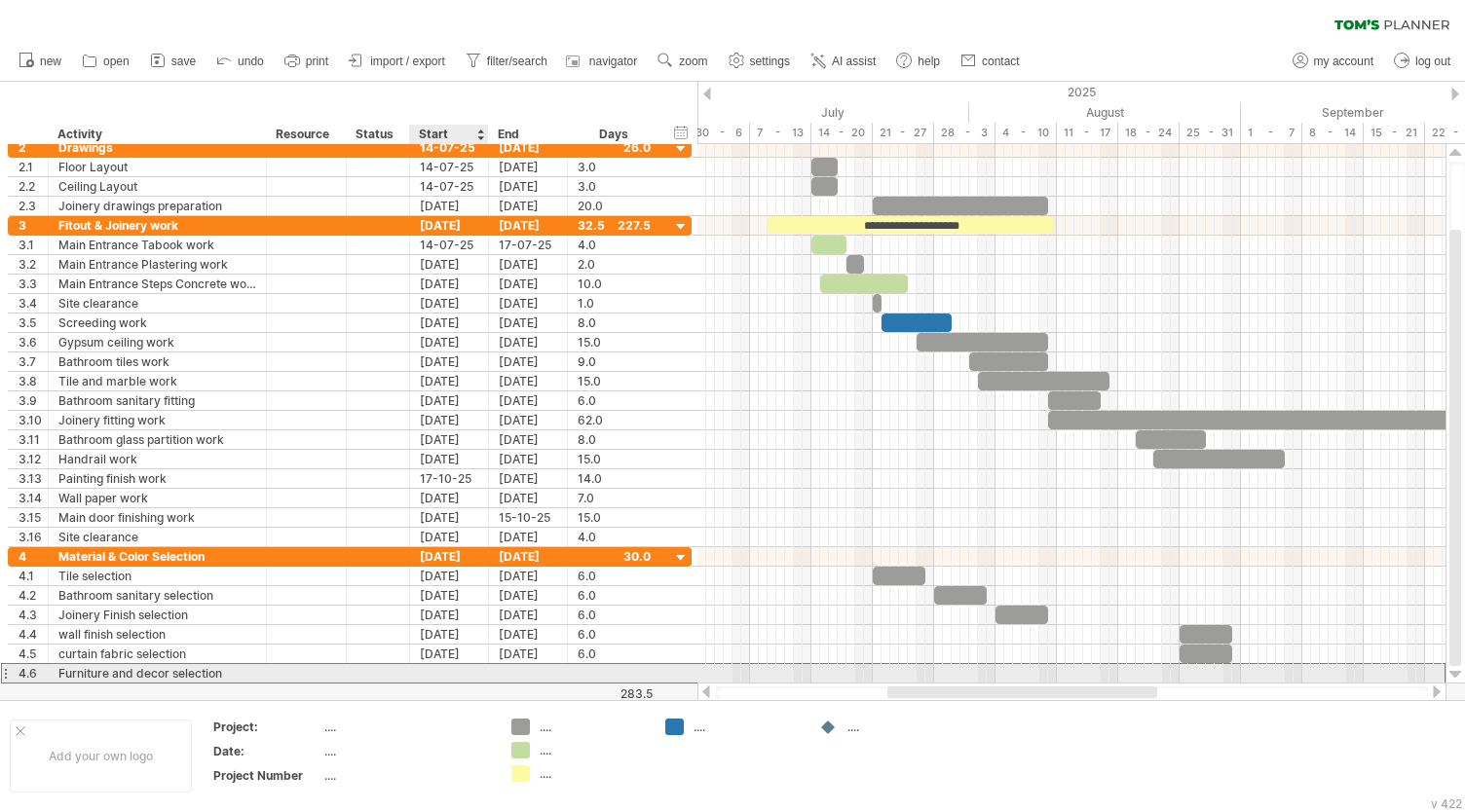 click at bounding box center [449, 673] 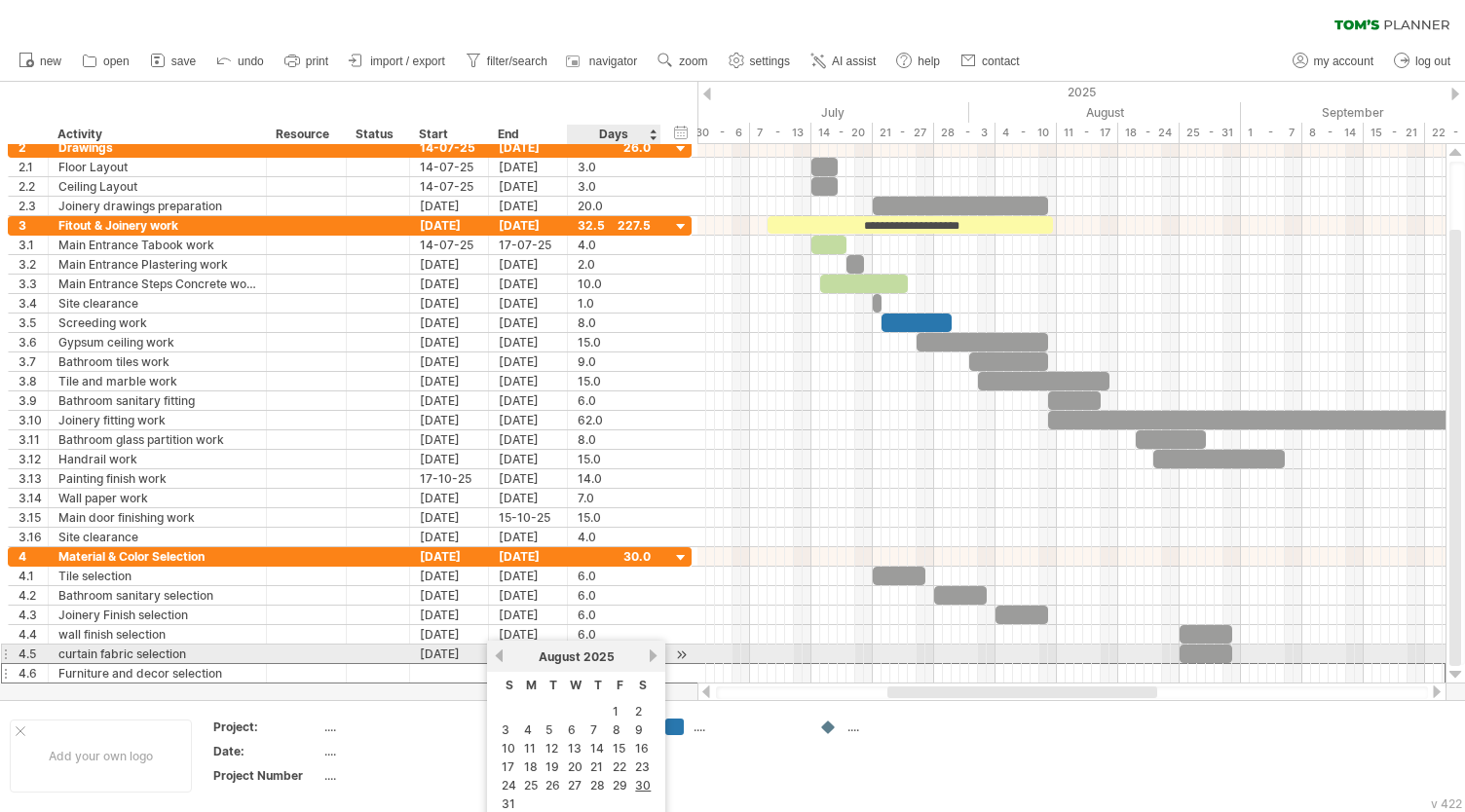 click on "next" at bounding box center [653, 655] 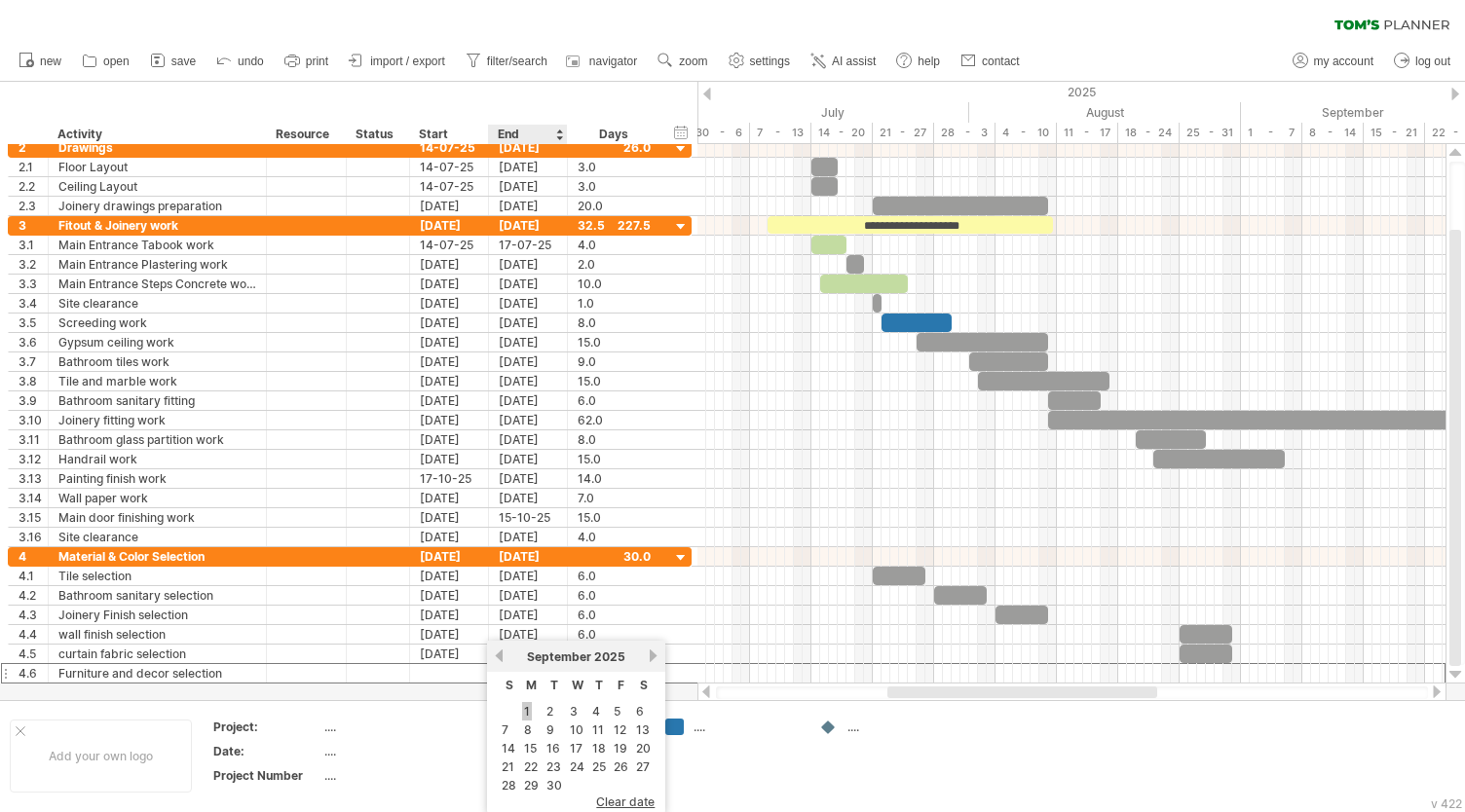 click on "1" at bounding box center [527, 711] 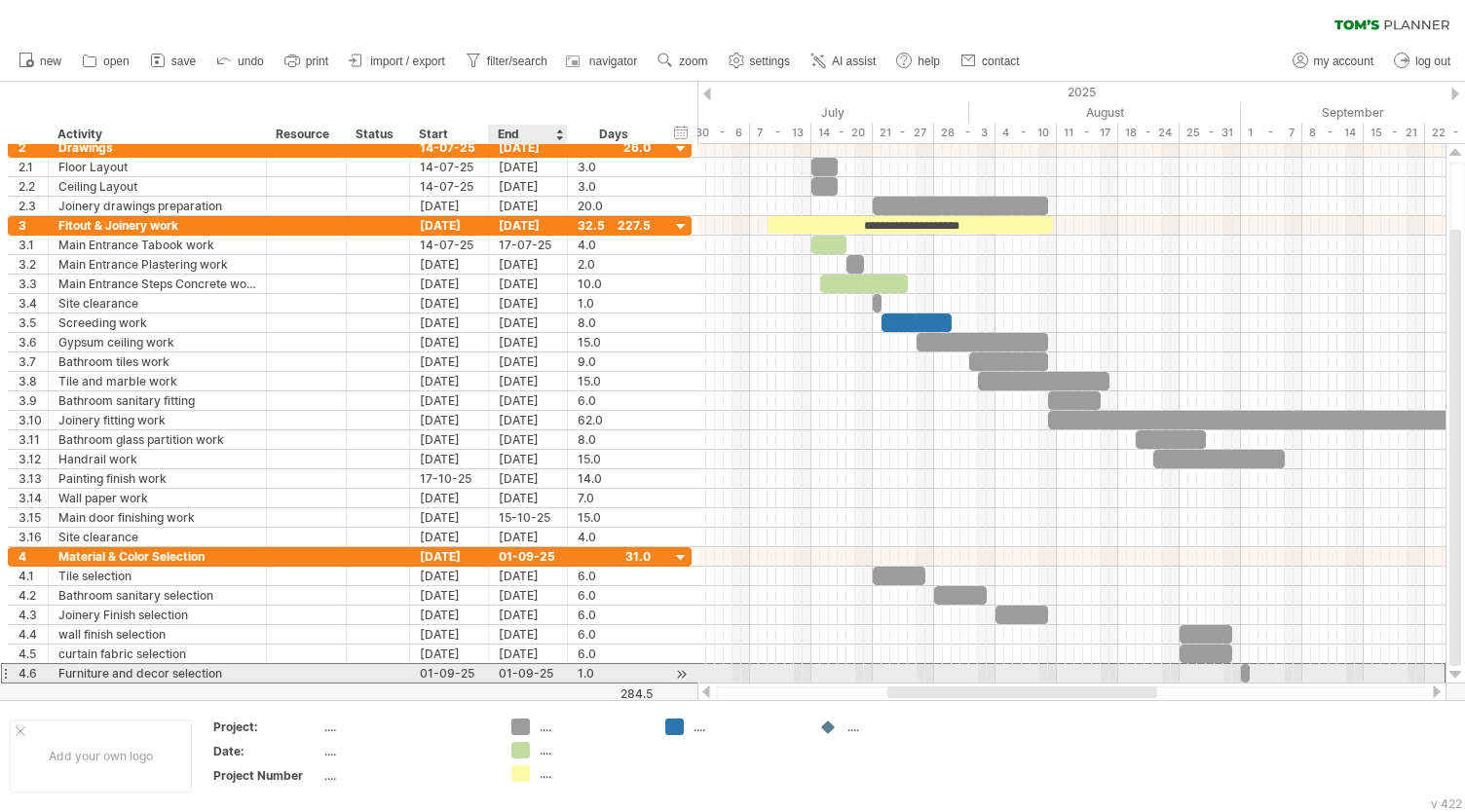 click on "01-09-25" at bounding box center (528, 673) 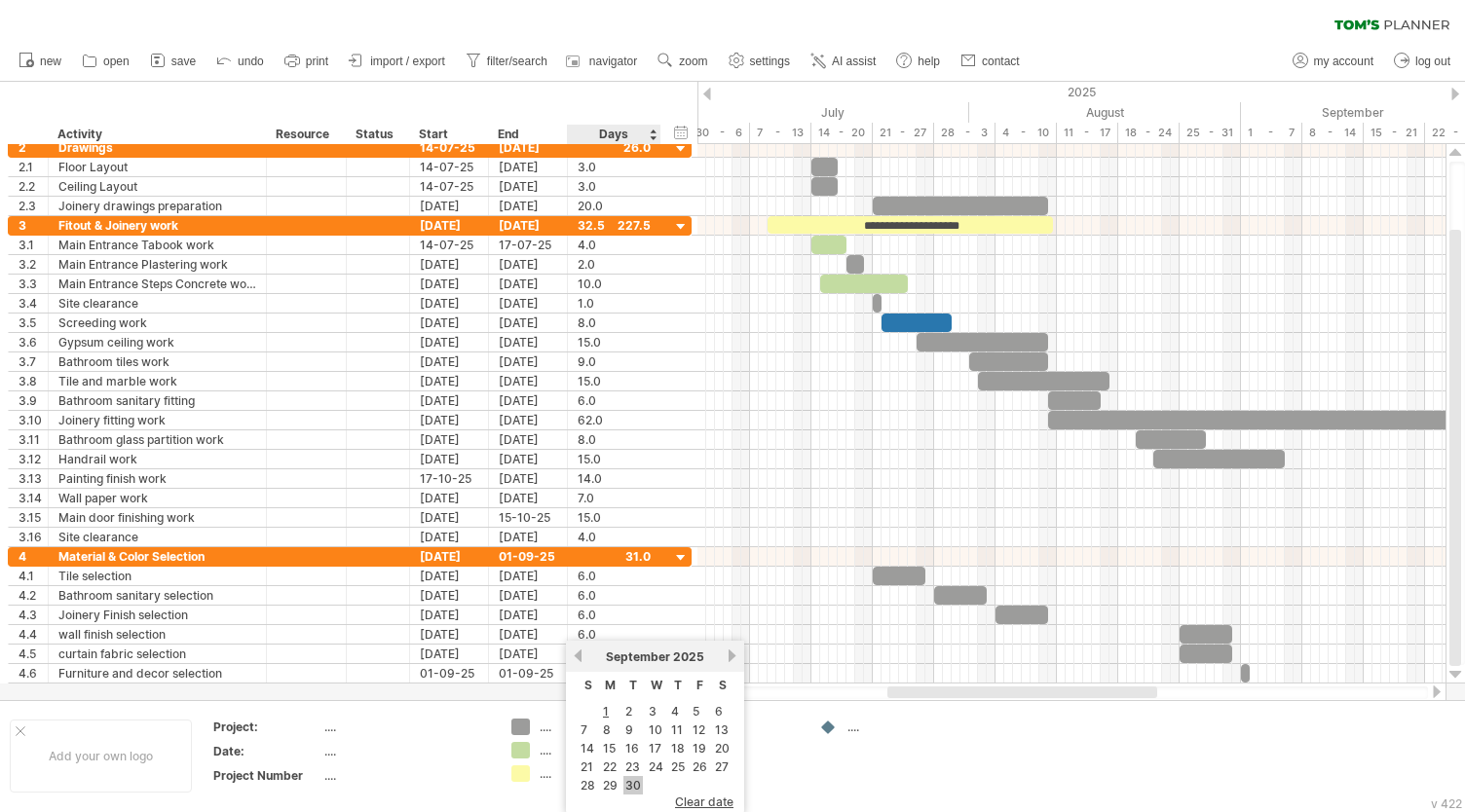 click on "30" at bounding box center (633, 785) 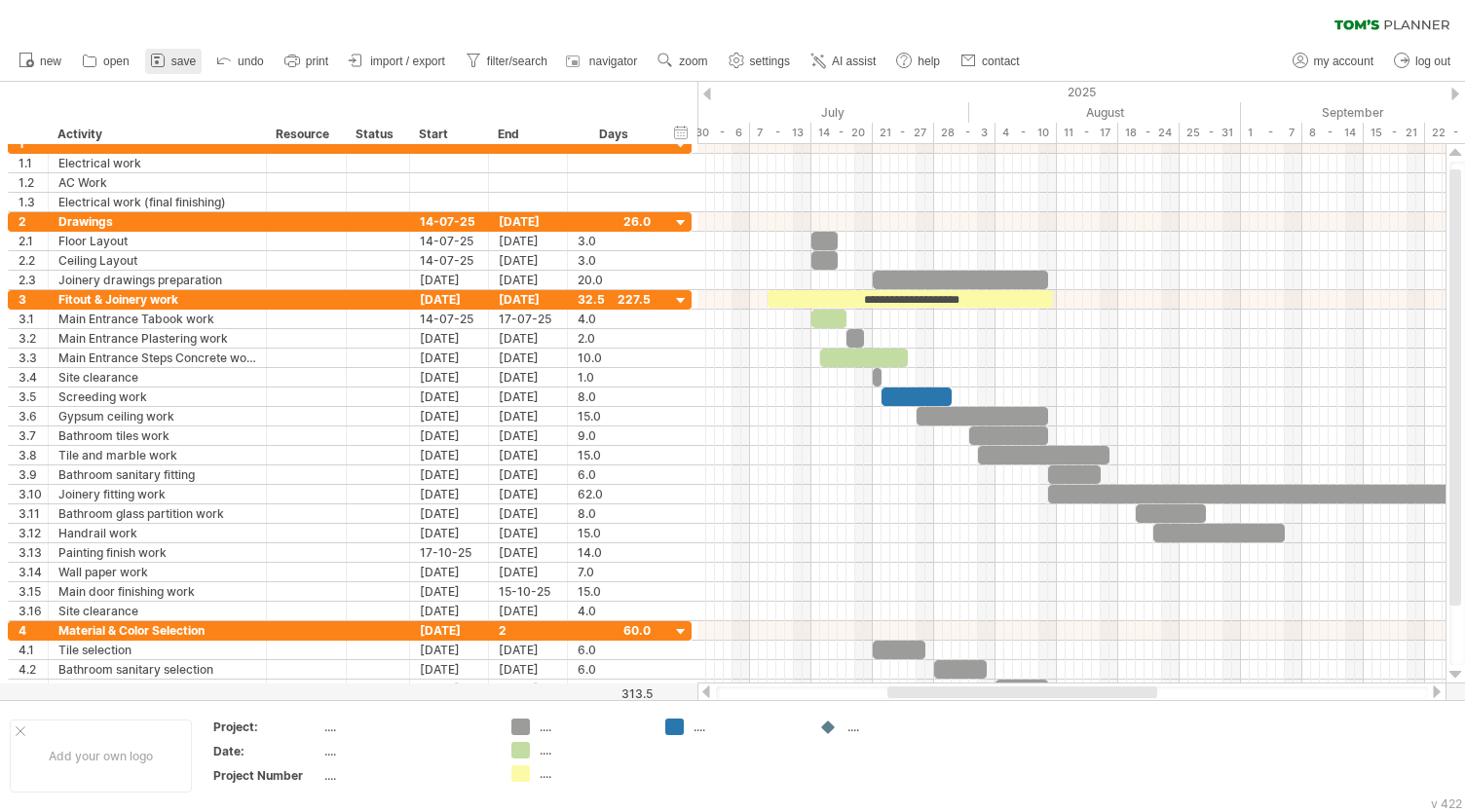 click on "save" at bounding box center (183, 61) 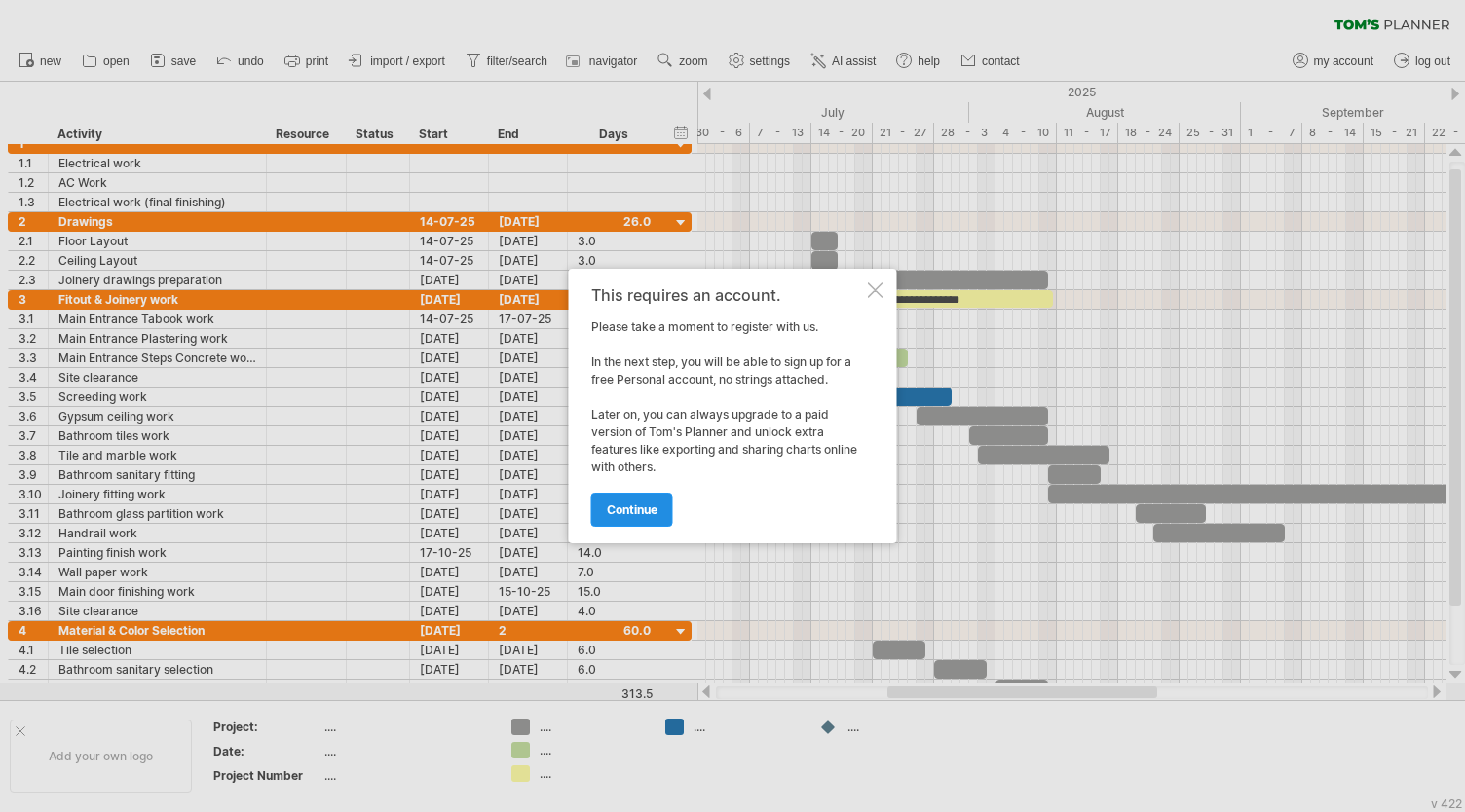 click on "continue" at bounding box center (632, 509) 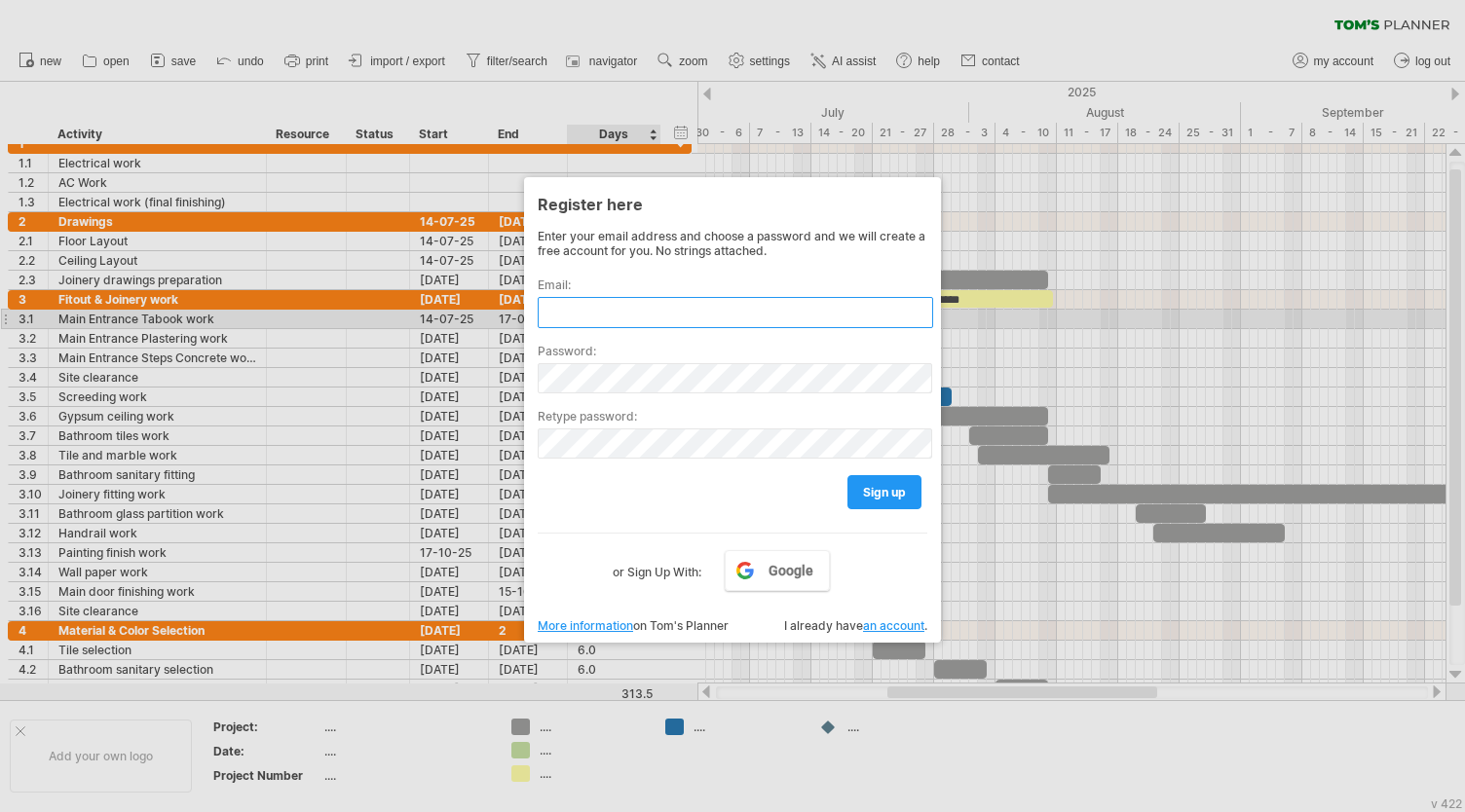 click at bounding box center [735, 313] 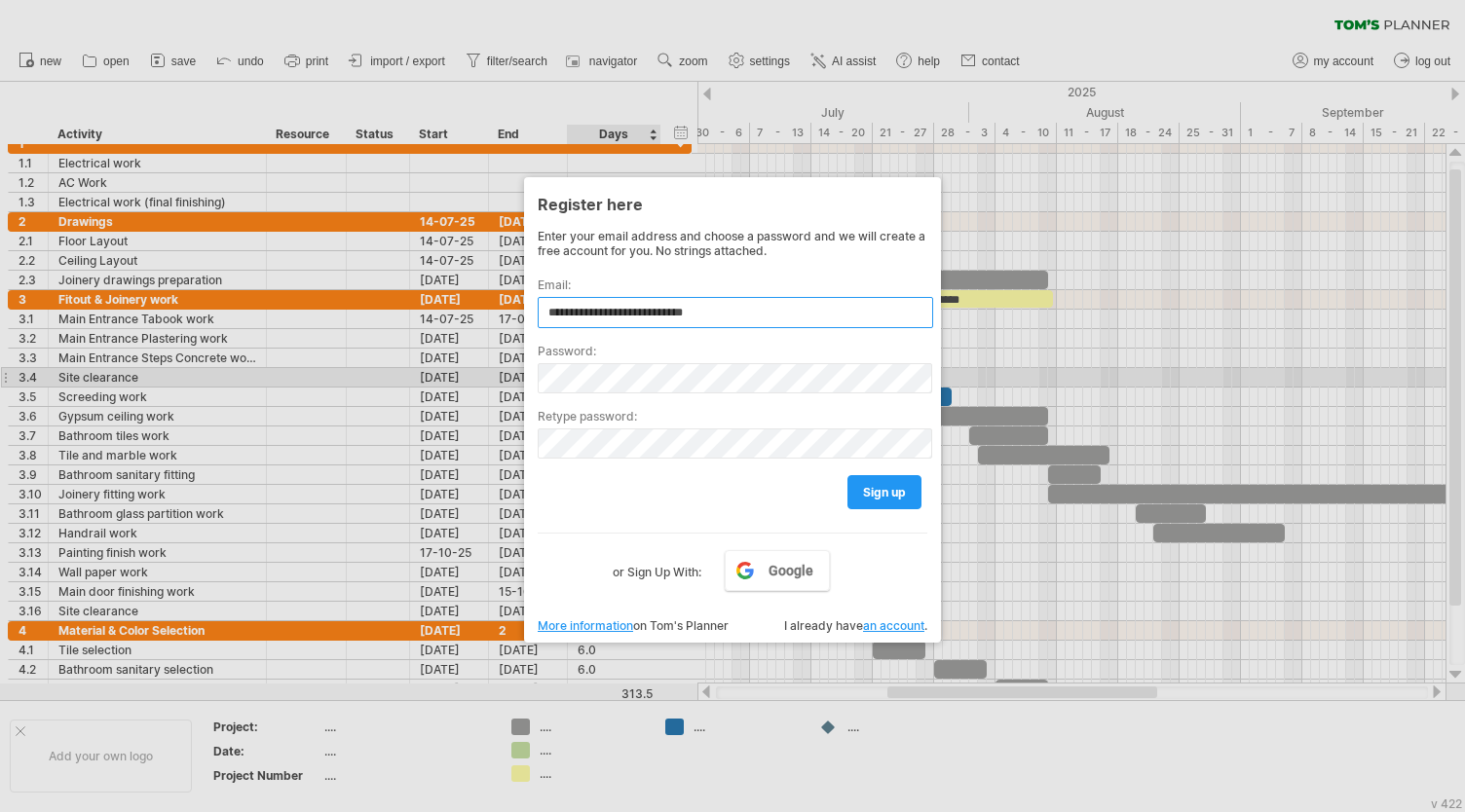 type on "**********" 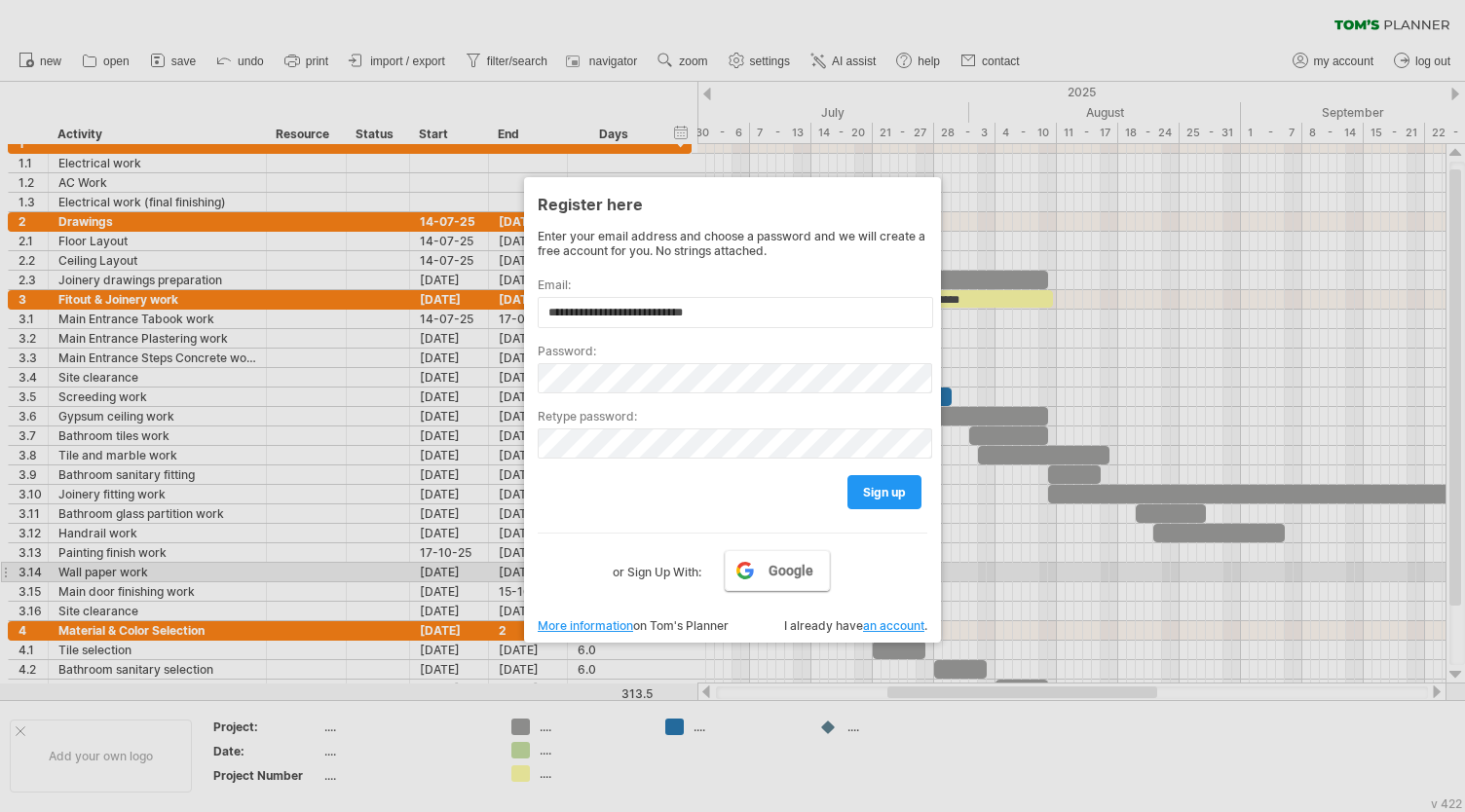 click on "Google" at bounding box center (791, 571) 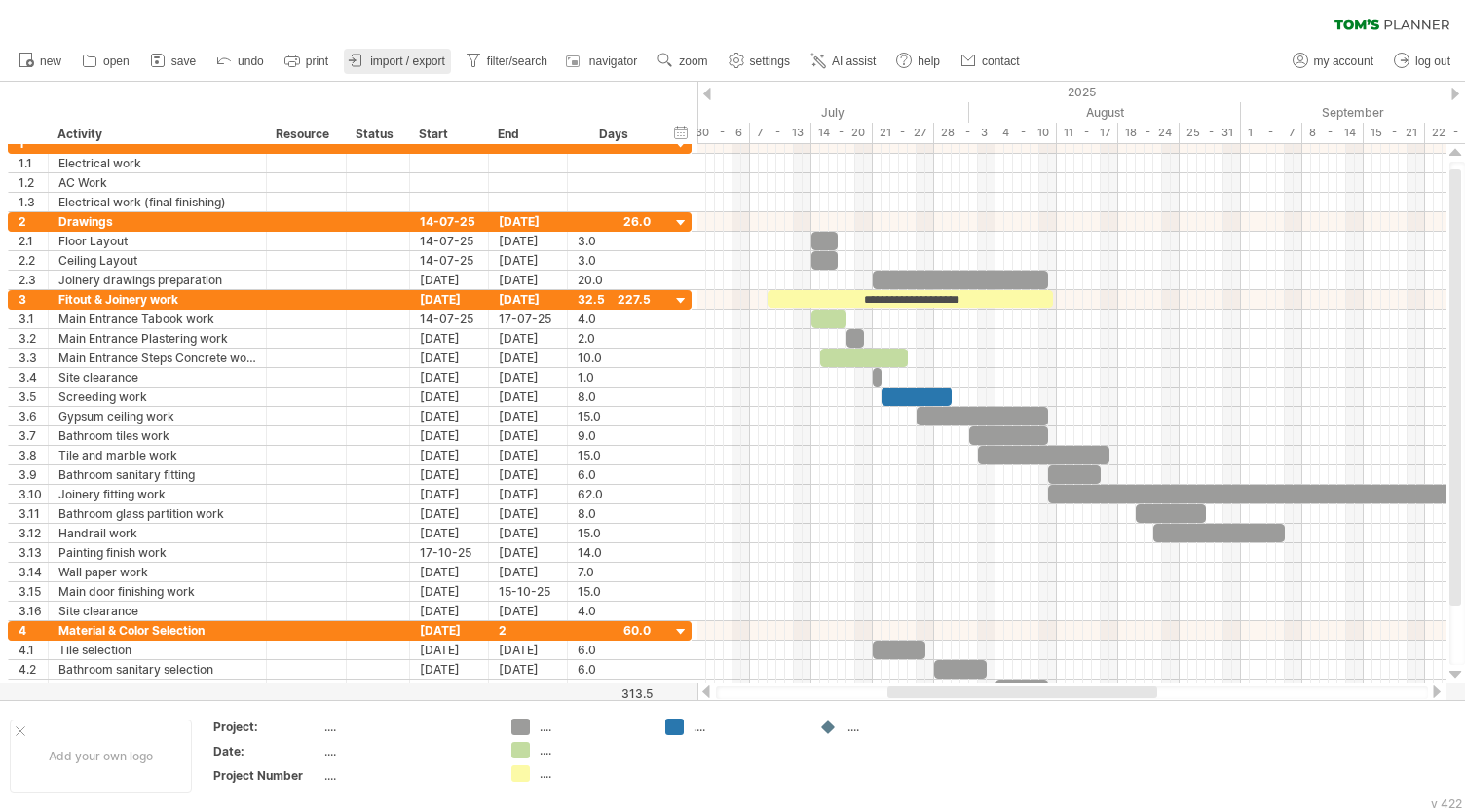 click on "import / export" at bounding box center (407, 61) 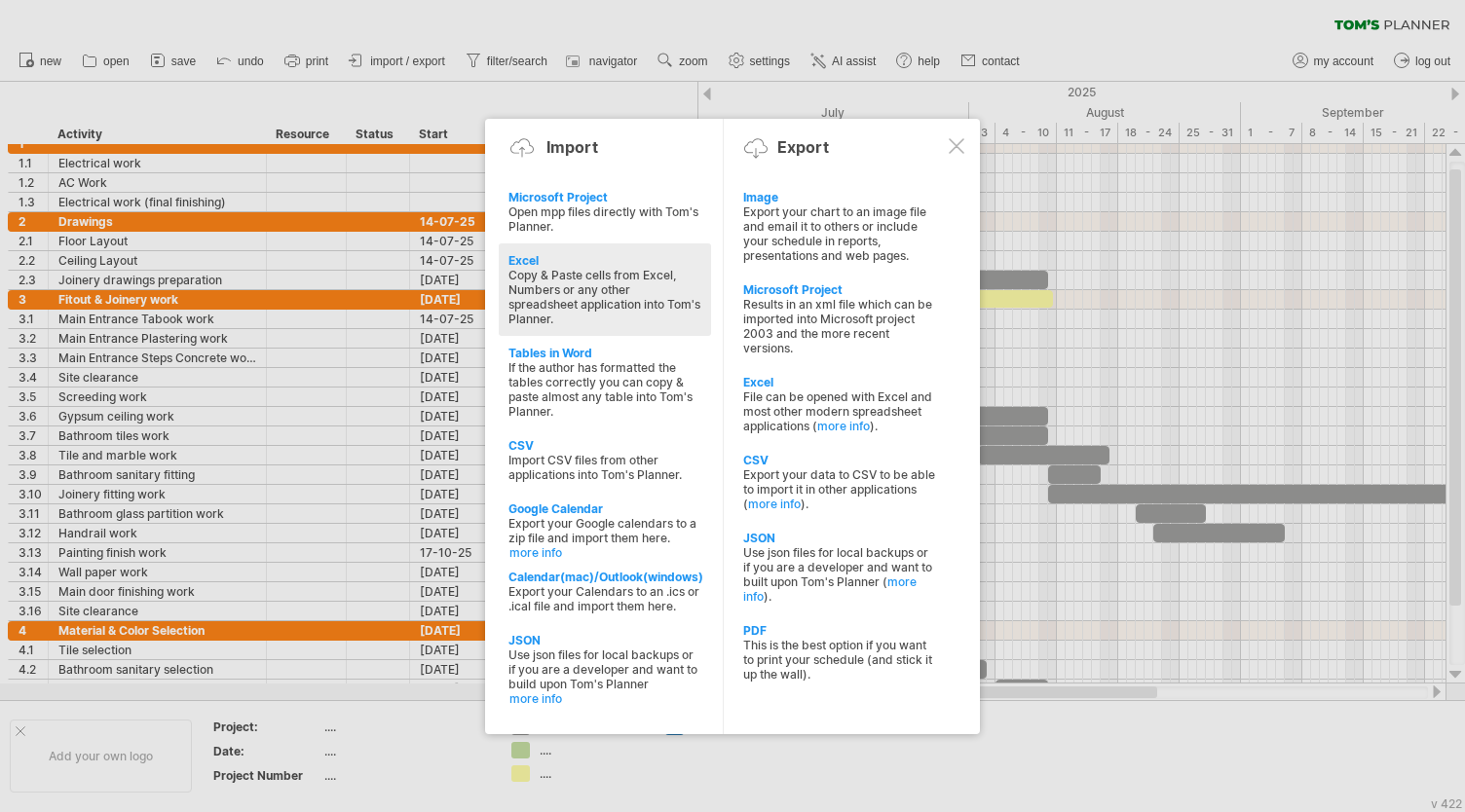 click on "Copy & Paste cells from Excel, Numbers or any other spreadsheet application into Tom's Planner." at bounding box center (605, 297) 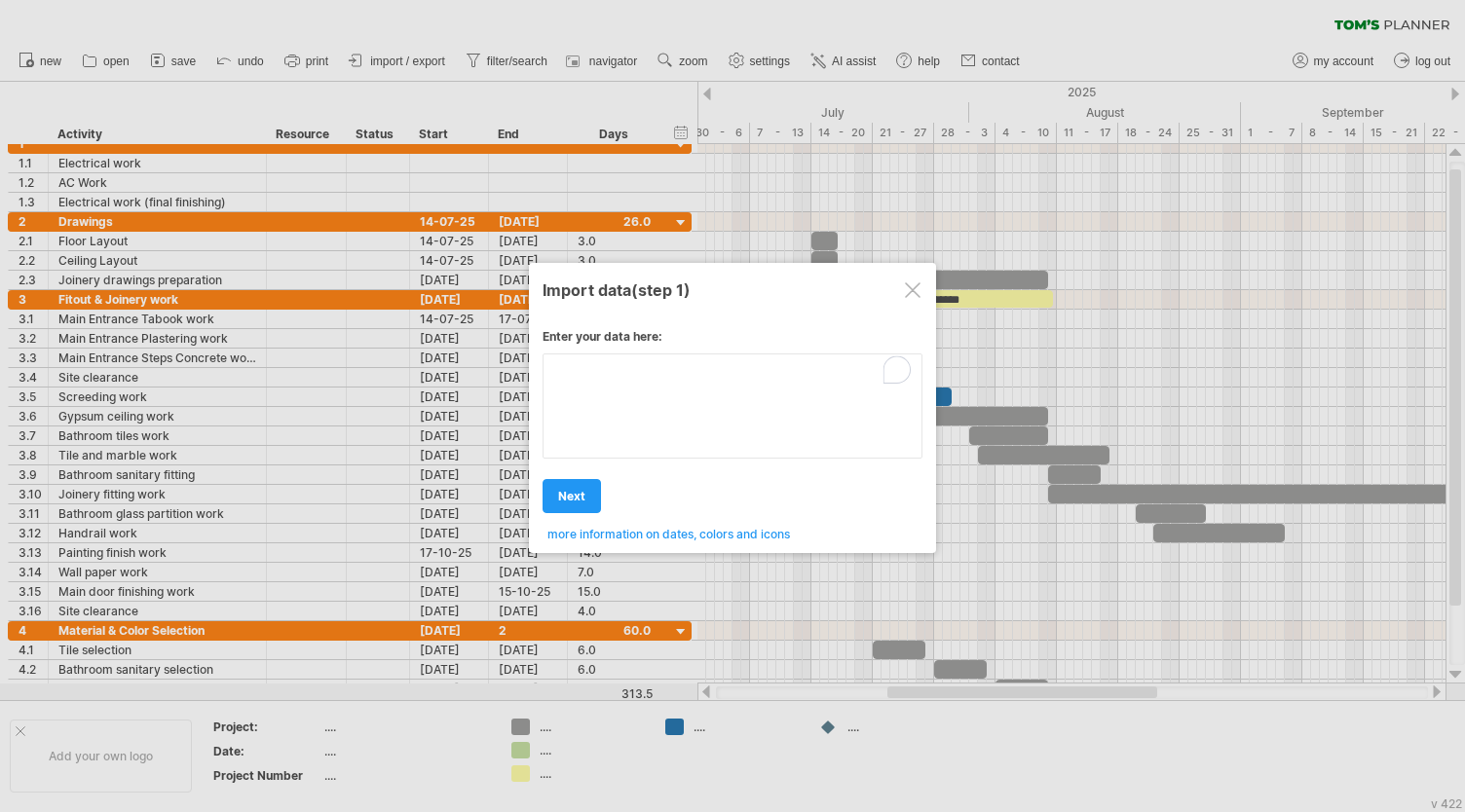 click at bounding box center (732, 406) 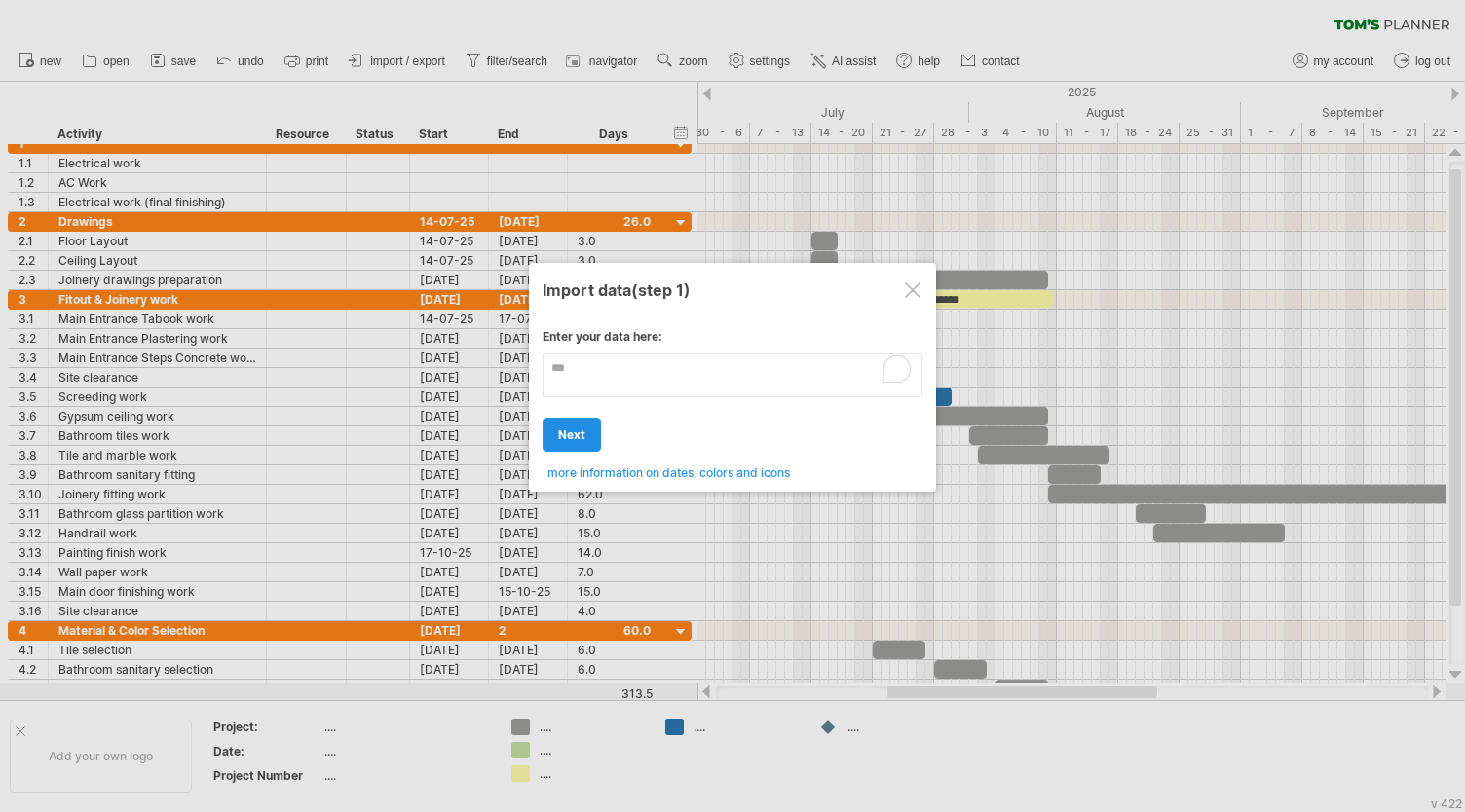 type on "***" 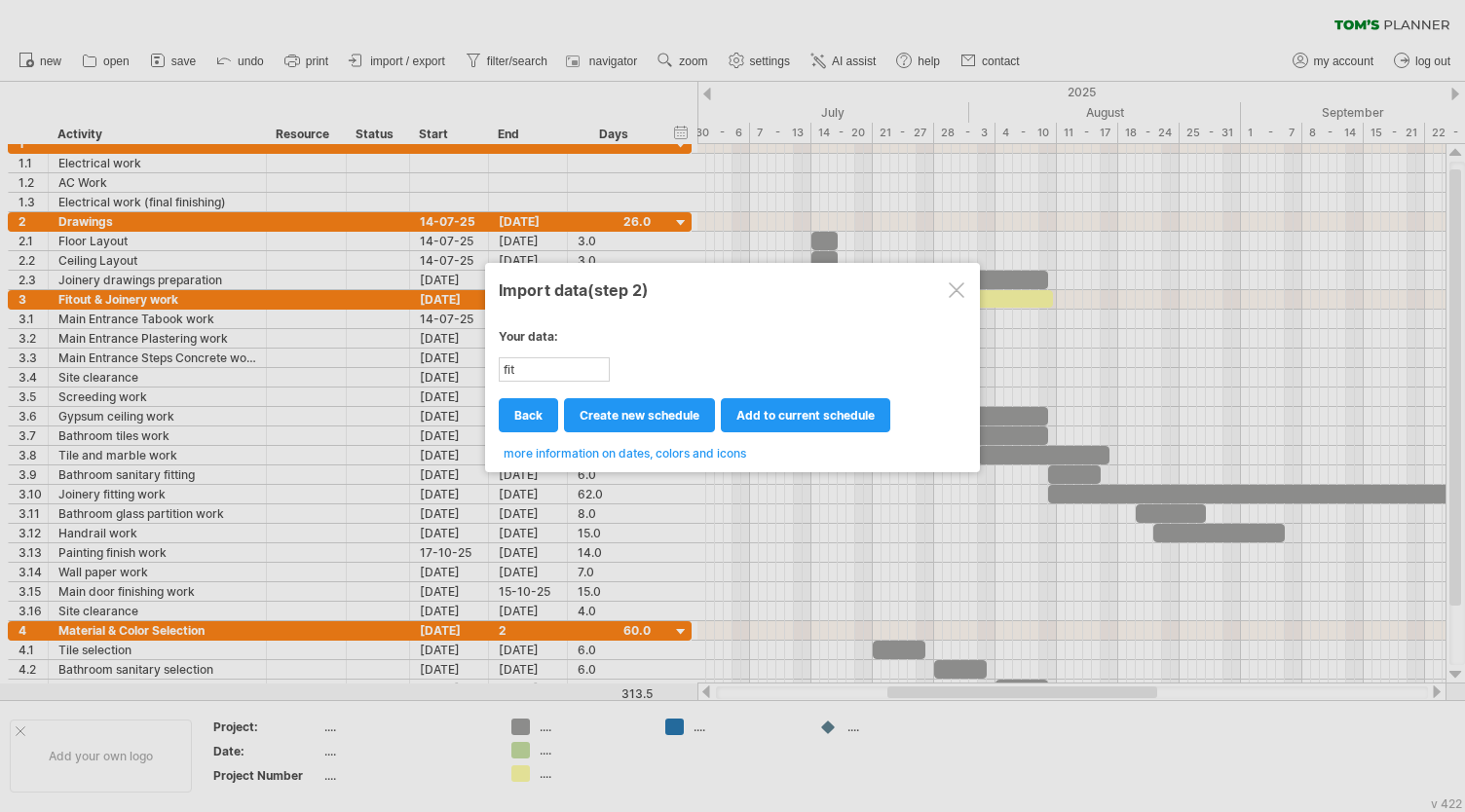click at bounding box center [957, 290] 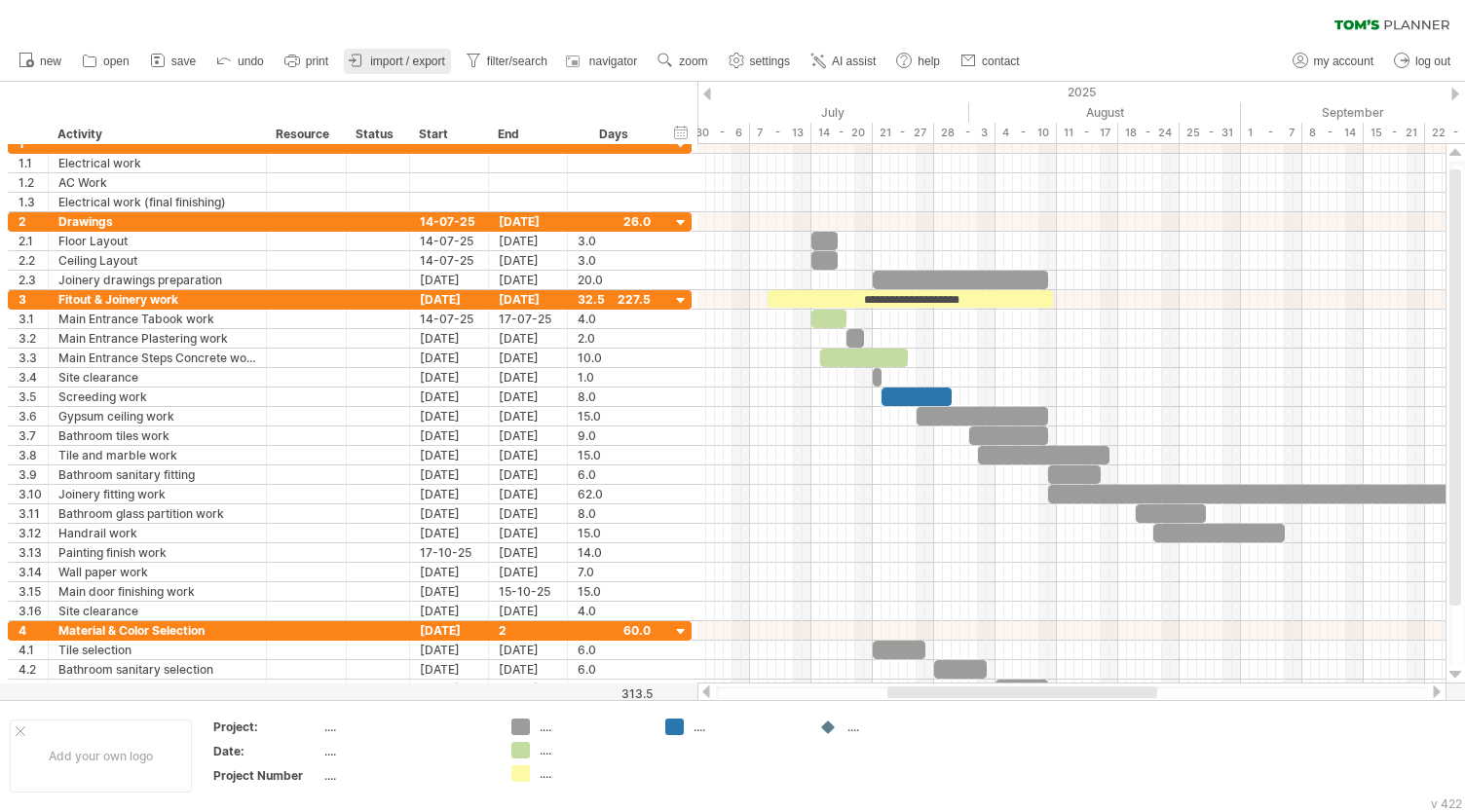 click on "import / export" at bounding box center [407, 61] 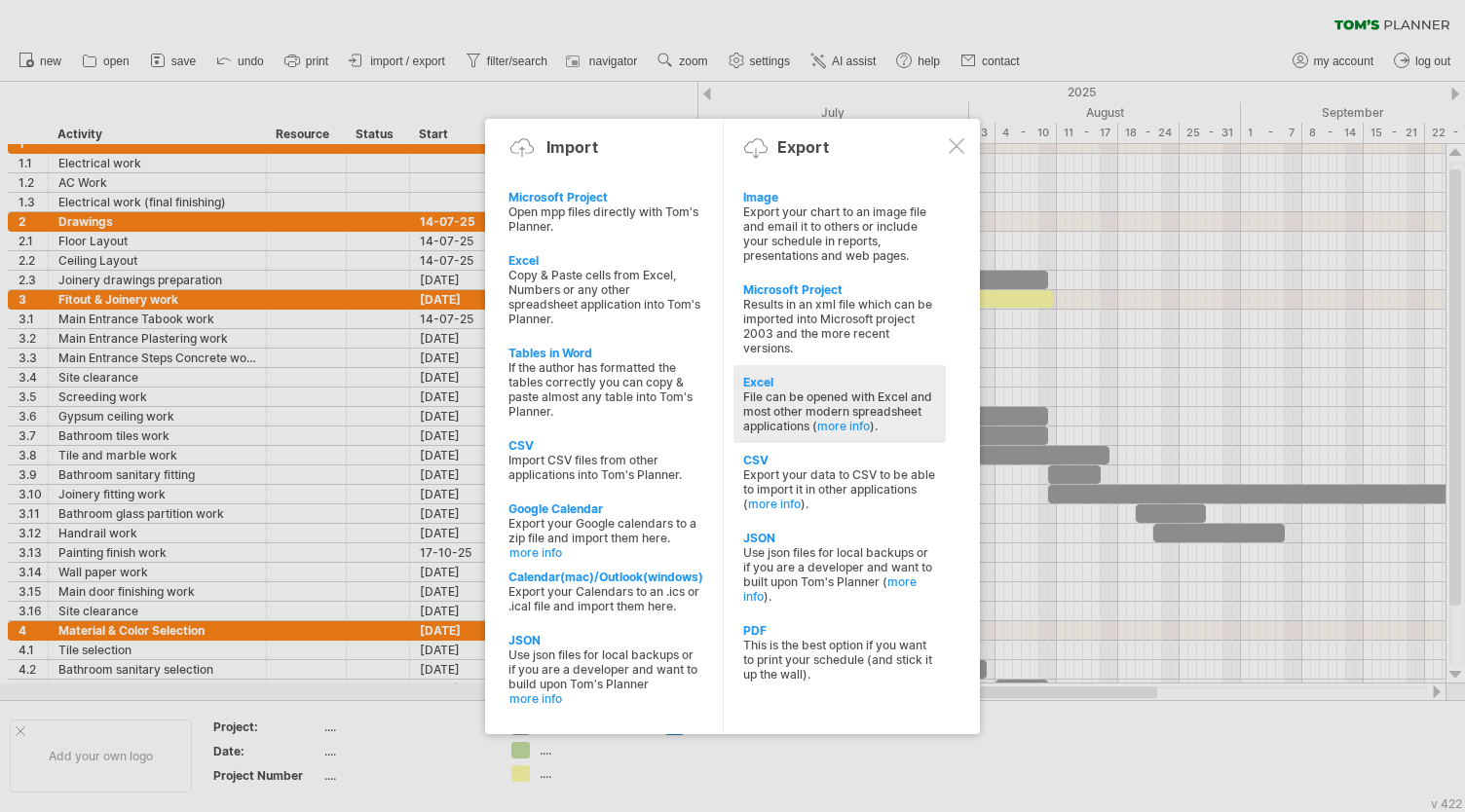click on "File can be opened with Excel and most other modern spreadsheet applications
( more info )." at bounding box center [840, 234] 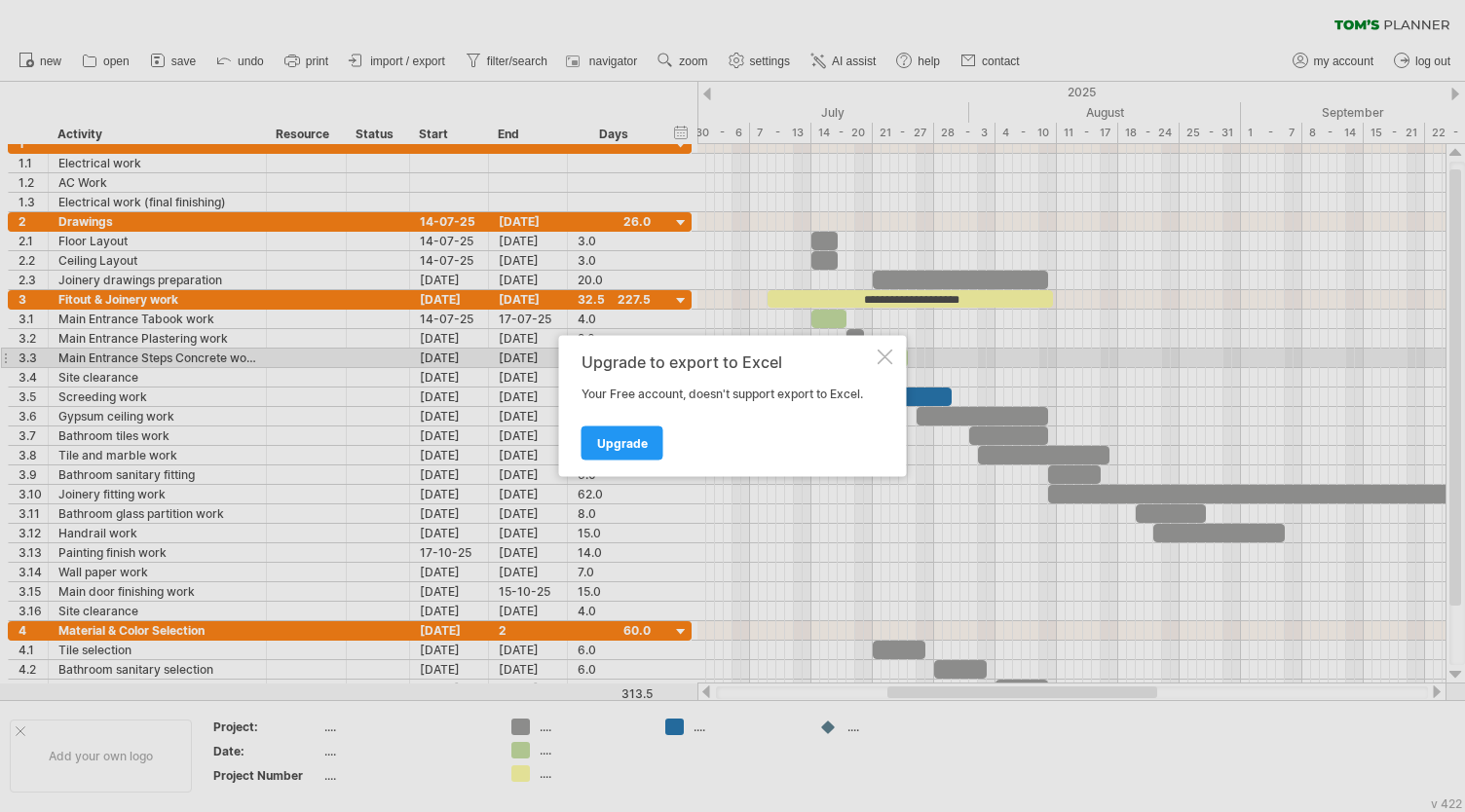 click at bounding box center [885, 357] 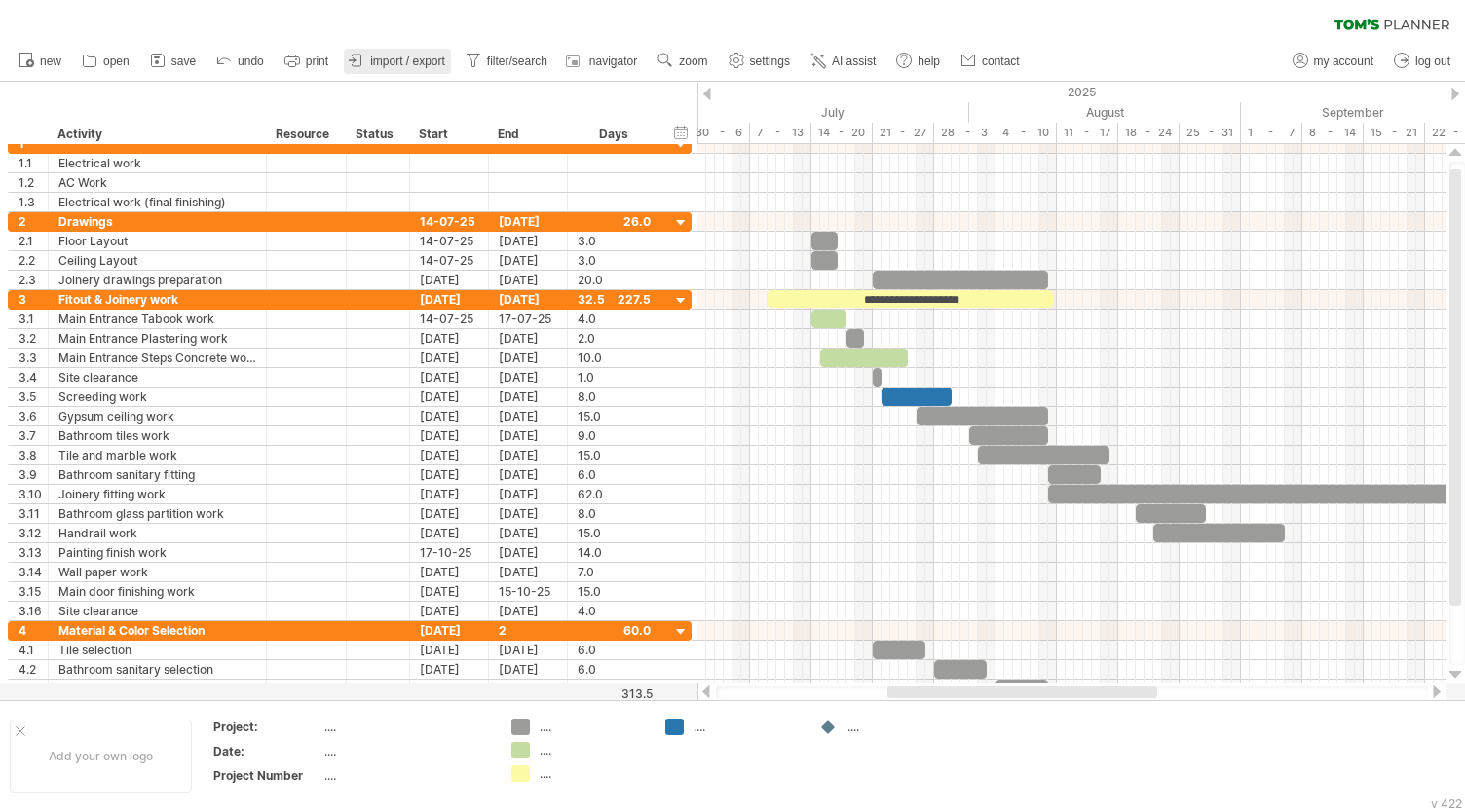 click on "import / export" at bounding box center (407, 61) 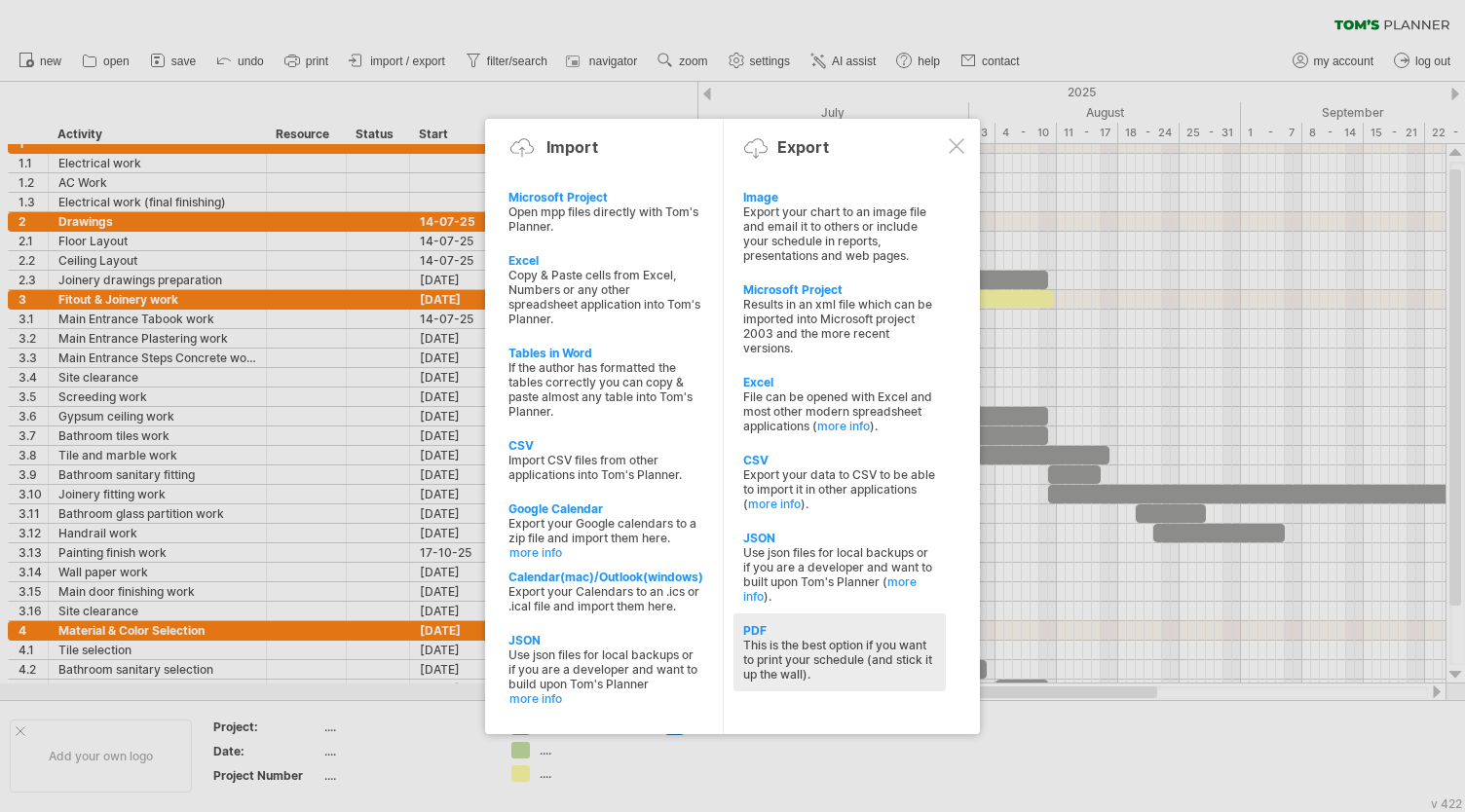 click on "PDF" at bounding box center (840, 197) 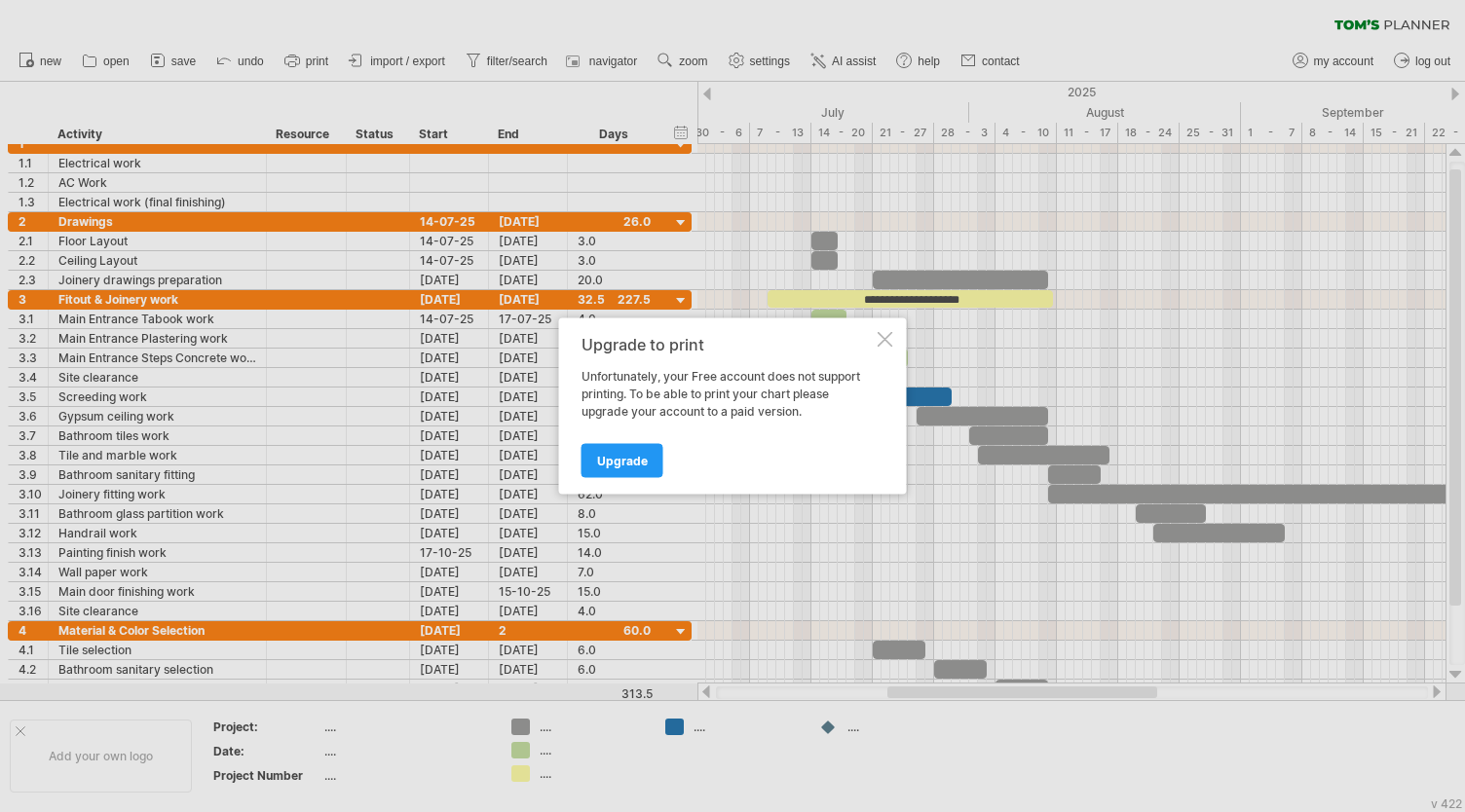 click at bounding box center [885, 340] 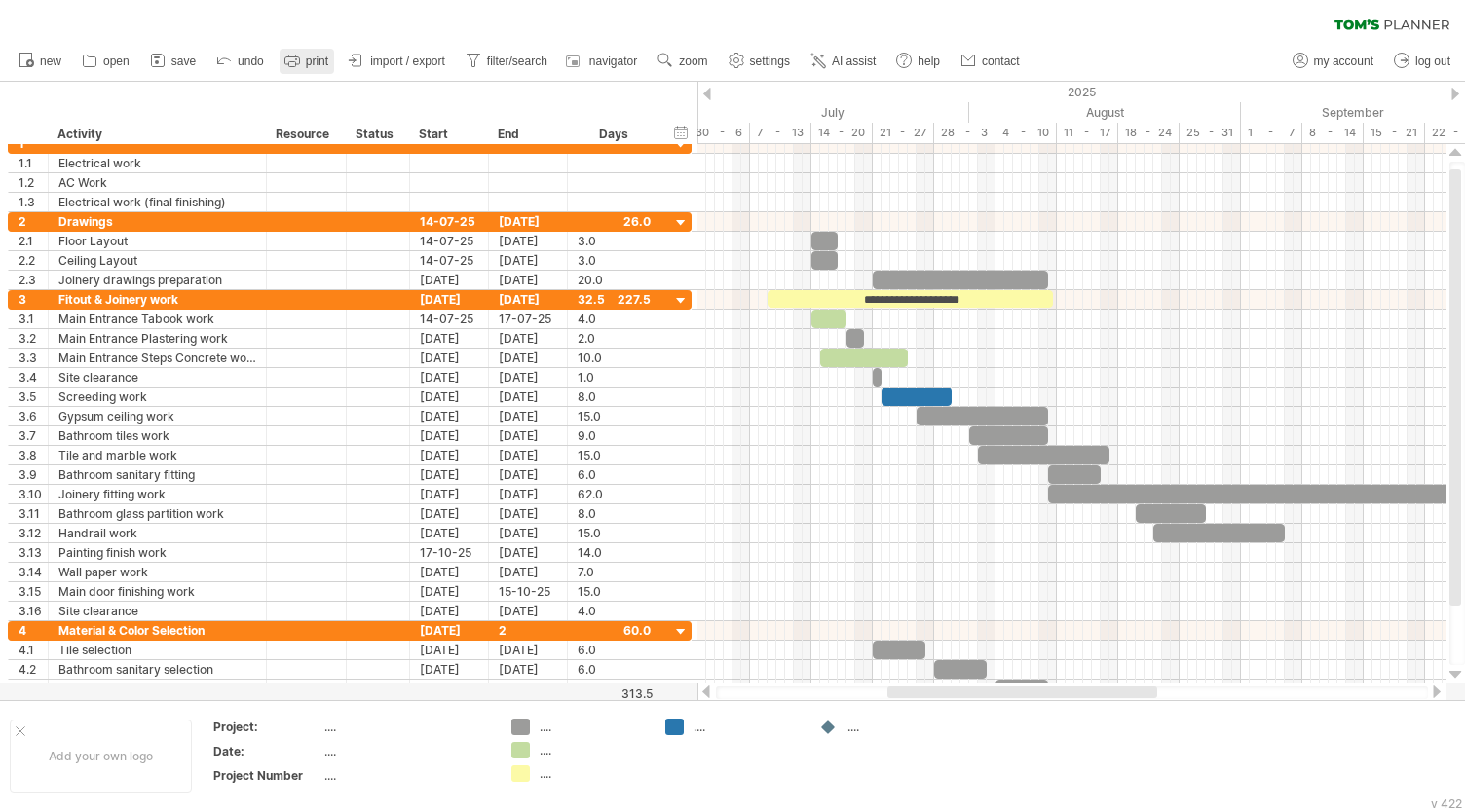 click at bounding box center (292, 60) 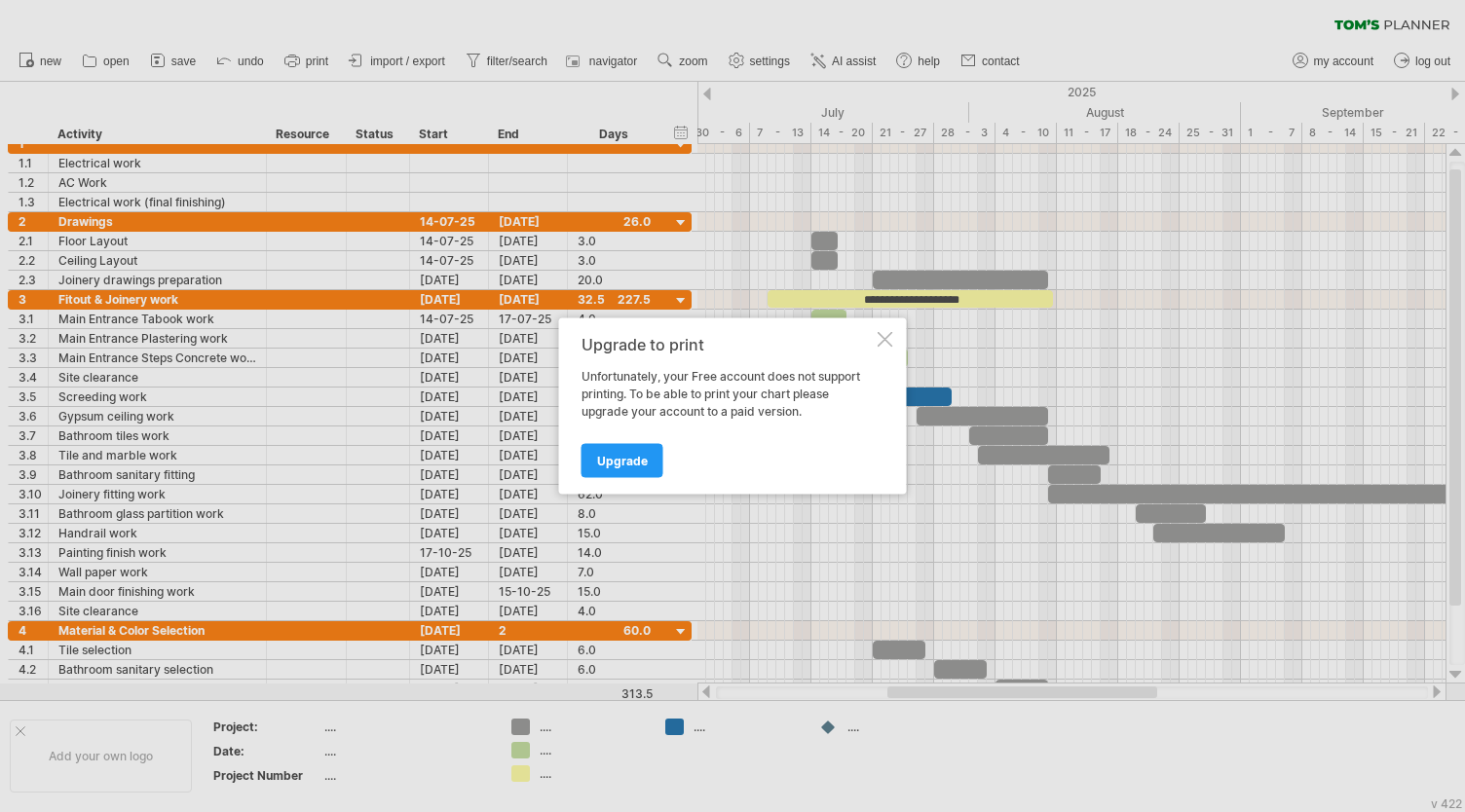 click at bounding box center [885, 340] 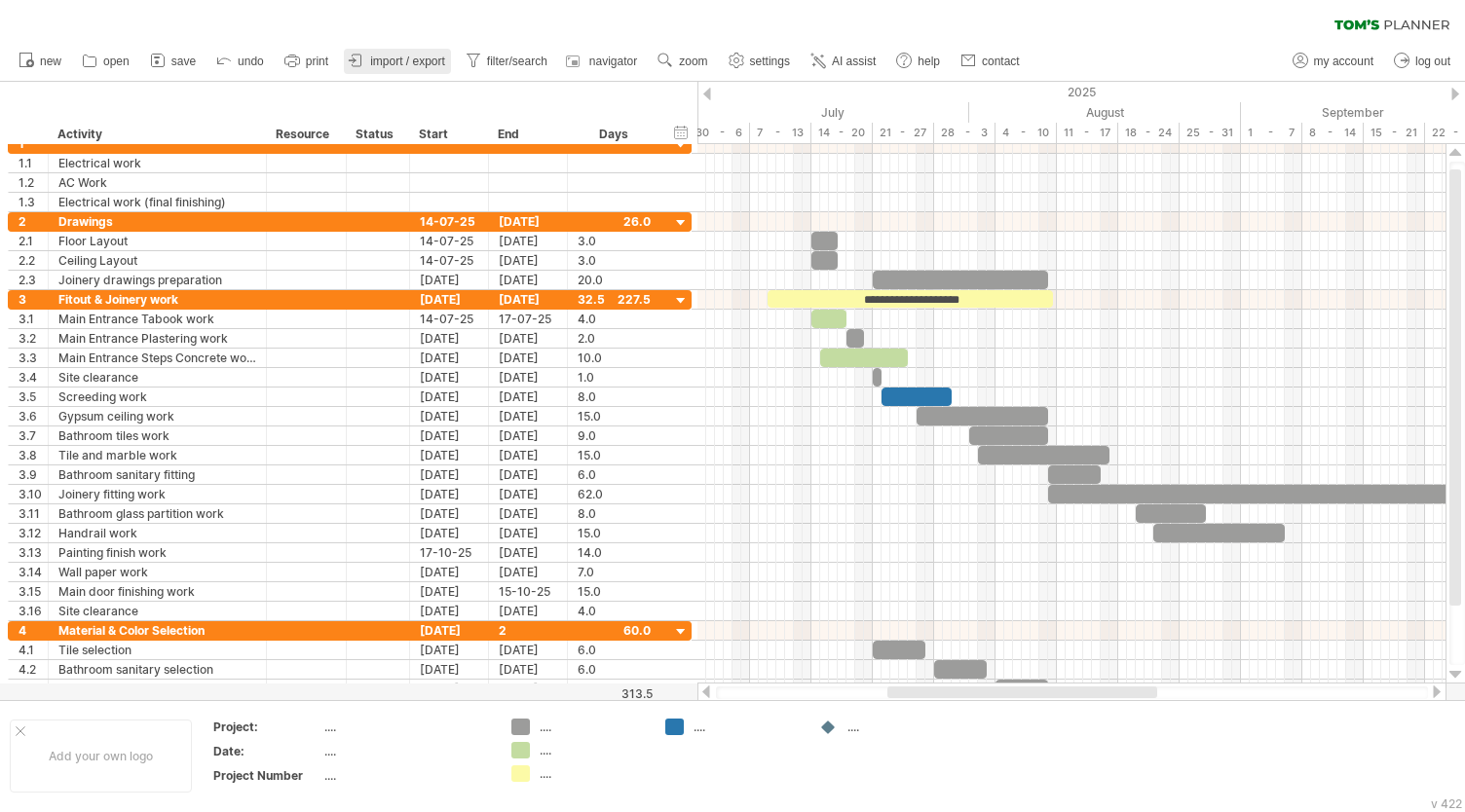 click on "import / export" at bounding box center (407, 61) 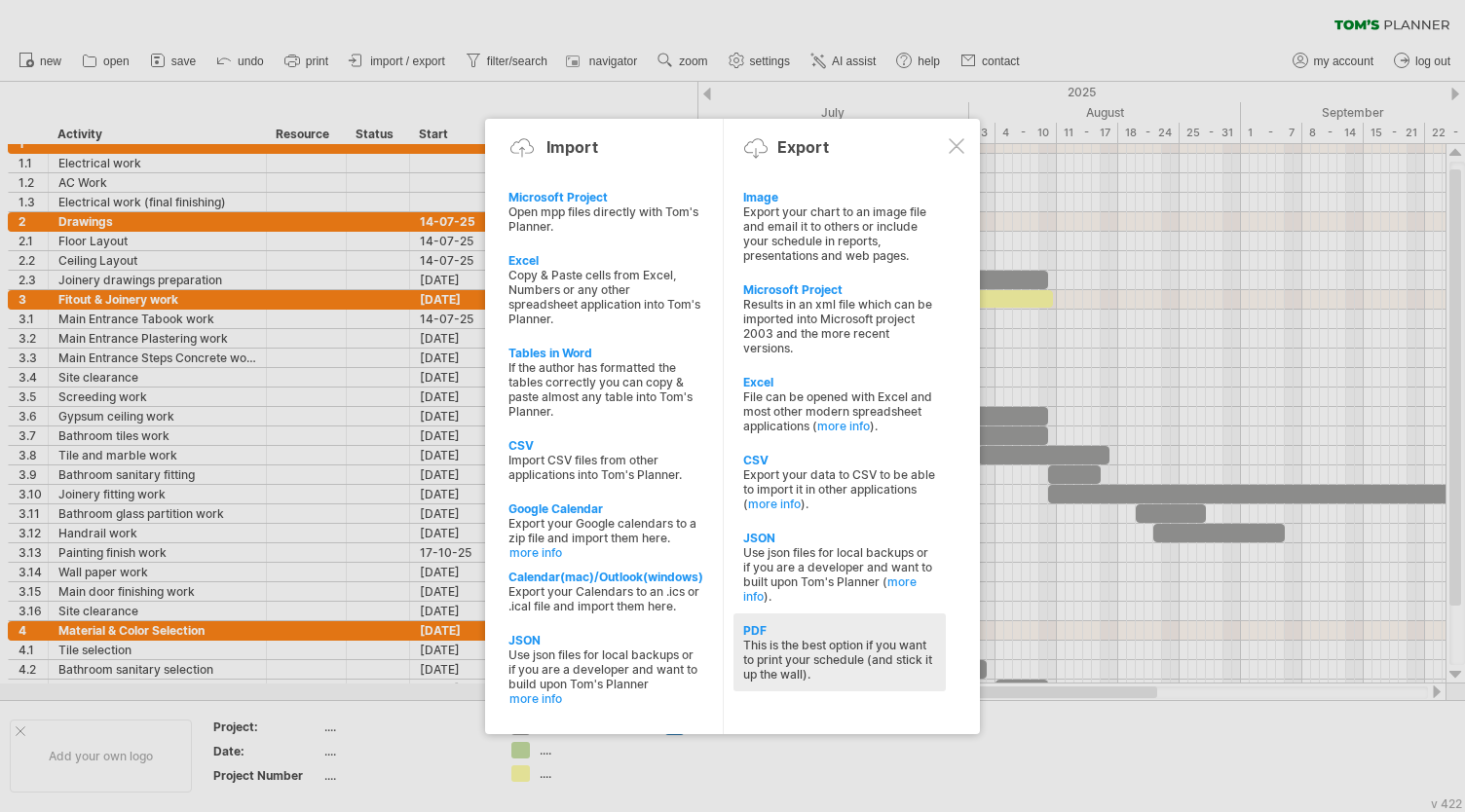 click on "PDF" at bounding box center (840, 197) 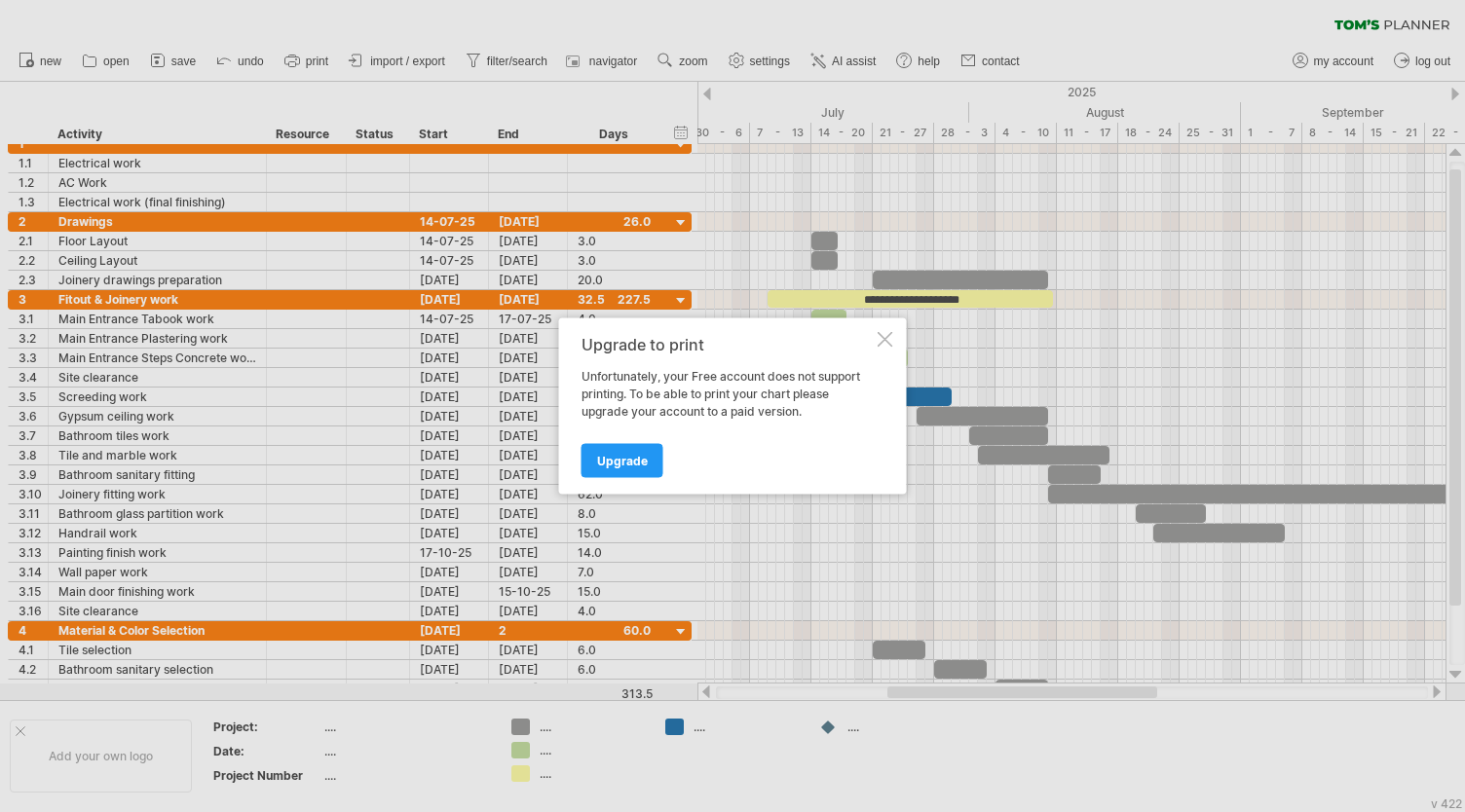 click at bounding box center (885, 340) 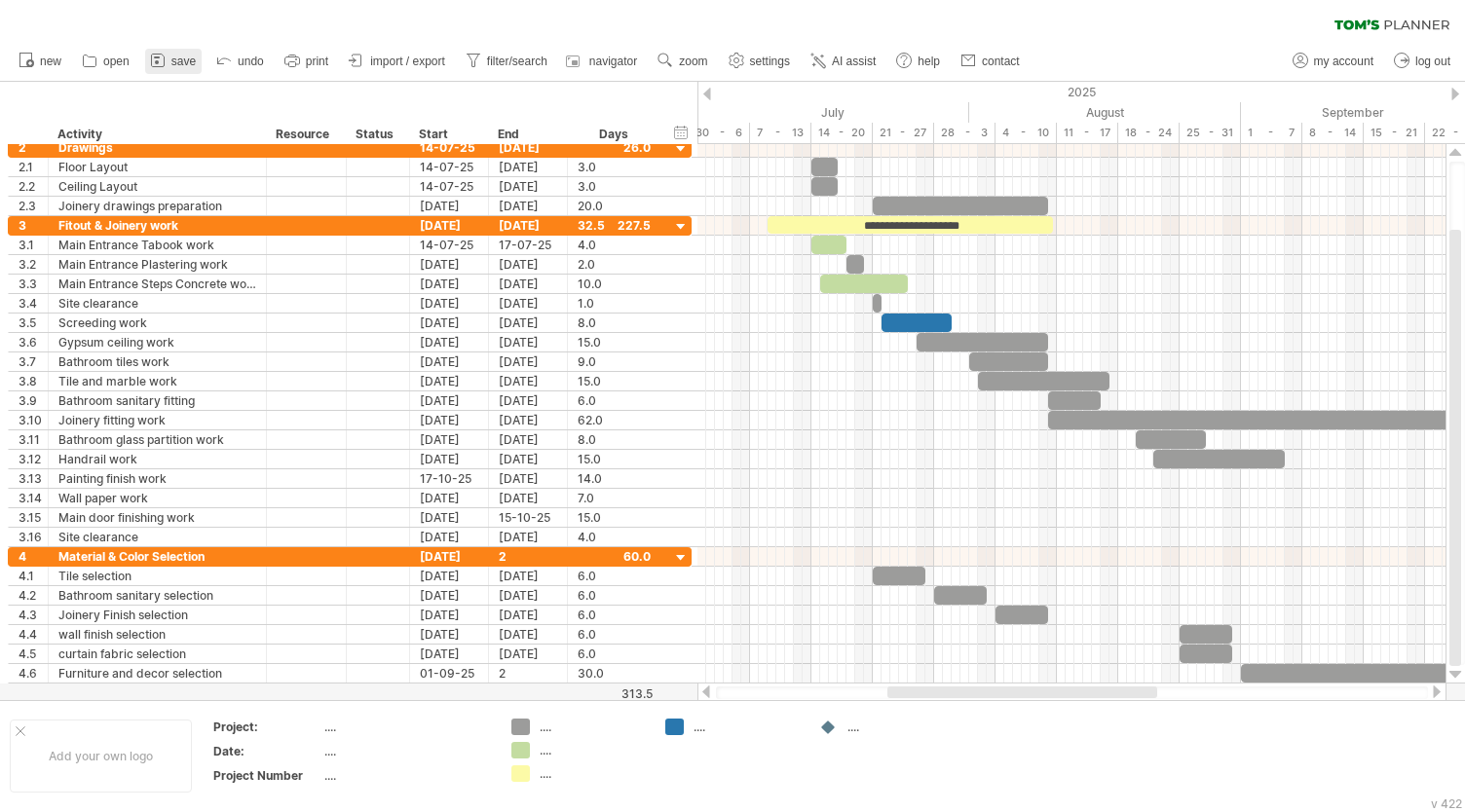 click on "save" at bounding box center (183, 61) 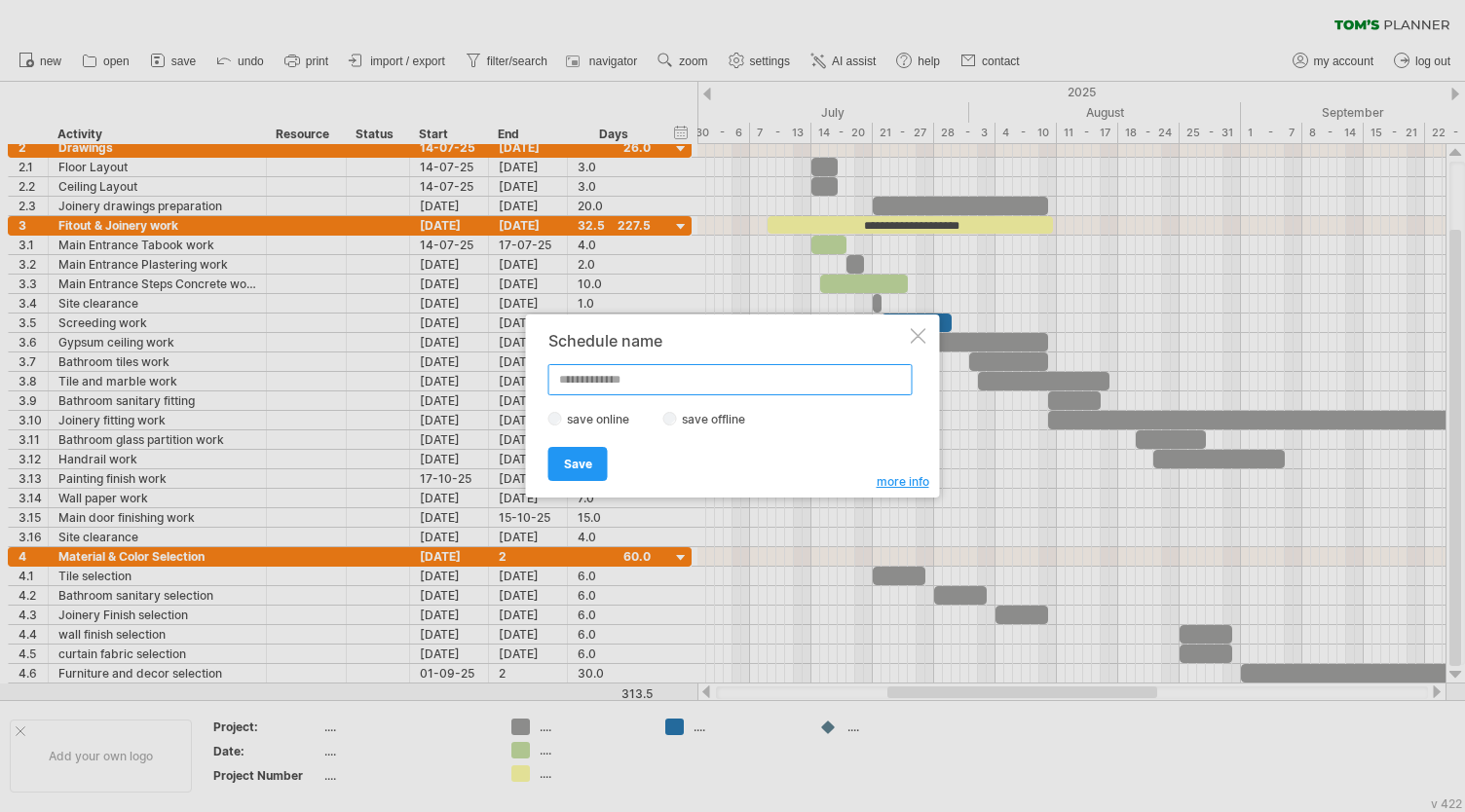 click at bounding box center [731, 380] 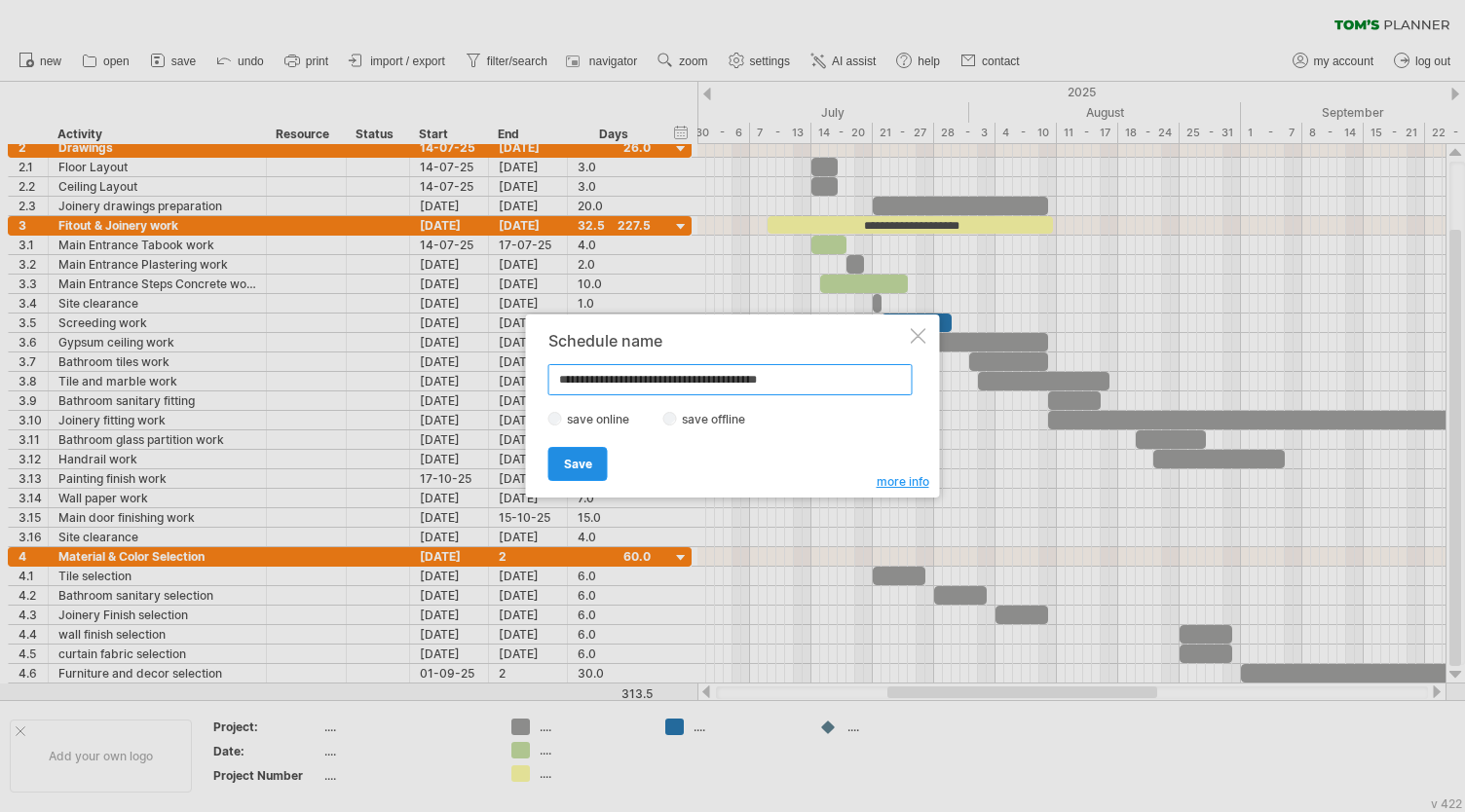 type on "**********" 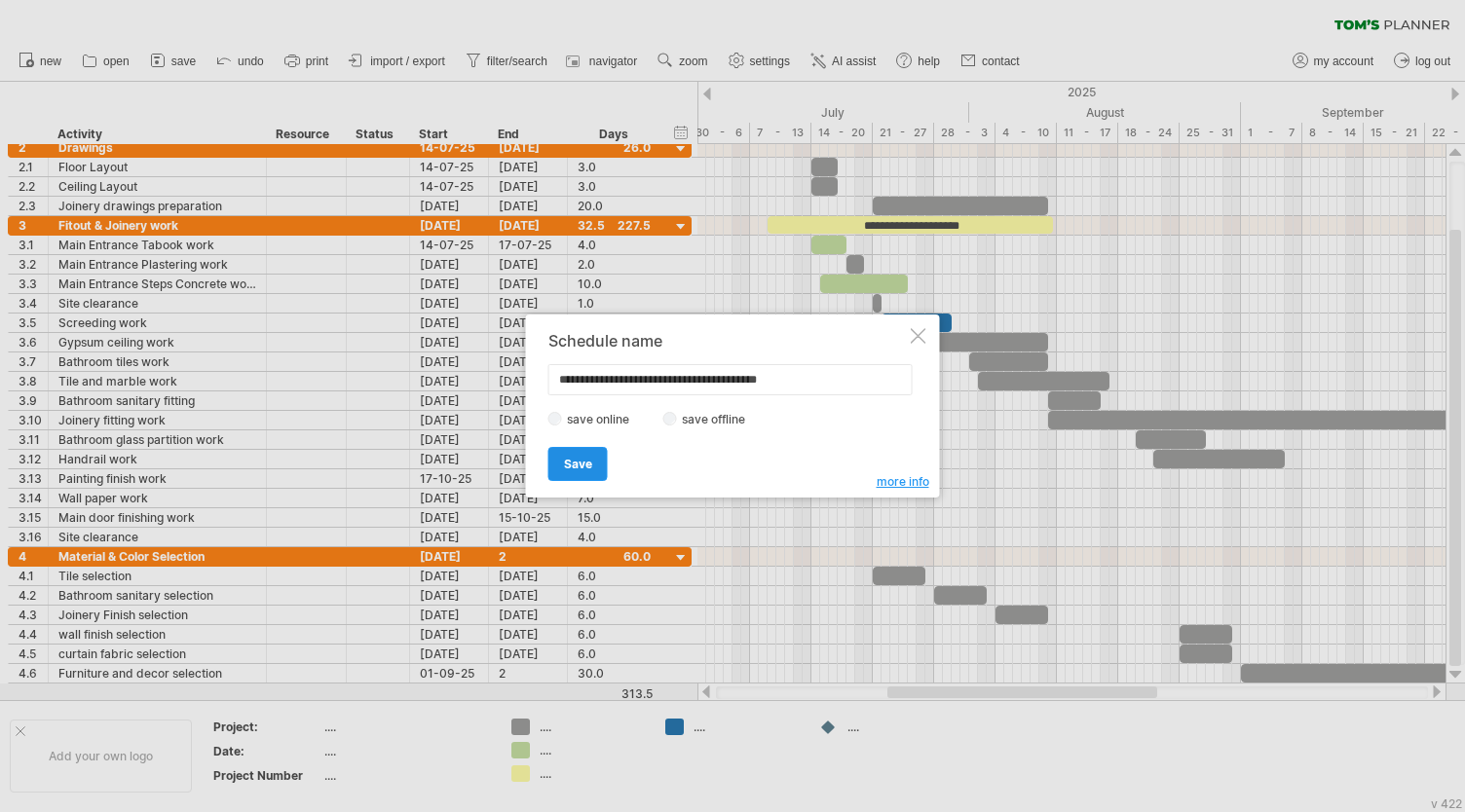 click on "Save" at bounding box center [578, 463] 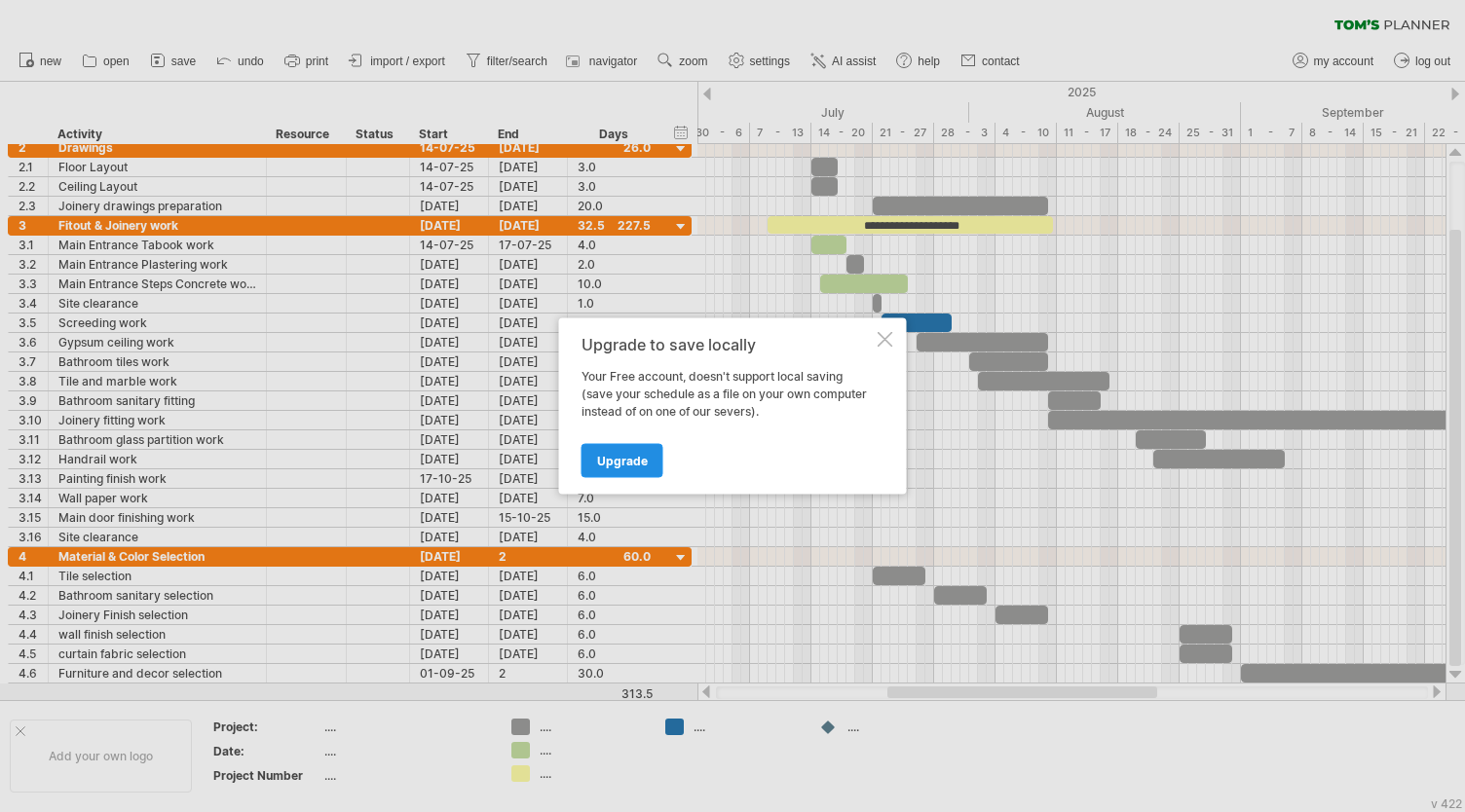 click on "Upgrade" at bounding box center [622, 461] 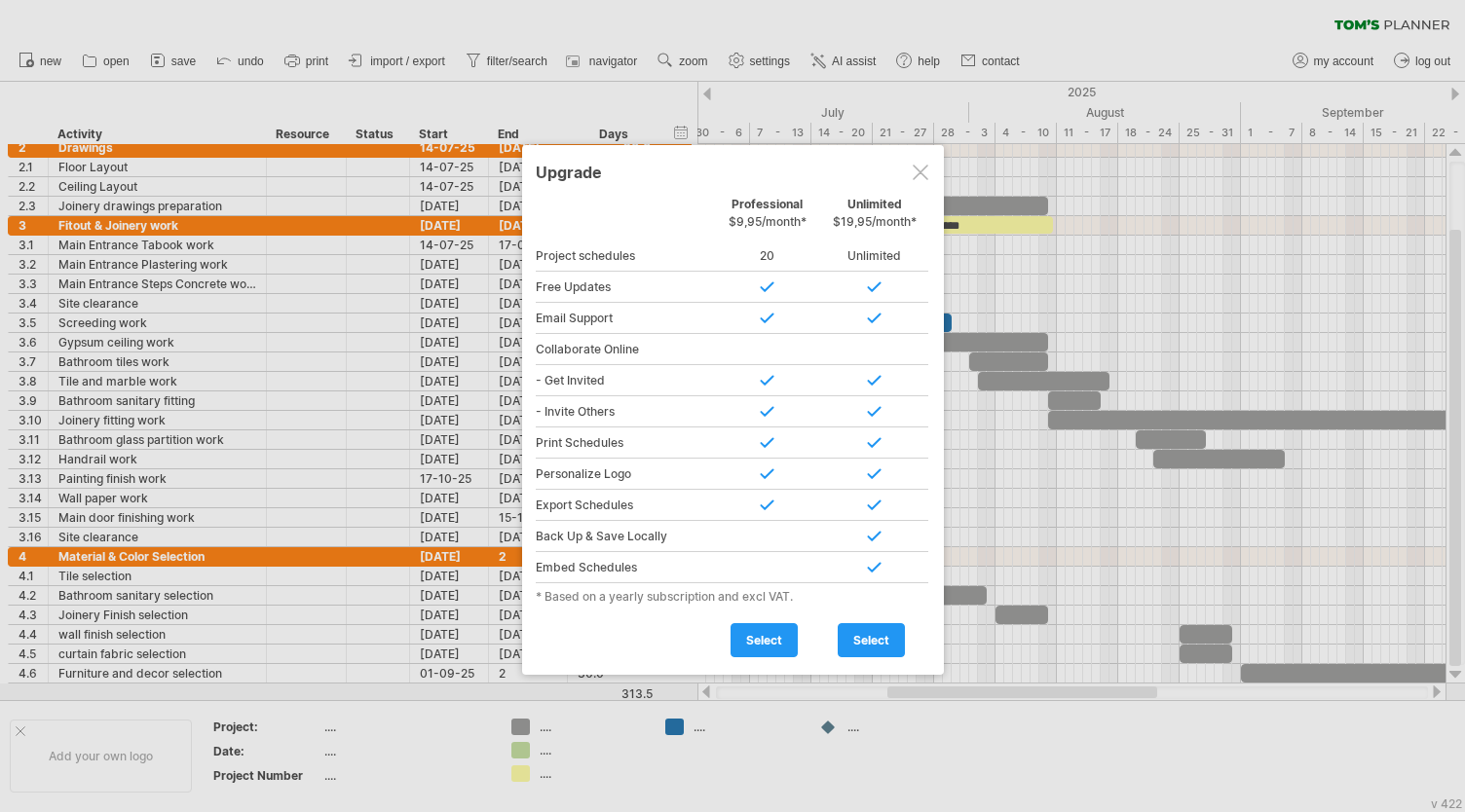 click at bounding box center (920, 172) 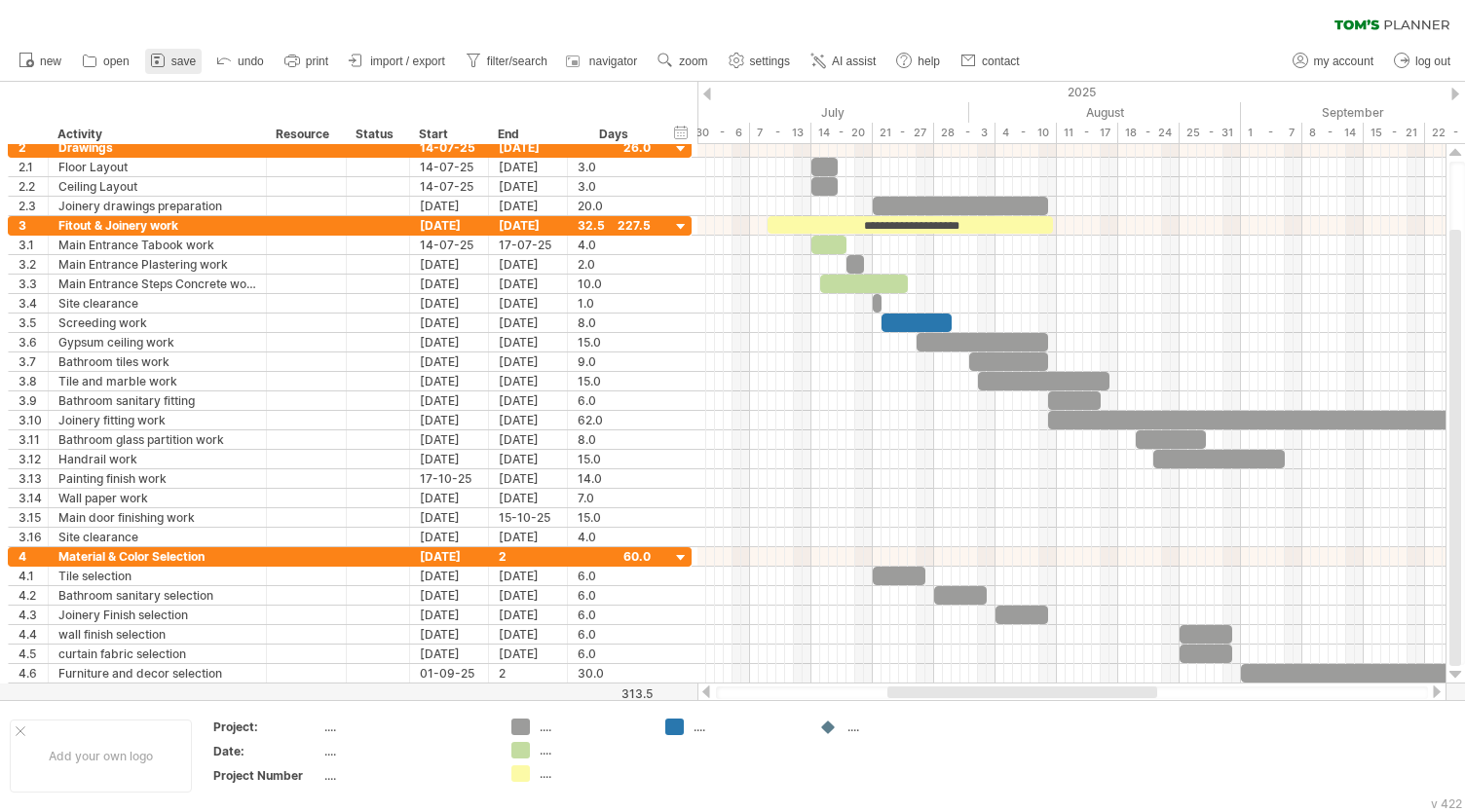 click on "save" at bounding box center (183, 61) 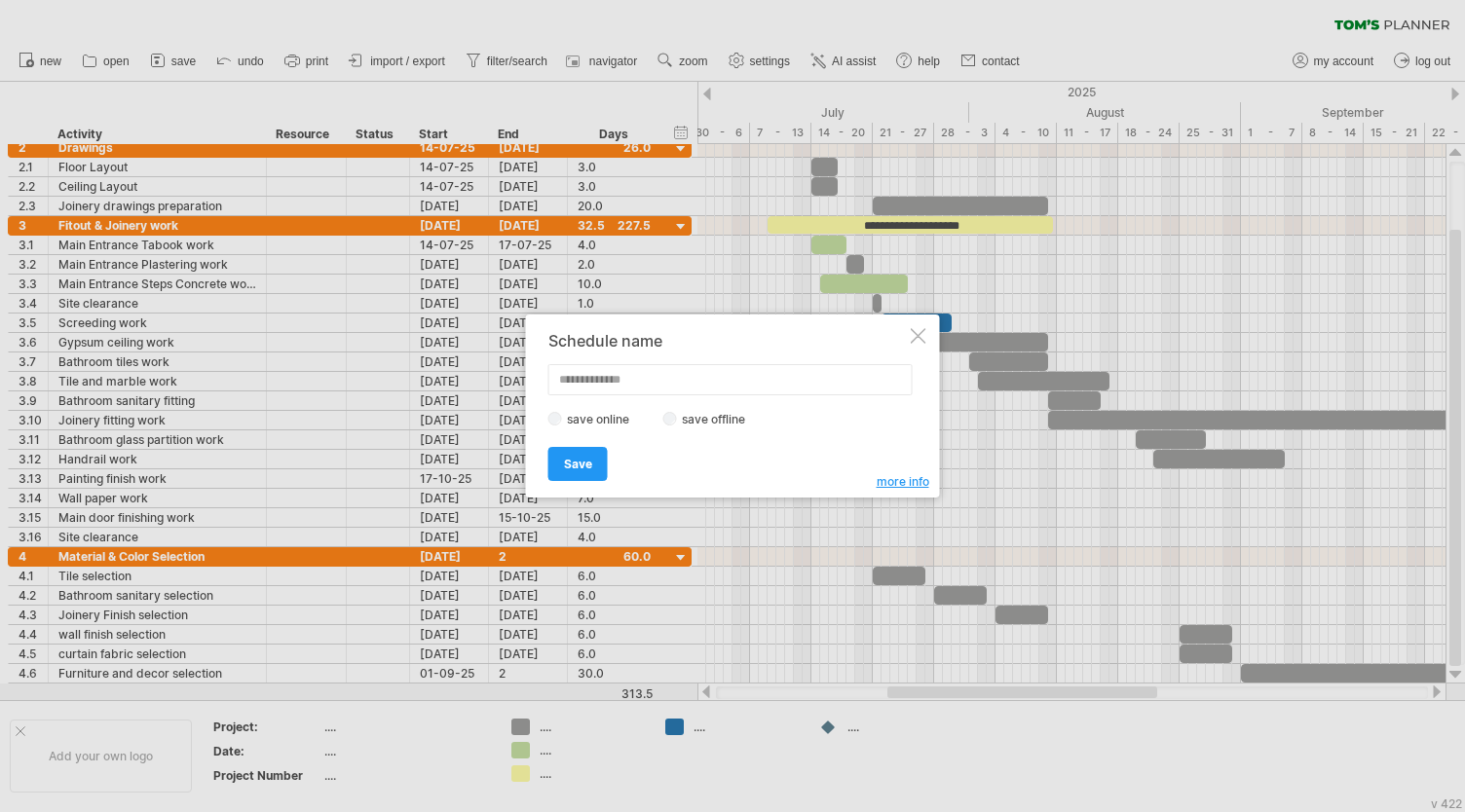 click at bounding box center (731, 380) 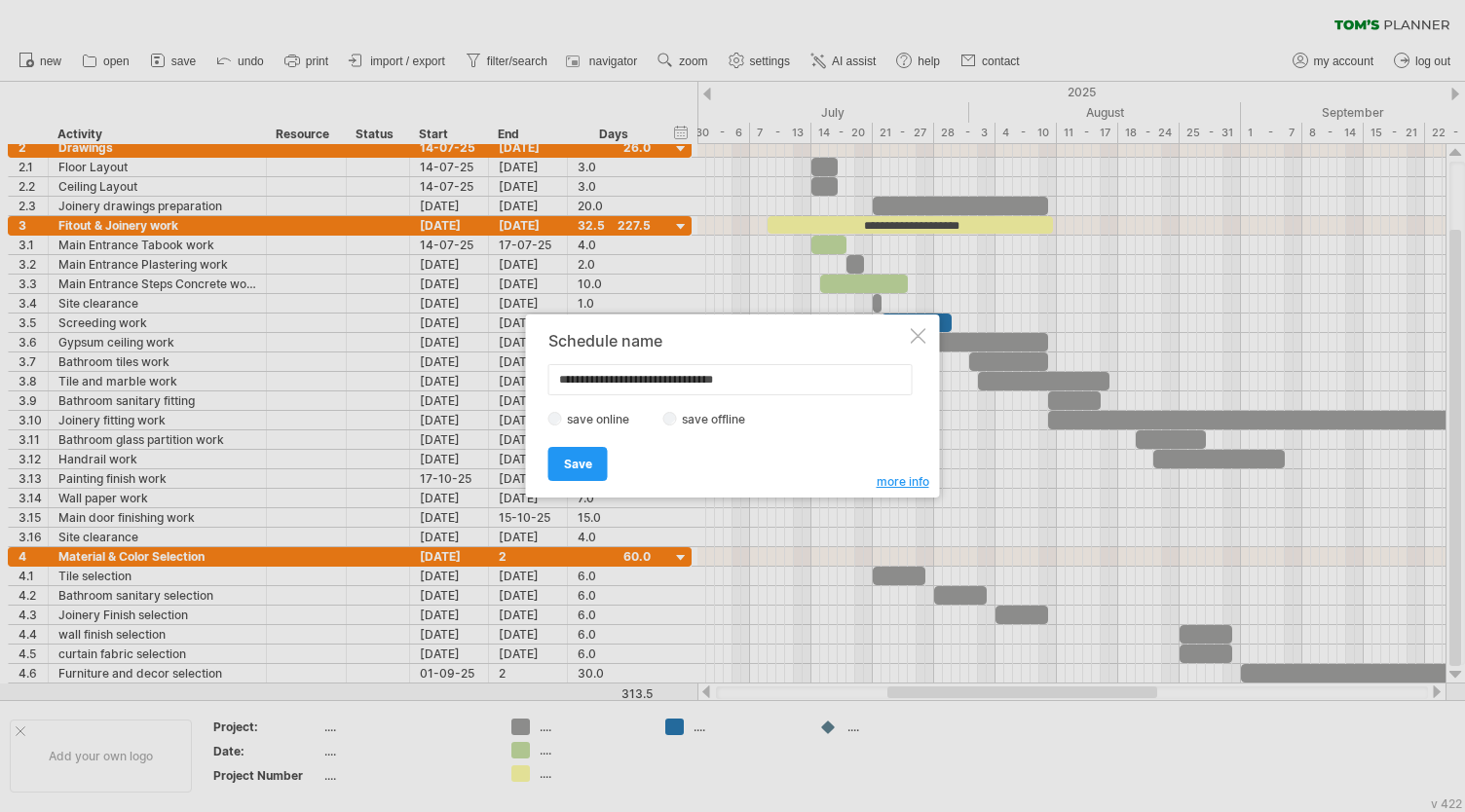 click on "**********" at bounding box center (731, 380) 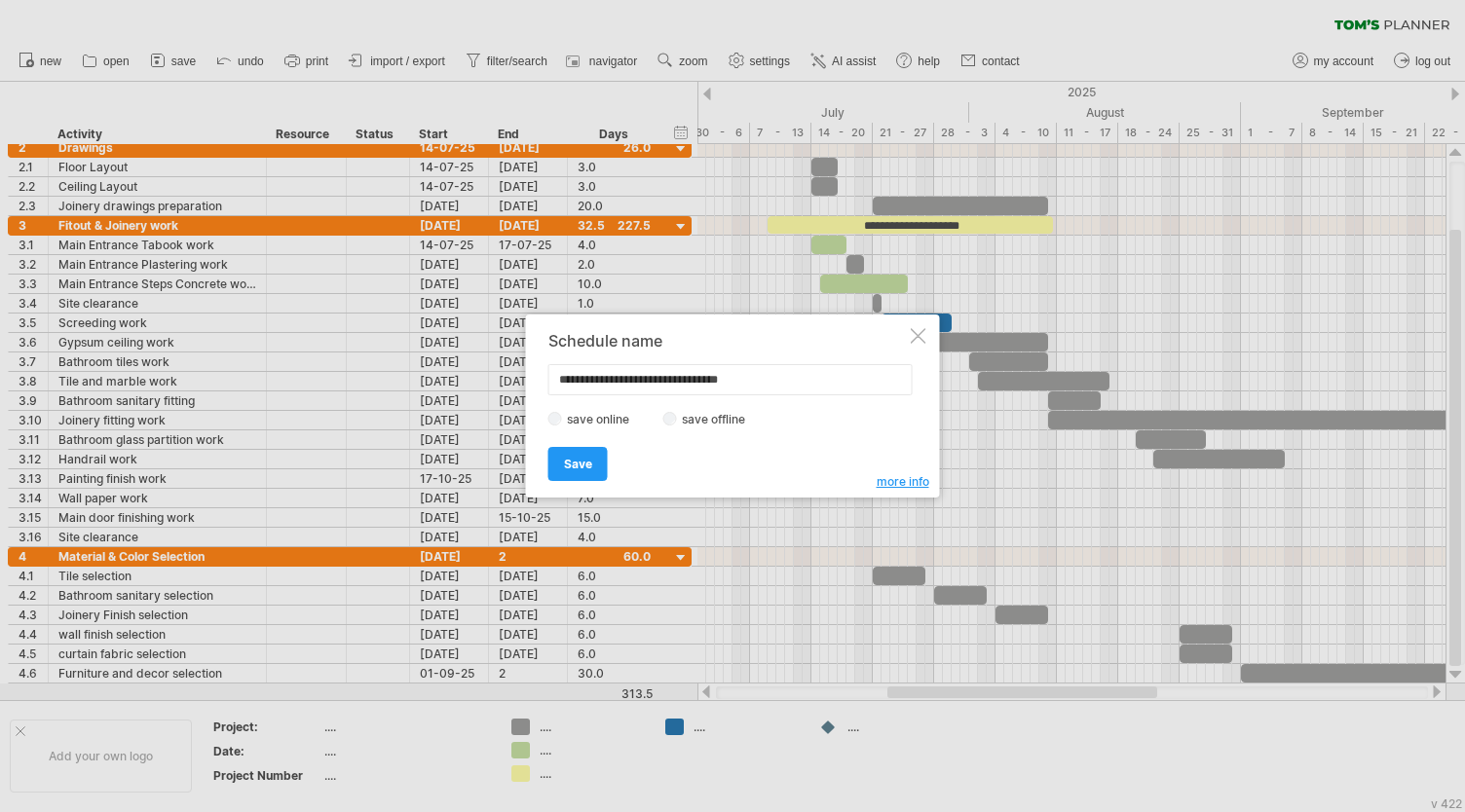 click on "**********" at bounding box center (731, 380) 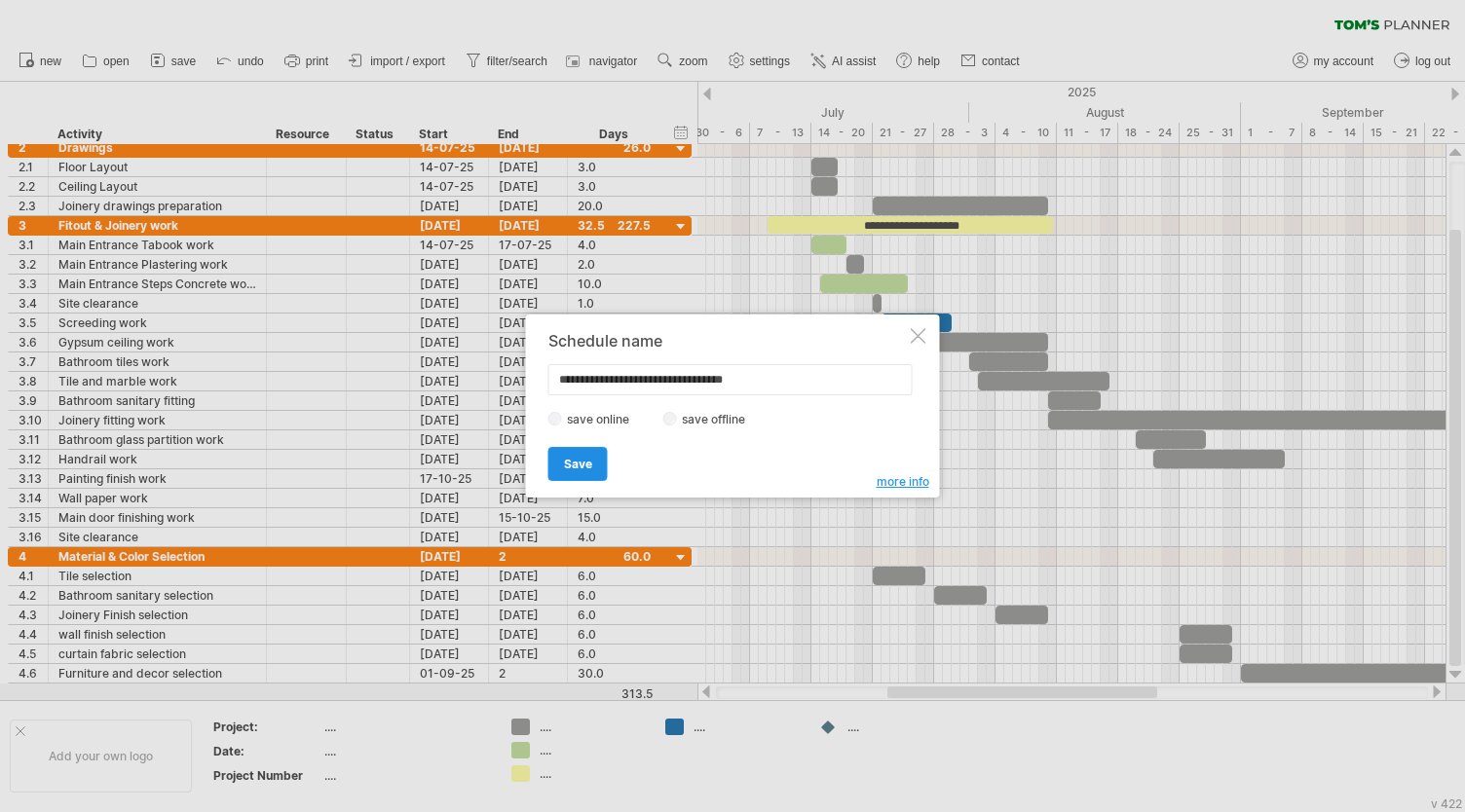 type on "**********" 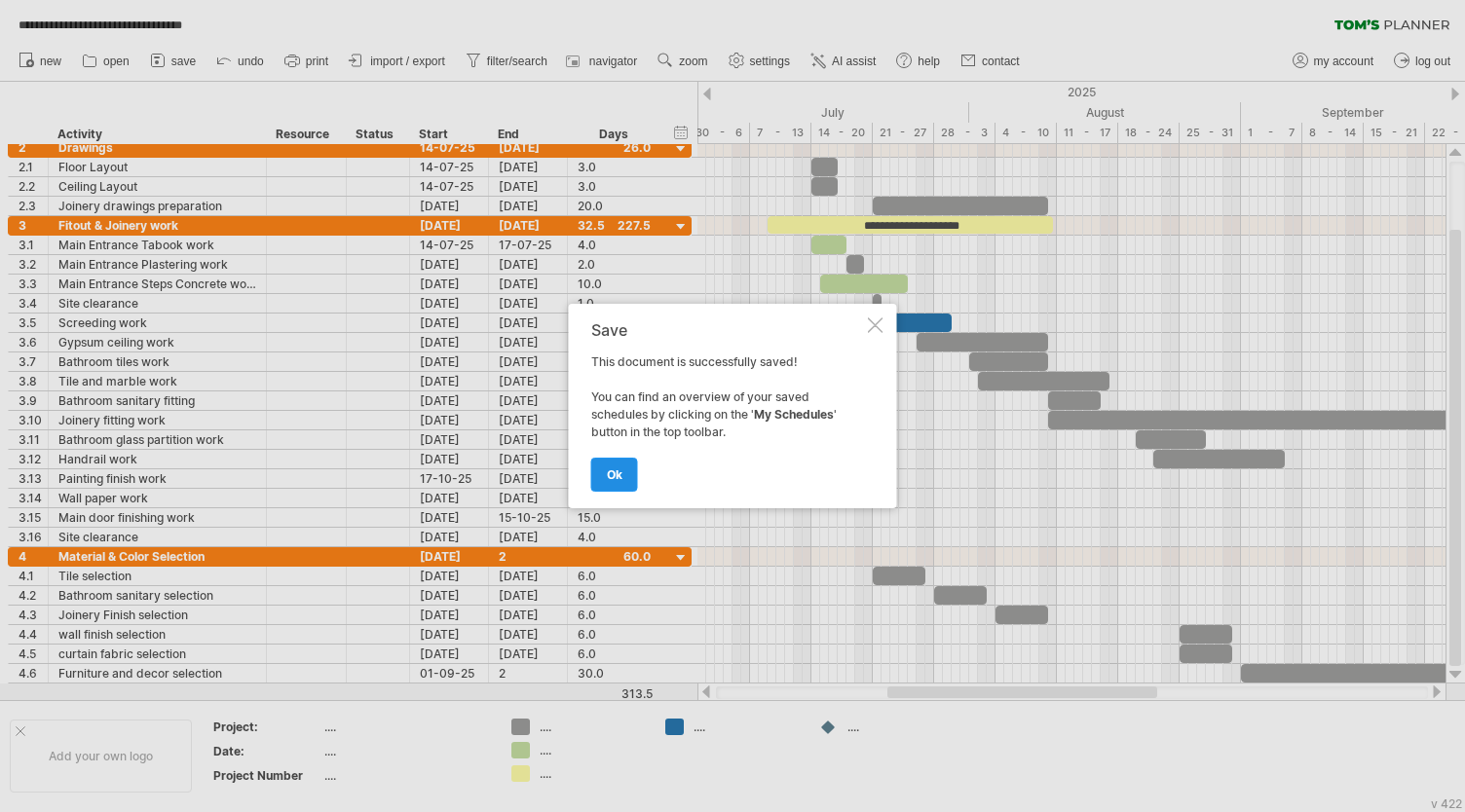 click on "ok" at bounding box center [615, 474] 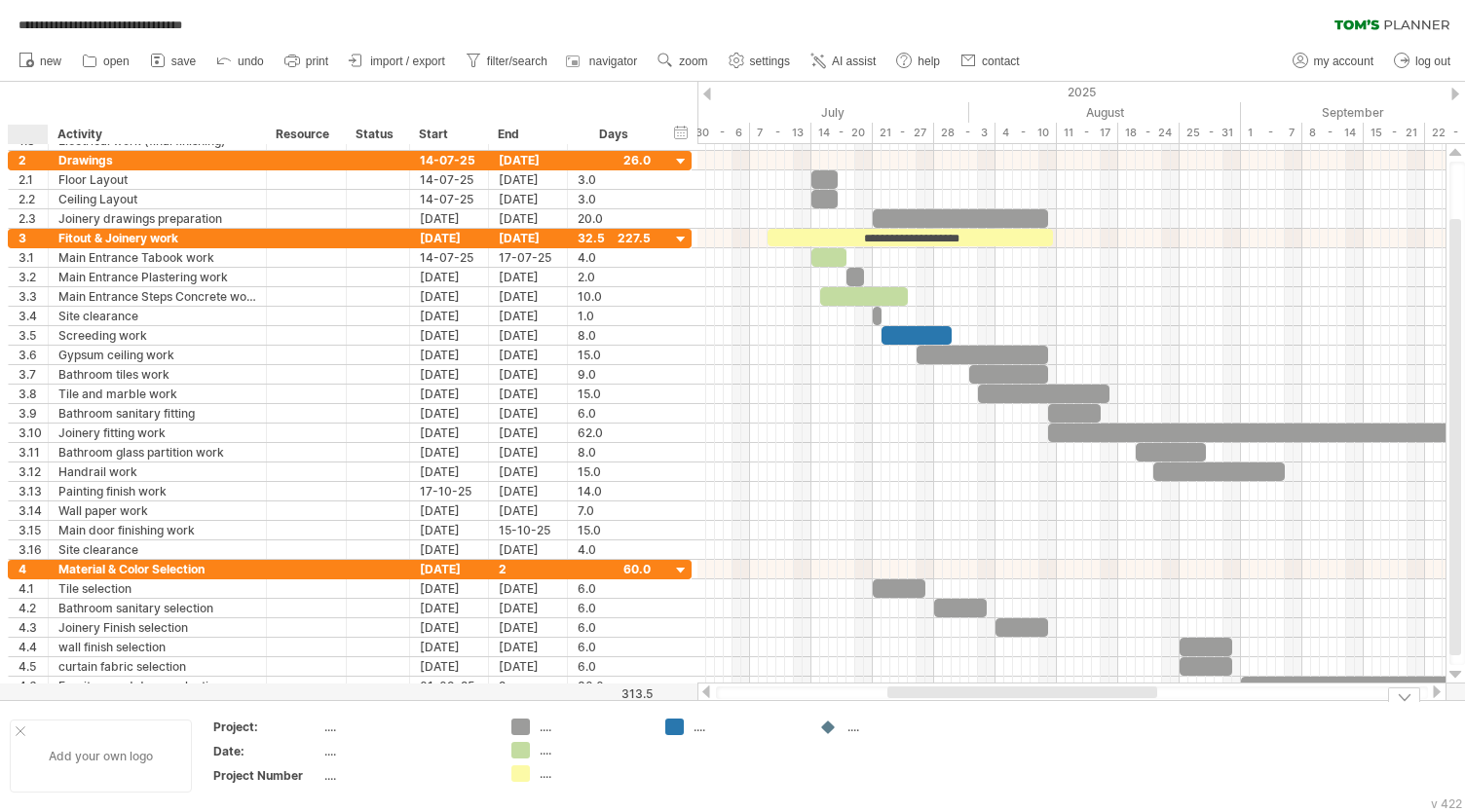 click at bounding box center (20, 731) 